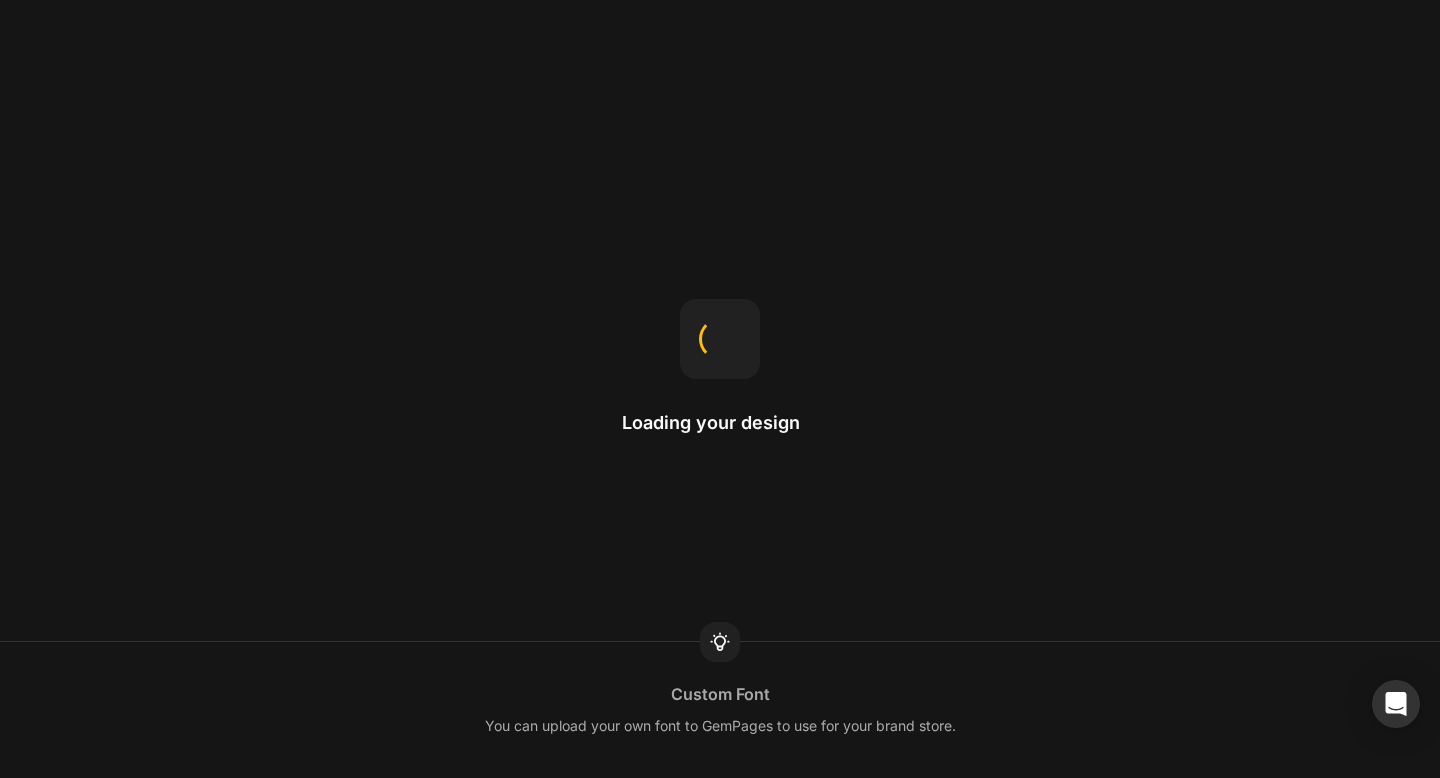 scroll, scrollTop: 0, scrollLeft: 0, axis: both 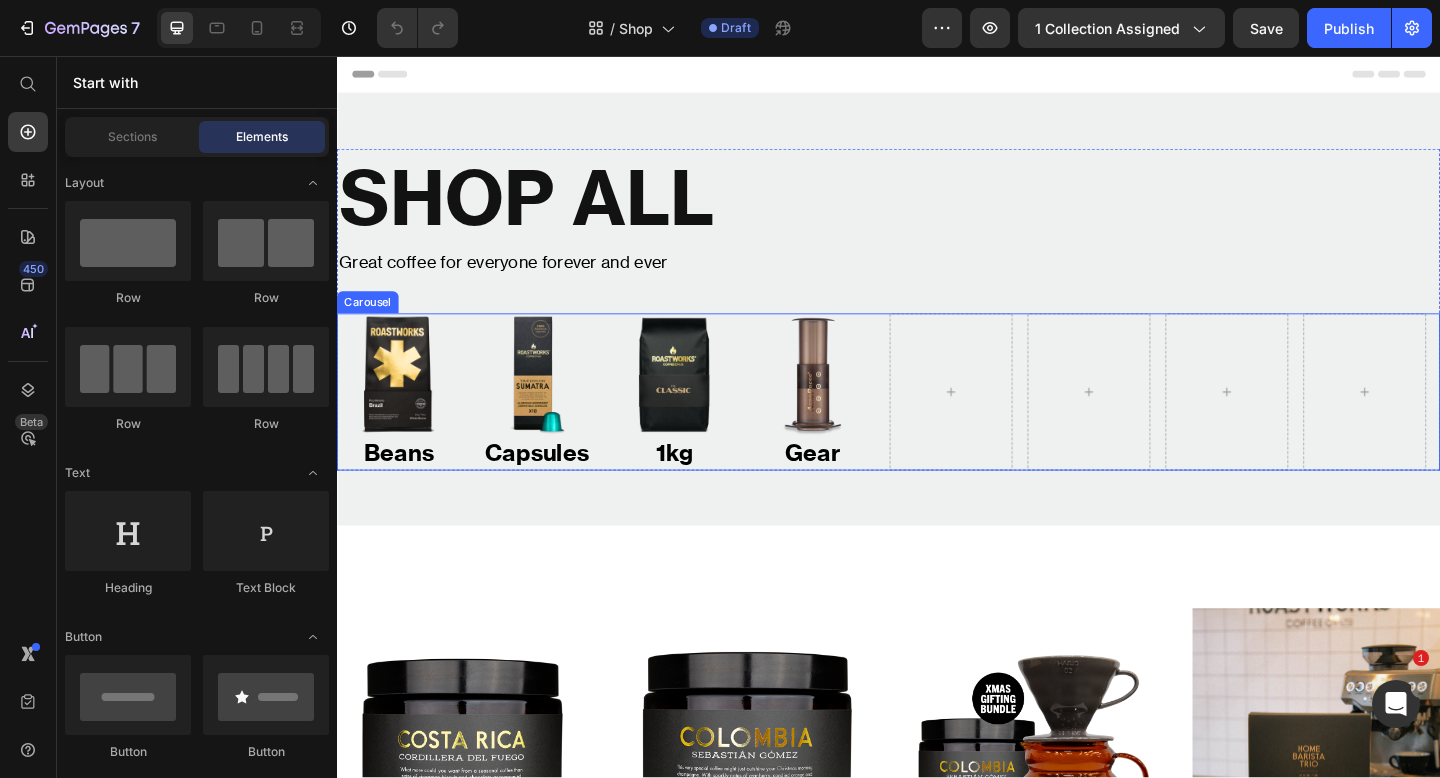 click on "Image Beans Text Block Image Capsules Text Block Image 1kg Text Block Image Gear Text Block" at bounding box center [937, 421] 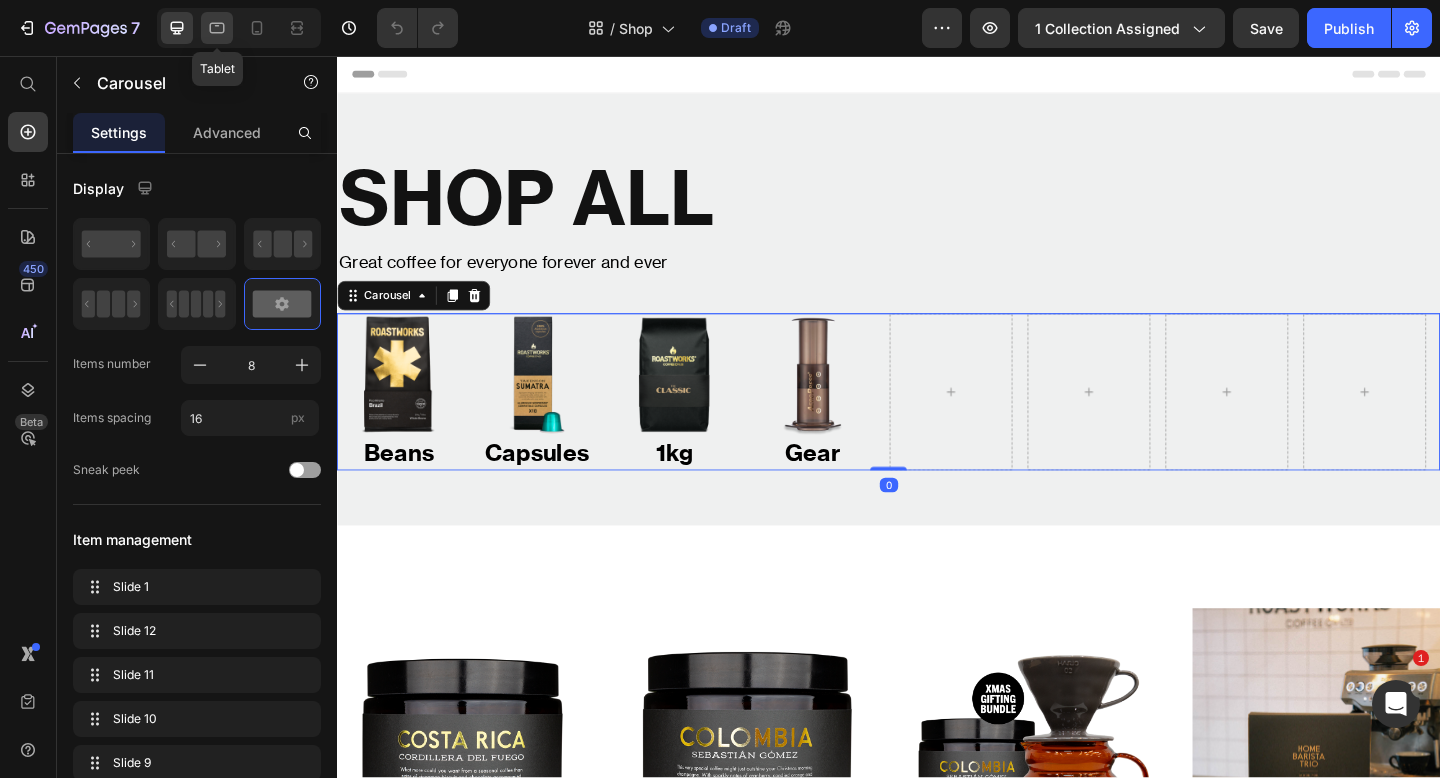 click 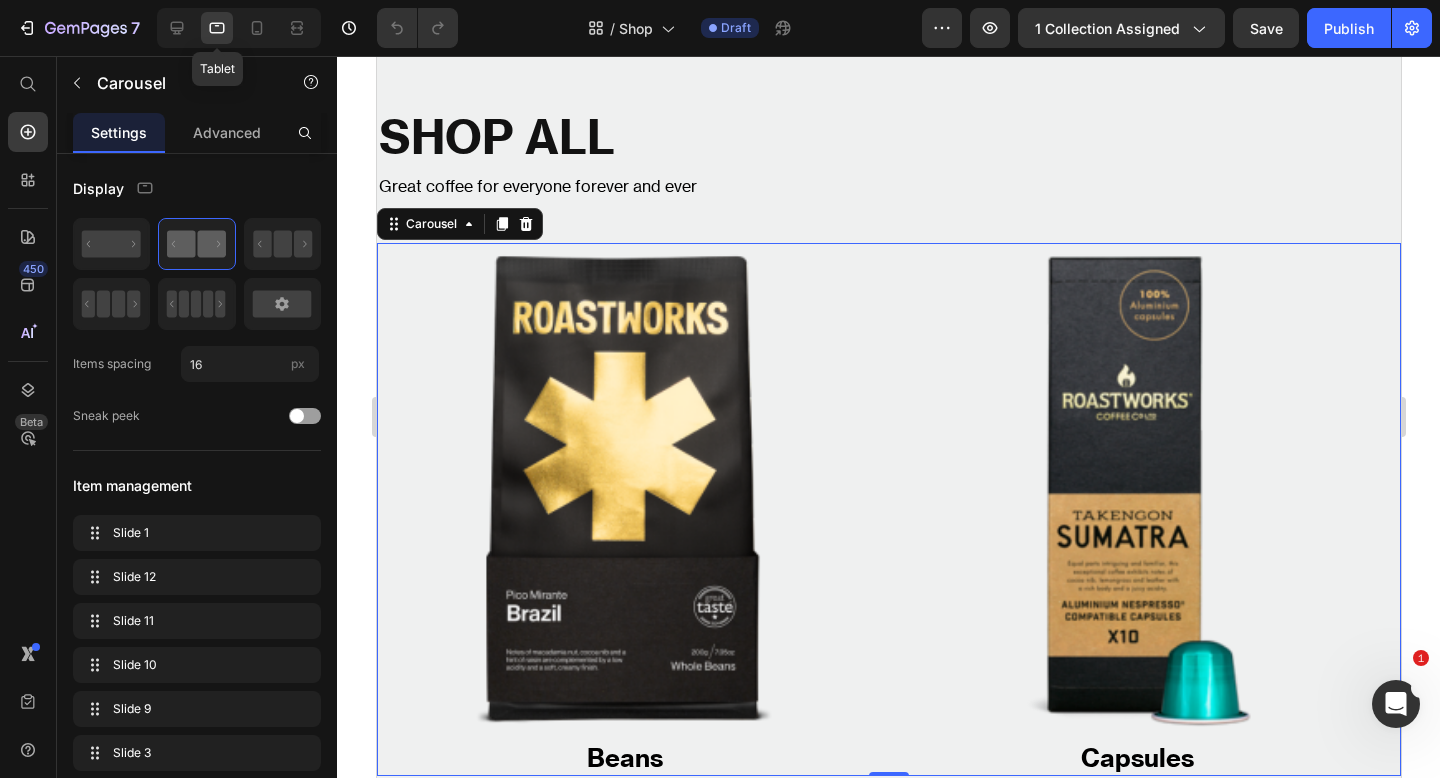 scroll, scrollTop: 167, scrollLeft: 0, axis: vertical 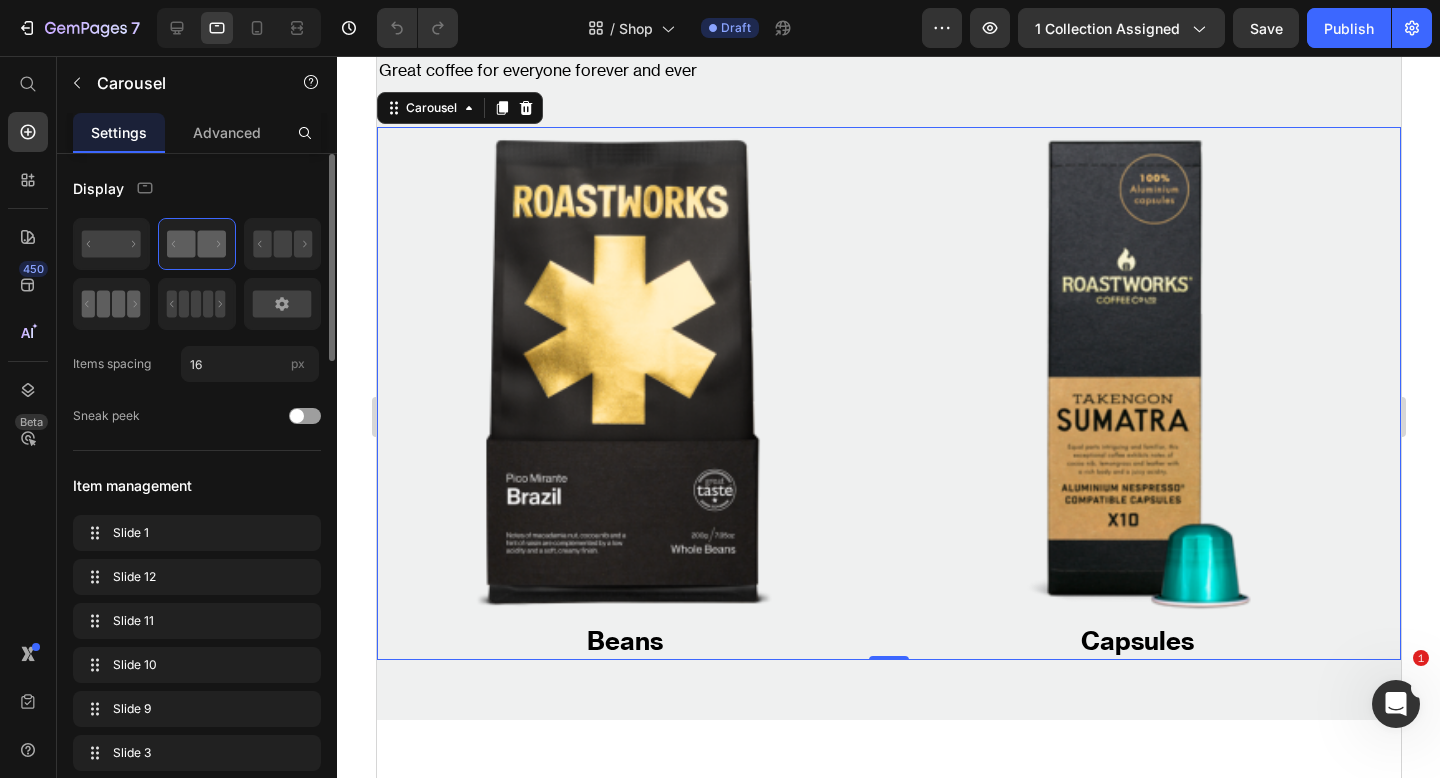 click 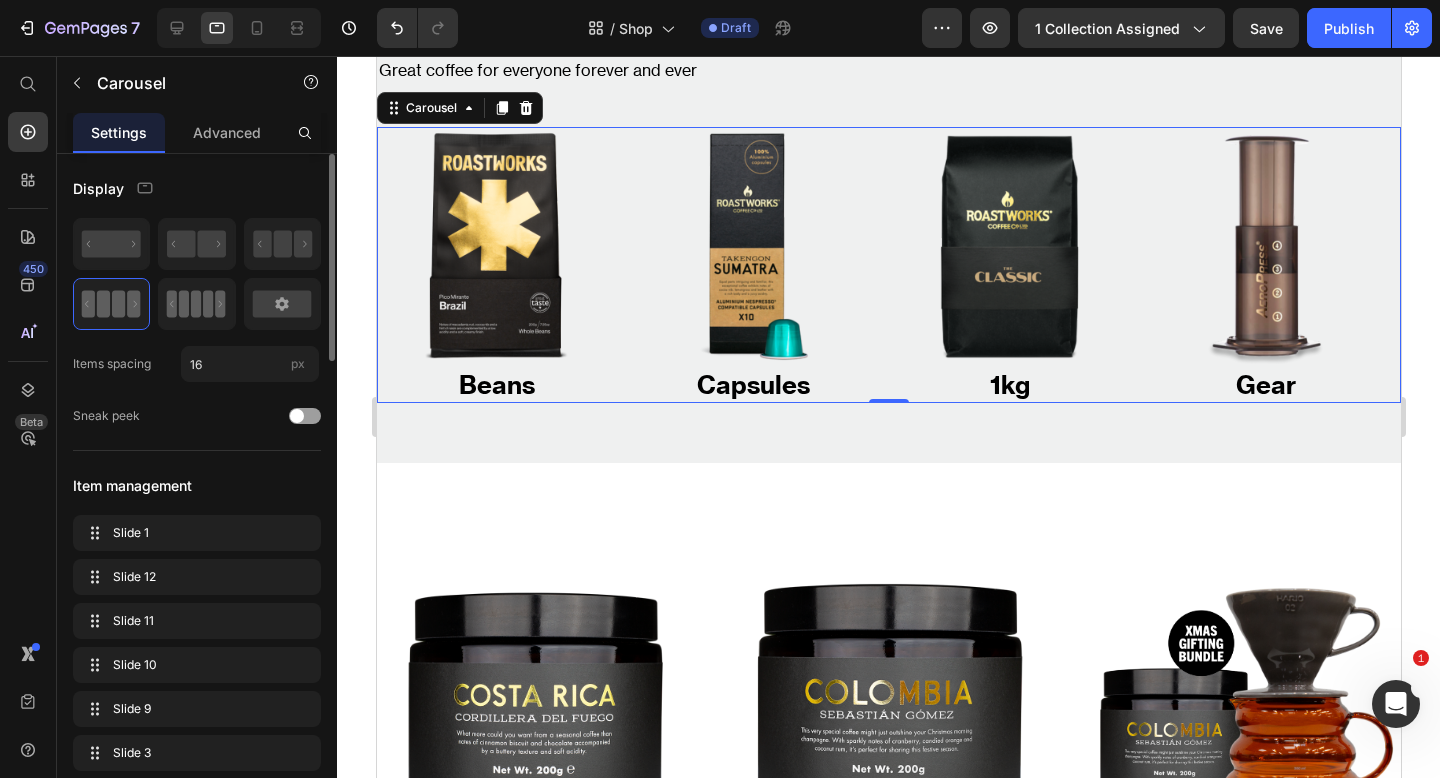 click 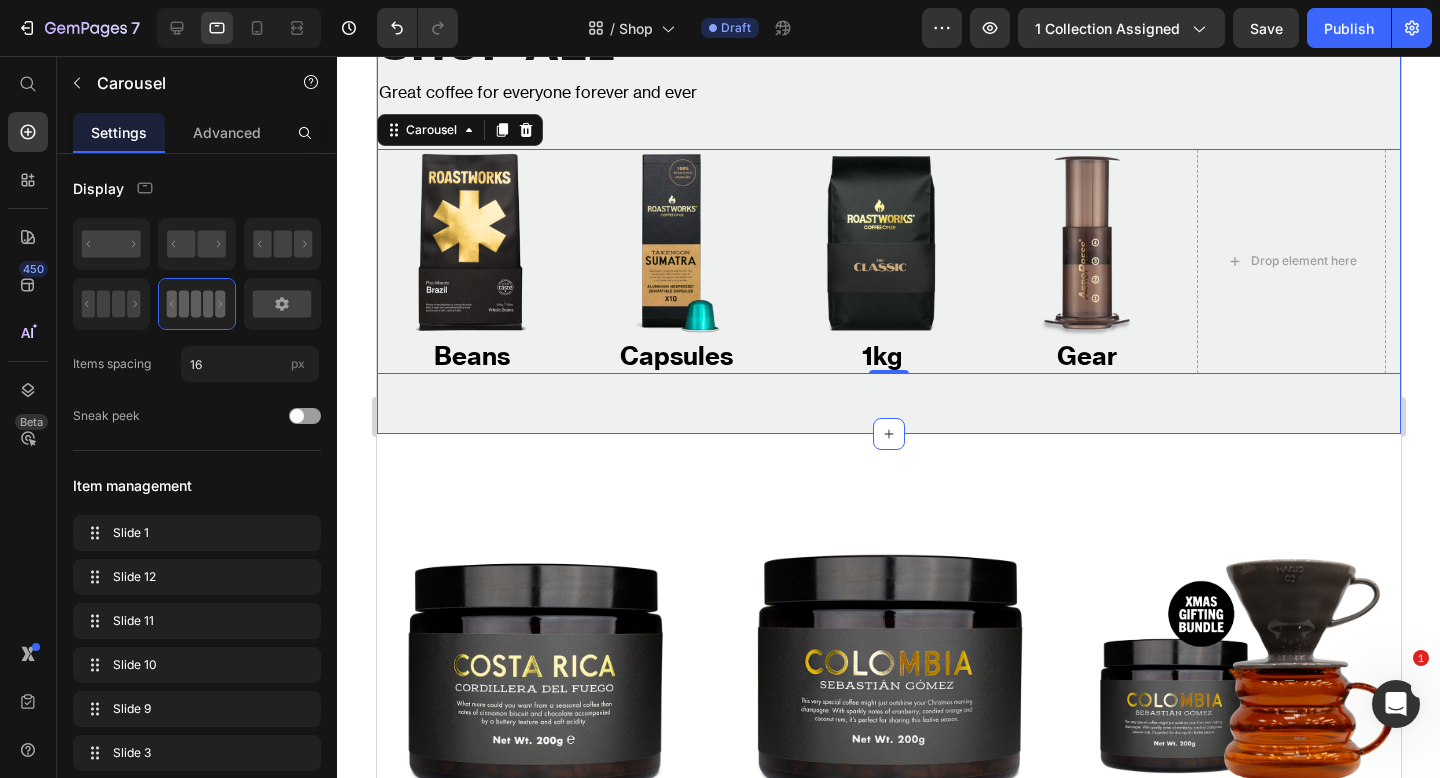 scroll, scrollTop: 45, scrollLeft: 0, axis: vertical 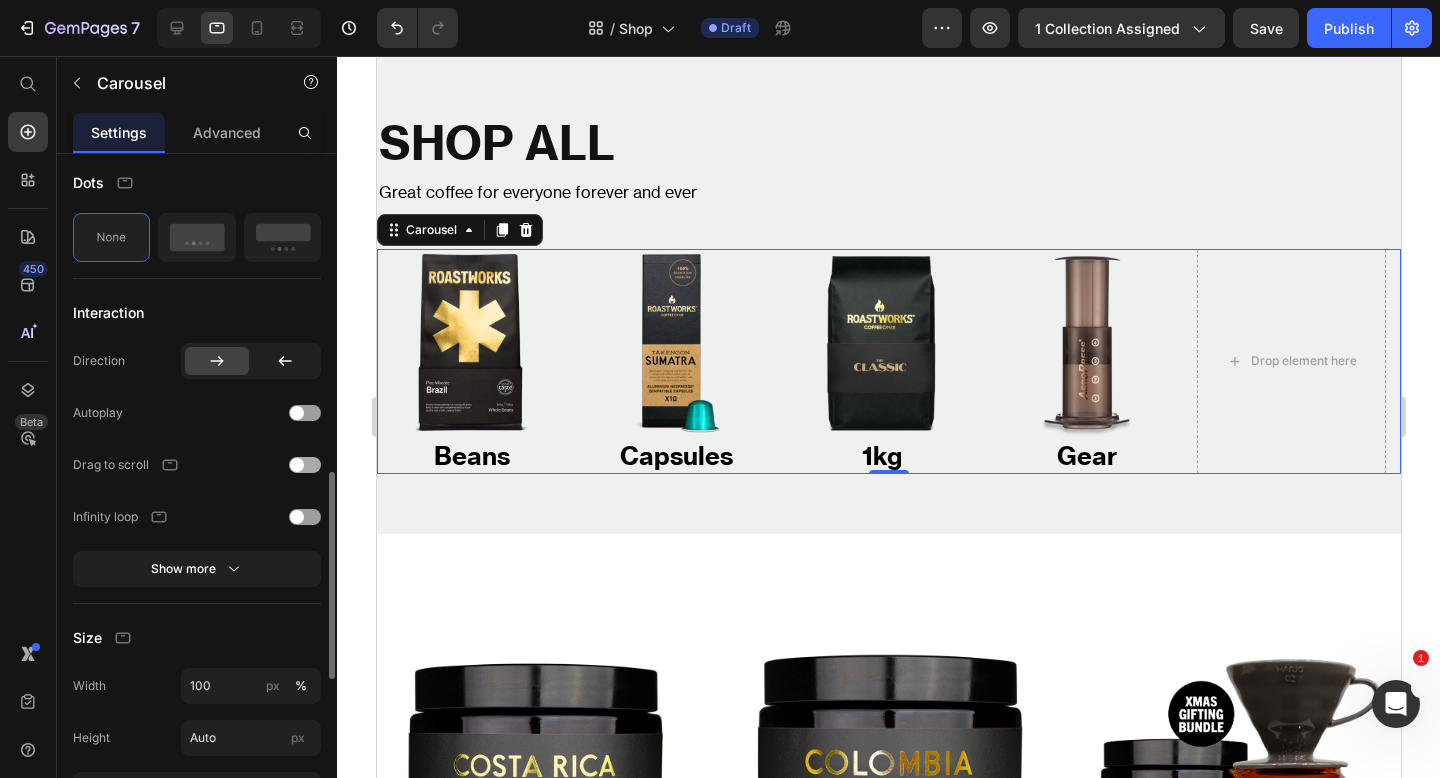 click at bounding box center [297, 465] 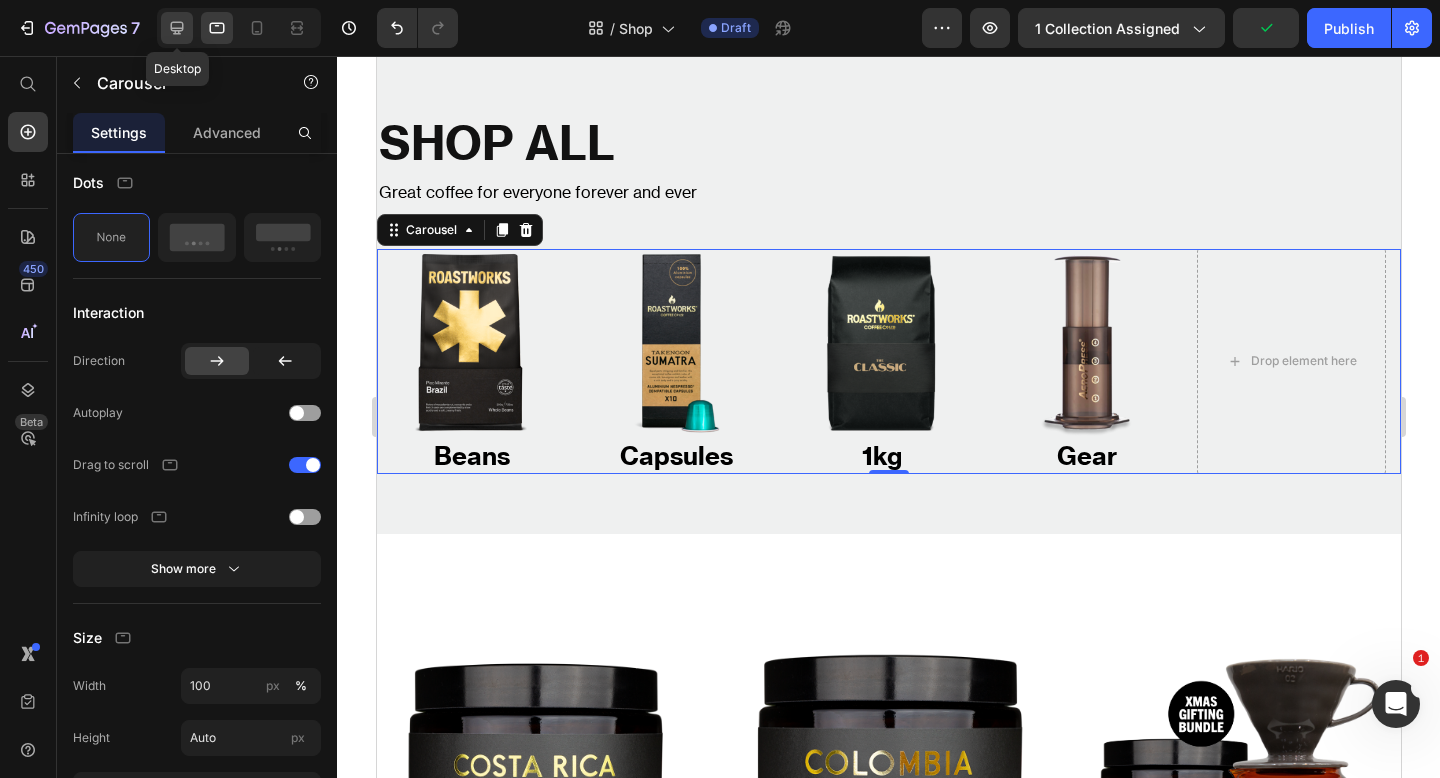 click 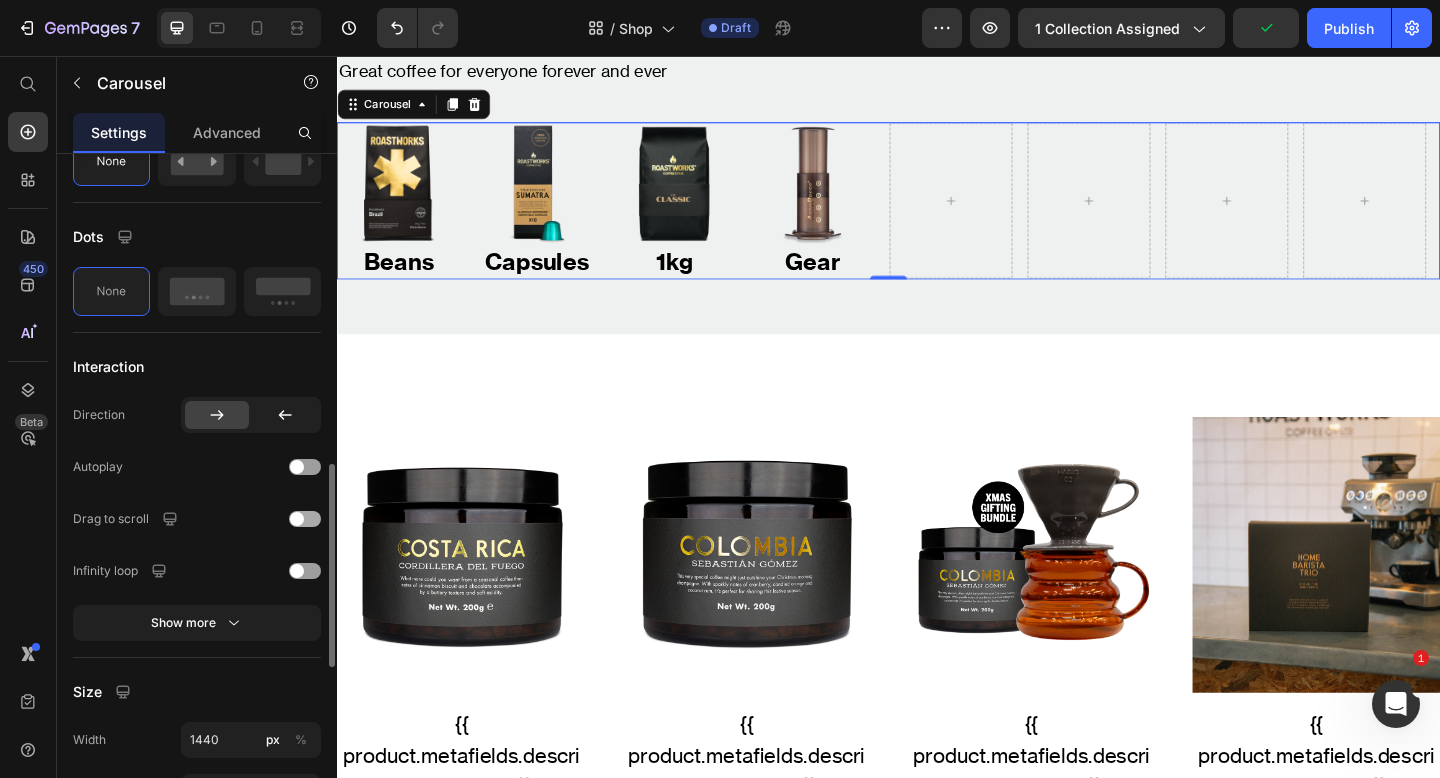 scroll, scrollTop: 210, scrollLeft: 0, axis: vertical 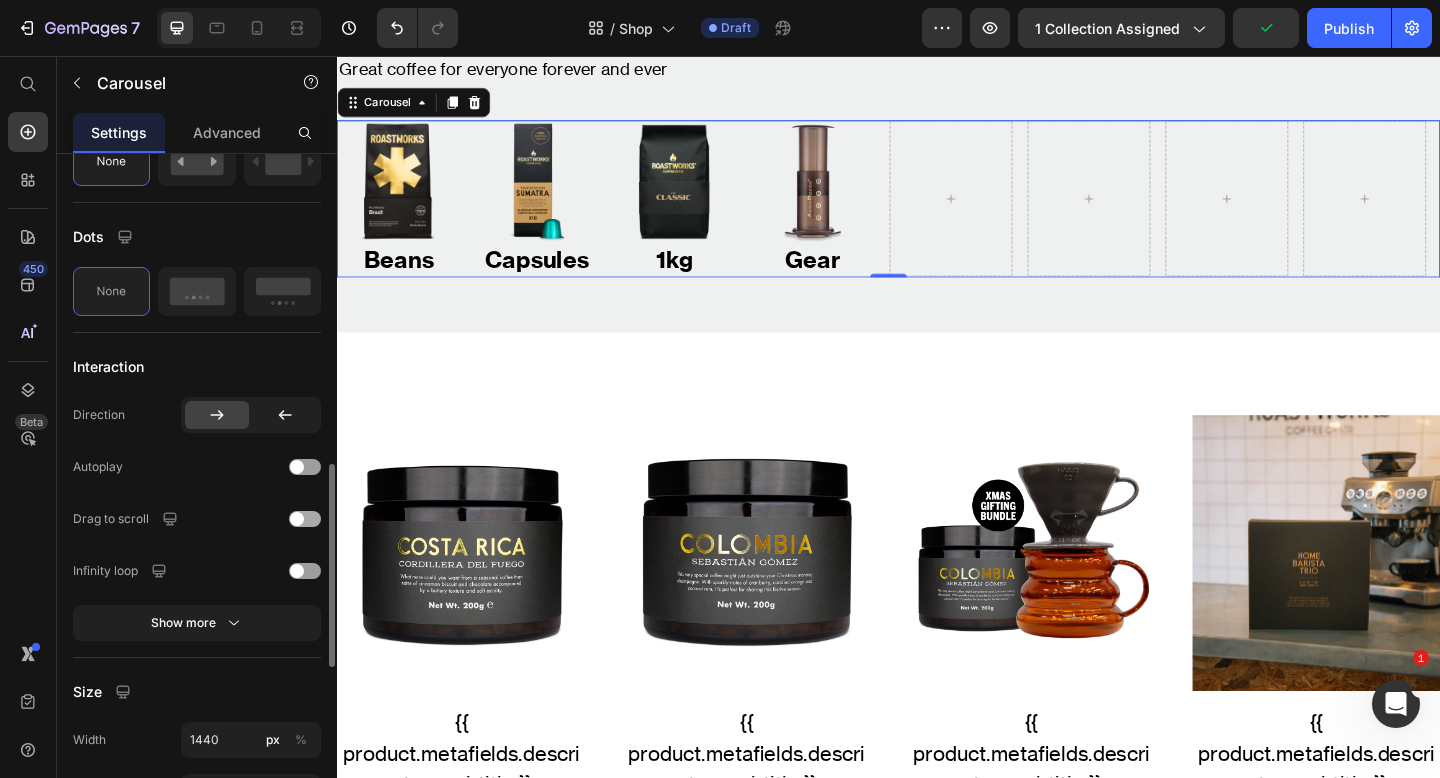 click at bounding box center [305, 519] 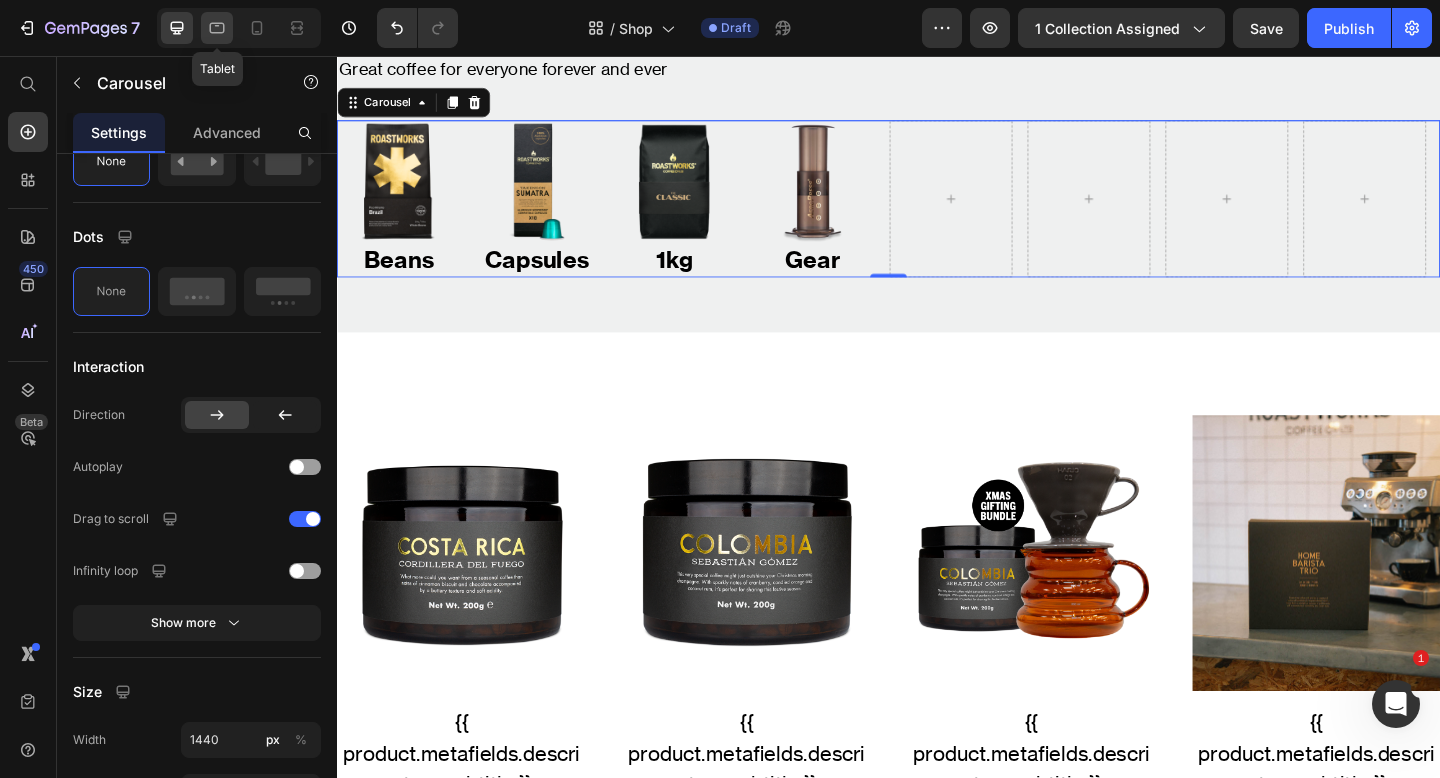 click 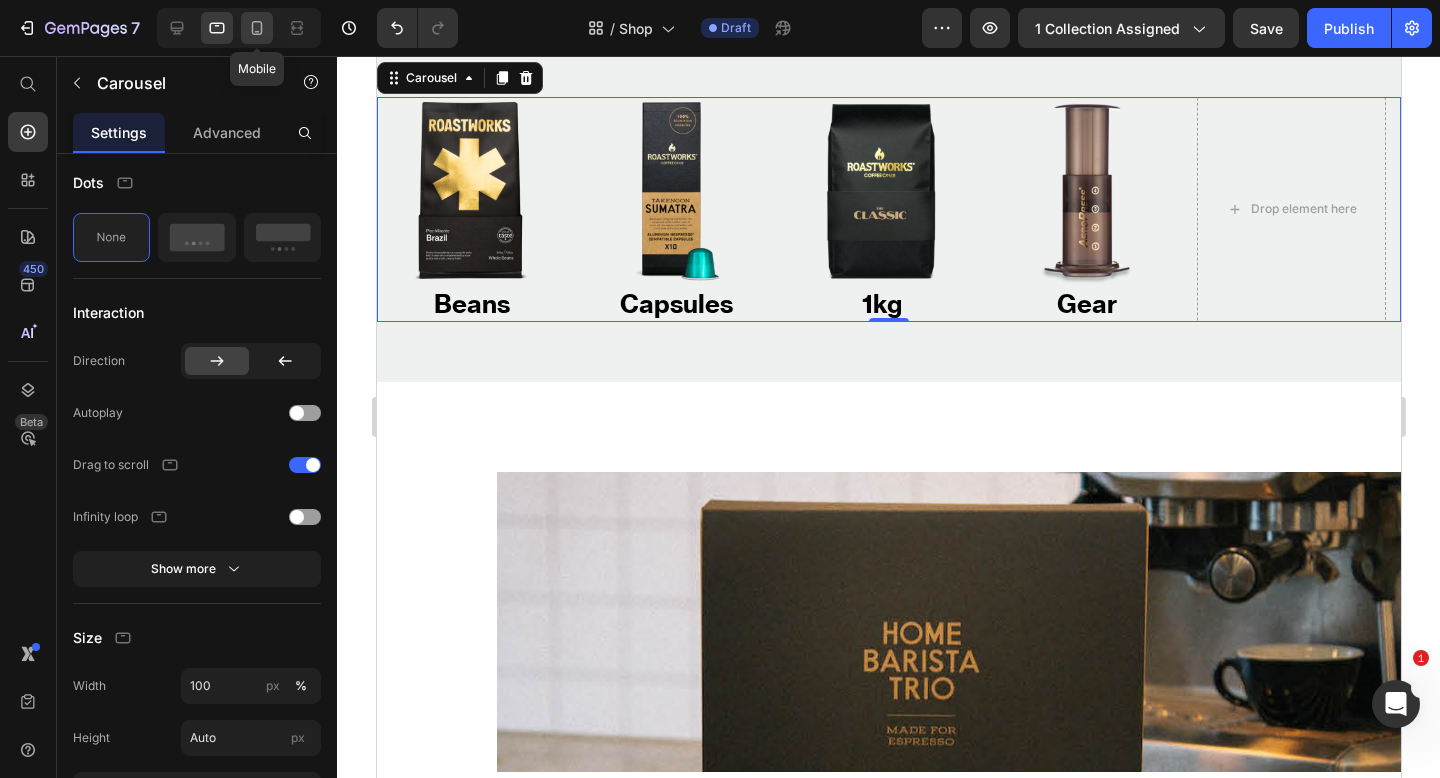 click 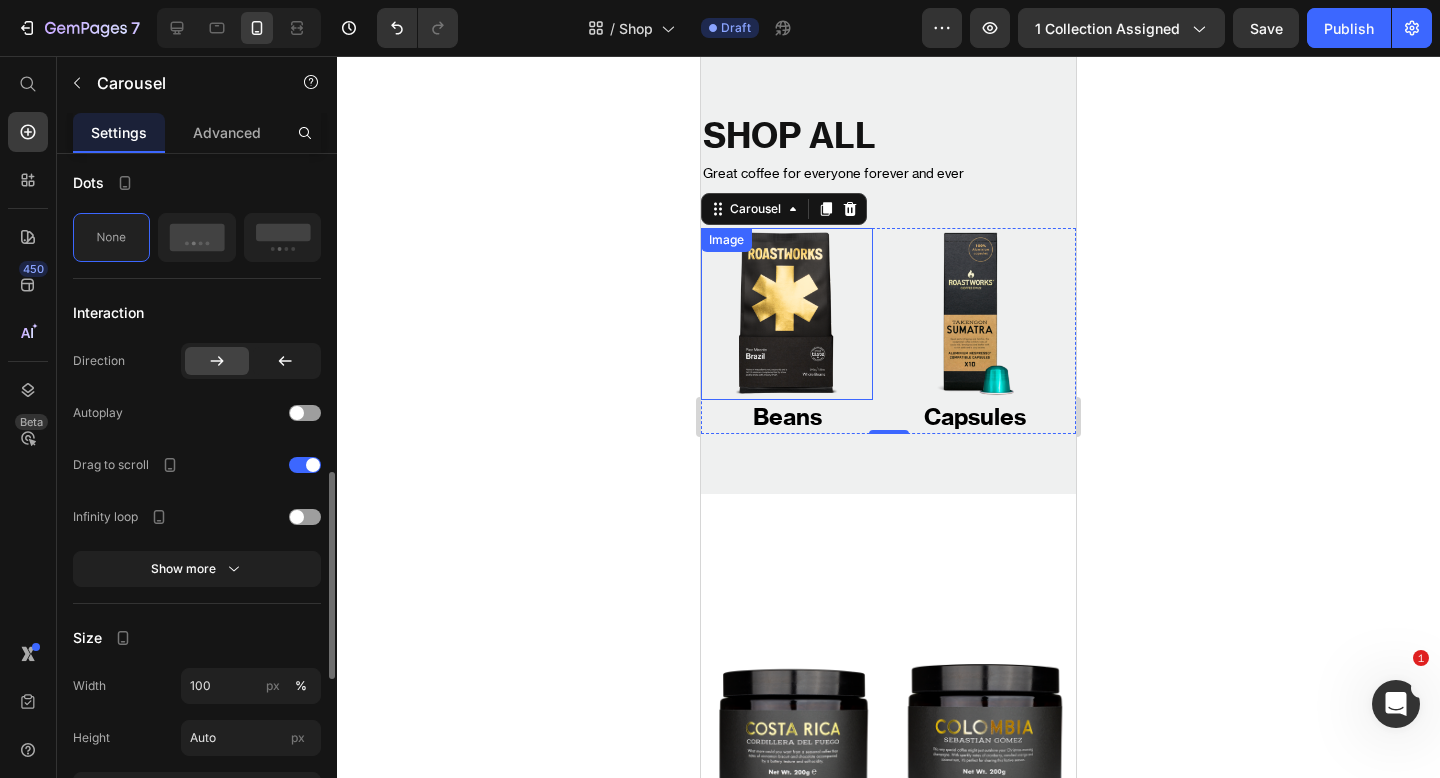 scroll, scrollTop: 42, scrollLeft: 0, axis: vertical 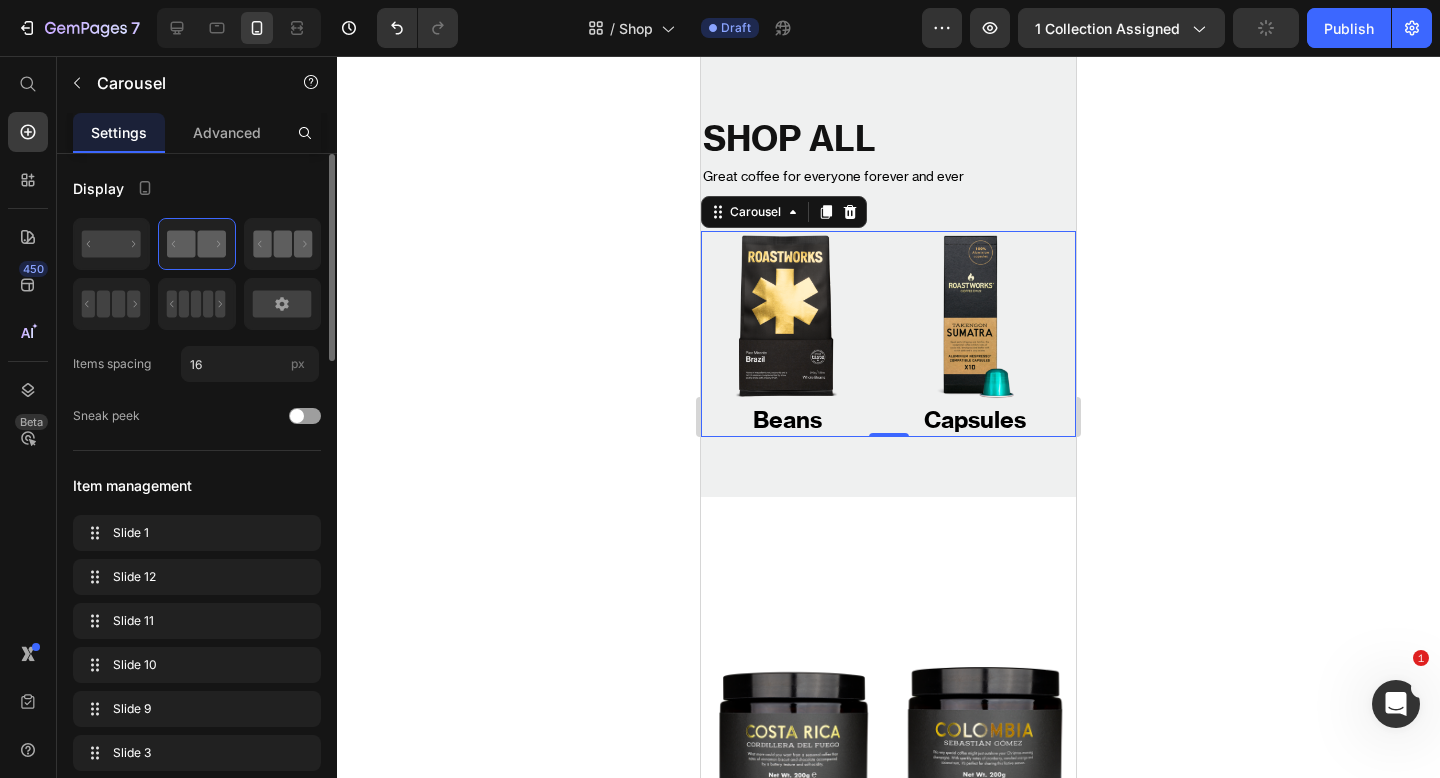click 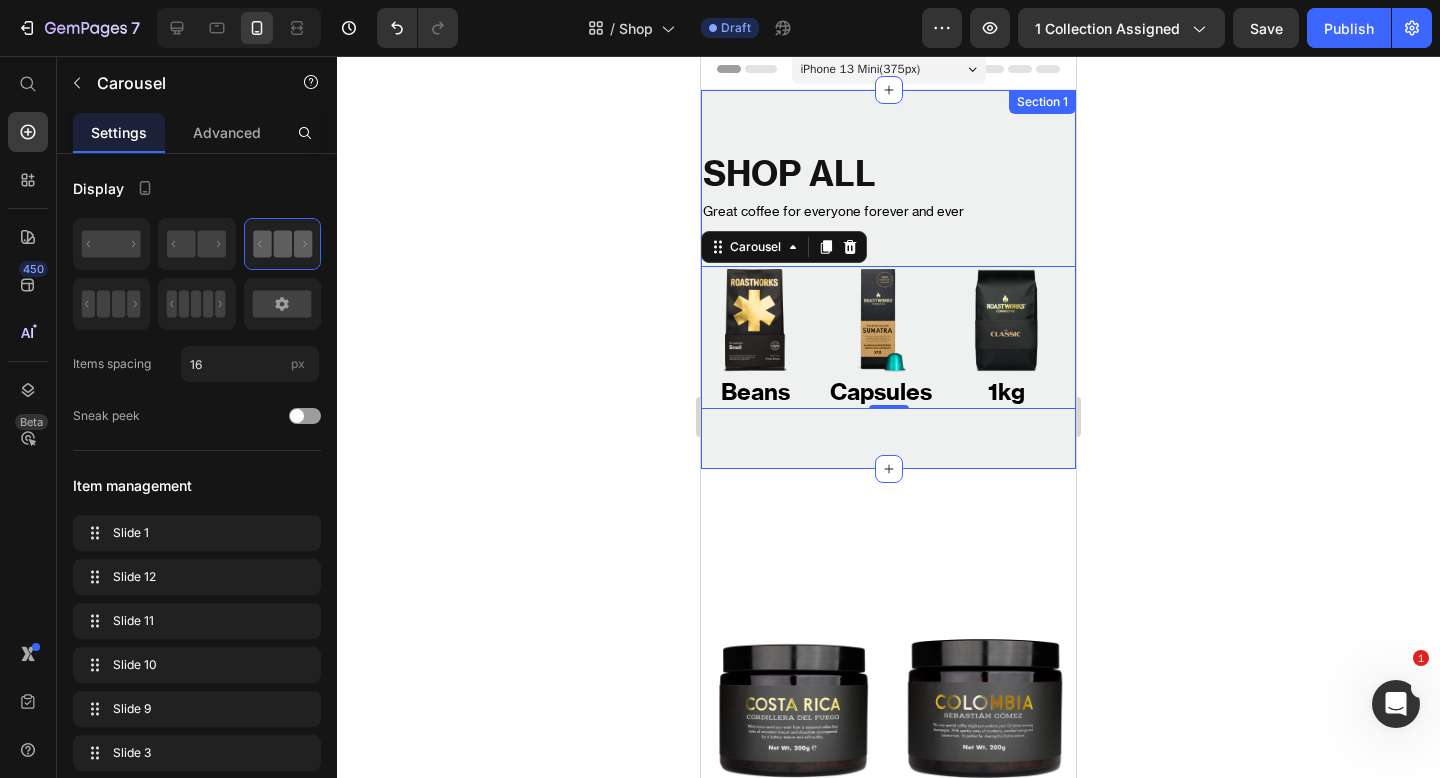 scroll, scrollTop: 0, scrollLeft: 0, axis: both 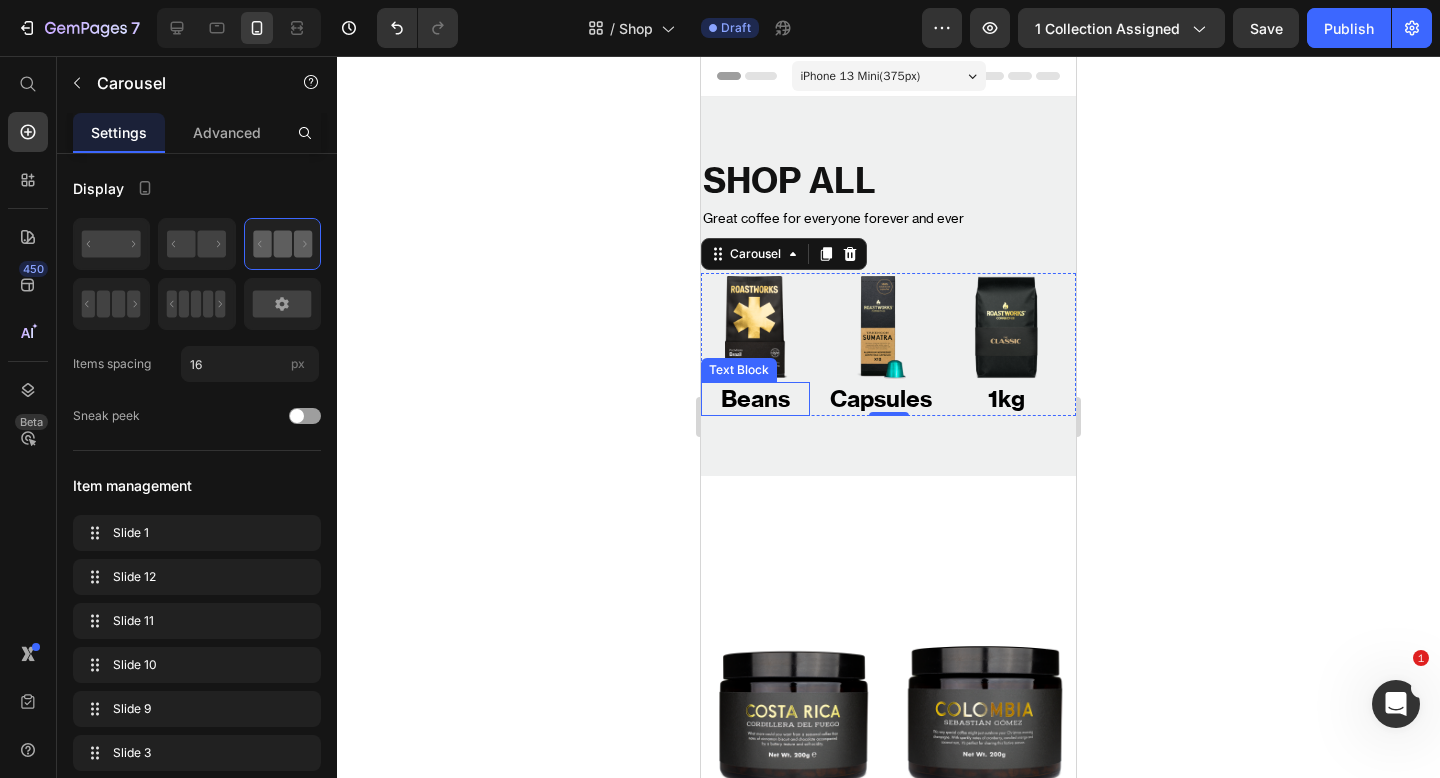 click on "Beans" at bounding box center [755, 399] 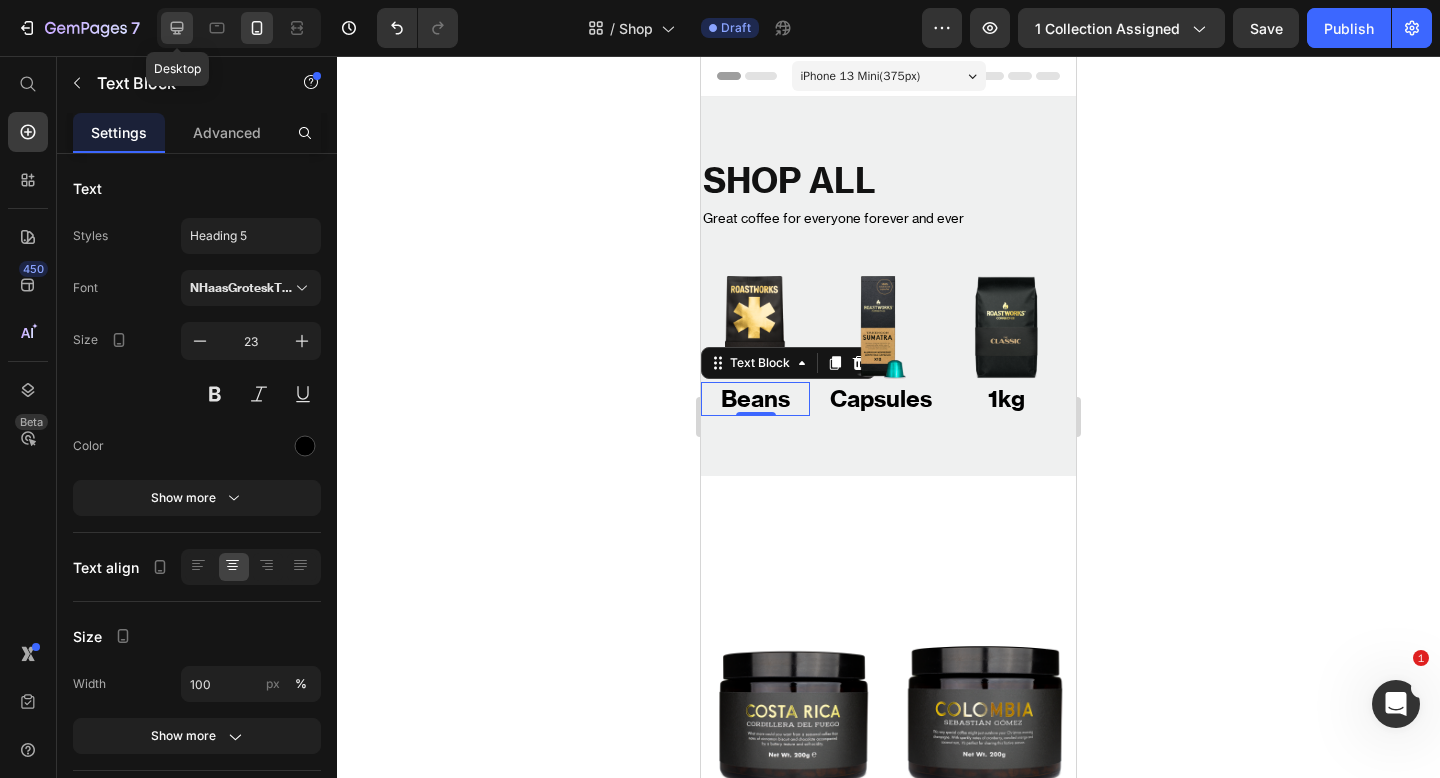 click 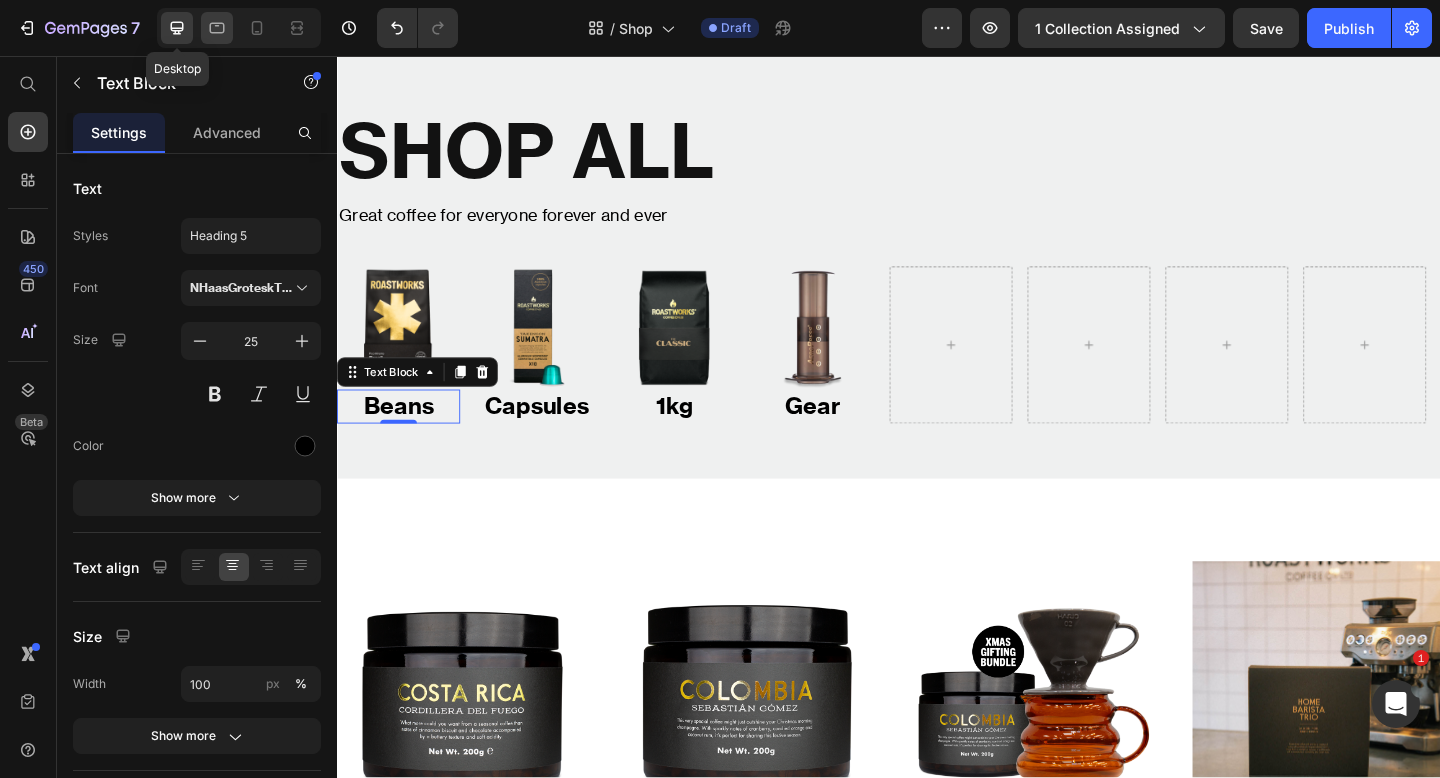 scroll, scrollTop: 344, scrollLeft: 0, axis: vertical 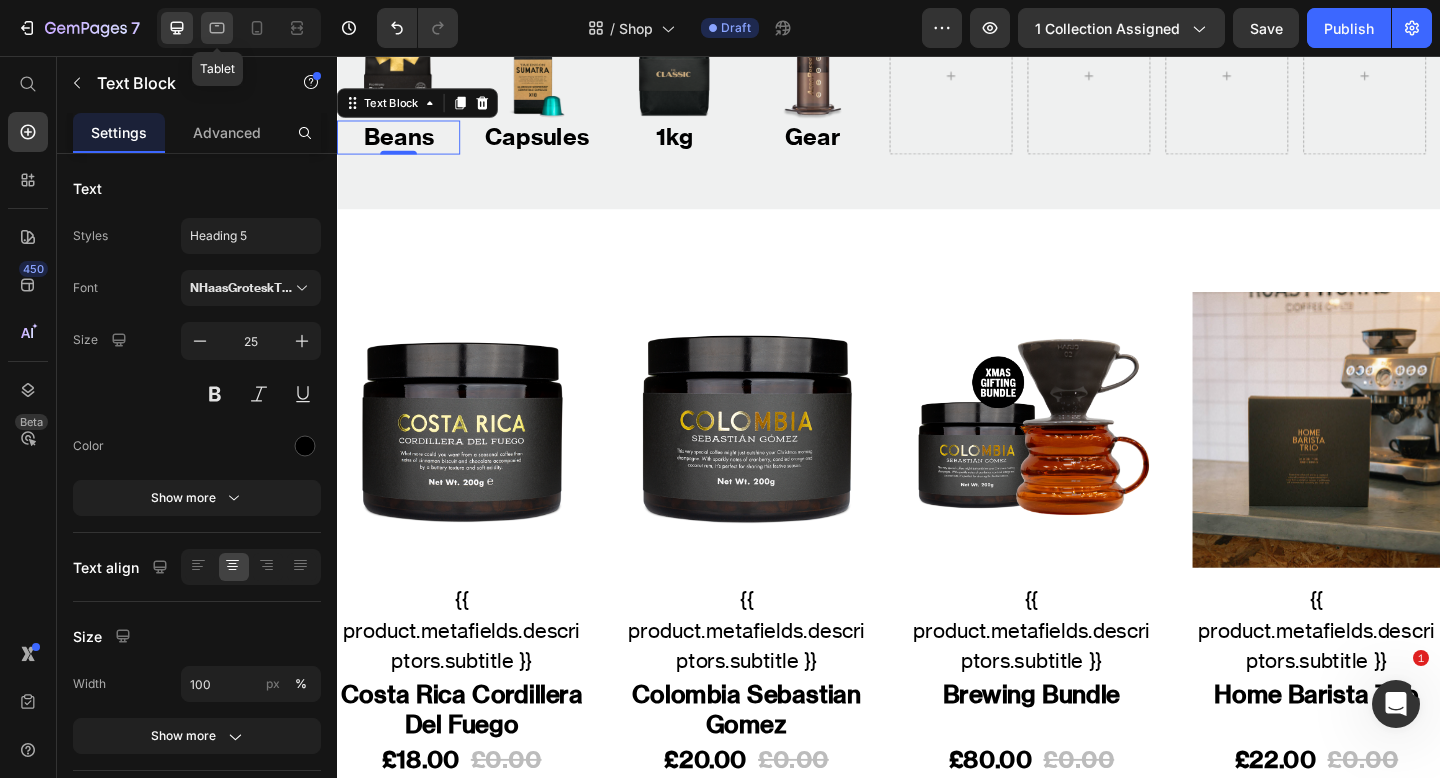 click 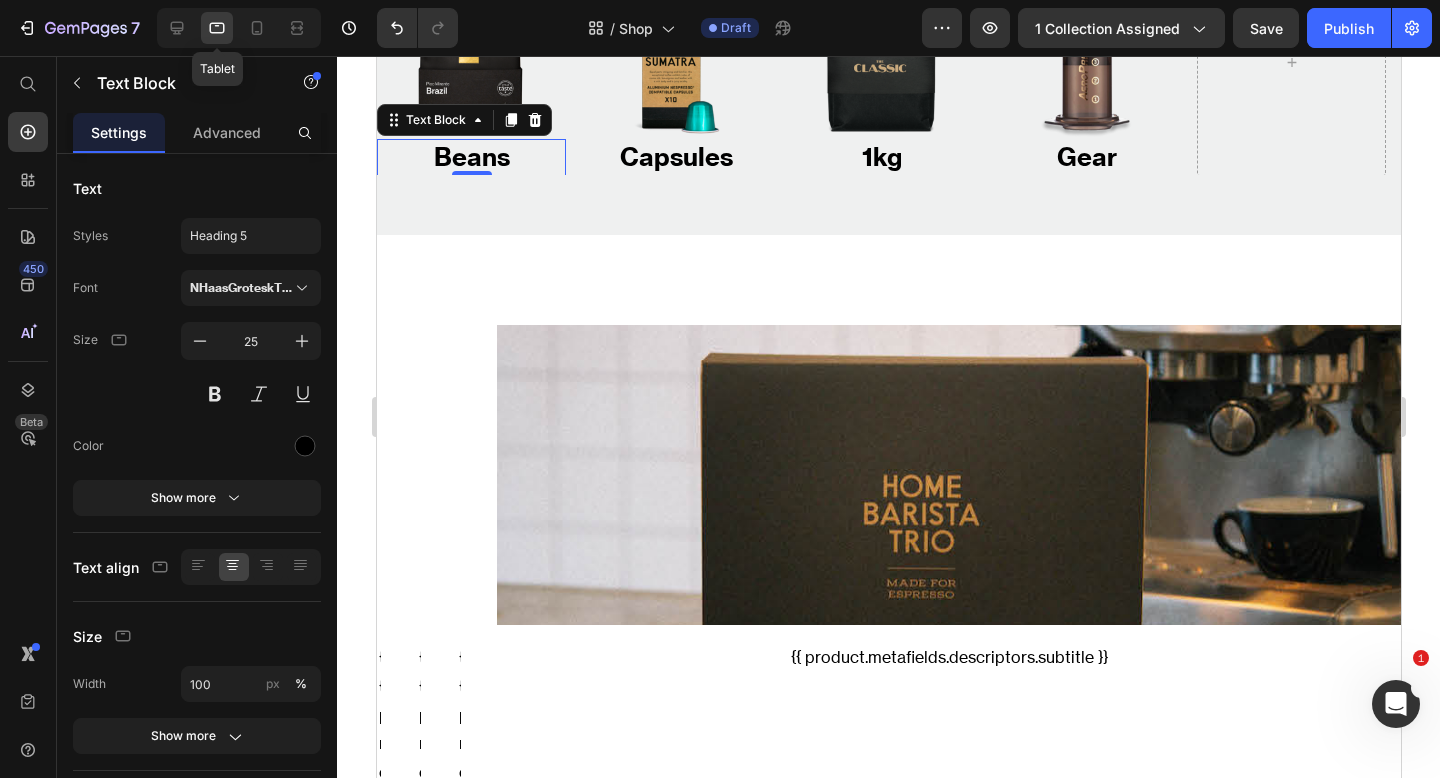 scroll, scrollTop: 356, scrollLeft: 0, axis: vertical 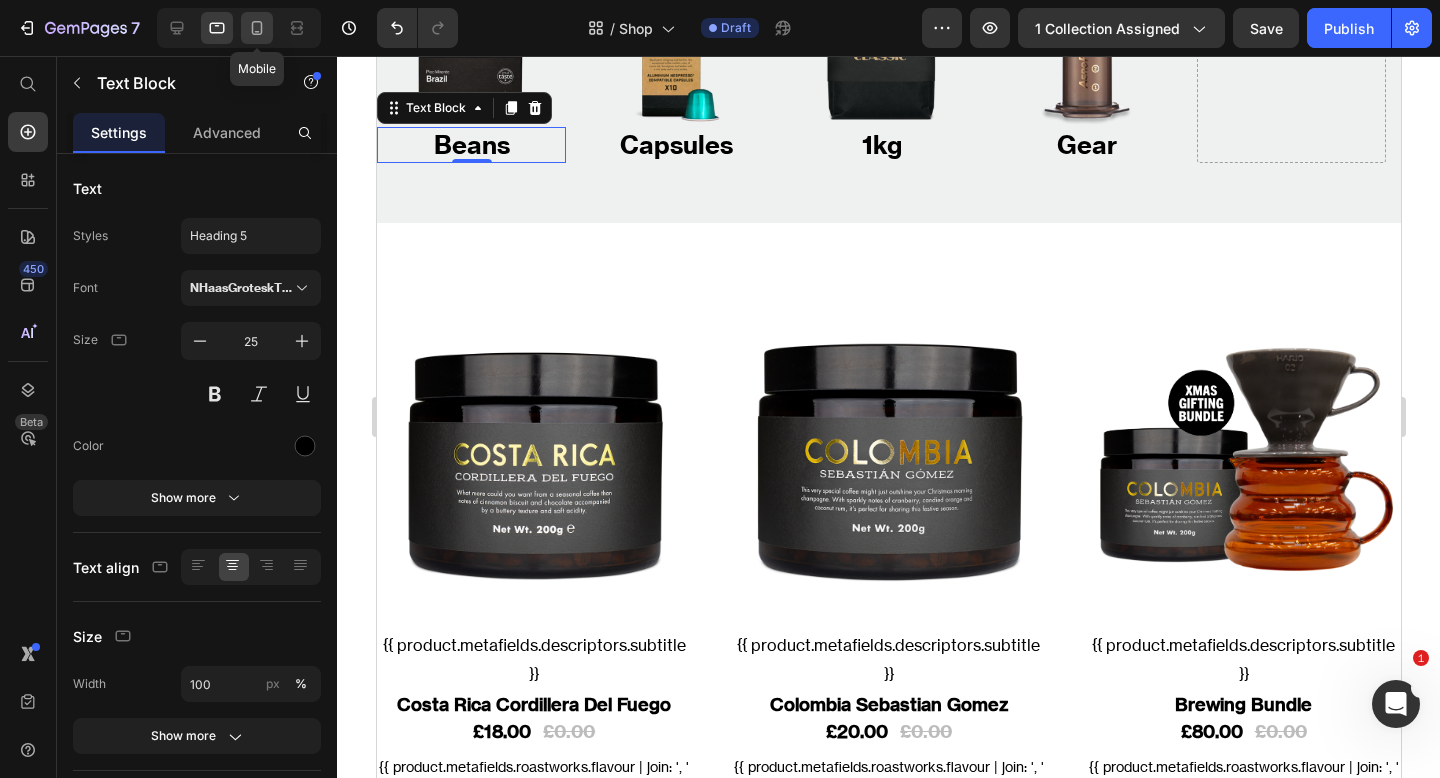 click 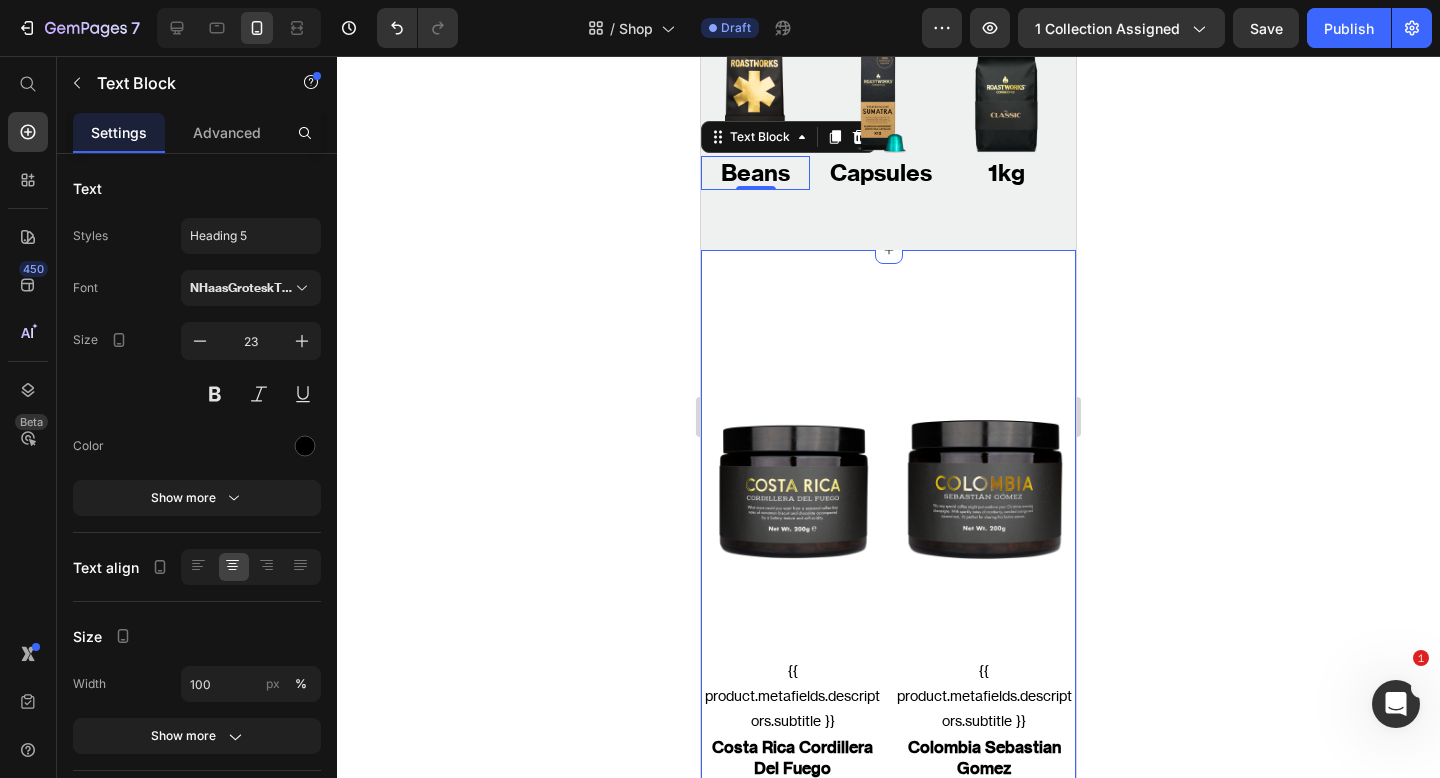scroll, scrollTop: 256, scrollLeft: 0, axis: vertical 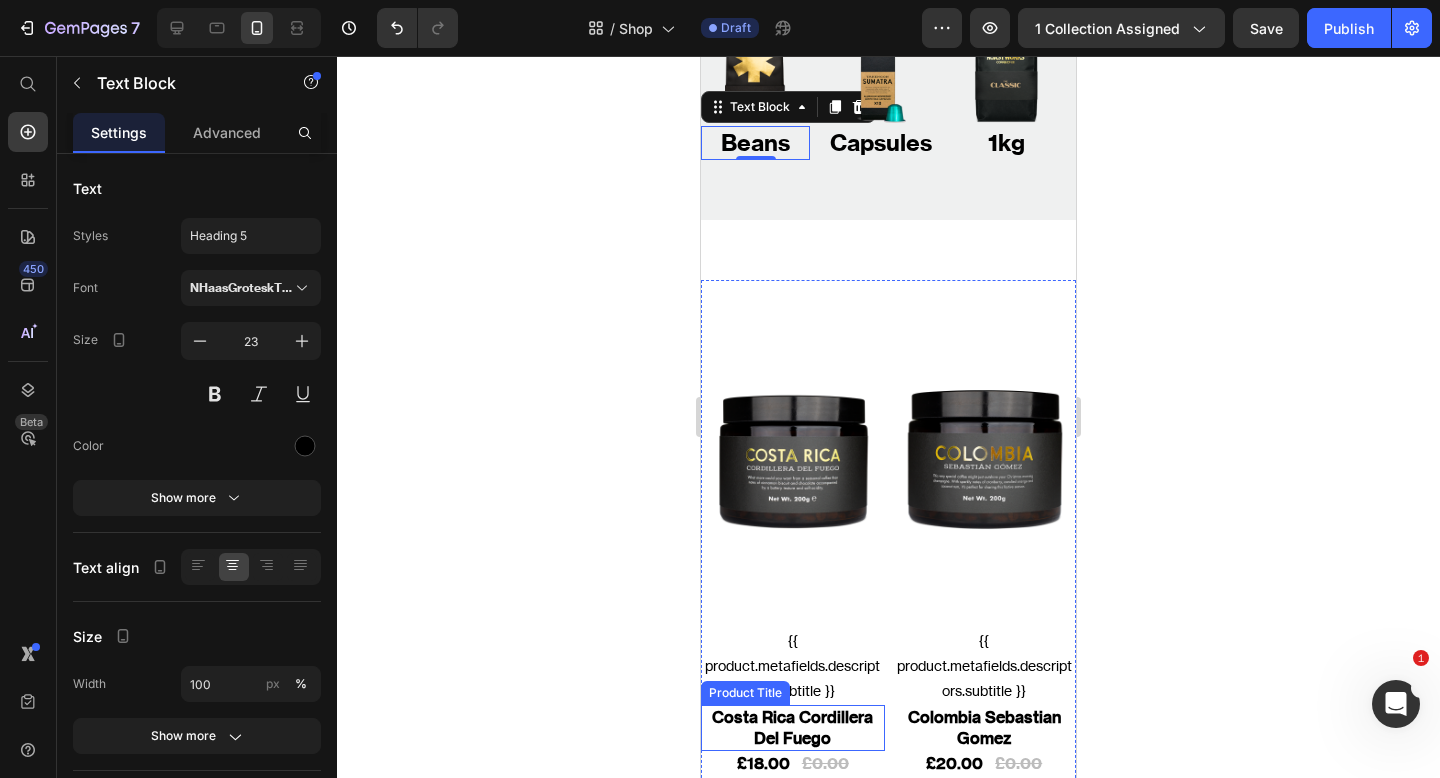 click on "Costa Rica Cordillera Del Fuego" at bounding box center (793, 728) 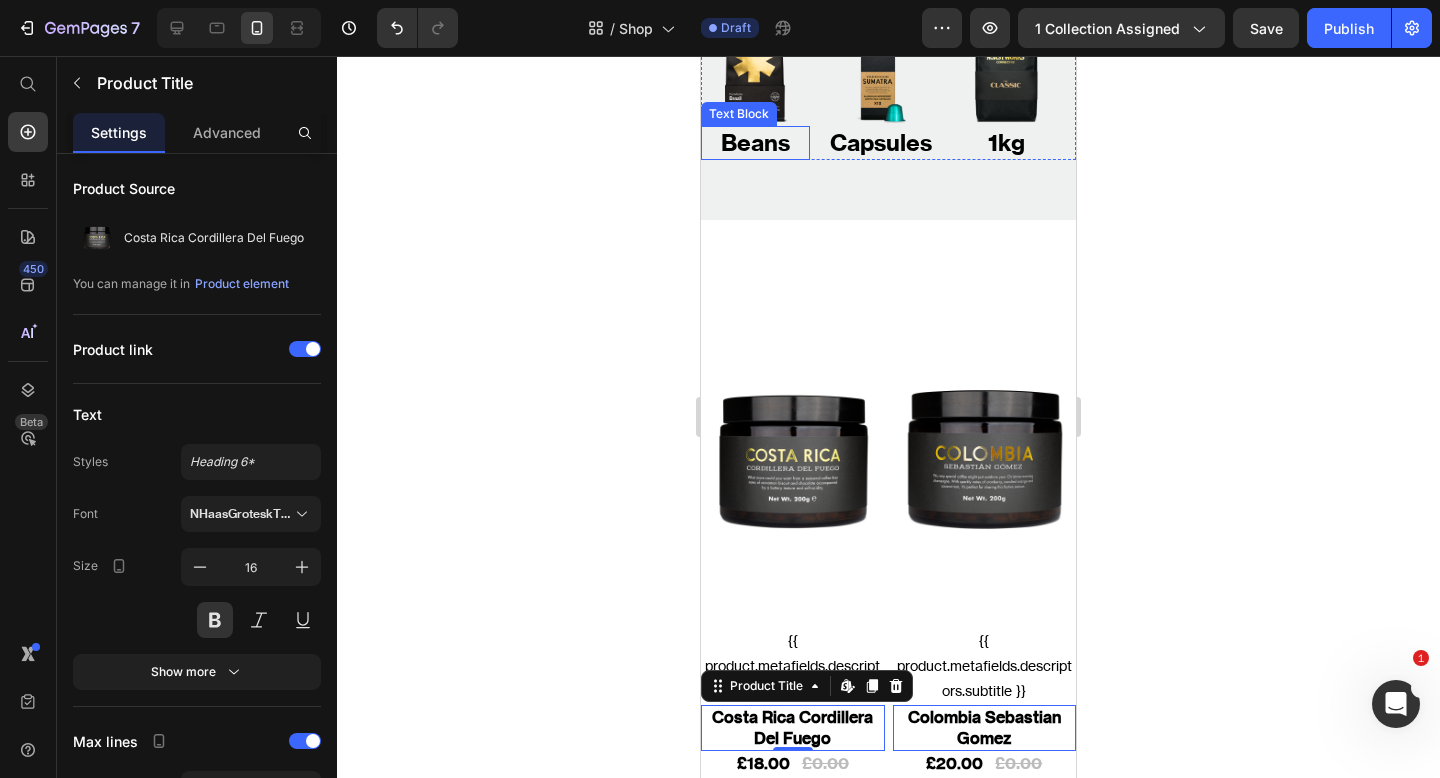 click on "Beans" at bounding box center (755, 143) 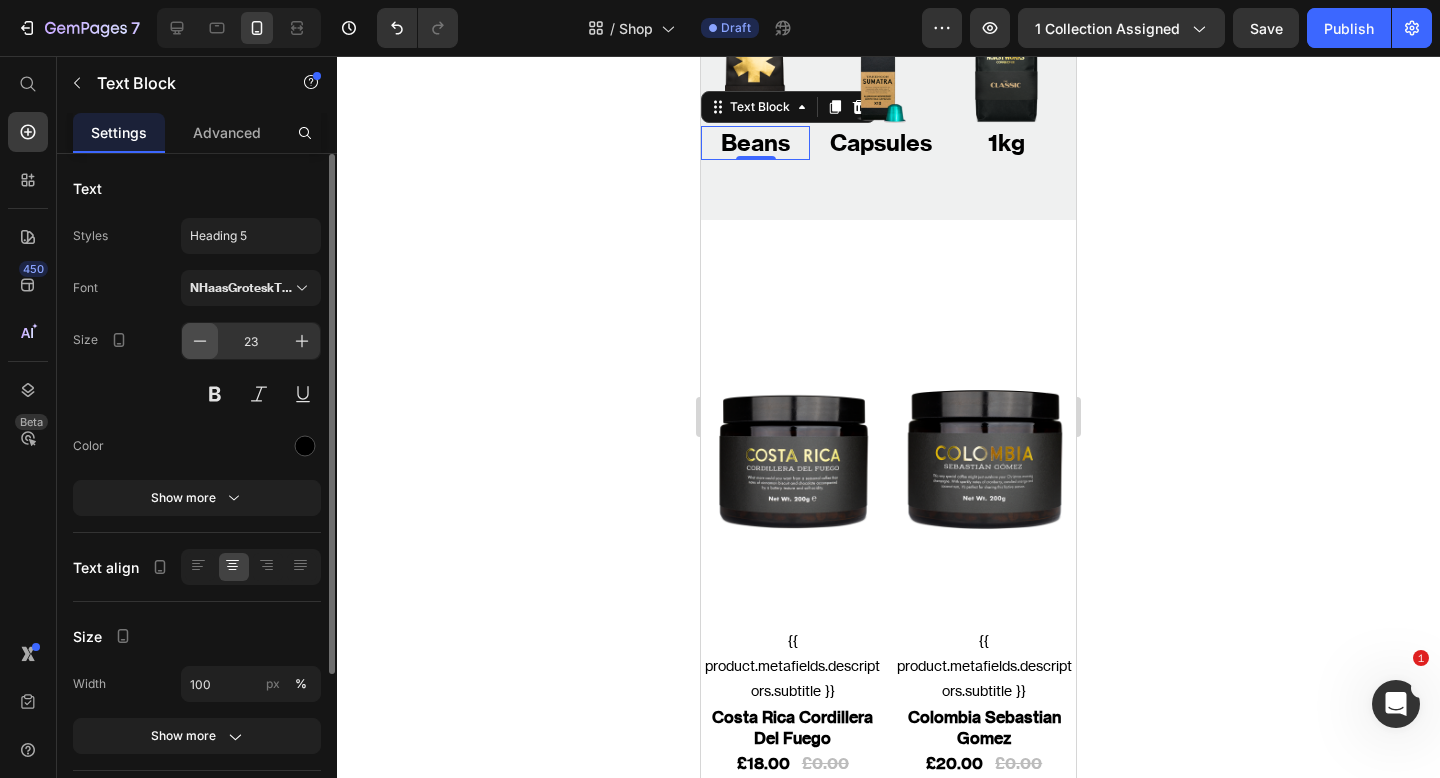 click 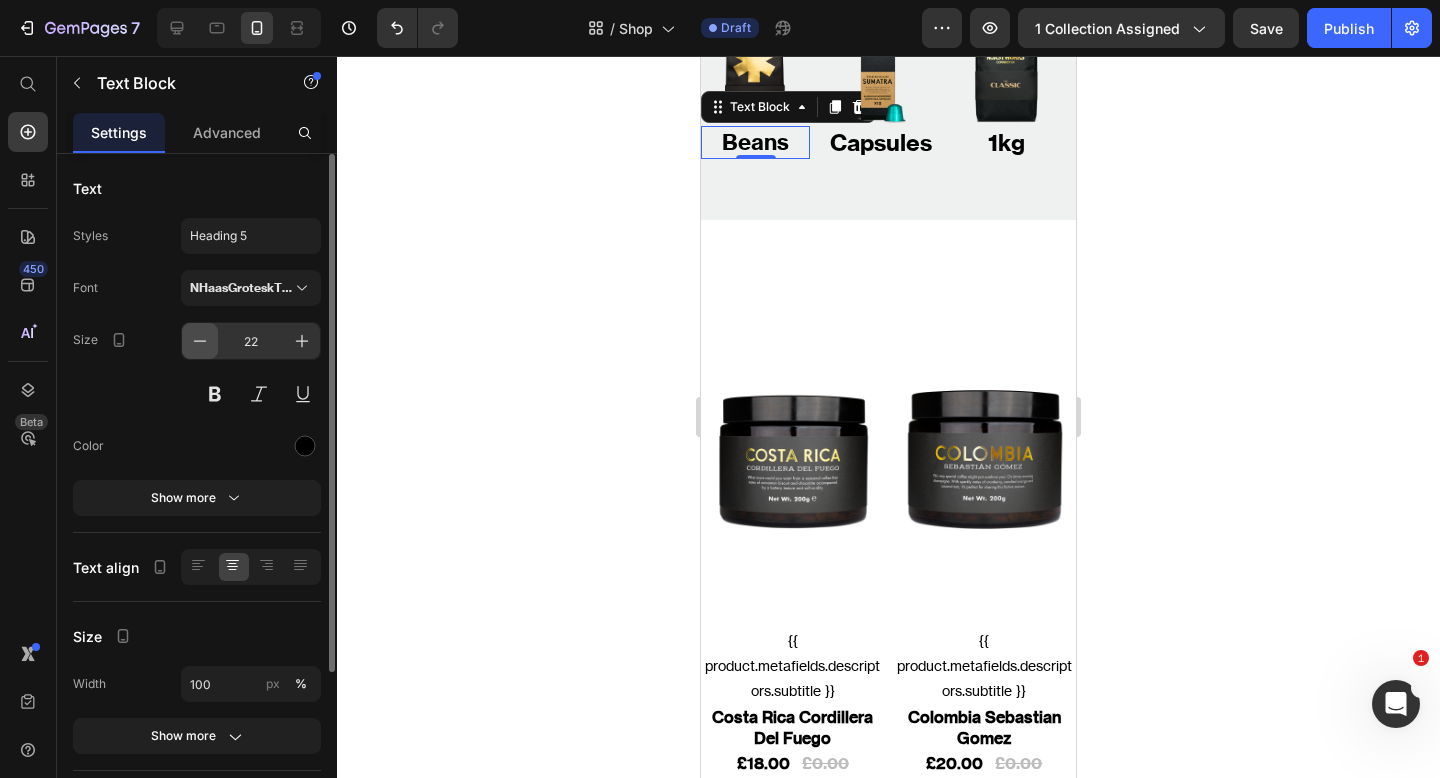 click 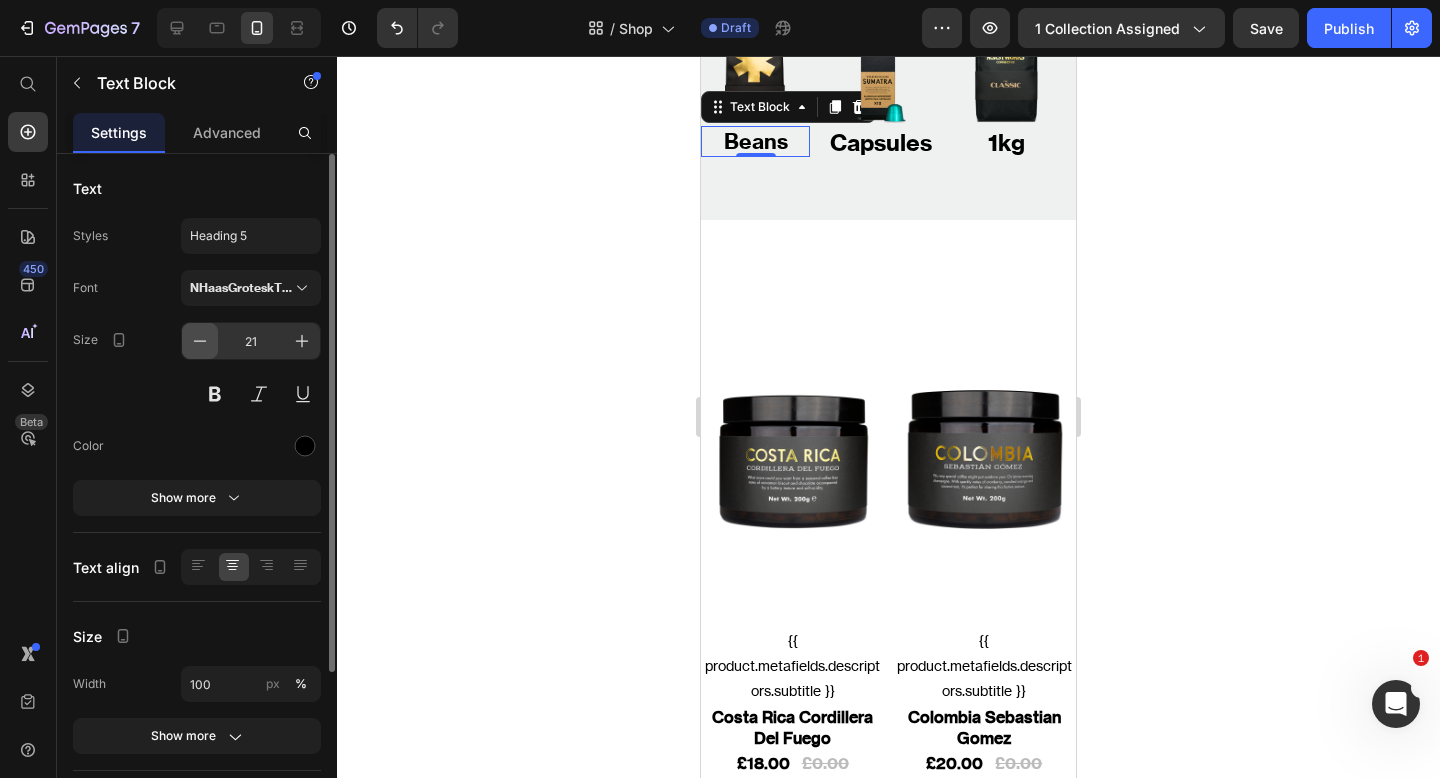click 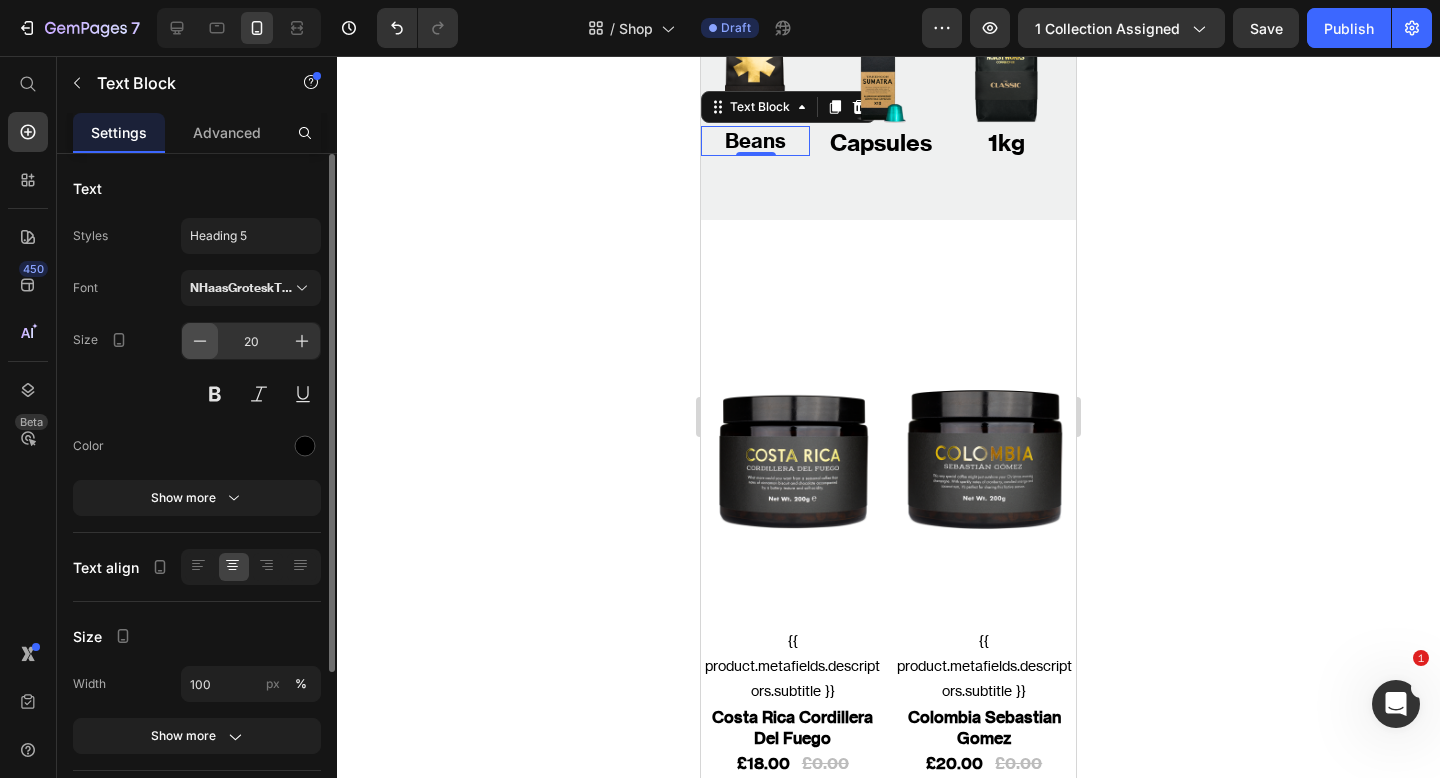 click 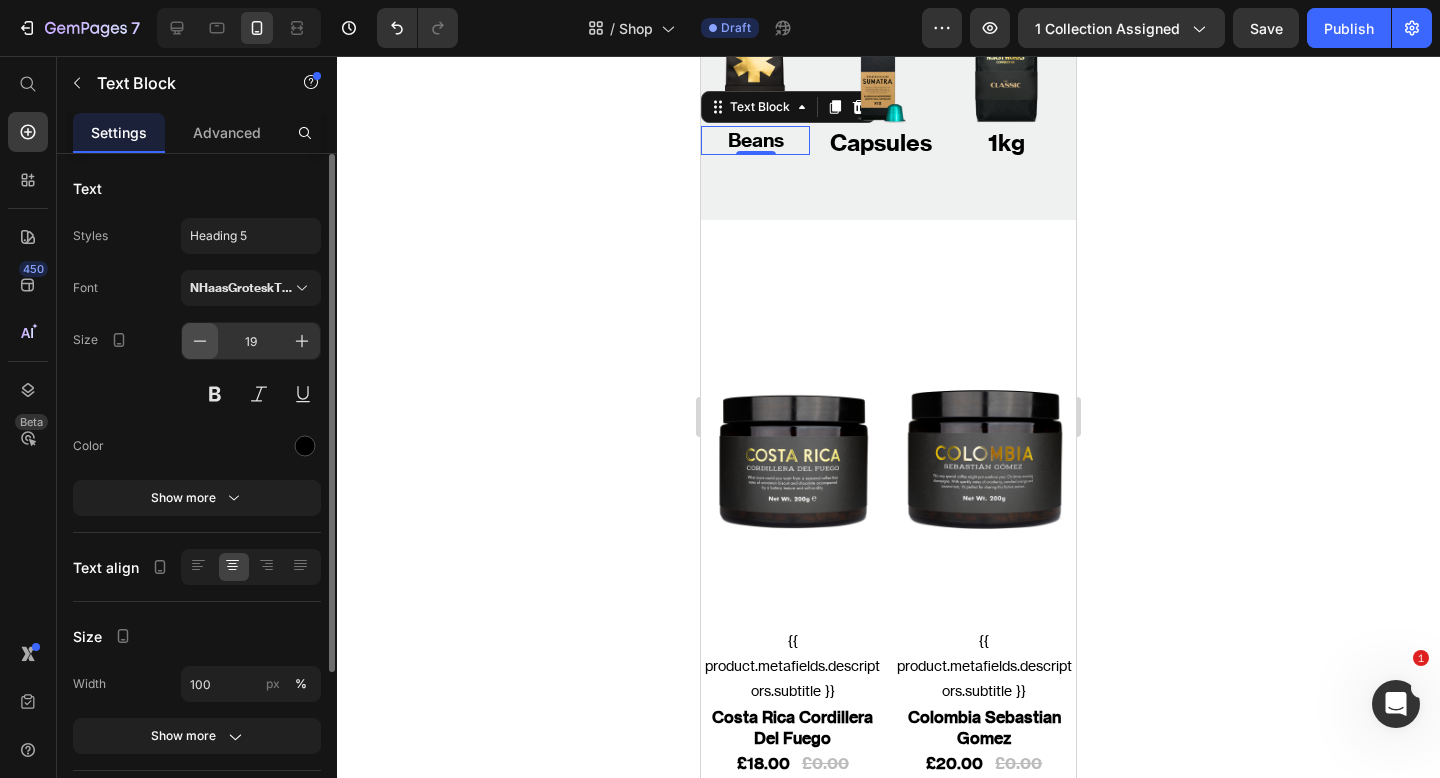 click 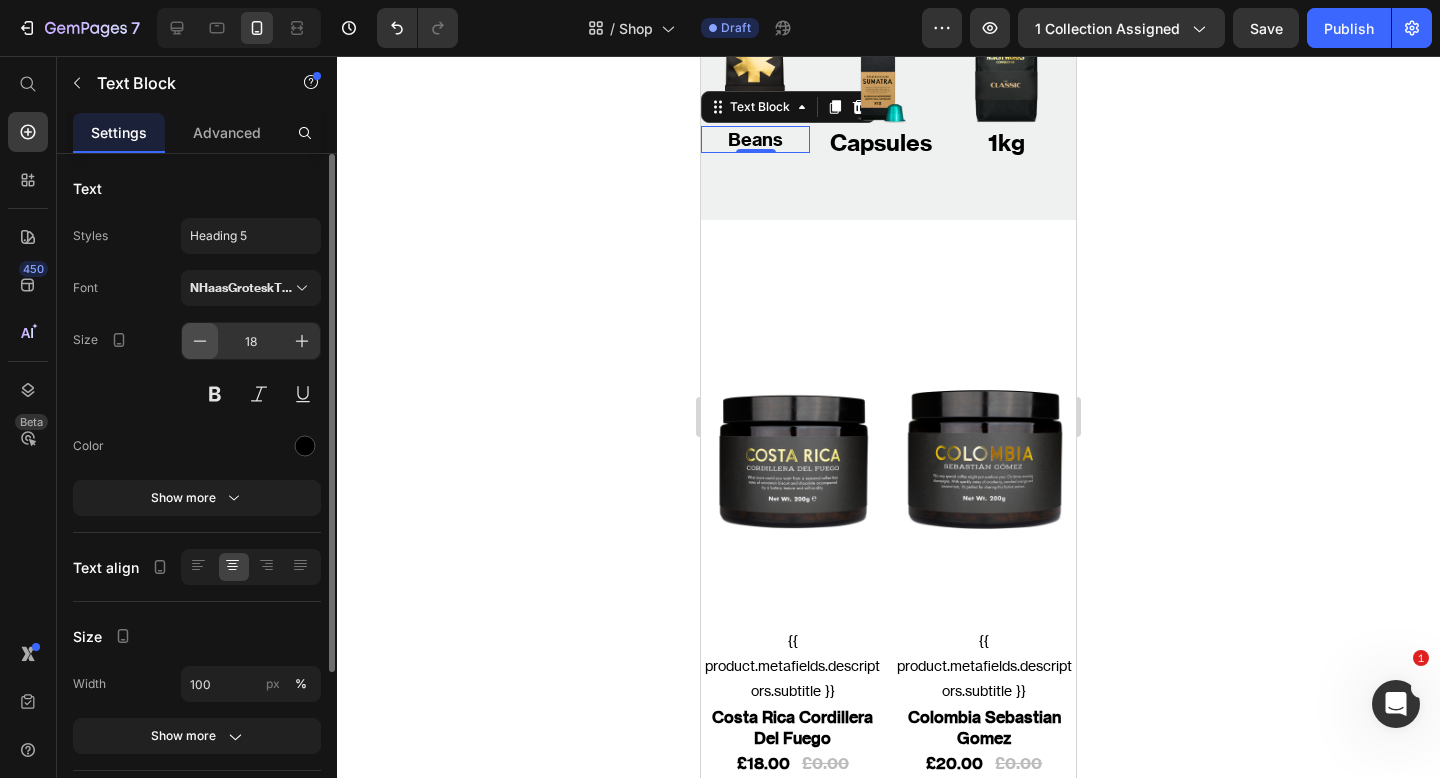 click 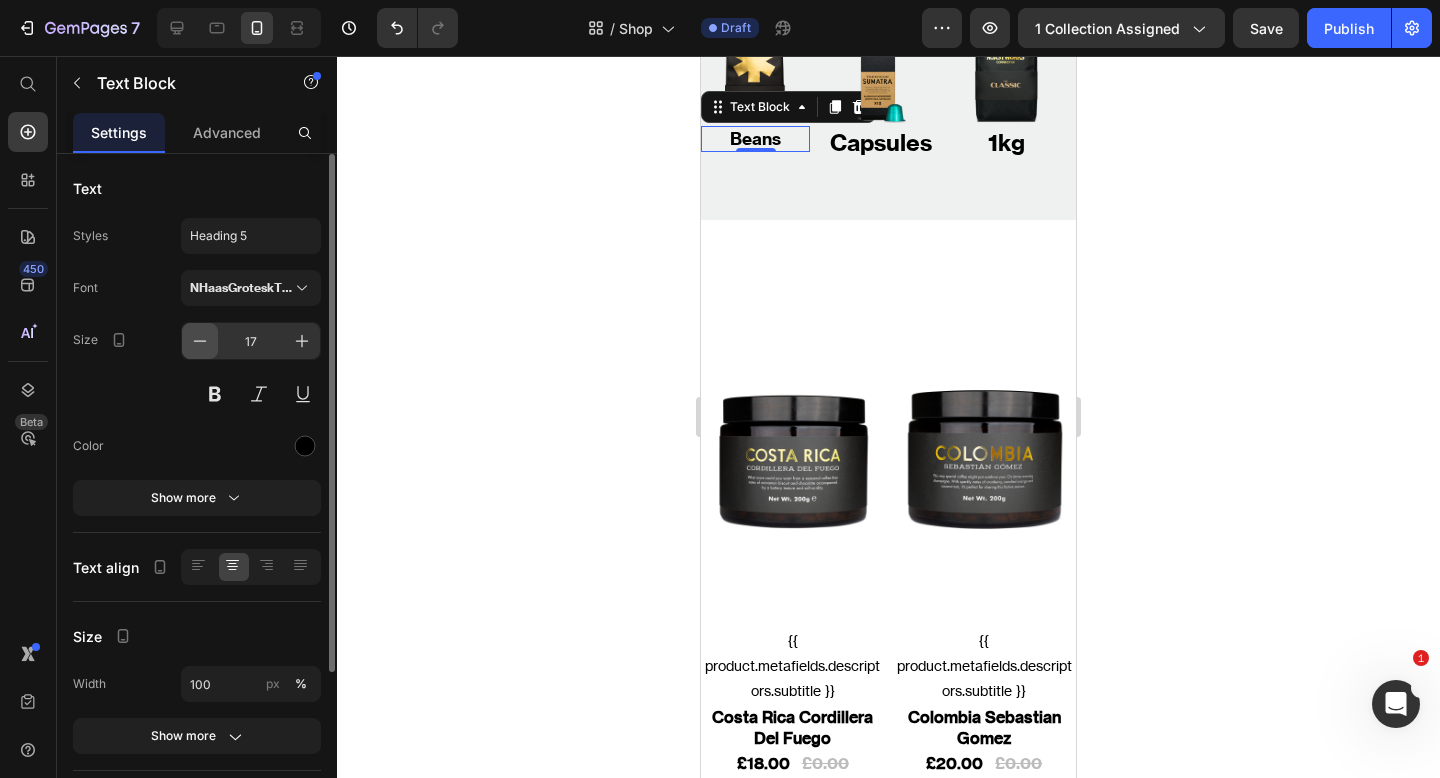 click 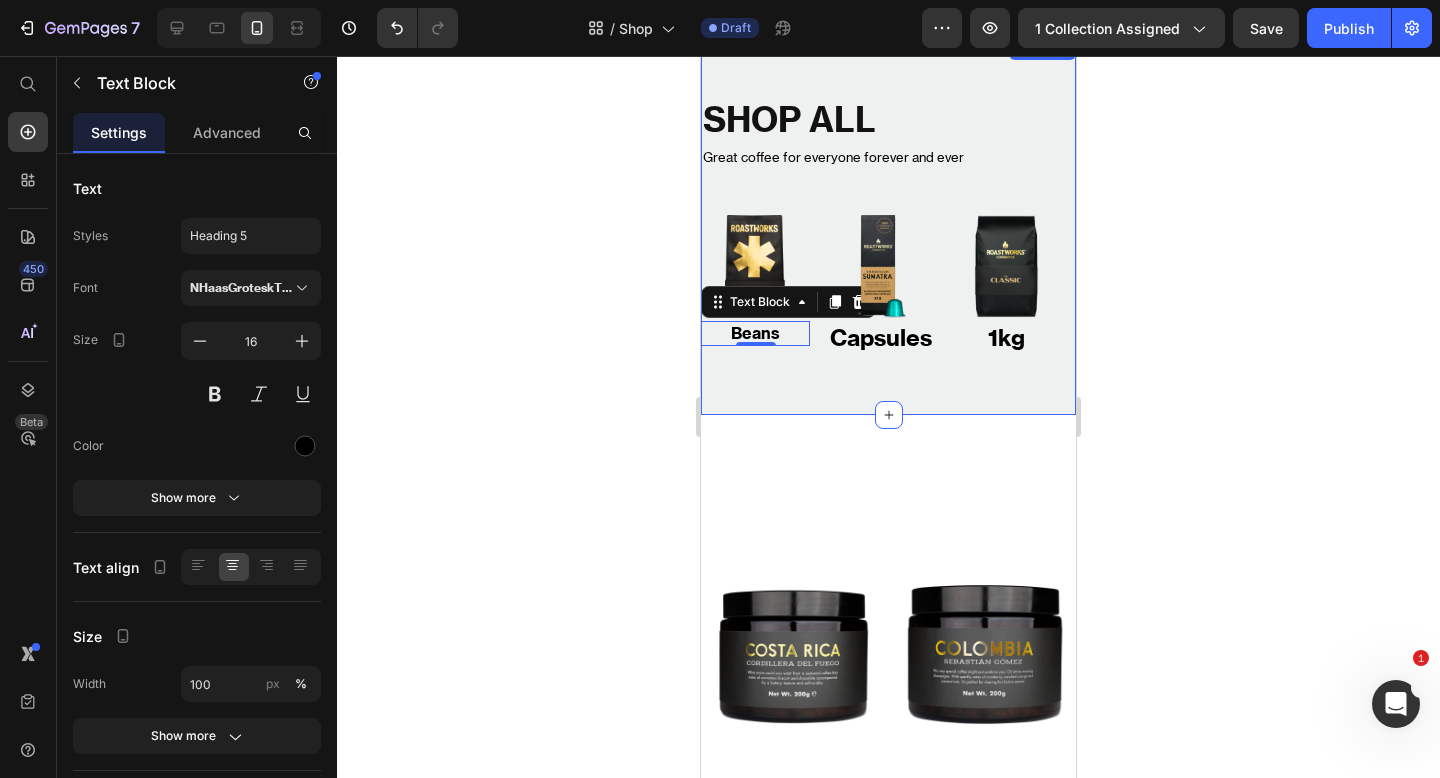 scroll, scrollTop: 0, scrollLeft: 0, axis: both 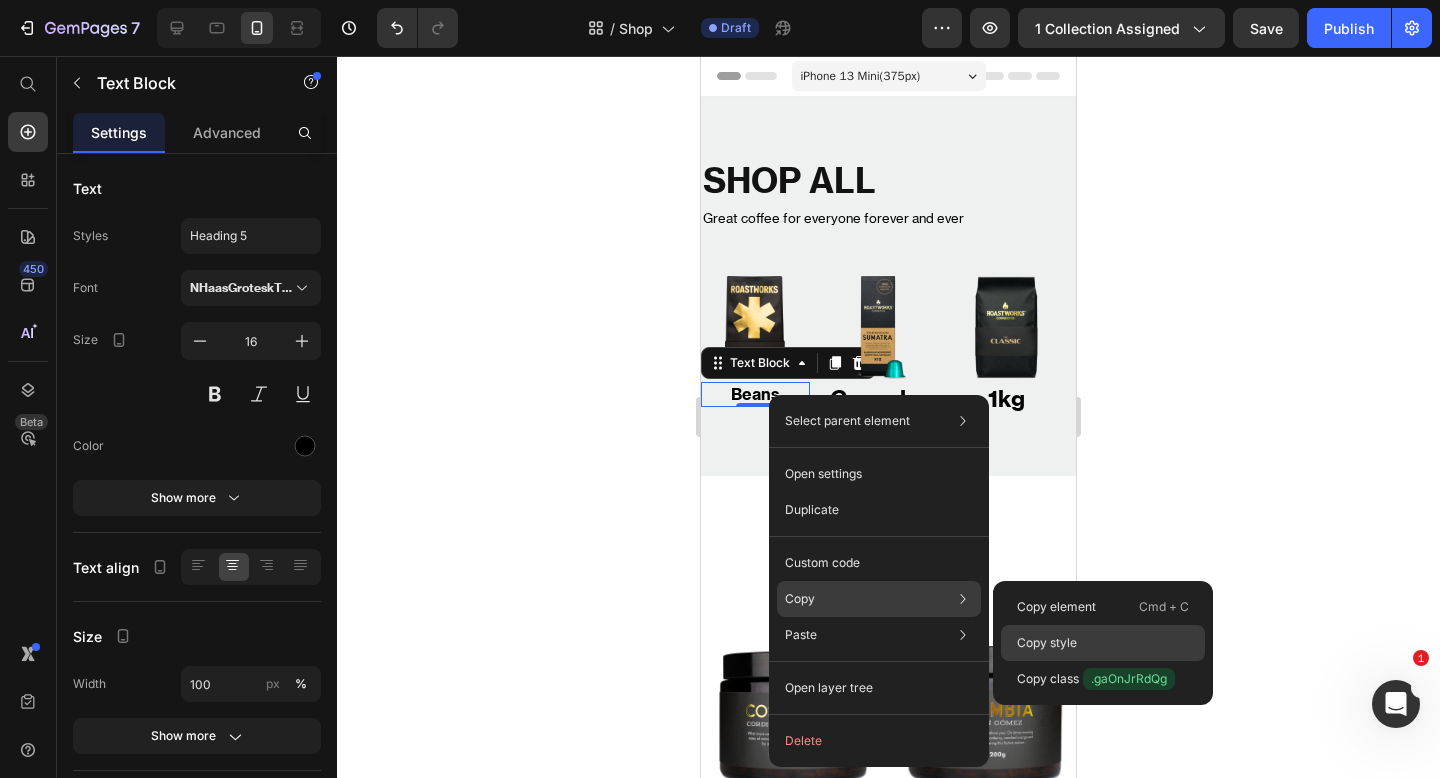 click on "Copy style" 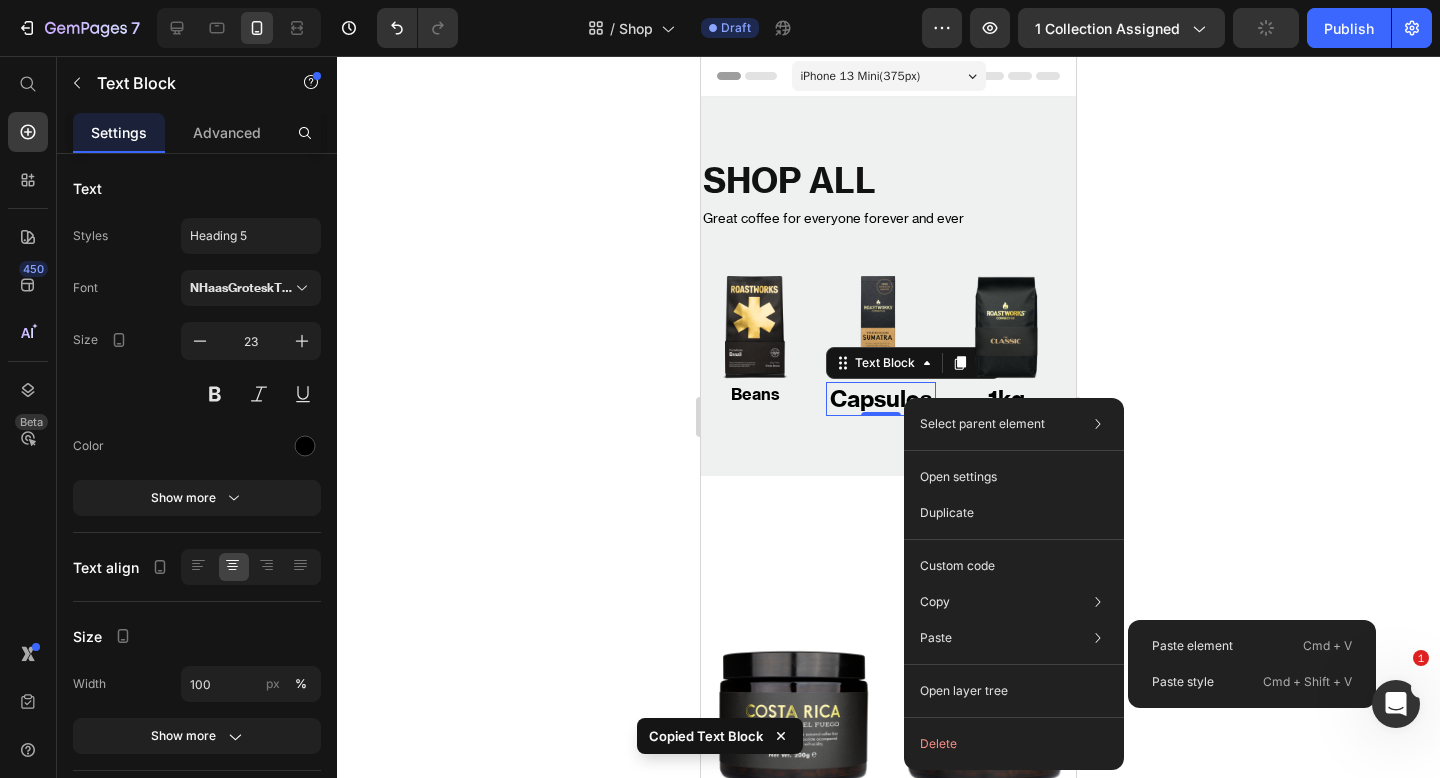click on "Paste style  Cmd + Shift + V" 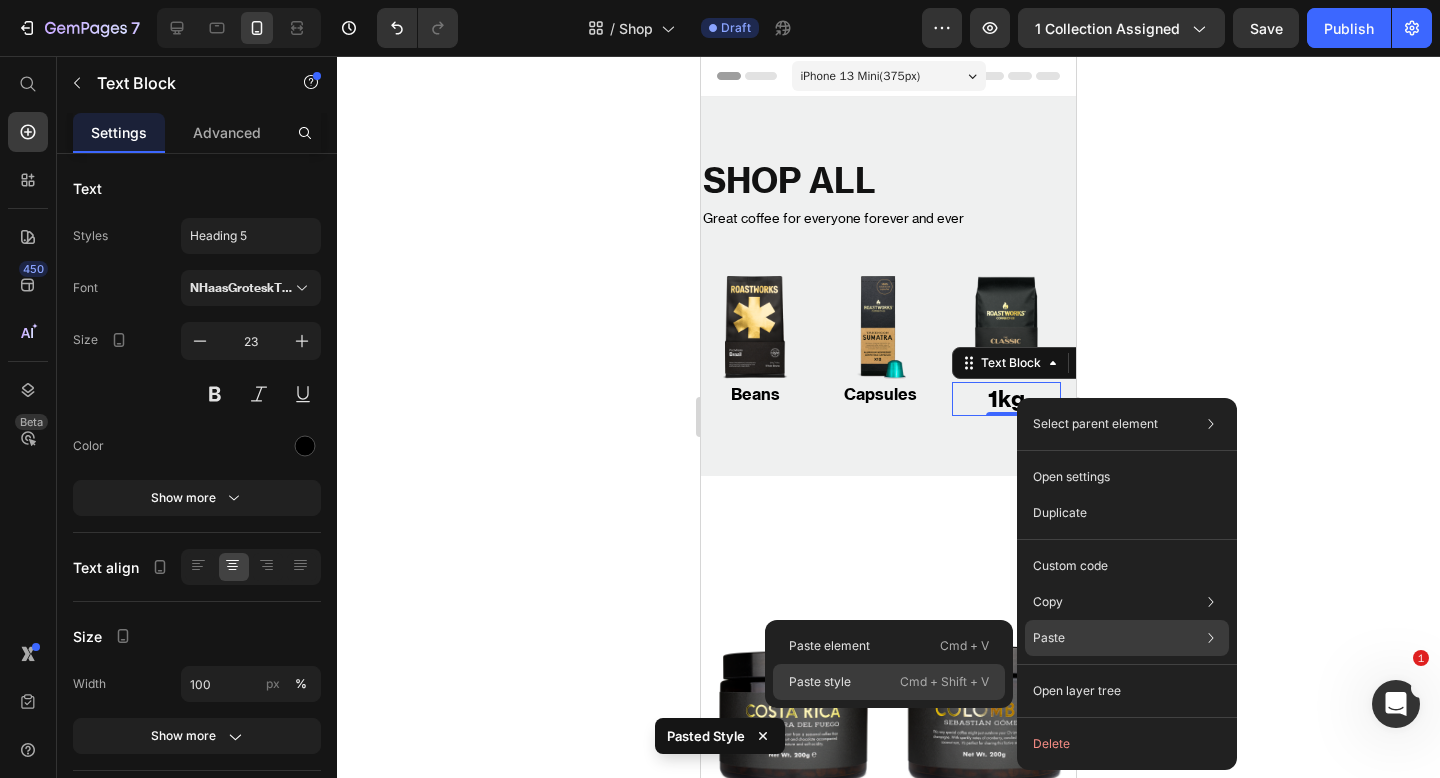 click on "Paste style  Cmd + Shift + V" 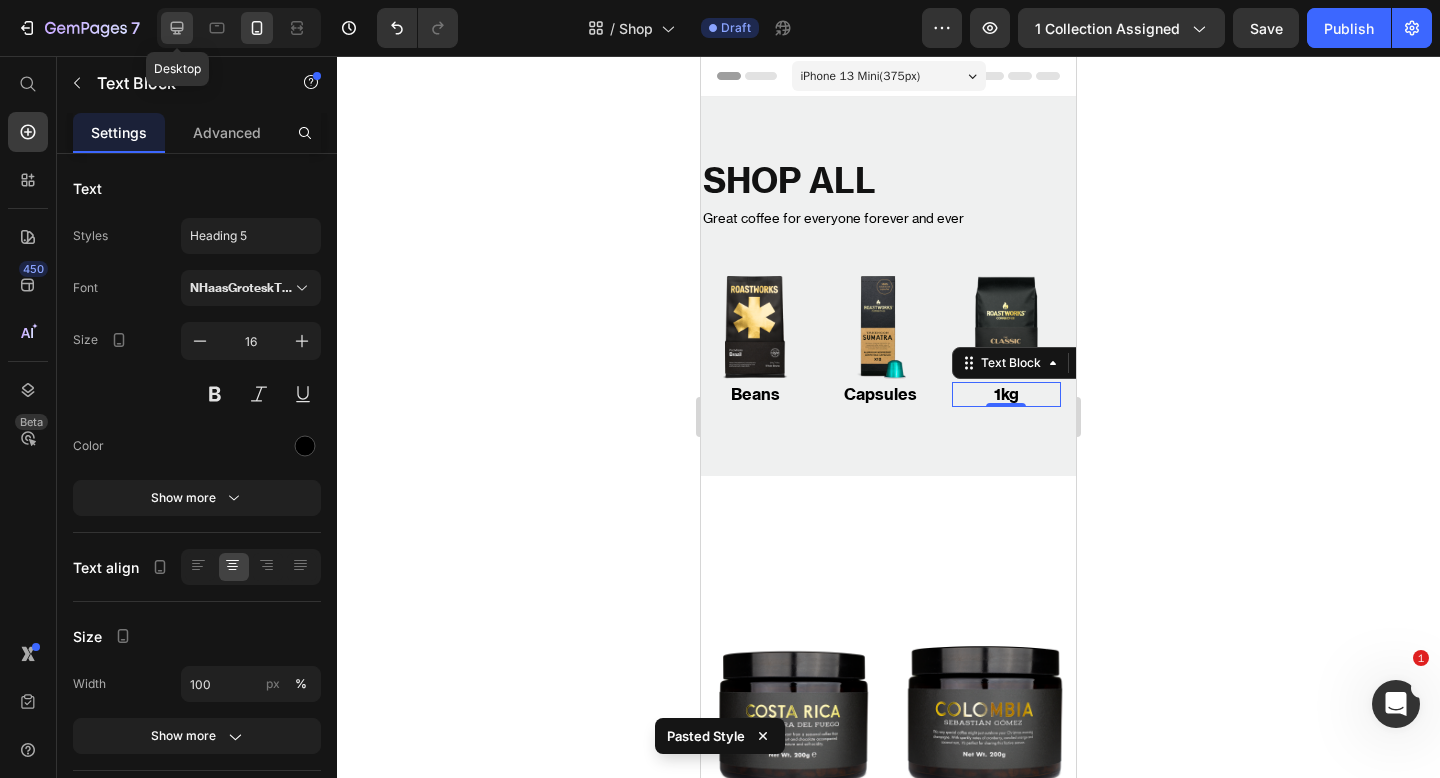 click 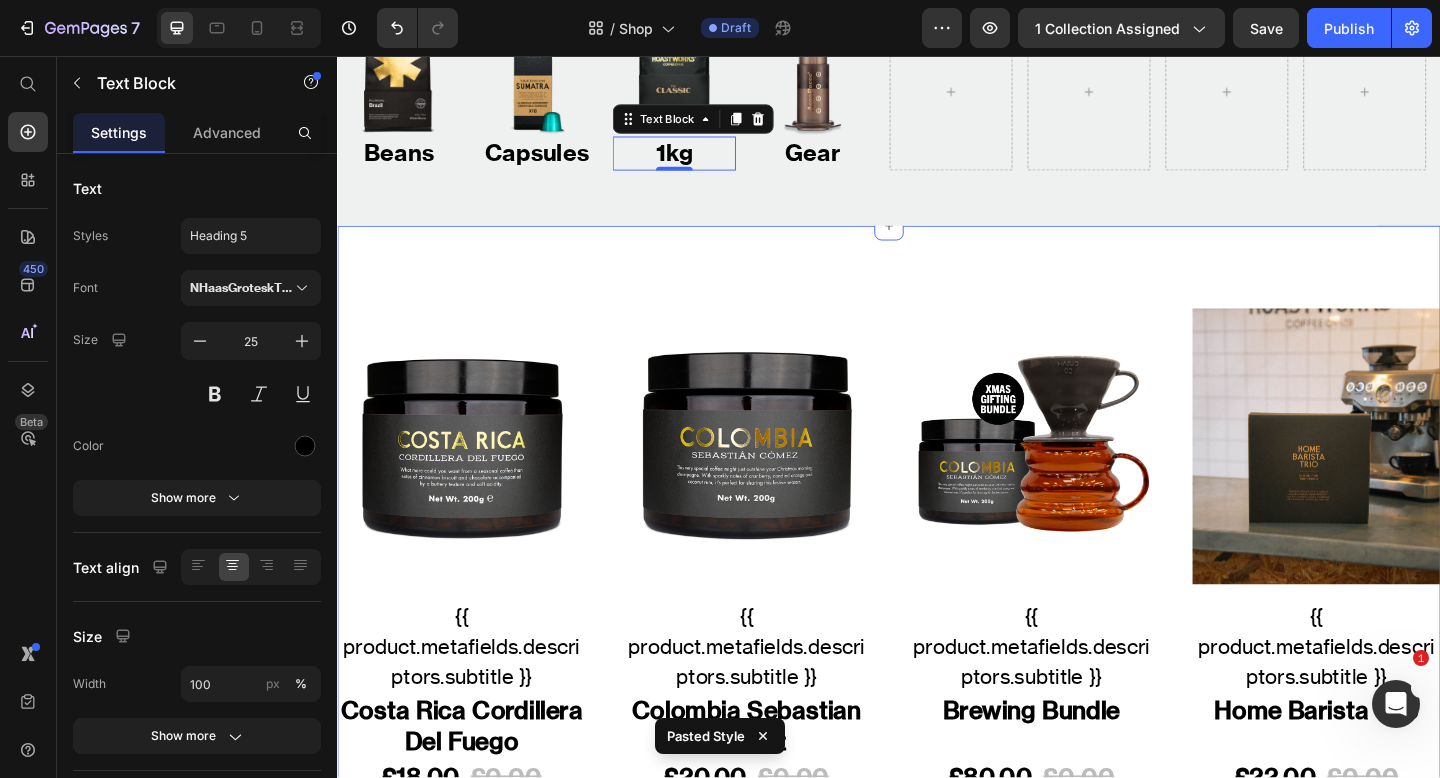 scroll, scrollTop: 344, scrollLeft: 0, axis: vertical 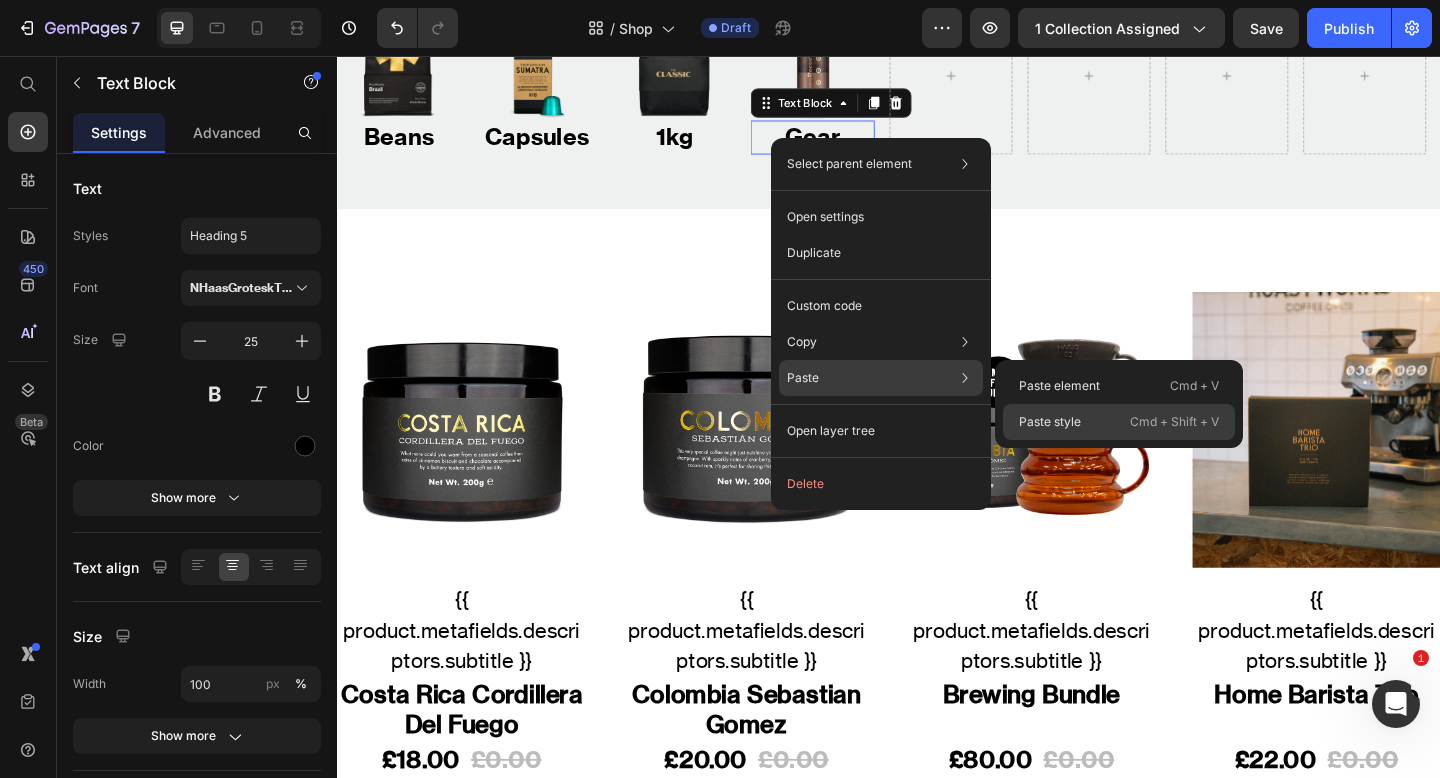 click on "Paste style  Cmd + Shift + V" 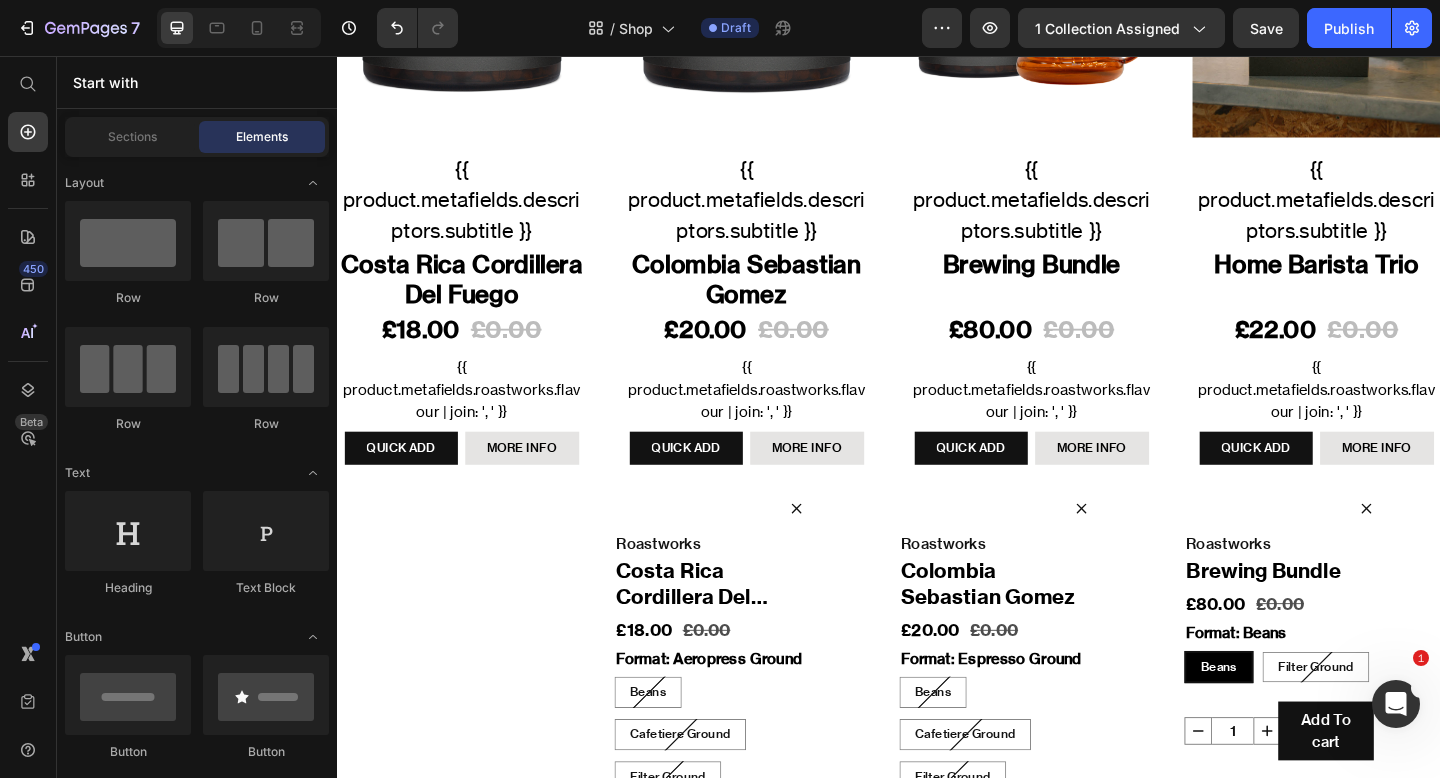 scroll, scrollTop: 0, scrollLeft: 0, axis: both 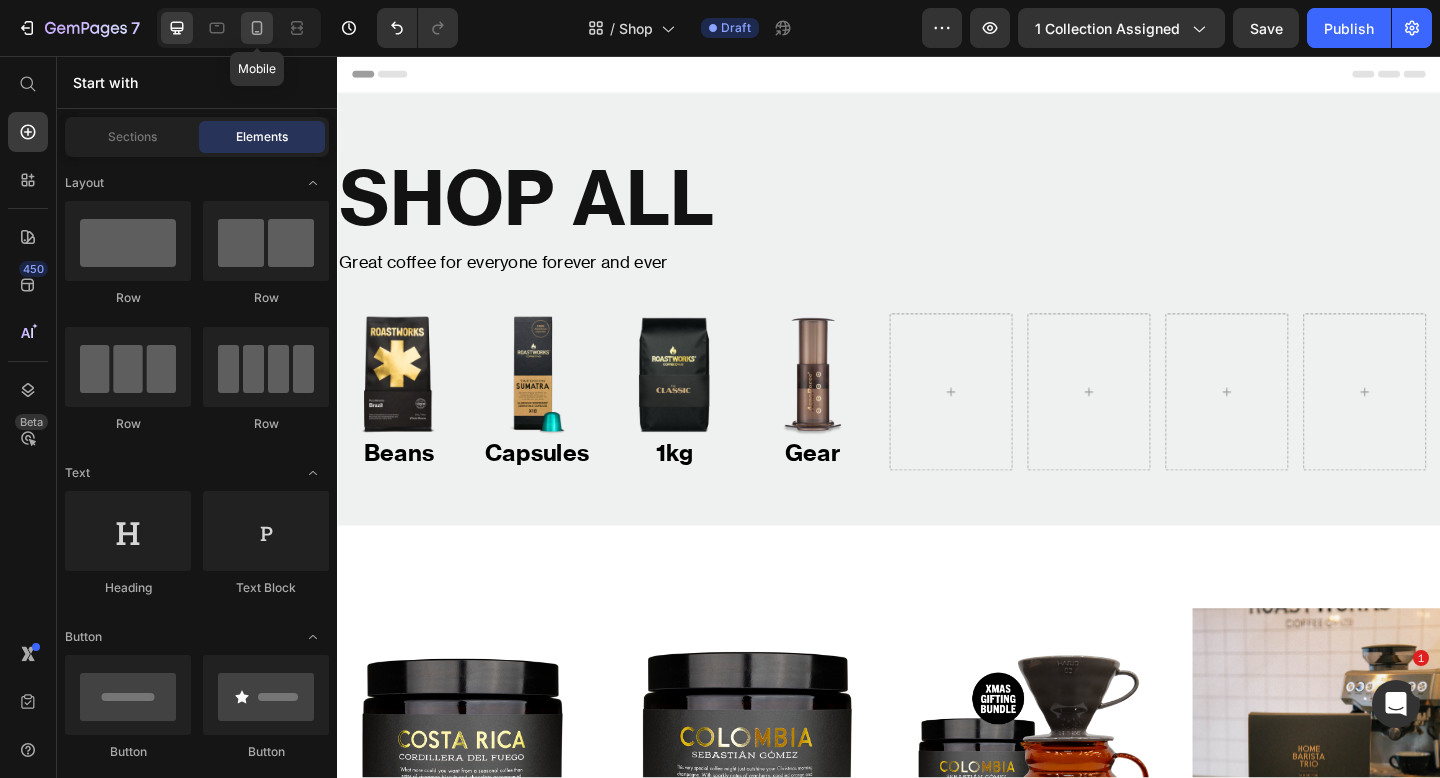 click 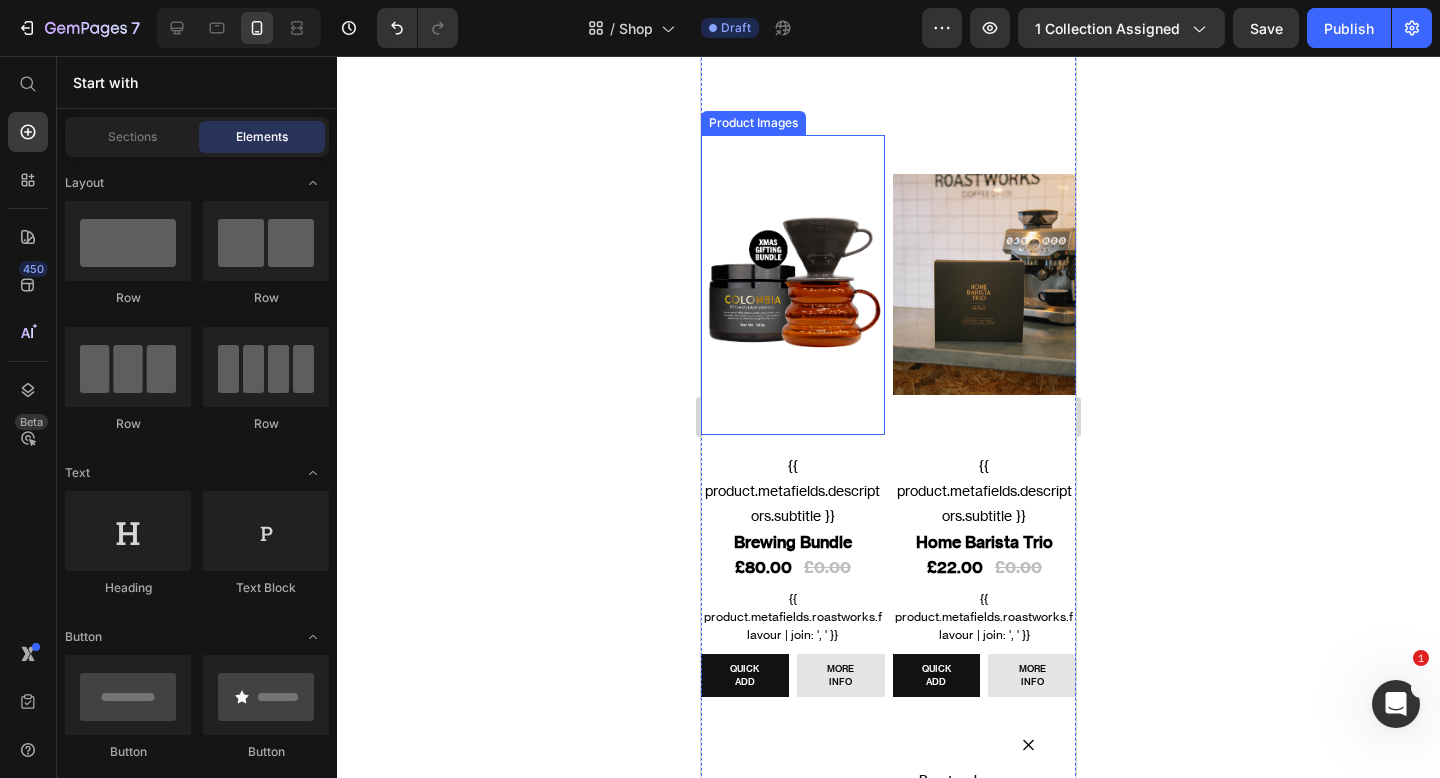 scroll, scrollTop: 1791, scrollLeft: 0, axis: vertical 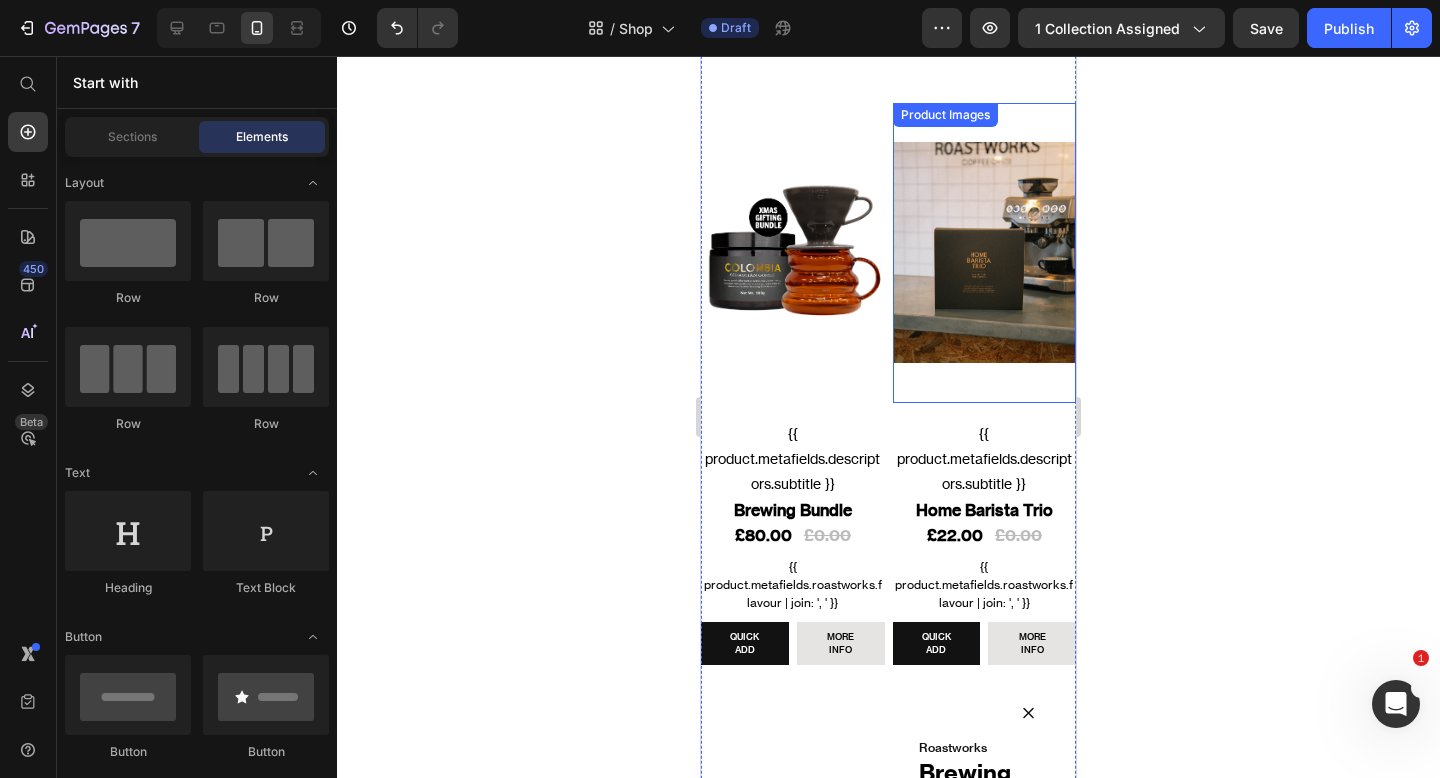 click at bounding box center [793, -1084] 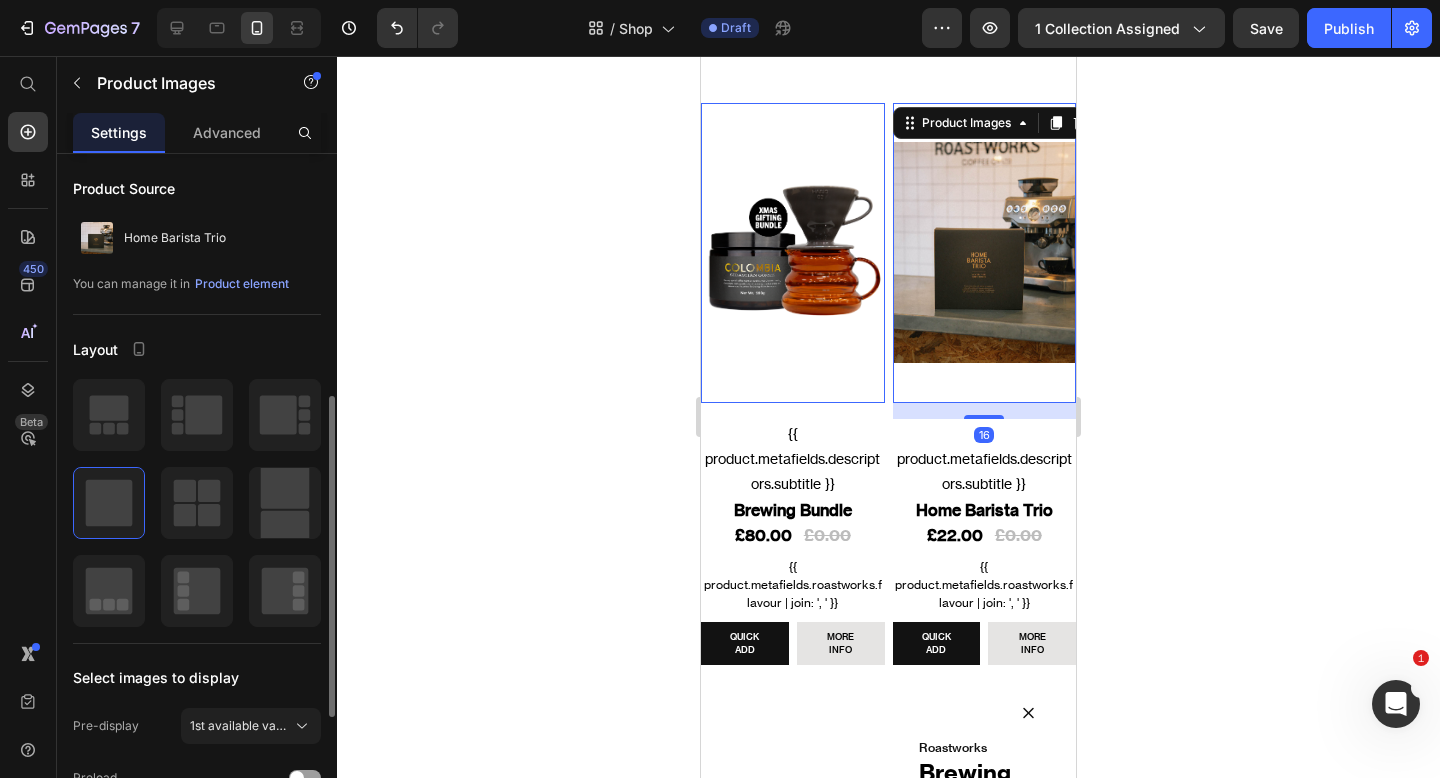 scroll, scrollTop: 519, scrollLeft: 0, axis: vertical 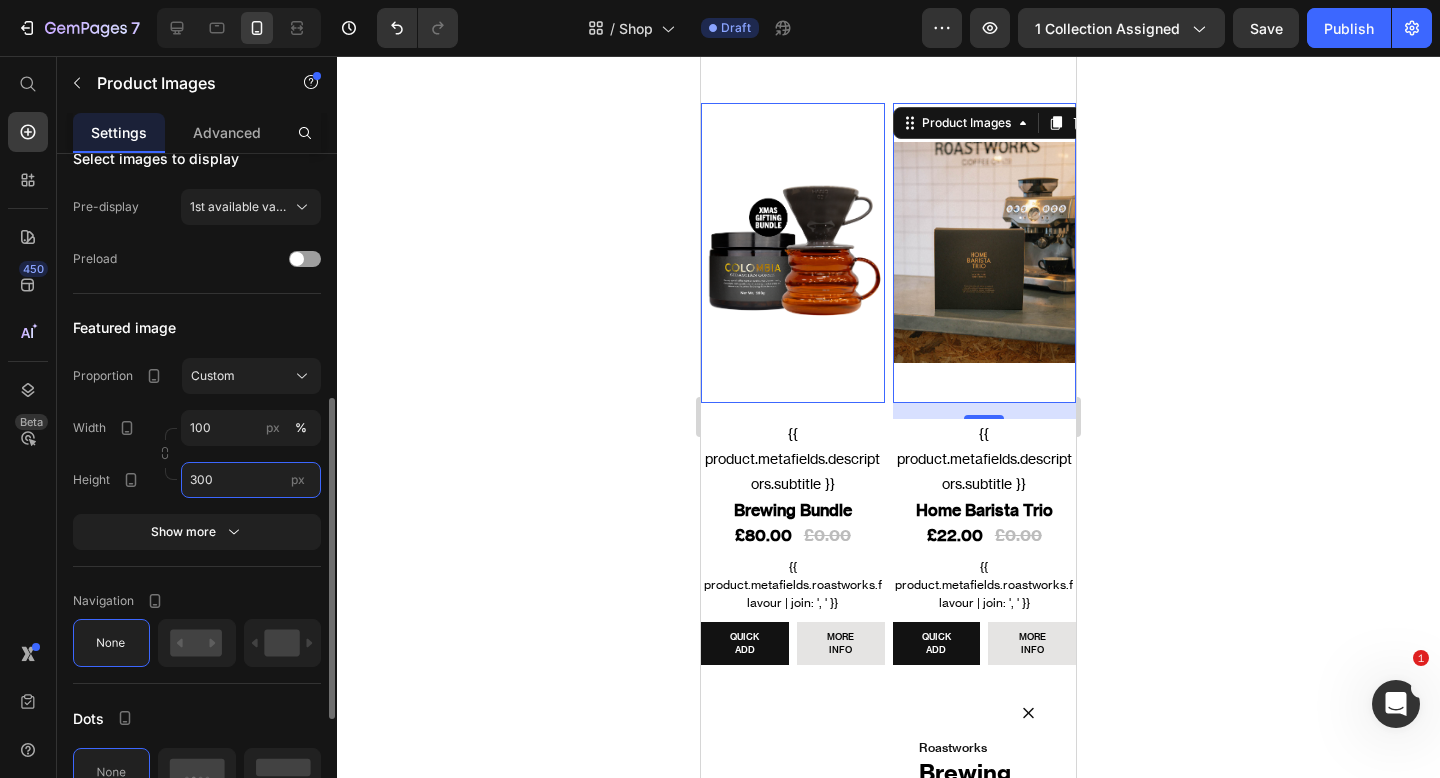 click on "300" at bounding box center (251, 480) 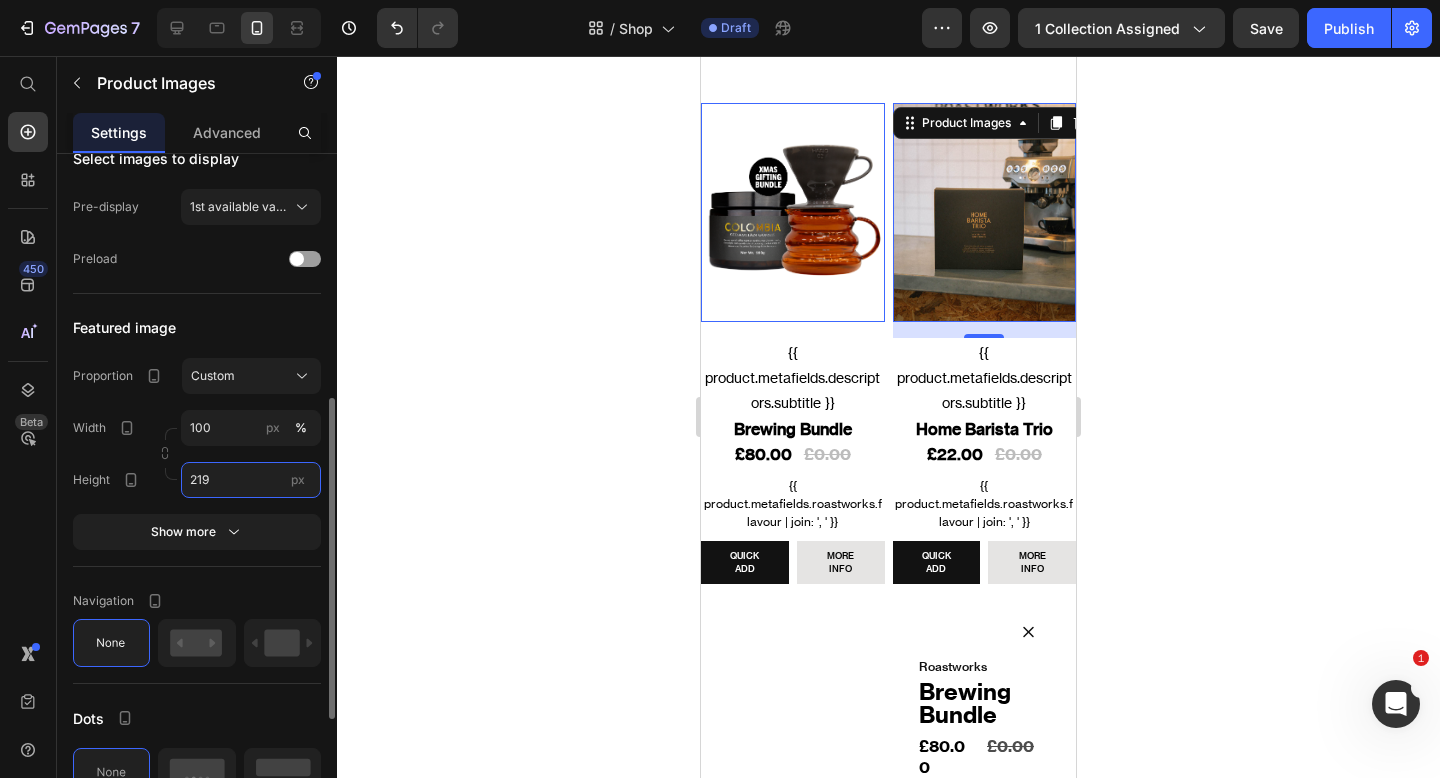 type on "220" 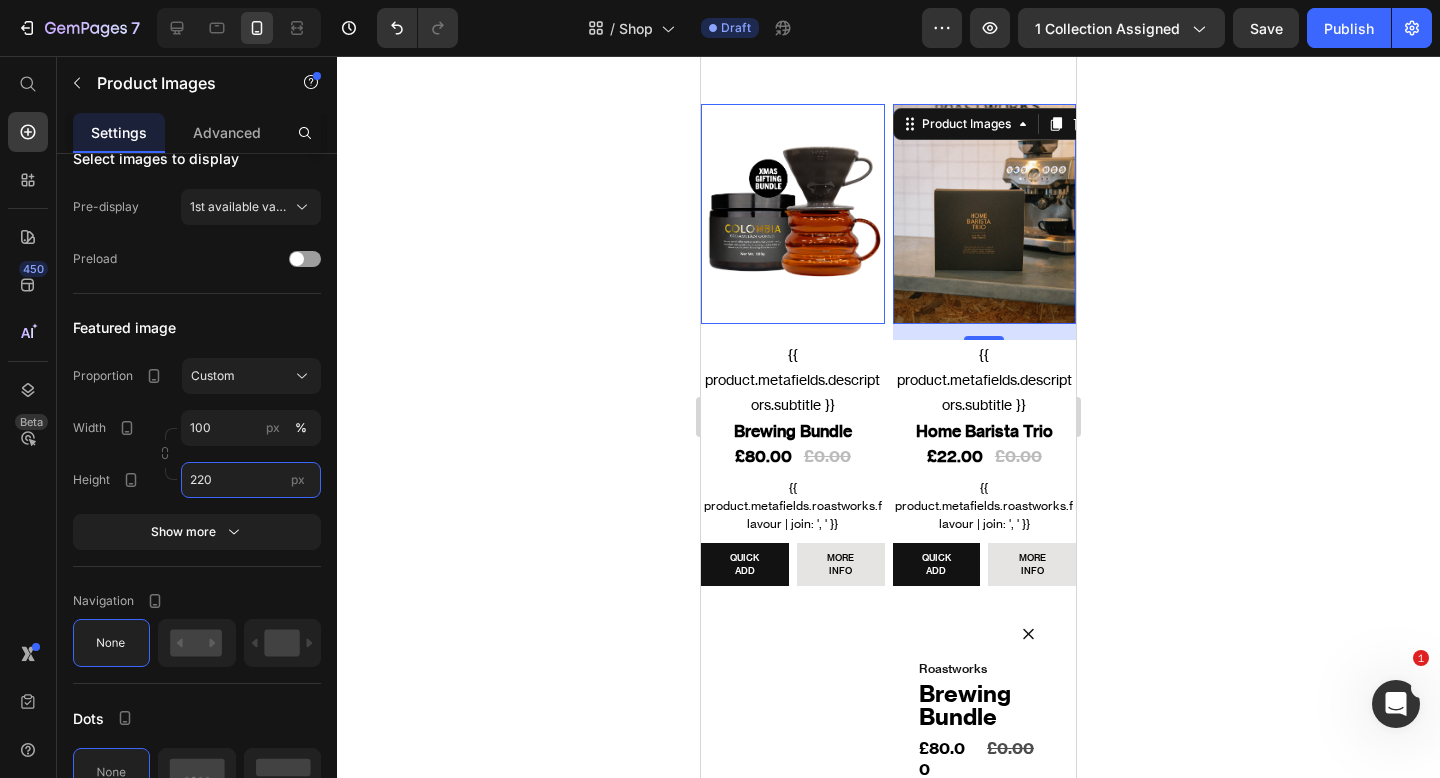 scroll, scrollTop: 1711, scrollLeft: 0, axis: vertical 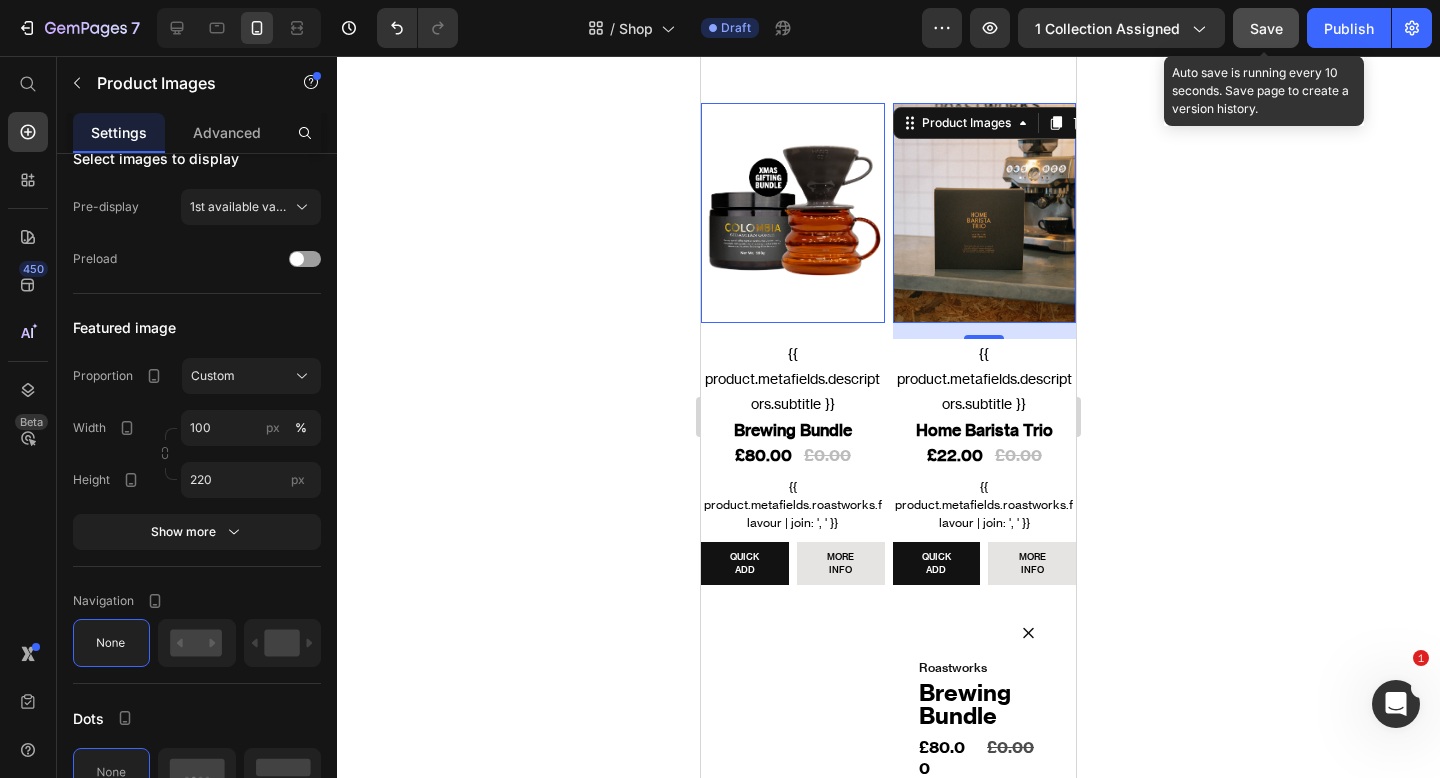 click on "Save" 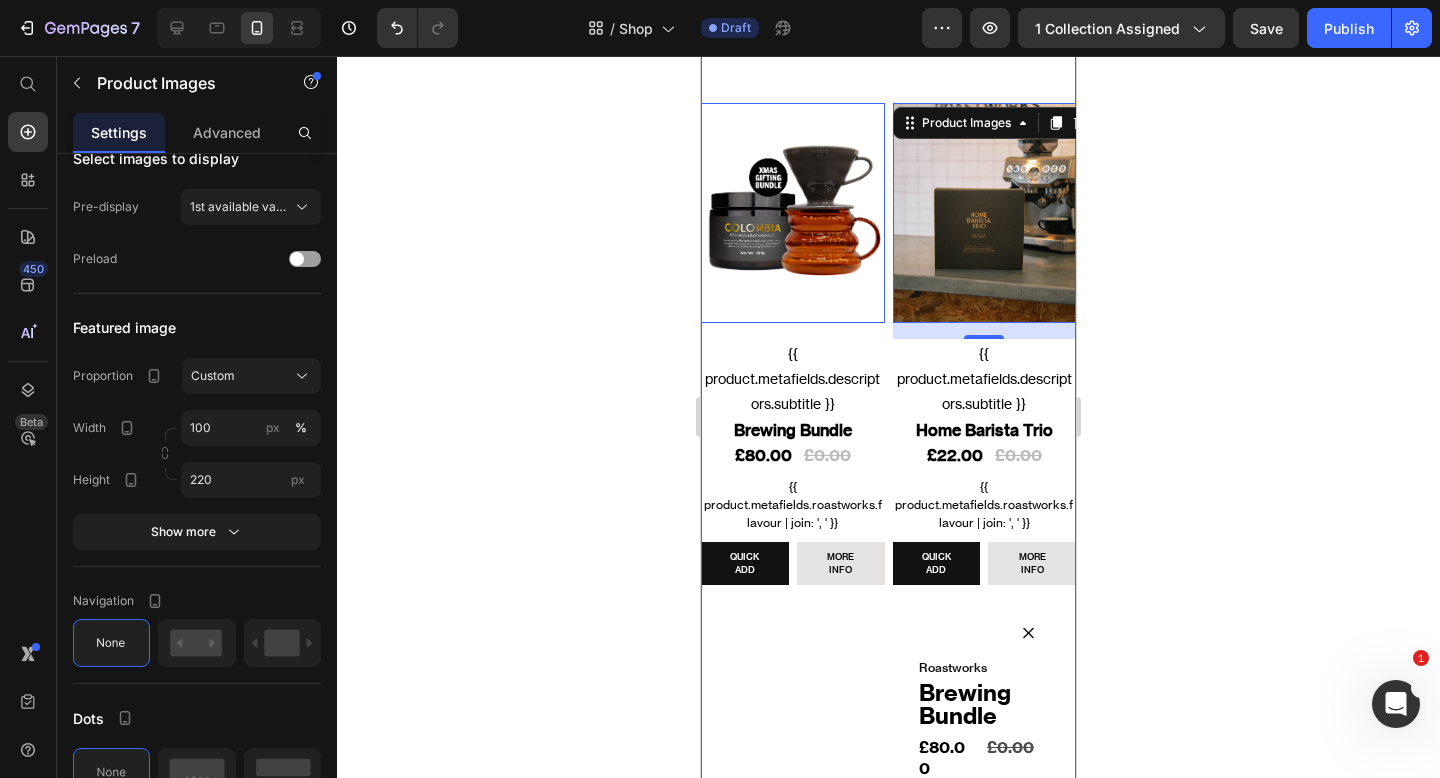 click on "Product Images   0 {{ product.metafields.descriptors.subtitle }} Text Block Costa Rica Cordillera Del Fuego Product Title £18.00 Product Price £0.00 Product Price Row {{ product.metafields.roastworks.flavour | join: ', ' }} Text Block QUICK ADD Button MORE INFO Product View More Row
Icon Roastworks Product Vendor Costa Rica Cordillera Del Fuego Product Title £18.00 Product Price £0.00 Product Price Row Format: Aeropress Ground Beans Beans Beans Cafetiere Ground Cafetiere Ground Cafetiere Ground Filter Ground Filter Ground Filter Ground Aeropress Ground Aeropress Ground Aeropress Ground Espresso Ground Espresso Ground Espresso Ground Product Variants & Swatches 1 Product Quantity Add To cart Product Cart Button Row View full details Product View More Row Row Product Images   0 {{ product.metafields.descriptors.subtitle }} Text Block Colombia Sebastian Gomez Product Title £20.00 Product Price £0.00 Product Price Row {{ product.metafields.roastworks.flavour | join: ', ' }} Text Block Button" at bounding box center (888, 2584) 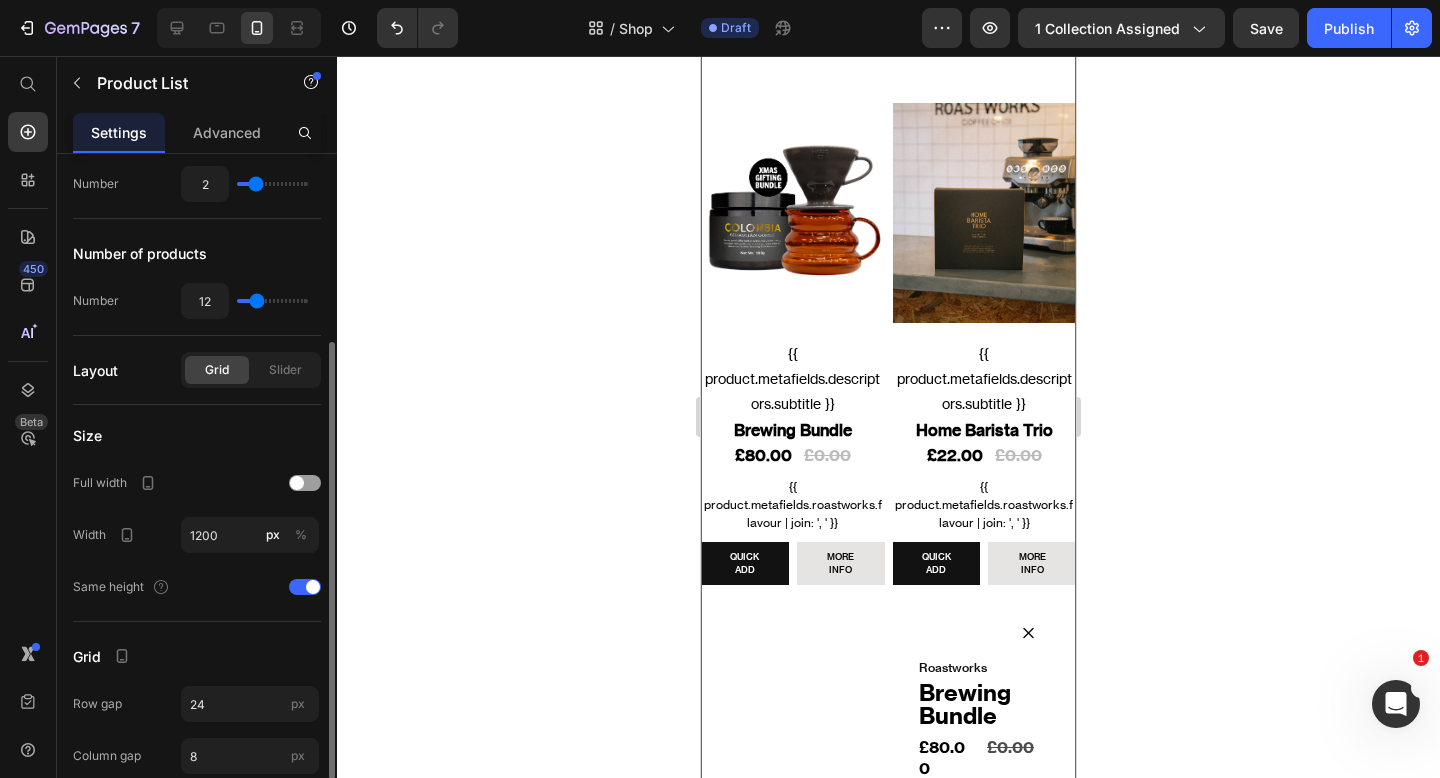 scroll, scrollTop: 380, scrollLeft: 0, axis: vertical 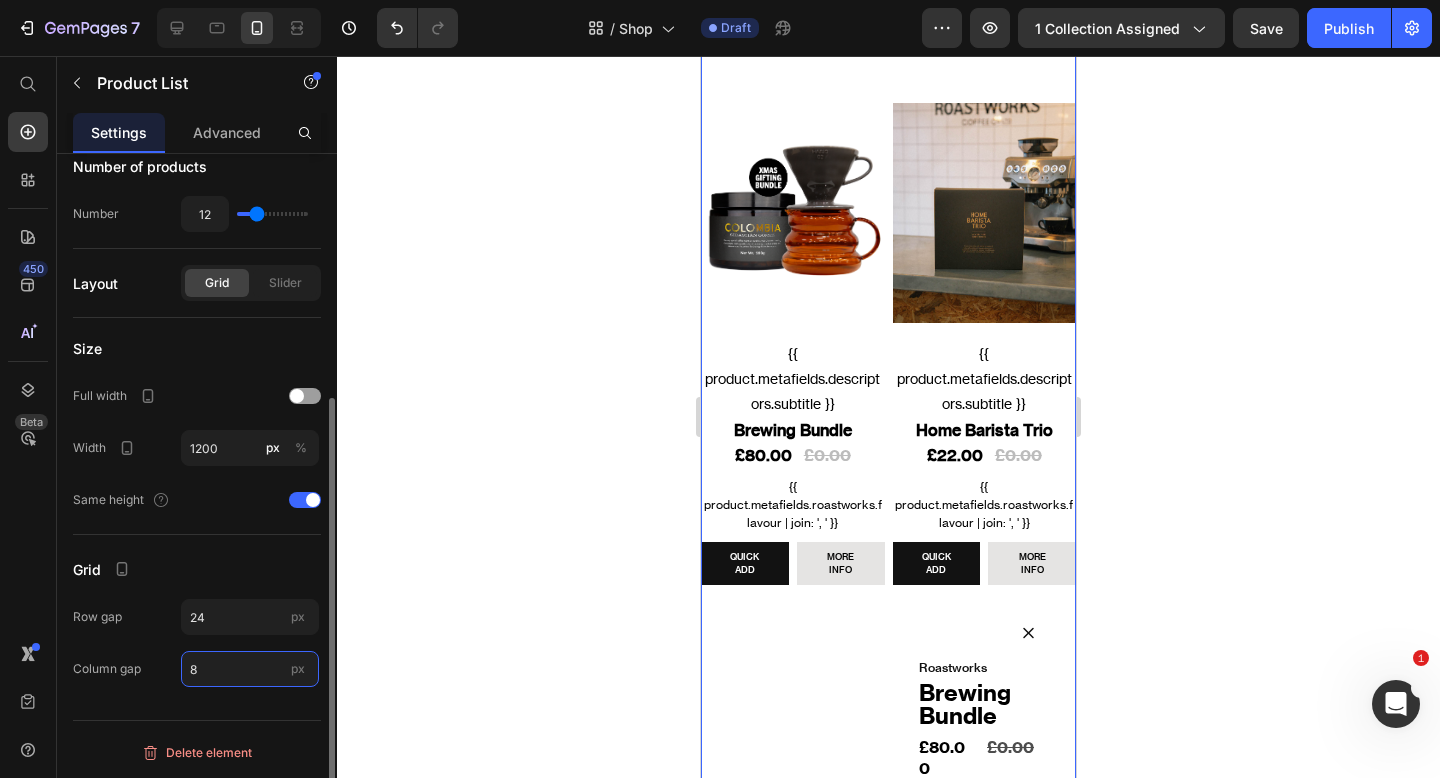click on "8" at bounding box center [250, 669] 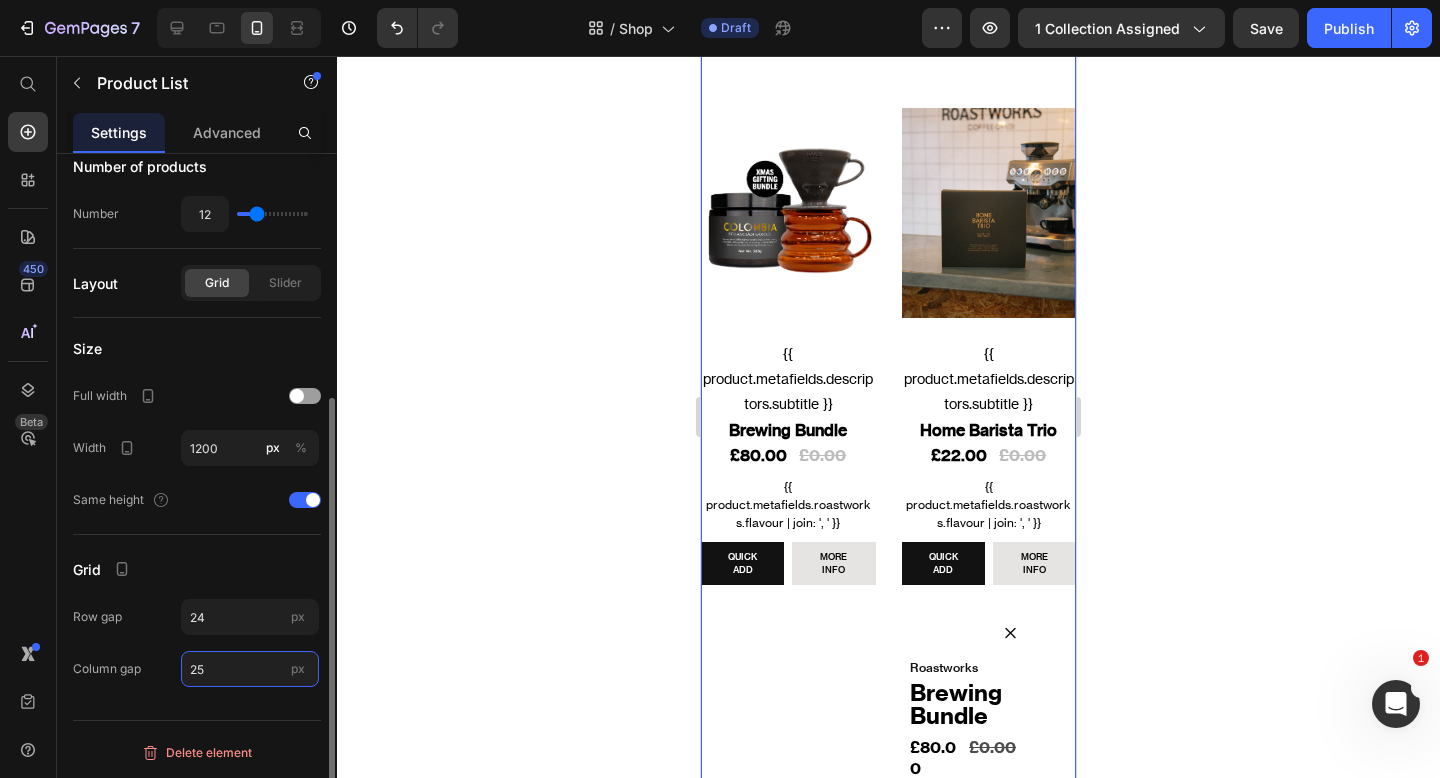 type on "24" 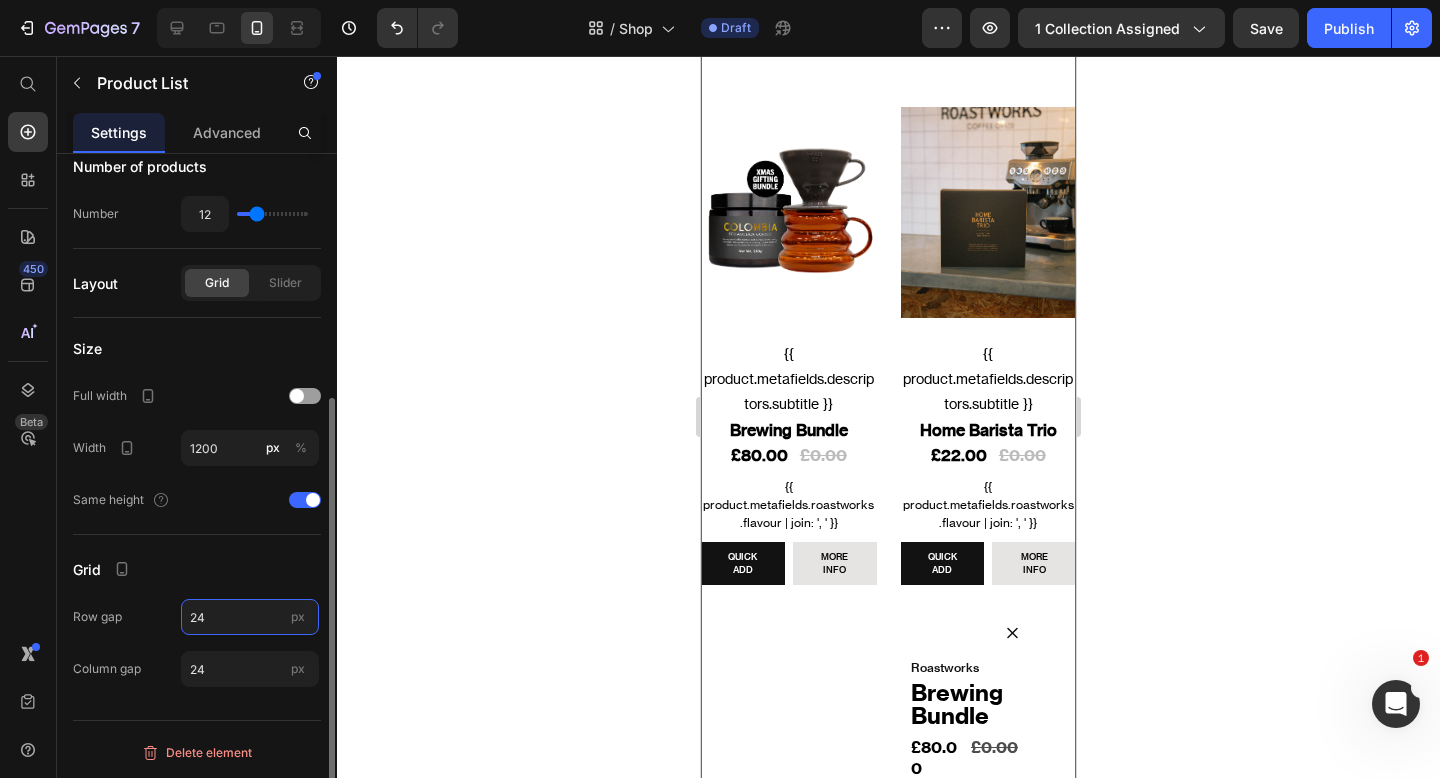 click on "24" at bounding box center (250, 617) 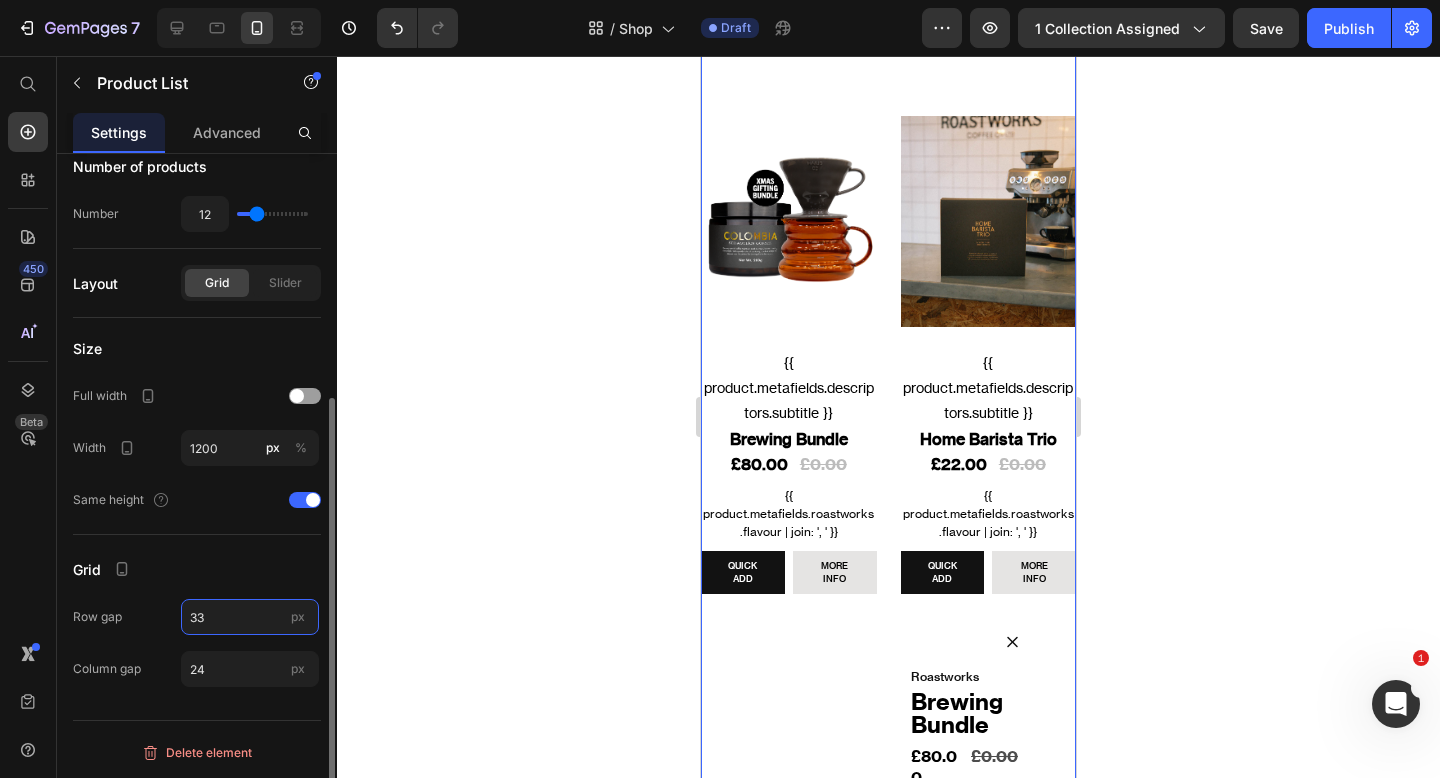 type on "34" 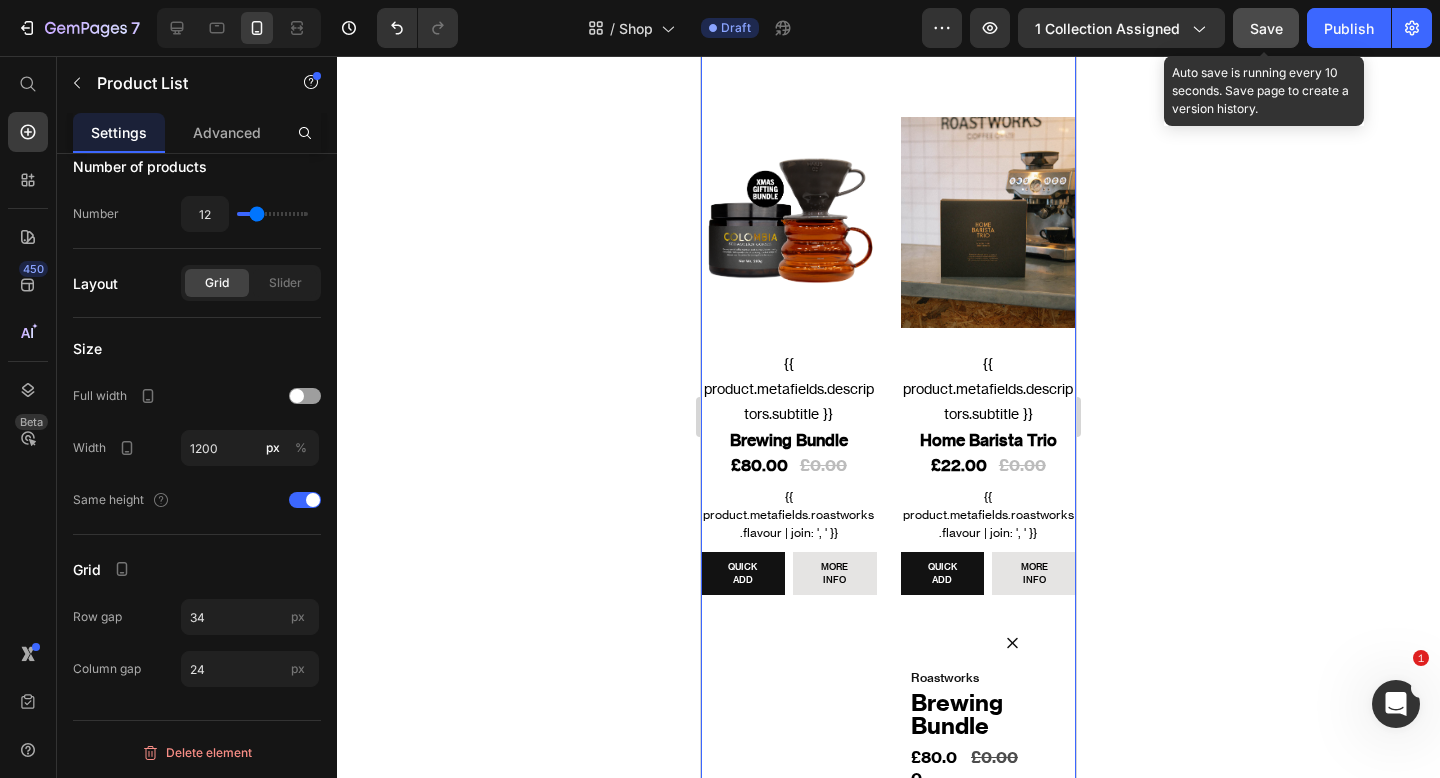 click on "Save" at bounding box center (1266, 28) 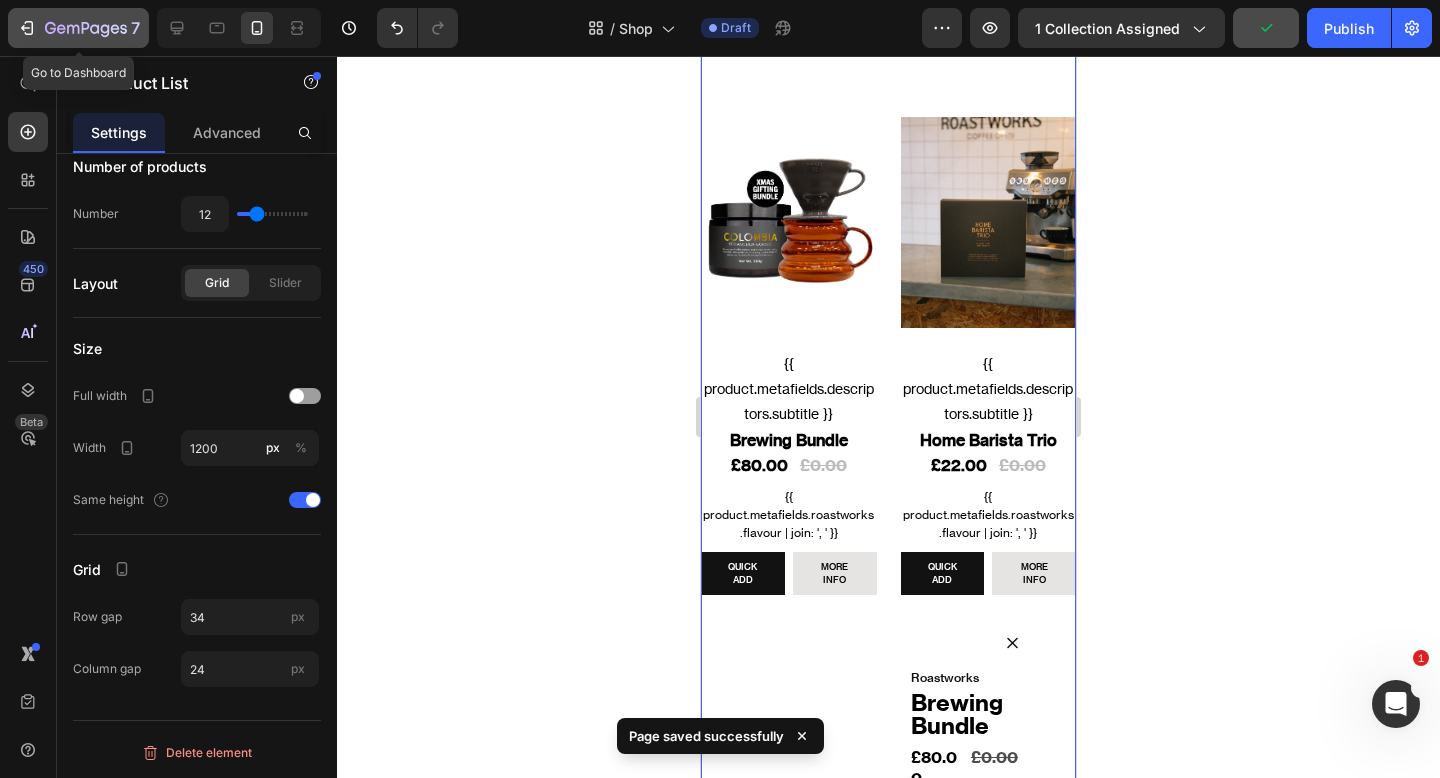 click 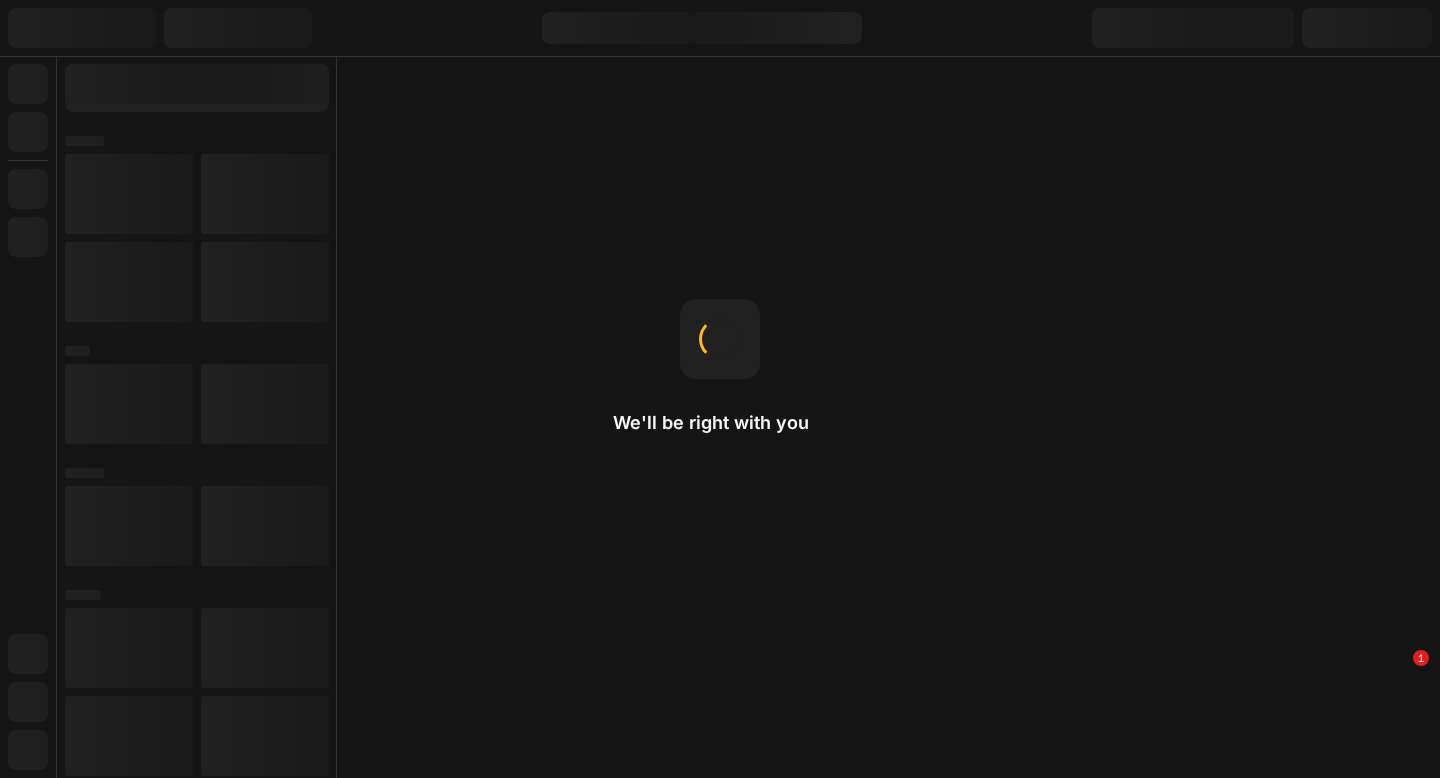 scroll, scrollTop: 0, scrollLeft: 0, axis: both 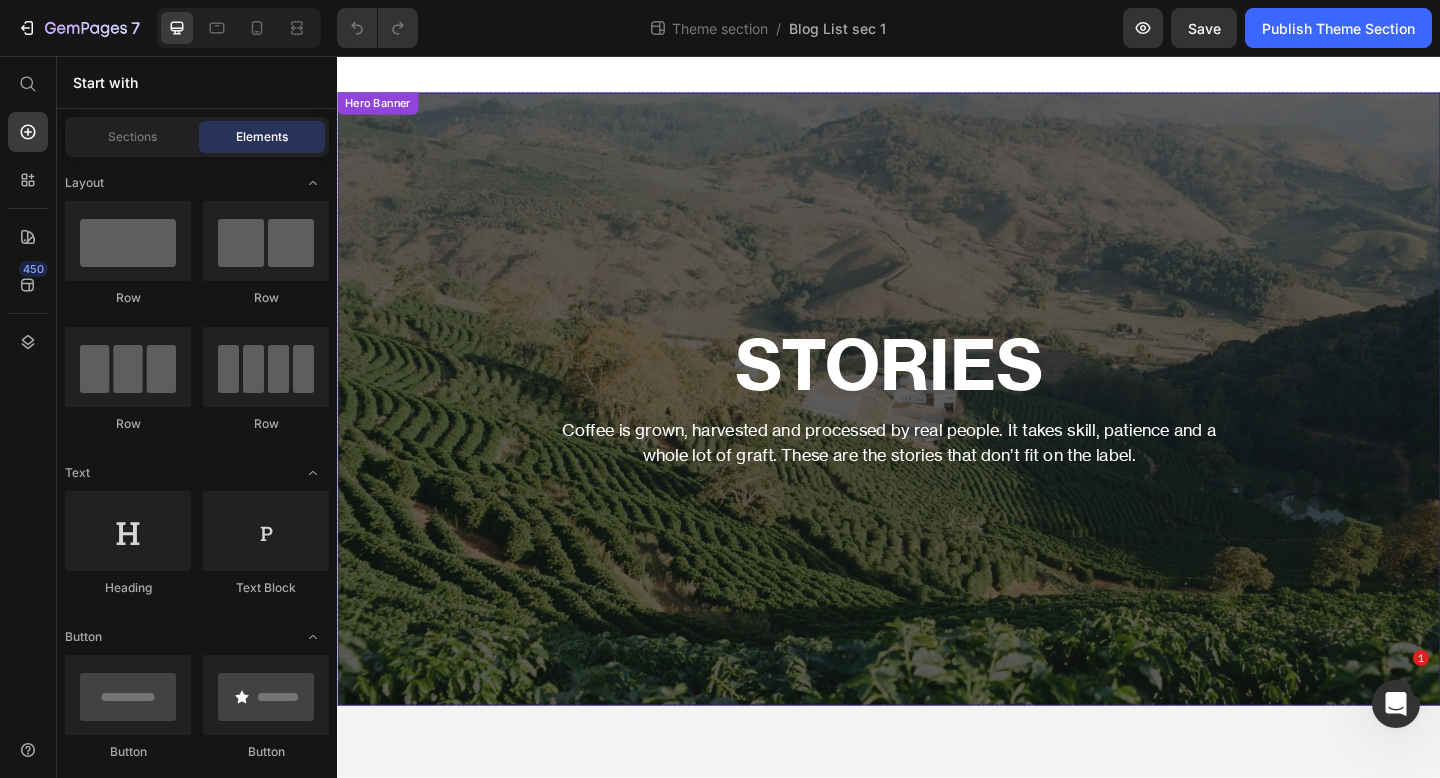 click on "STORIES Heading Coffee is grown, harvested and processed by real people. It takes skill, patience and a whole lot of graft. These are the stories that don’t fit on the label. Text Block" at bounding box center [937, 429] 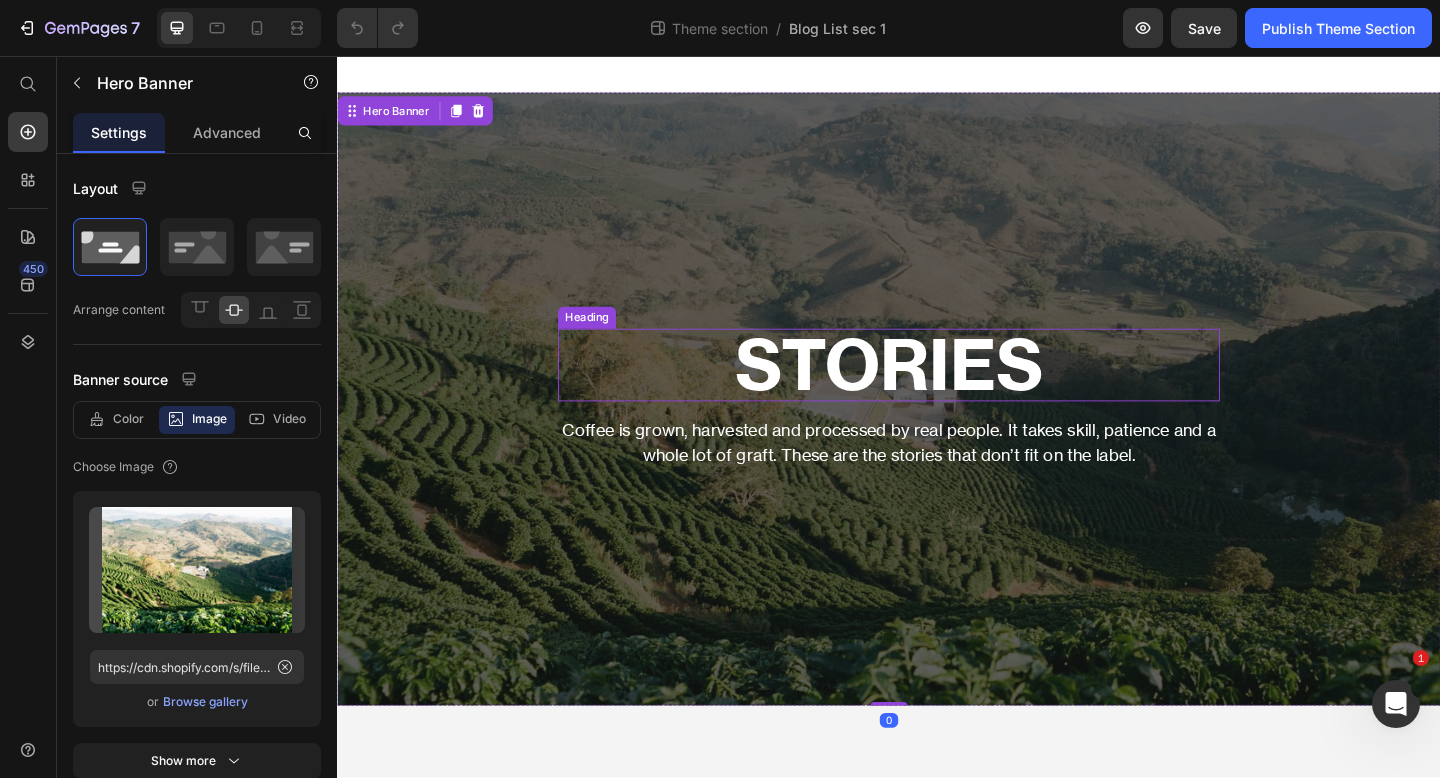 click on "STORIES" at bounding box center (937, 392) 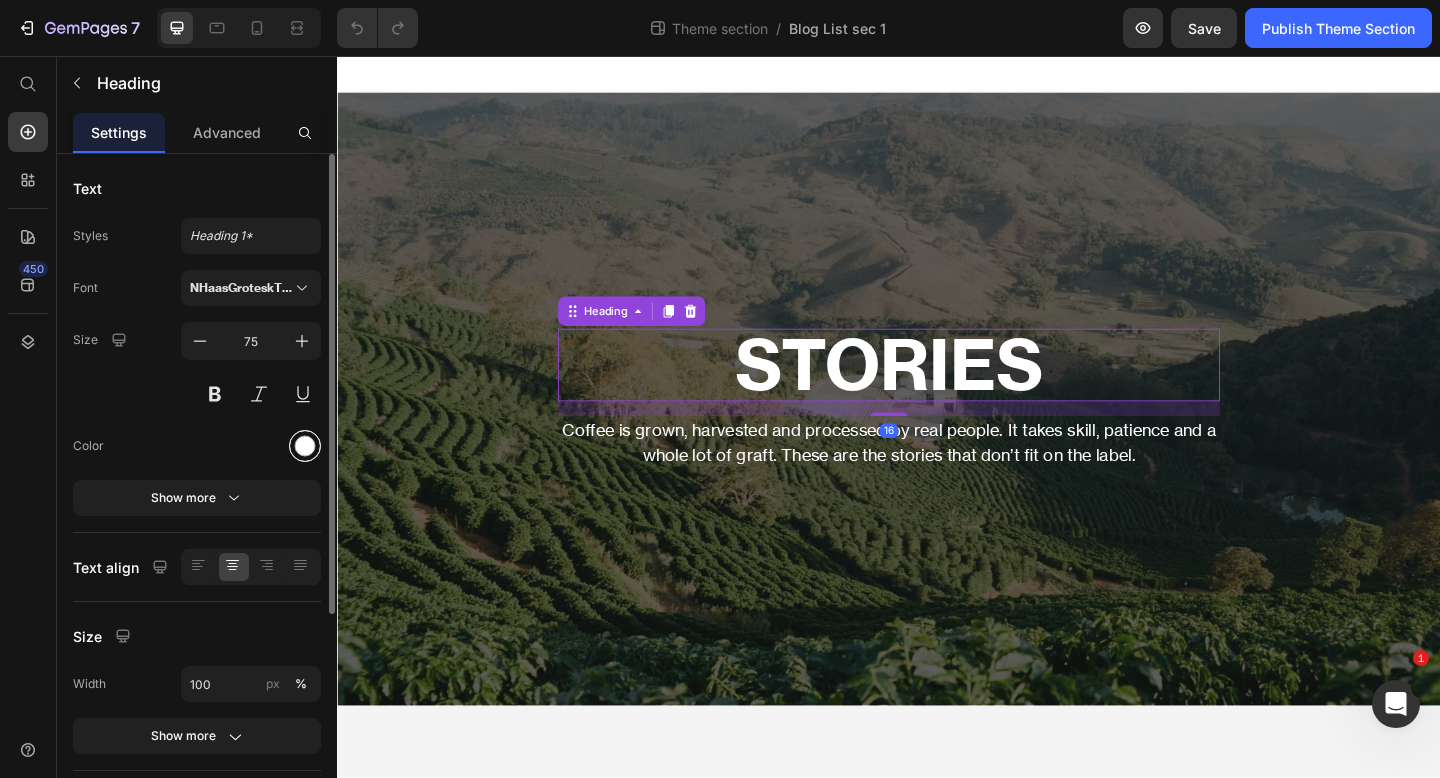 click at bounding box center (305, 446) 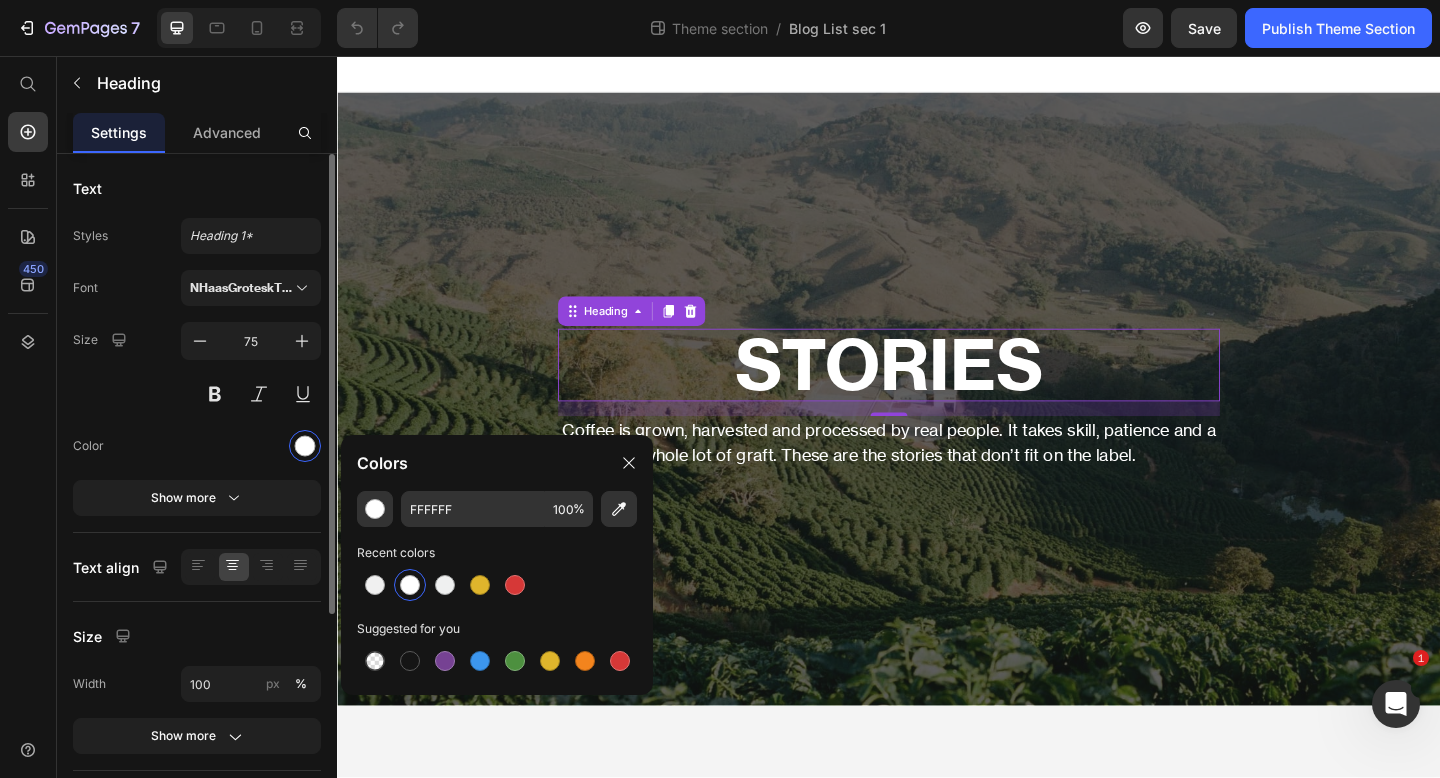 click at bounding box center (251, 446) 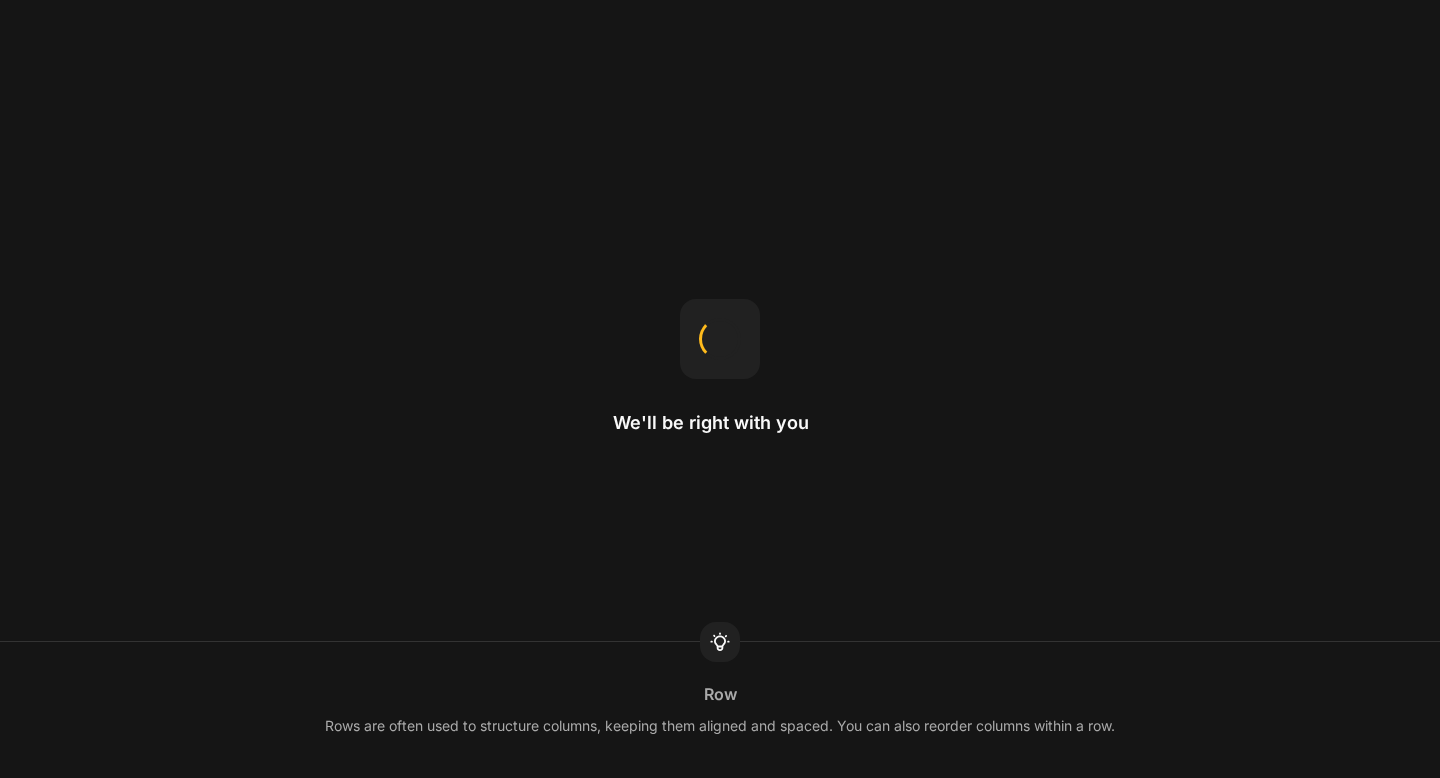scroll, scrollTop: 0, scrollLeft: 0, axis: both 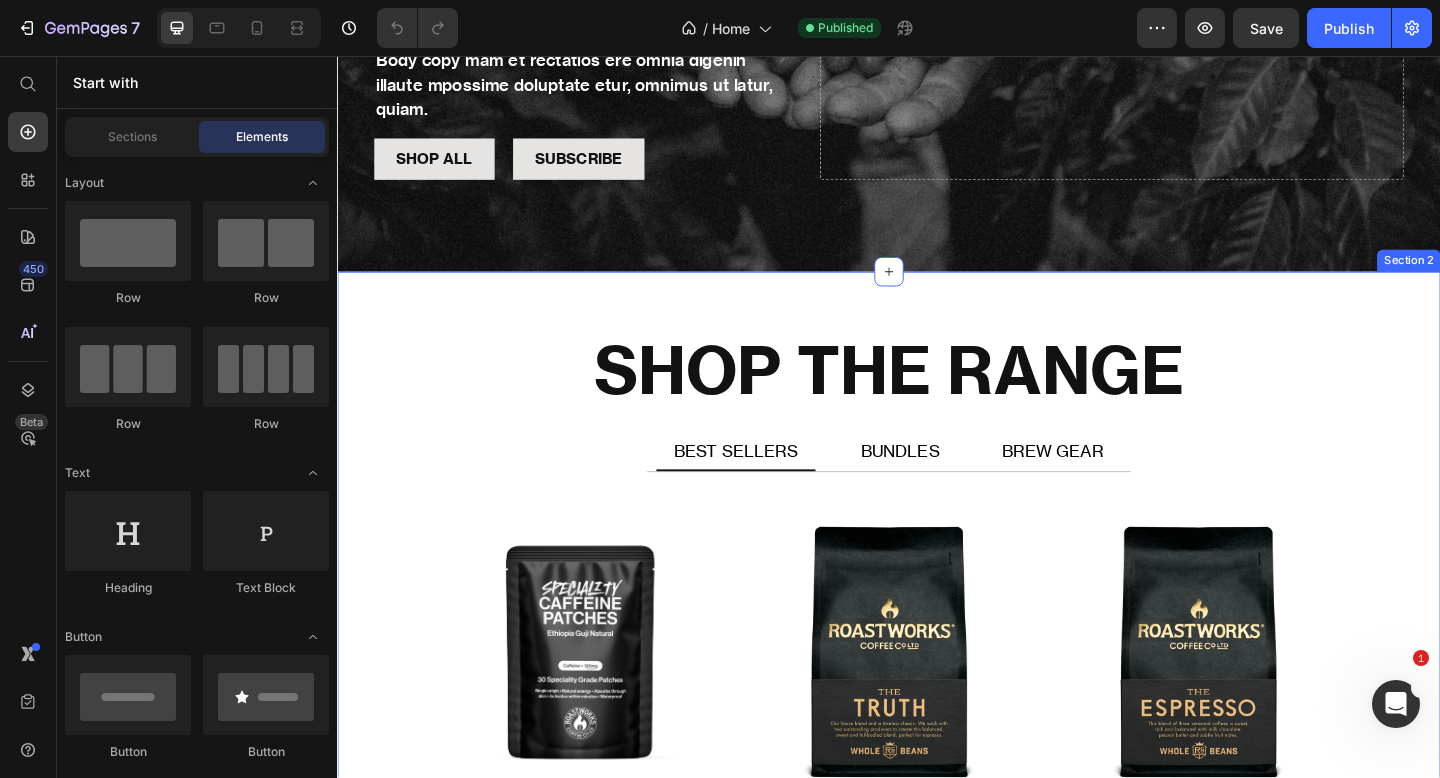 click on "SHOP THE RANGE Heading BEST SELLERS BUNDLES BREW GEAR Product Images {{ product.metafields.descriptors.subtitle }} Text Block Speciality Caffeine Patches Product Title £14.50 Product Price £0.00 Product Price Row {{ product.metafields.roastworks.flavour | join: ', ' }} Text Block QUICK ADD Button MORE INFO Product View More Row
Icon Roastworks Product Vendor Speciality Caffeine Patches Product Title £14.50 Product Price £0.00 Product Price Row This product has only default variant Product Variants & Swatches 1 Product Quantity Out Of Stock Product Cart Button Row View full details Product View More Row Row Product Images {{ product.metafields.descriptors.subtitle }} Text Block The Truth Product Title £7.00 Product Price £0.00 Product Price Row {{ product.metafields.roastworks.flavour | join: ', ' }} Text Block QUICK ADD Button MORE INFO Product View More Row
Icon Roastworks Product Vendor The Truth Product Title £7.00 Product Price £0.00 Product Price Row Weight: 200g 1" at bounding box center (937, 1177) 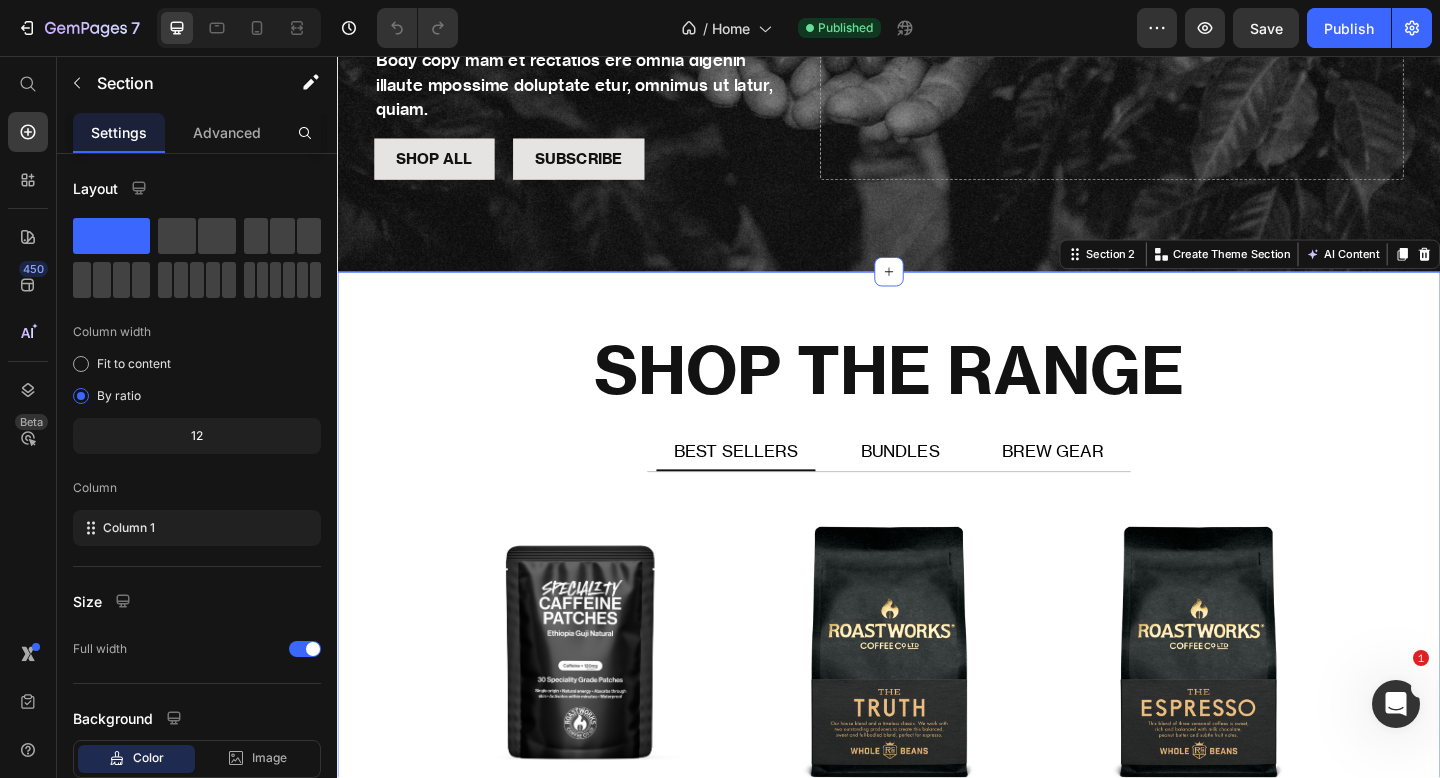 click on "SHOP THE RANGE Heading BEST SELLERS BUNDLES BREW GEAR Product Images {{ product.metafields.descriptors.subtitle }} Text Block Speciality Caffeine Patches Product Title £14.50 Product Price £0.00 Product Price Row {{ product.metafields.roastworks.flavour | join: ', ' }} Text Block QUICK ADD Button MORE INFO Product View More Row
Icon Roastworks Product Vendor Speciality Caffeine Patches Product Title £14.50 Product Price £0.00 Product Price Row This product has only default variant Product Variants & Swatches 1 Product Quantity Out Of Stock Product Cart Button Row View full details Product View More Row Row Product Images {{ product.metafields.descriptors.subtitle }} Text Block The Truth Product Title £7.00 Product Price £0.00 Product Price Row {{ product.metafields.roastworks.flavour | join: ', ' }} Text Block QUICK ADD Button MORE INFO Product View More Row
Icon Roastworks Product Vendor The Truth Product Title £7.00 Product Price £0.00 Product Price Row Weight: 200g 1" at bounding box center [937, 1177] 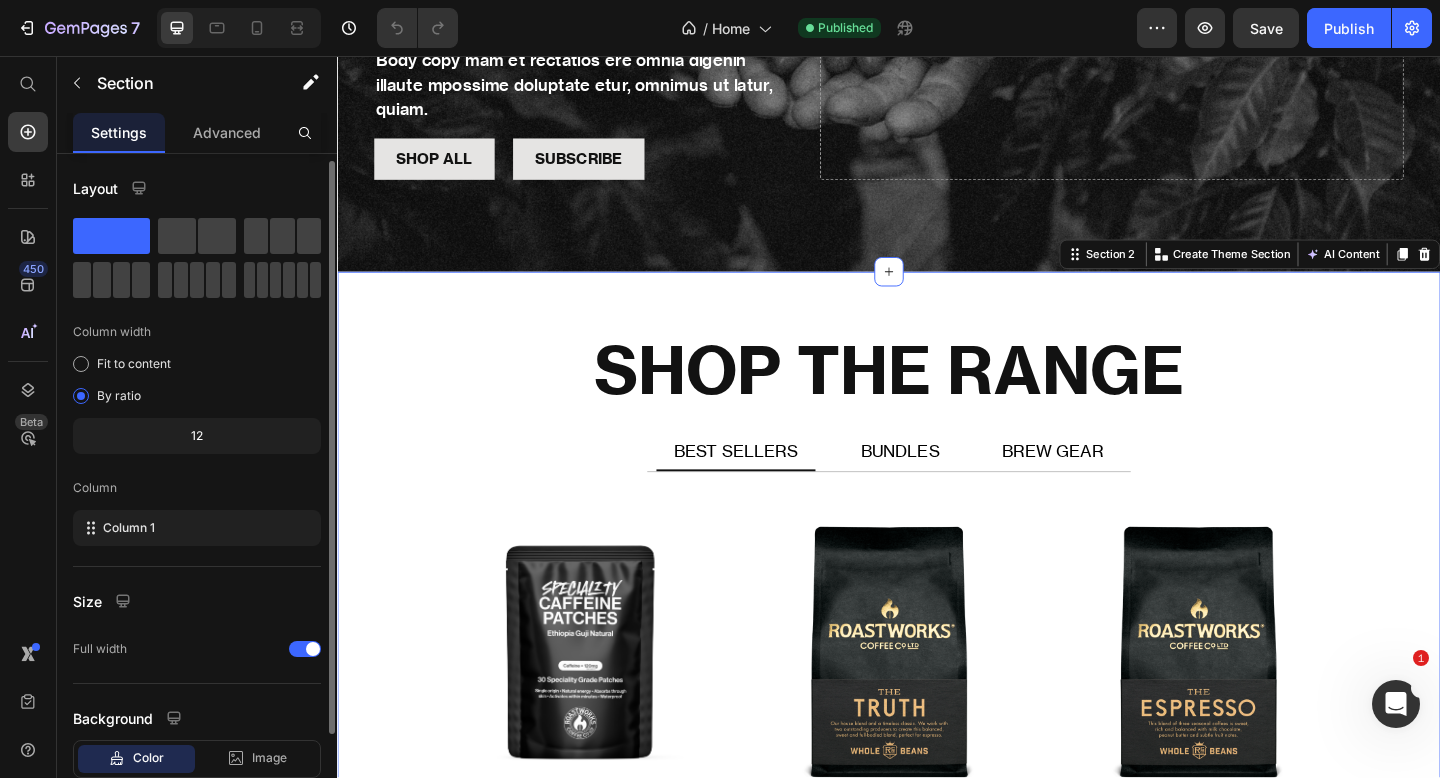 scroll, scrollTop: 127, scrollLeft: 0, axis: vertical 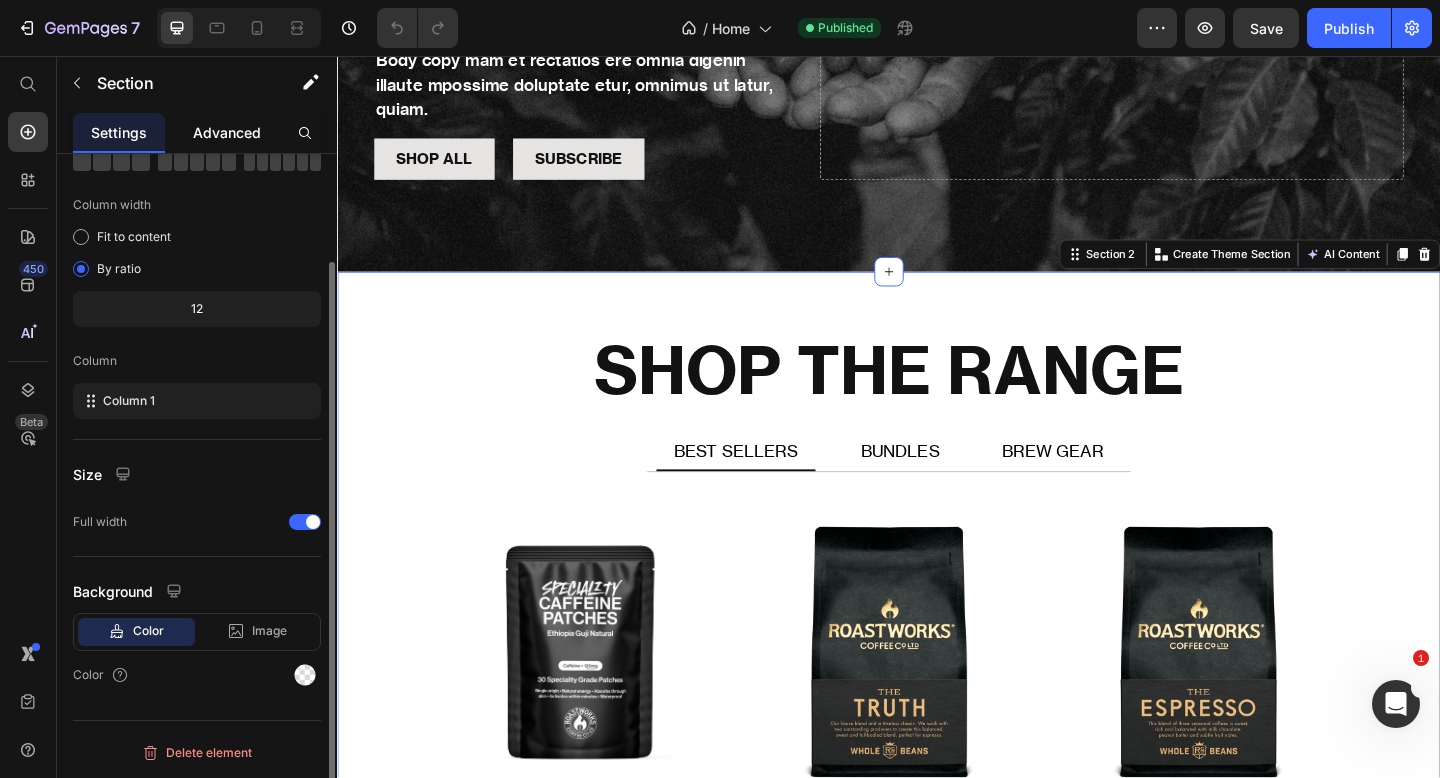click on "Advanced" at bounding box center (227, 132) 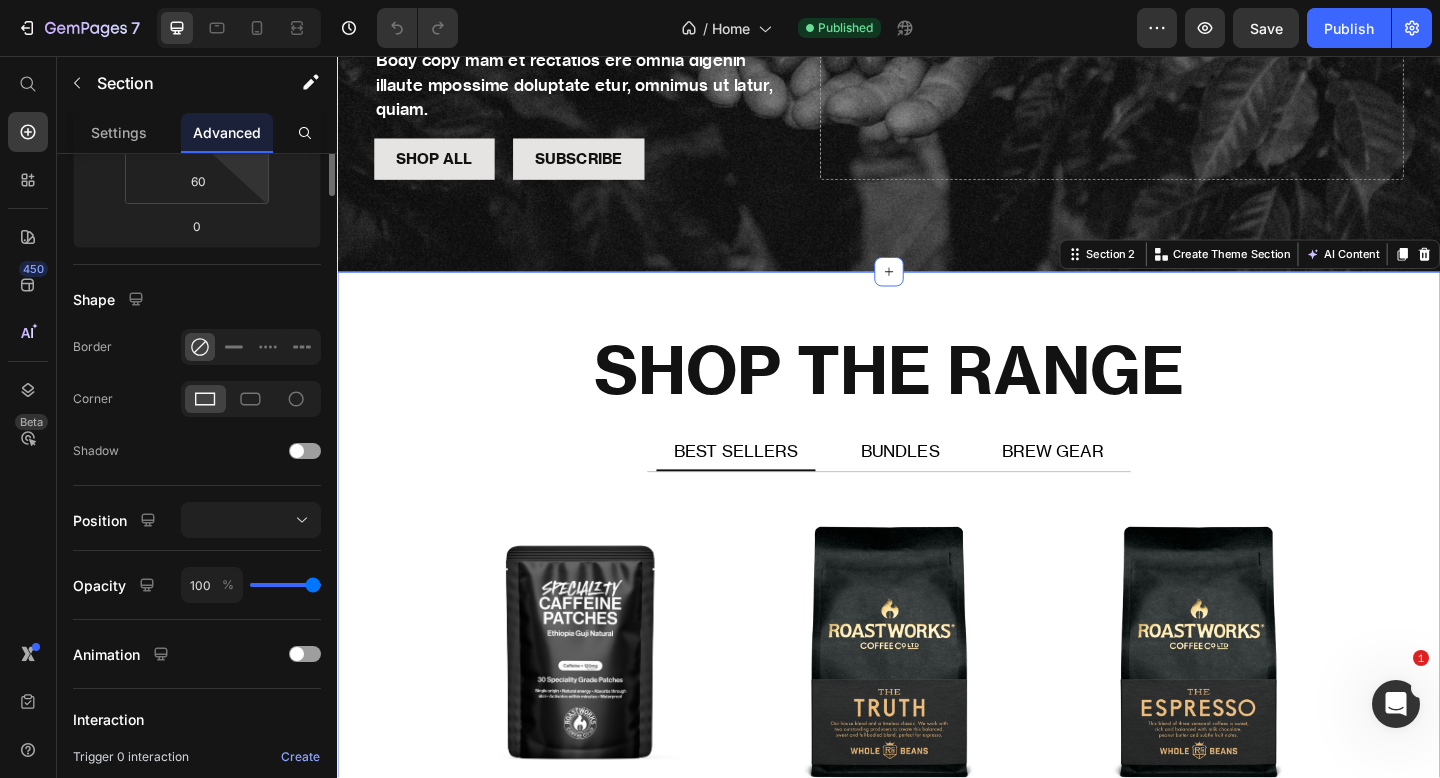 scroll, scrollTop: 584, scrollLeft: 0, axis: vertical 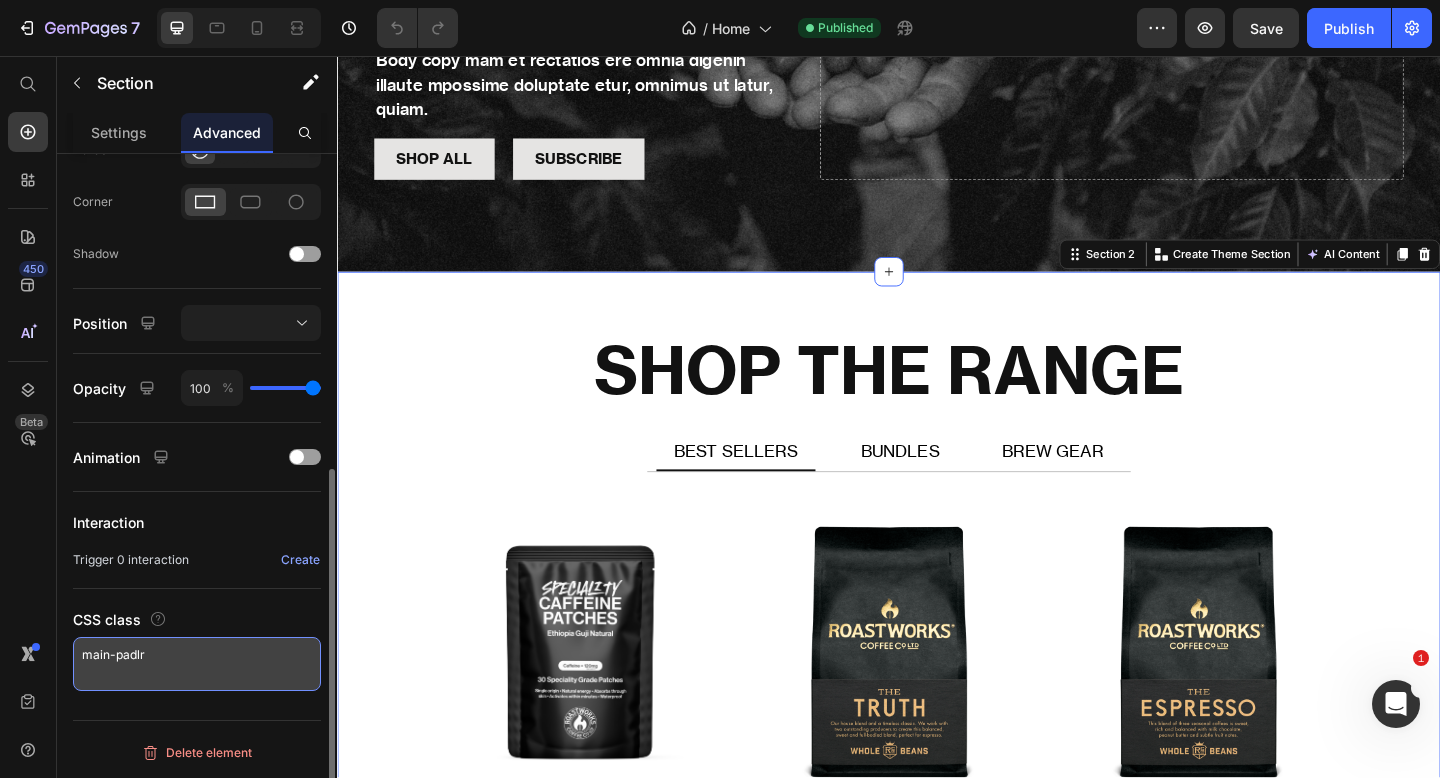 click on "main-padlr" at bounding box center [197, 664] 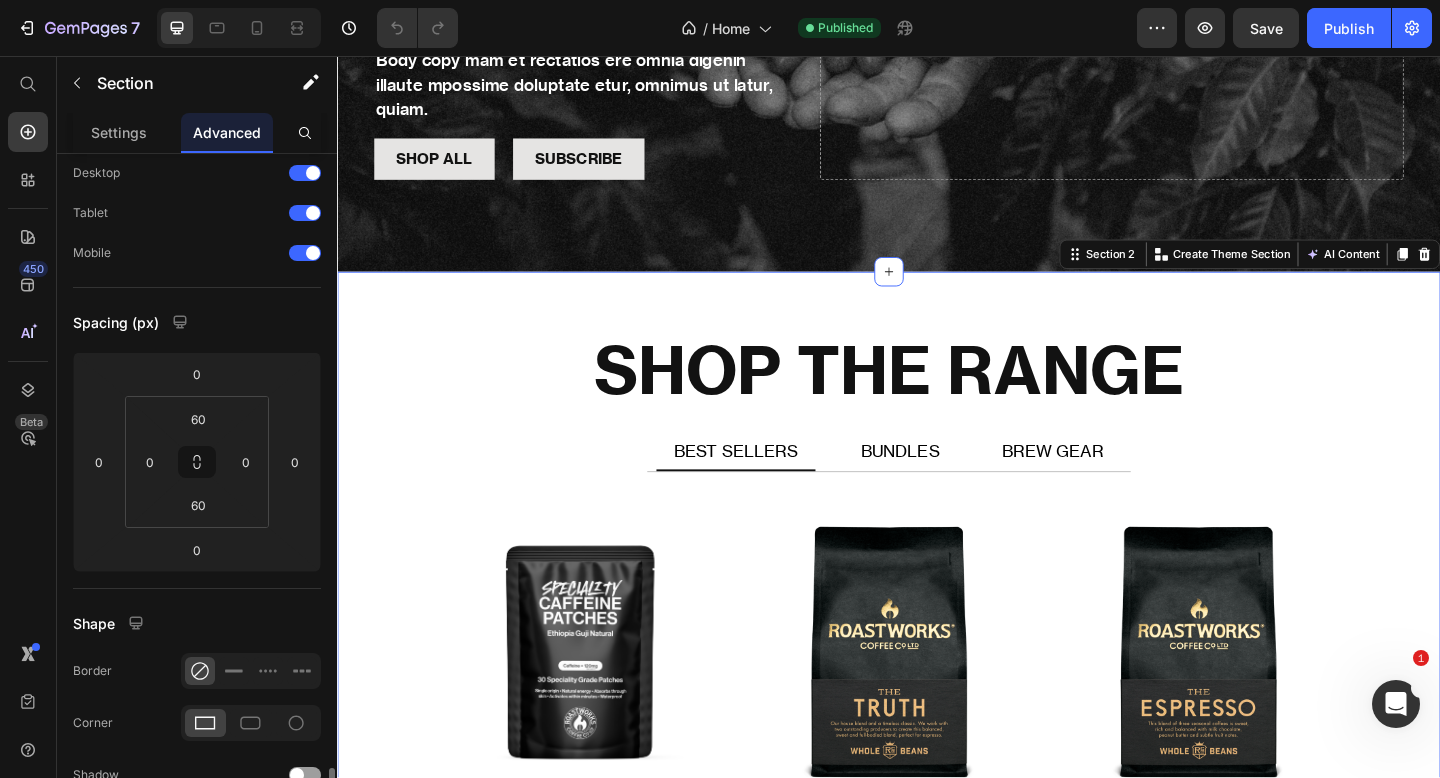 scroll, scrollTop: 0, scrollLeft: 0, axis: both 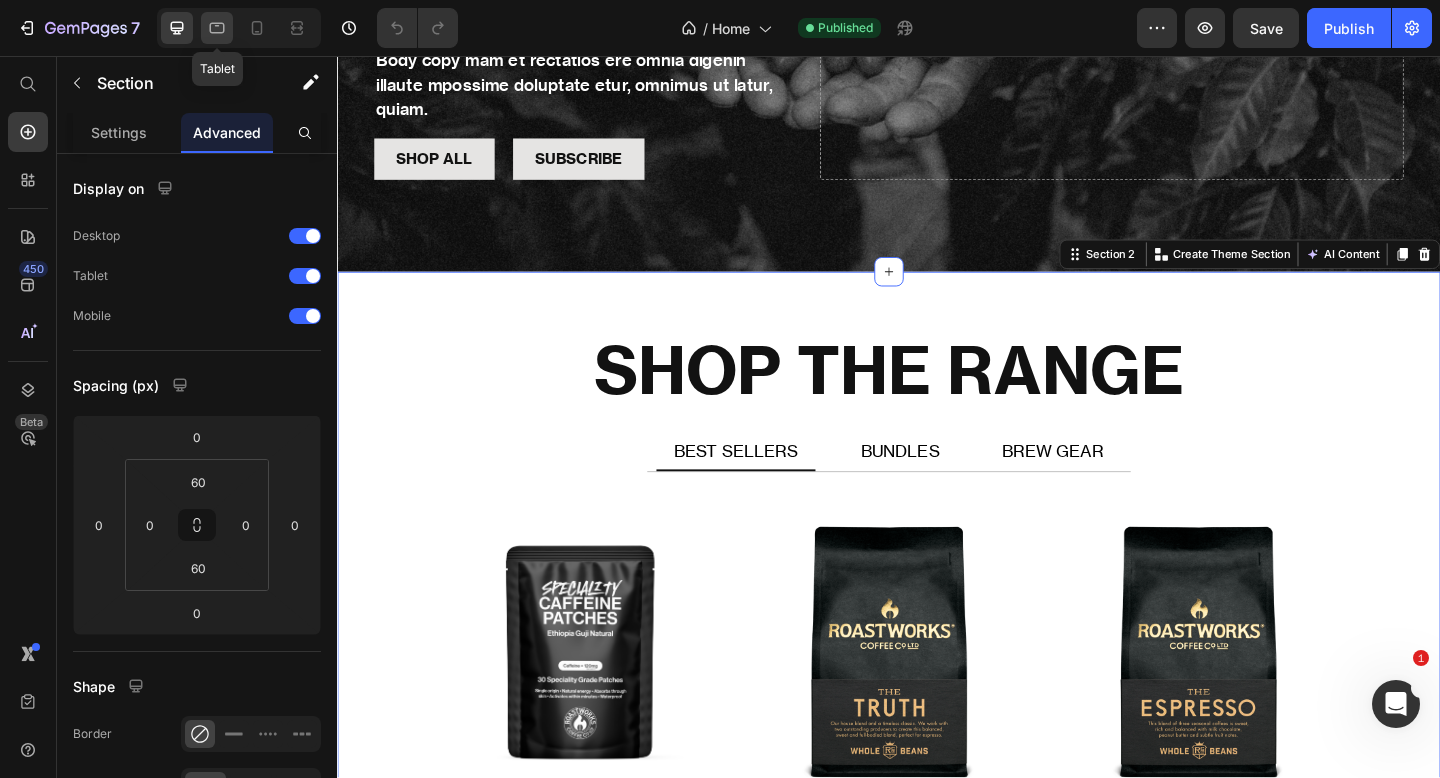 click 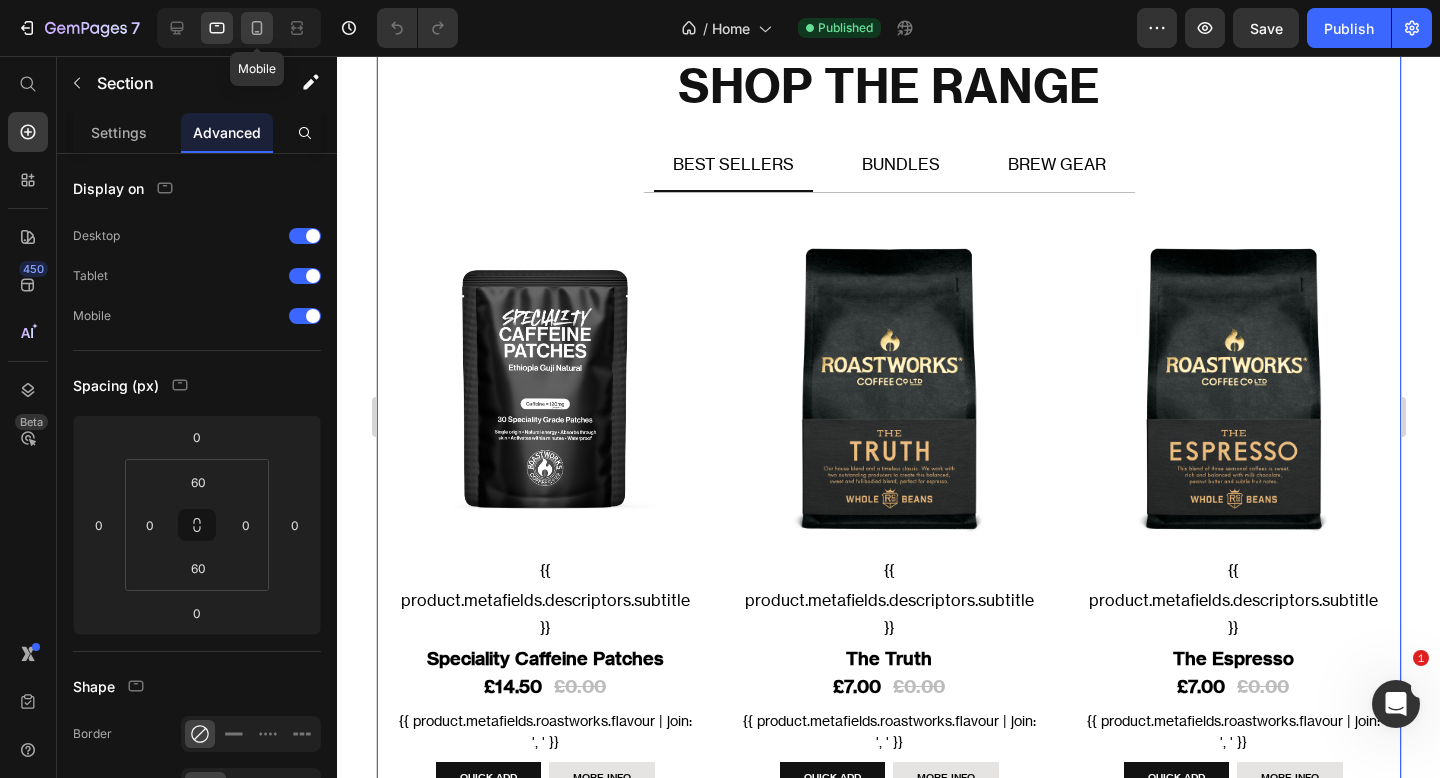 radio on "true" 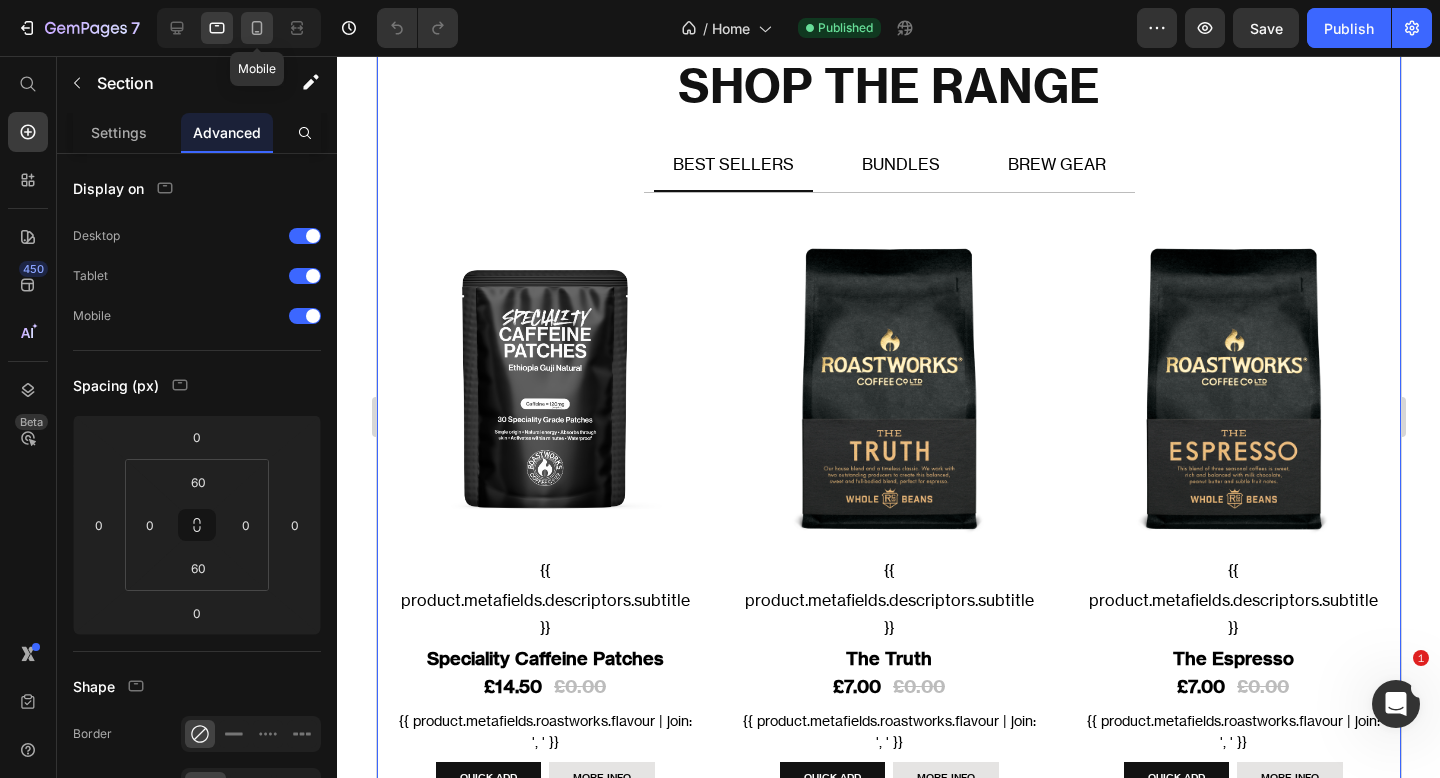 radio on "true" 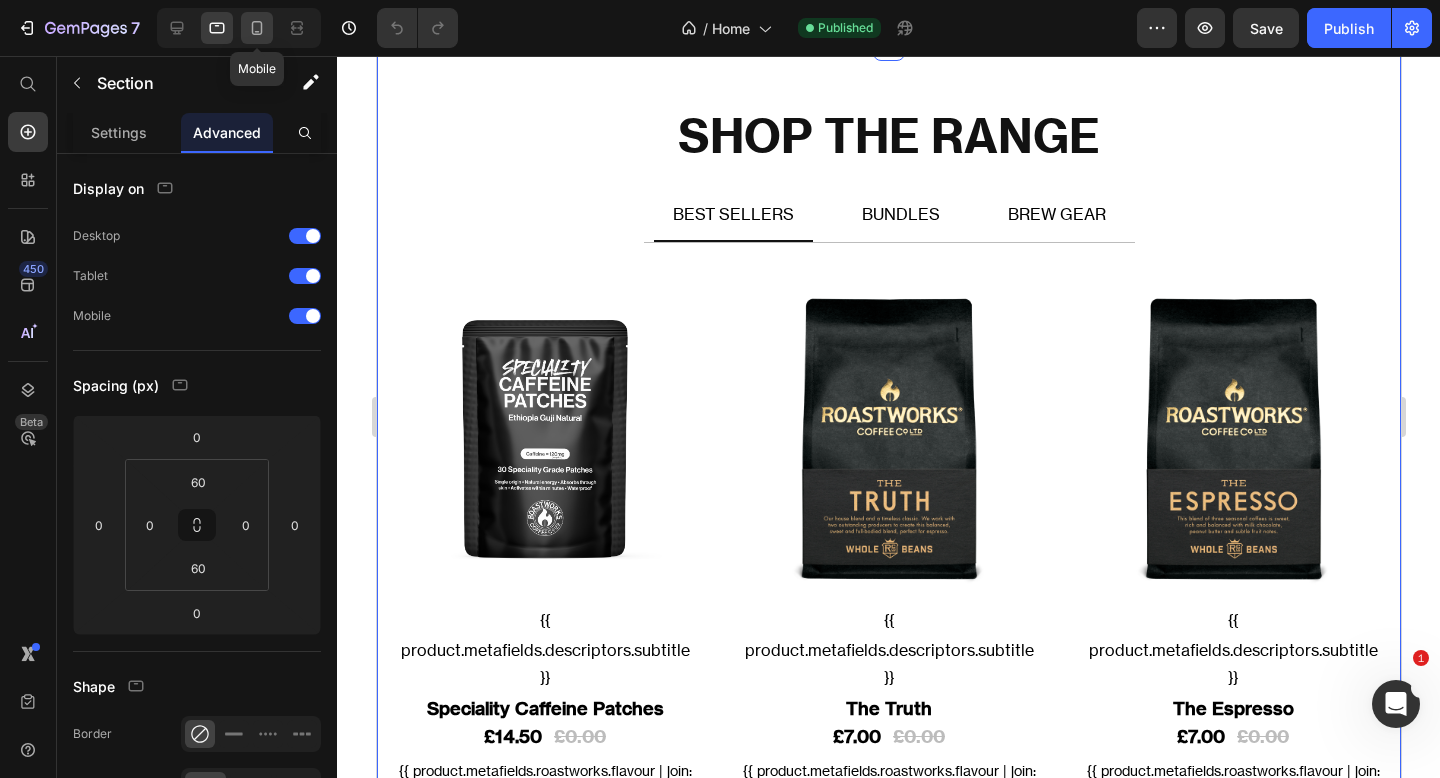 click 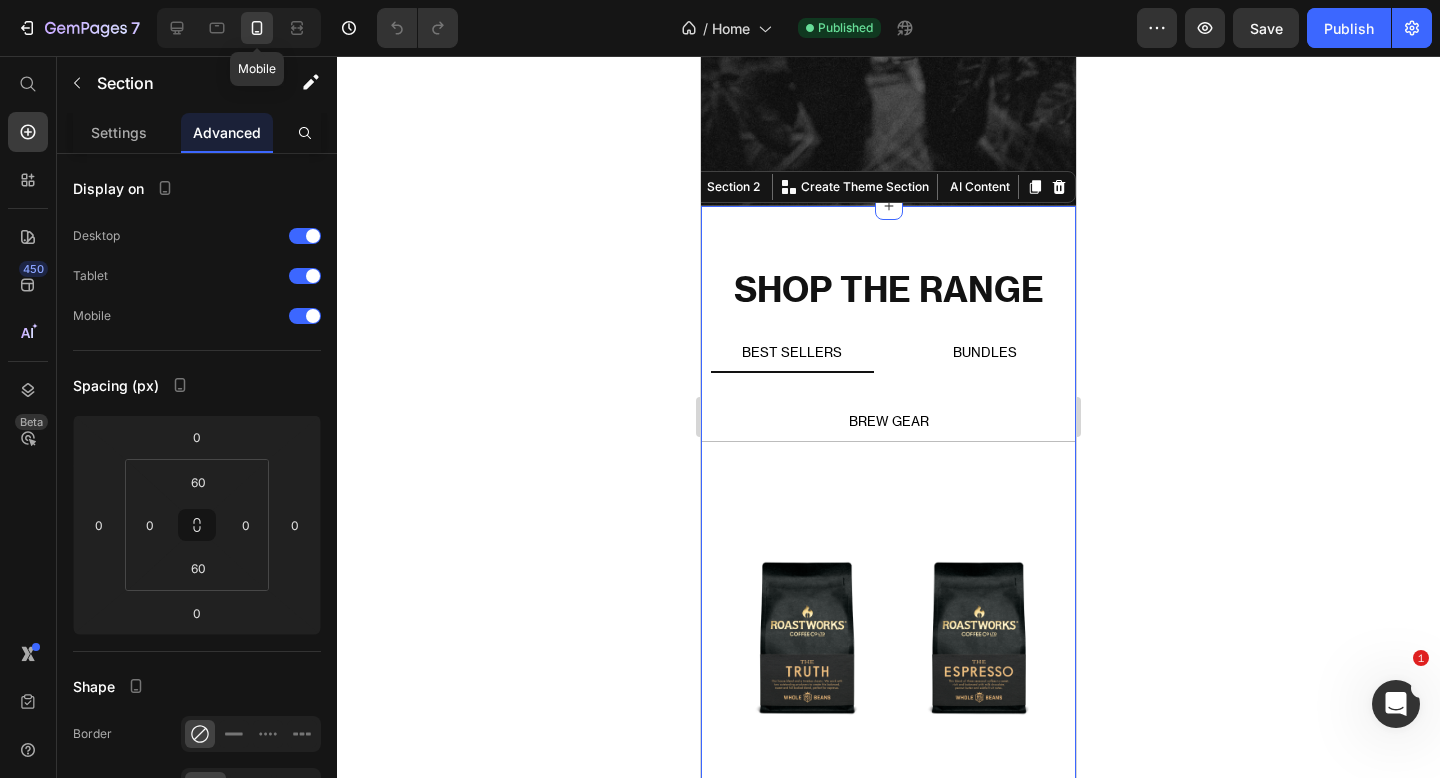radio on "true" 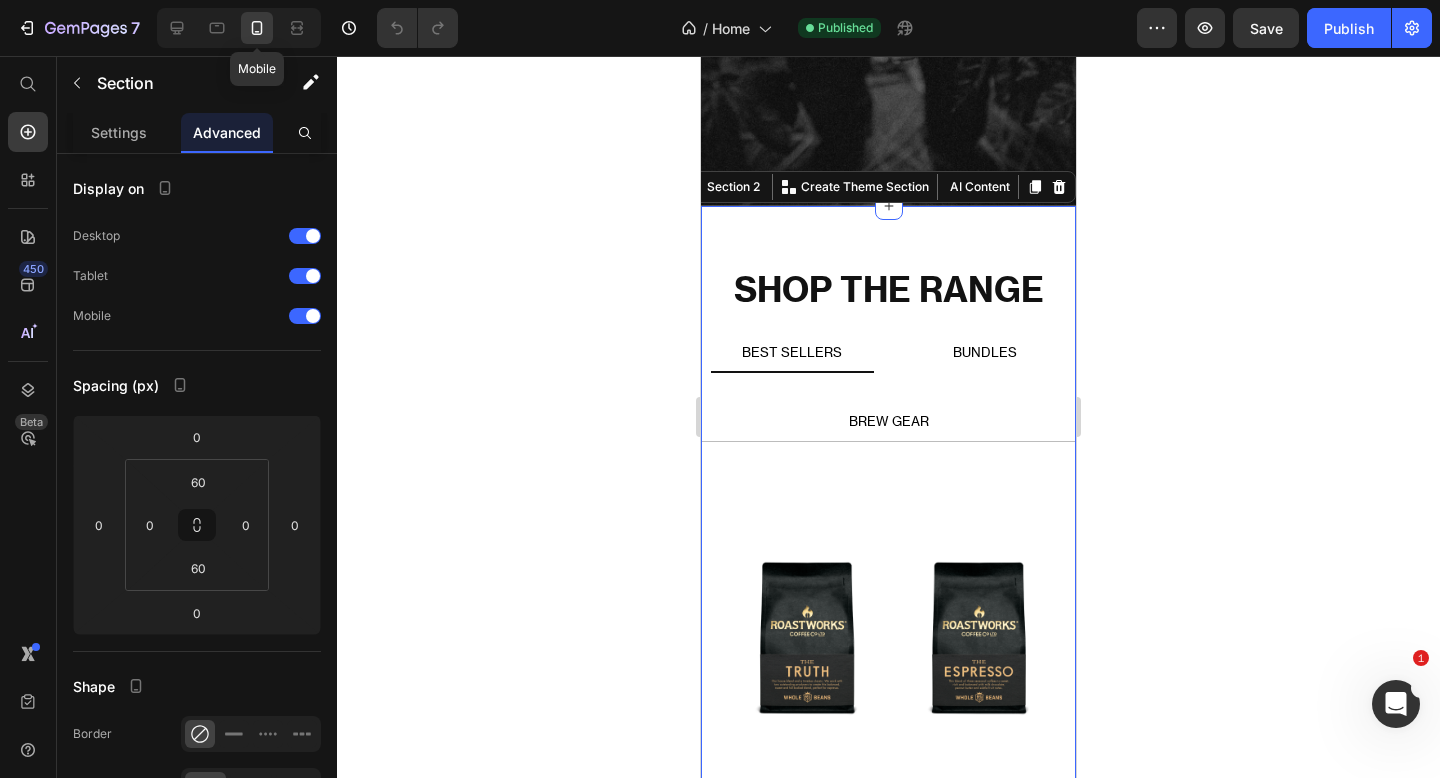 radio on "true" 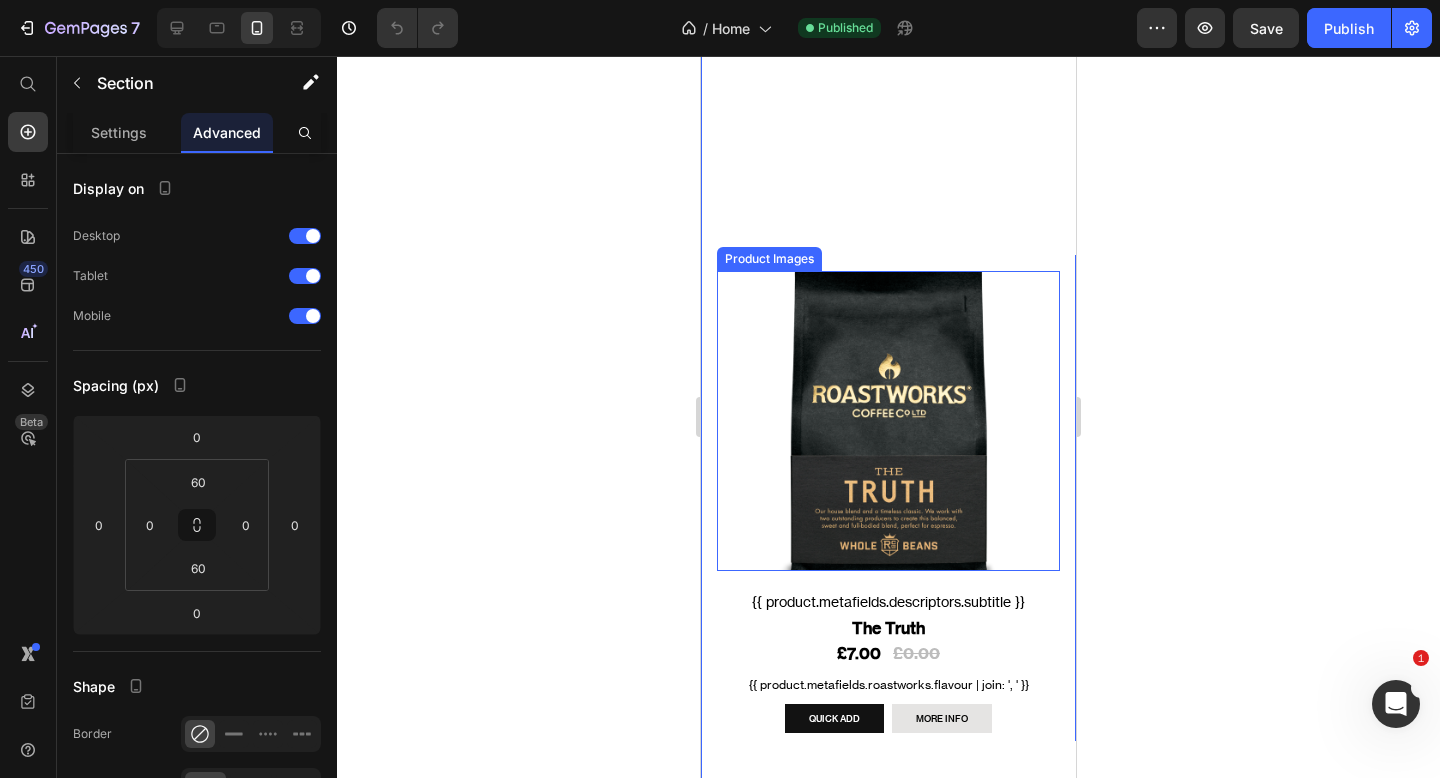 scroll, scrollTop: 2156, scrollLeft: 0, axis: vertical 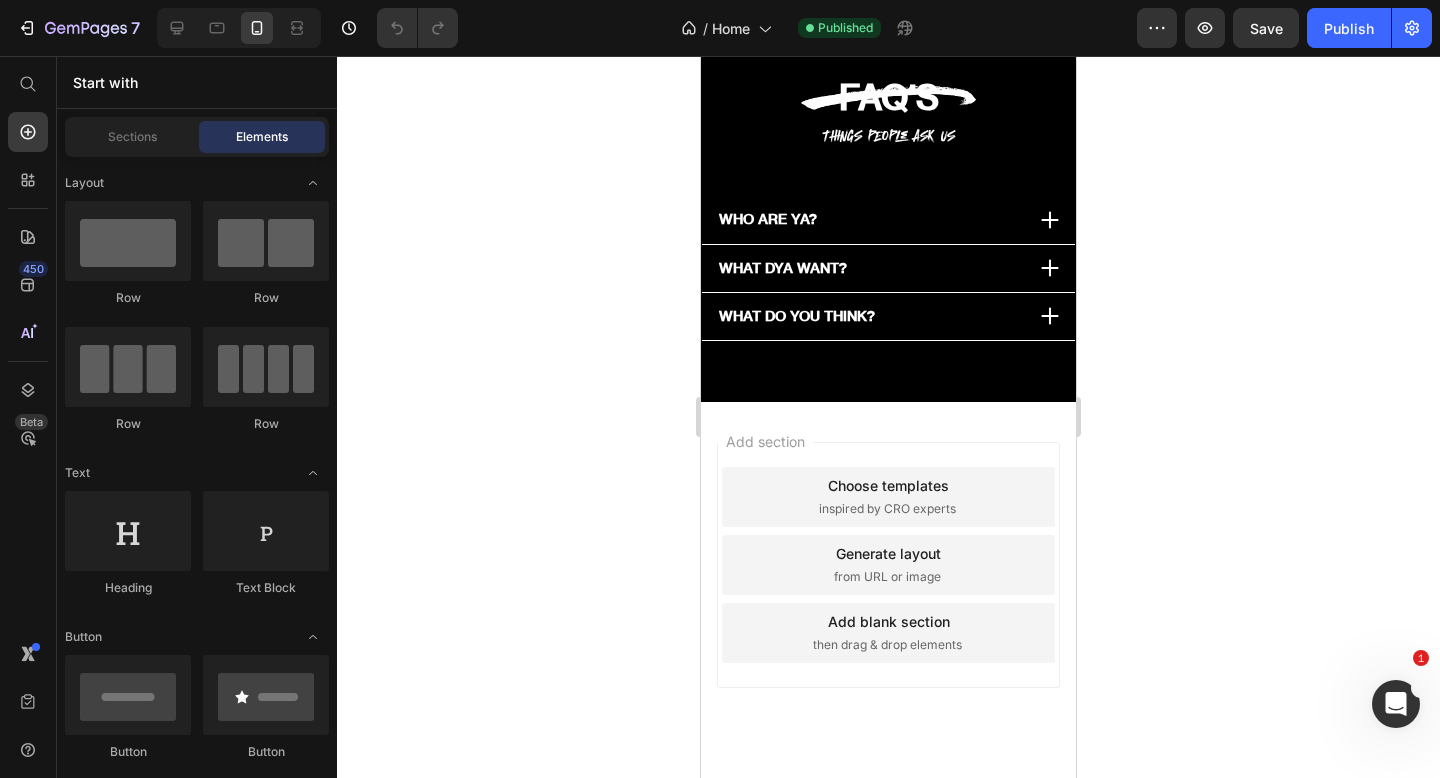 click on "OUR BLOG IS WHERE WE TELL THE STORIES THAT DON’T FIT ON THE LABEL. IF YOU’RE INTO TRACEABILITY OR JUST WANT TO KNOW WHERE YOUR COFFEE COMES FROM, IT’S ALL THERE. BECAUSE REAL PEOPLE GROW COFFEE AND THEIR STORIES MATTER." at bounding box center (888, -197) 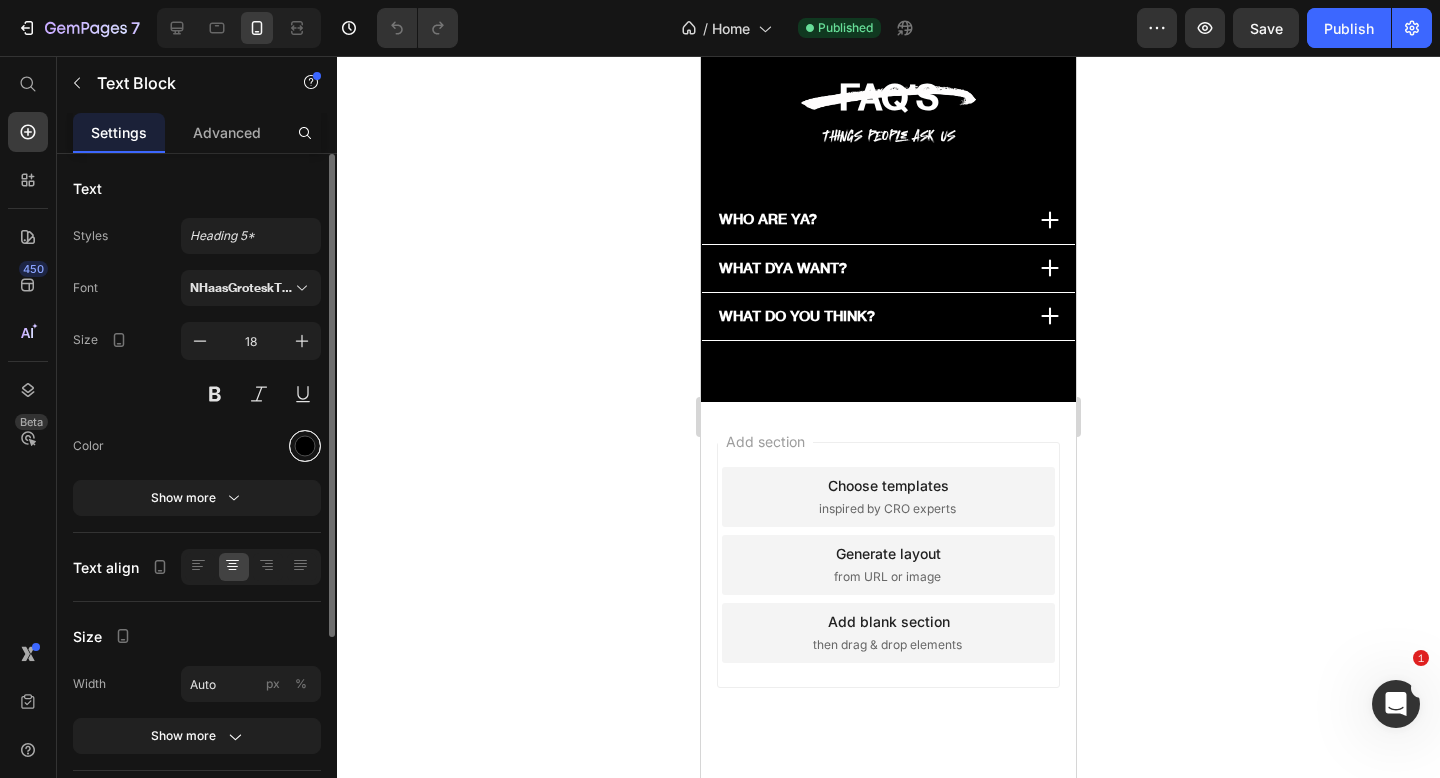 click at bounding box center [305, 446] 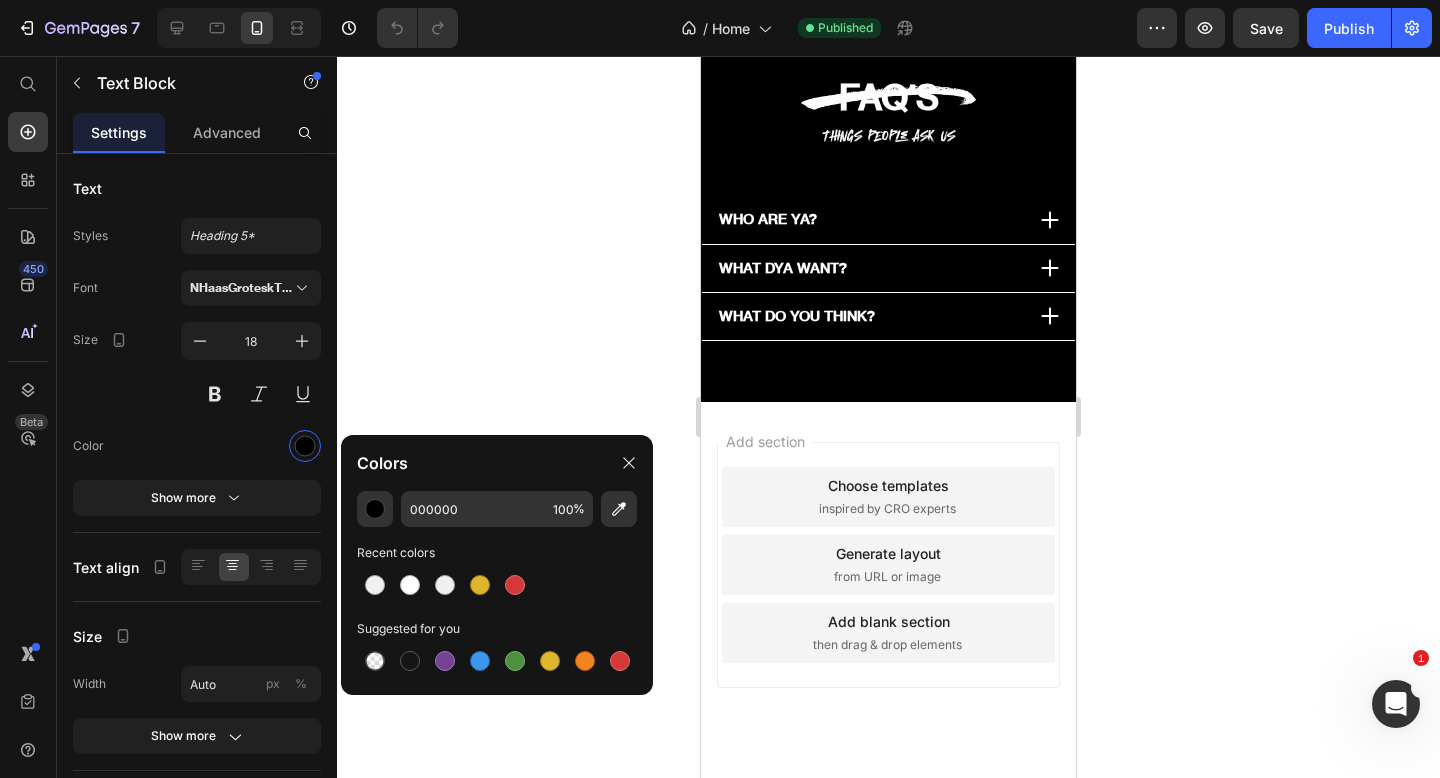 click on "Colors" 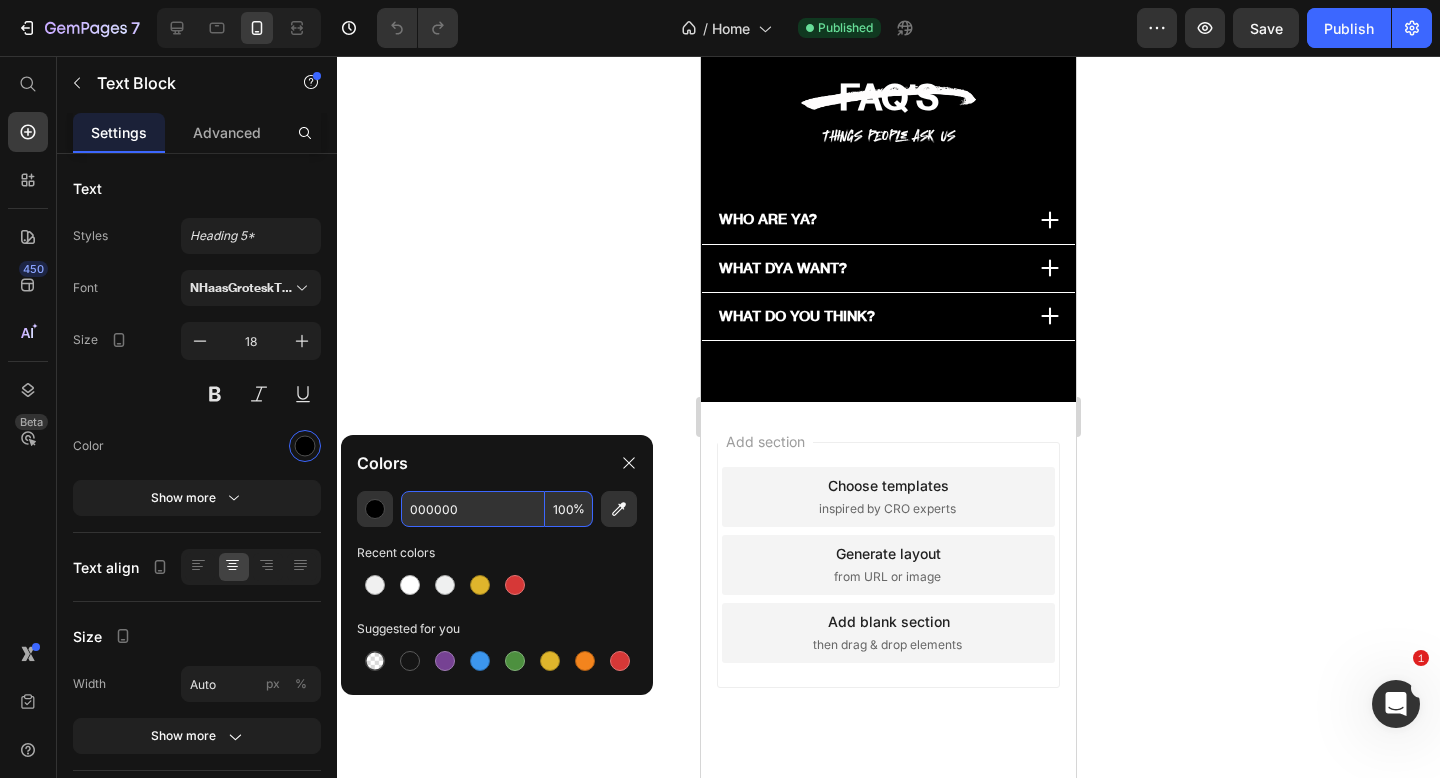 click on "000000" at bounding box center (473, 509) 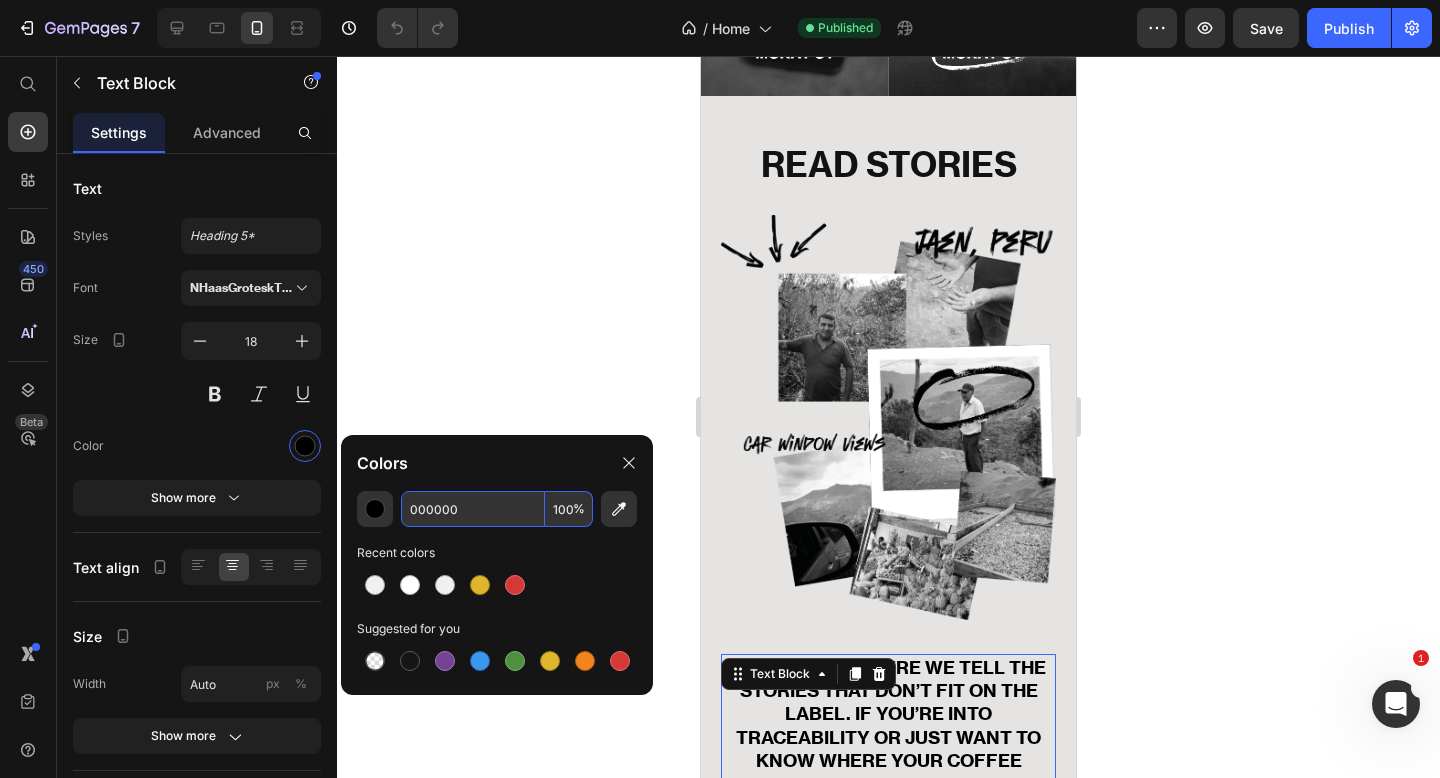 scroll, scrollTop: 8923, scrollLeft: 0, axis: vertical 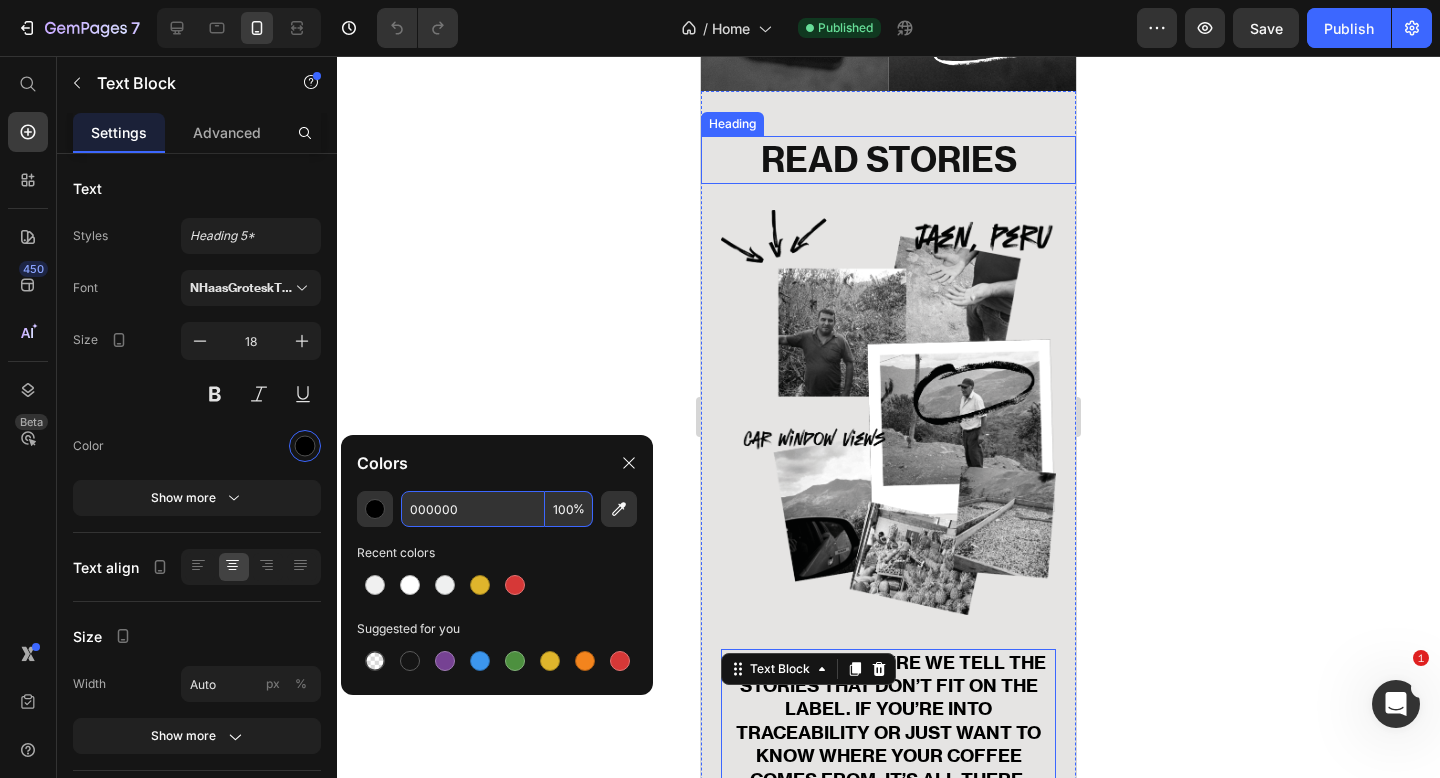 click on "READ STORIES" at bounding box center (888, 160) 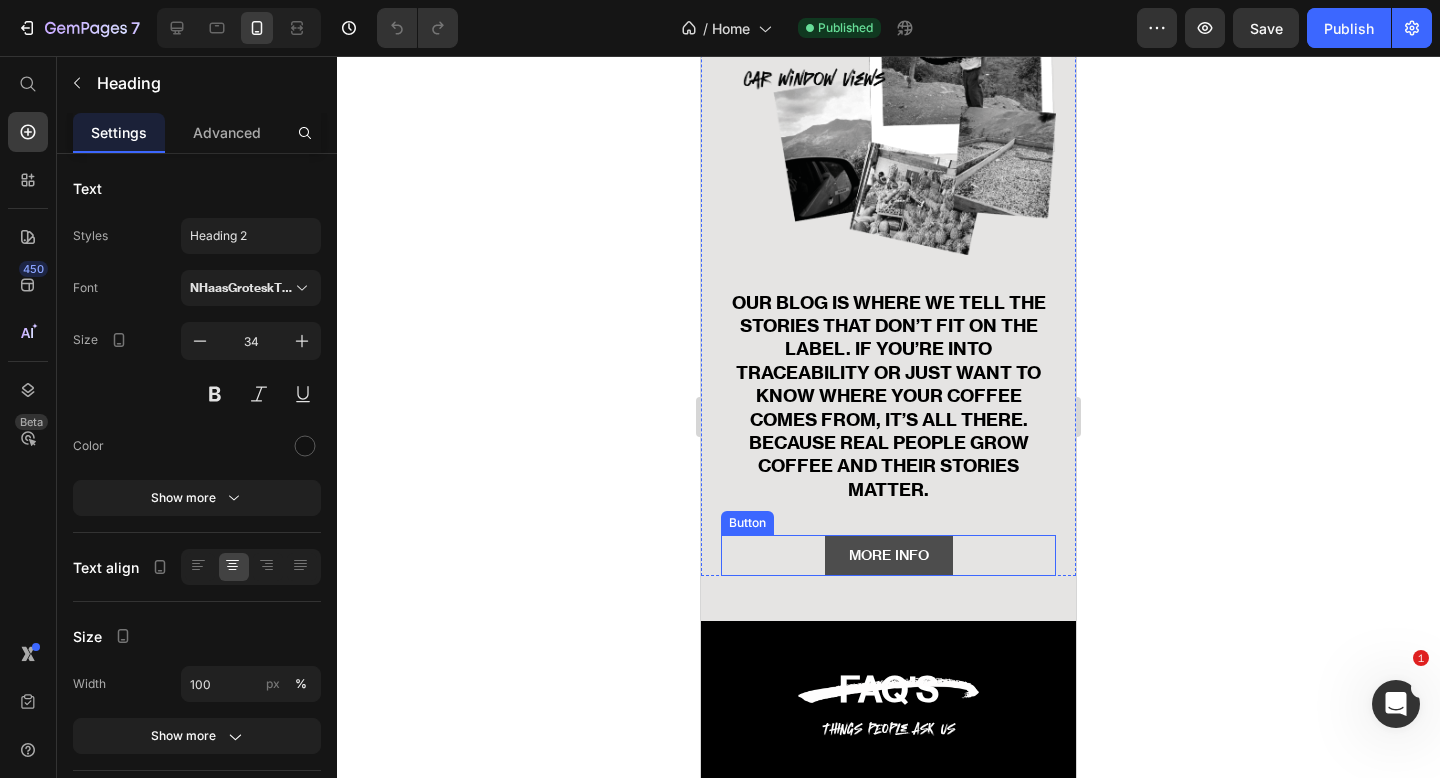 scroll, scrollTop: 9297, scrollLeft: 0, axis: vertical 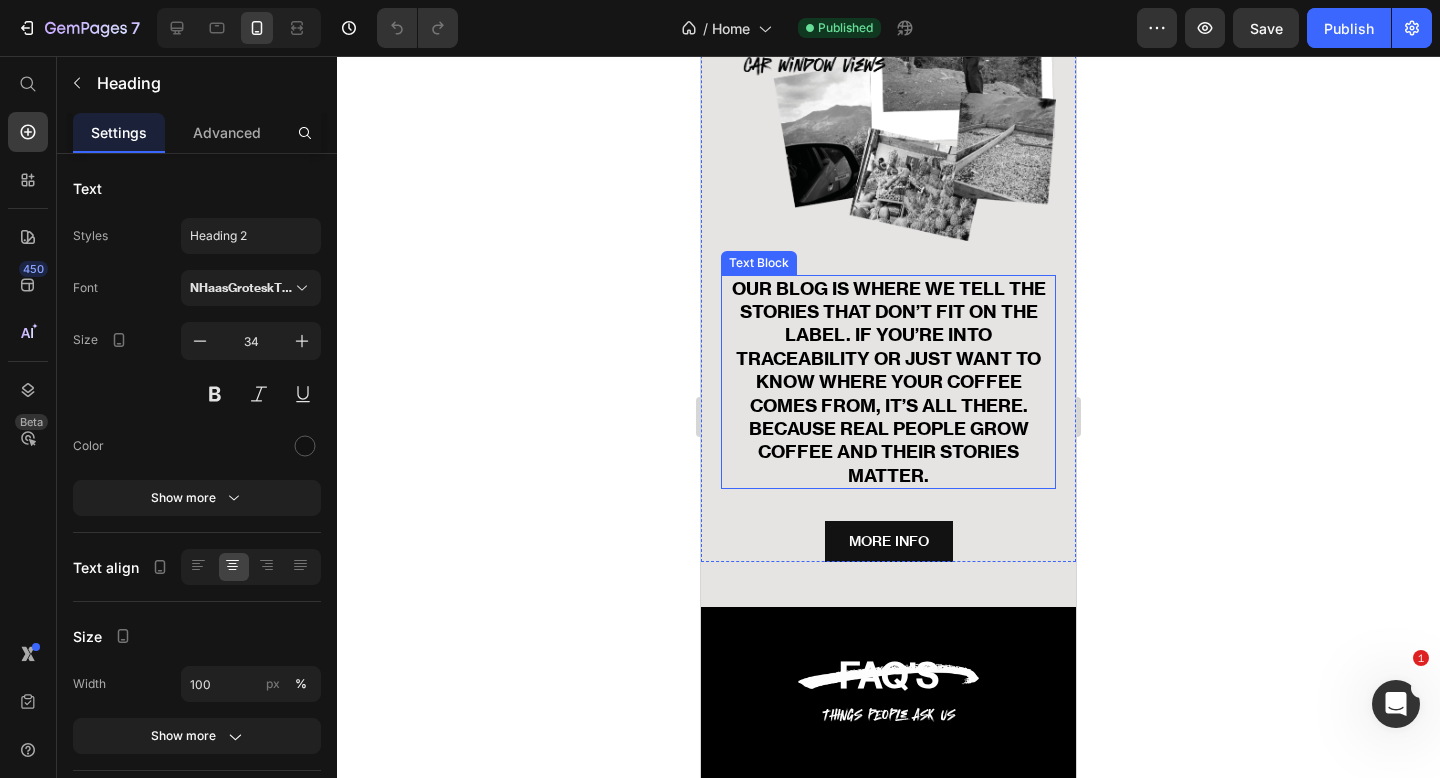 click on "OUR BLOG IS WHERE WE TELL THE STORIES THAT DON’T FIT ON THE LABEL. IF YOU’RE INTO TRACEABILITY OR JUST WANT TO KNOW WHERE YOUR COFFEE COMES FROM, IT’S ALL THERE. BECAUSE REAL PEOPLE GROW COFFEE AND THEIR STORIES MATTER." at bounding box center (888, 382) 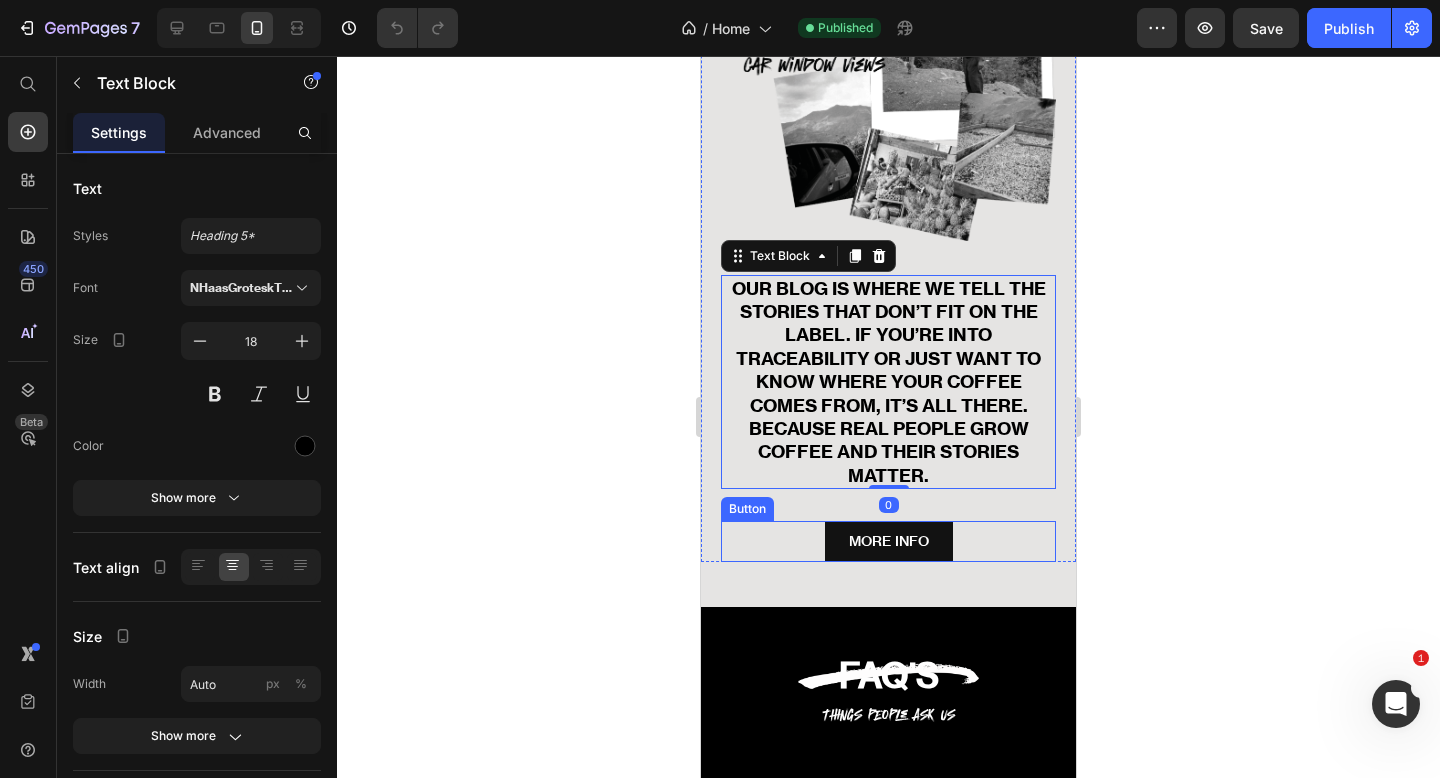 click on "MORE INFO Button" at bounding box center [888, 541] 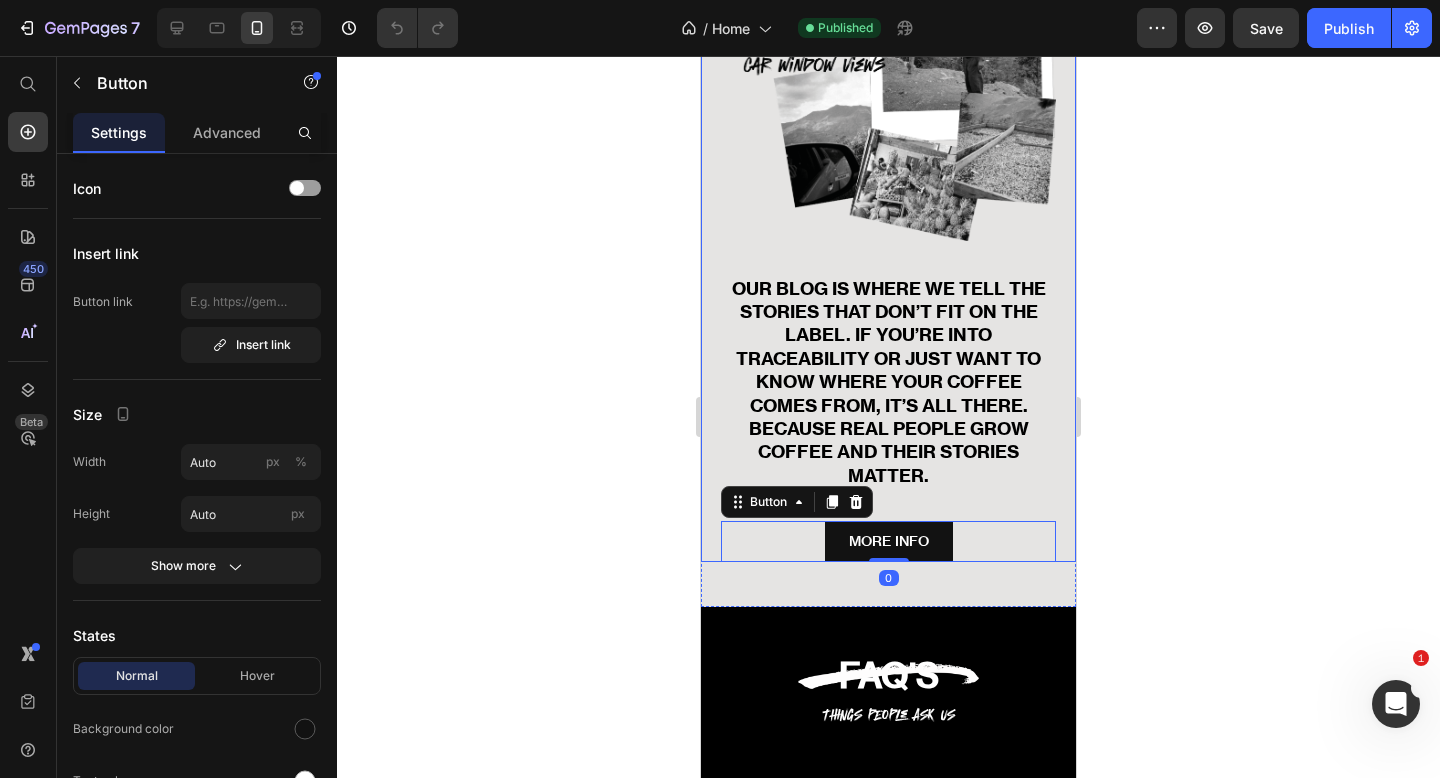 click on "OUR BLOG IS WHERE WE TELL THE STORIES THAT DON’T FIT ON THE LABEL. IF YOU’RE INTO TRACEABILITY OR JUST WANT TO KNOW WHERE YOUR COFFEE COMES FROM, IT’S ALL THERE. BECAUSE REAL PEOPLE GROW COFFEE AND THEIR STORIES MATTER. Text Block MORE INFO Button   0" at bounding box center (888, 419) 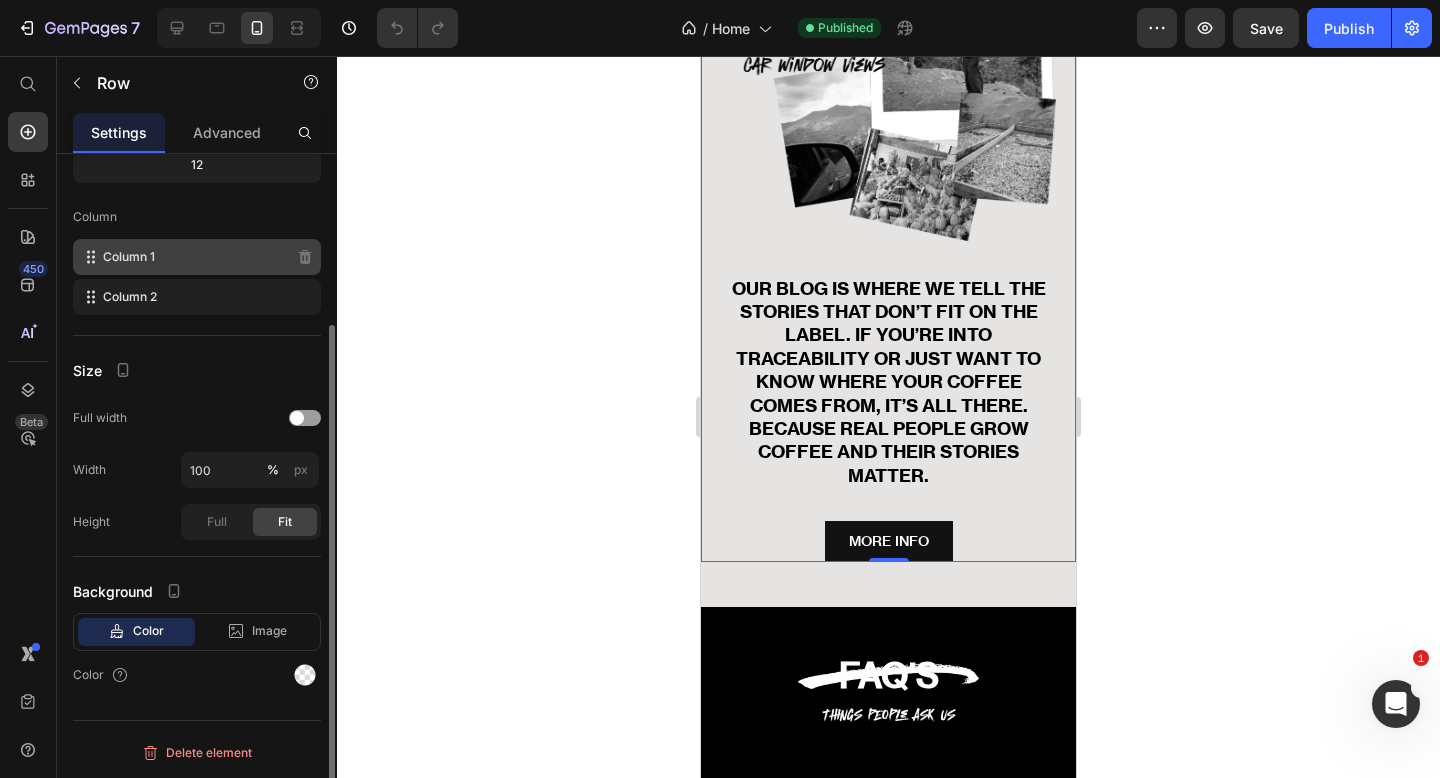 scroll, scrollTop: 0, scrollLeft: 0, axis: both 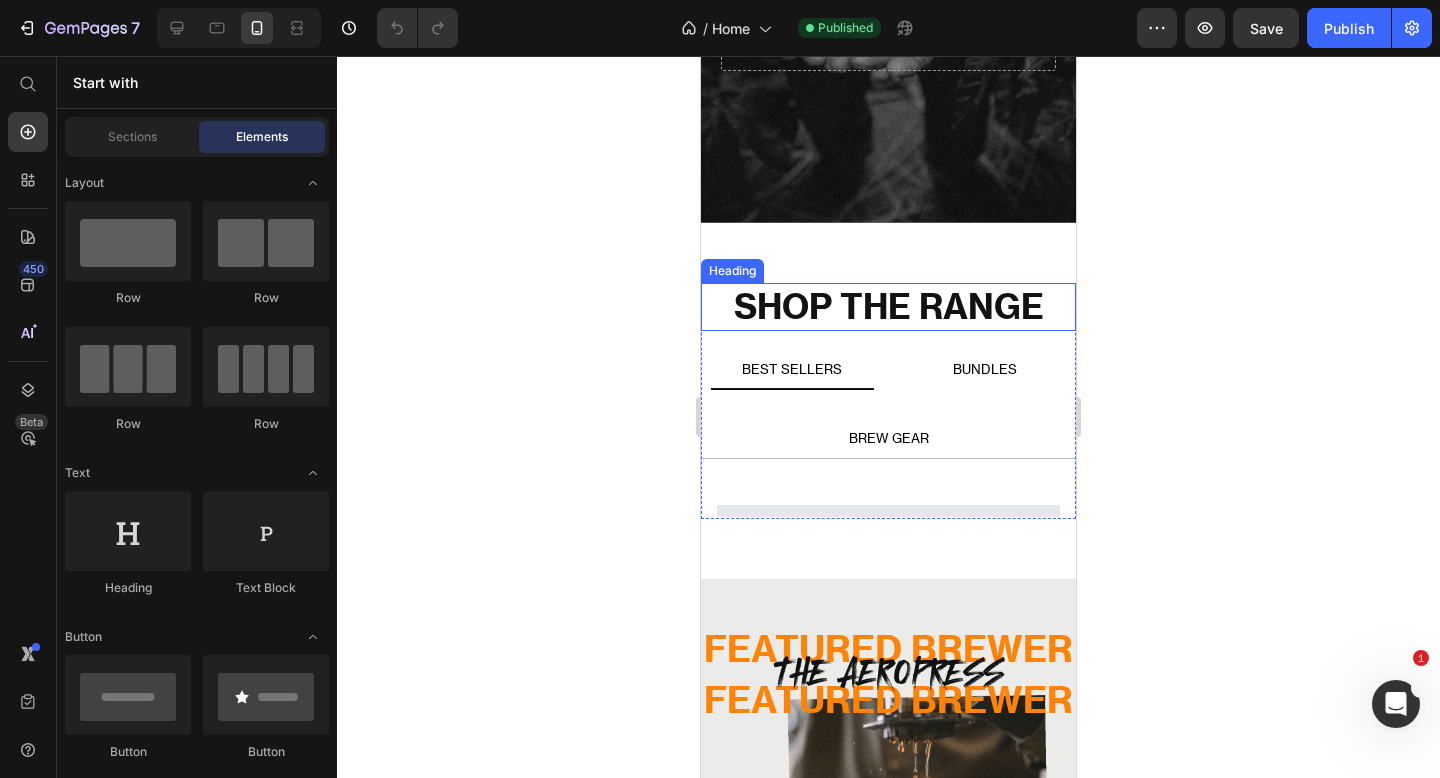 click on "SHOP THE RANGE" at bounding box center (888, 307) 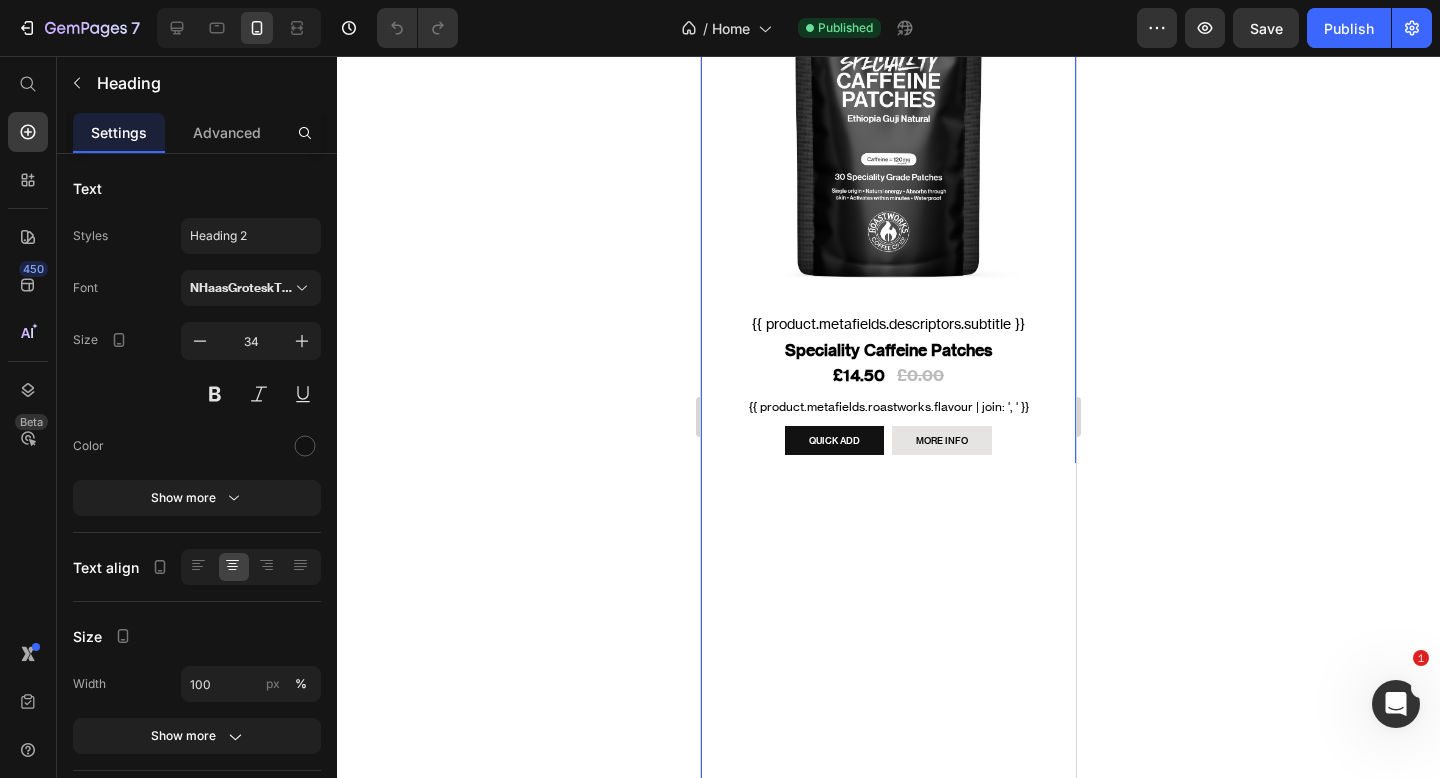 scroll, scrollTop: 932, scrollLeft: 0, axis: vertical 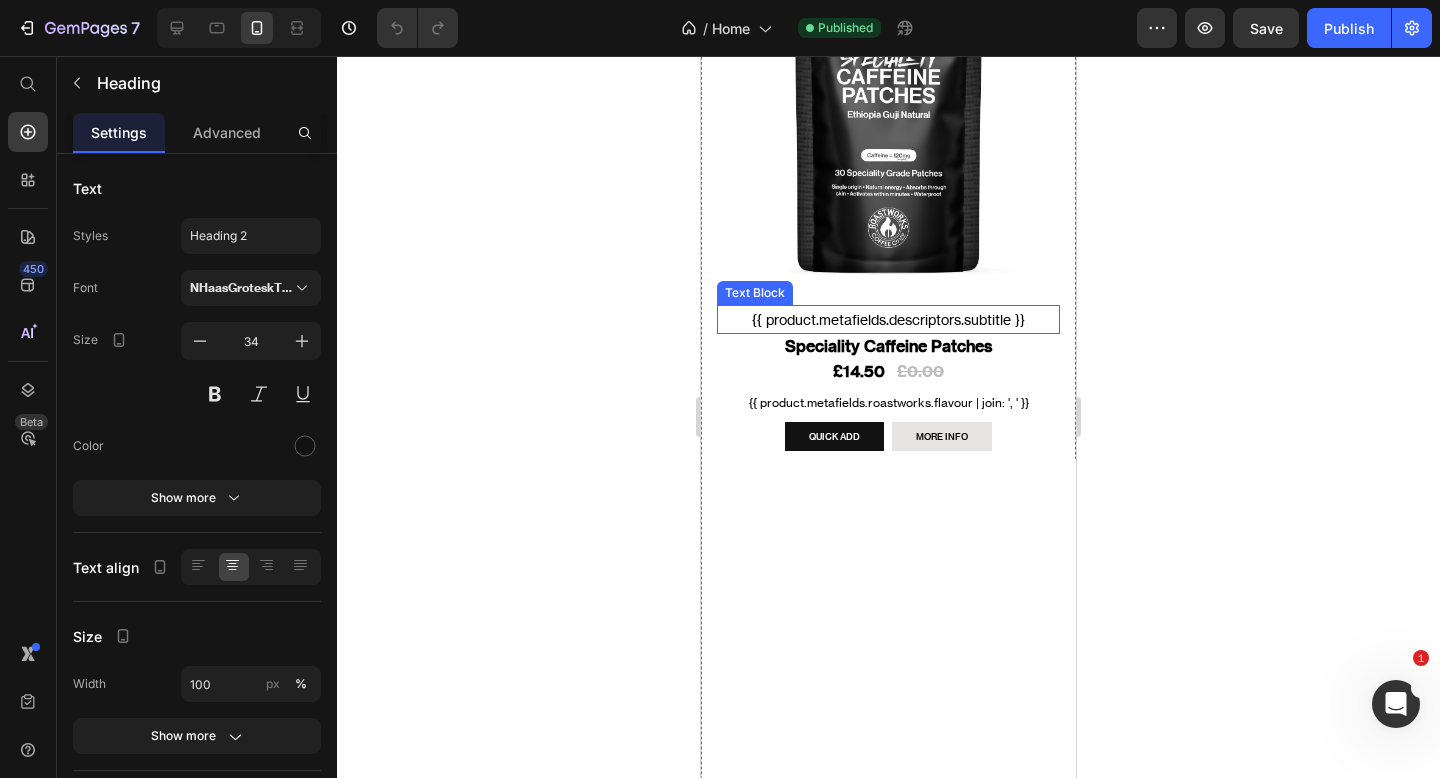 click on "{{ product.metafields.descriptors.subtitle }}" at bounding box center (888, 319) 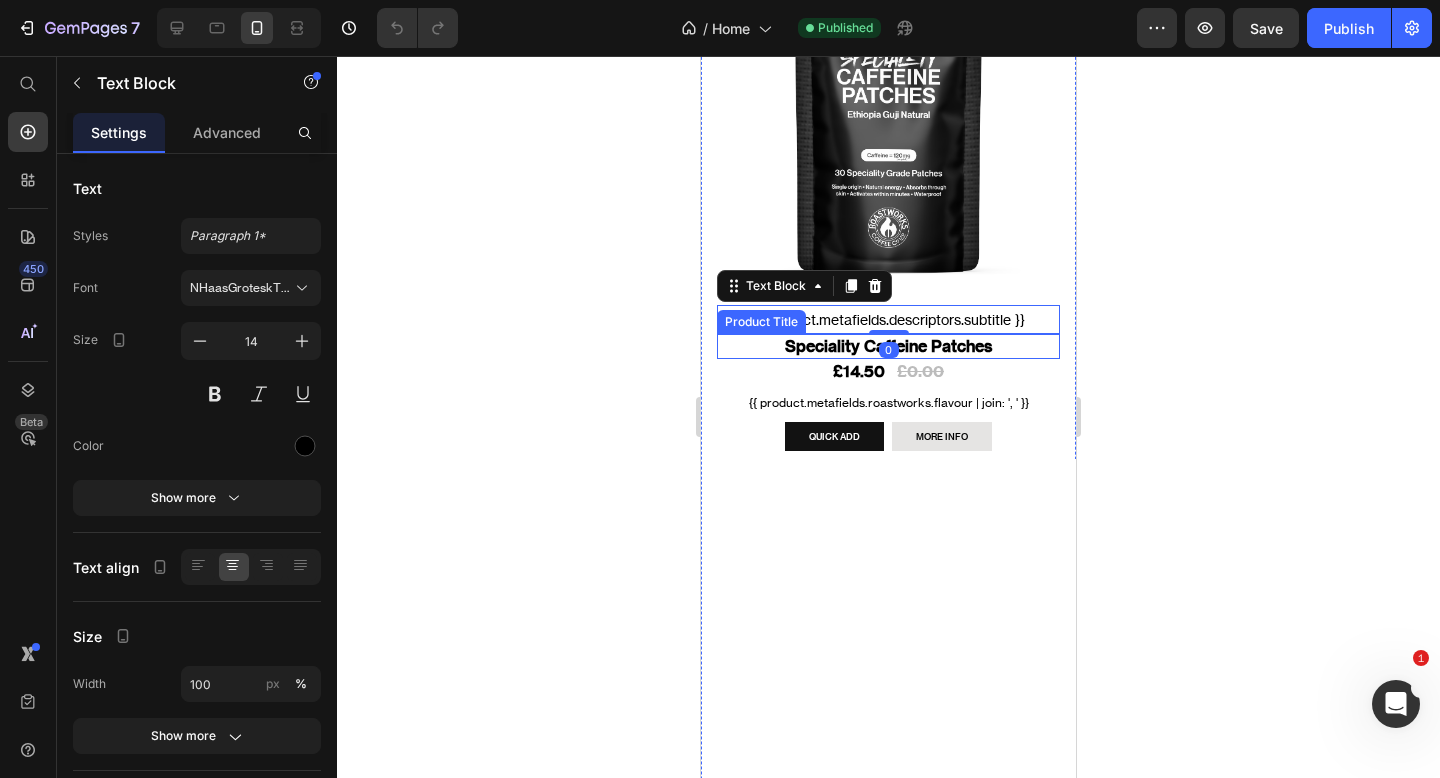 click on "Speciality Caffeine Patches" at bounding box center [888, 346] 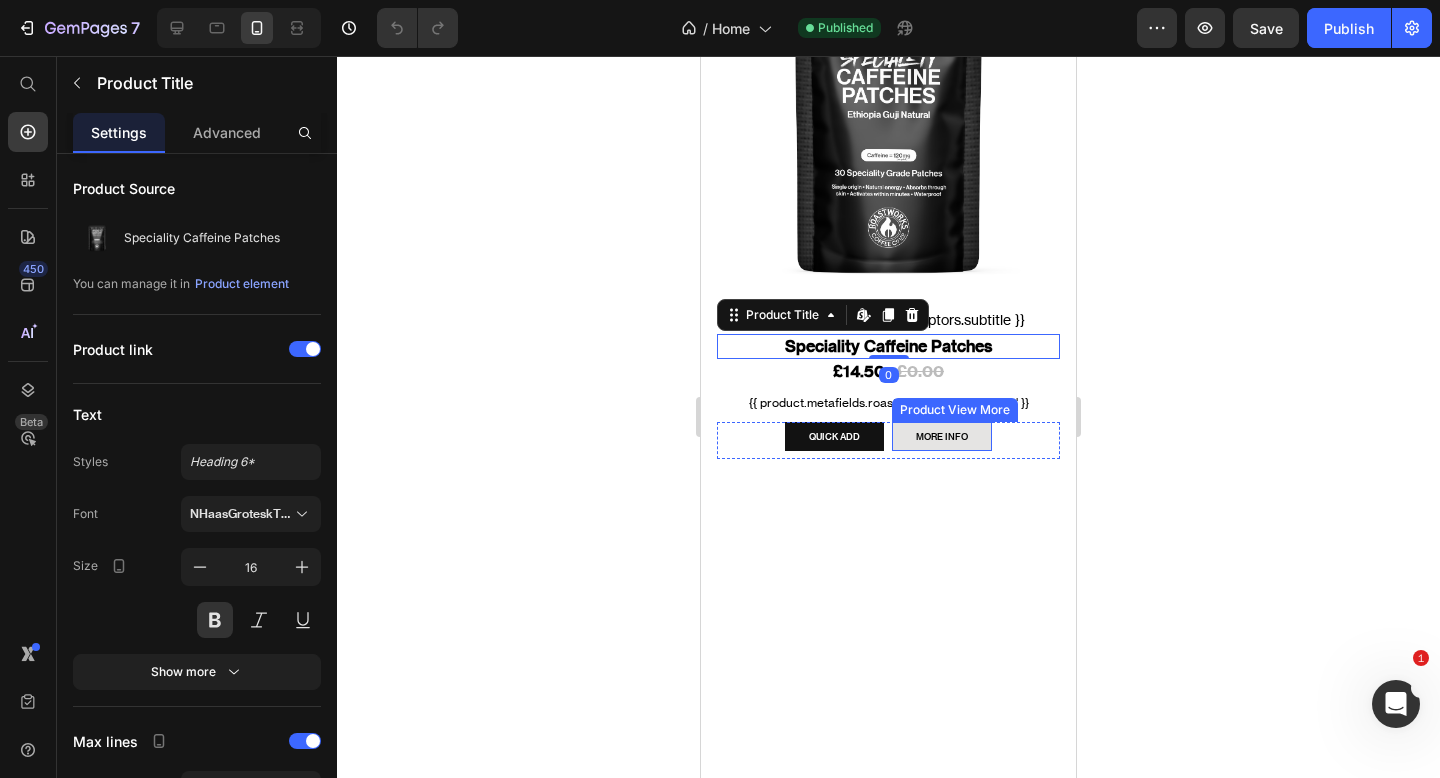 click on "Product View More" at bounding box center [955, 410] 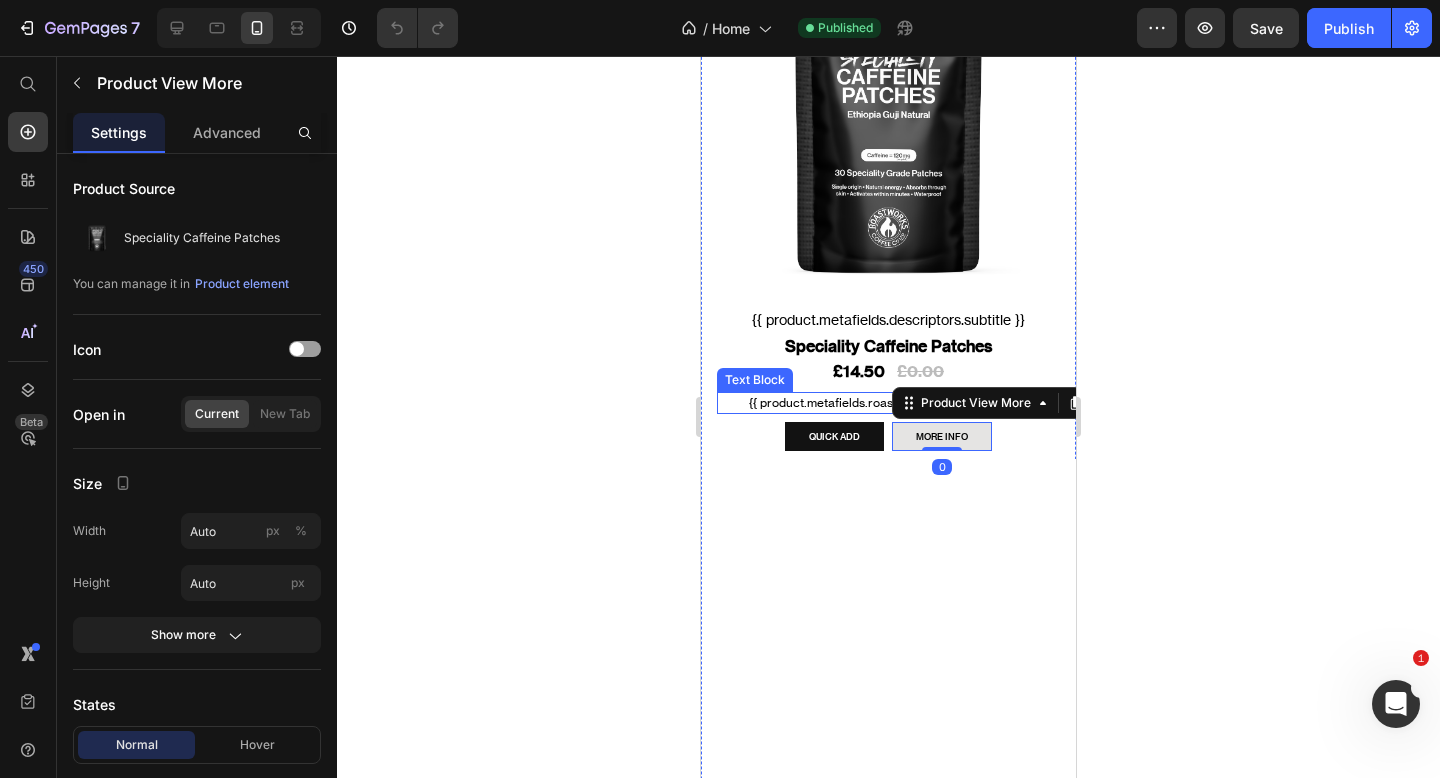 click on "{{ product.metafields.roastworks.flavour | join: ', ' }}" at bounding box center [888, 403] 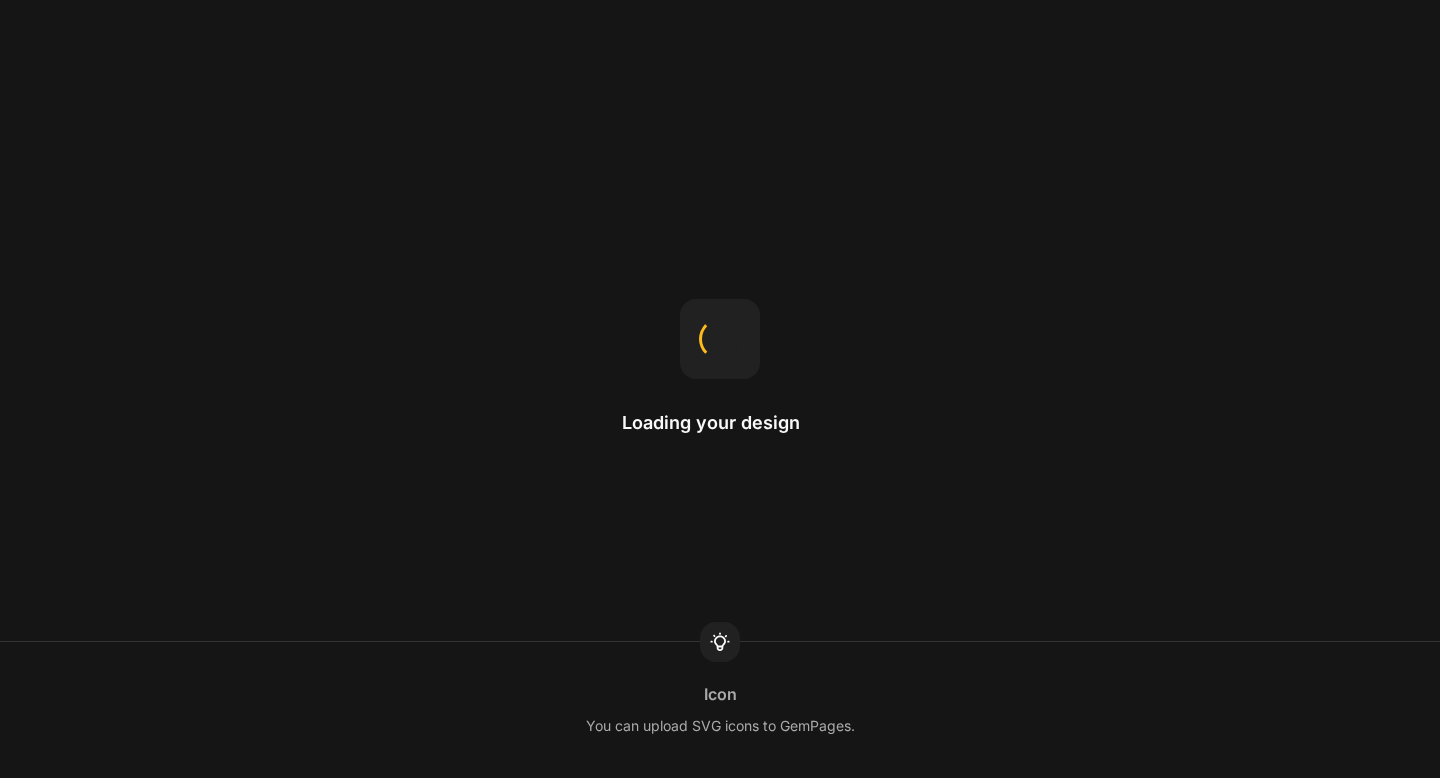 scroll, scrollTop: 0, scrollLeft: 0, axis: both 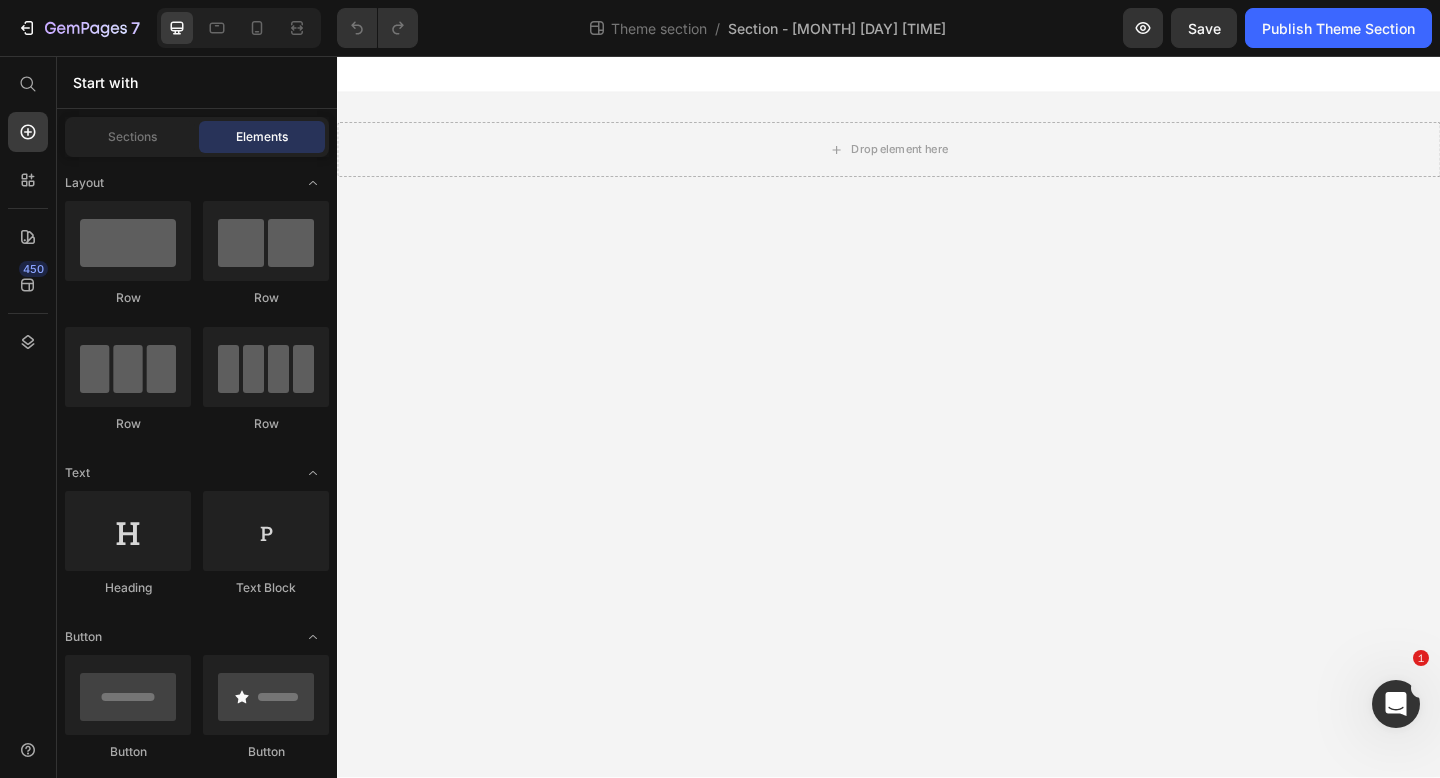click on "Drop element here Root
Drag & drop element from sidebar or
Explore Library
Add section Choose templates inspired by CRO experts Generate layout from URL or image Add blank section then drag & drop elements" at bounding box center (937, 448) 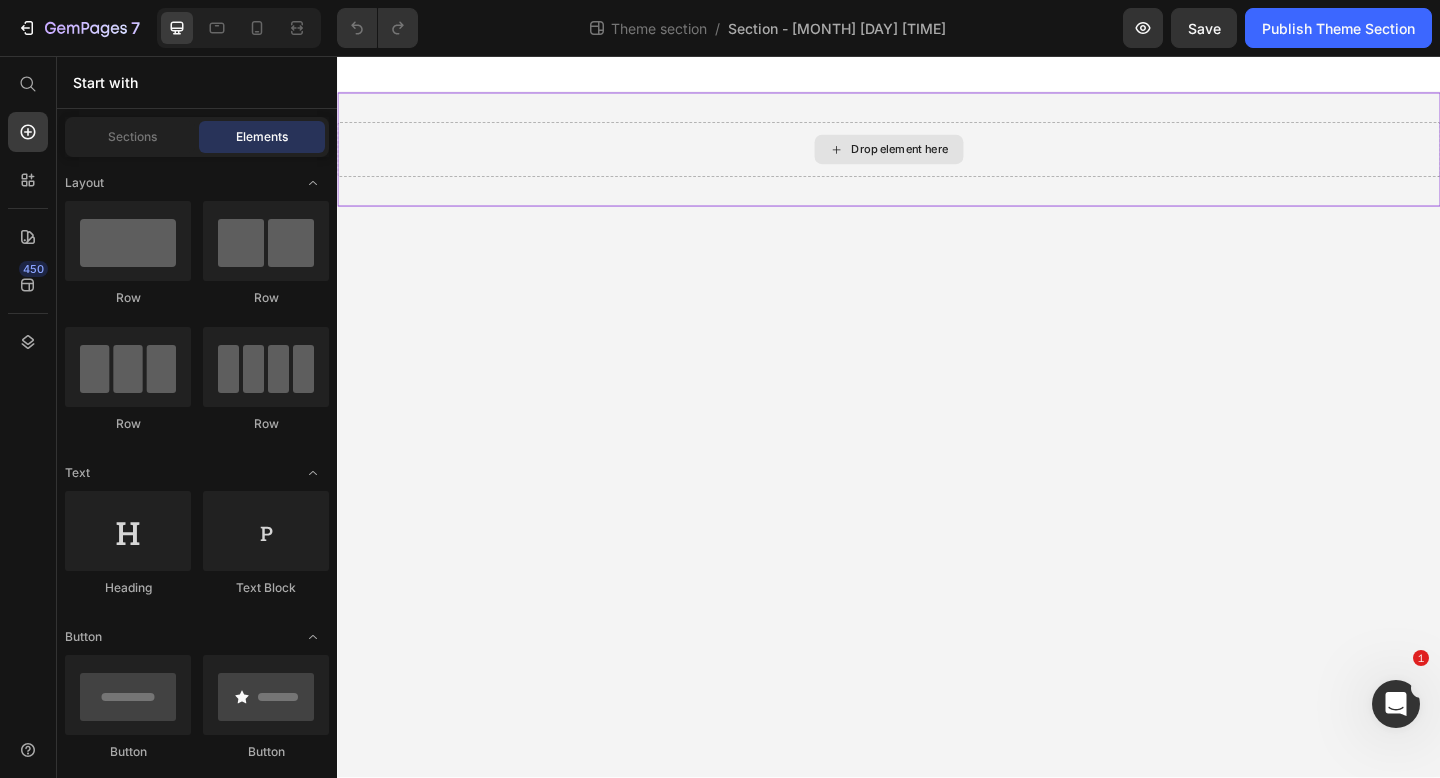 click on "Drop element here" at bounding box center [937, 158] 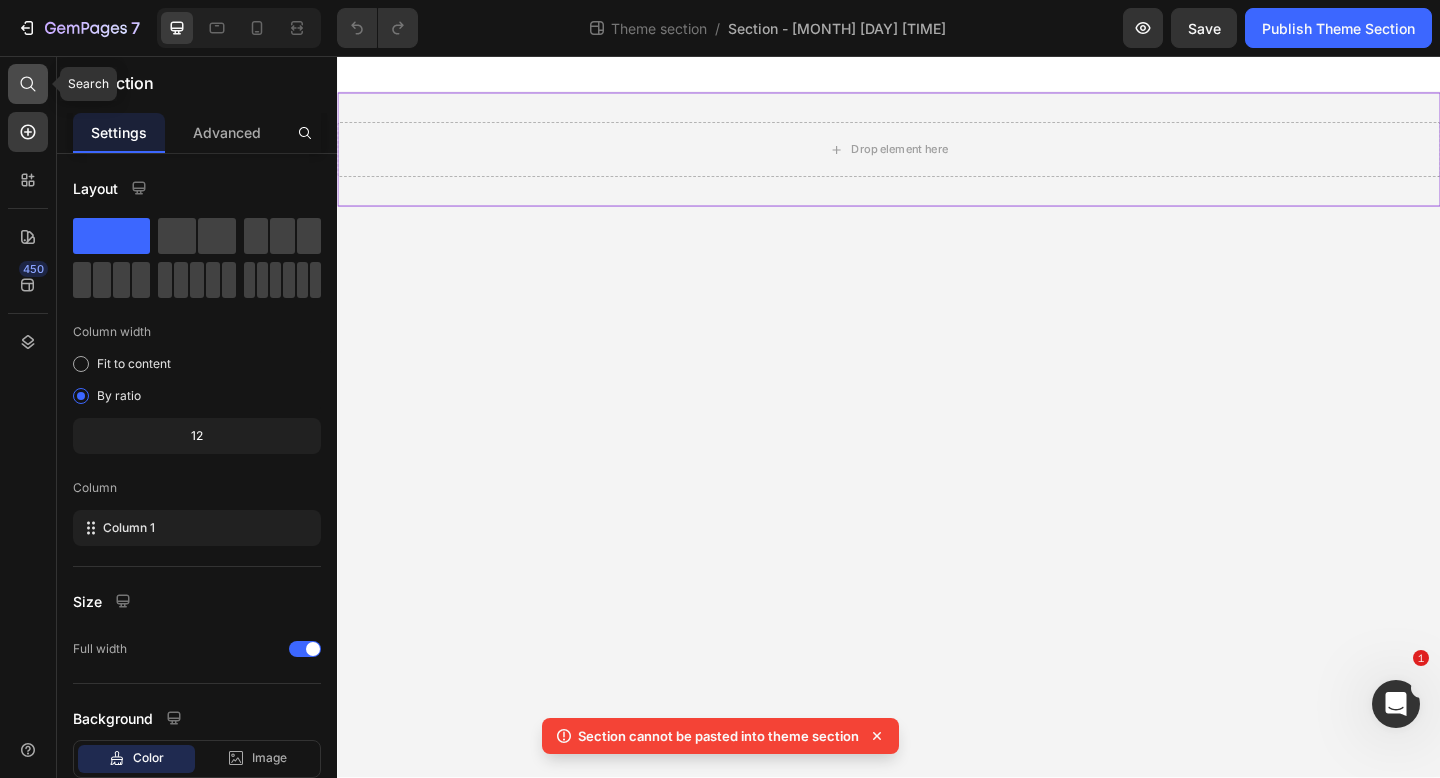 click 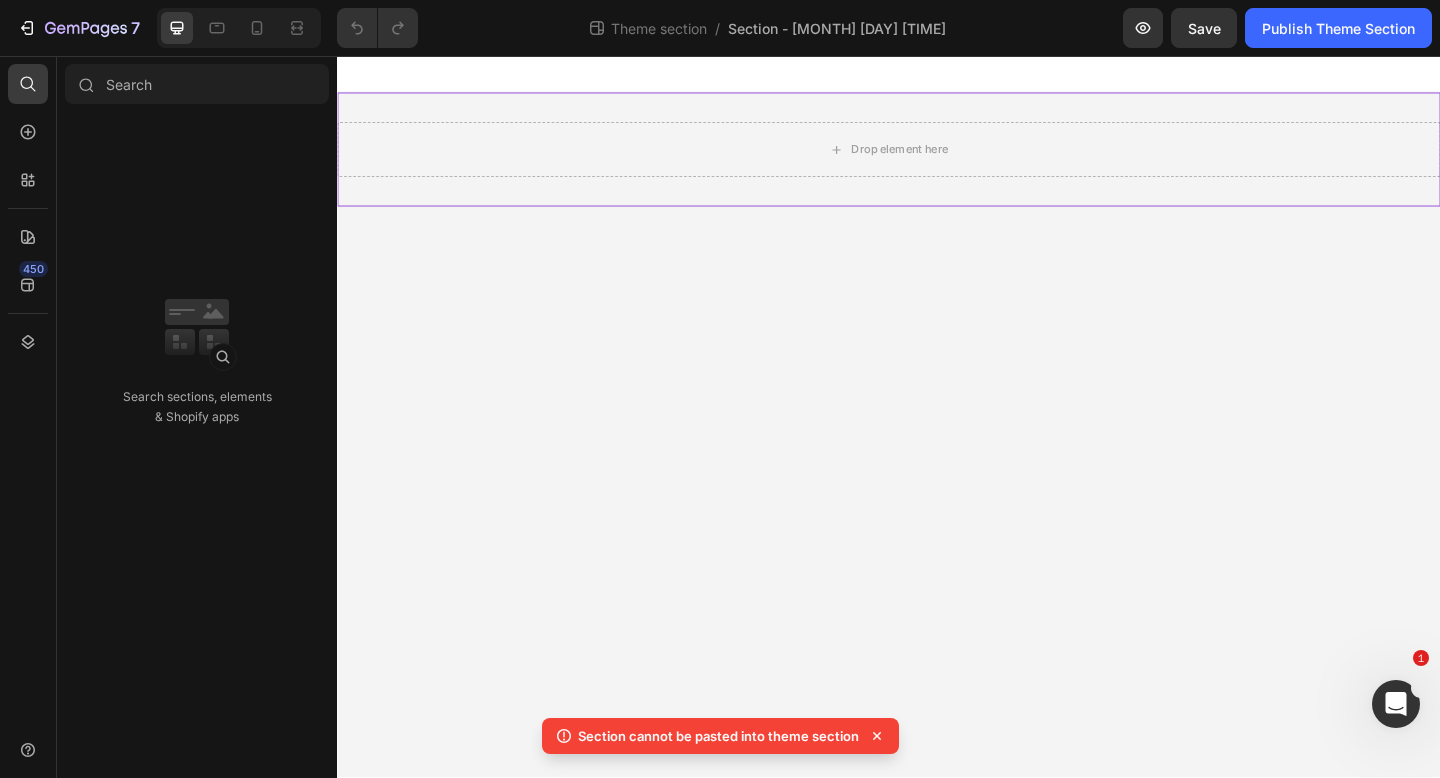 click on "Drop element here" at bounding box center (937, 158) 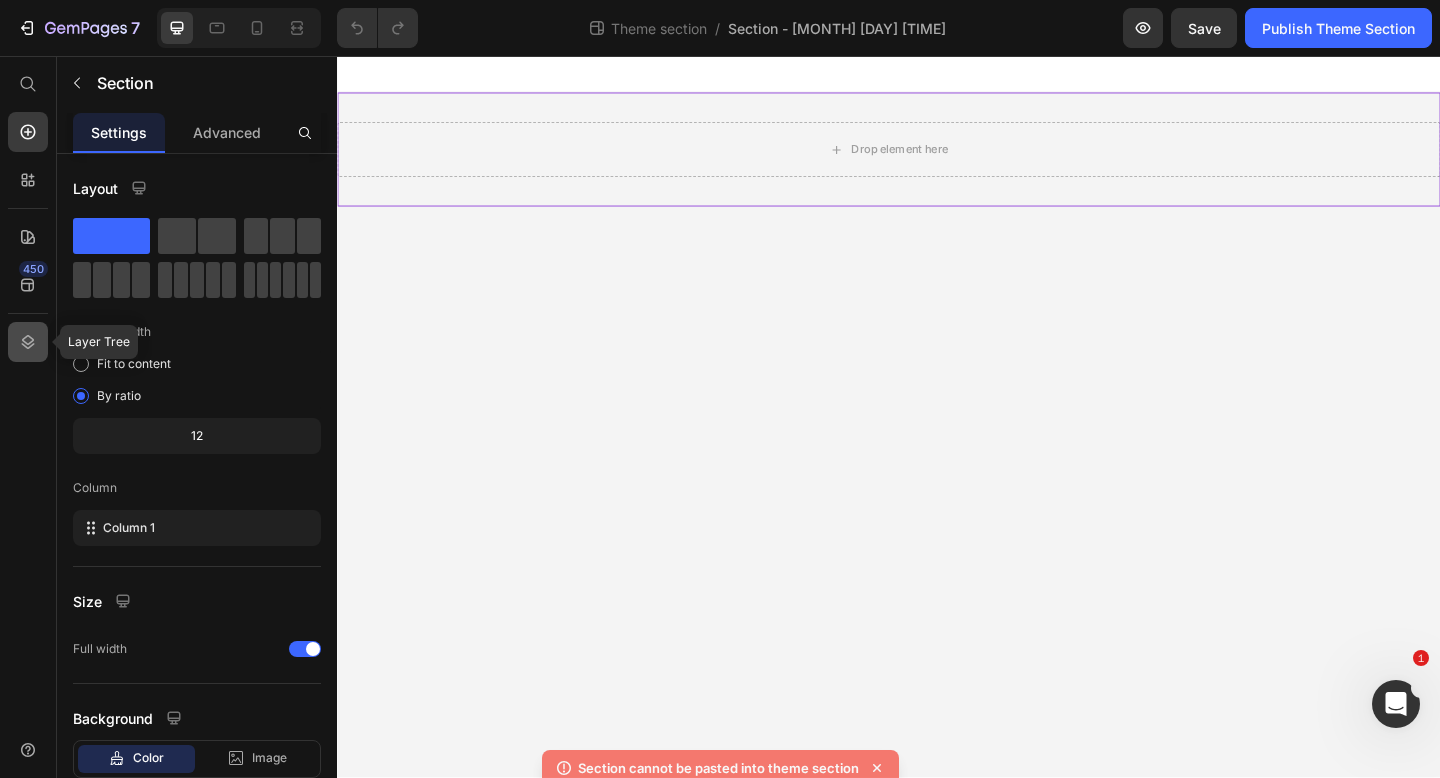 click 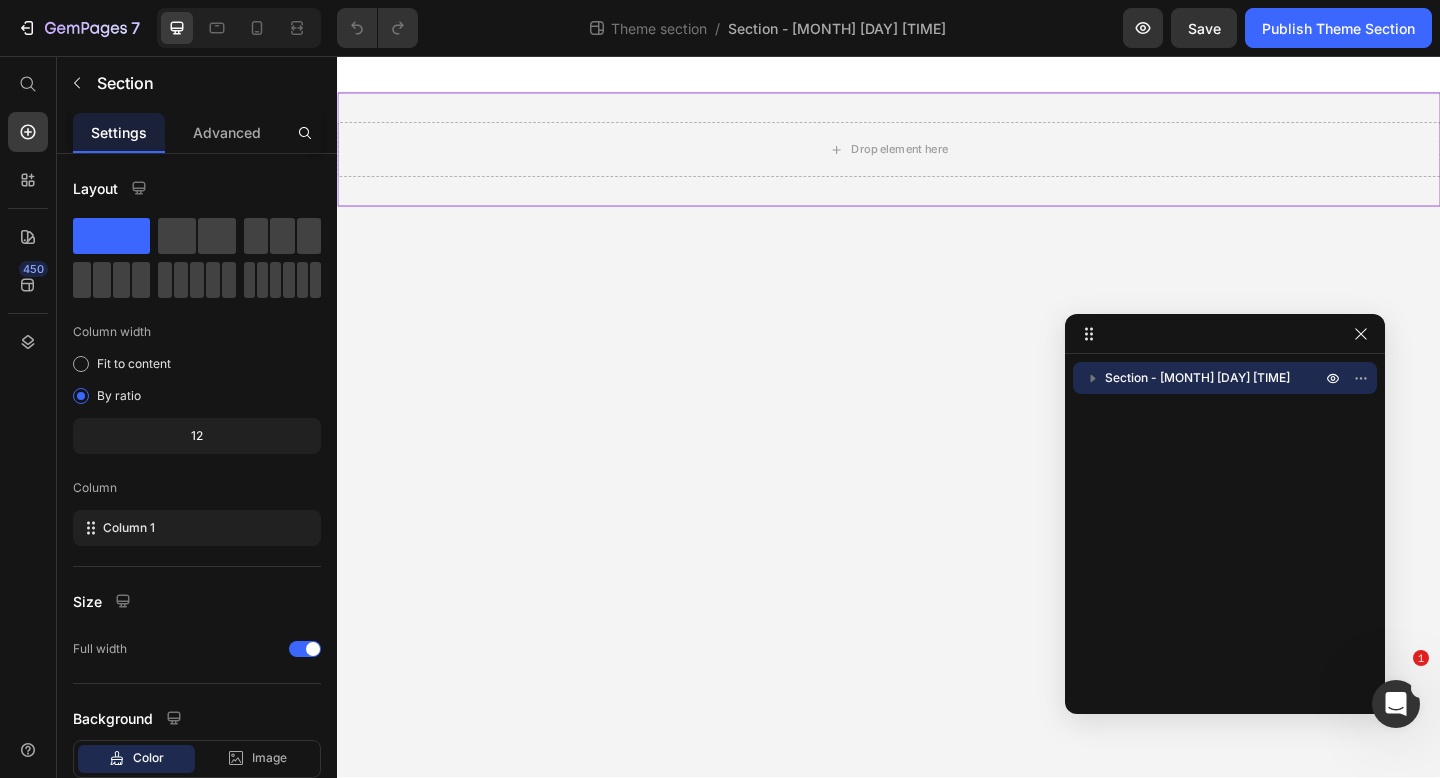 click 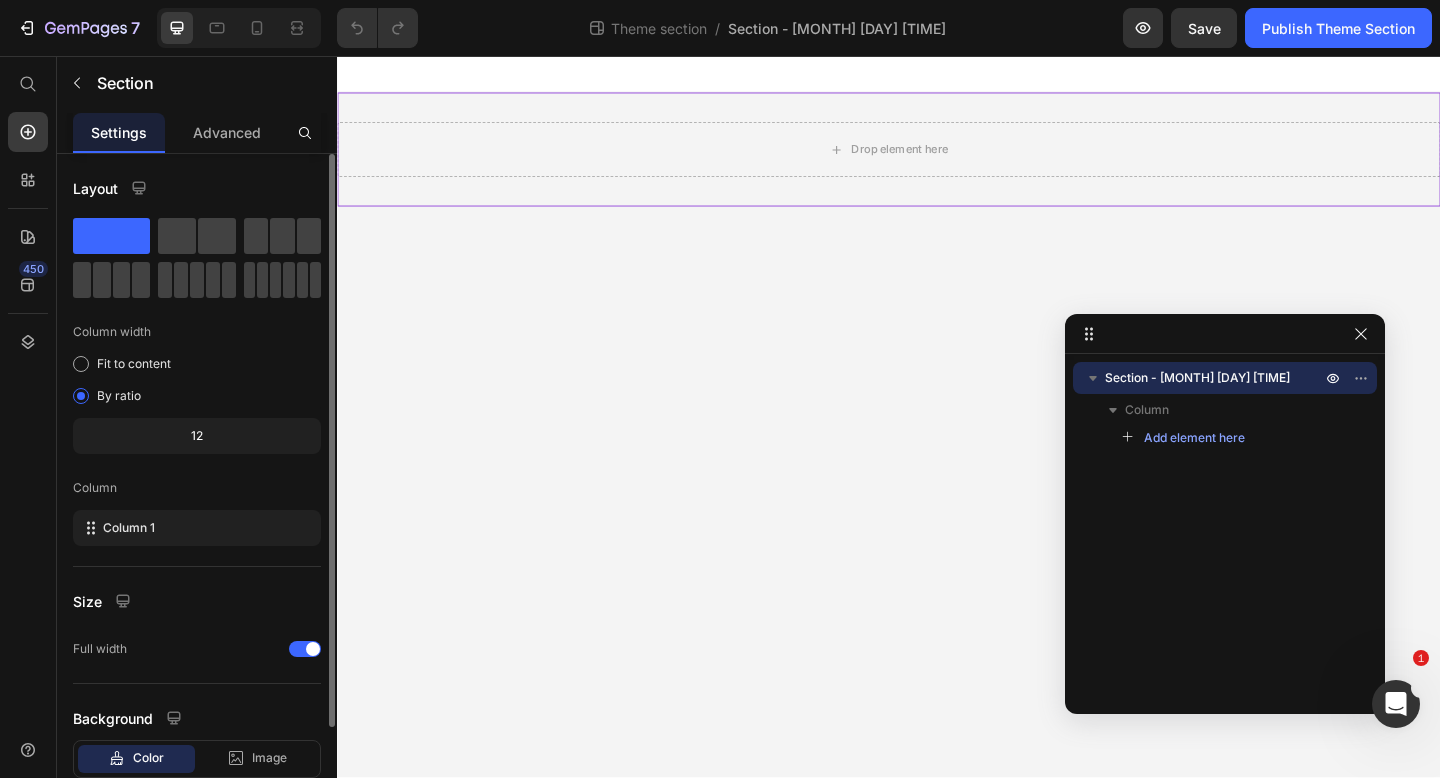 scroll, scrollTop: 127, scrollLeft: 0, axis: vertical 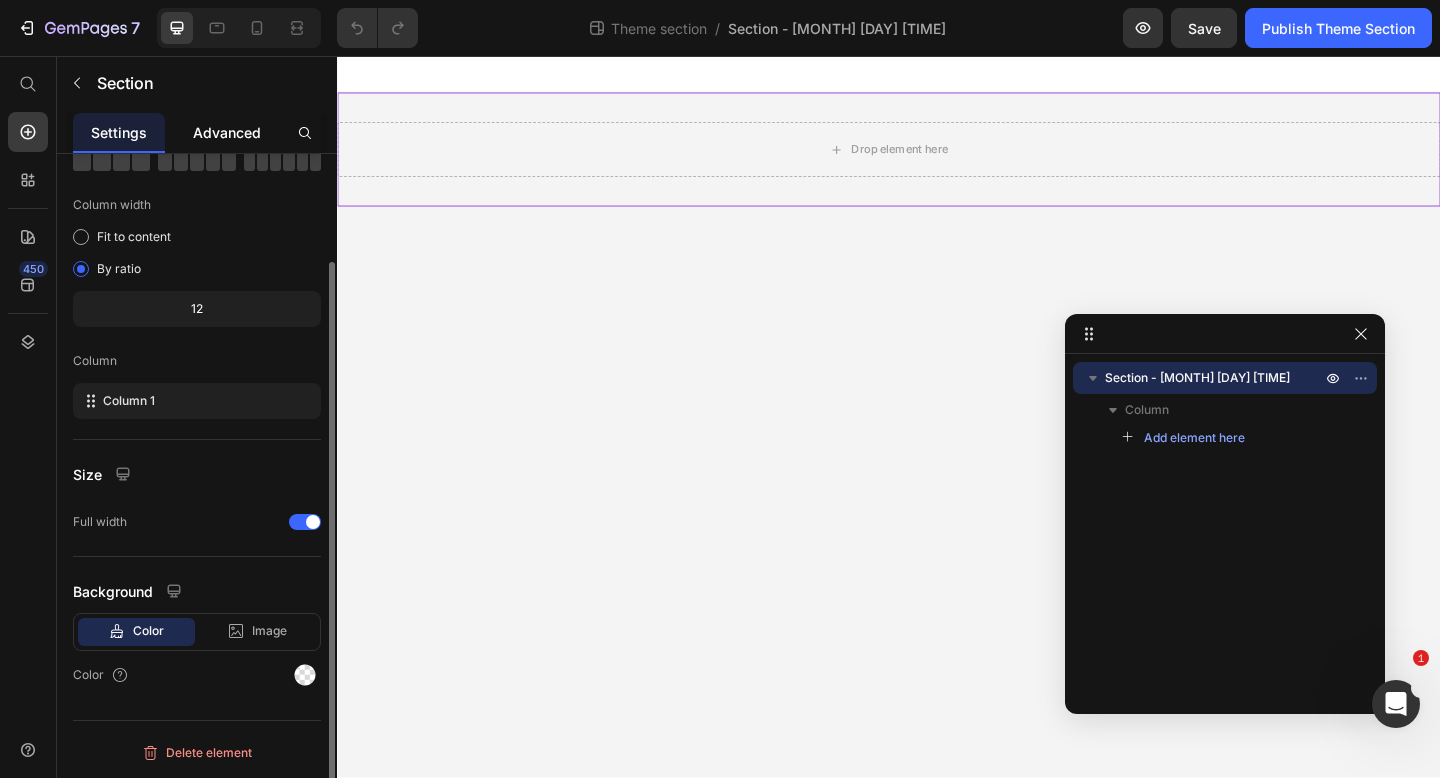 click on "Advanced" at bounding box center [227, 132] 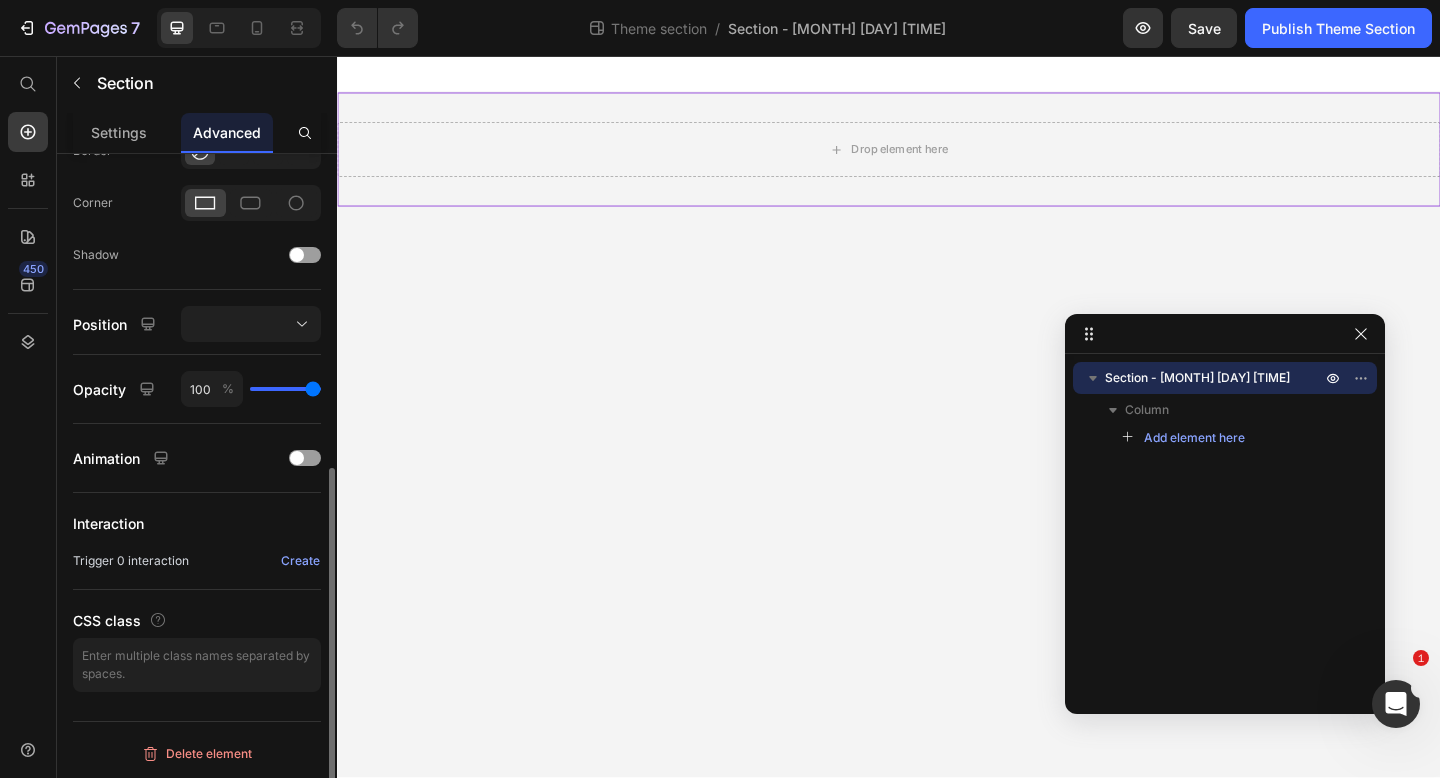 scroll, scrollTop: 584, scrollLeft: 0, axis: vertical 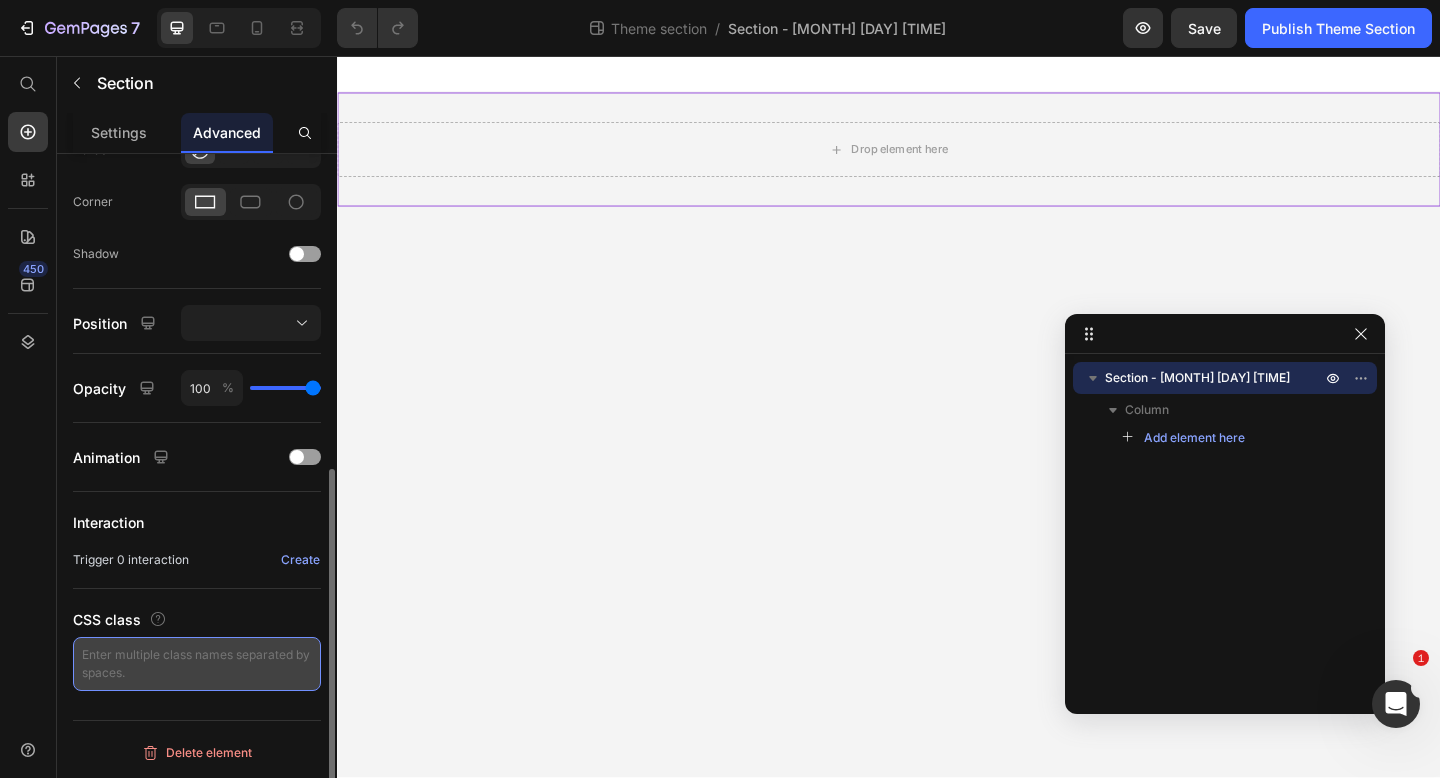 click at bounding box center (197, 664) 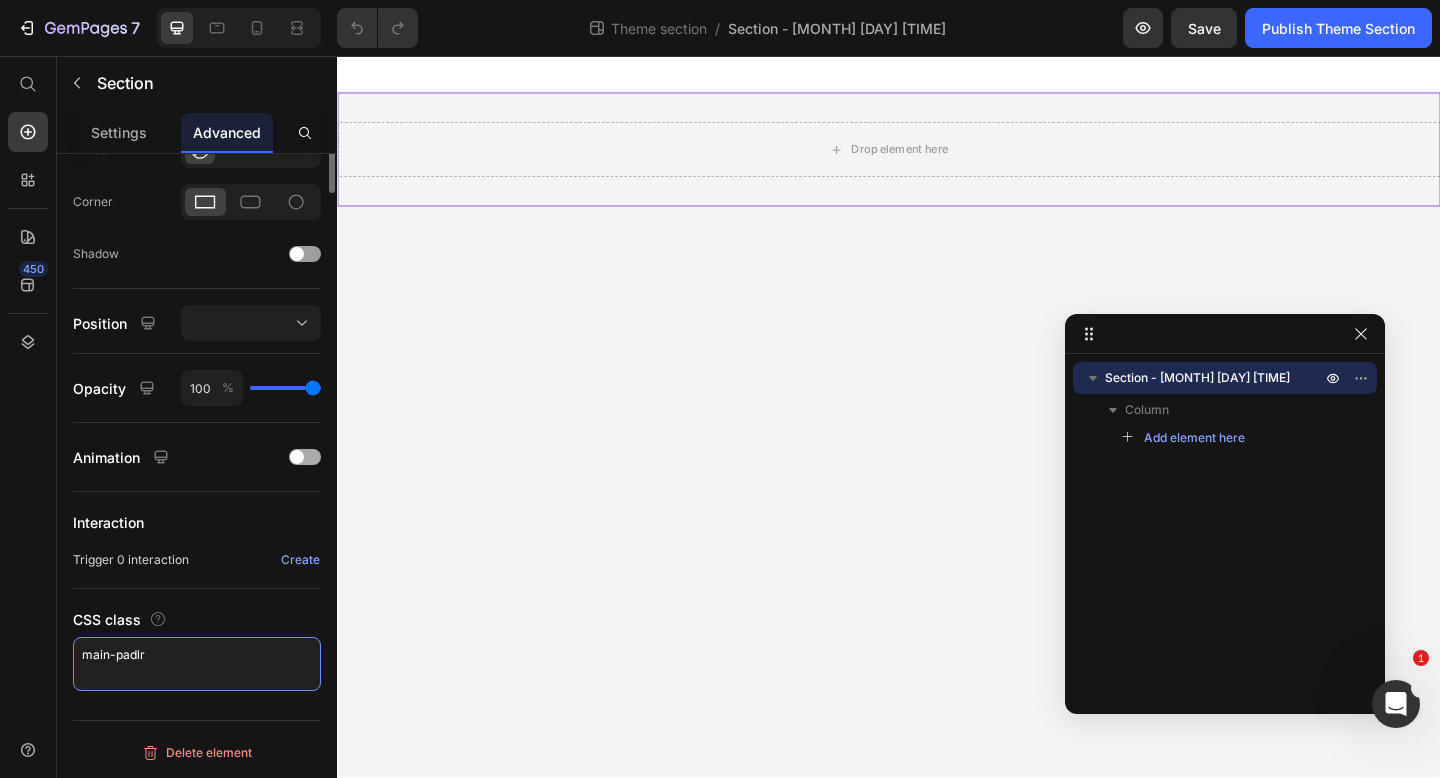 scroll, scrollTop: 0, scrollLeft: 0, axis: both 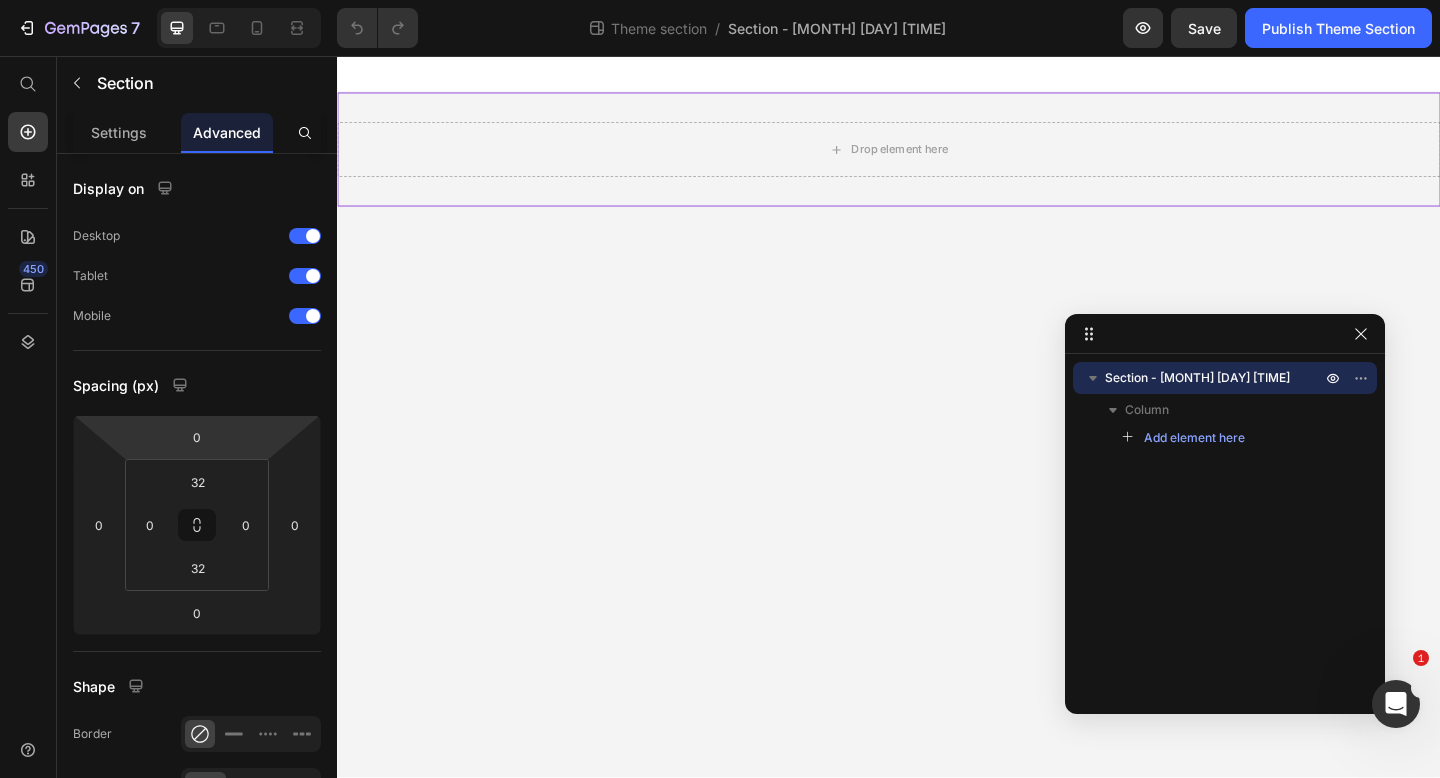type on "main-padlr" 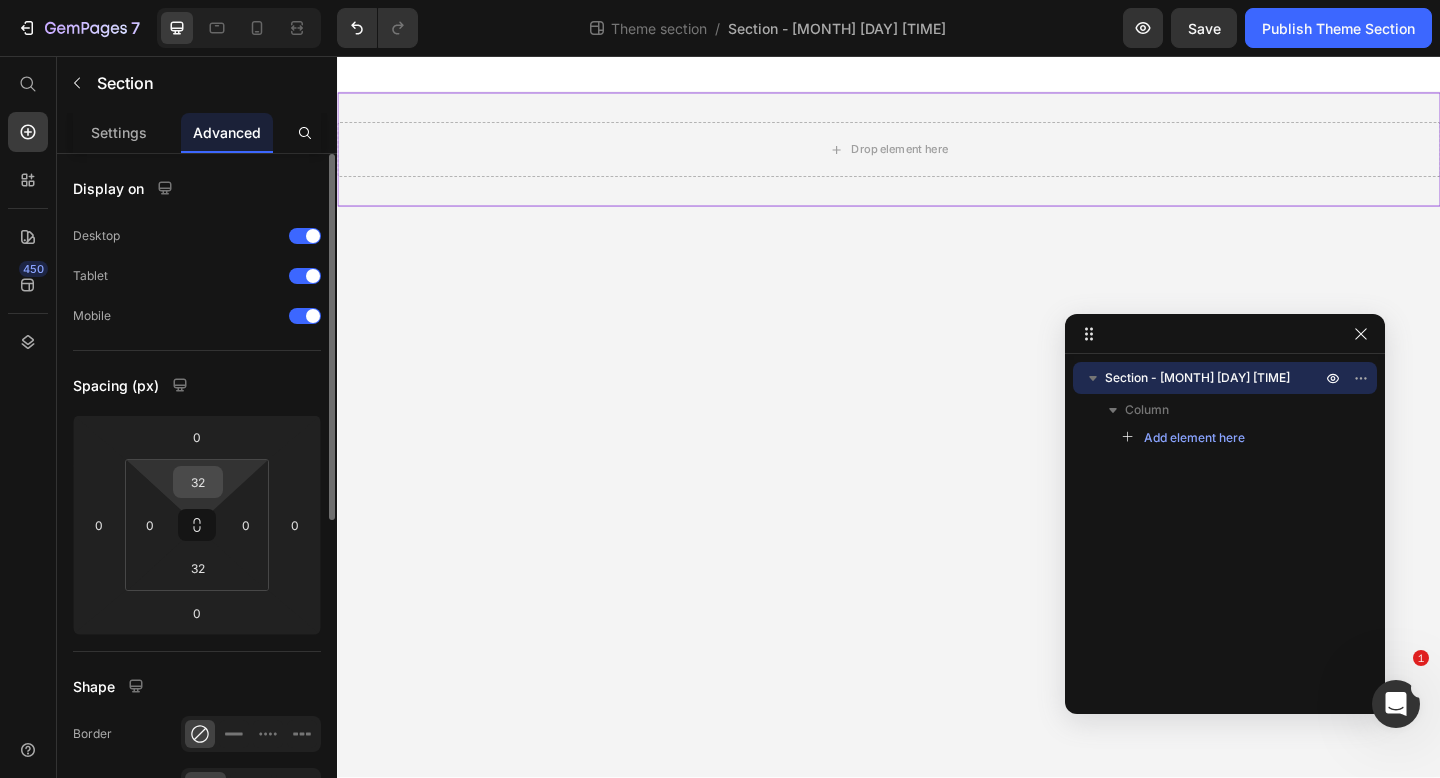 click on "32" at bounding box center [198, 482] 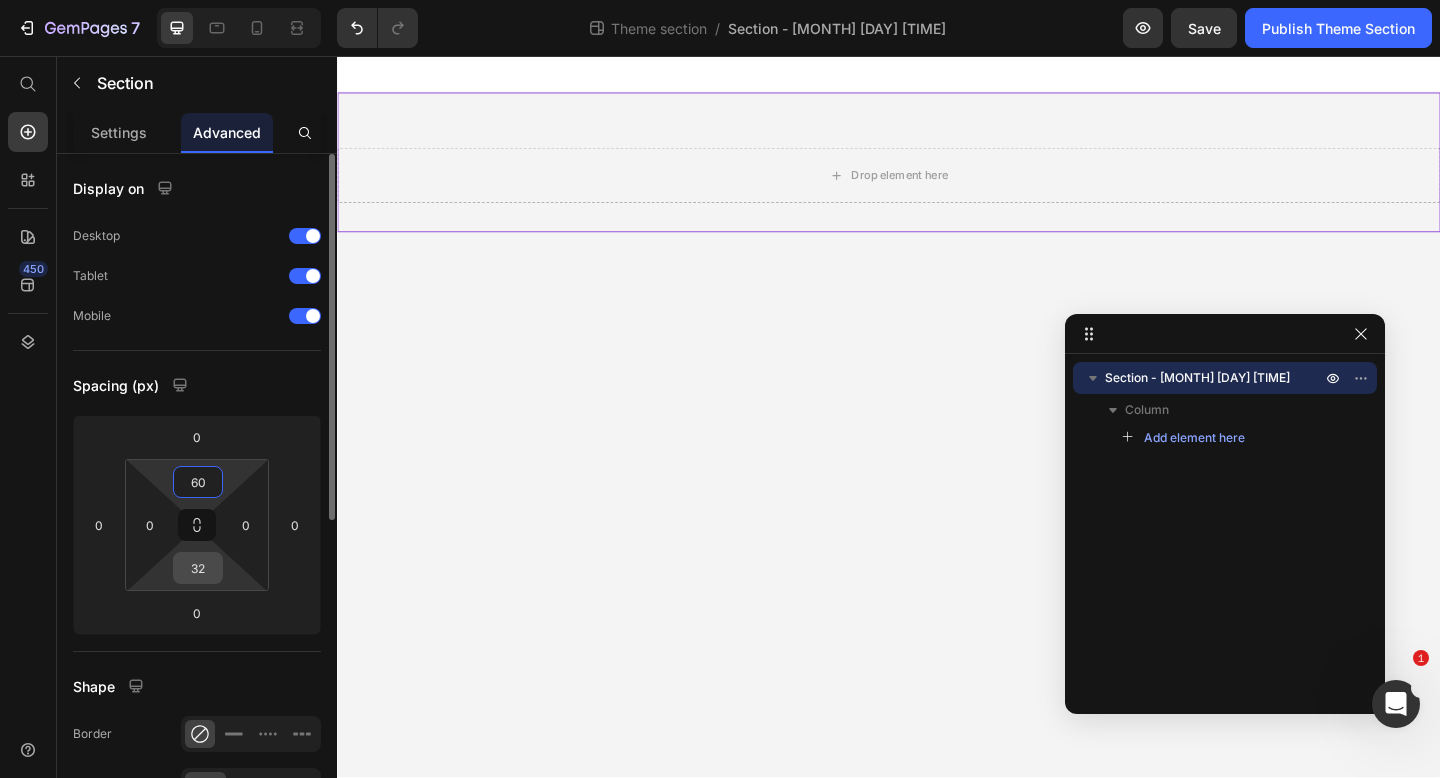 type on "60" 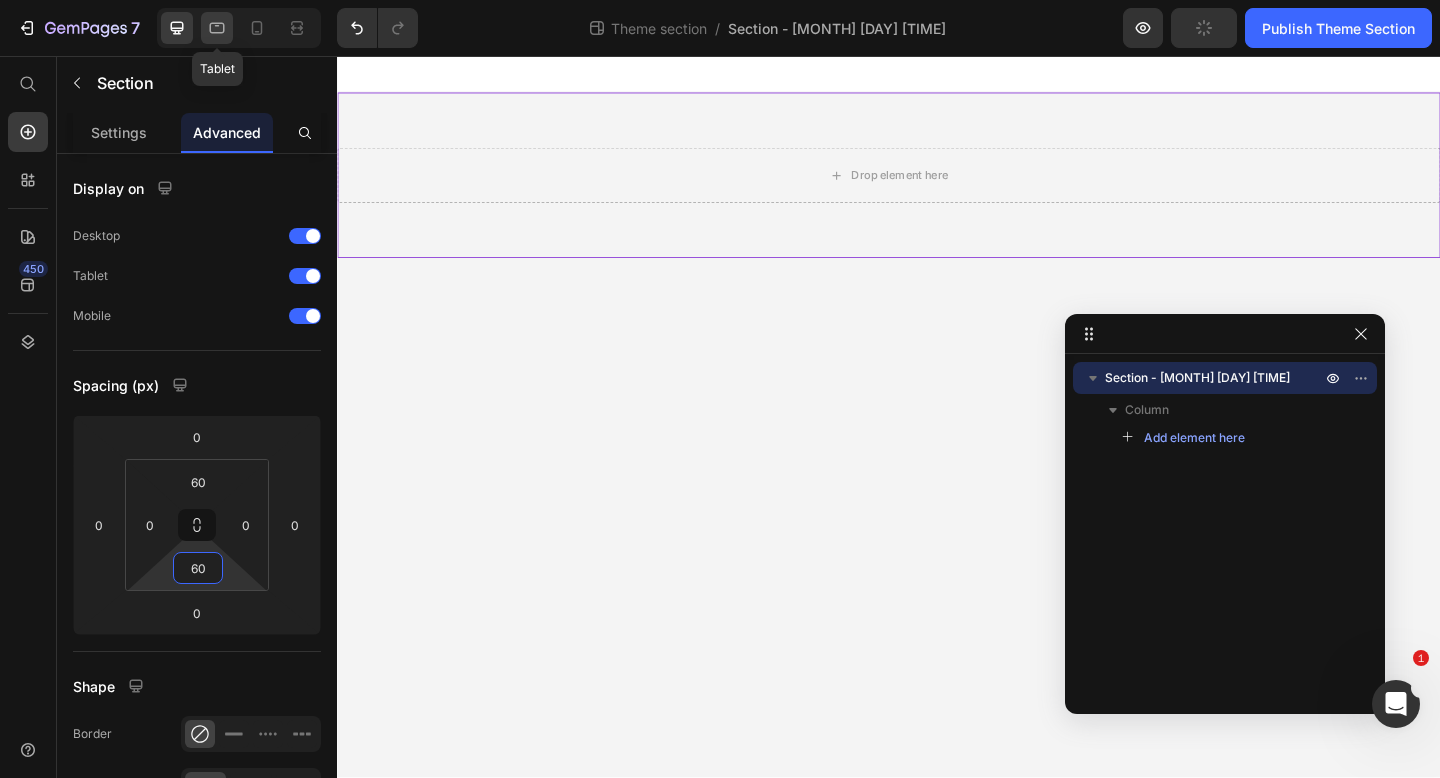 type on "60" 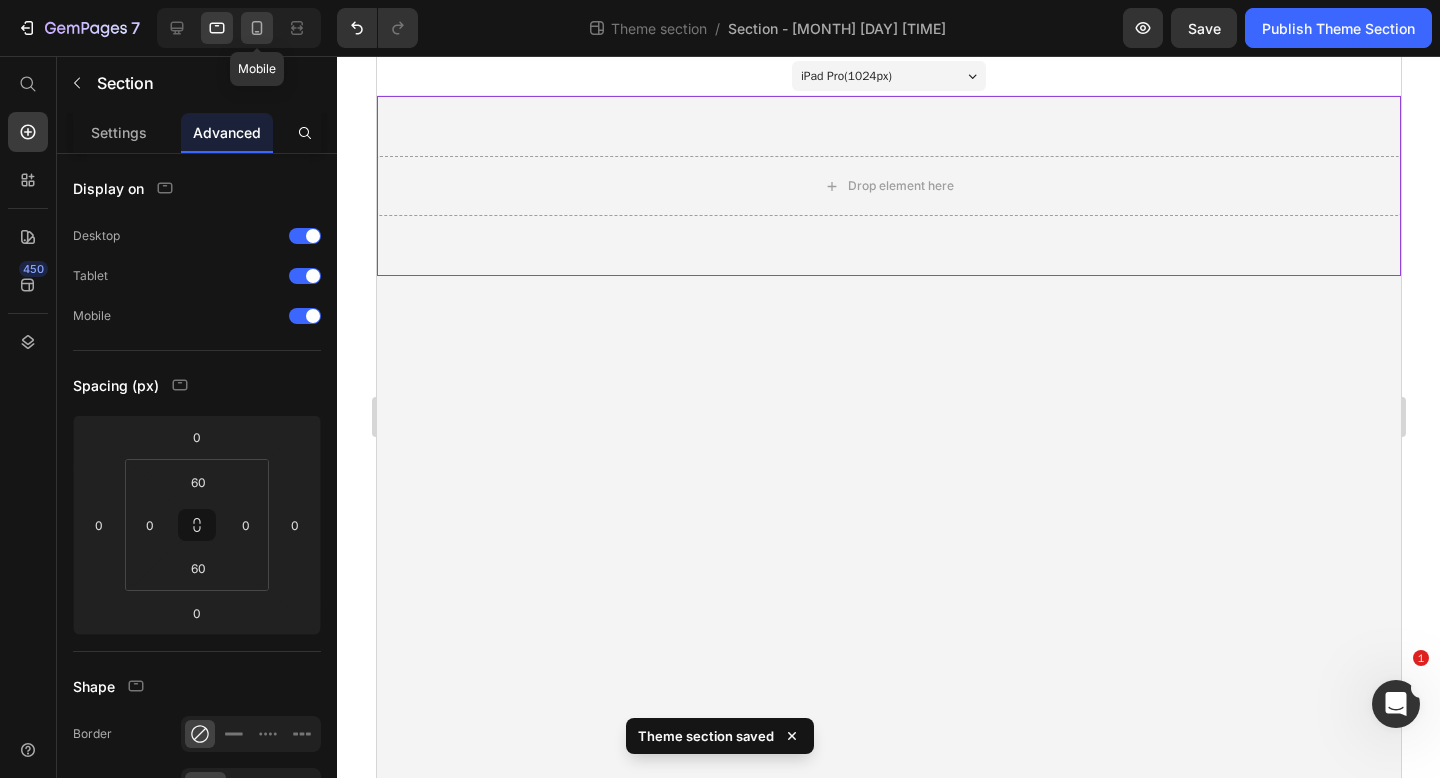 click 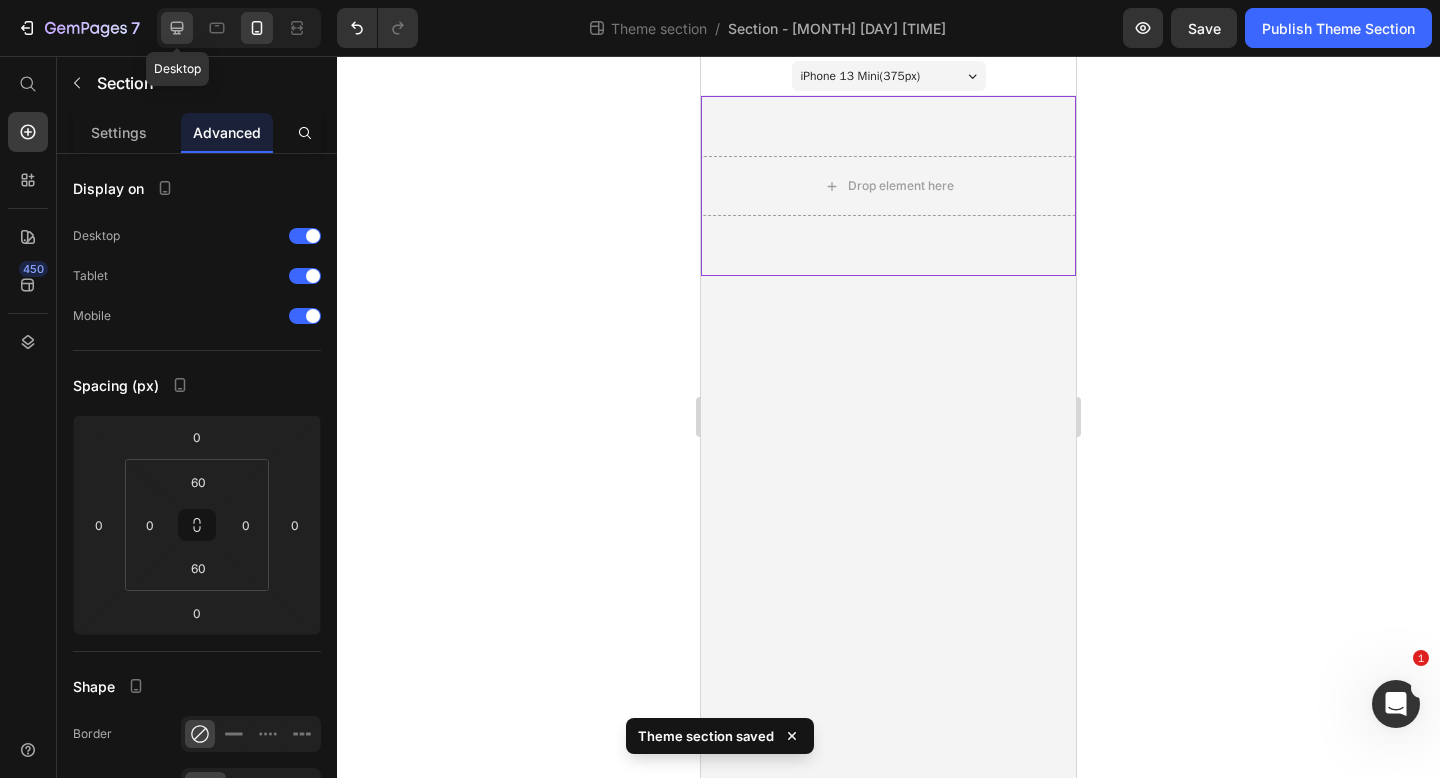 click 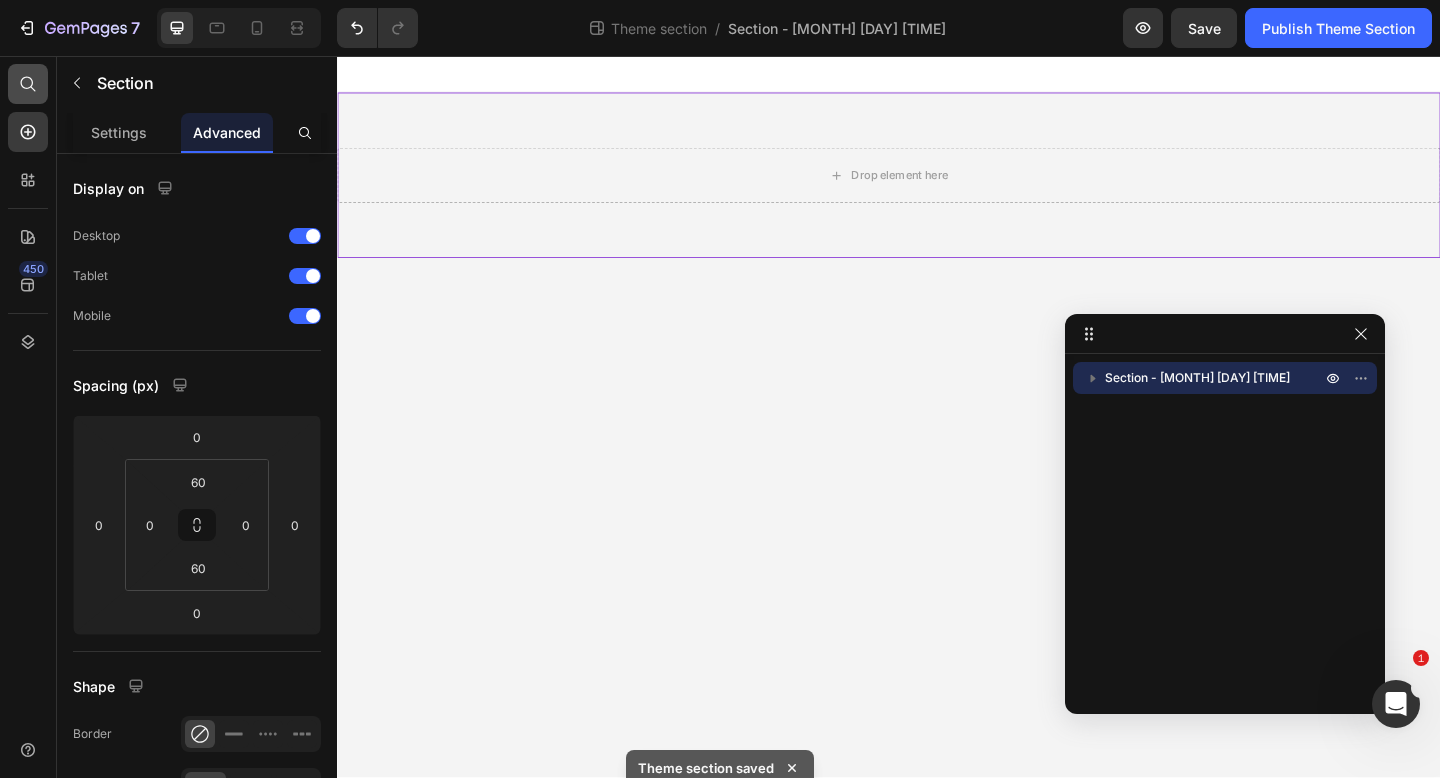 click 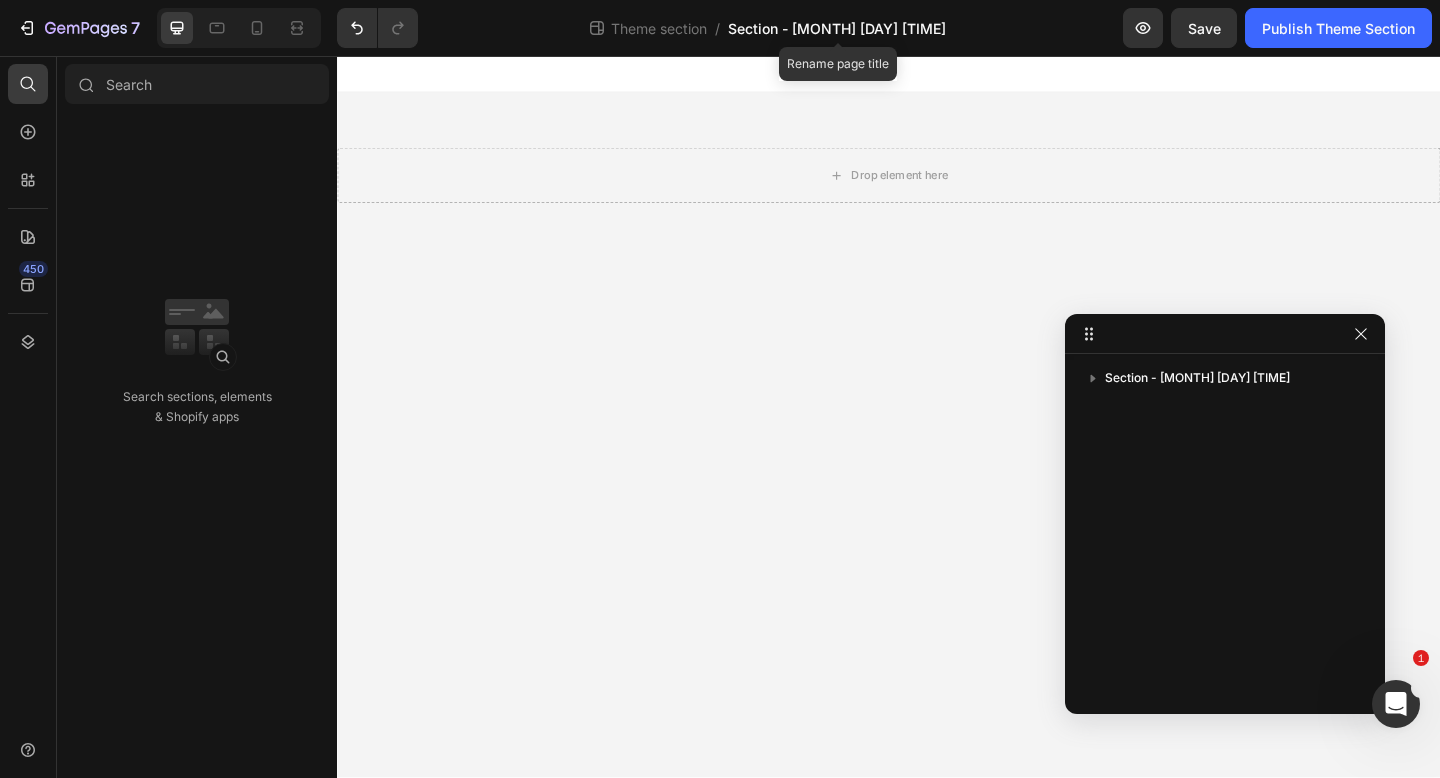 click on "Section - Jul 12 10:33:00" 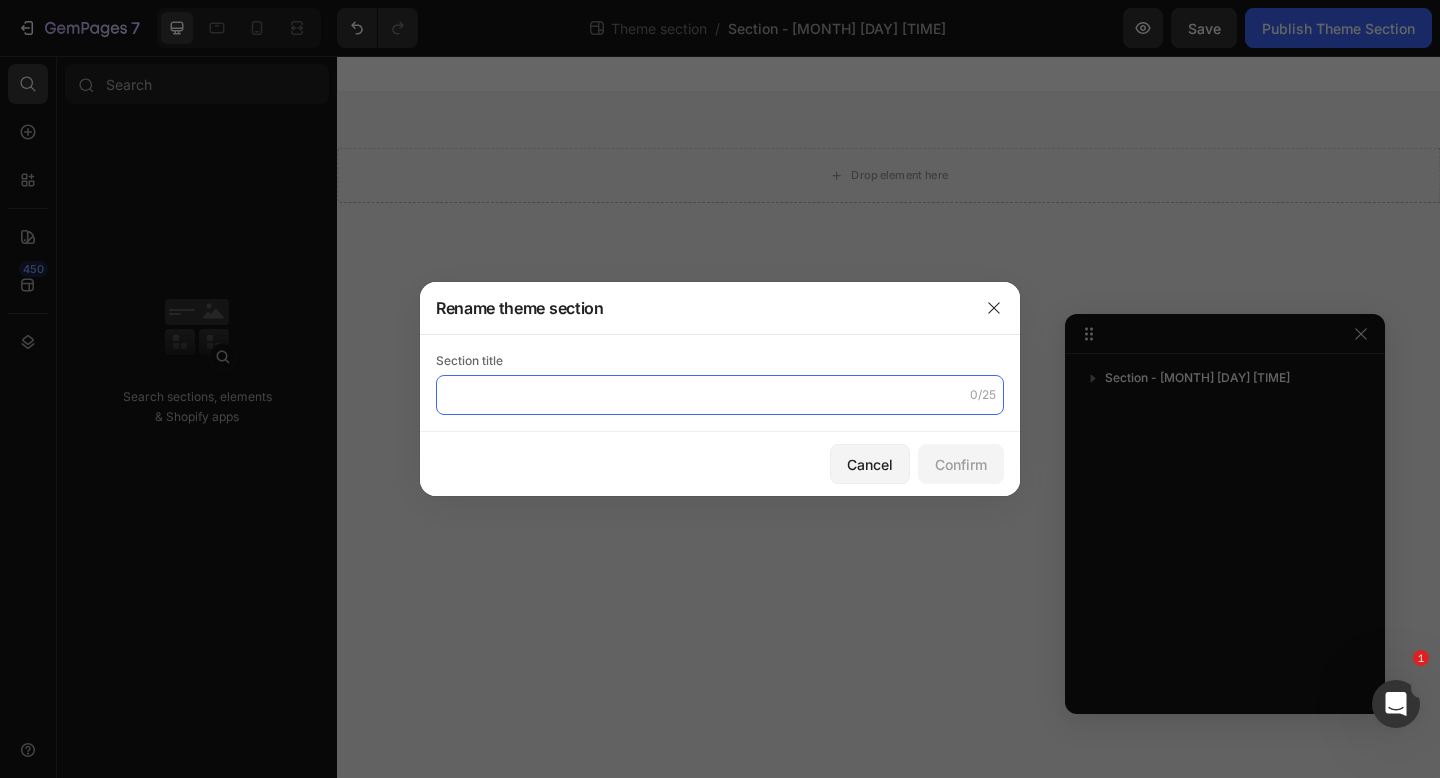 click 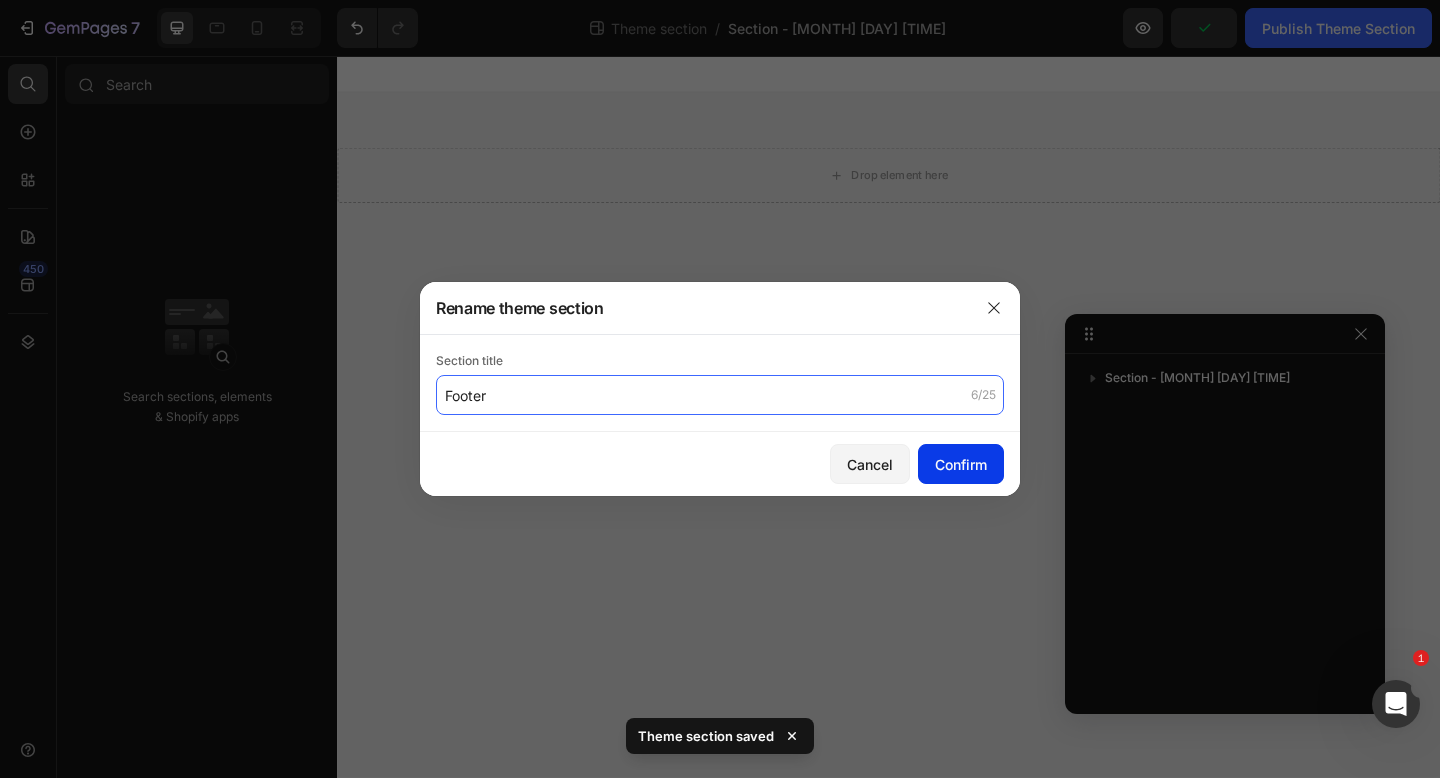 type on "Footer" 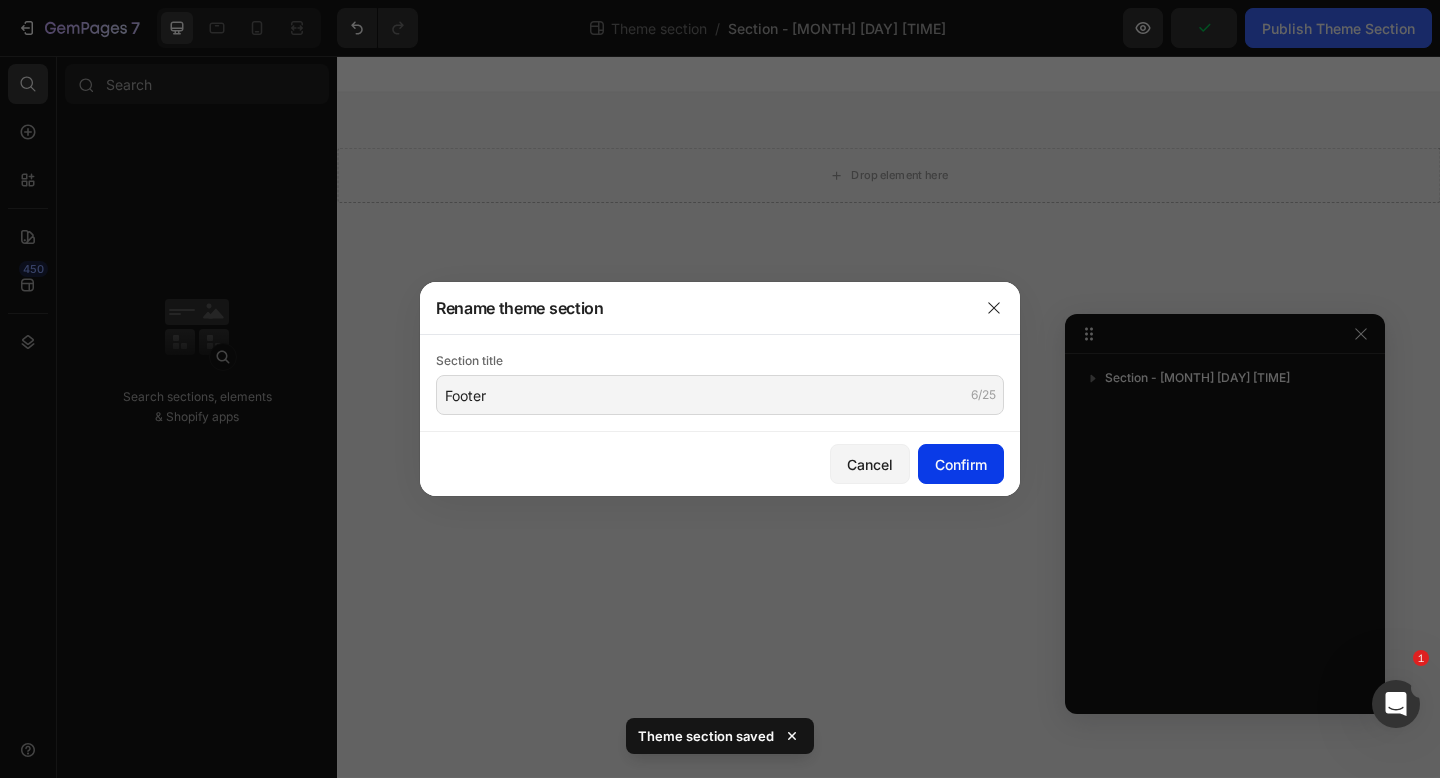 click on "Confirm" at bounding box center (961, 464) 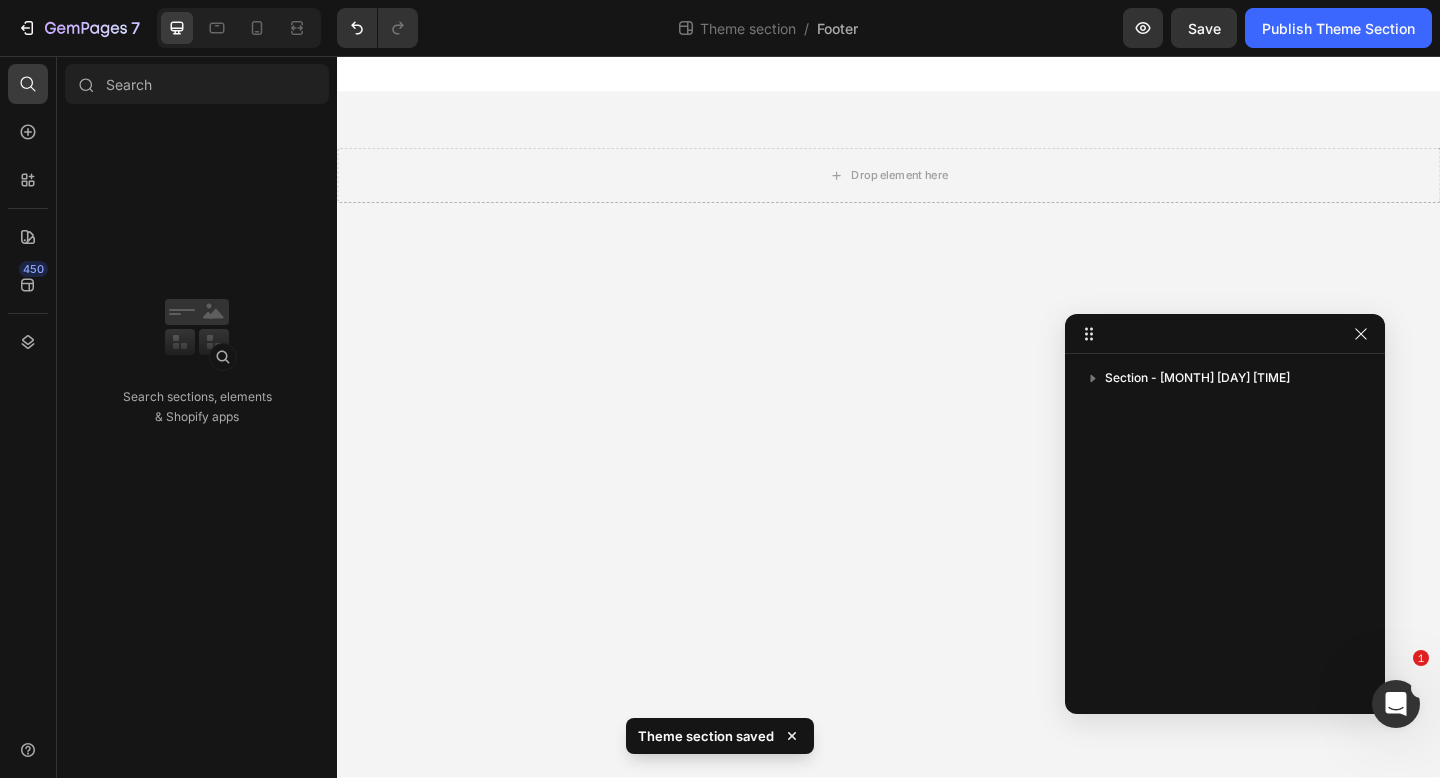 click on "Drop element here Root
Drag & drop element from sidebar or
Explore Library
Add section Choose templates inspired by CRO experts Generate layout from URL or image Add blank section then drag & drop elements" at bounding box center [937, 448] 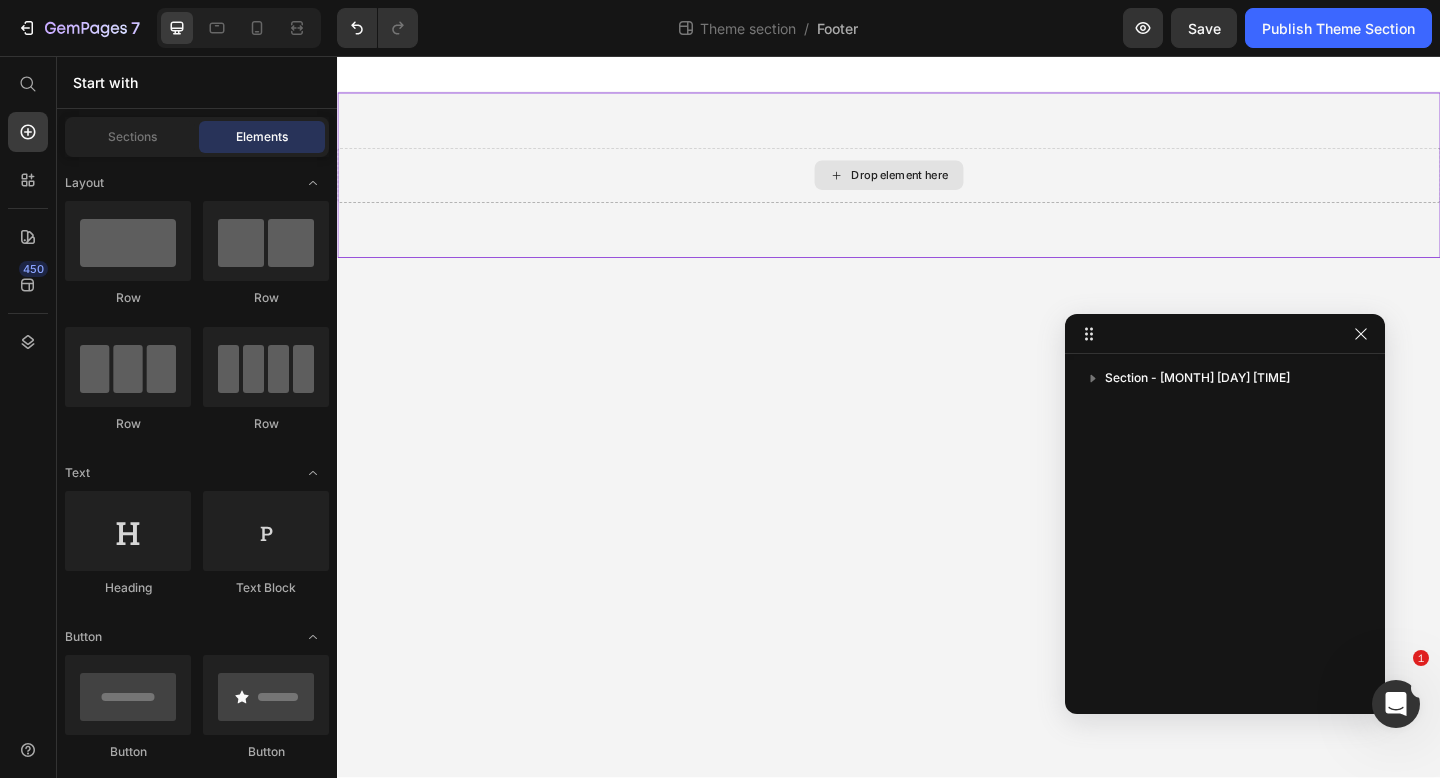 click on "Drop element here" at bounding box center (937, 186) 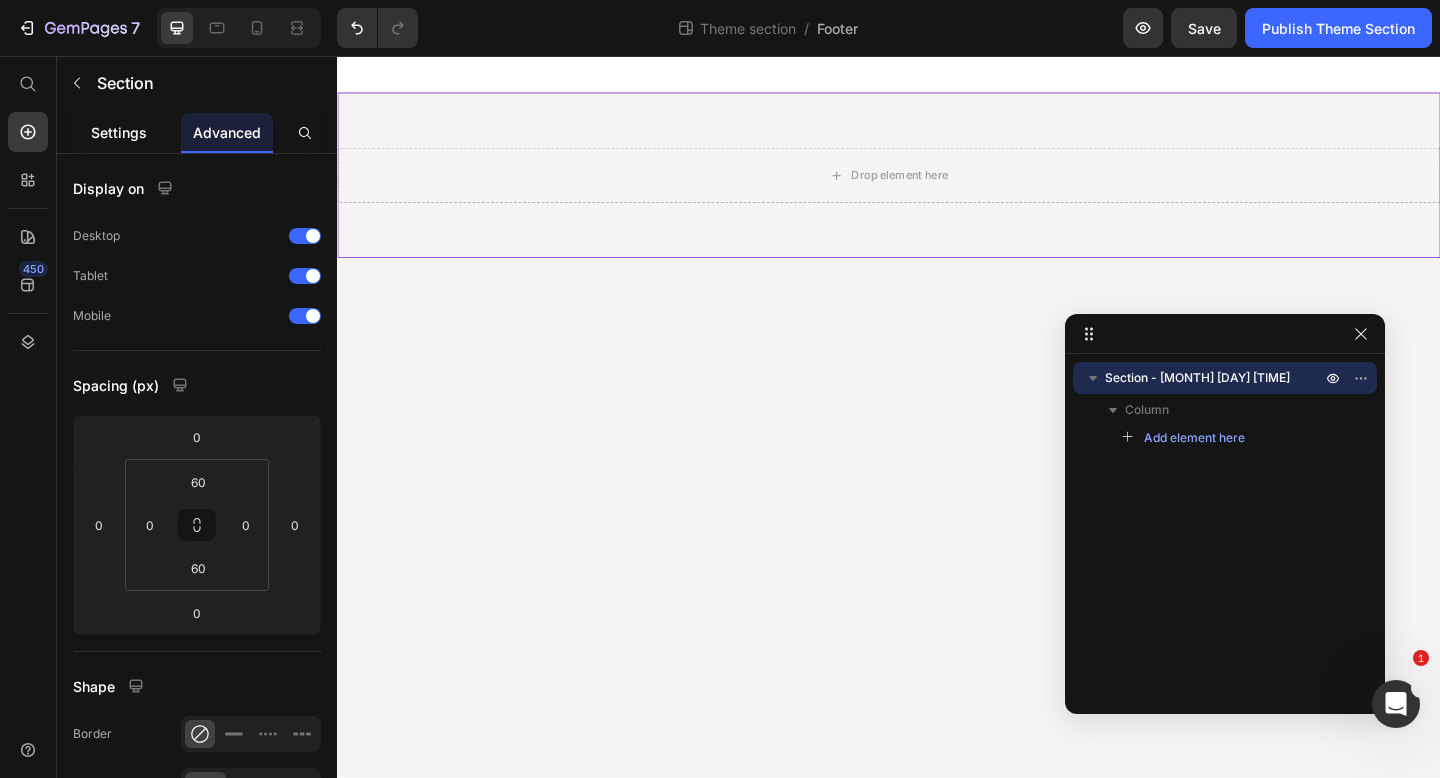 click on "Settings" 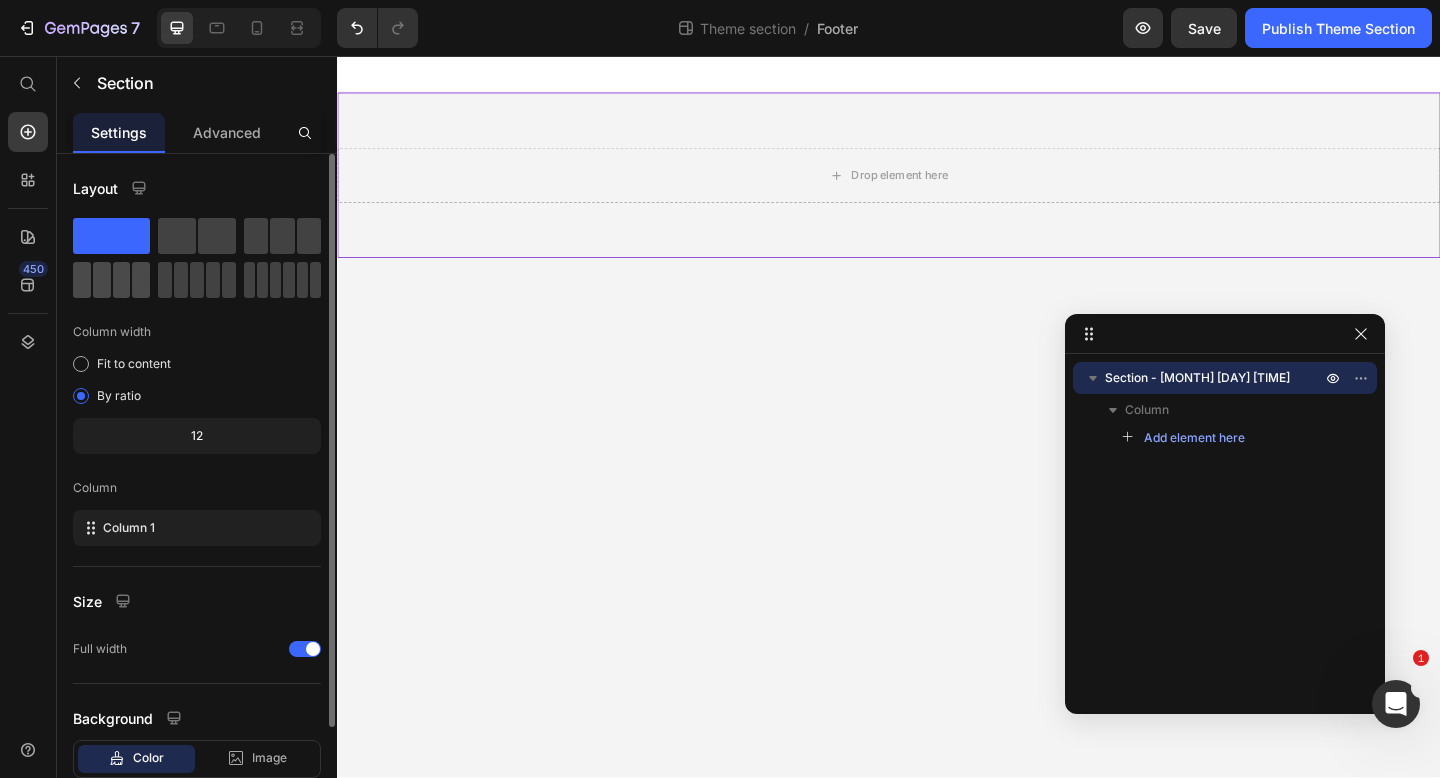 click 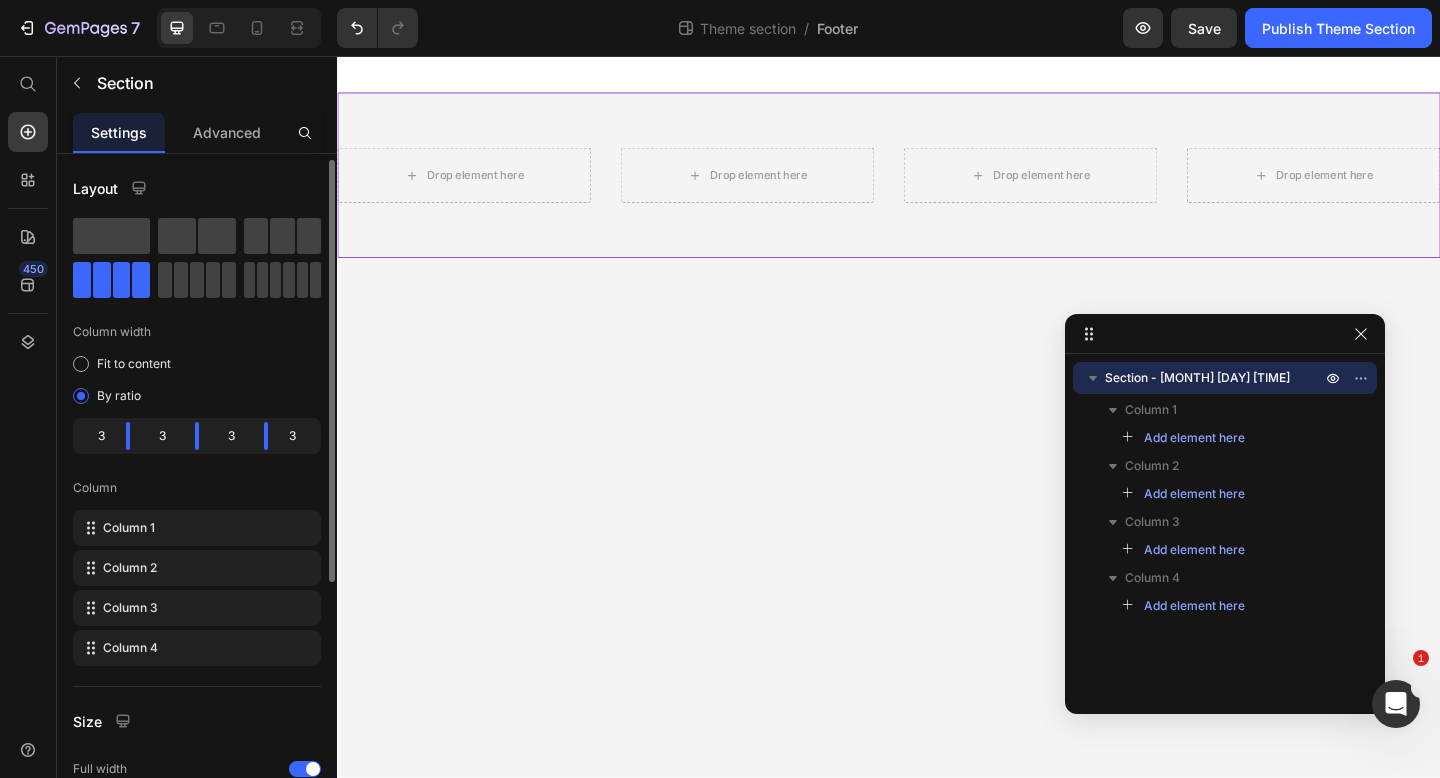 scroll, scrollTop: 416, scrollLeft: 0, axis: vertical 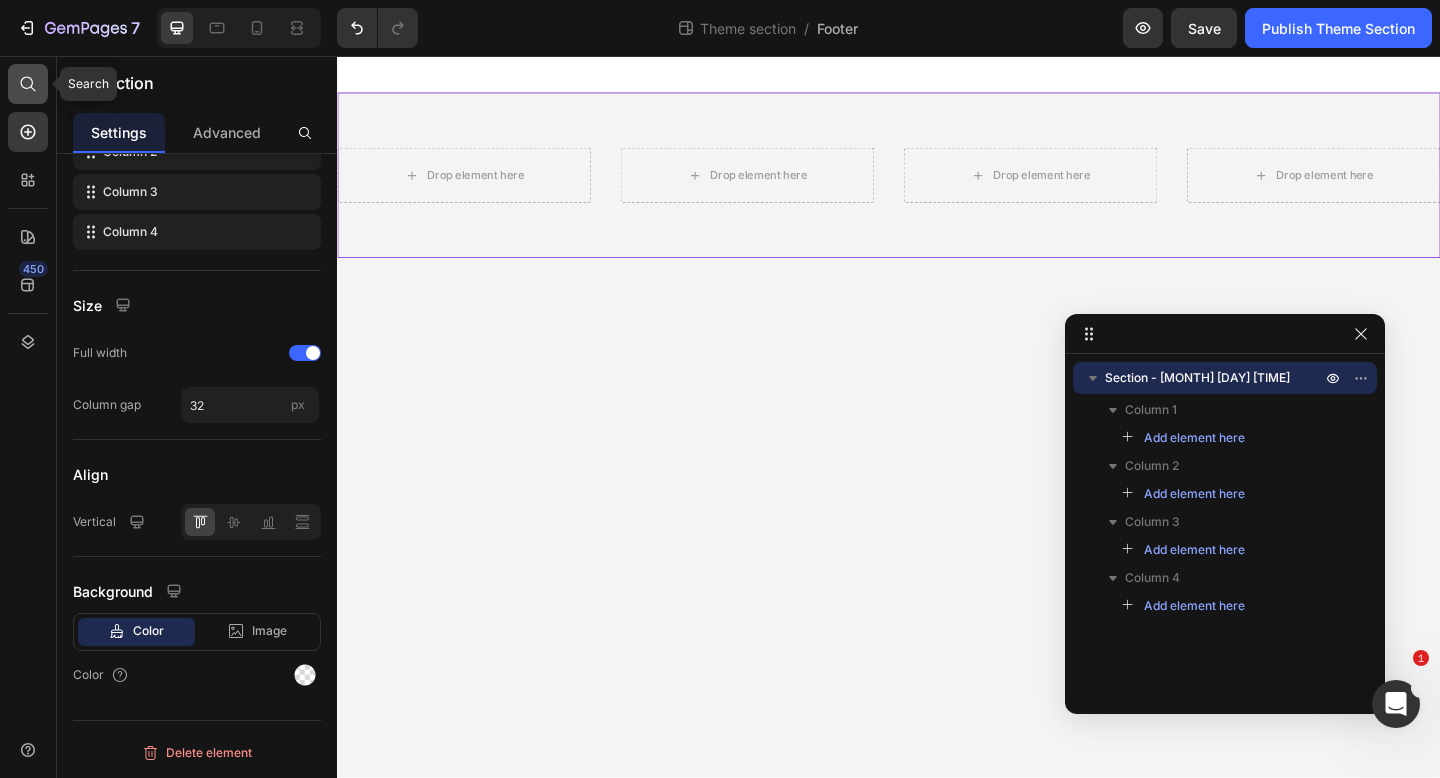 click 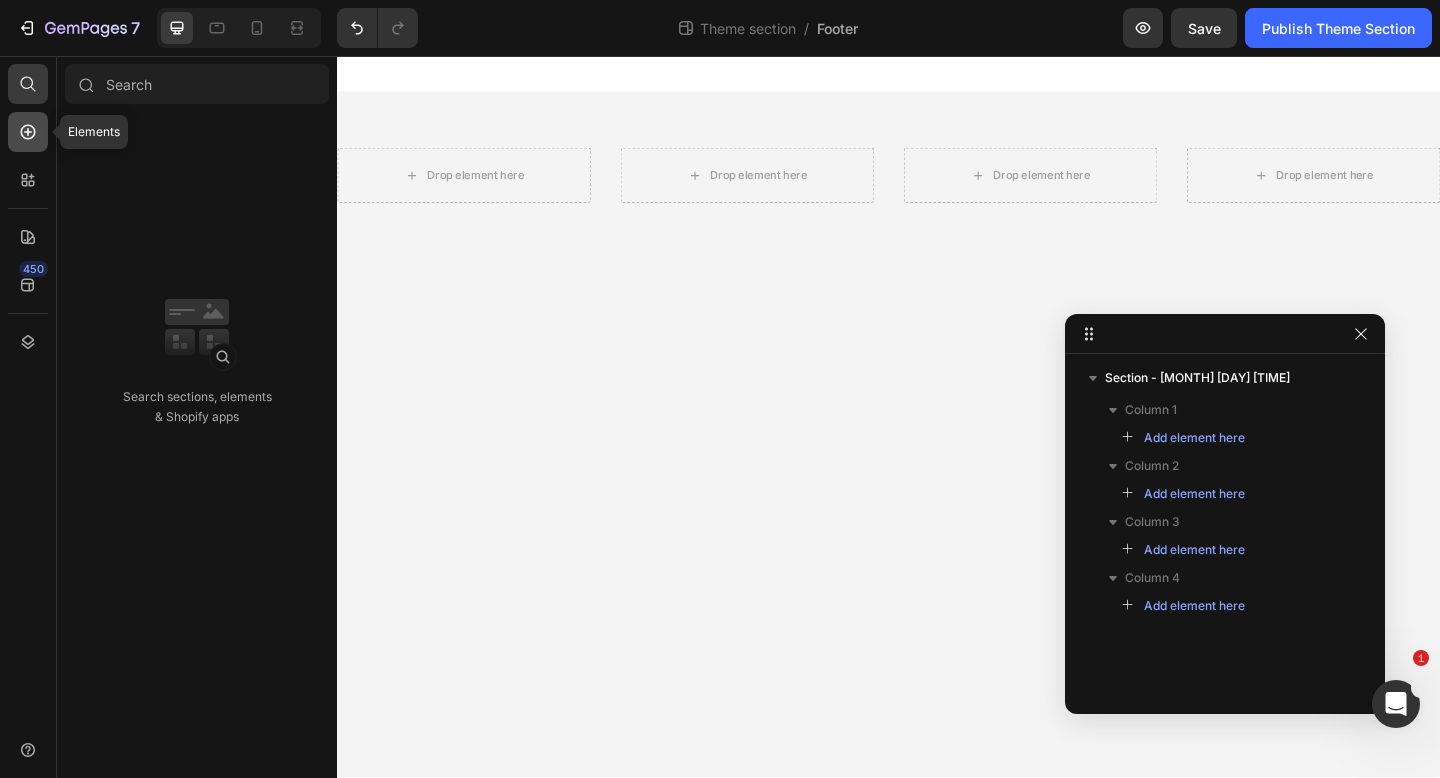 click 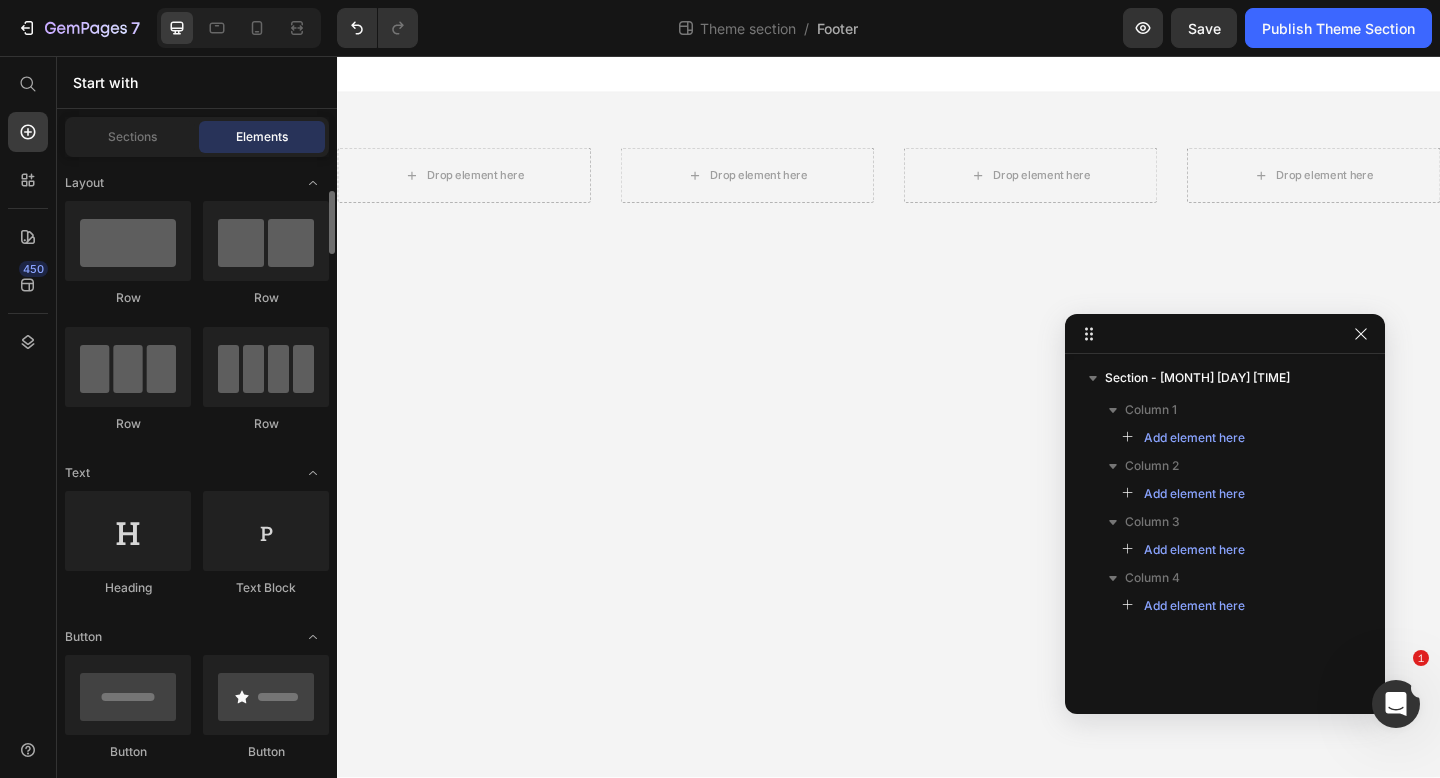 scroll, scrollTop: 87, scrollLeft: 0, axis: vertical 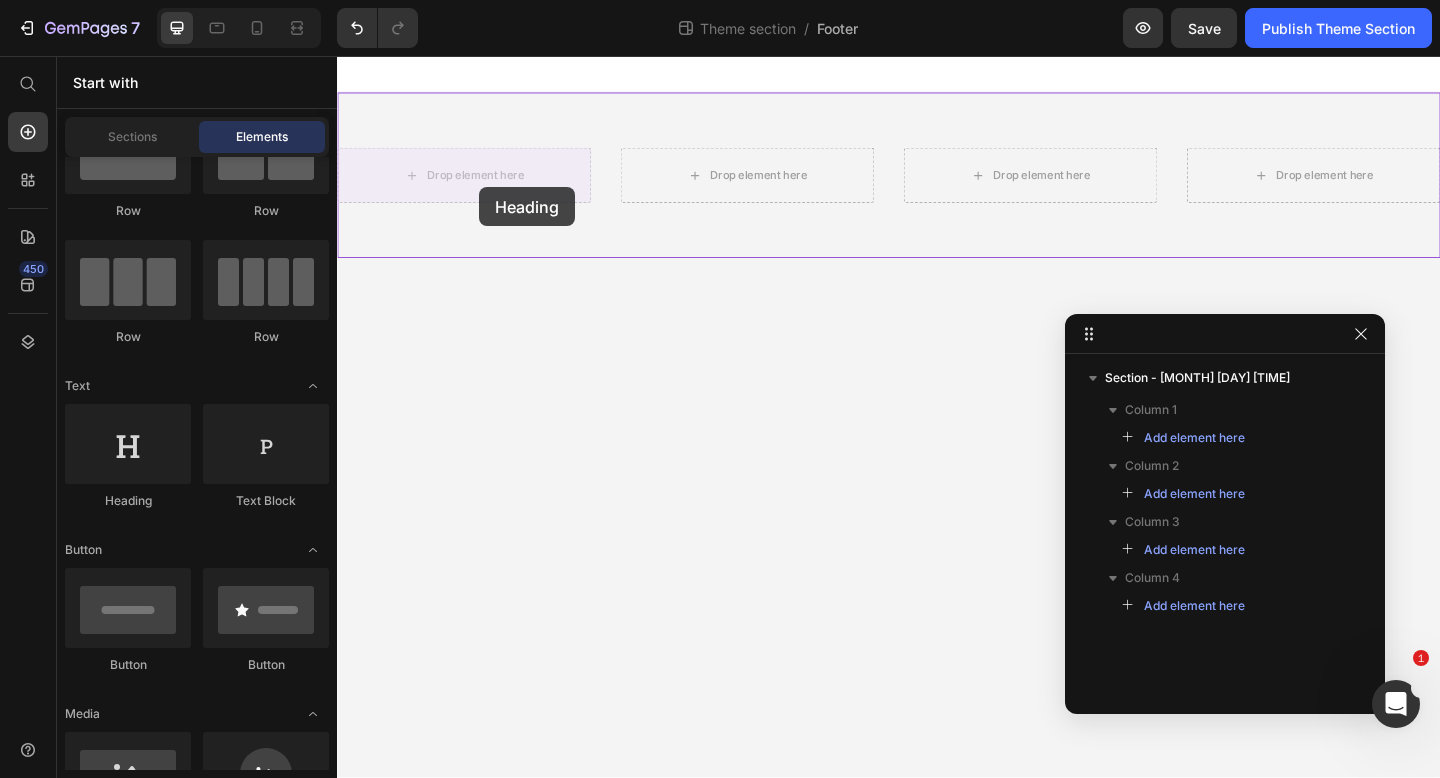 drag, startPoint x: 474, startPoint y: 517, endPoint x: 492, endPoint y: 199, distance: 318.50903 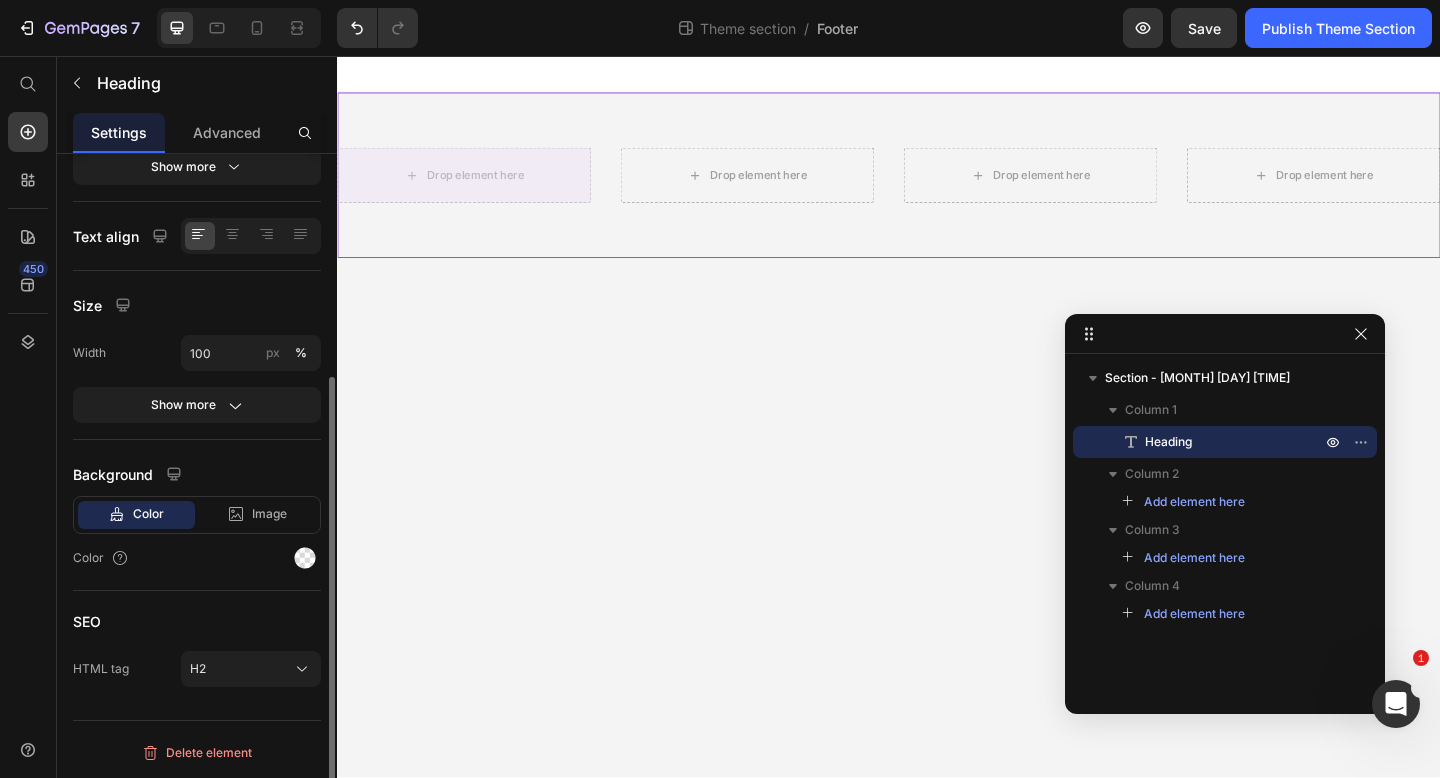 scroll, scrollTop: 0, scrollLeft: 0, axis: both 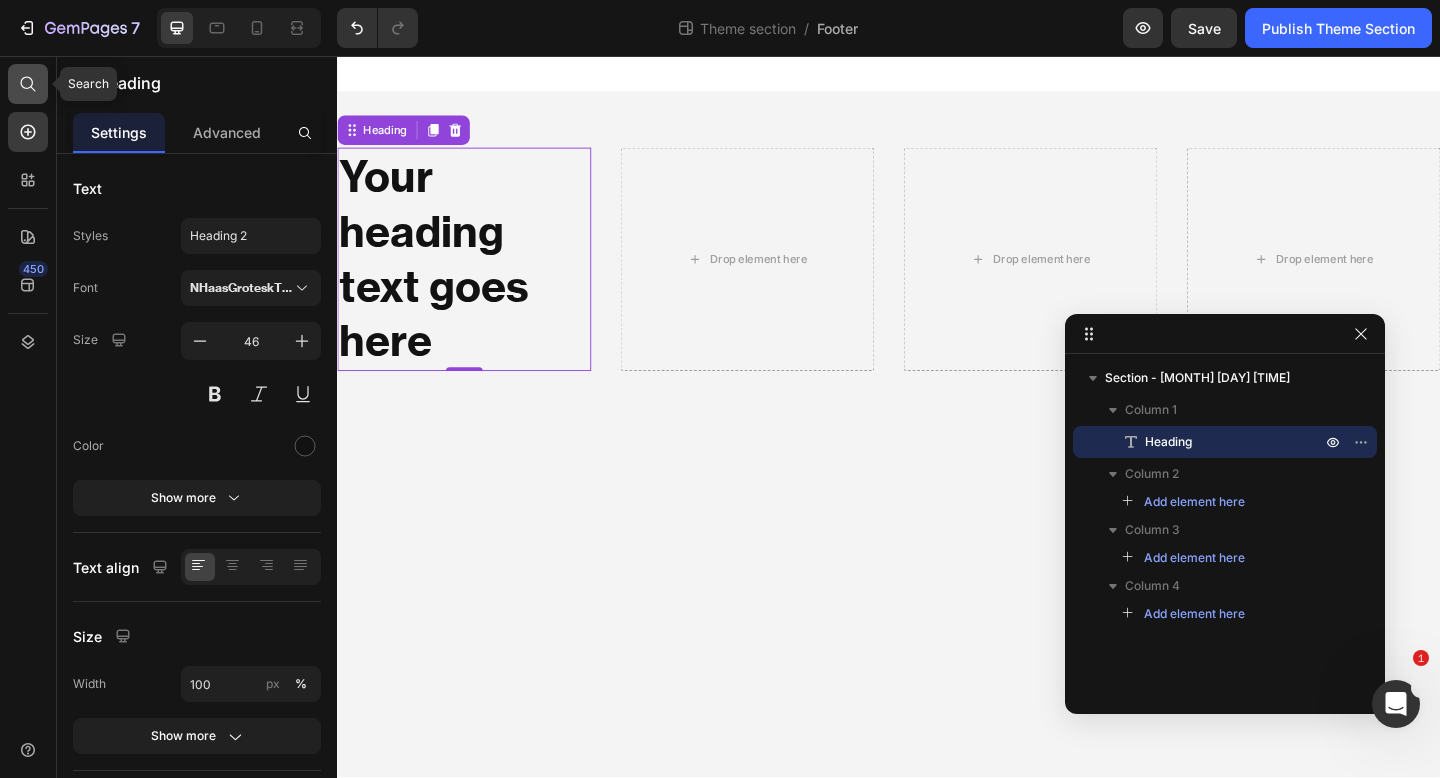 click 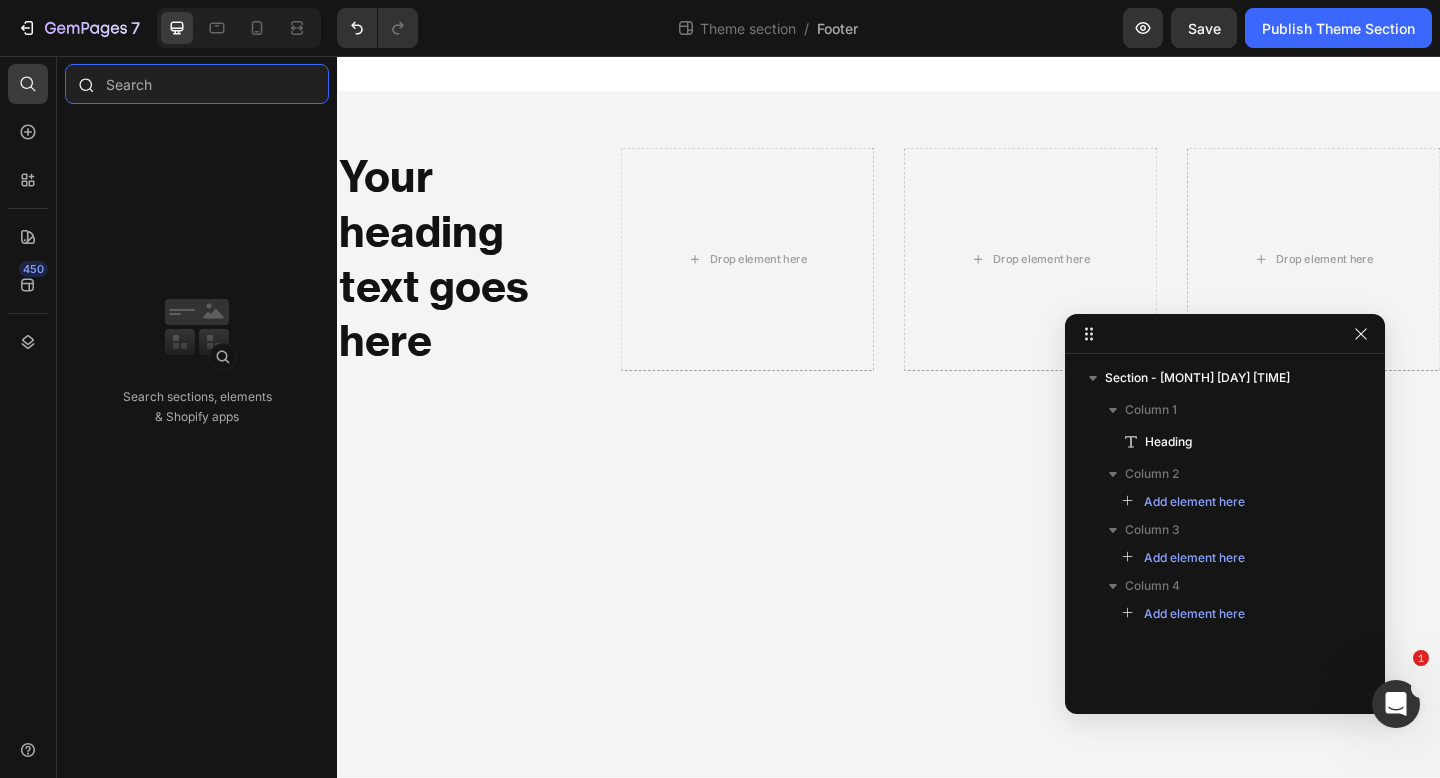 click at bounding box center (197, 84) 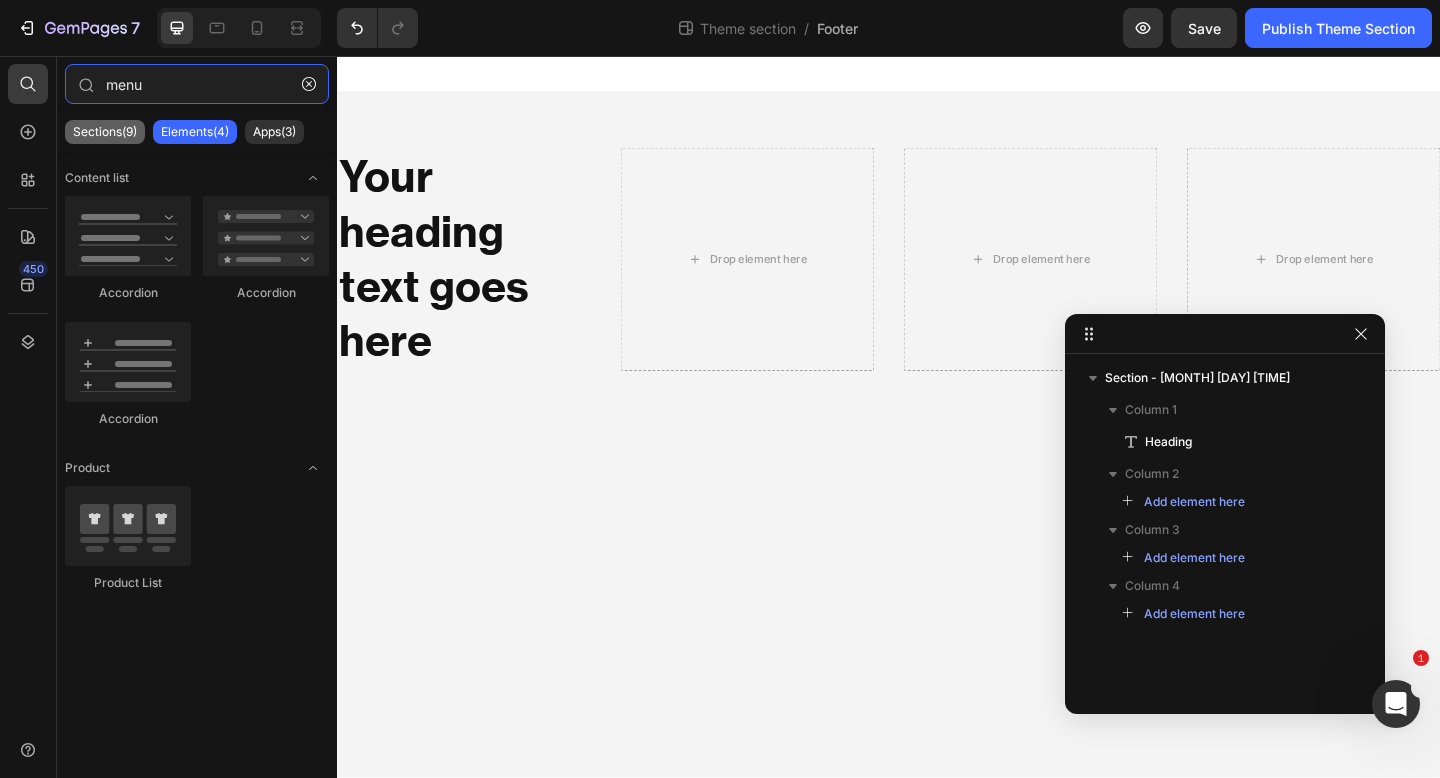 type on "menu" 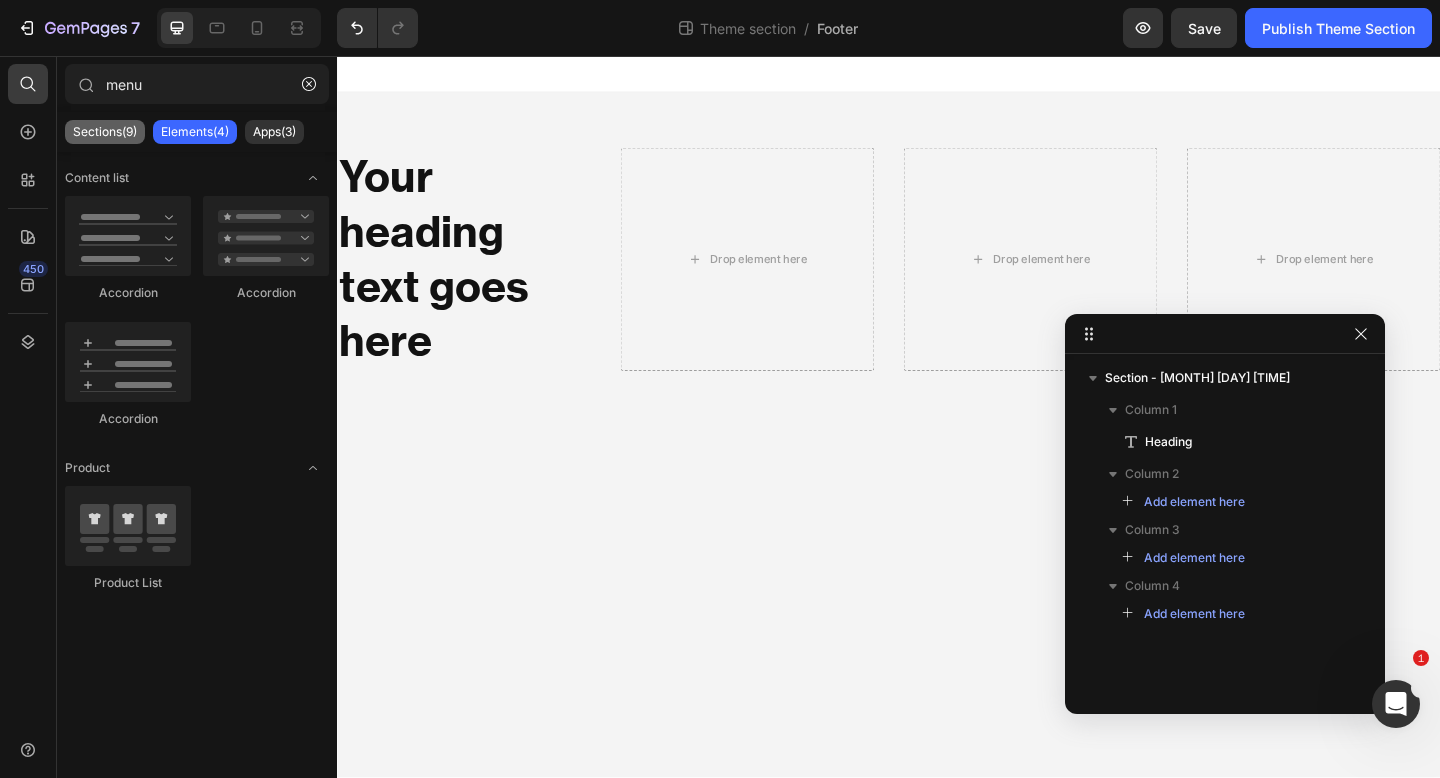 click on "Sections(9)" at bounding box center (105, 132) 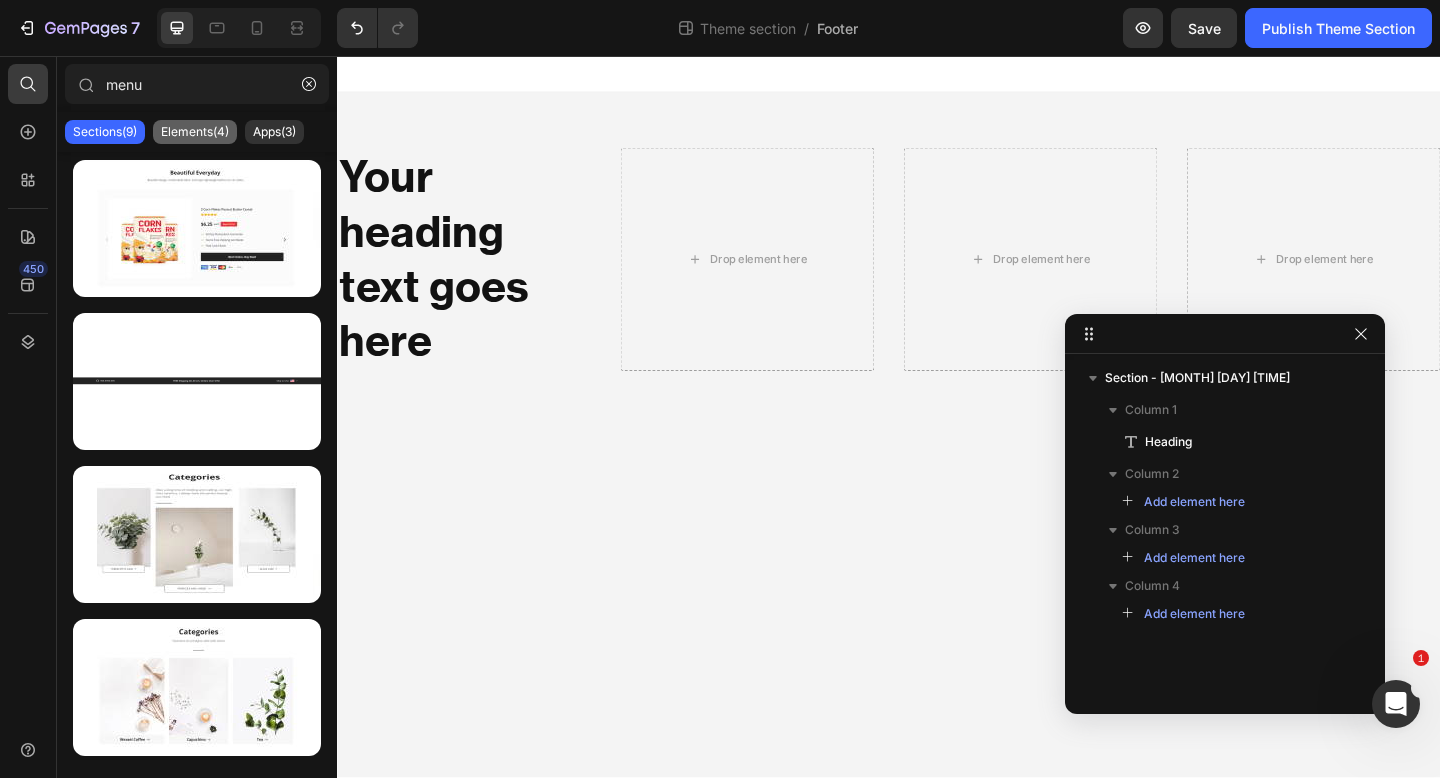 click on "Elements(4)" at bounding box center [195, 132] 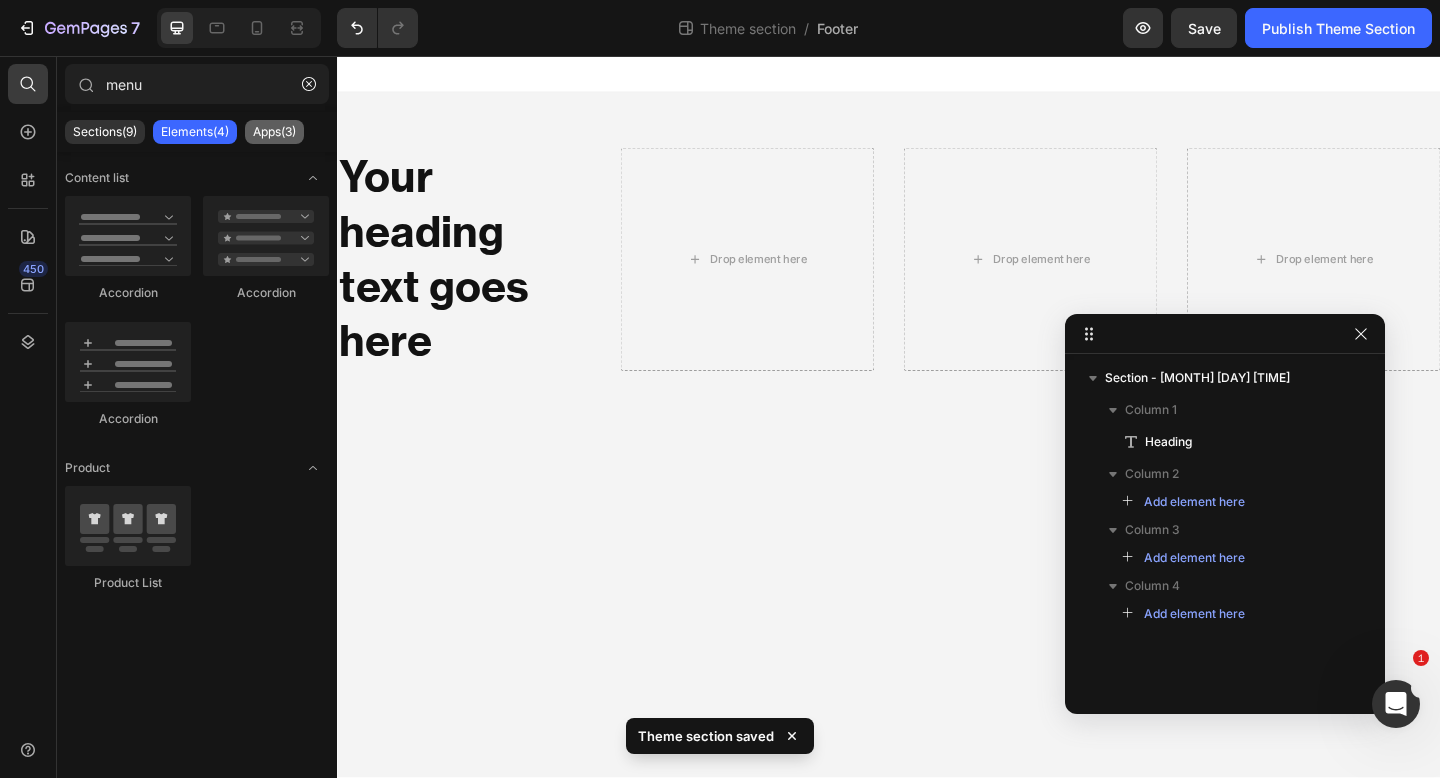 click on "Apps(3)" at bounding box center [274, 132] 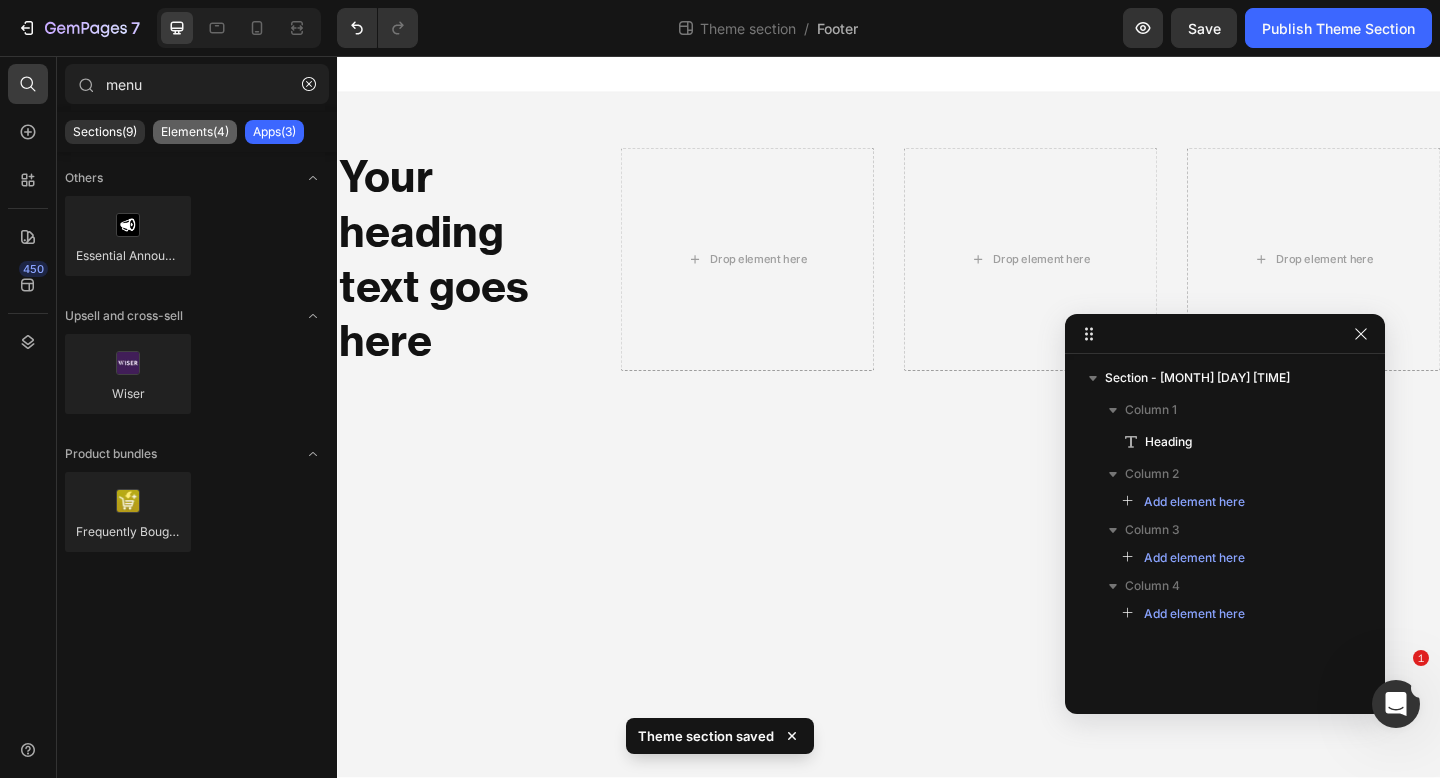 click on "Elements(4)" 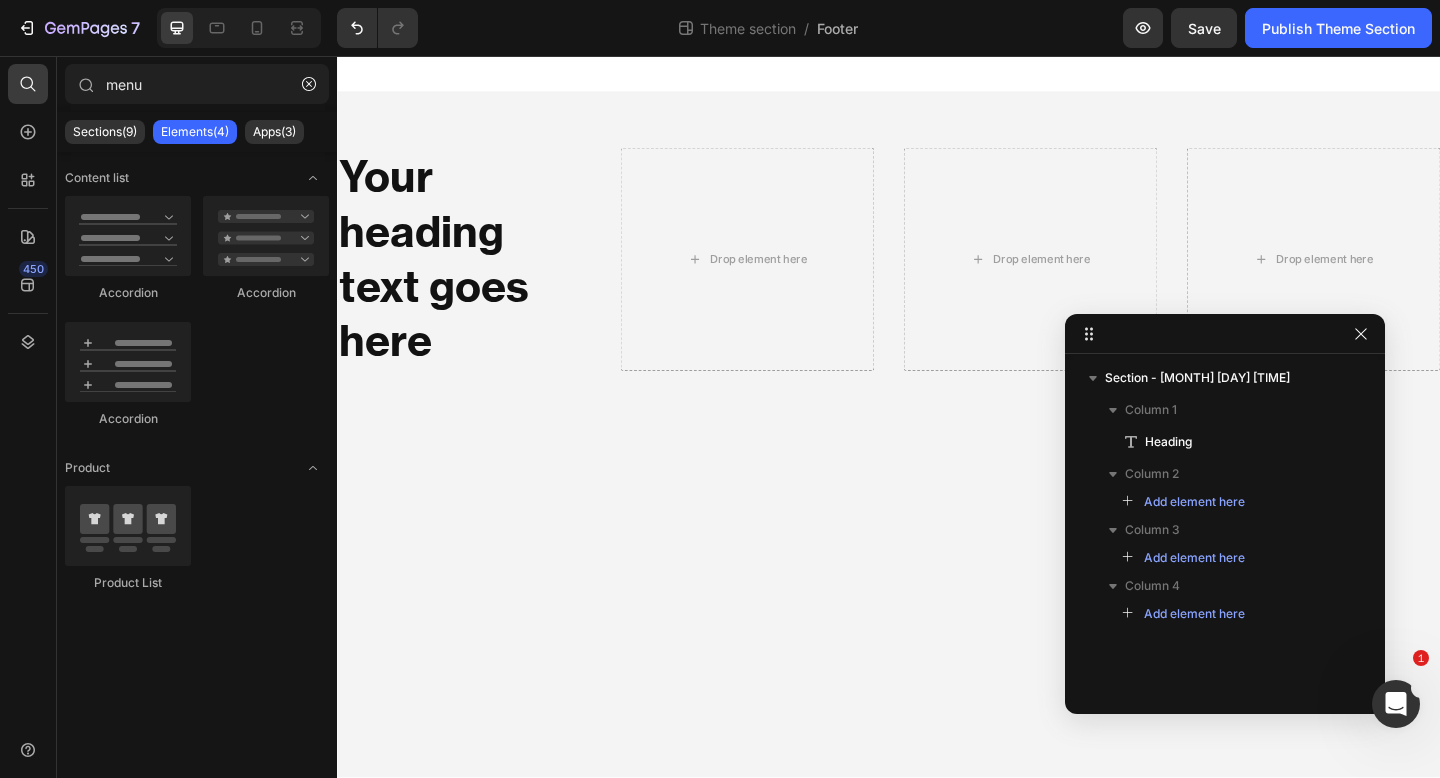 click on "Your heading text goes here Heading
Drop element here
Drop element here
Drop element here Root
Drag & drop element from sidebar or
Explore Library
Add section Choose templates inspired by CRO experts Generate layout from URL or image Add blank section then drag & drop elements" at bounding box center (937, 448) 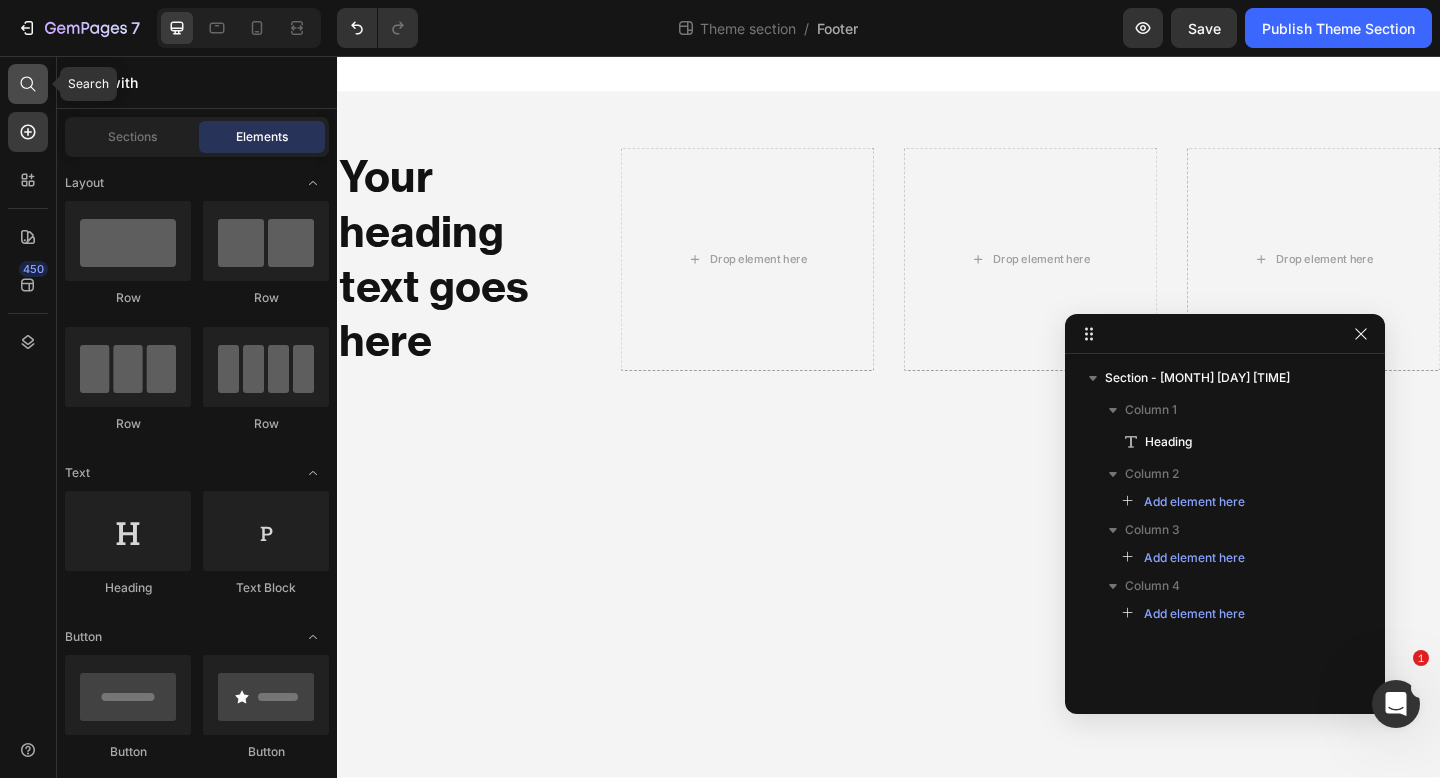 click 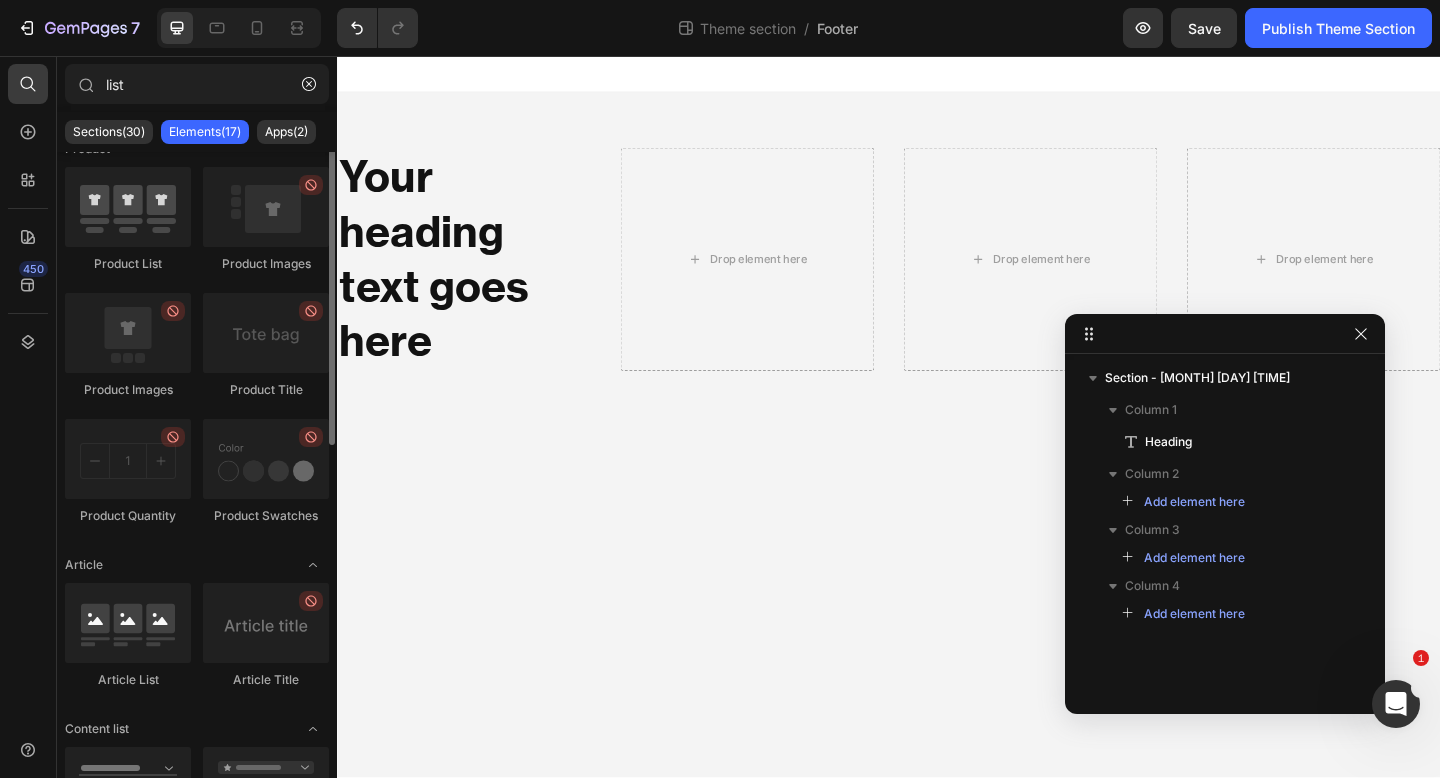 scroll, scrollTop: 246, scrollLeft: 0, axis: vertical 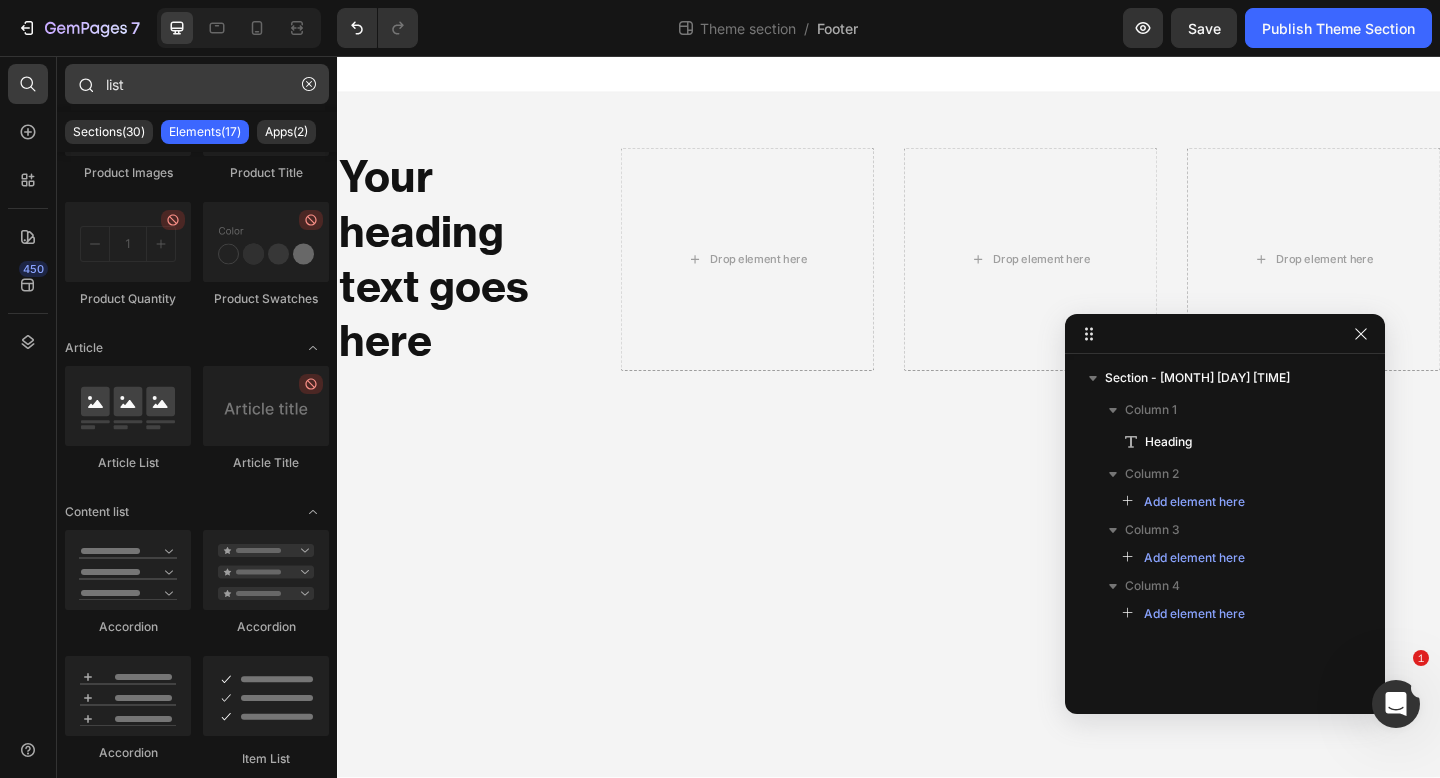 click on "list" at bounding box center (197, 84) 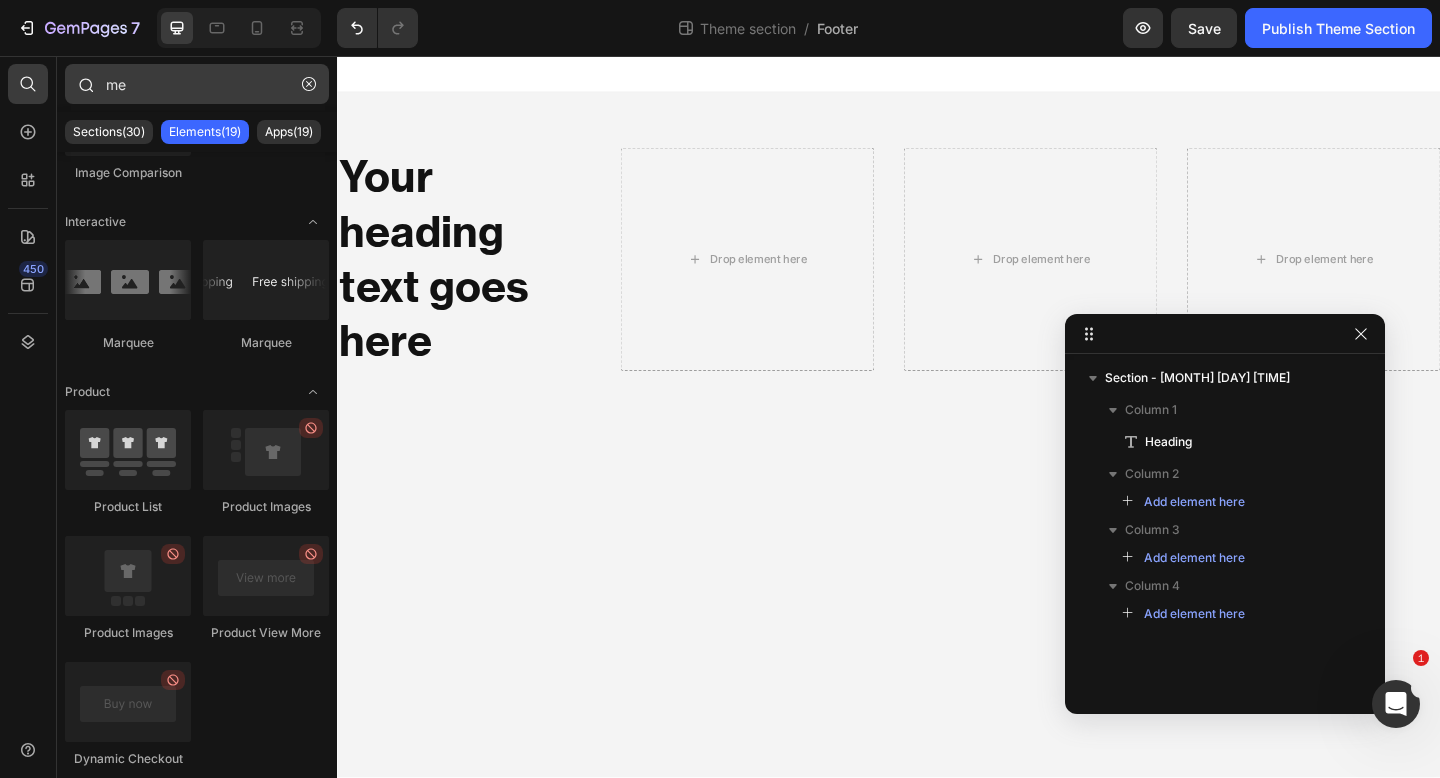 scroll, scrollTop: 0, scrollLeft: 0, axis: both 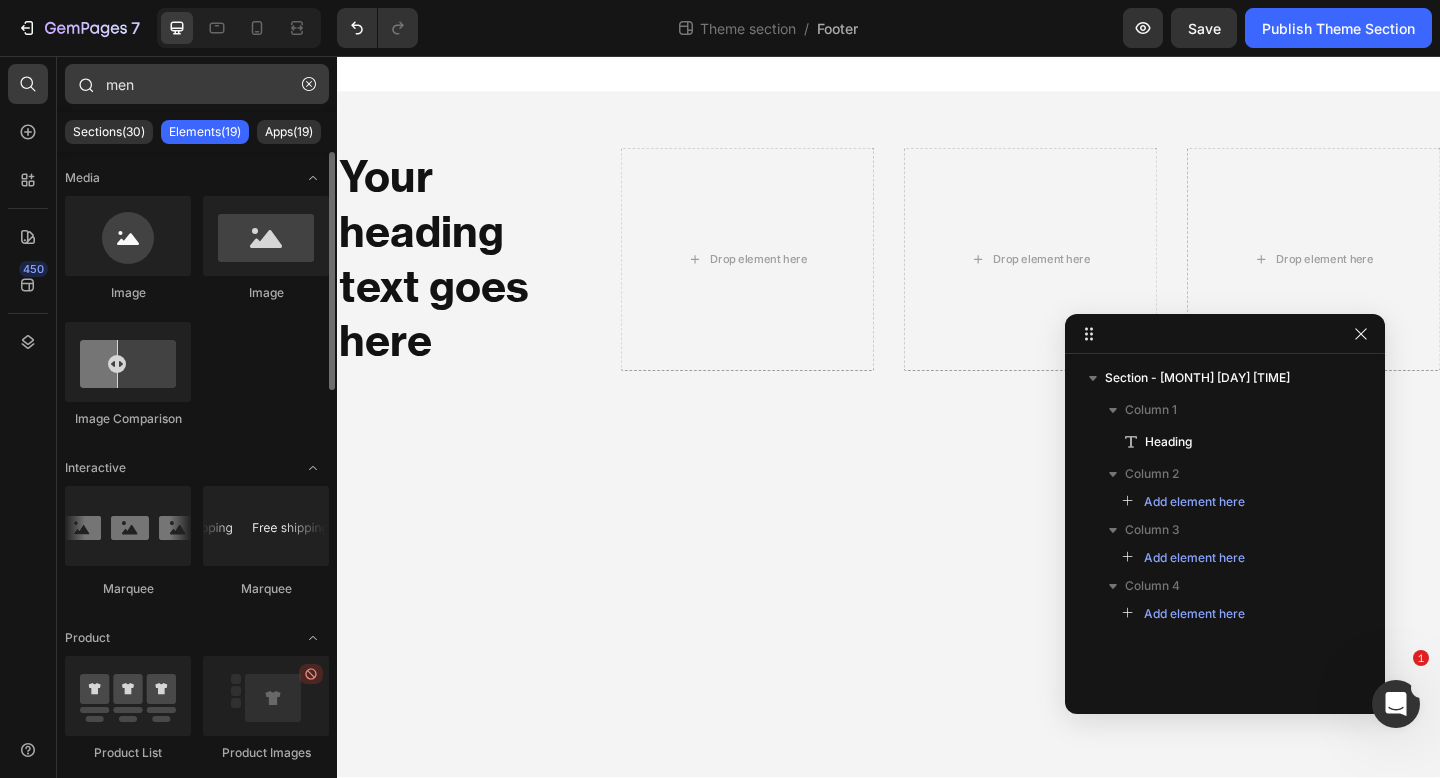 type on "menu" 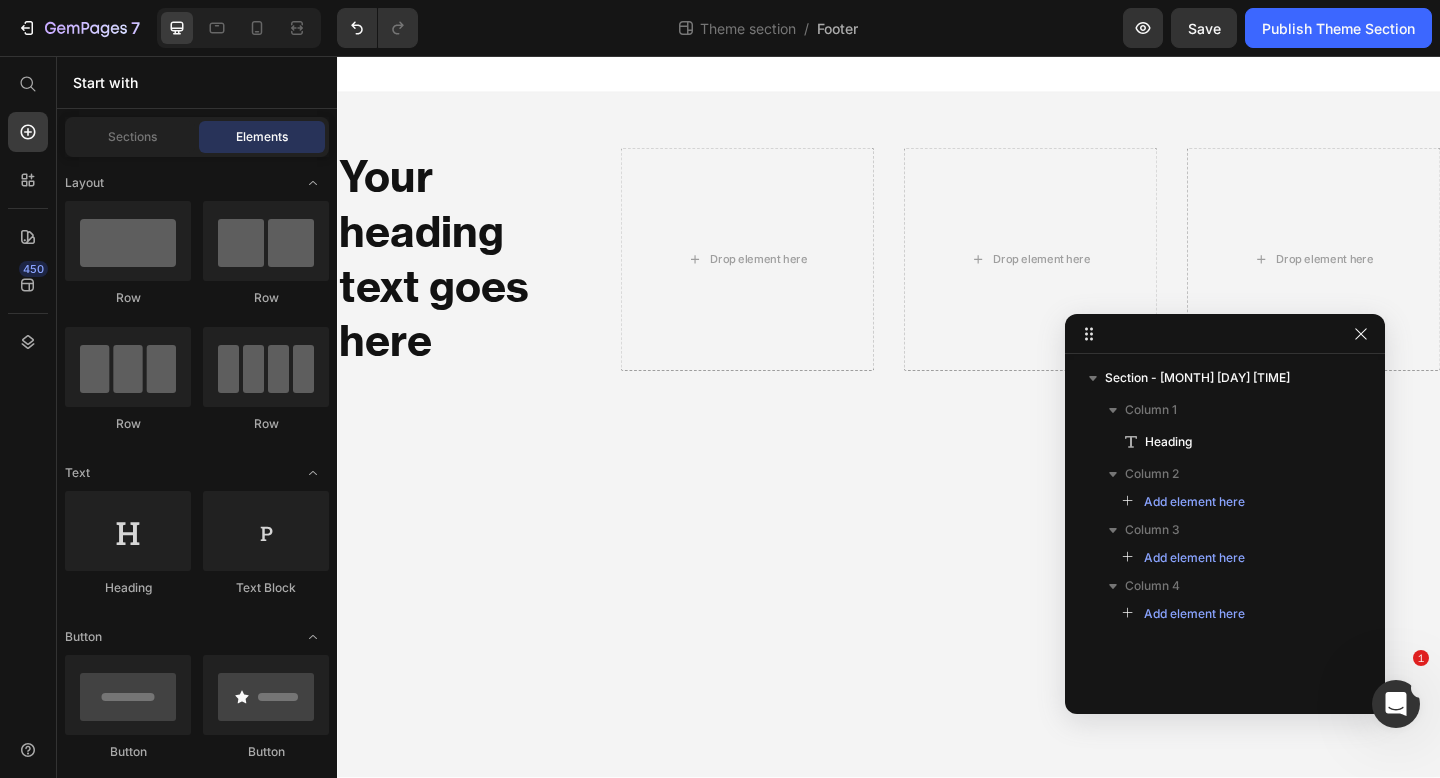 click on "Your heading text goes here Heading
Drop element here
Drop element here
Drop element here Root
Drag & drop element from sidebar or
Explore Library
Add section Choose templates inspired by CRO experts Generate layout from URL or image Add blank section then drag & drop elements" at bounding box center (937, 448) 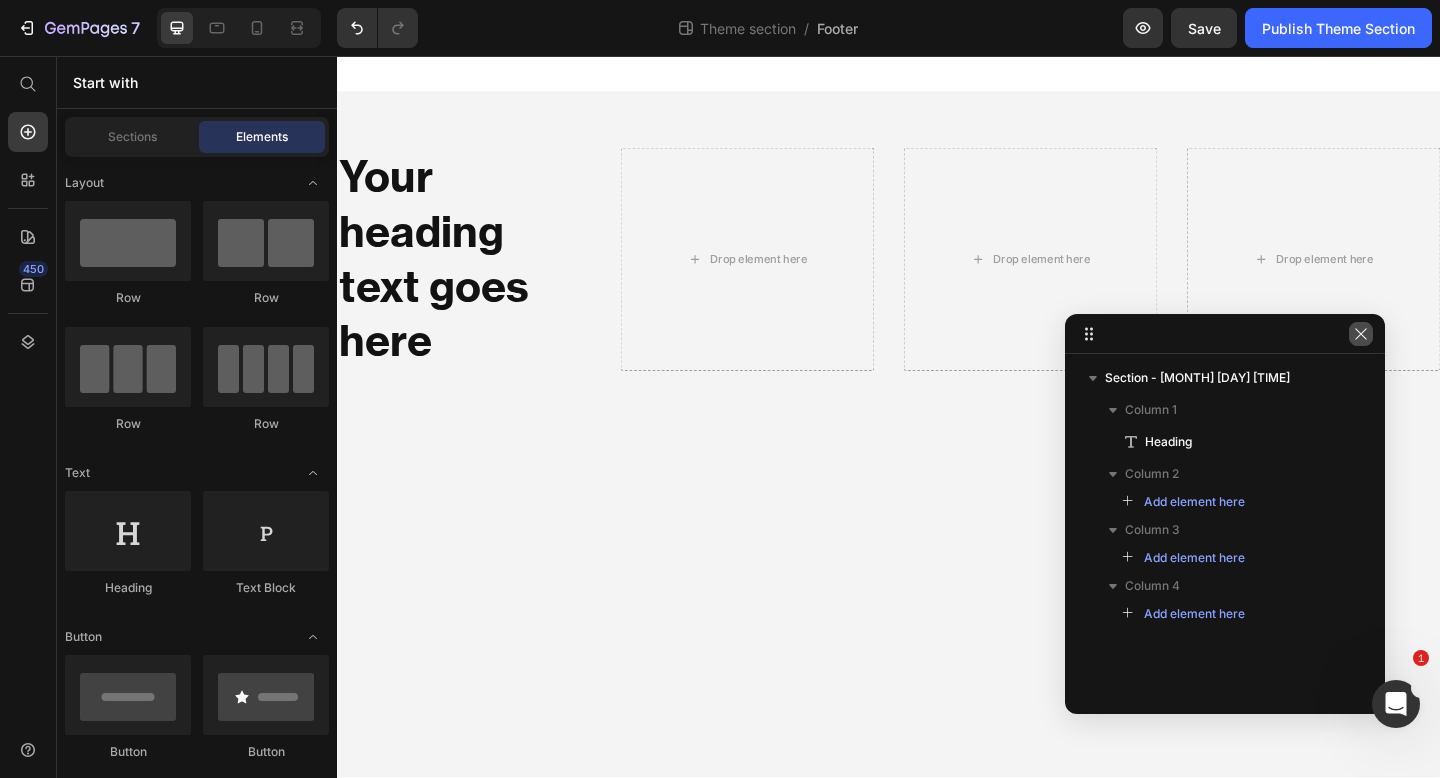 click 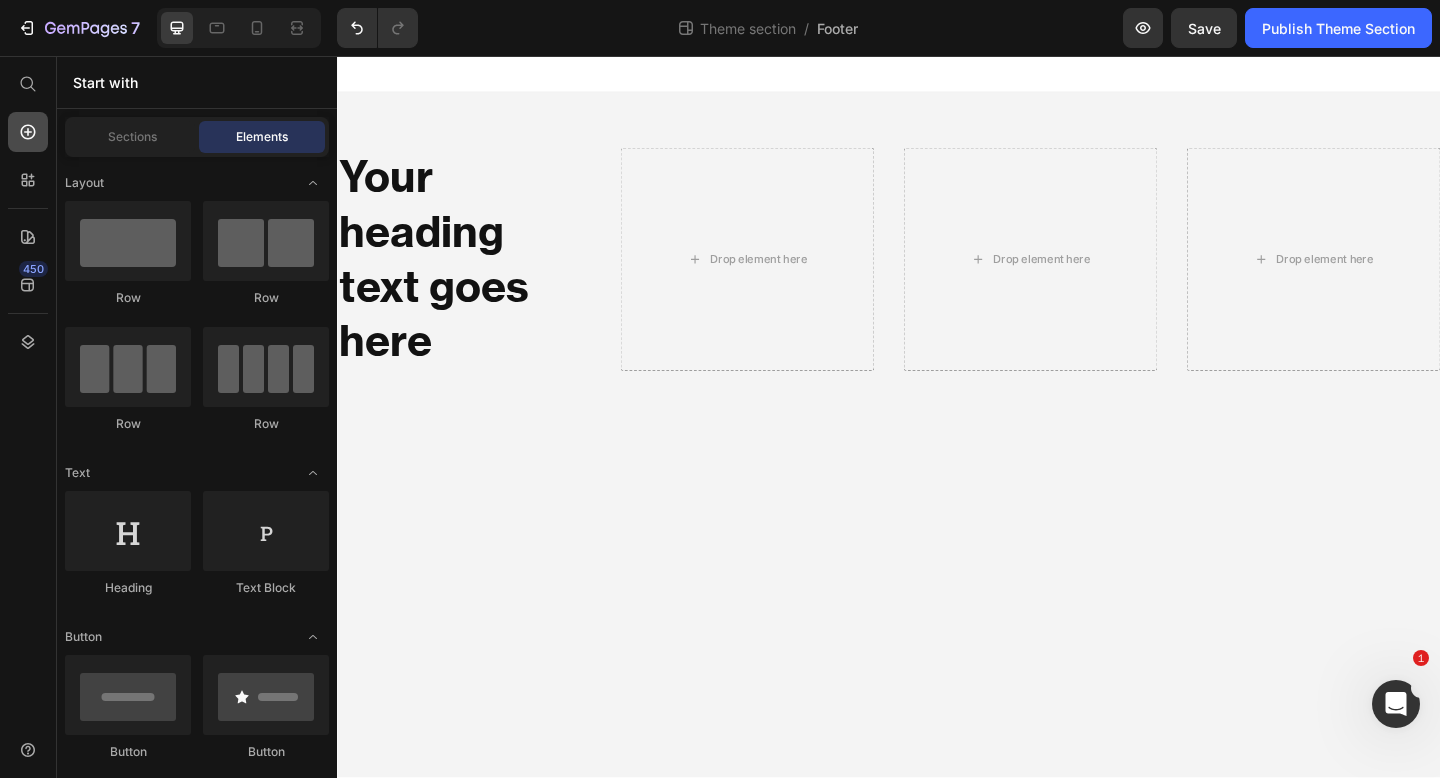 click 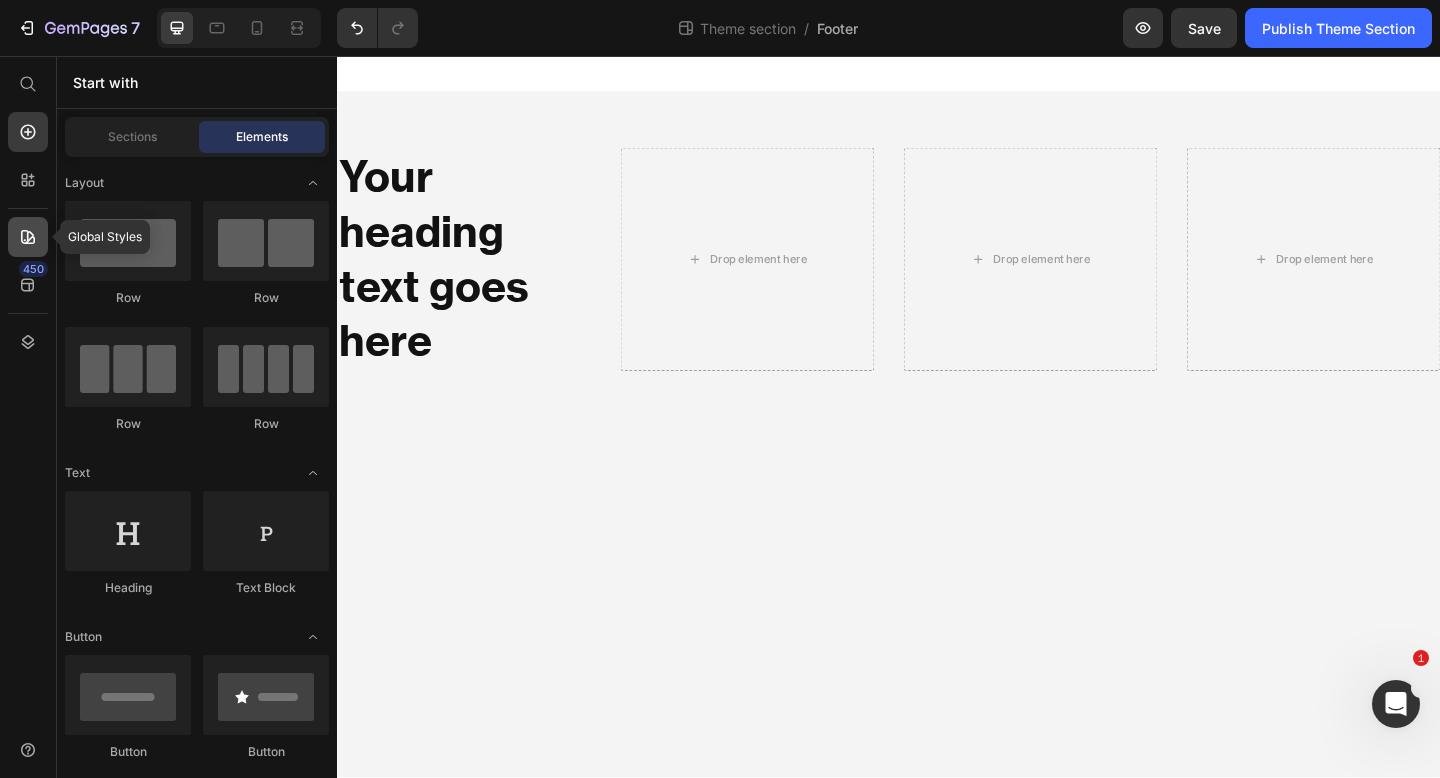 click 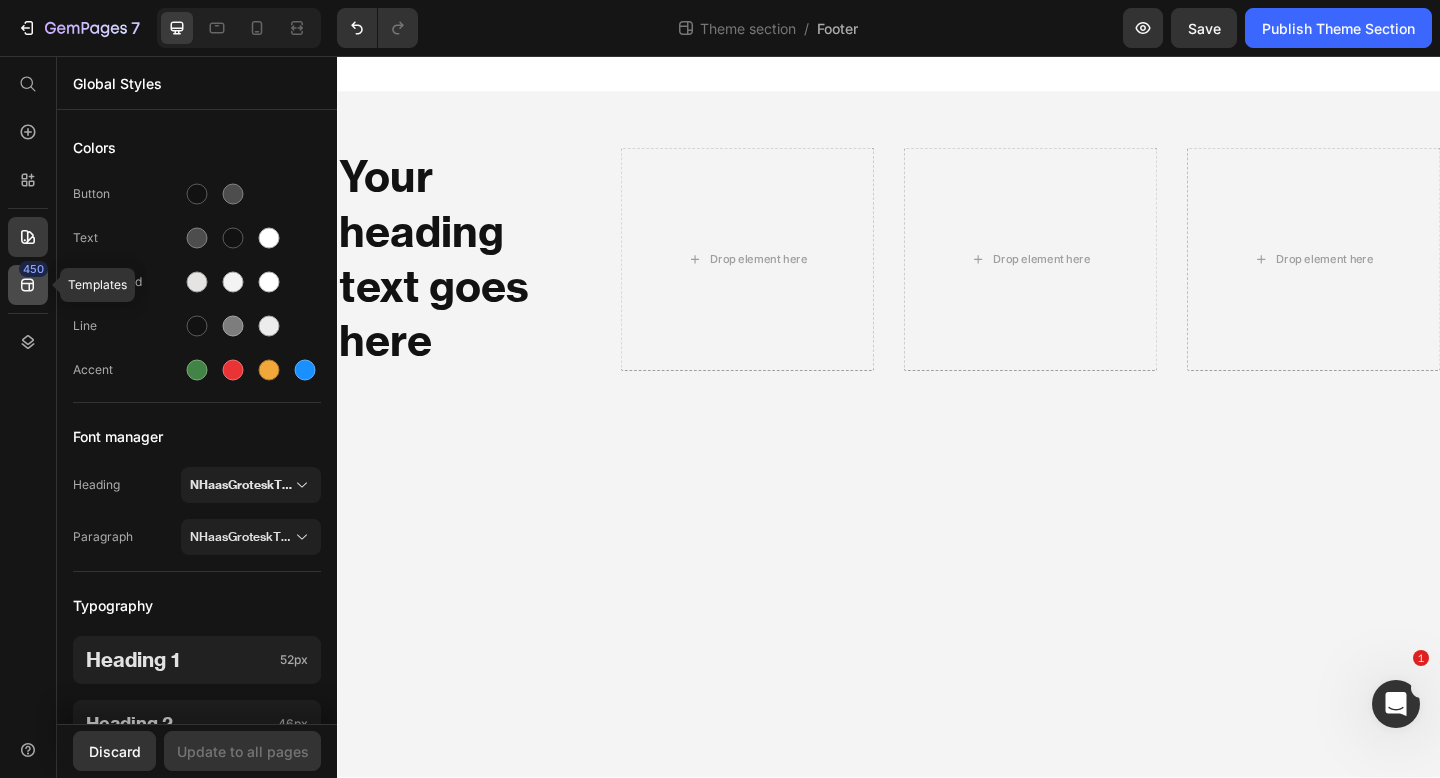 click 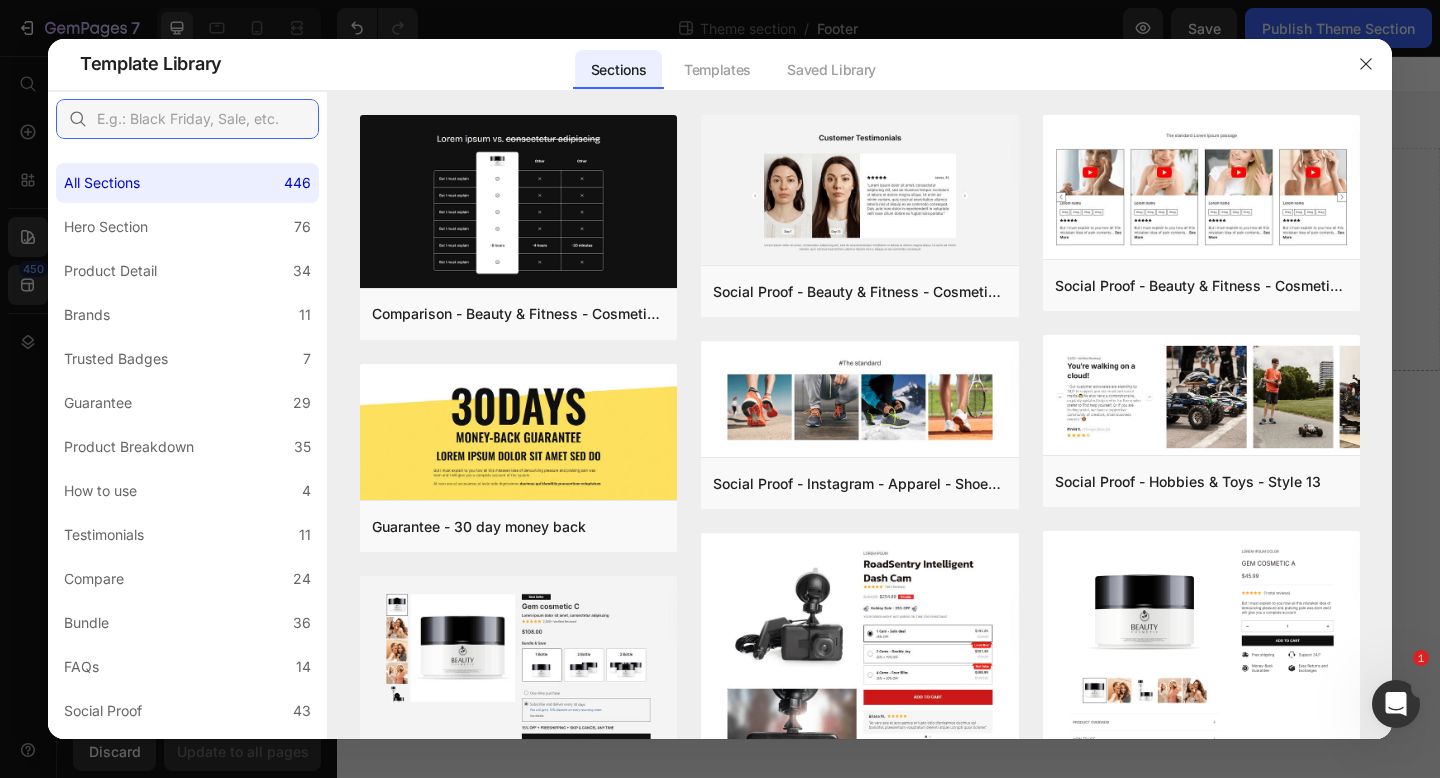 click at bounding box center [187, 119] 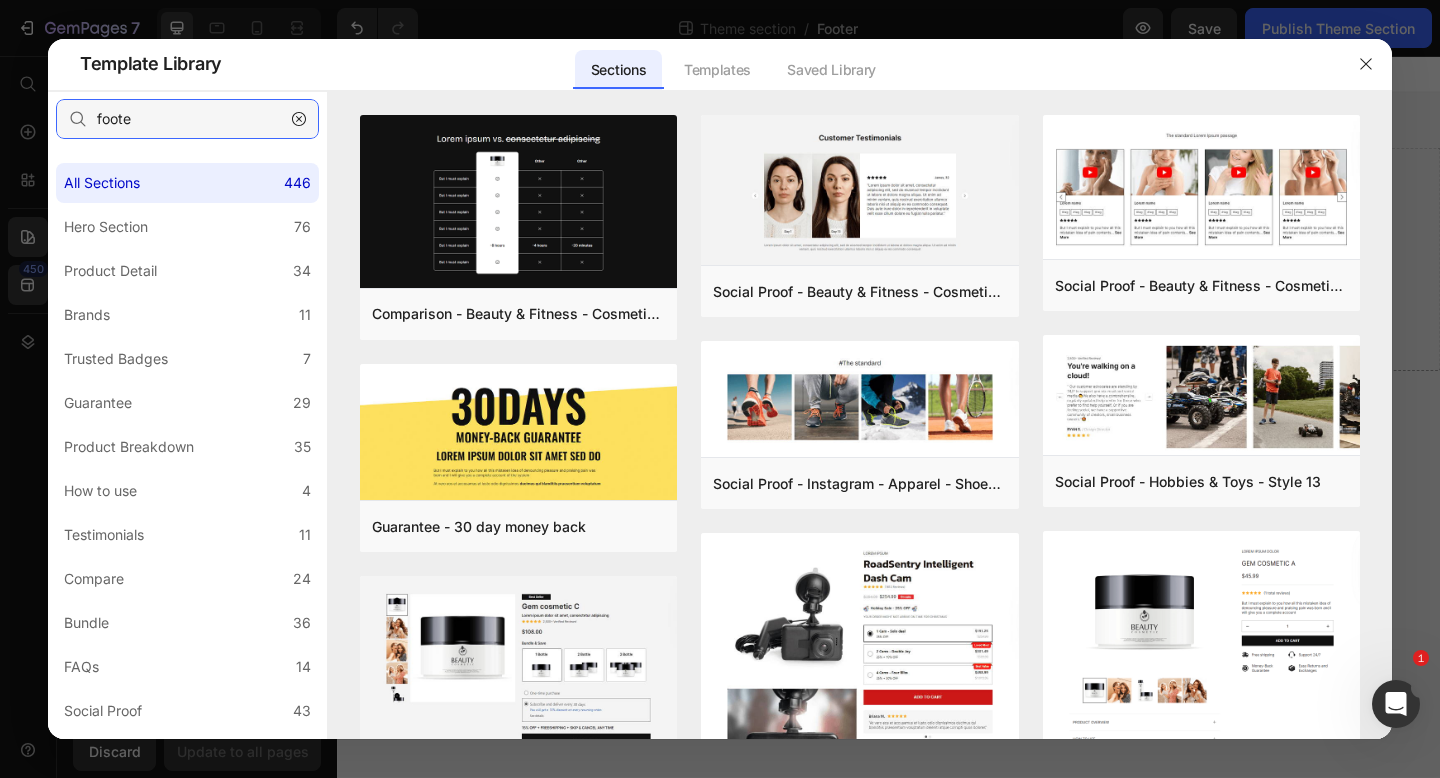 type on "footer" 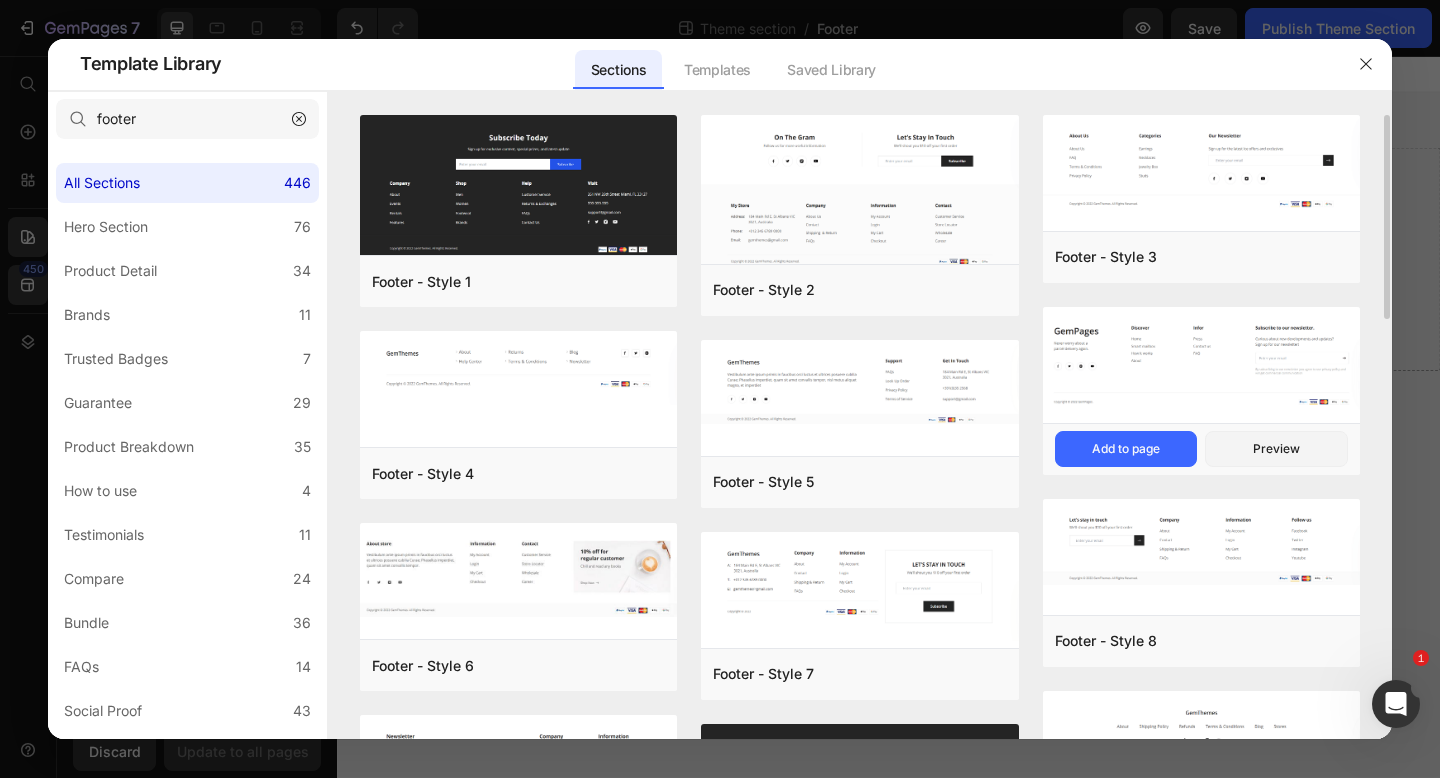 click at bounding box center (1201, 170) 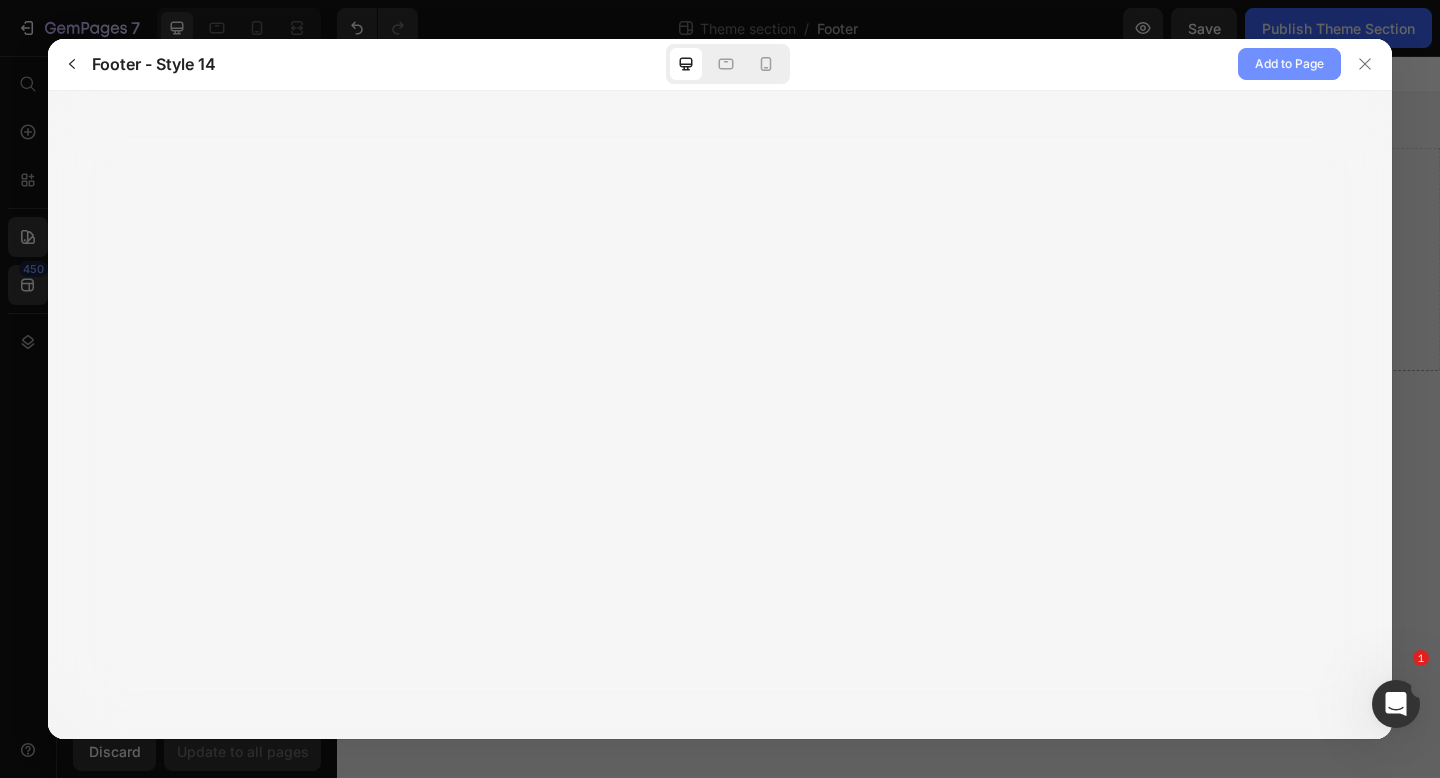 click on "Add to Page" at bounding box center [1289, 64] 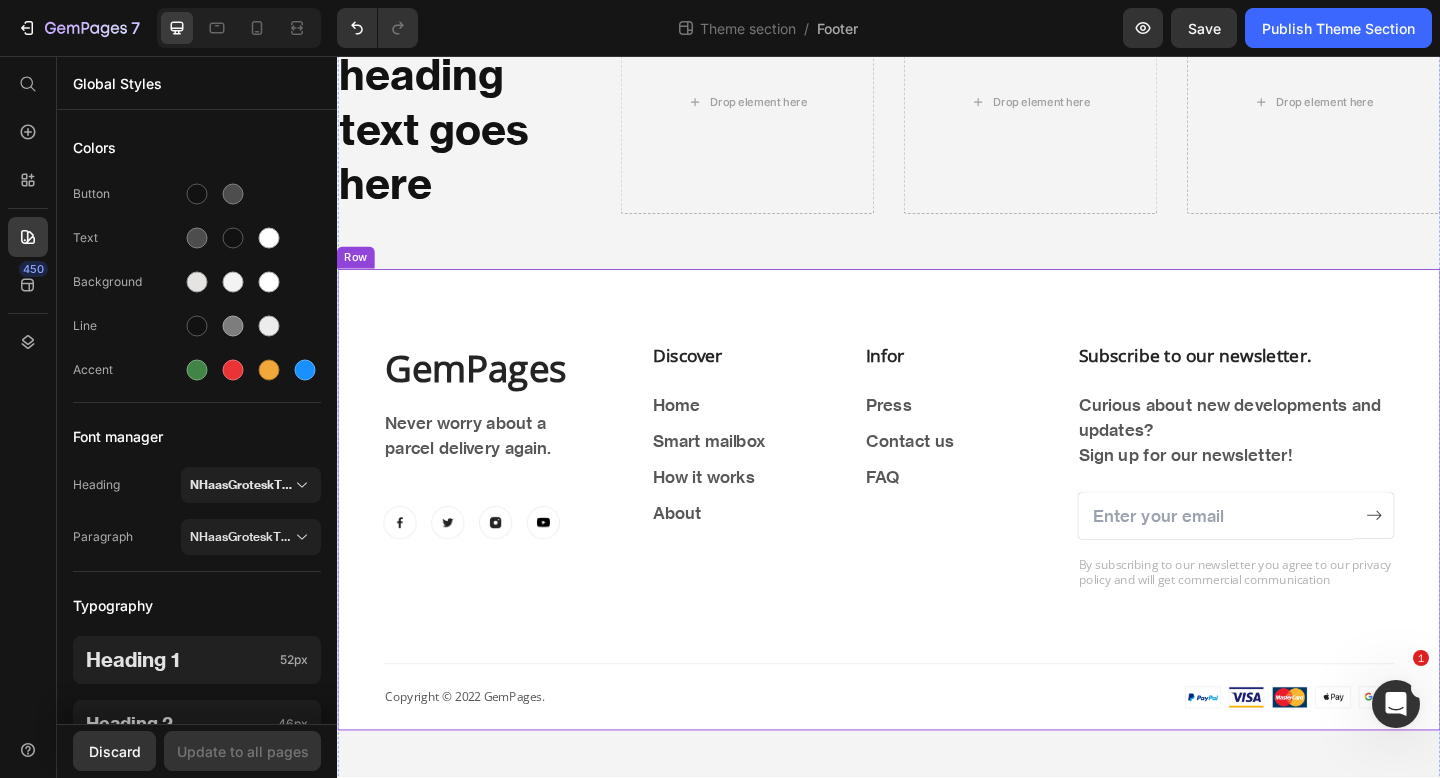 scroll, scrollTop: 239, scrollLeft: 0, axis: vertical 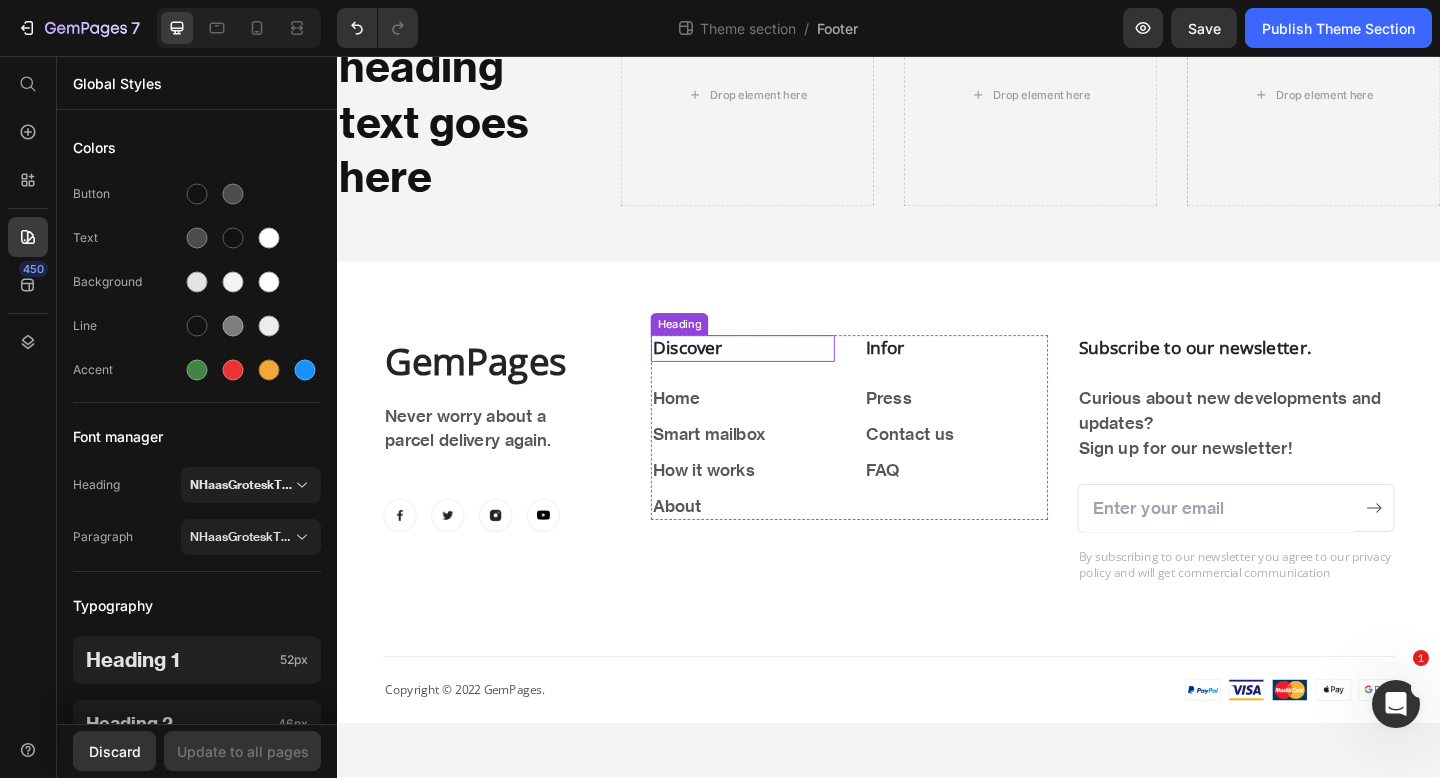 click on "Discover" at bounding box center (778, 374) 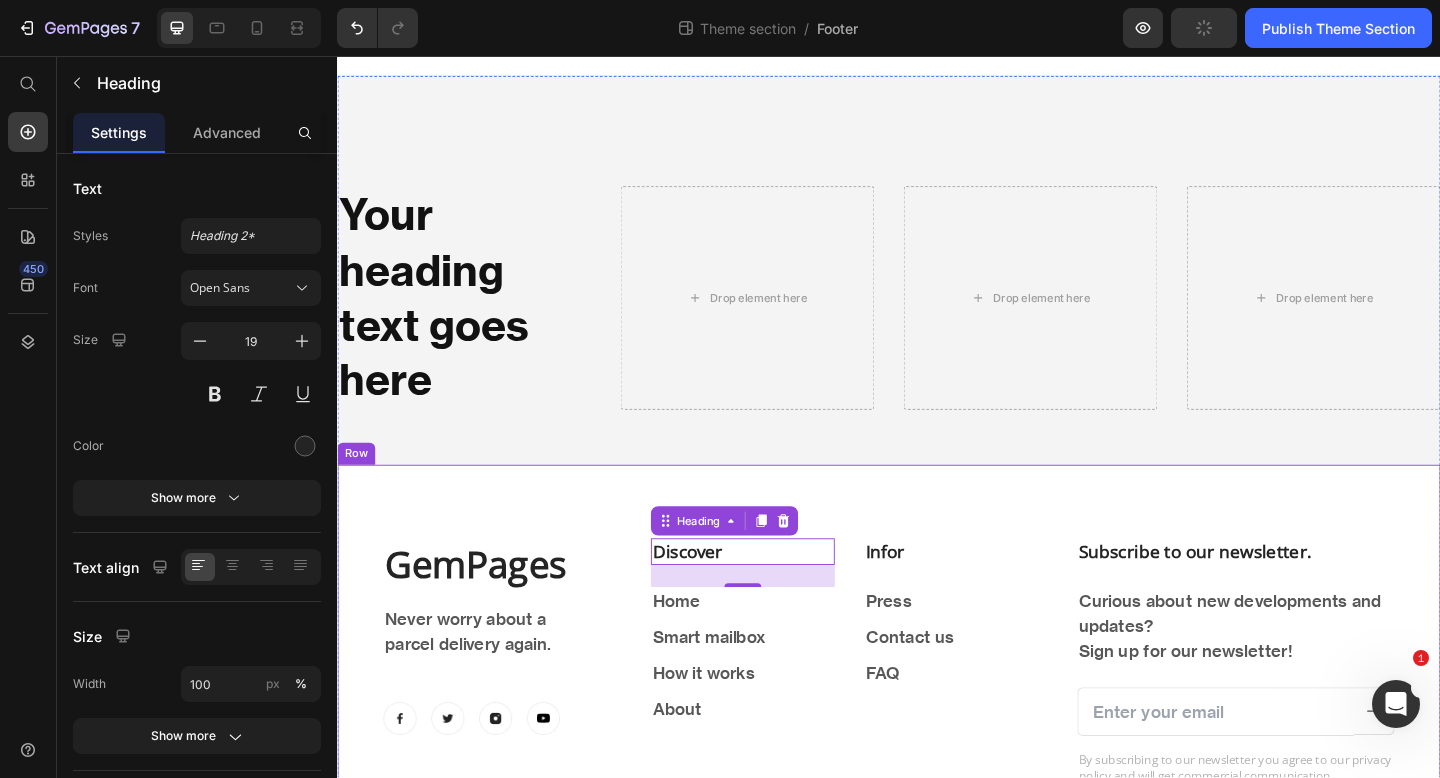 scroll, scrollTop: 239, scrollLeft: 0, axis: vertical 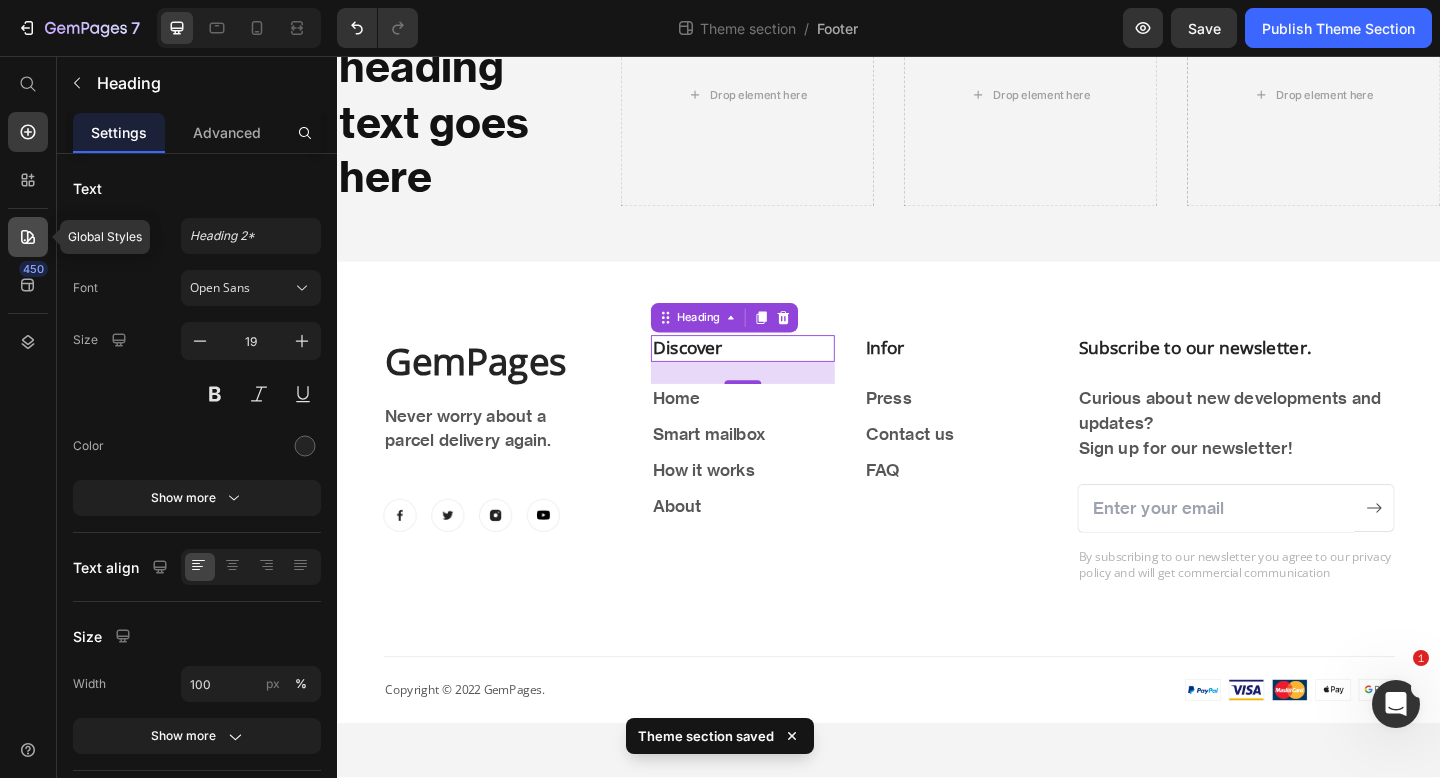 click 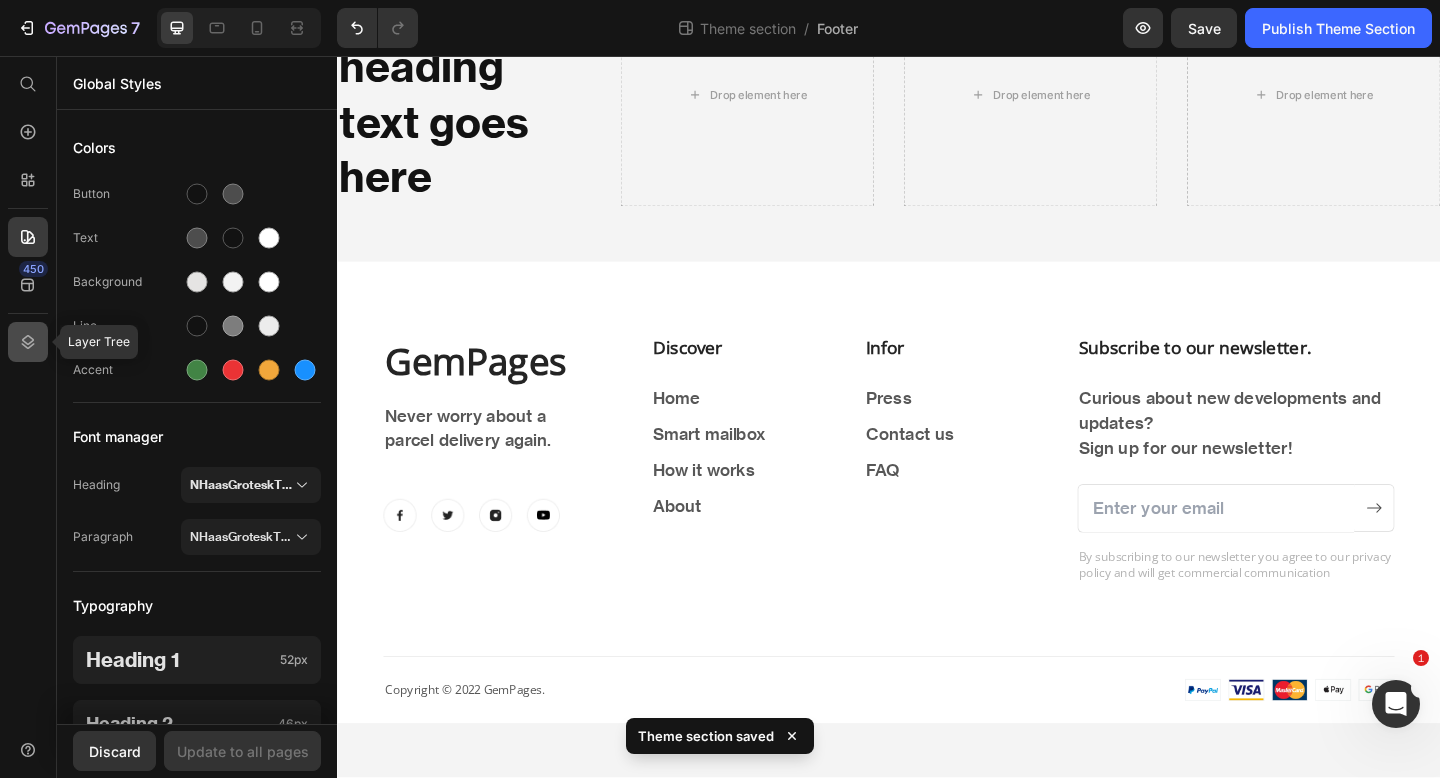 click 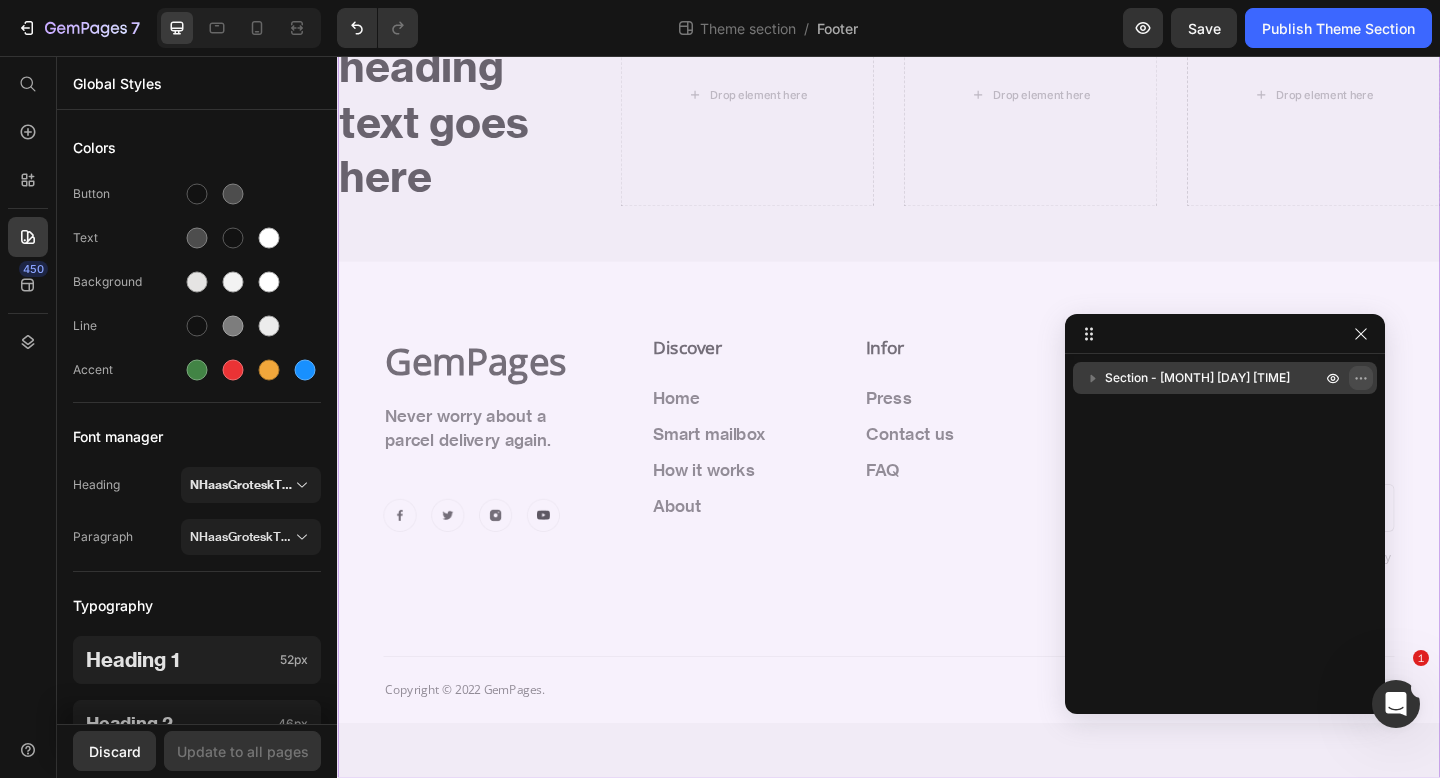 click 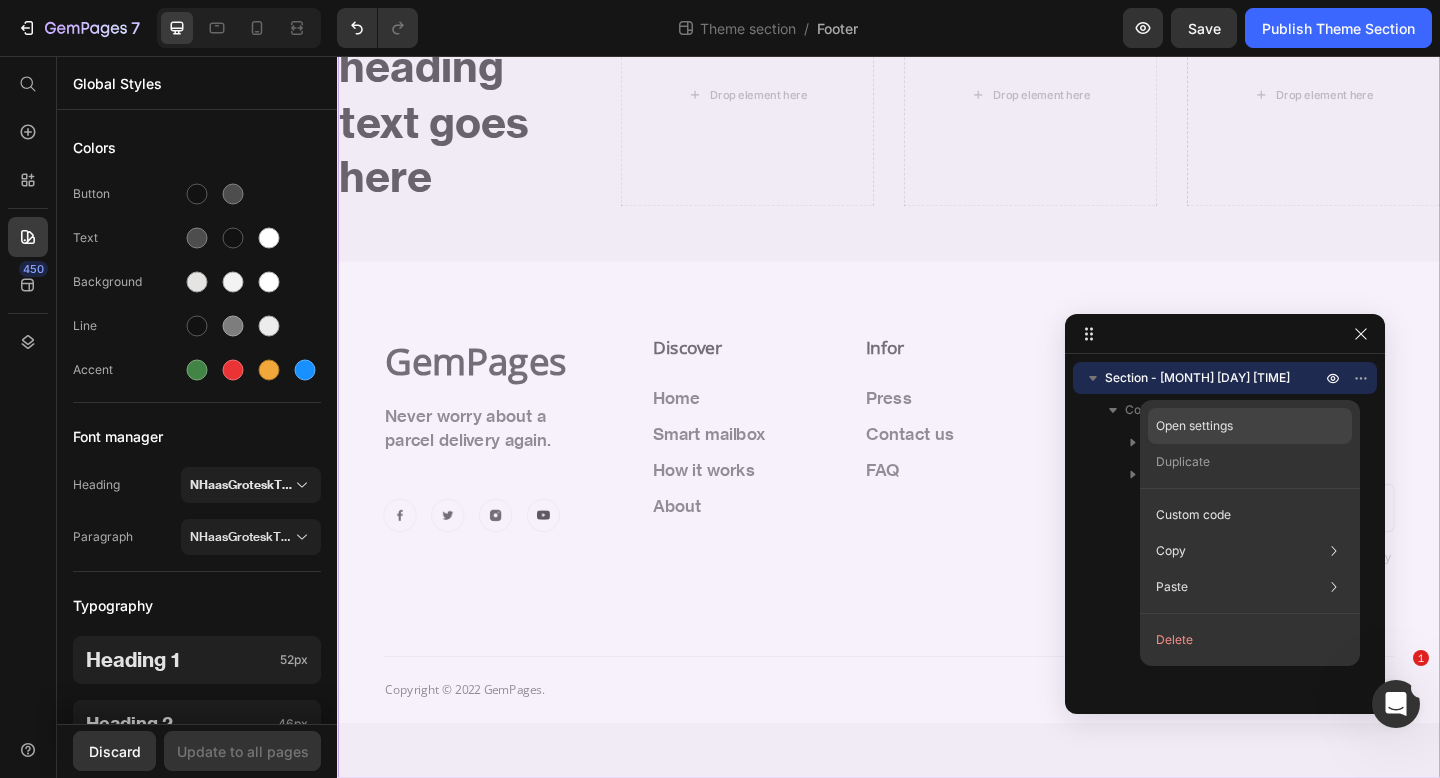 click on "Open settings" 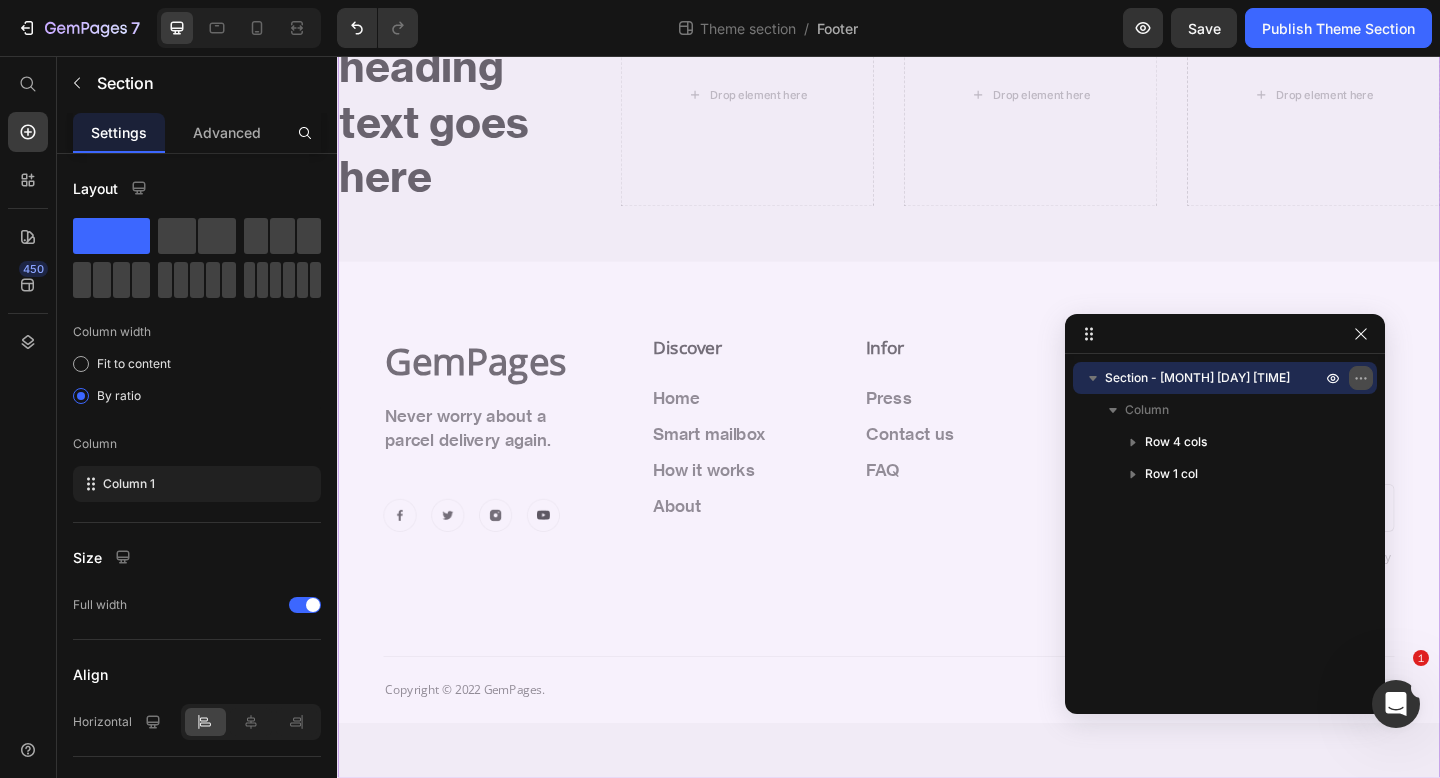 click 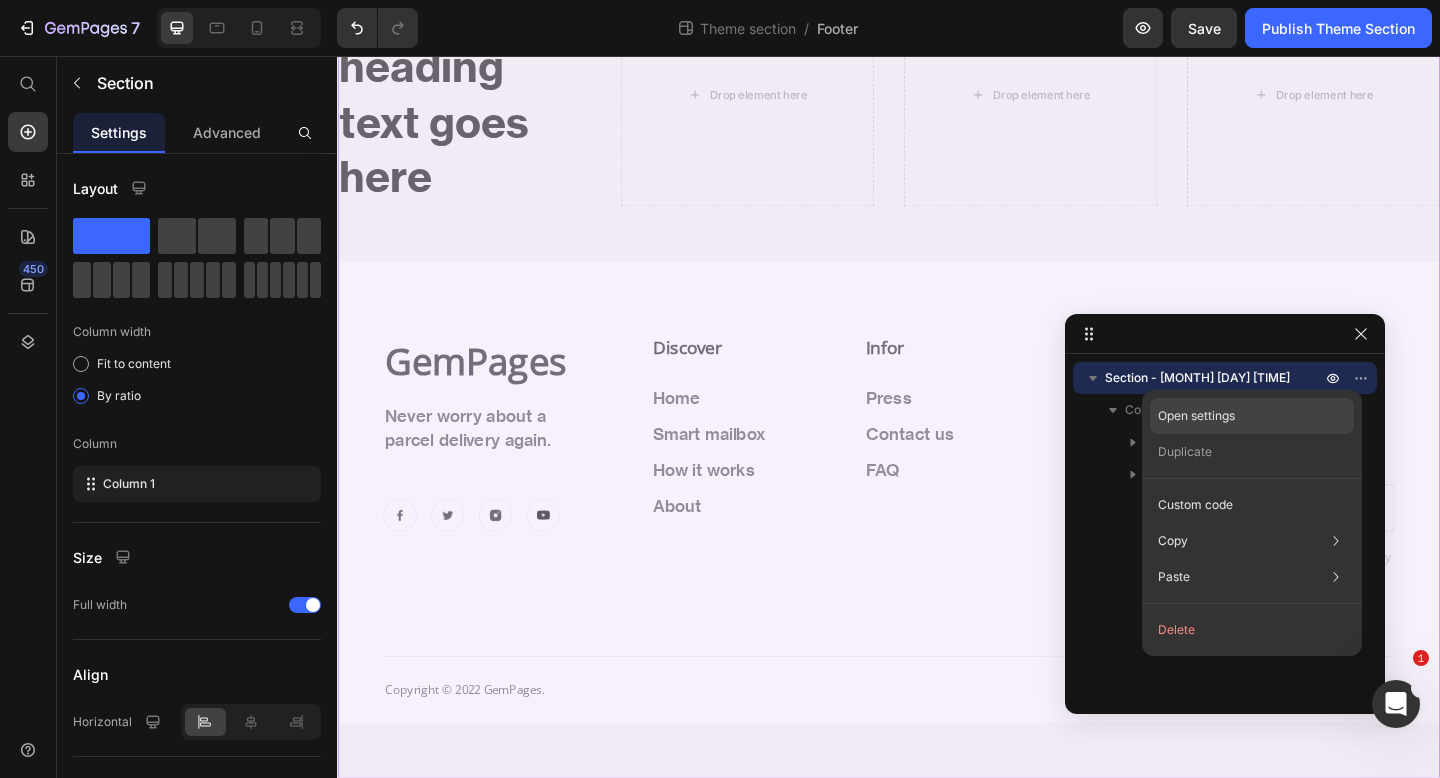 click on "Open settings" 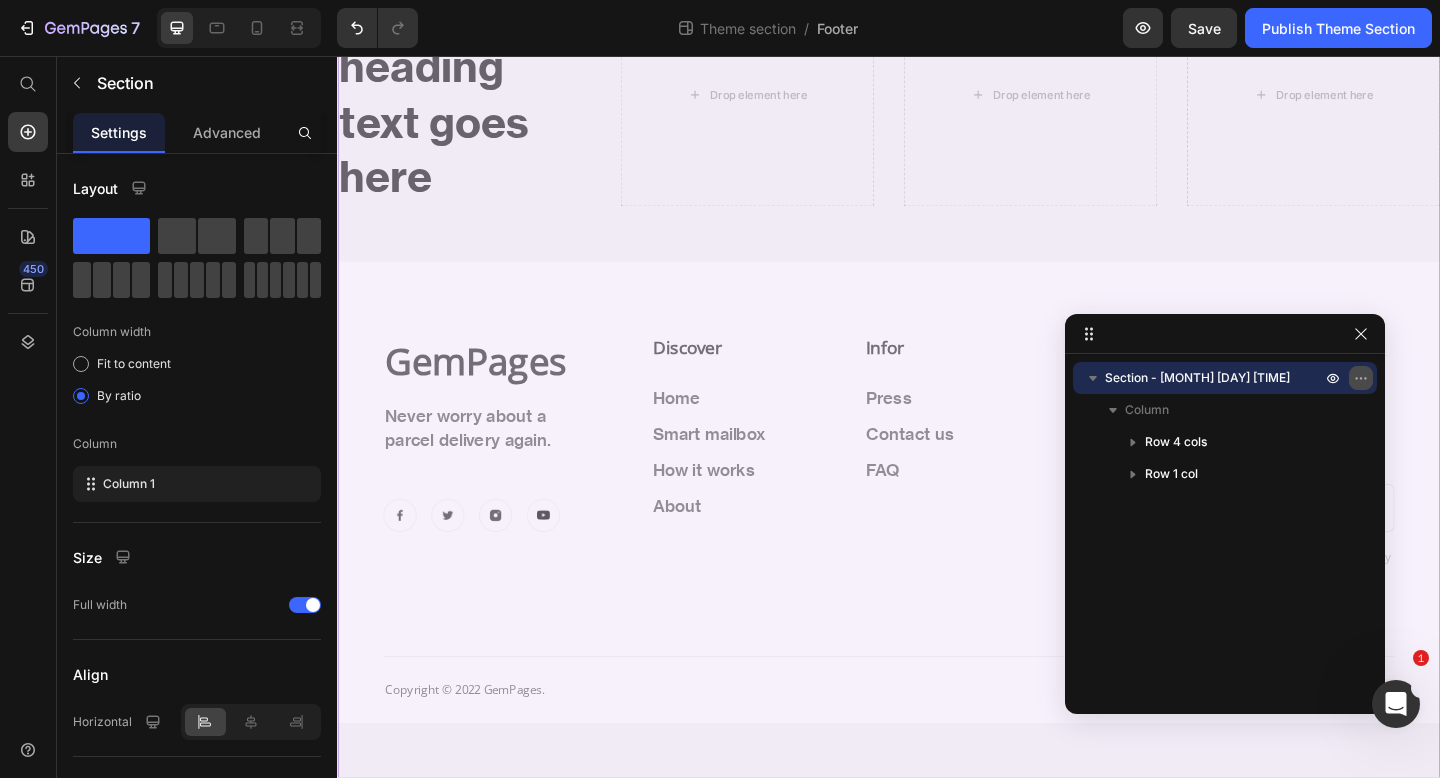 click 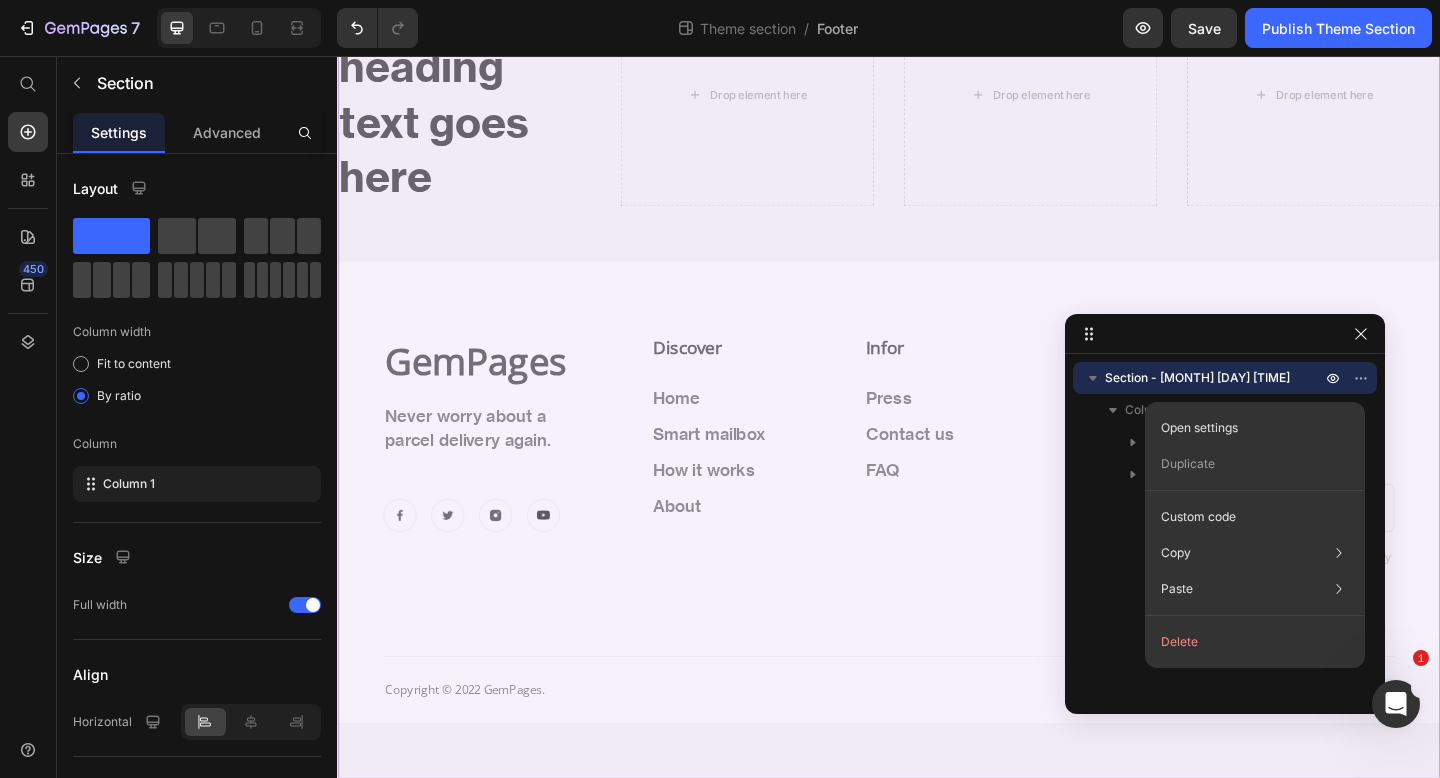 click on "Section - Jul 12 10:33:00 Column  Row 4 cols Row 1 col" at bounding box center (1225, 527) 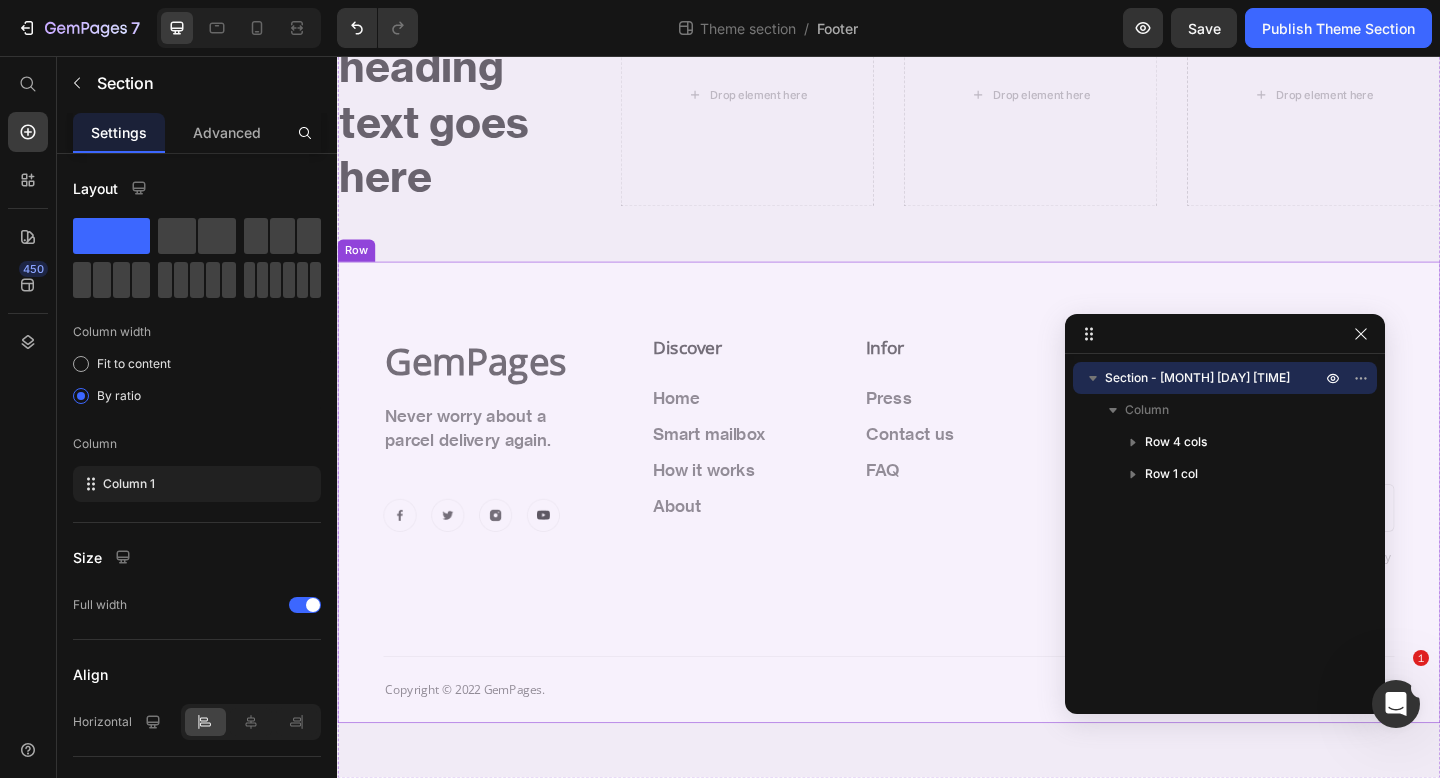 click on "GemPages Heading Never worry about a  parcel delivery again. Text block Image Image Image Image Row Discover Heading Home Text block Smart mailbox Text block How it works Text block About  Text block Infor Heading Press Text block Contact us Text block FAQ Text block Row Subscribe to our newsletter.  Heading Curious about new developments and updates? Sign up for our newsletter! Text block Email Field
Submit Button Row Newsletter By subscribing to our newsletter you agree to our privacy policy and will get commercial communication Text block Row Copyright © 2022 GemPages. Text block Image Image Row" at bounding box center (937, 559) 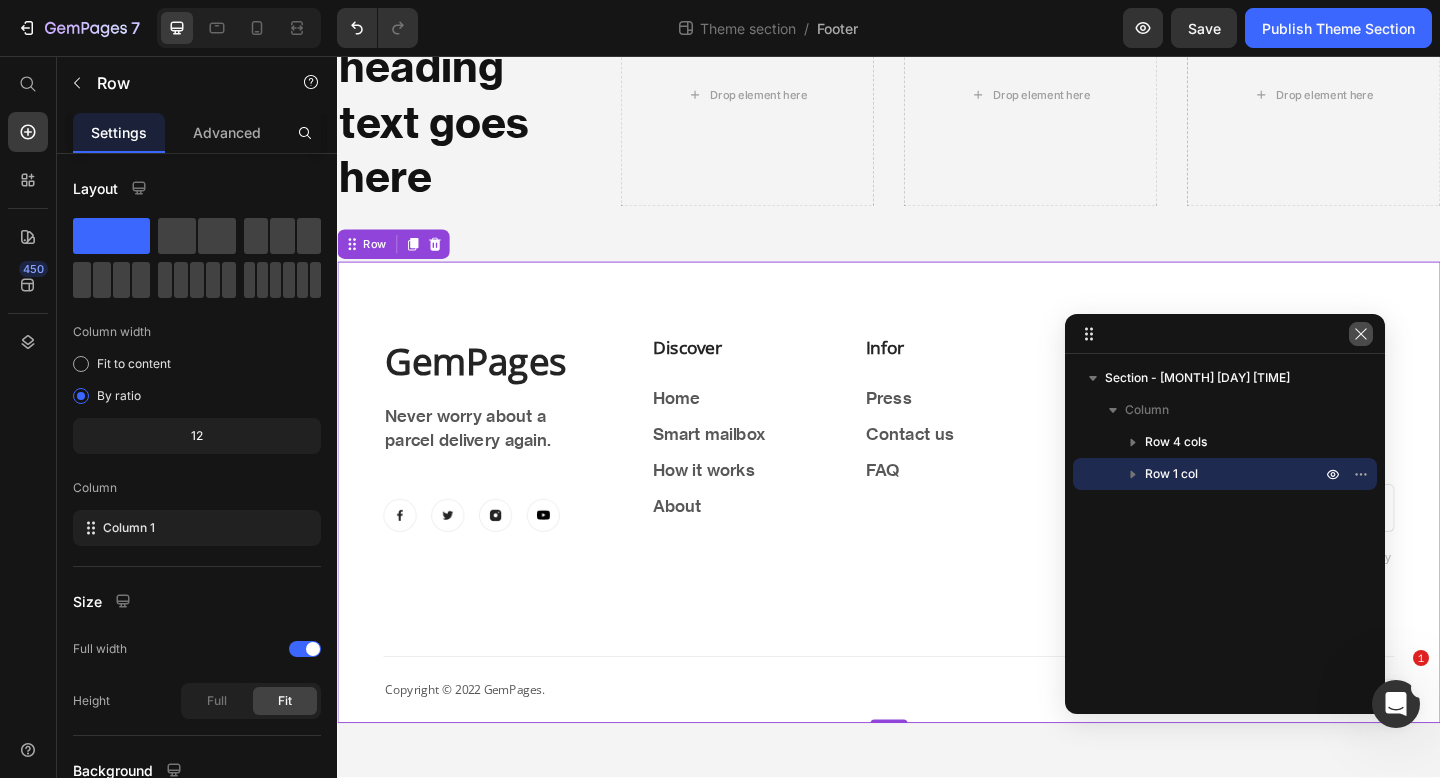 click 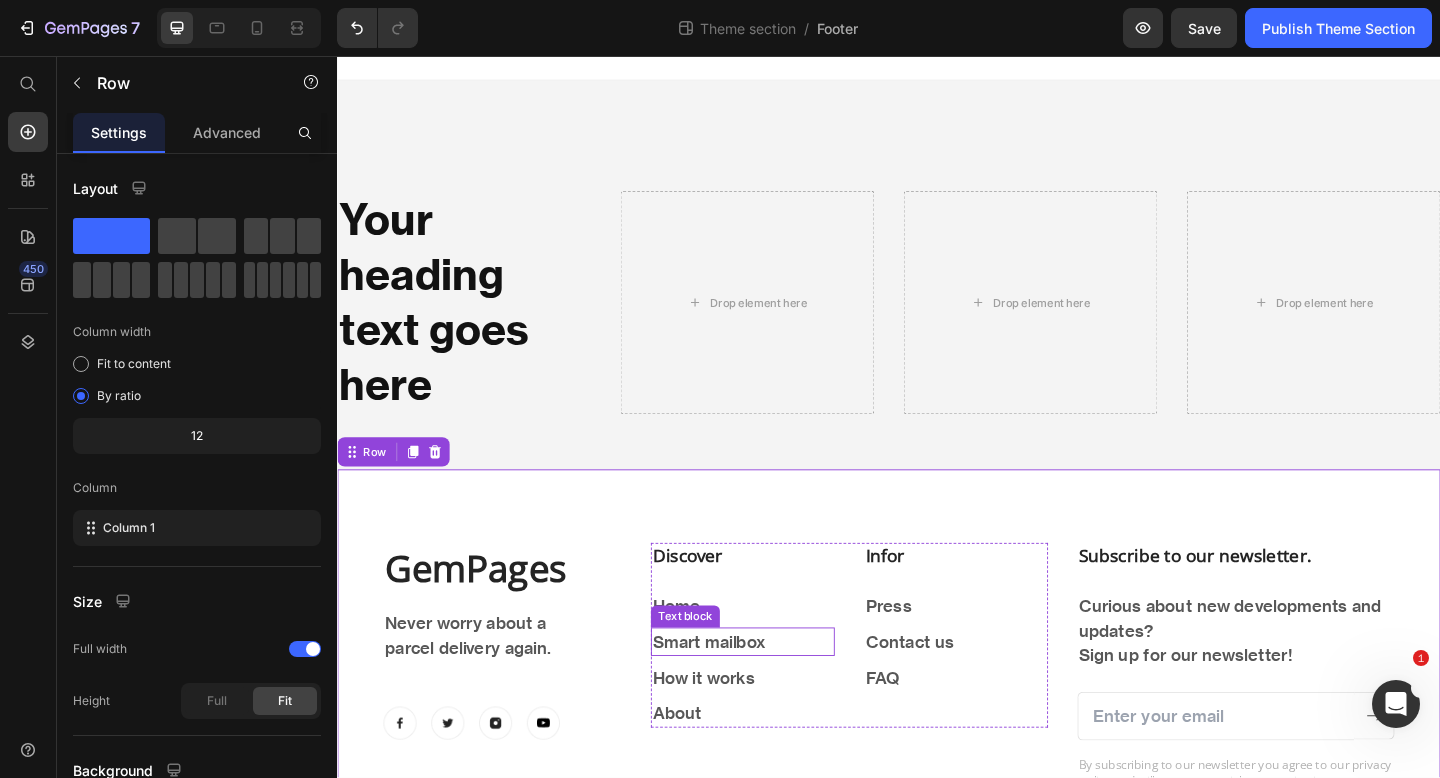 scroll, scrollTop: 13, scrollLeft: 0, axis: vertical 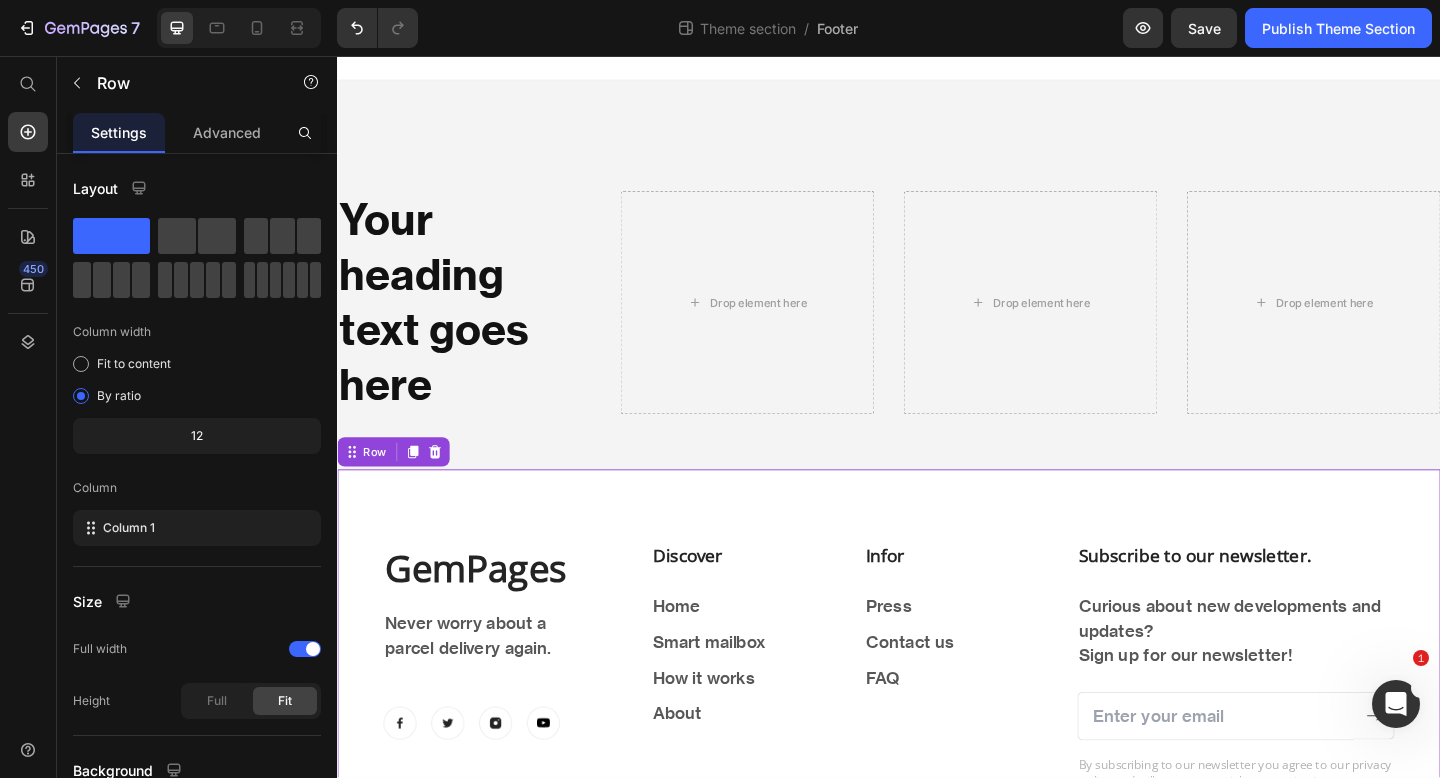 click on "GemPages Heading Never worry about a  parcel delivery again. Text block Image Image Image Image Row Discover Heading Home Text block Smart mailbox Text block How it works Text block About  Text block Infor Heading Press Text block Contact us Text block FAQ Text block Row Subscribe to our newsletter.  Heading Curious about new developments and updates? Sign up for our newsletter! Text block Email Field
Submit Button Row Newsletter By subscribing to our newsletter you agree to our privacy policy and will get commercial communication Text block Row Copyright © 2022 GemPages. Text block Image Image Row Row   0" at bounding box center [937, 757] 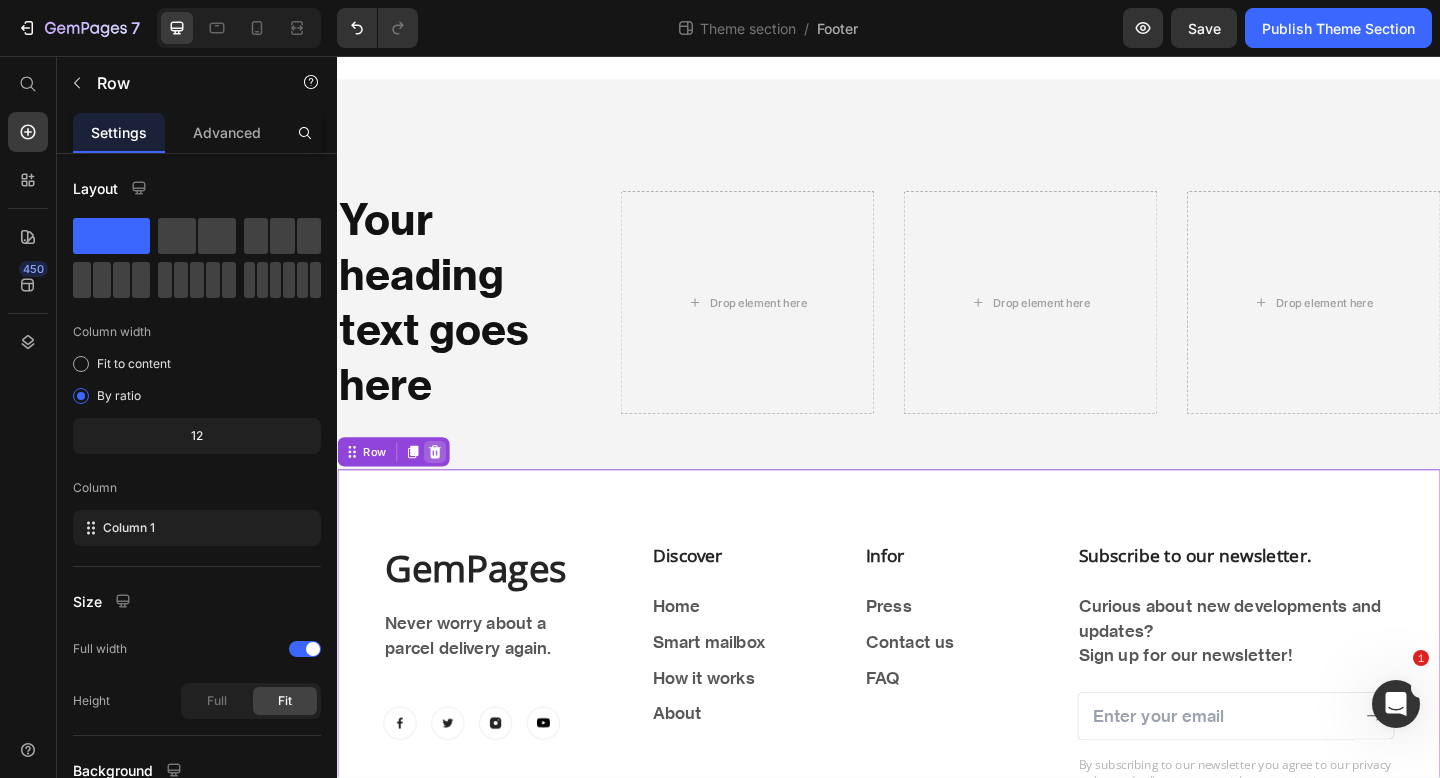 click 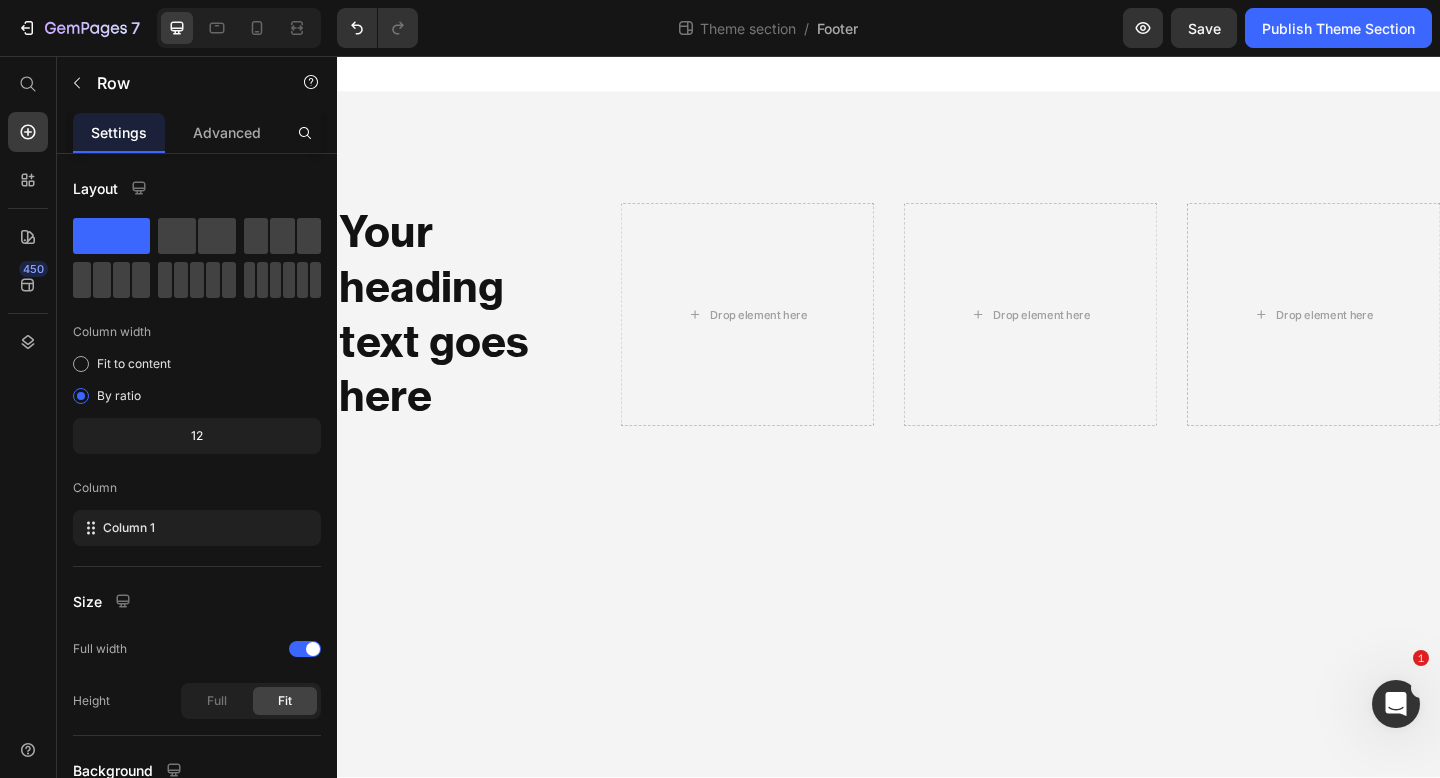 scroll, scrollTop: 0, scrollLeft: 0, axis: both 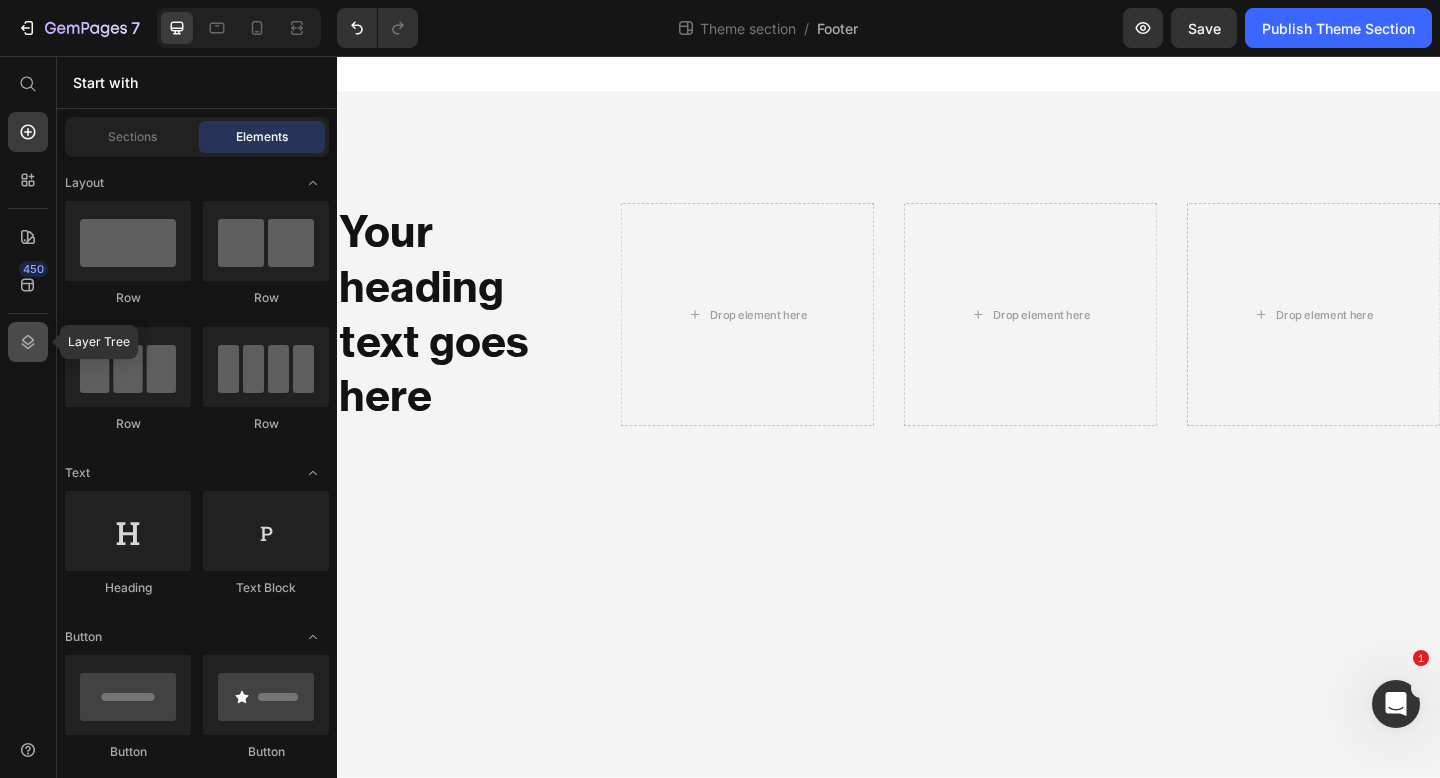 click 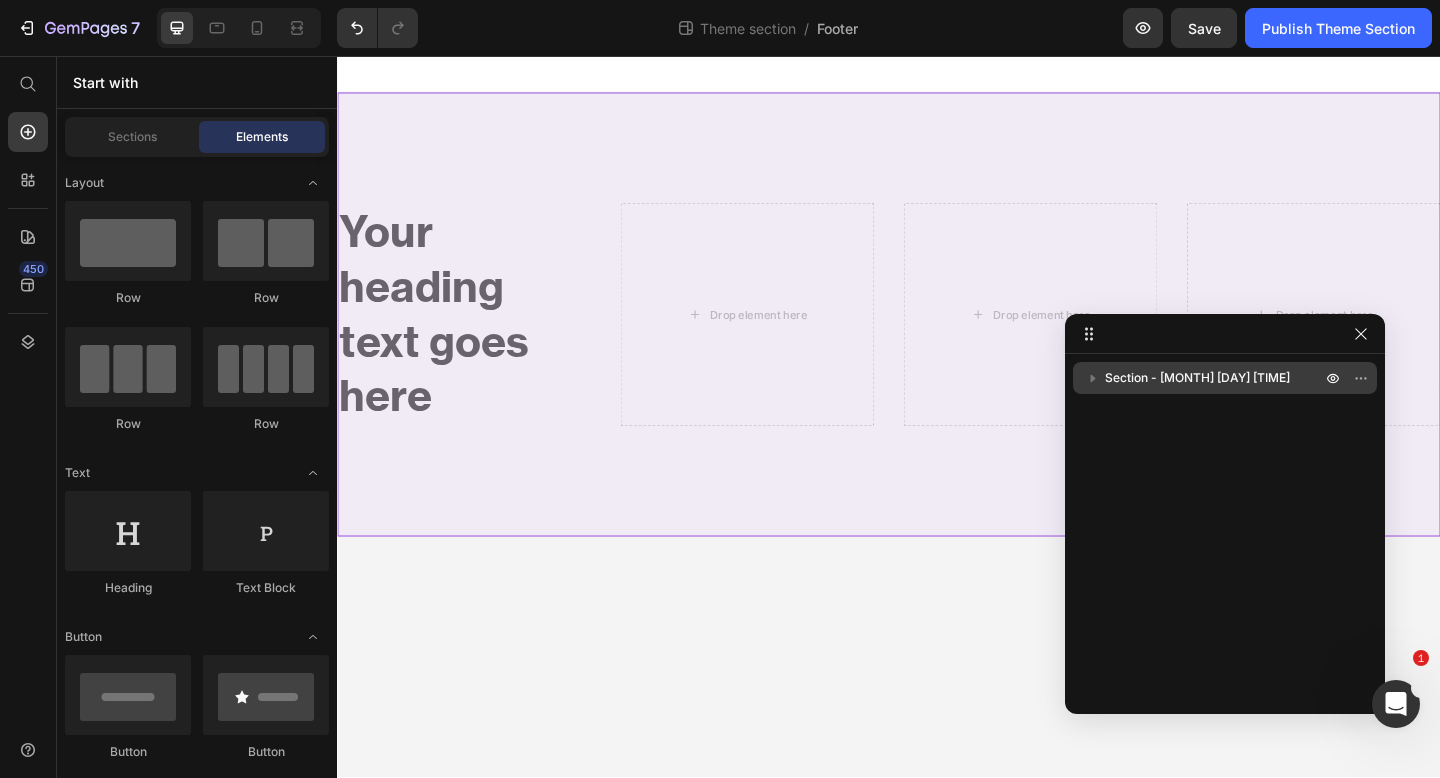 click 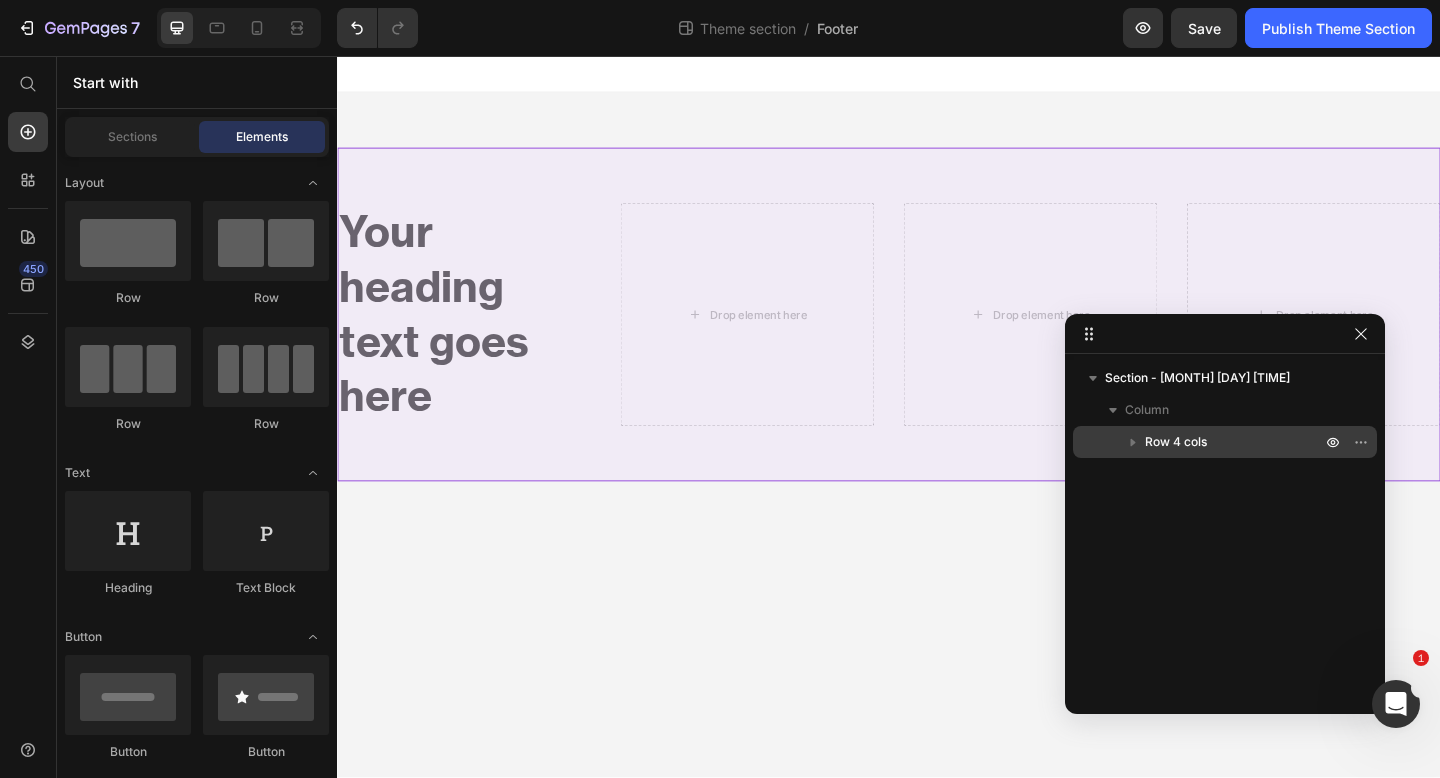 click 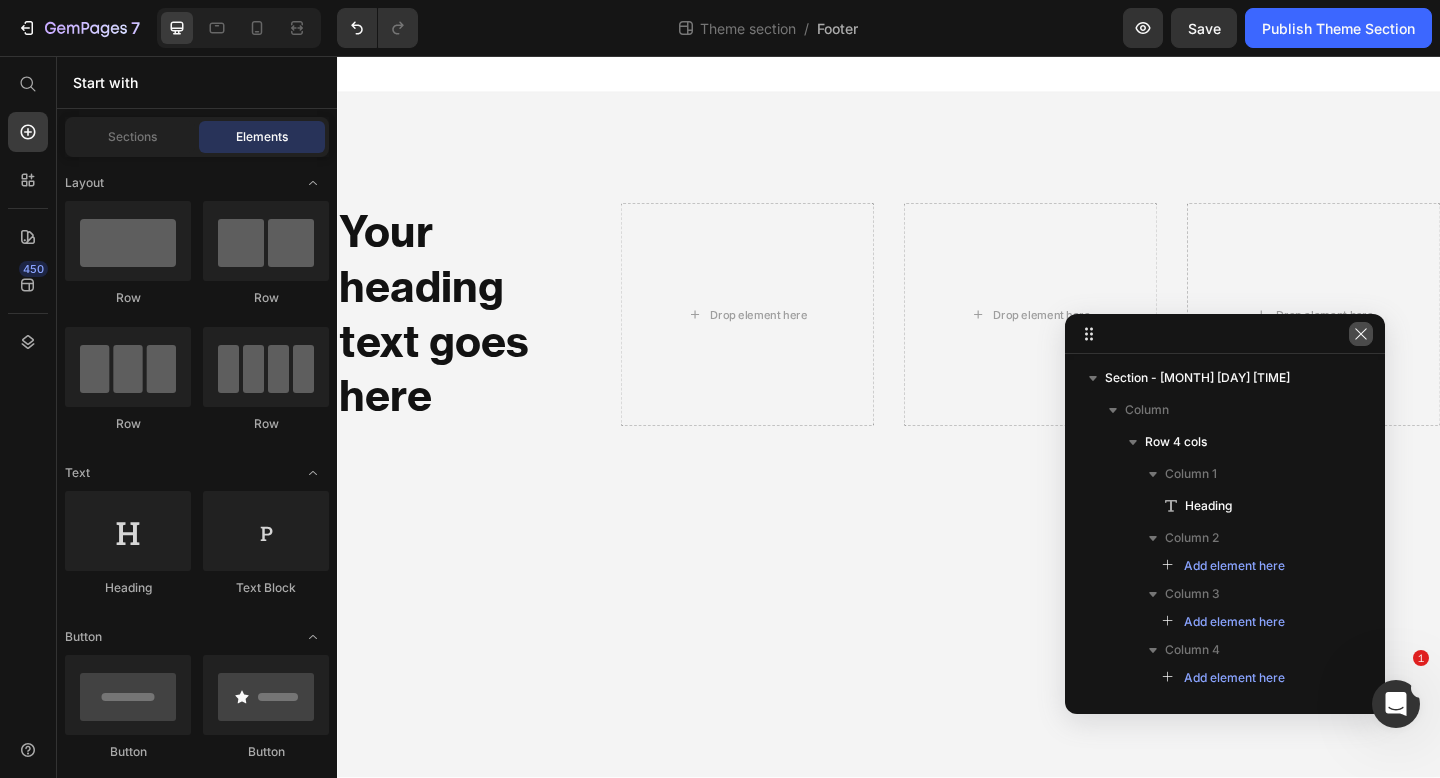 click at bounding box center (1361, 334) 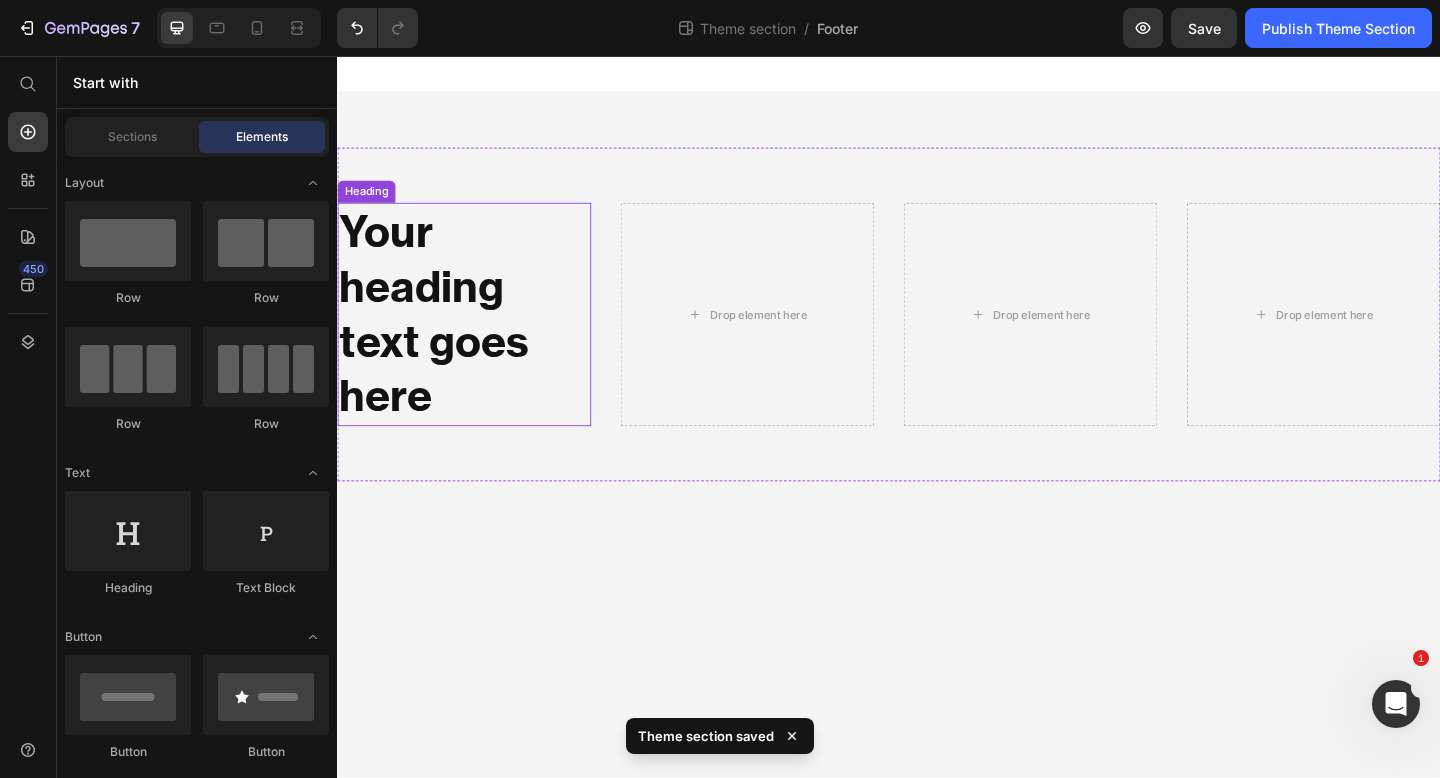 click on "Your heading text goes here" at bounding box center [475, 337] 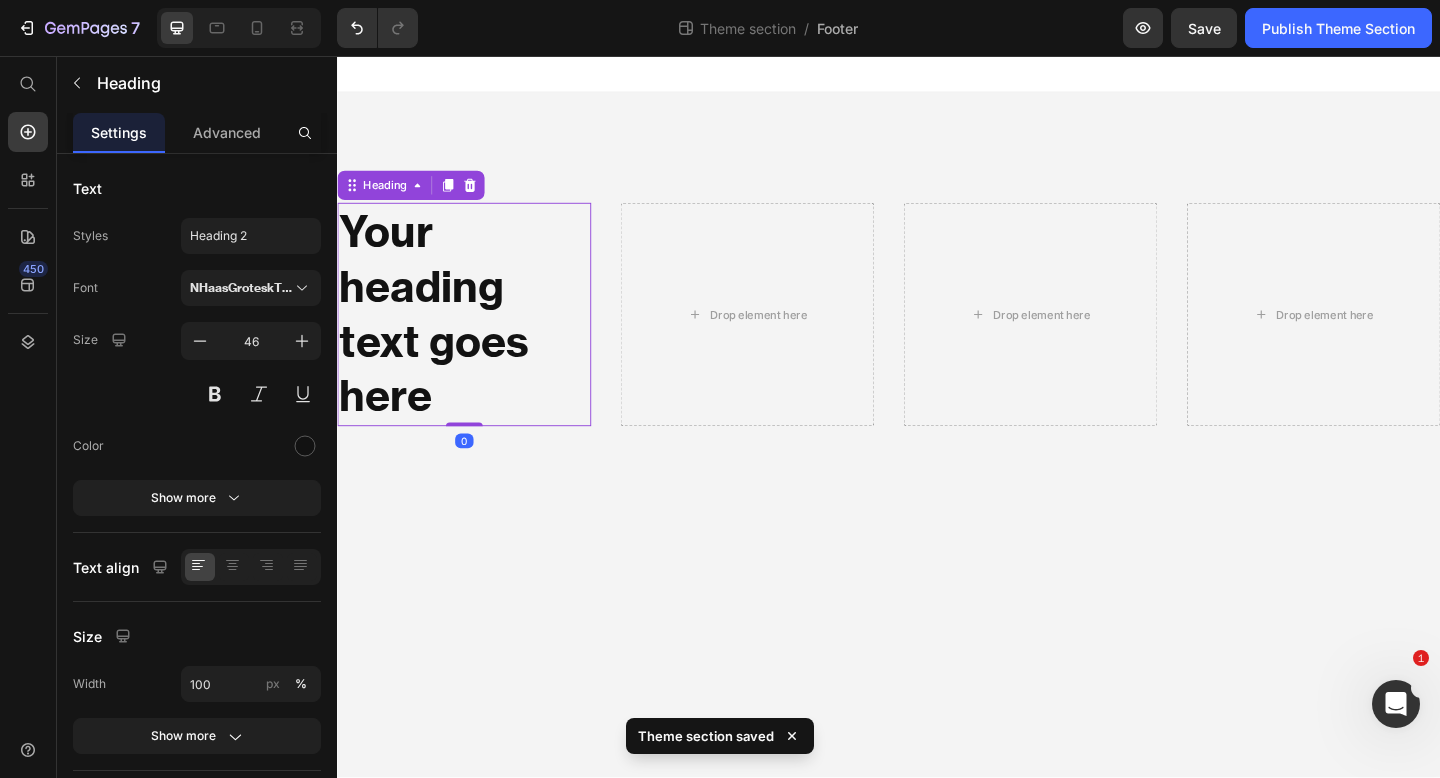 click on "Your heading text goes here" at bounding box center [475, 337] 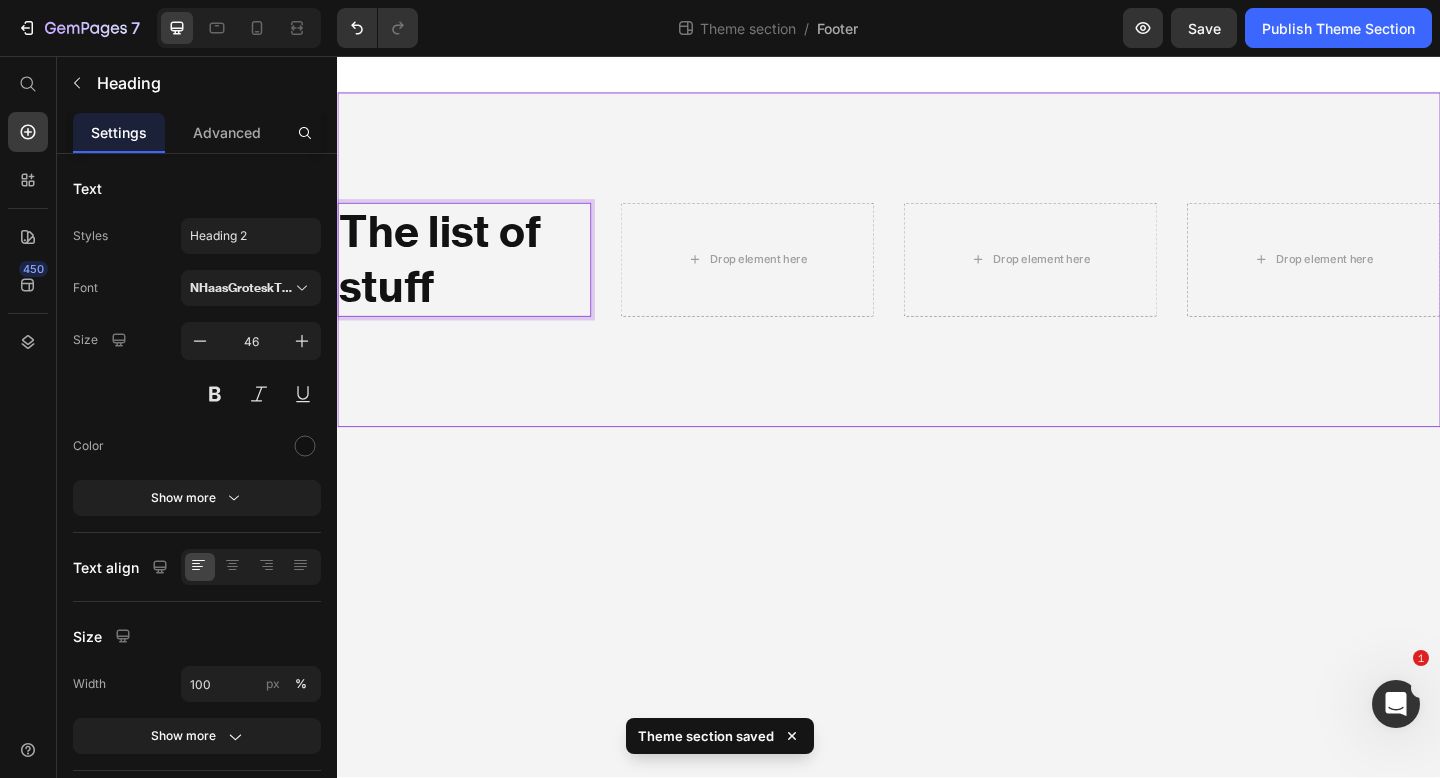click on "The list of stuff Heading   0
Drop element here
Drop element here
Drop element here Row" at bounding box center (937, 278) 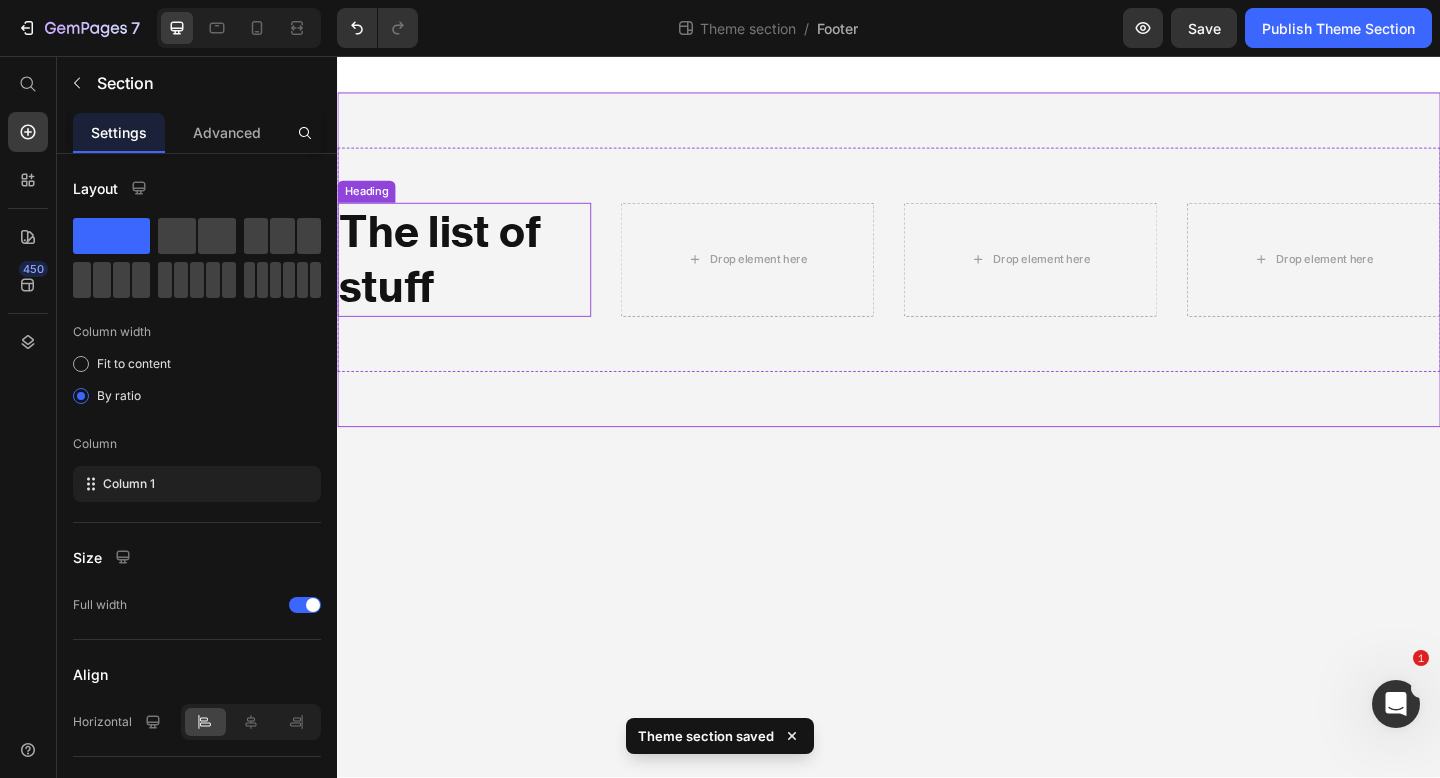 click on "The list of stuff" at bounding box center (475, 278) 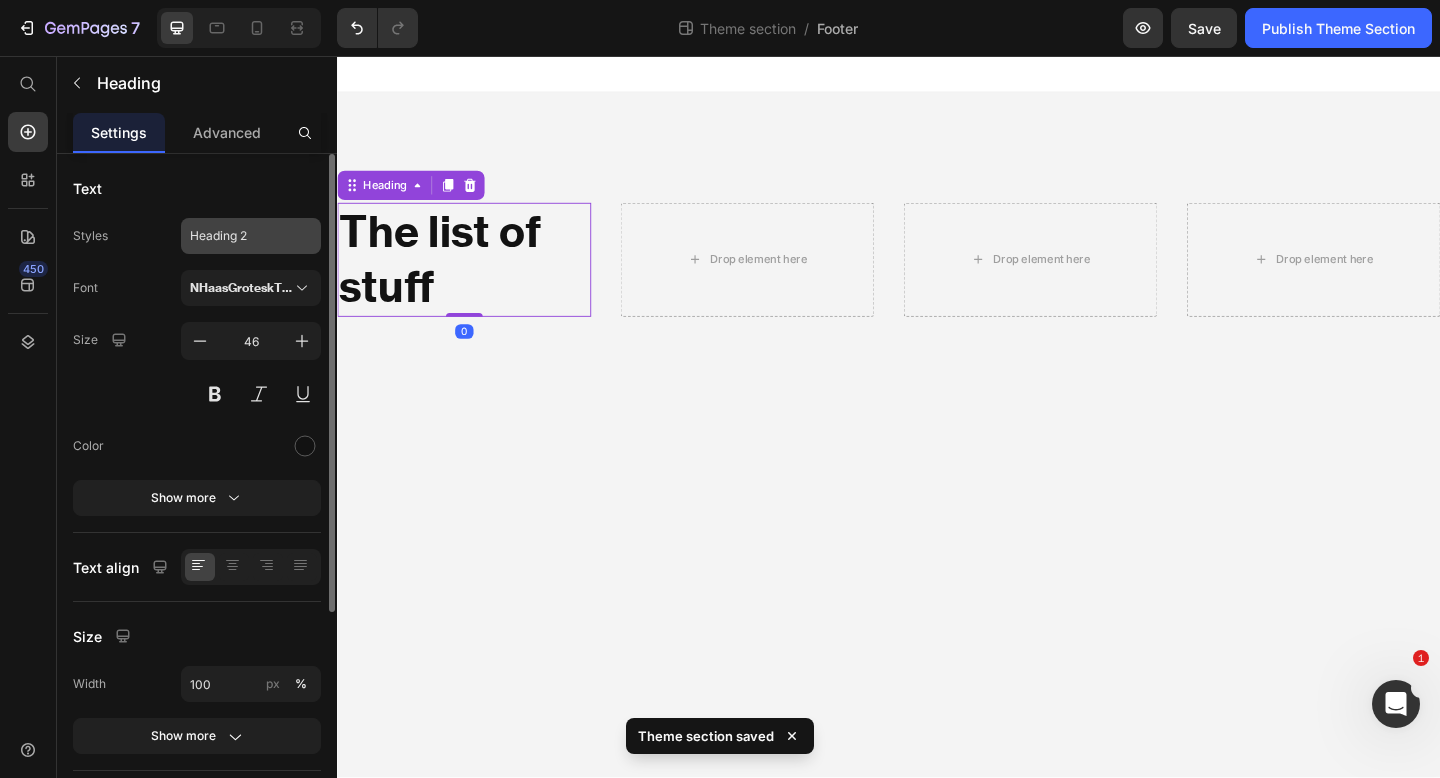 click on "Heading 2" at bounding box center (251, 236) 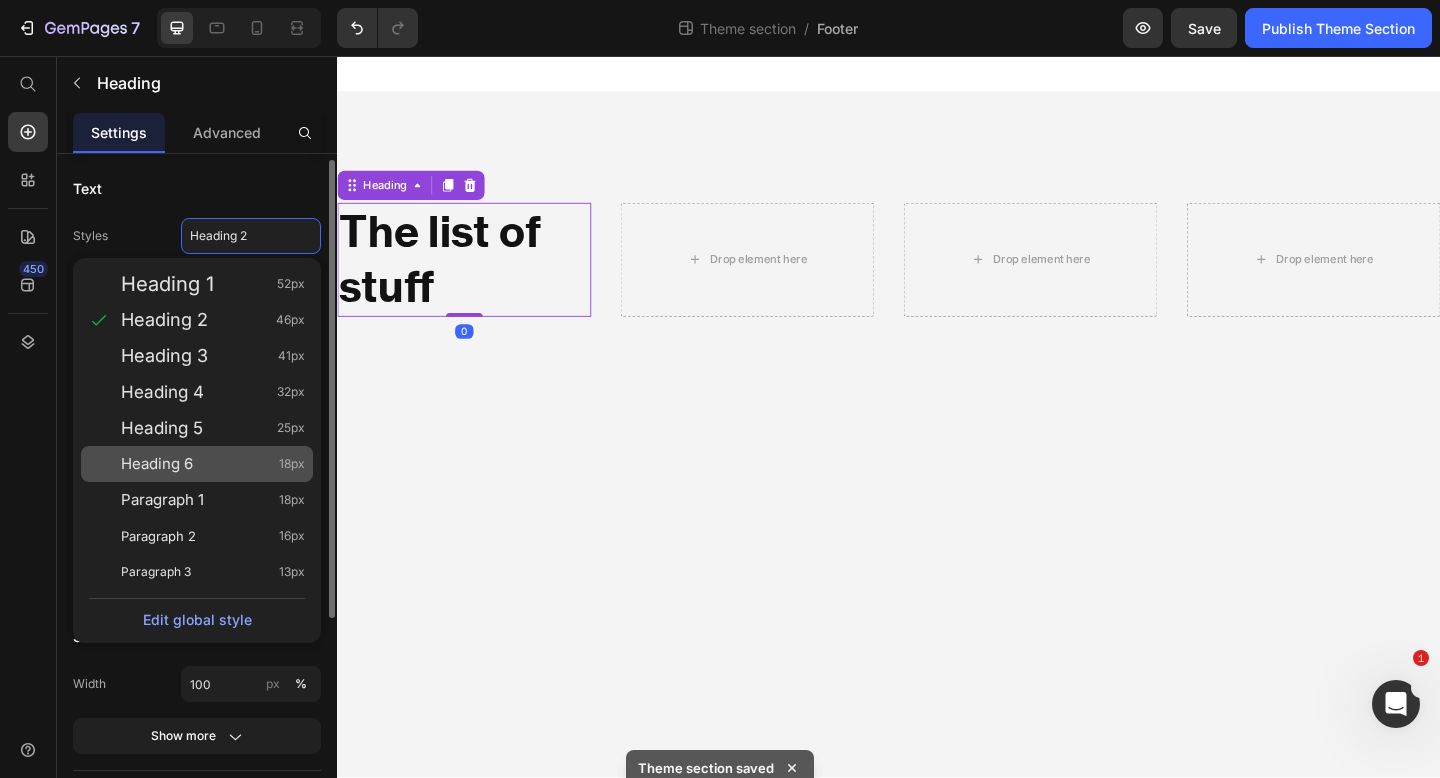 scroll, scrollTop: 4, scrollLeft: 0, axis: vertical 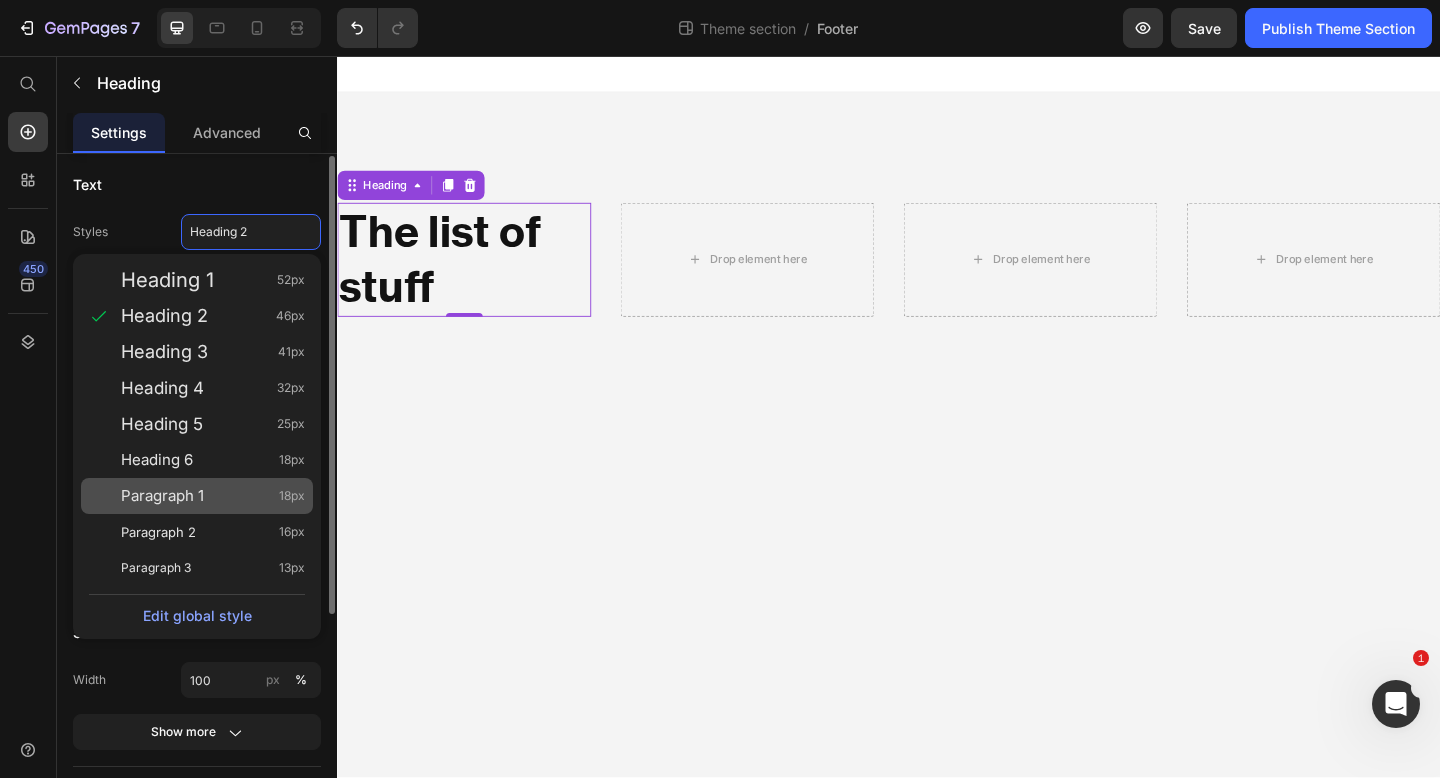 click on "Paragraph 1 18px" at bounding box center [213, 496] 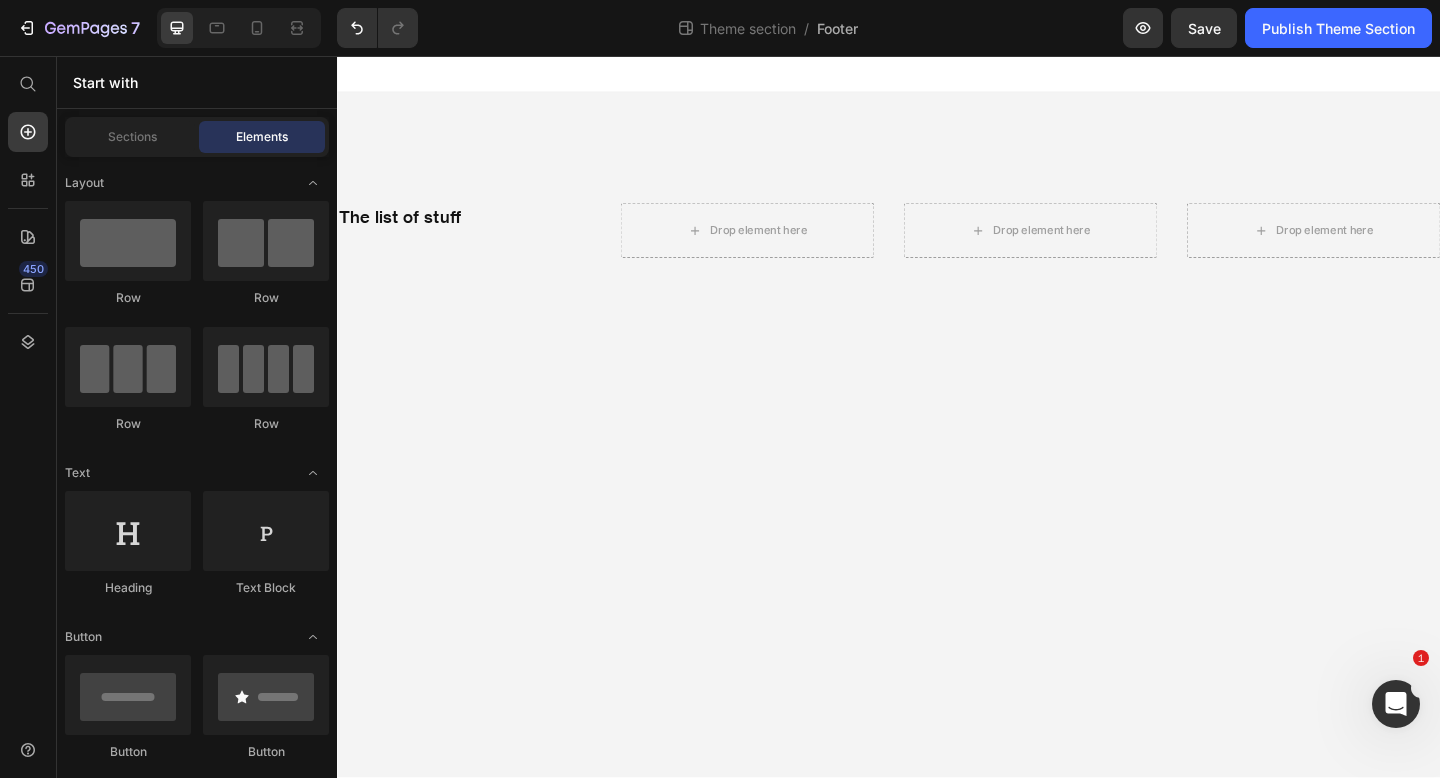 click on "The list of stuff Heading
Drop element here
Drop element here
Drop element here Row Root
Drag & drop element from sidebar or
Explore Library
Add section Choose templates inspired by CRO experts Generate layout from URL or image Add blank section then drag & drop elements" at bounding box center (937, 448) 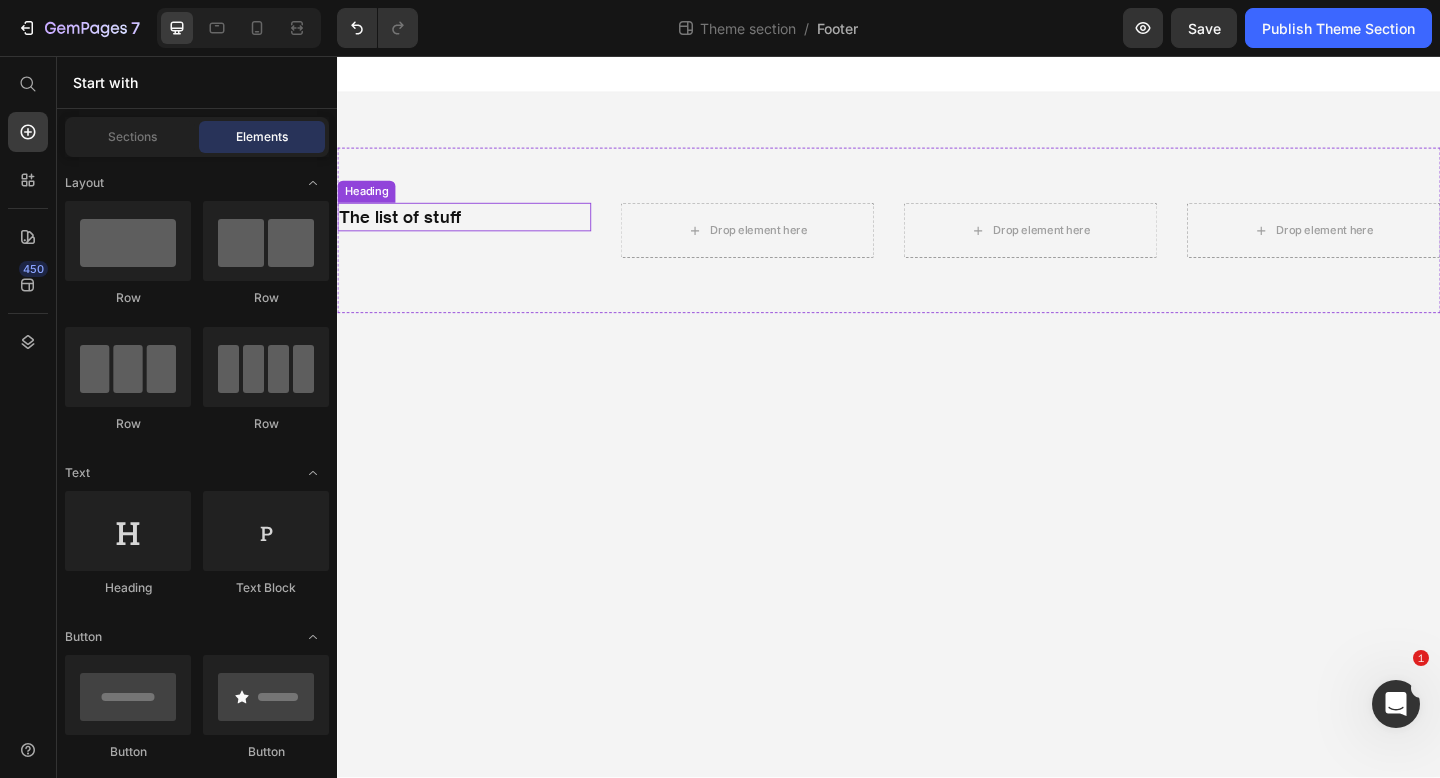 click on "The list of stuff" at bounding box center (475, 231) 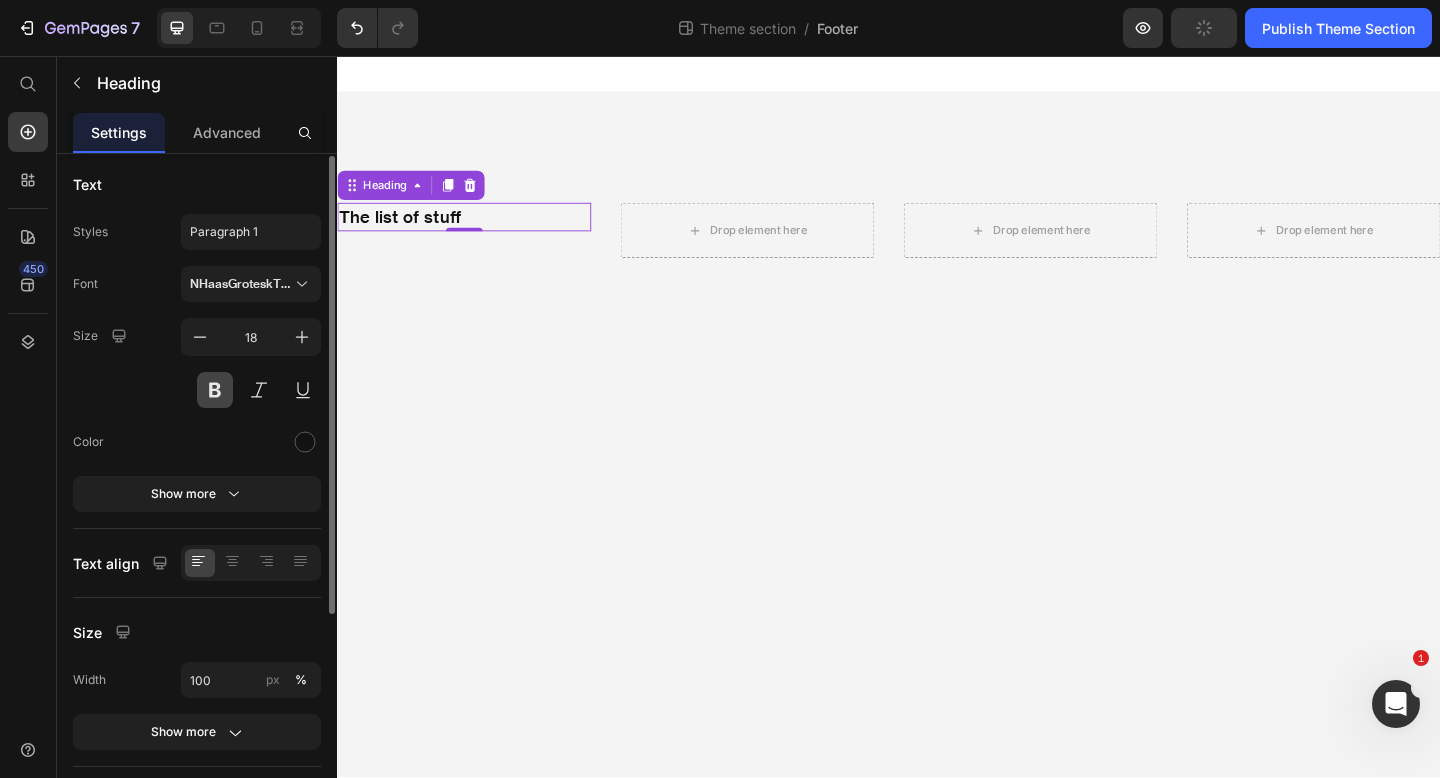 click at bounding box center [215, 390] 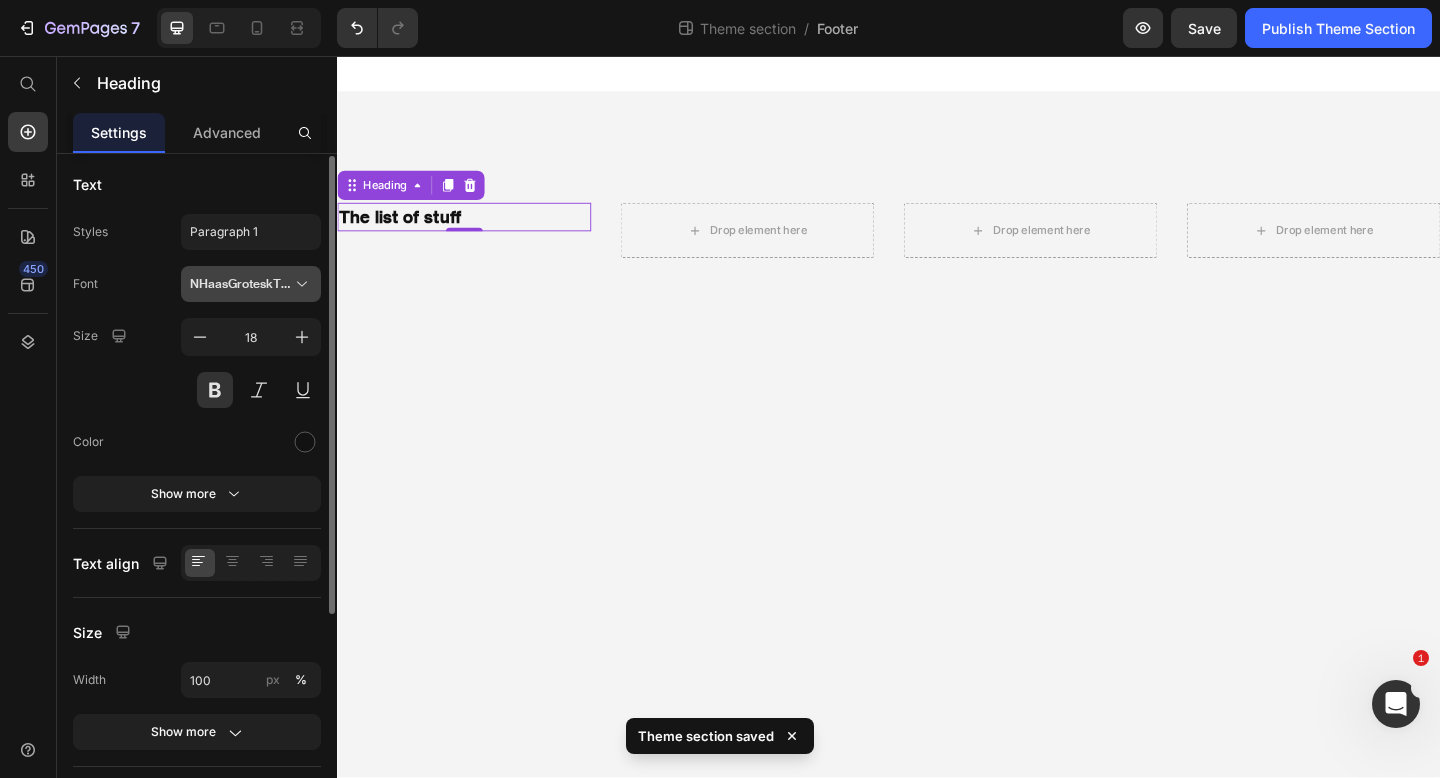 click on "NHaasGroteskTXPro-65Md 1" at bounding box center (251, 284) 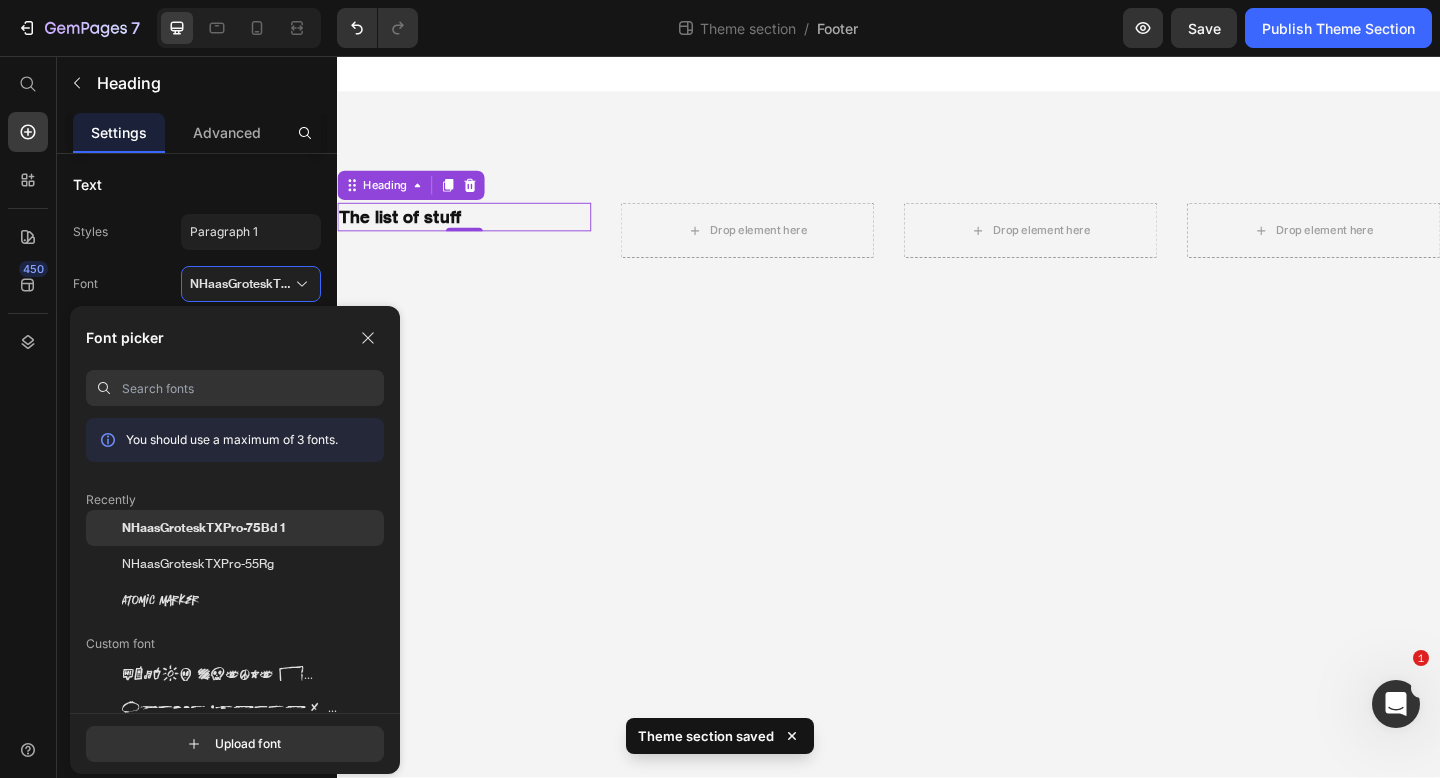 click on "NHaasGroteskTXPro-75Bd 1" at bounding box center (203, 528) 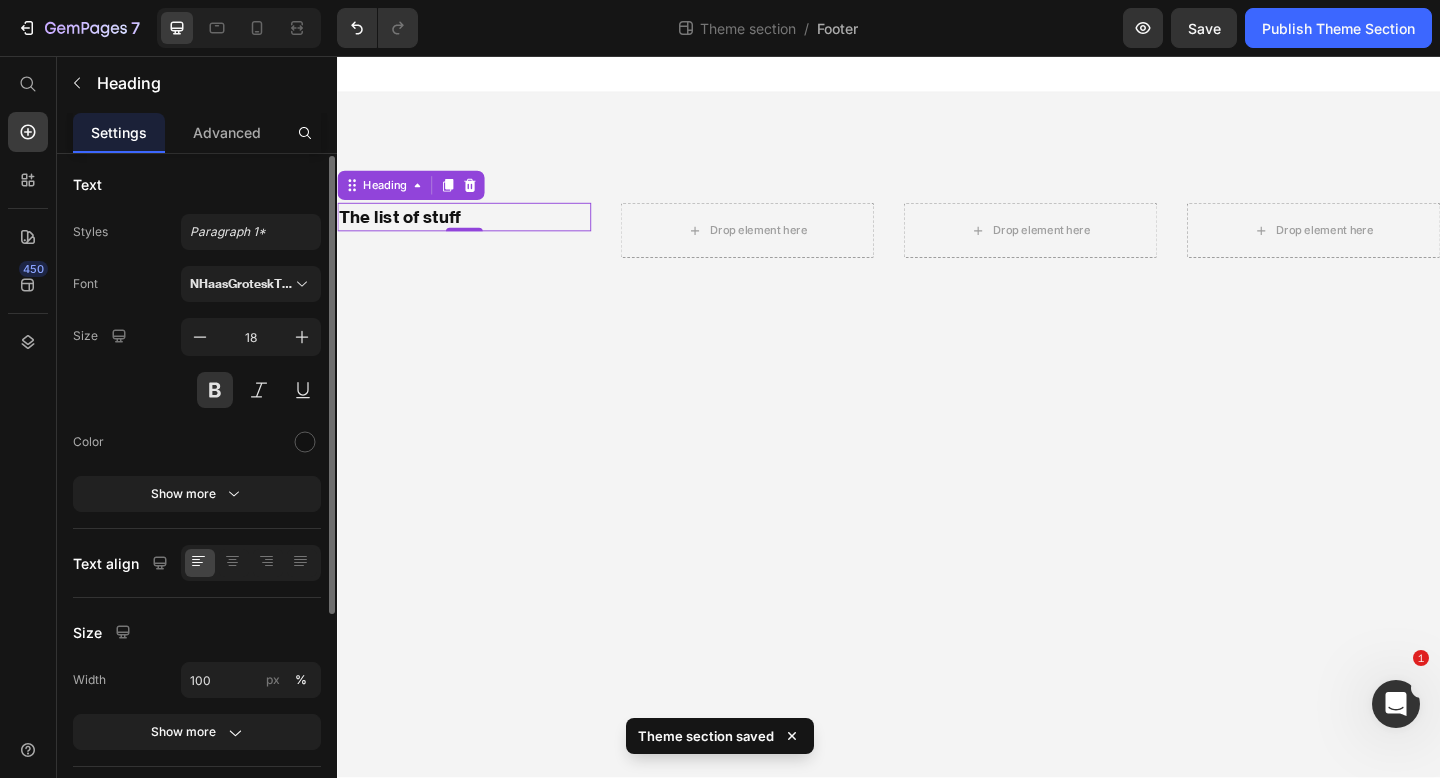 click on "Font NHaasGroteskTXPro-75Bd 1" at bounding box center [197, 284] 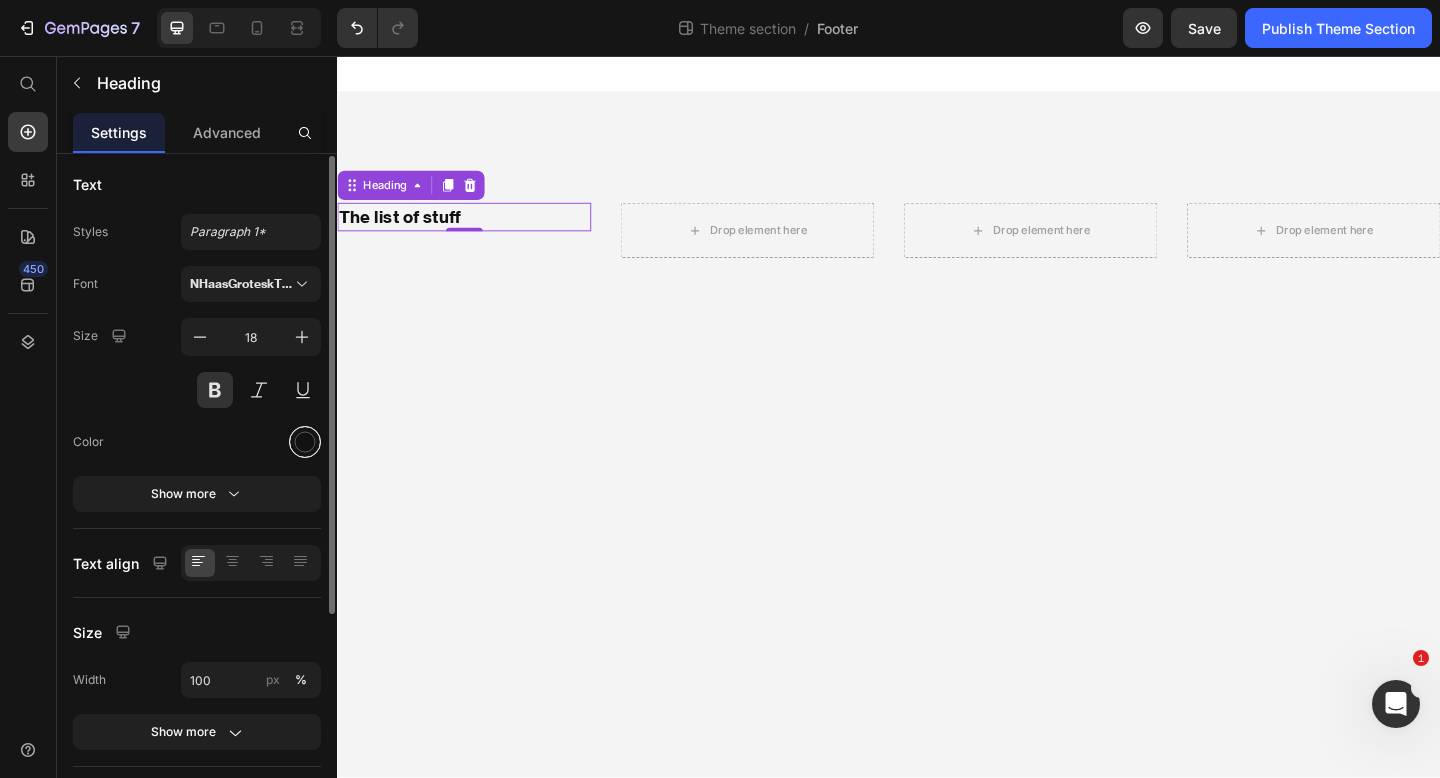 click at bounding box center (305, 442) 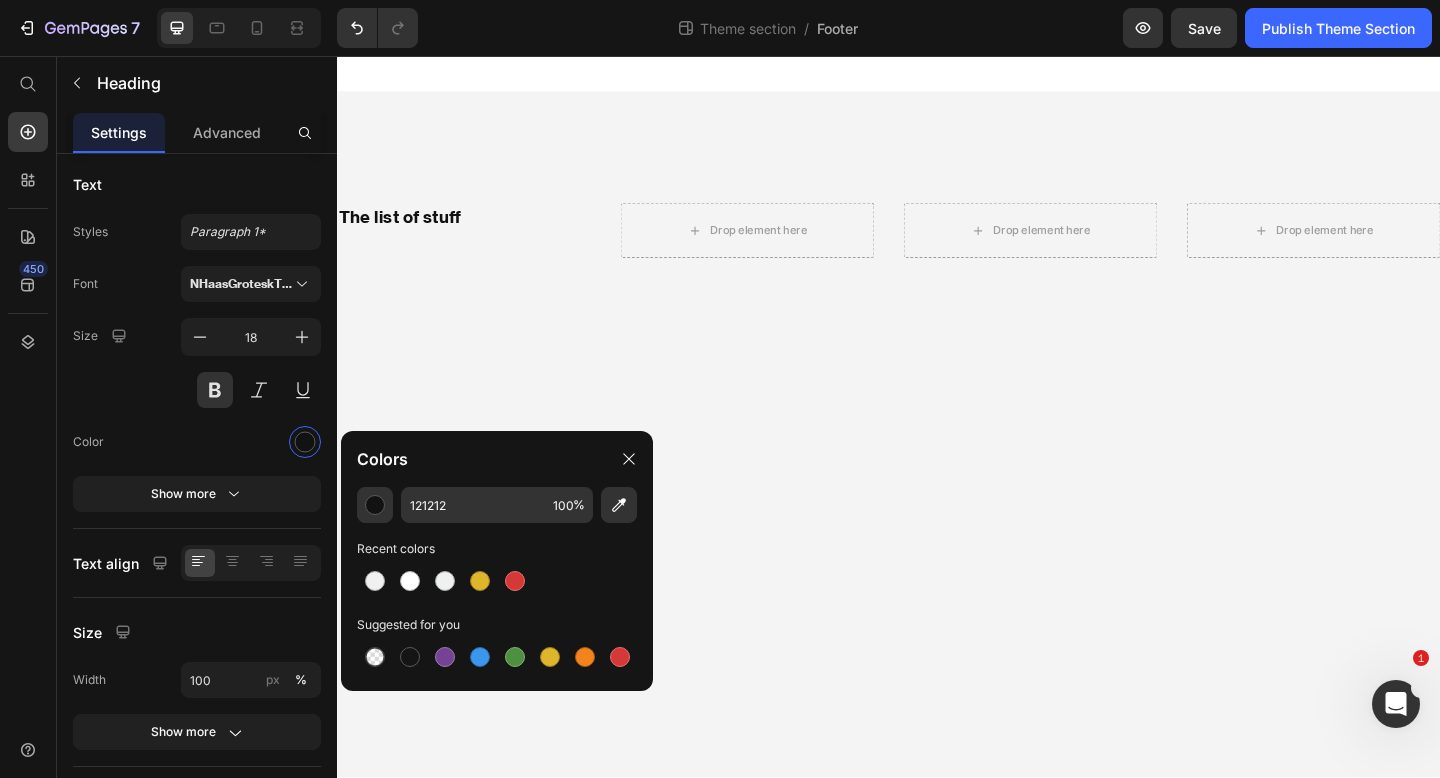 click on "The list of stuff Heading
Drop element here
Drop element here
Drop element here Row Root
Drag & drop element from sidebar or
Explore Library
Add section Choose templates inspired by CRO experts Generate layout from URL or image Add blank section then drag & drop elements" at bounding box center [937, 448] 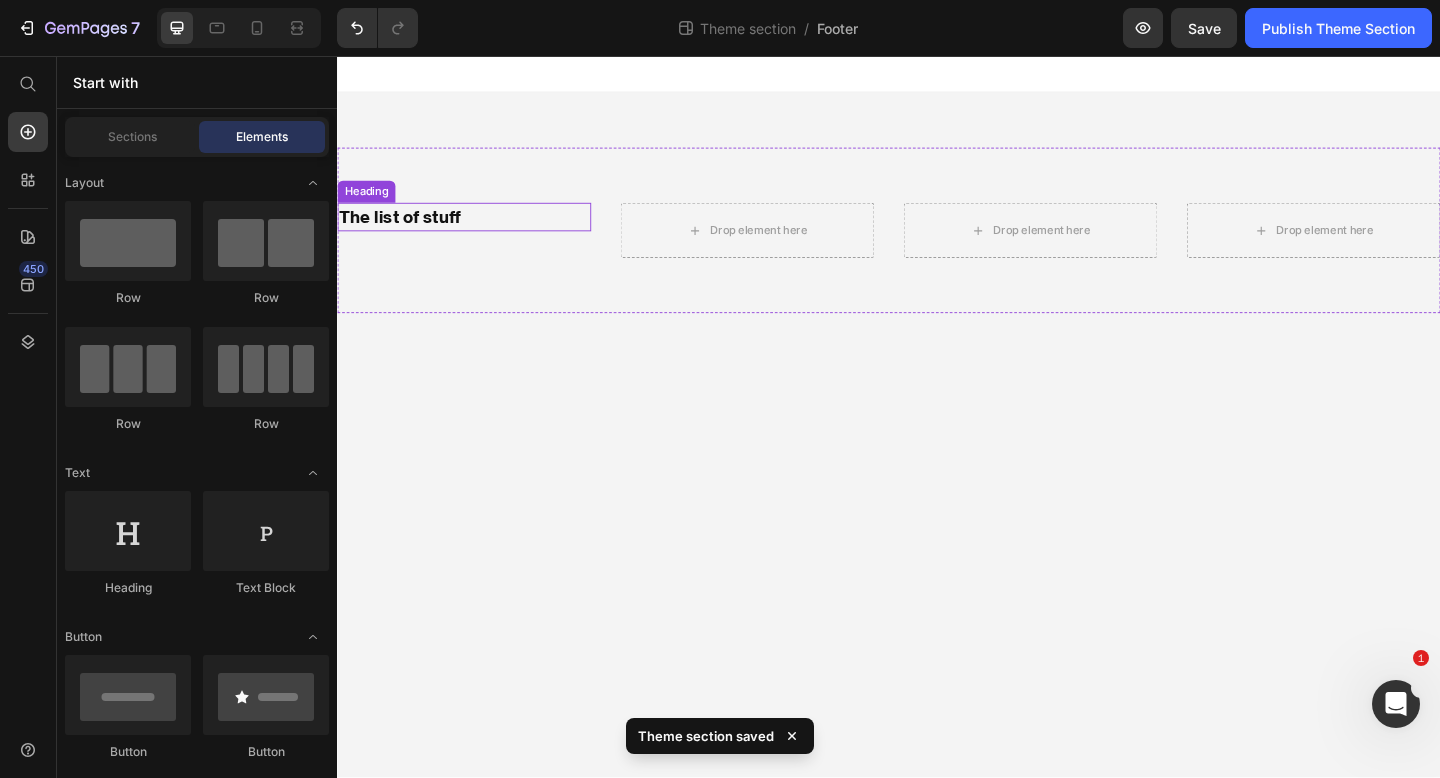 click on "The list of stuff" at bounding box center [475, 231] 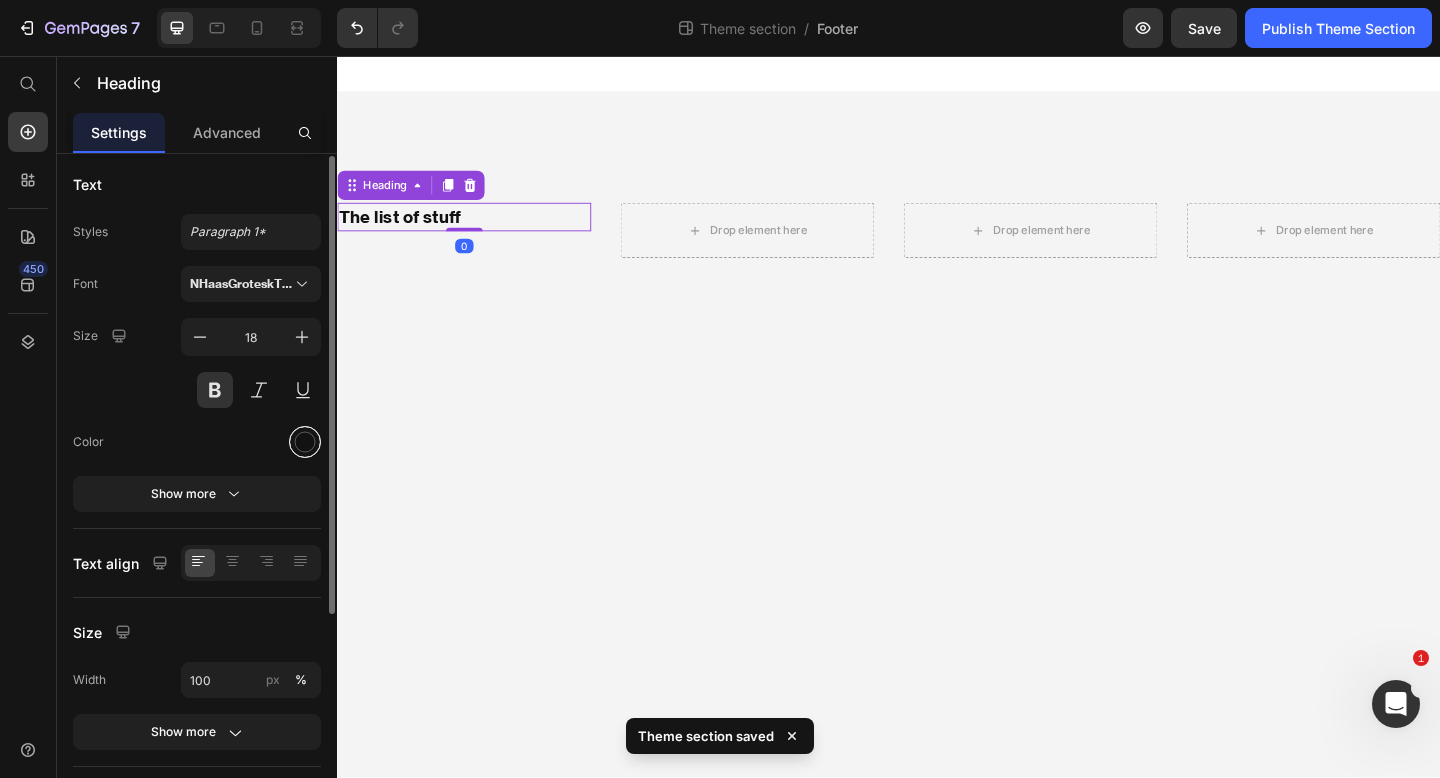 click at bounding box center [305, 442] 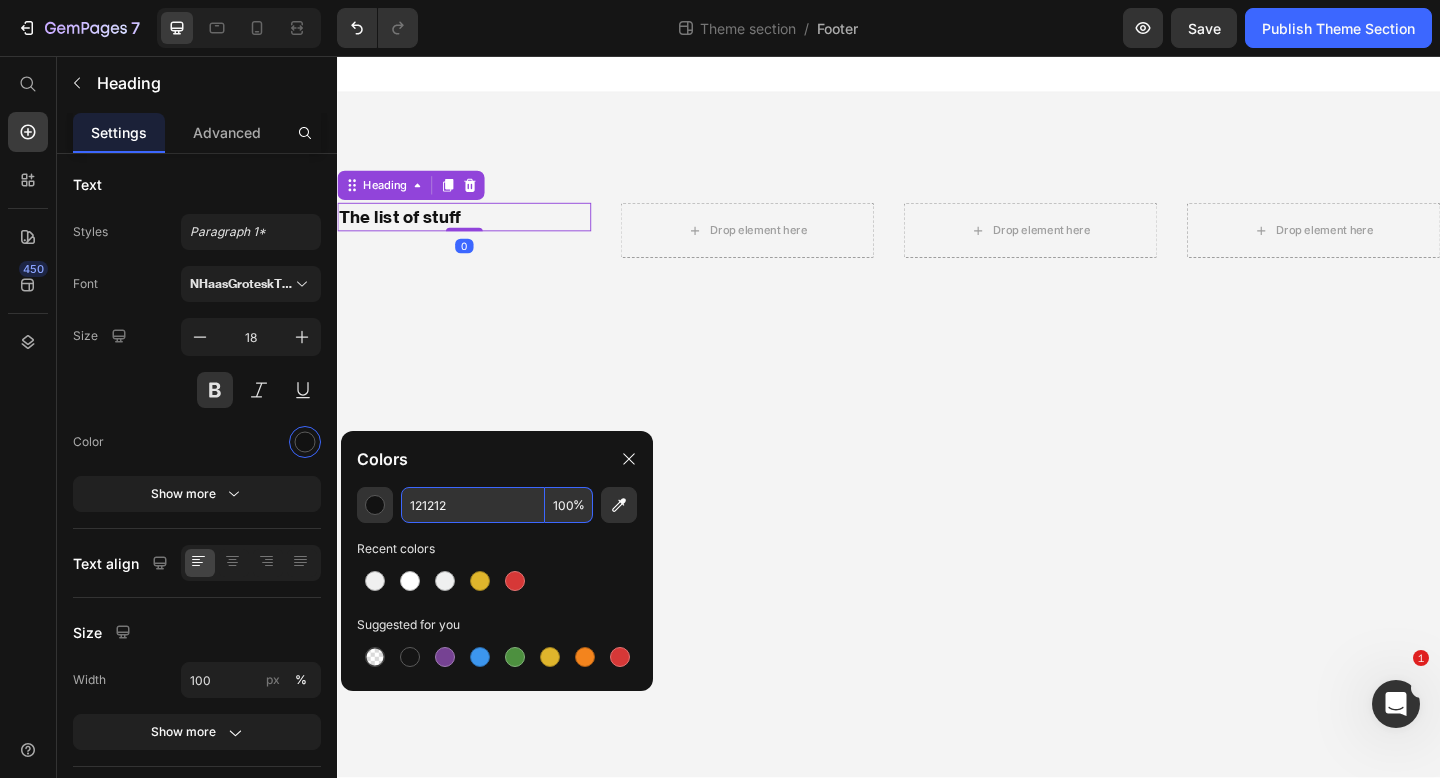 click on "121212" at bounding box center (473, 505) 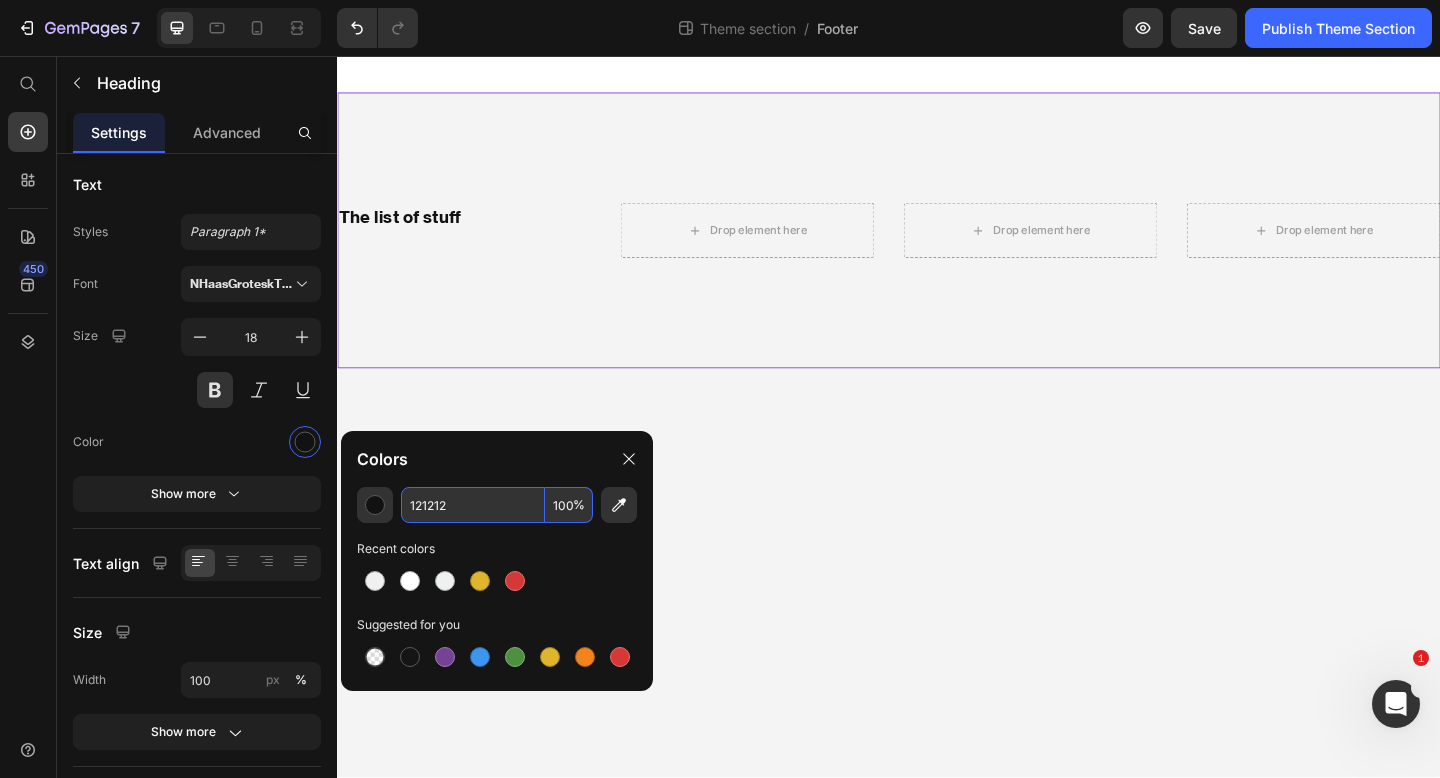 click on "The list of stuff Heading
Drop element here
Drop element here
Drop element here Row" at bounding box center [937, 246] 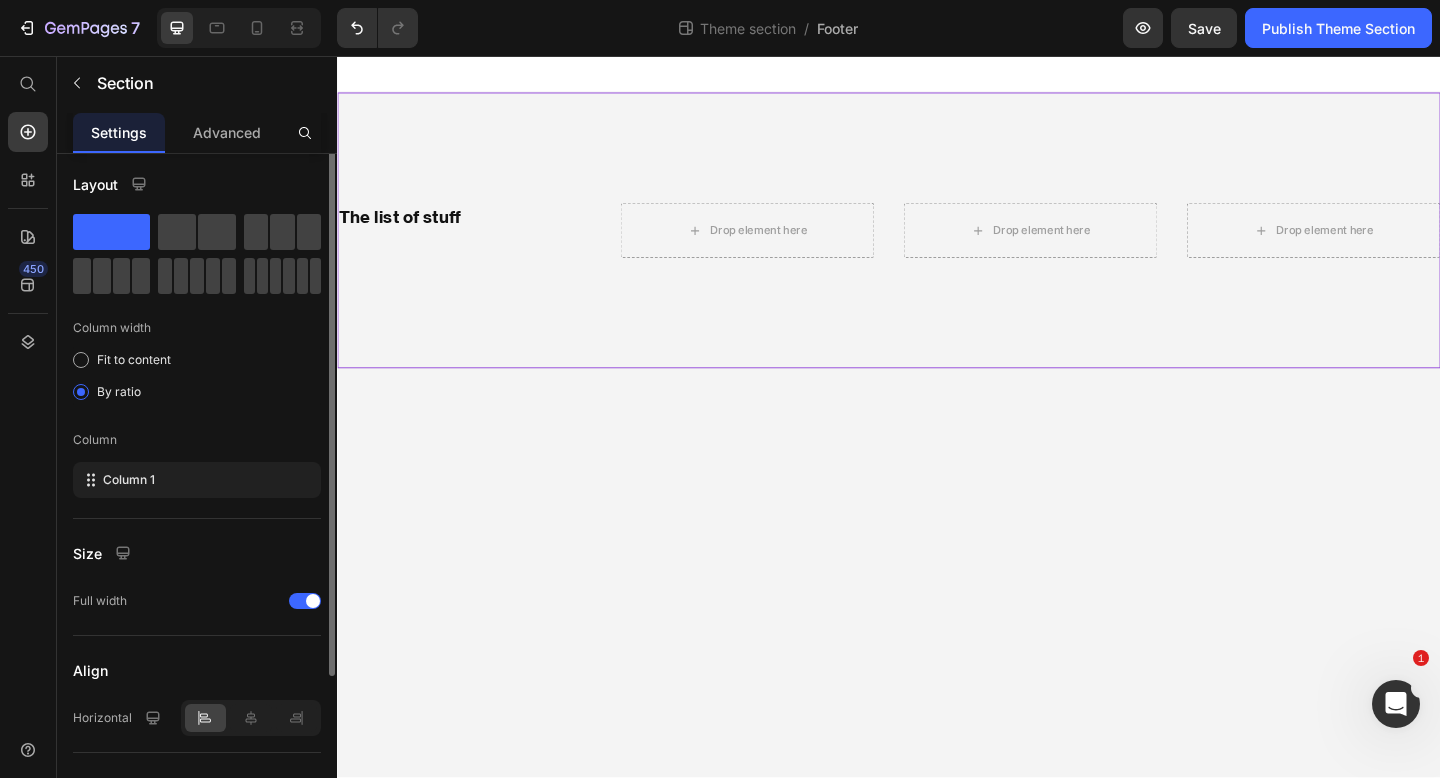scroll, scrollTop: 0, scrollLeft: 0, axis: both 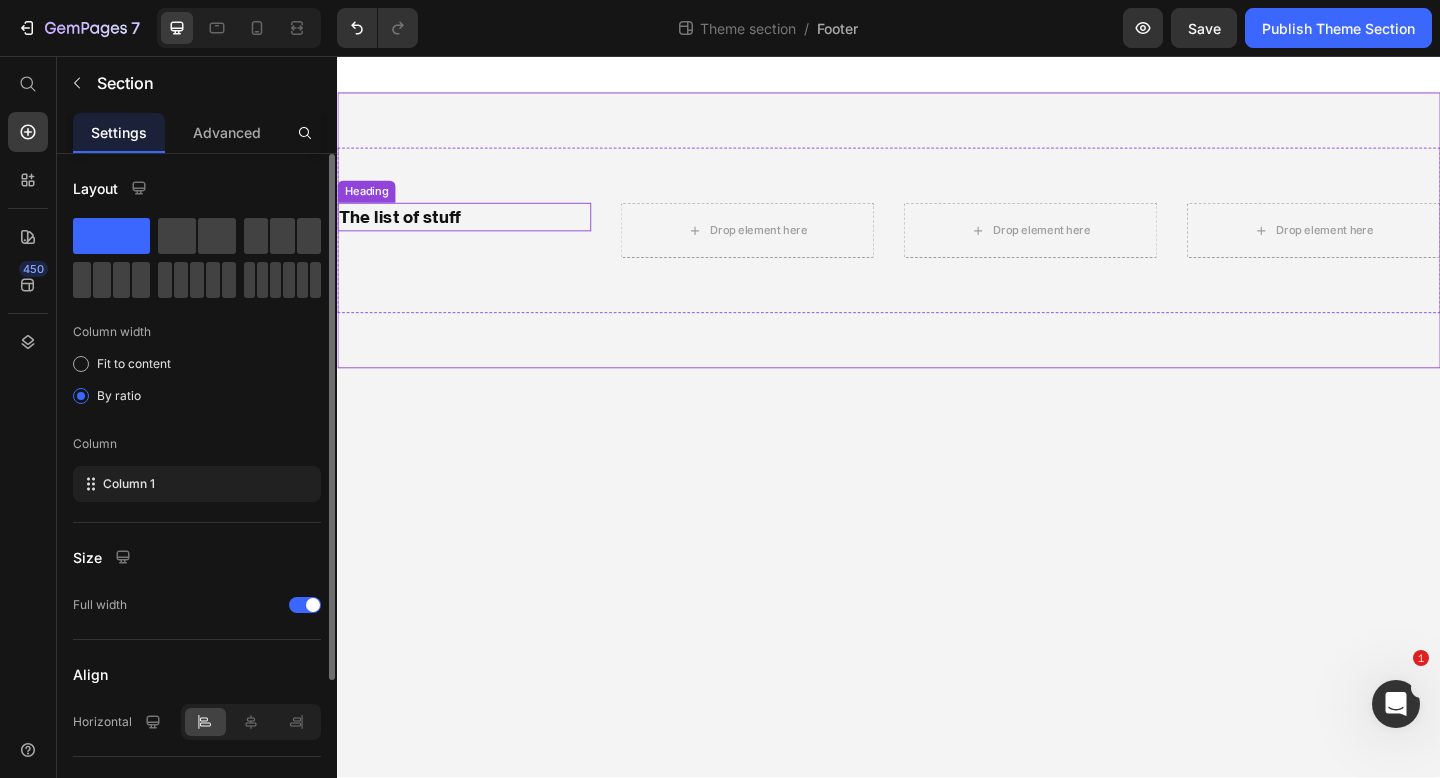click on "The list of stuff" at bounding box center (475, 231) 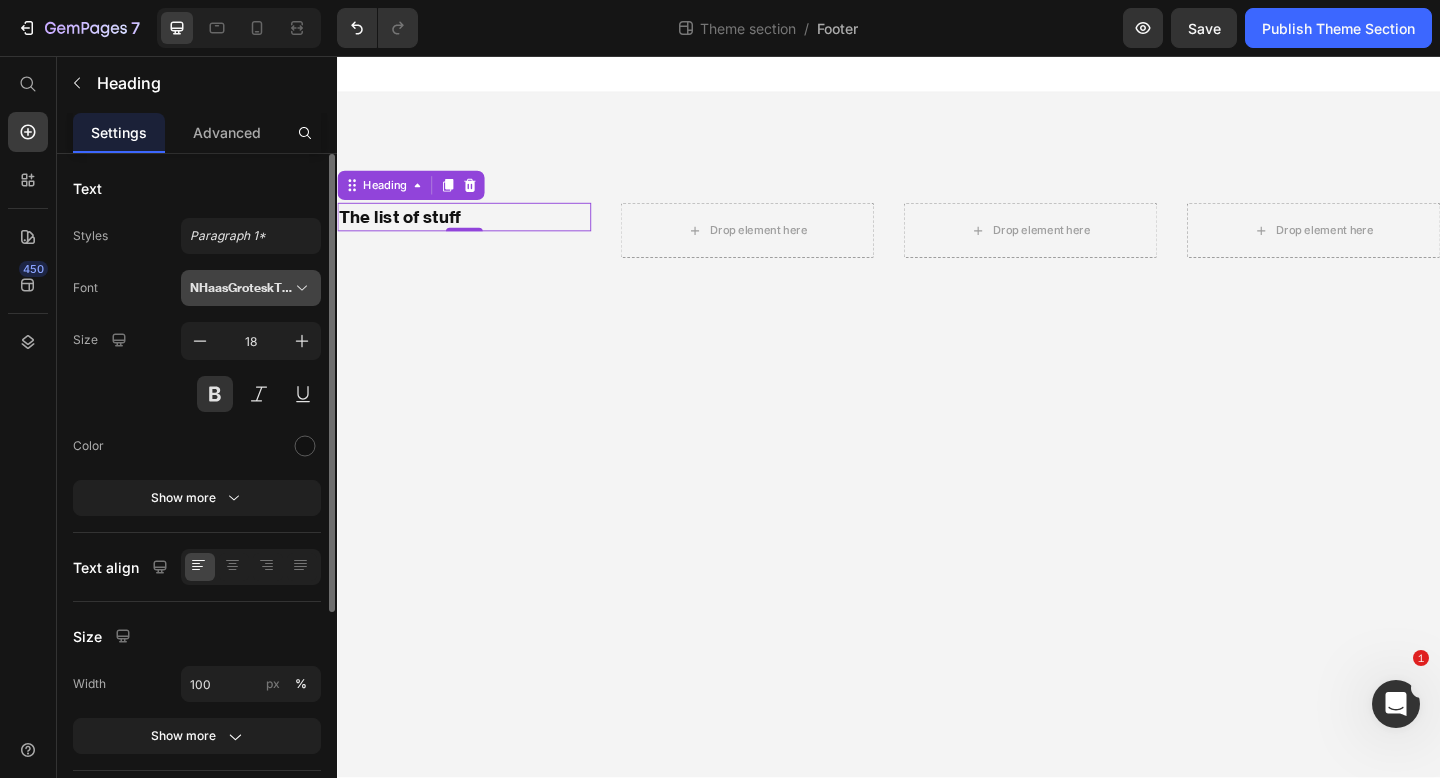 click on "NHaasGroteskTXPro-75Bd 1" at bounding box center [241, 288] 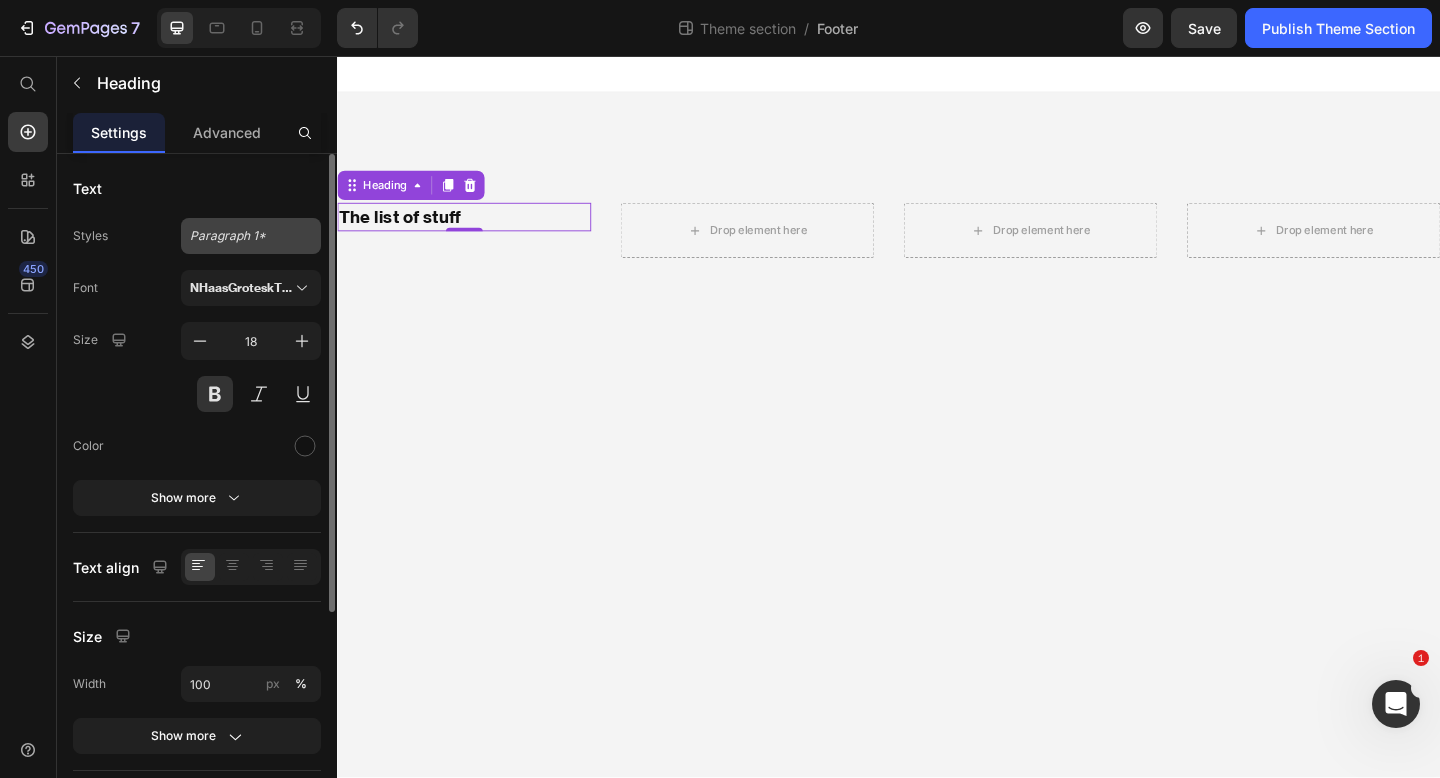 click on "Paragraph 1*" 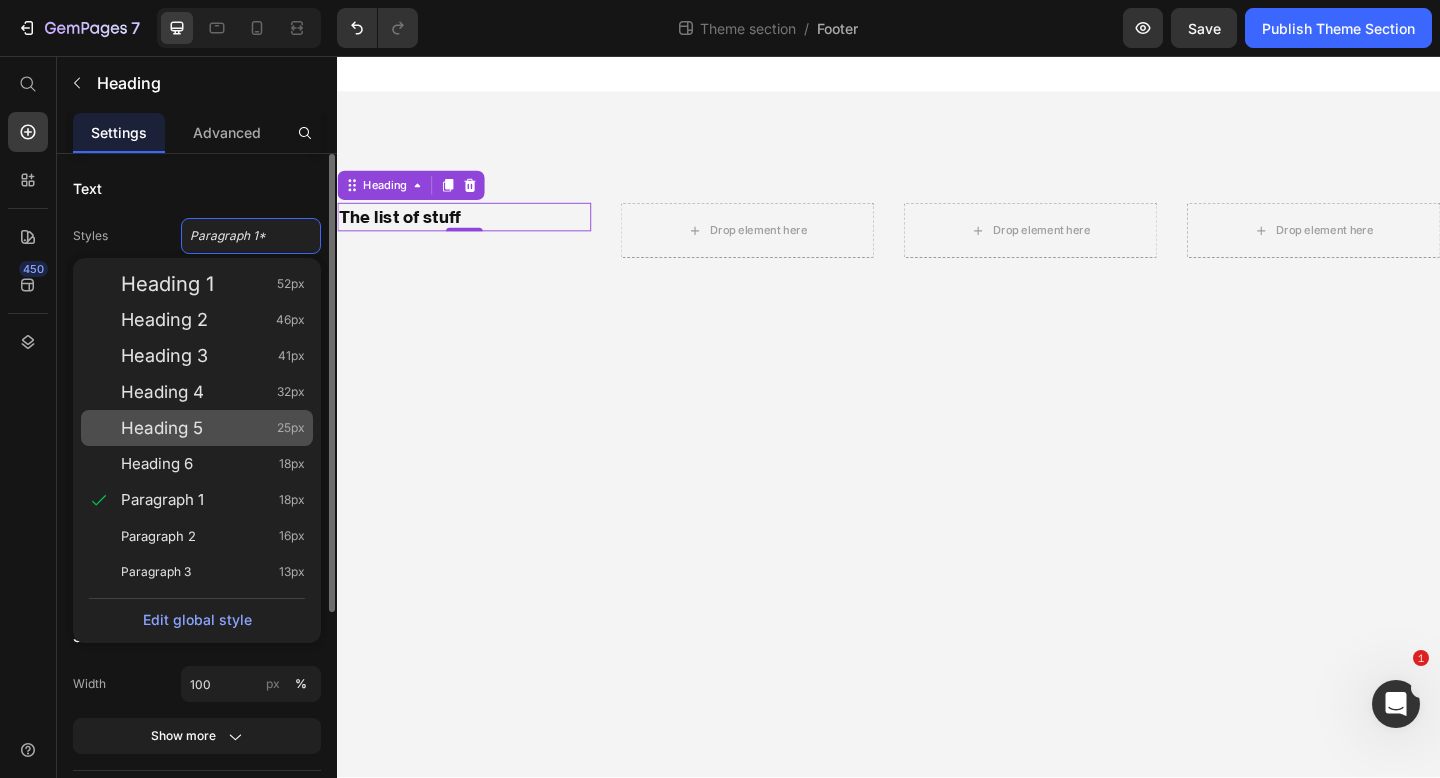 click on "Heading 5 25px" at bounding box center (213, 428) 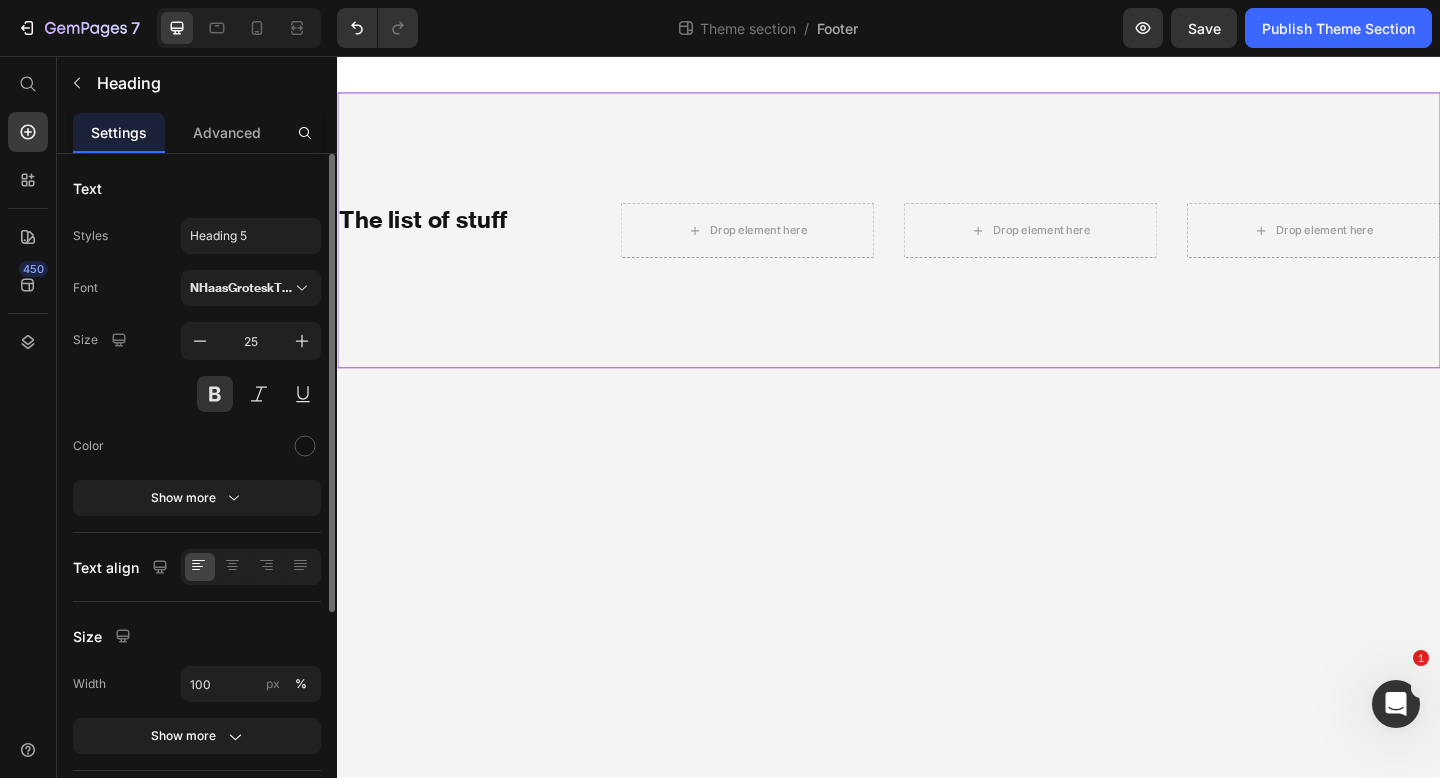 click on "The list of stuff Heading
Drop element here
Drop element here
Drop element here Row" at bounding box center [937, 246] 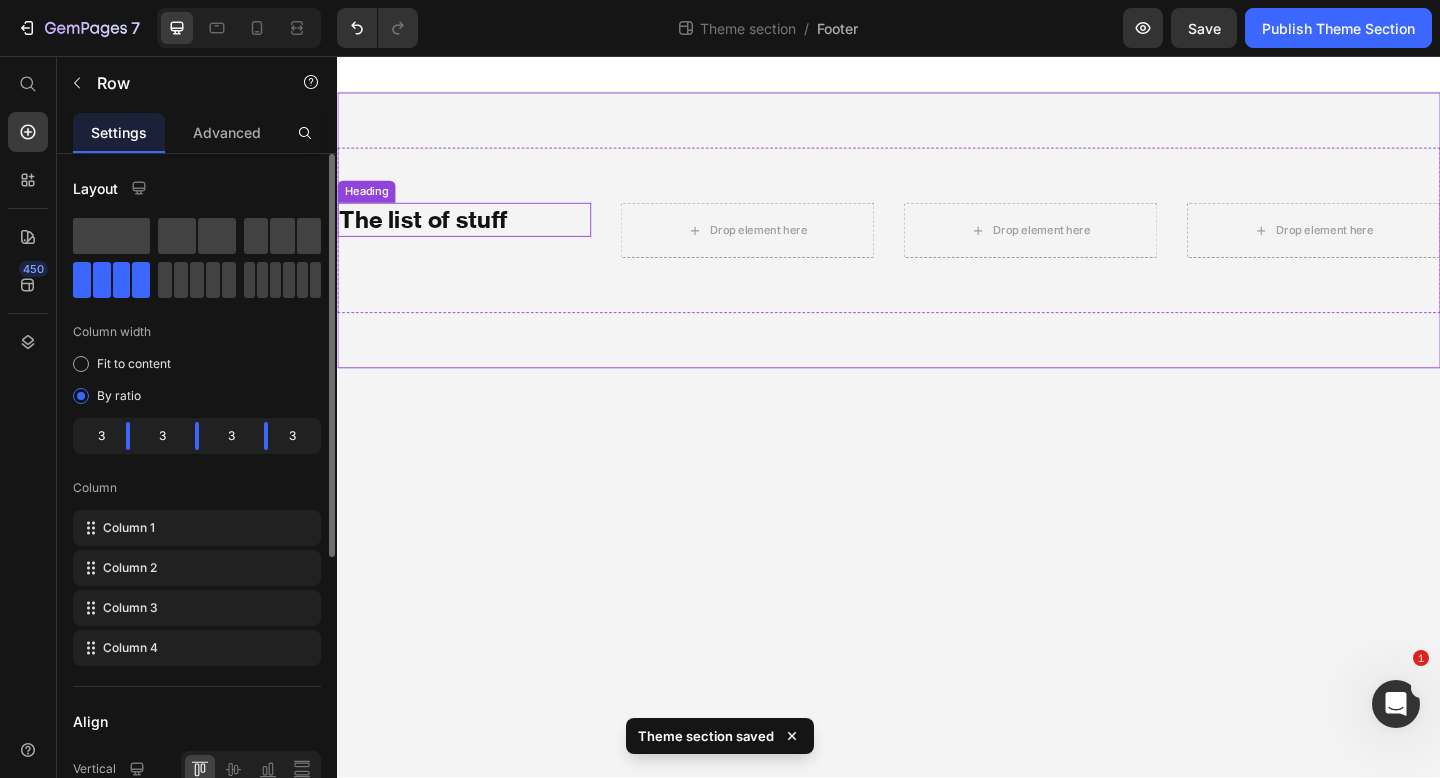 click on "The list of stuff Heading
Drop element here
Drop element here
Drop element here Row" at bounding box center (937, 246) 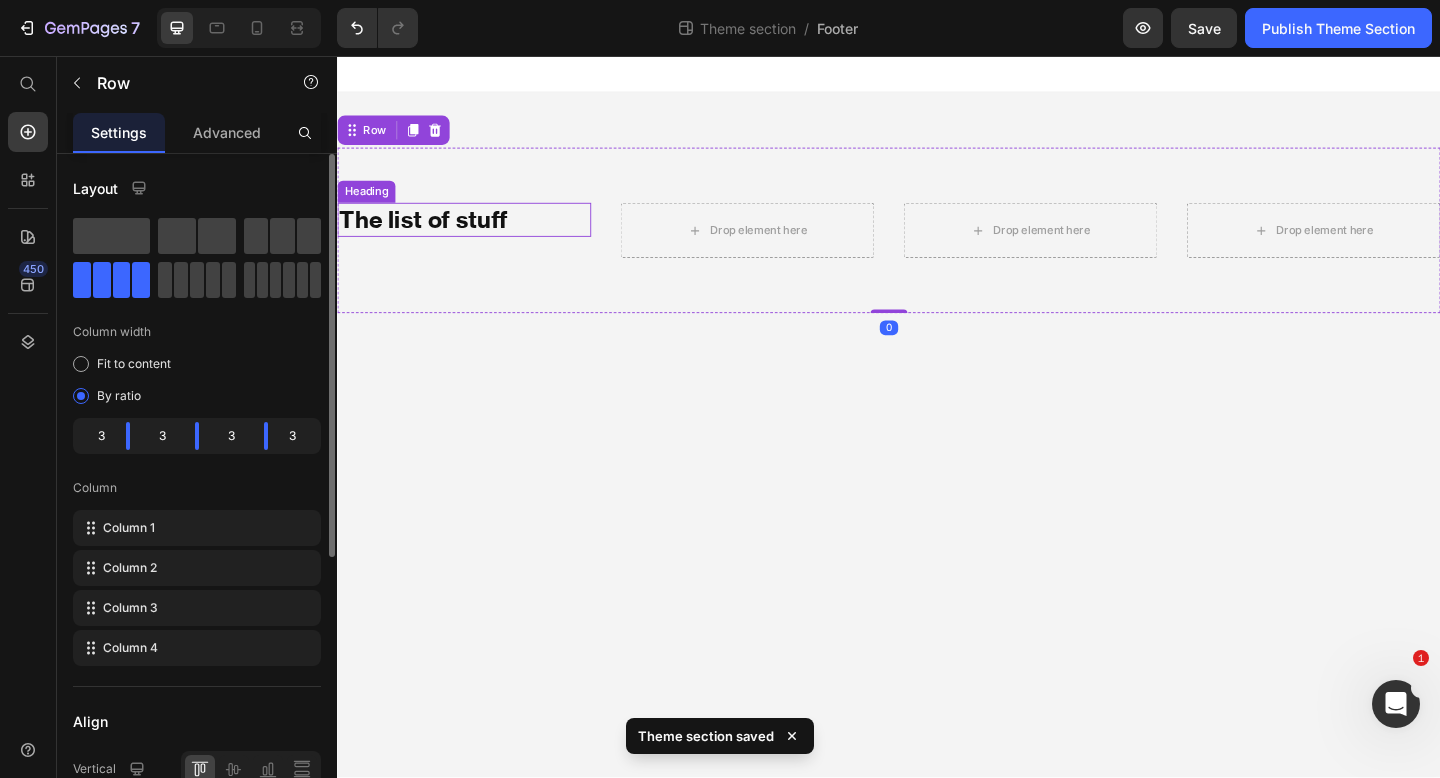 click on "The list of stuff" at bounding box center [475, 234] 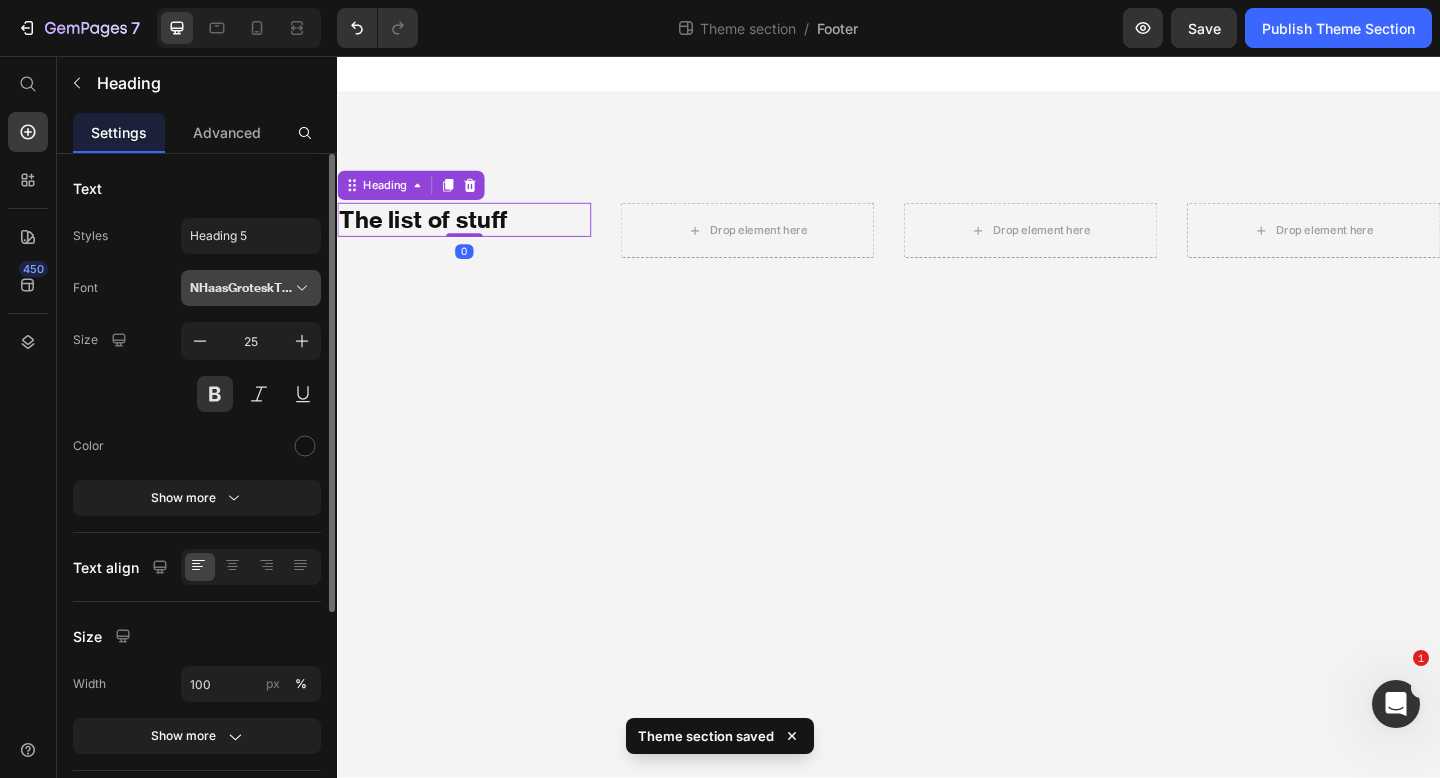 click on "NHaasGroteskTXPro-75Bd 1" at bounding box center [241, 288] 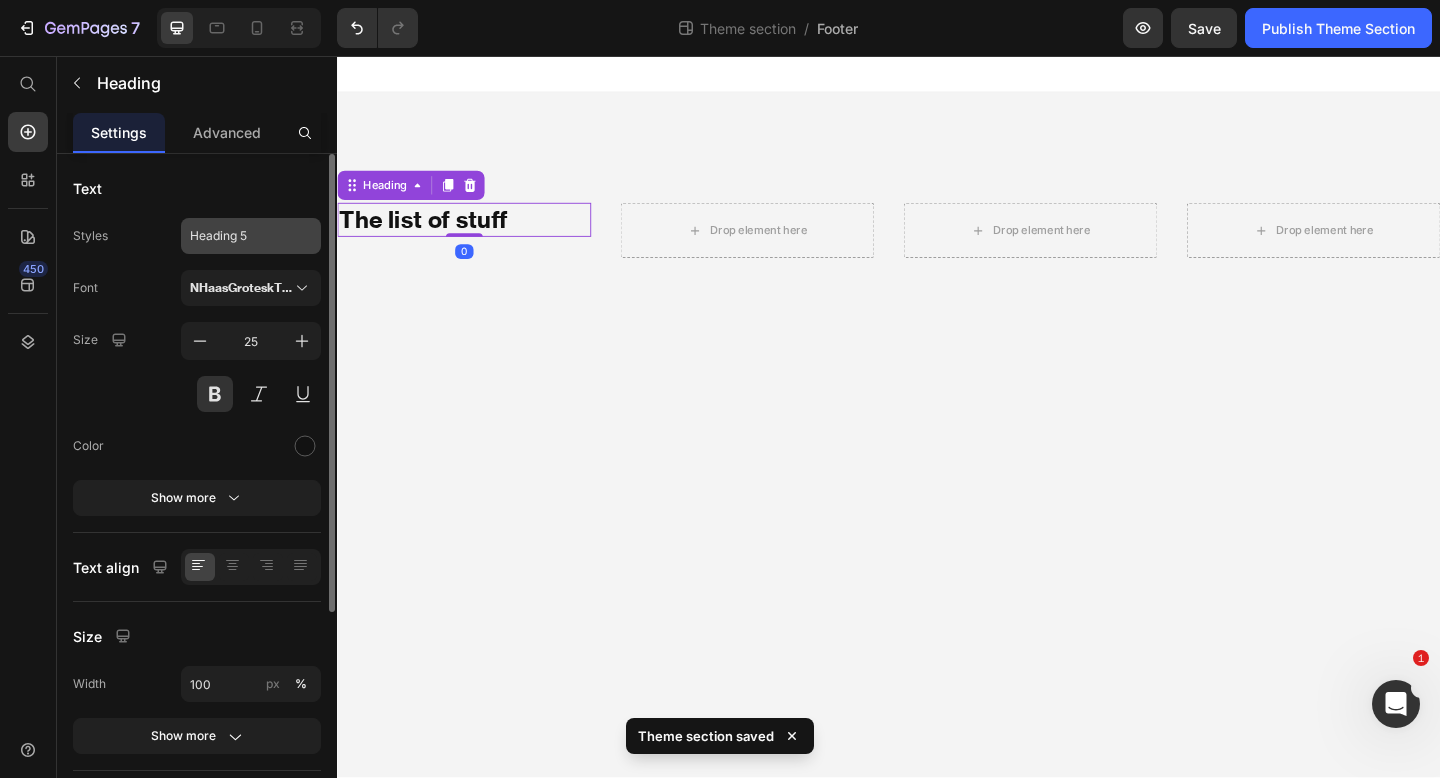 click on "Heading 5" at bounding box center (251, 236) 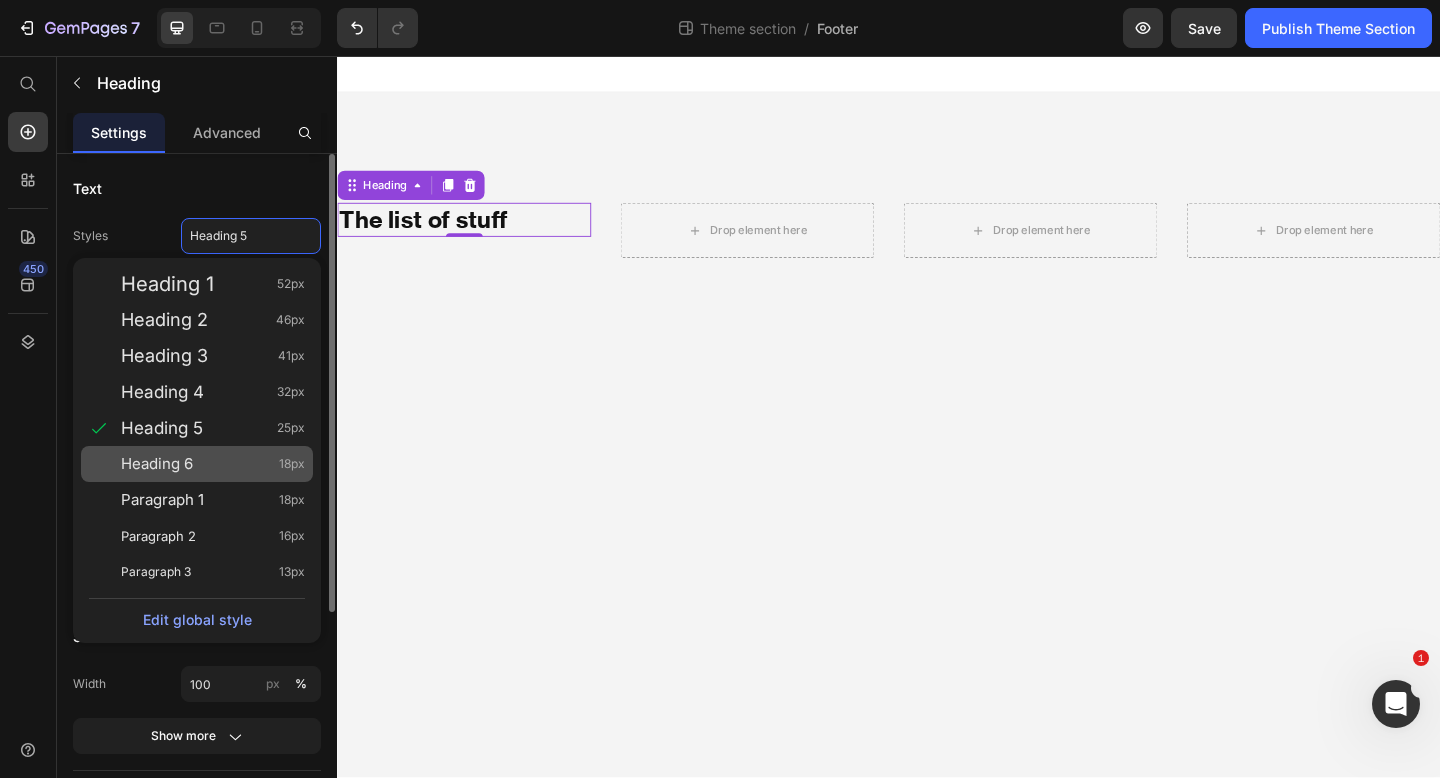 click on "Heading 6 18px" 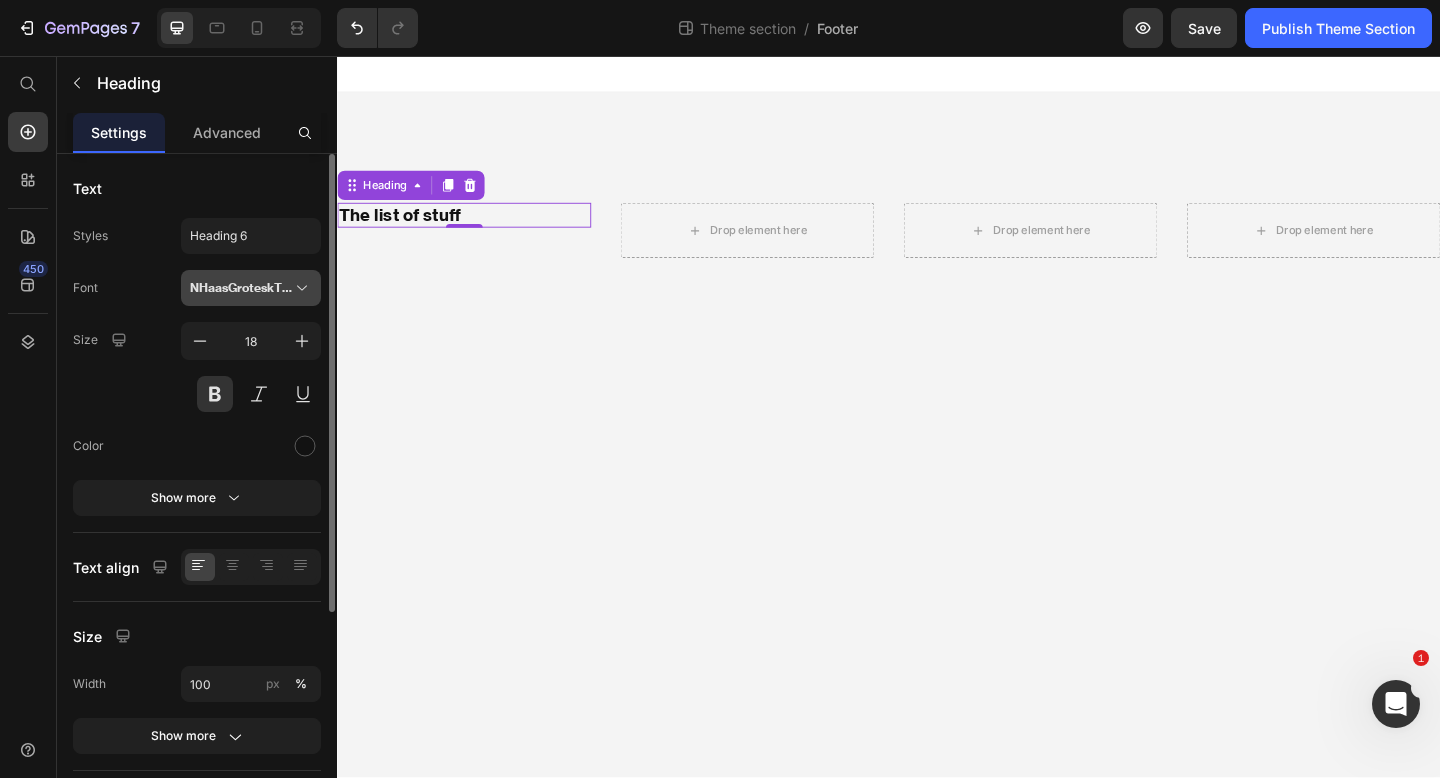 click on "NHaasGroteskTXPro-75Bd 1" at bounding box center [241, 288] 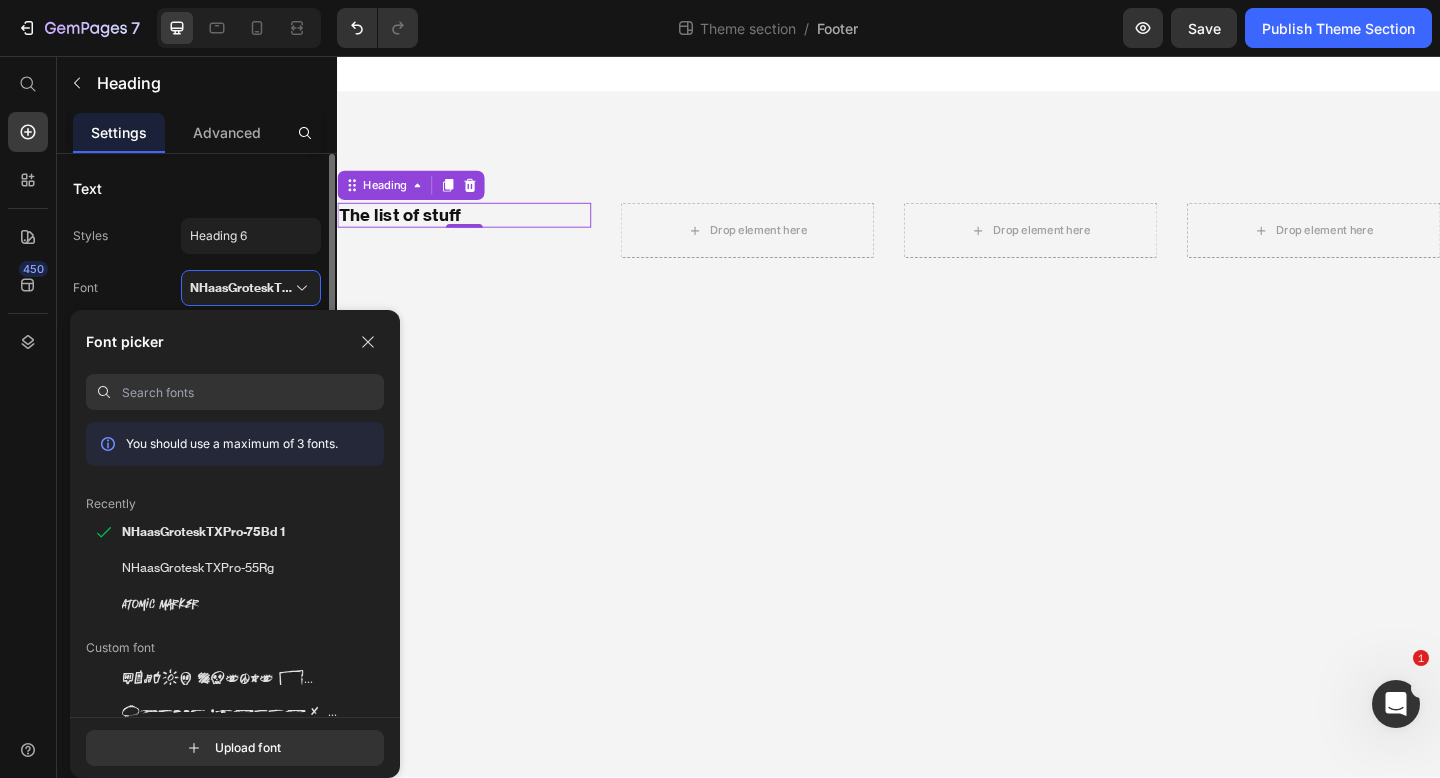 click on "Font NHaasGroteskTXPro-75Bd 1" at bounding box center (197, 288) 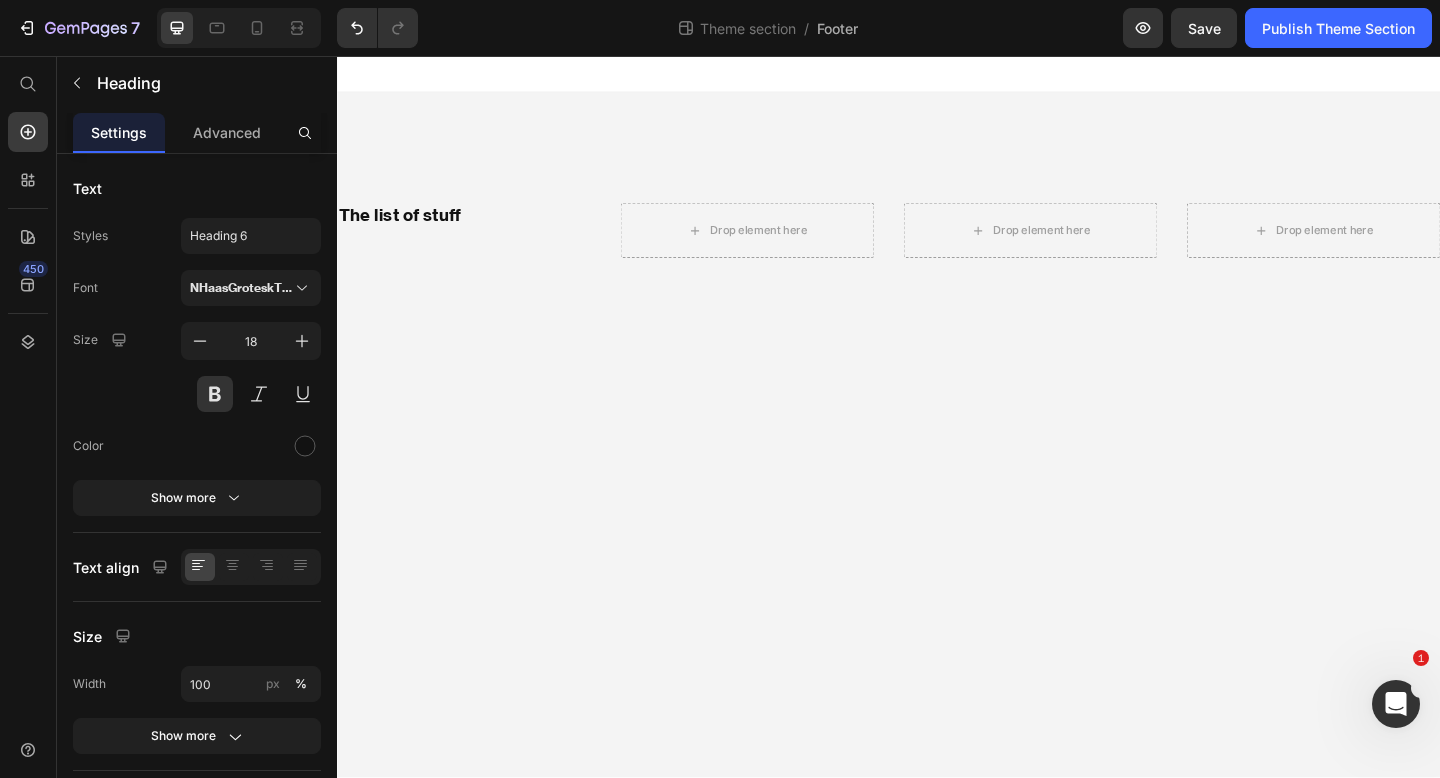 click on "The list of stuff Heading
Drop element here
Drop element here
Drop element here Row Root
Drag & drop element from sidebar or
Explore Library
Add section Choose templates inspired by CRO experts Generate layout from URL or image Add blank section then drag & drop elements" at bounding box center (937, 448) 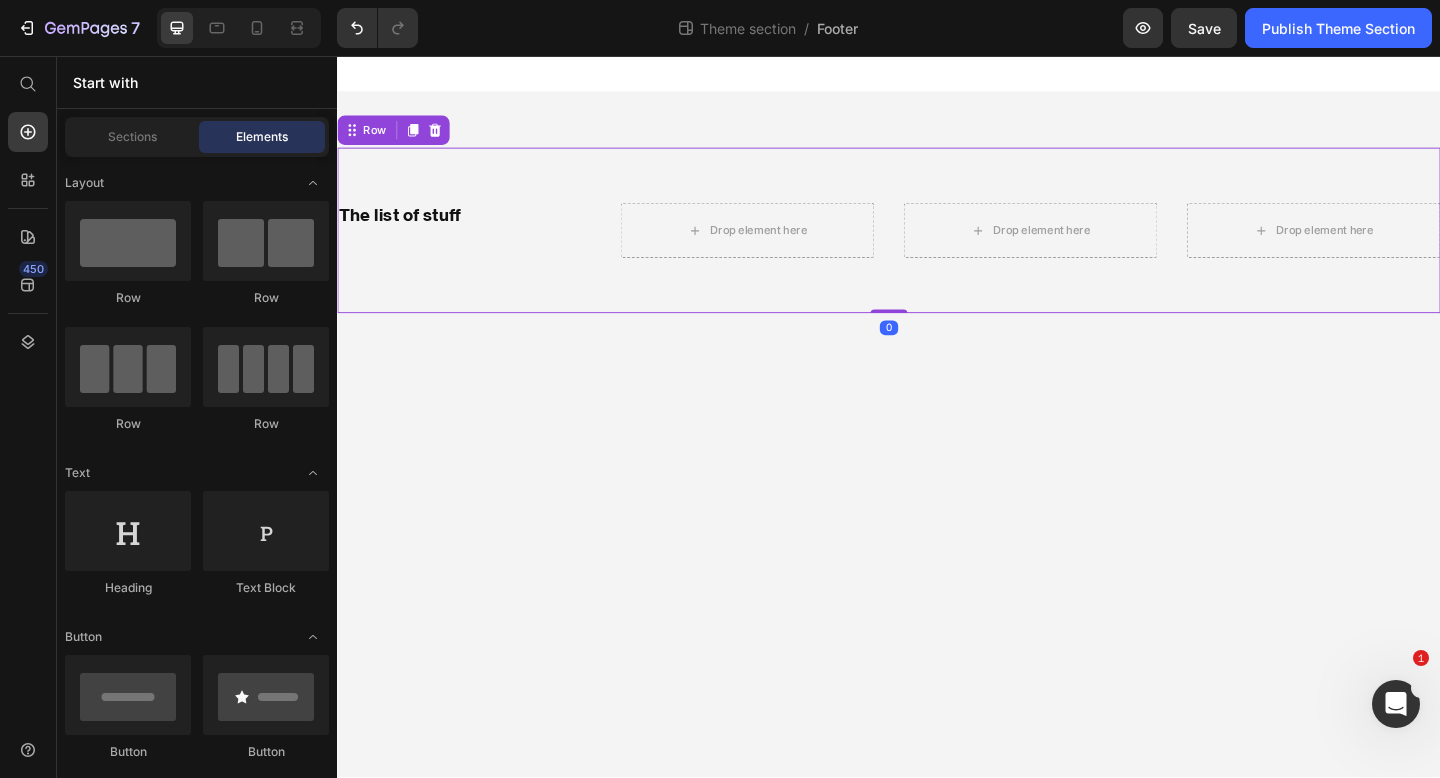 click on "The list of stuff Heading" at bounding box center (475, 246) 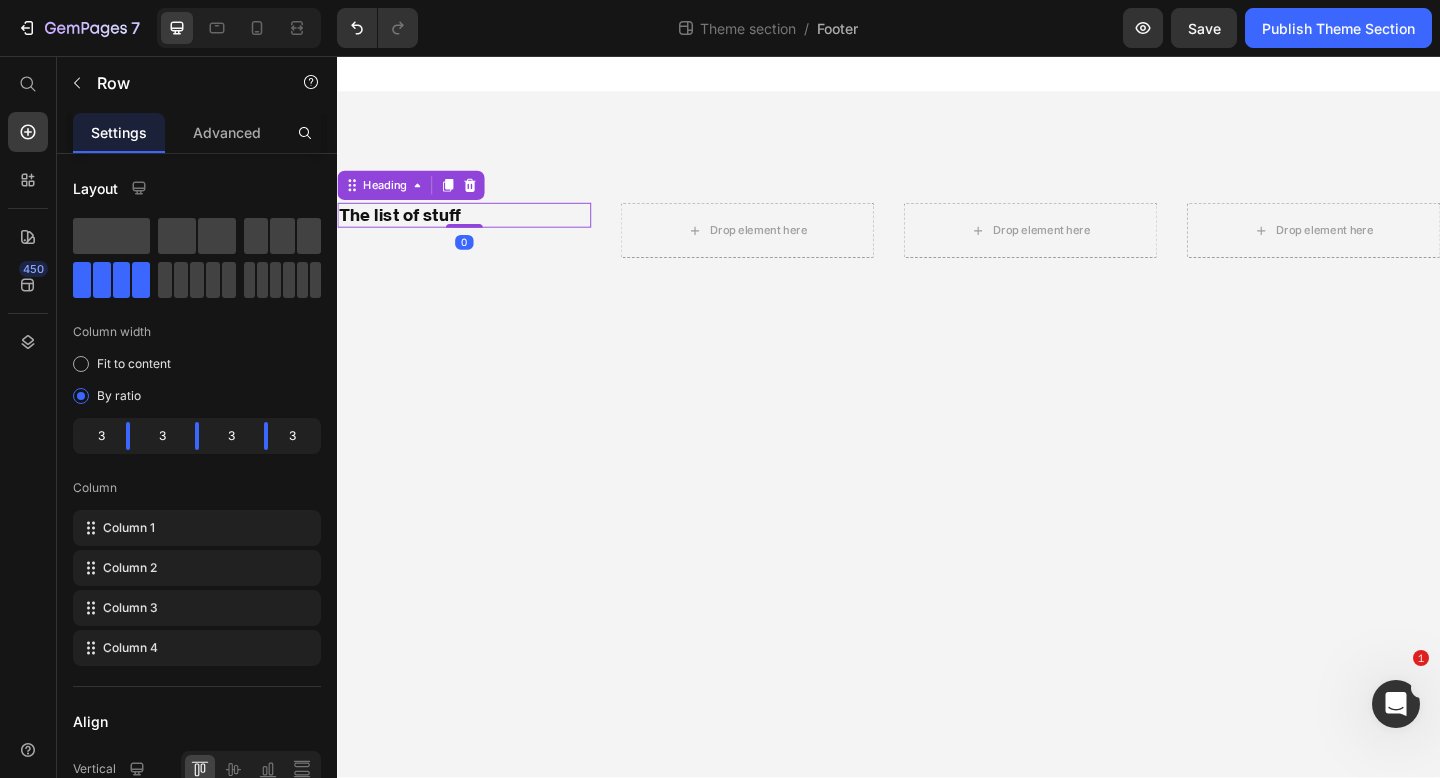 click on "The list of stuff" at bounding box center [475, 229] 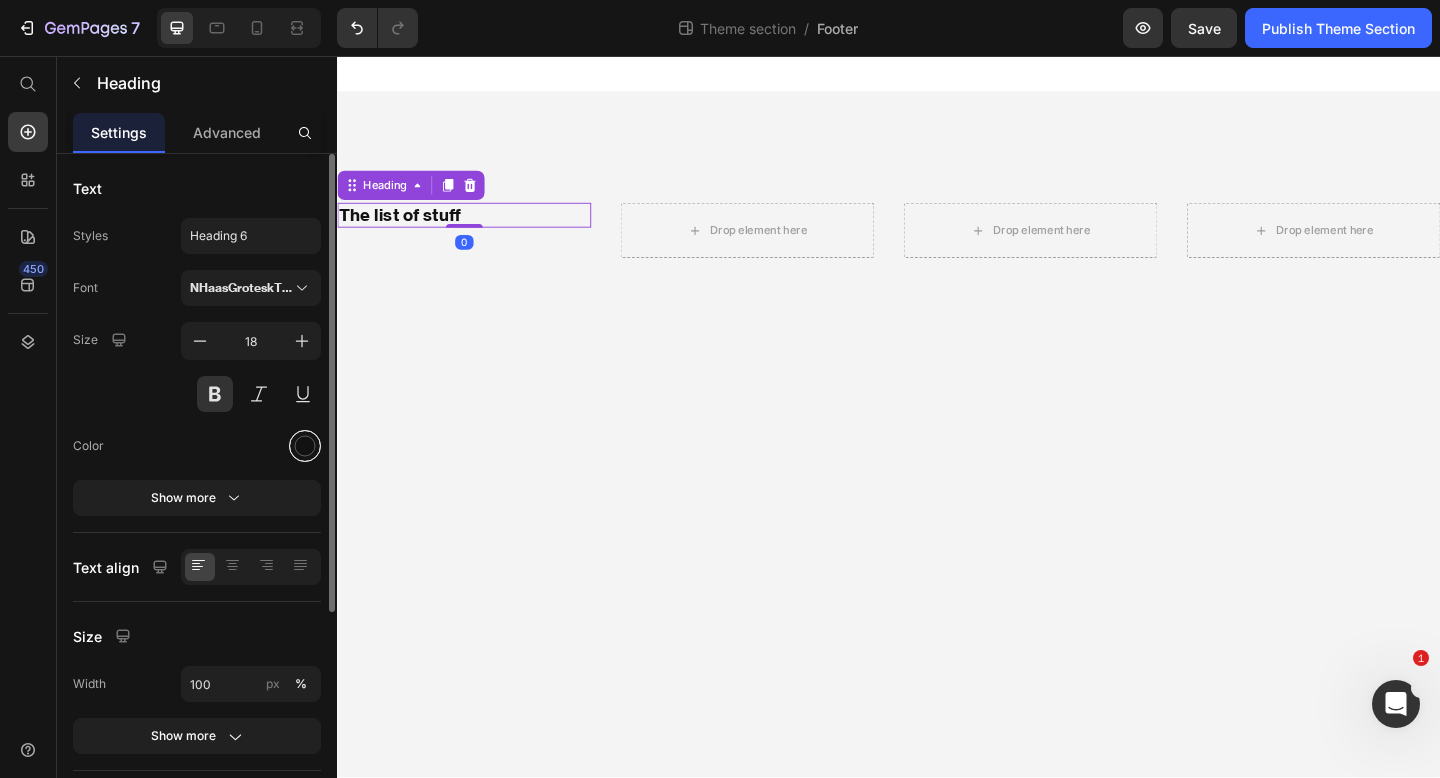 click at bounding box center [305, 446] 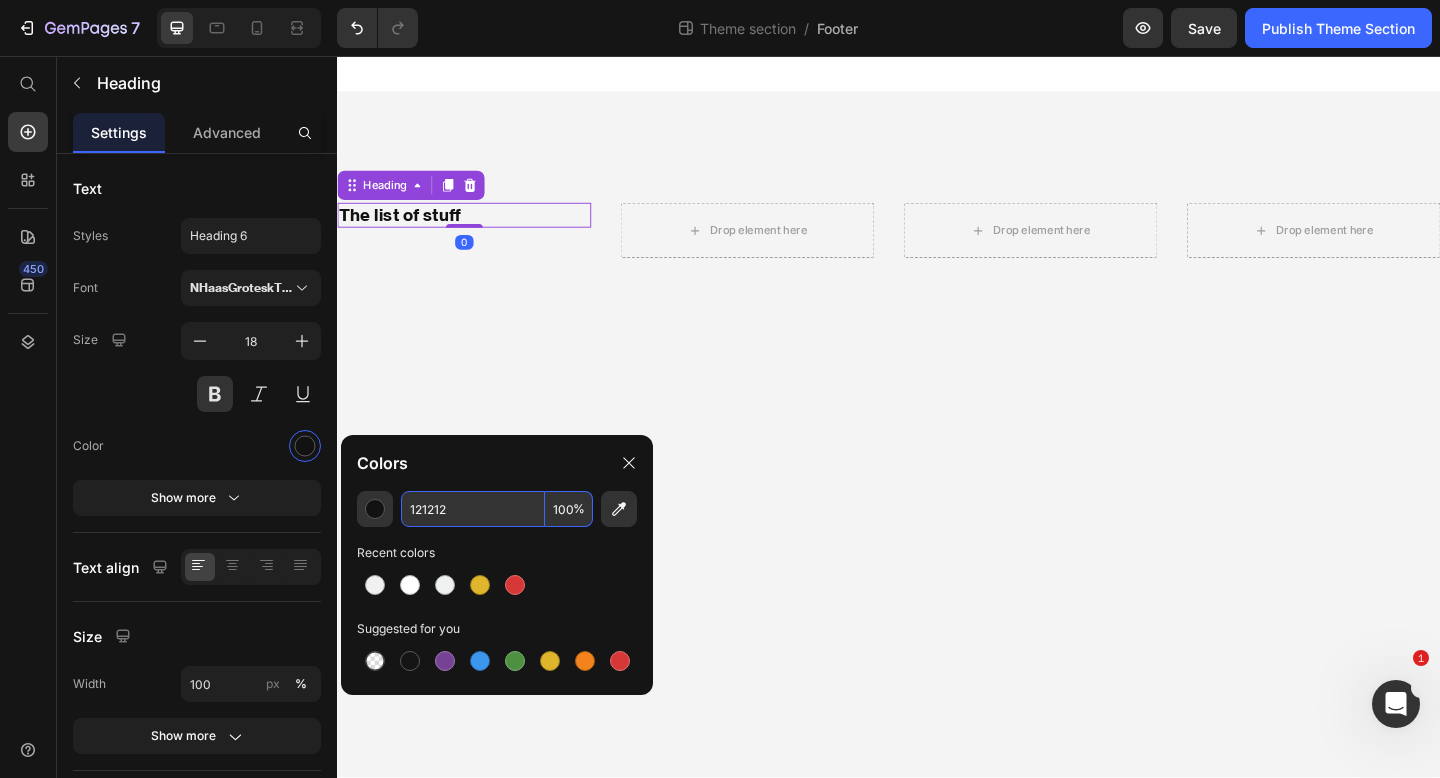 click on "121212" at bounding box center [473, 509] 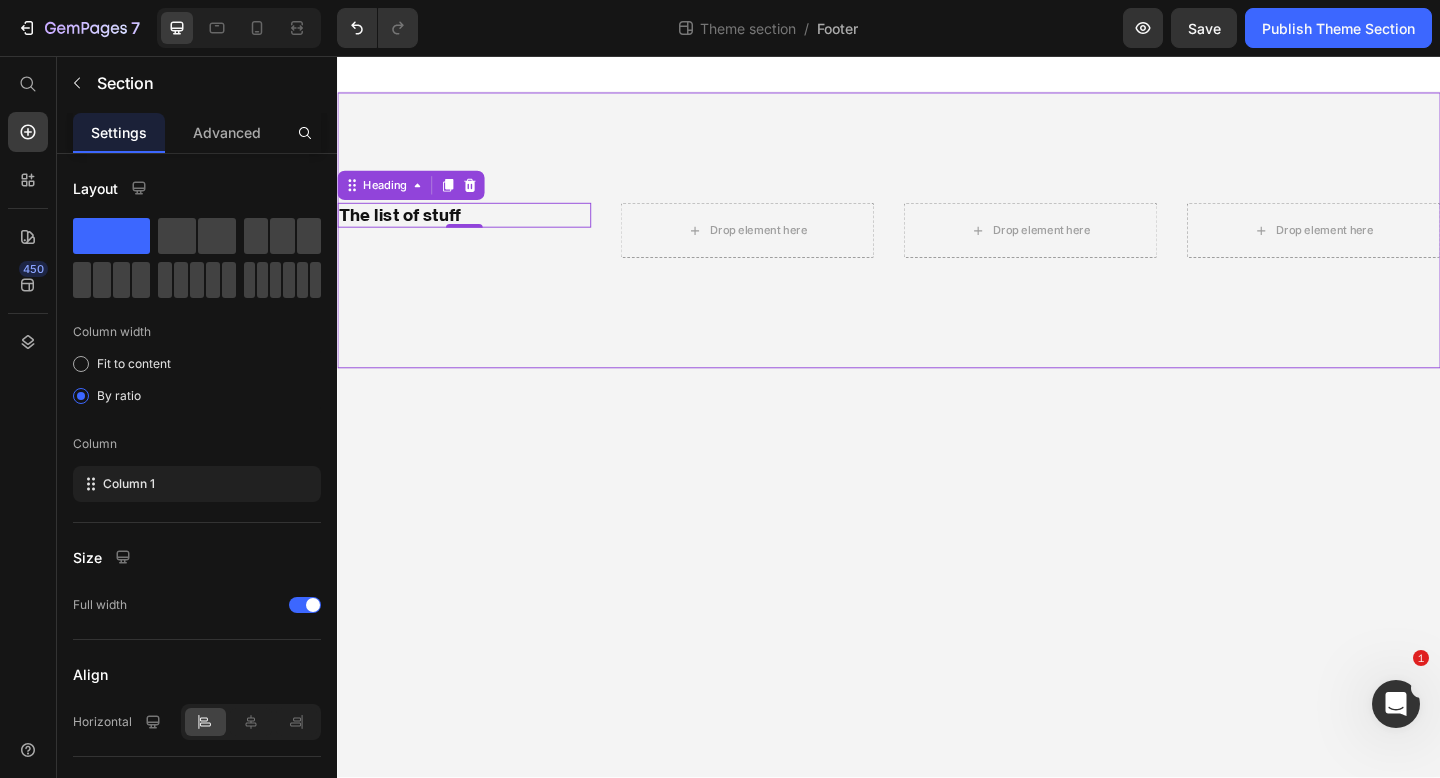 click on "The list of stuff Heading   0
Drop element here
Drop element here
Drop element here Row" at bounding box center (937, 246) 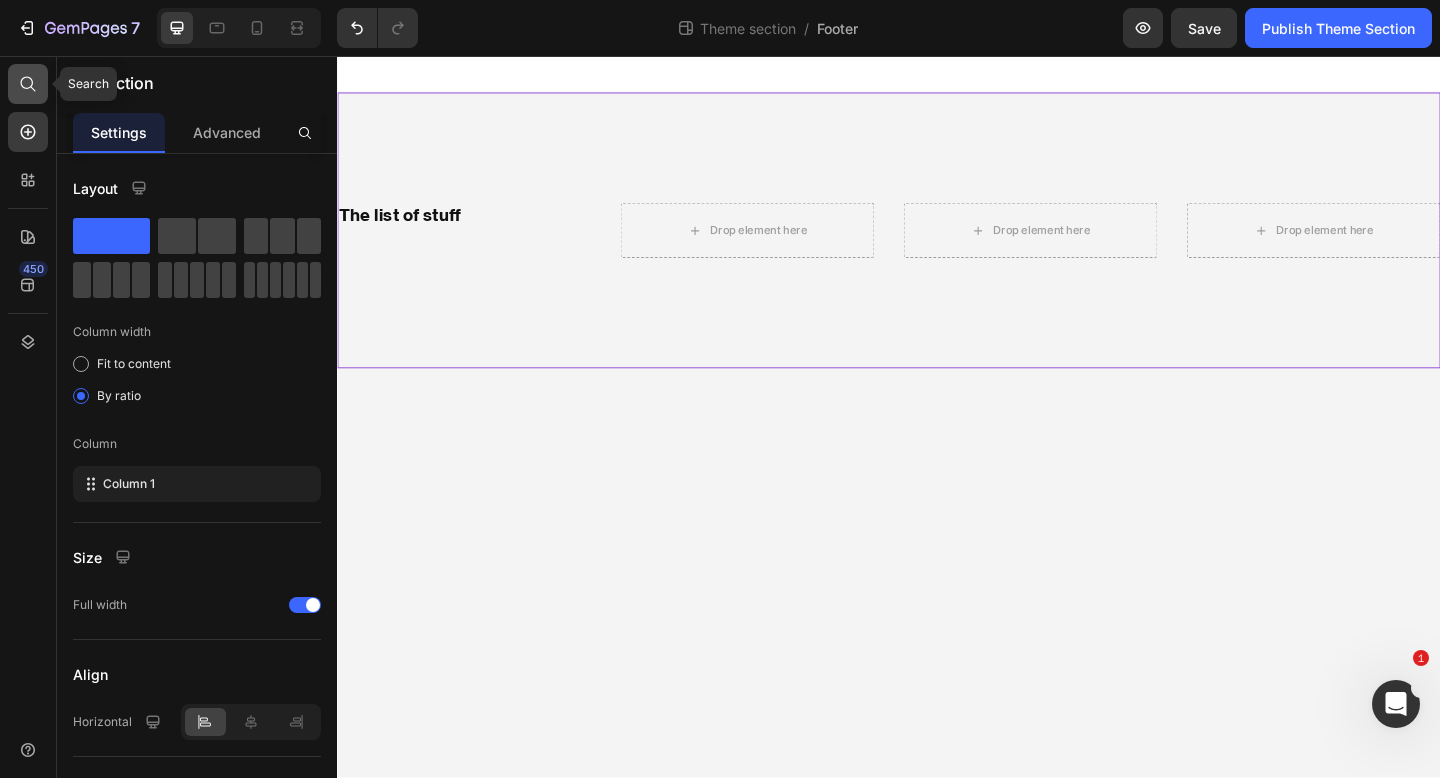 click 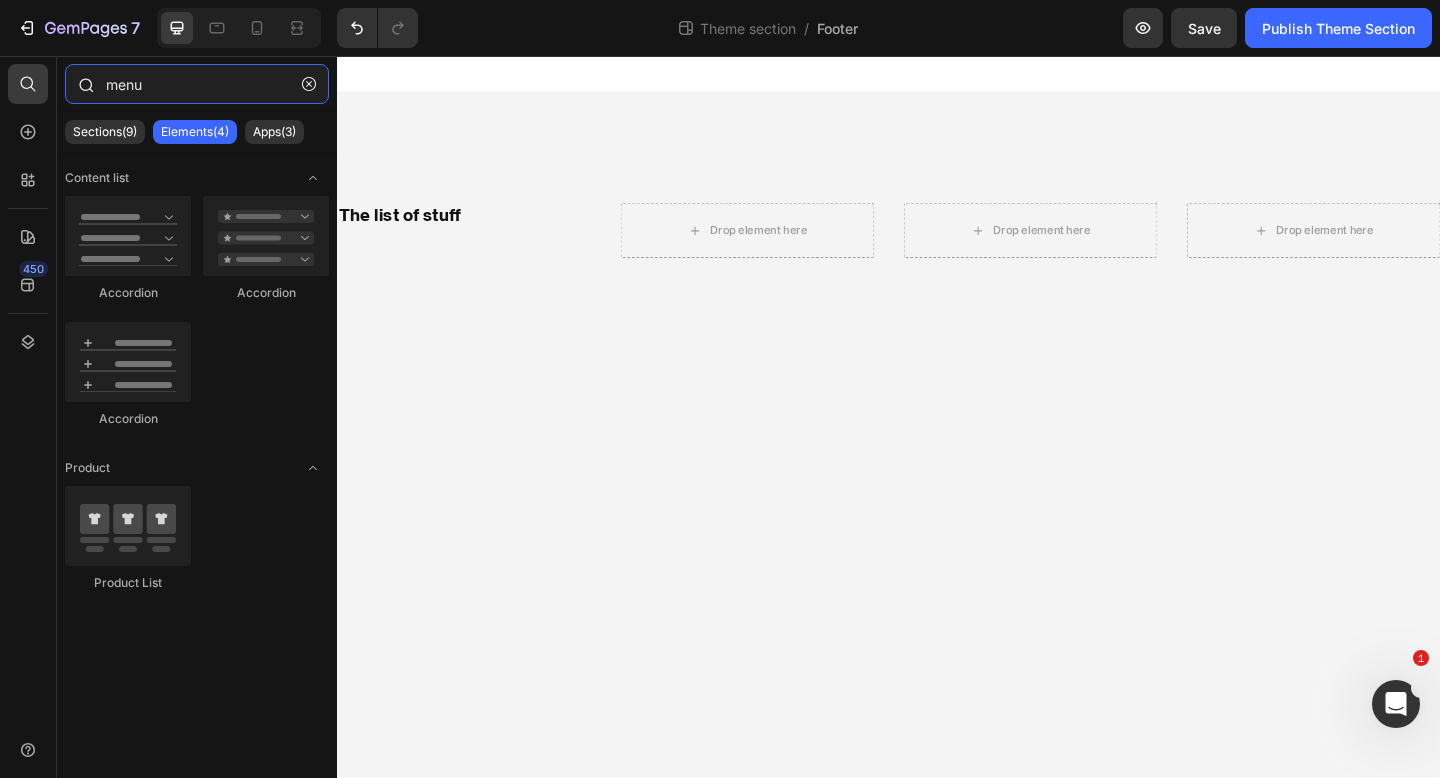 click on "menu" at bounding box center [197, 84] 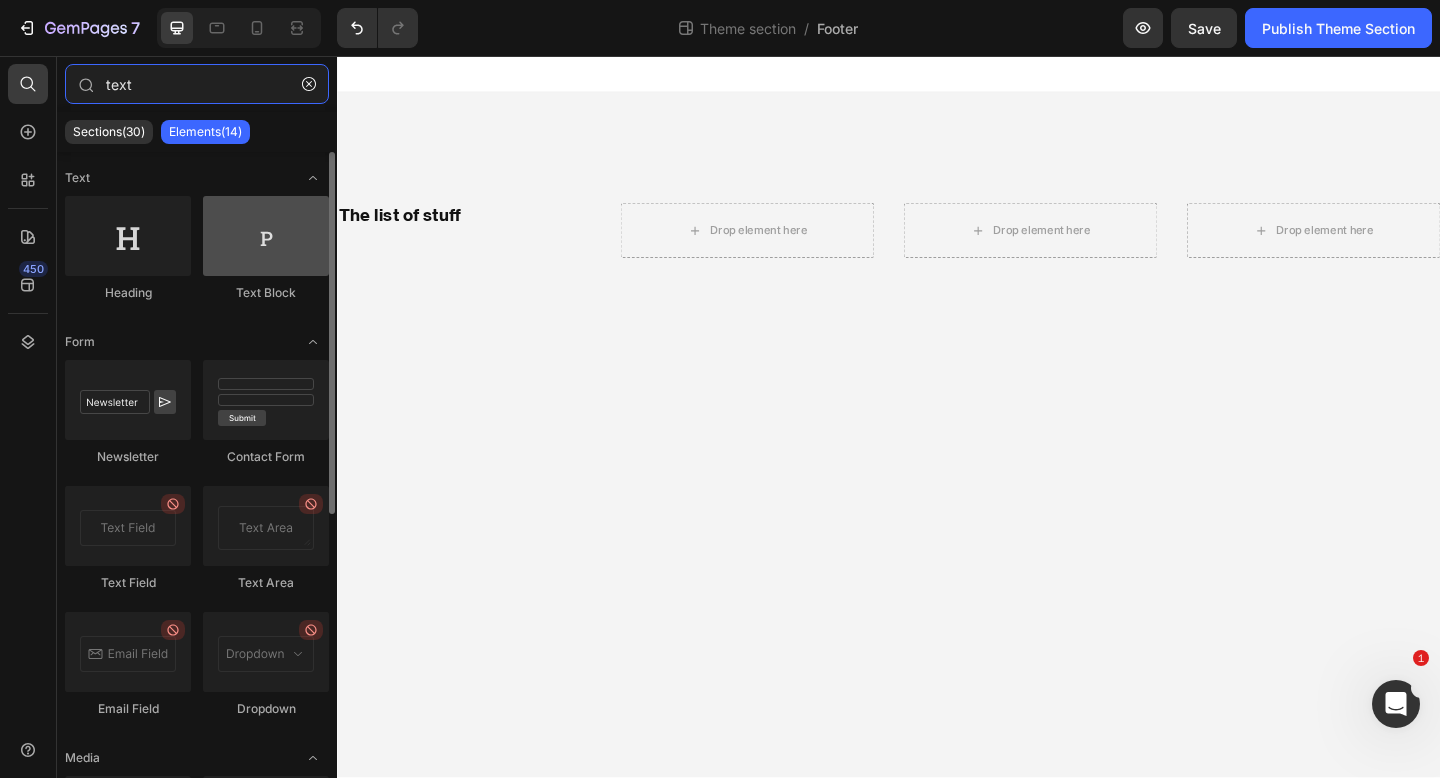 type on "text" 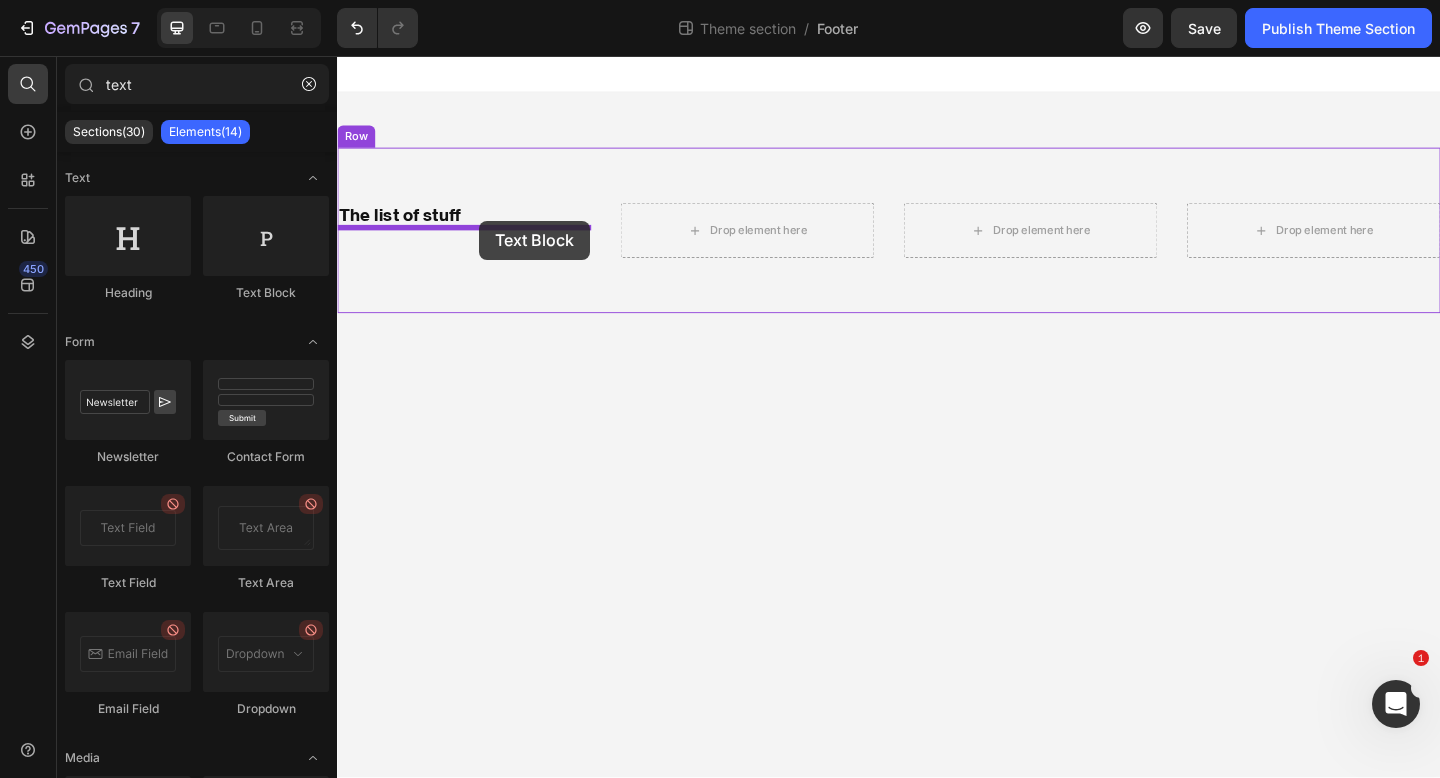 drag, startPoint x: 596, startPoint y: 302, endPoint x: 492, endPoint y: 235, distance: 123.71338 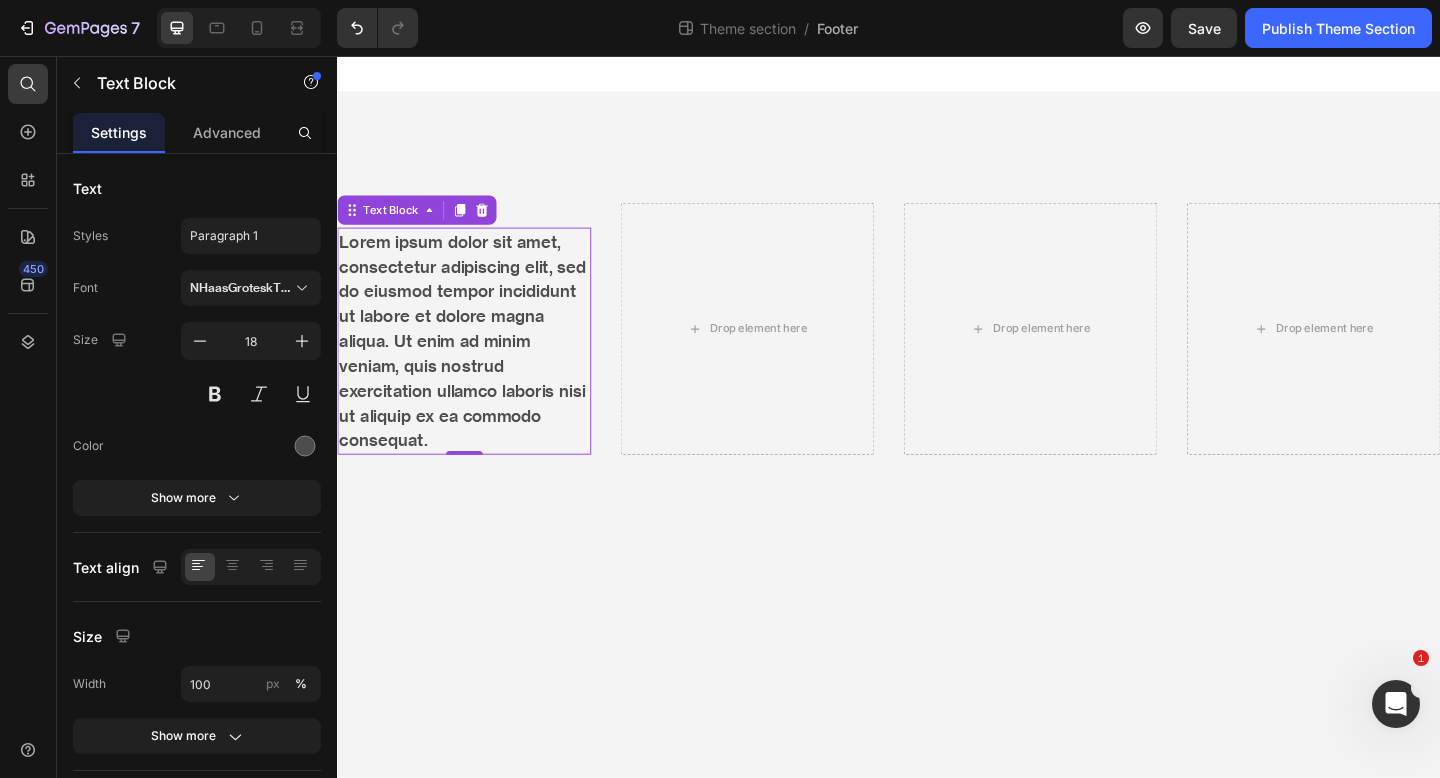 click on "Lorem ipsum dolor sit amet, consectetur adipiscing elit, sed do eiusmod tempor incididunt ut labore et dolore magna aliqua. Ut enim ad minim veniam, quis nostrud exercitation ullamco laboris nisi ut aliquip ex ea commodo consequat." at bounding box center (475, 366) 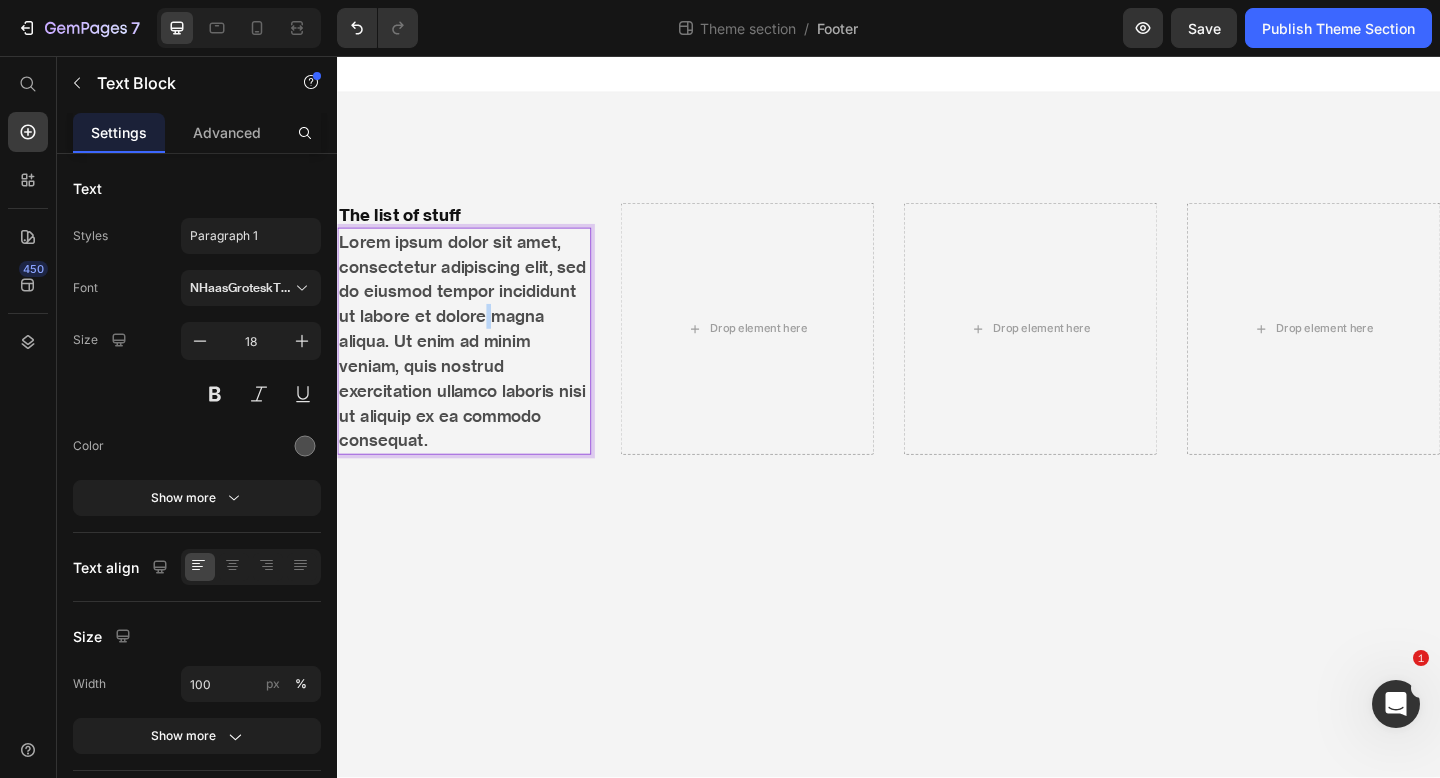 click on "Lorem ipsum dolor sit amet, consectetur adipiscing elit, sed do eiusmod tempor incididunt ut labore et dolore magna aliqua. Ut enim ad minim veniam, quis nostrud exercitation ullamco laboris nisi ut aliquip ex ea commodo consequat." at bounding box center (475, 366) 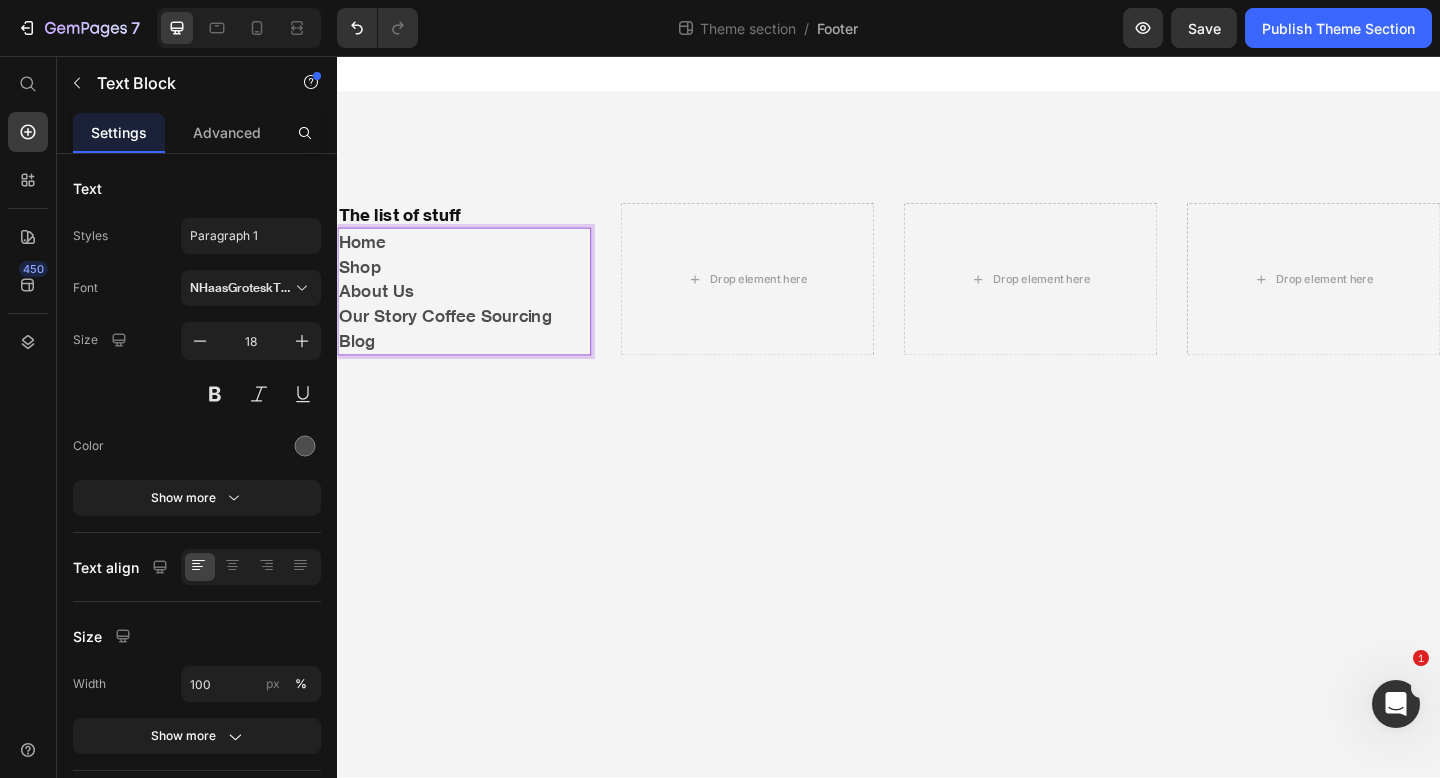 click on "Our Story Coffee Sourcing Blog" at bounding box center [475, 353] 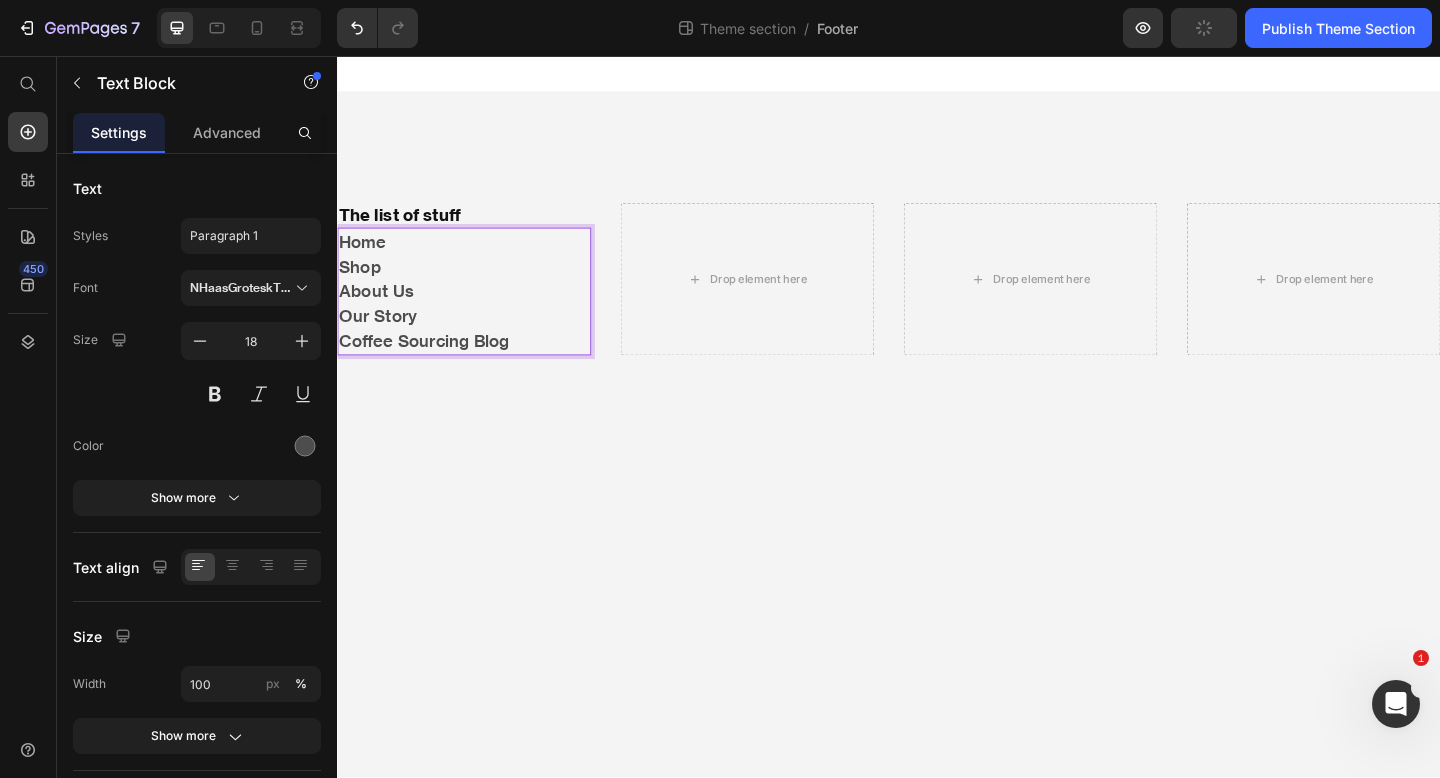 click on "Coffee Sourcing Blog" at bounding box center [475, 366] 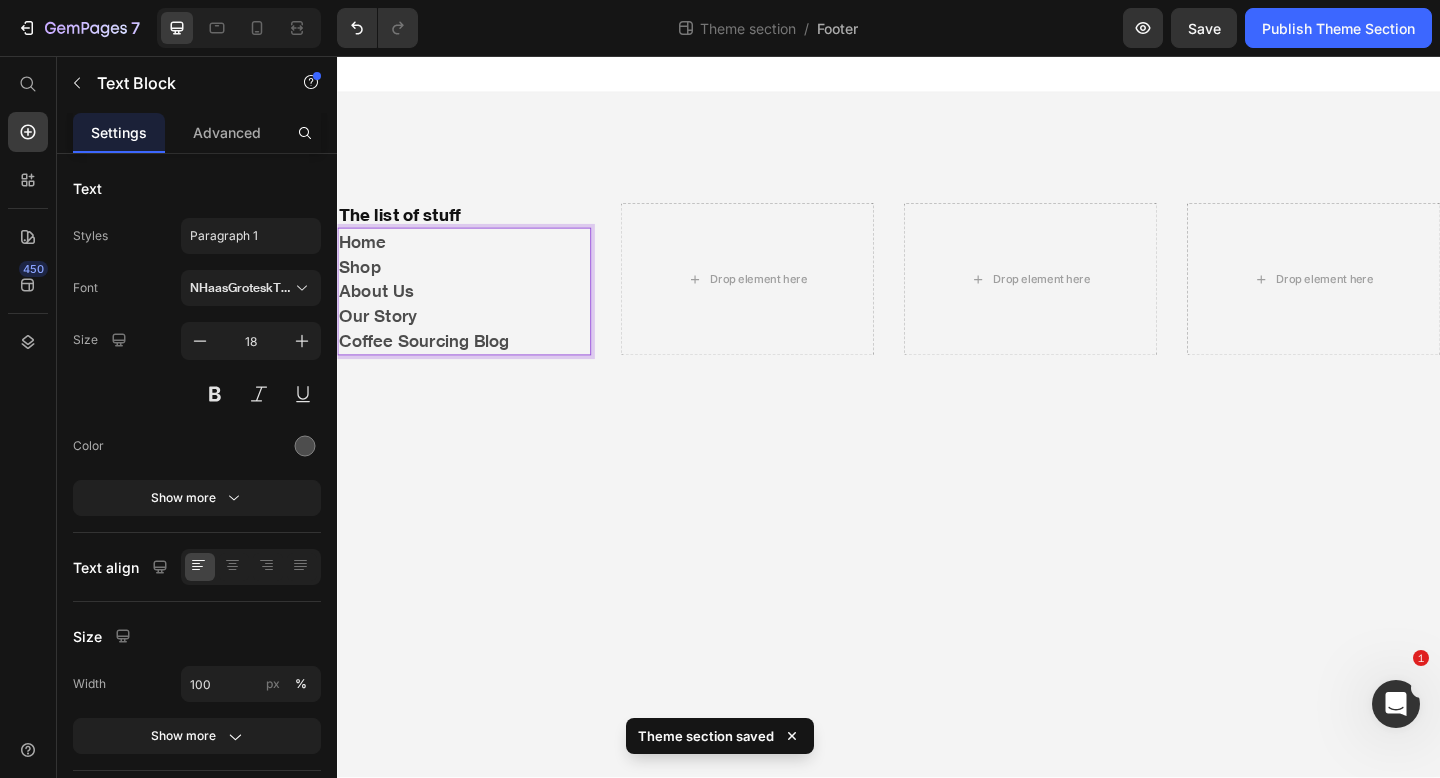 click on "Coffee Sourcing Blog" at bounding box center (475, 366) 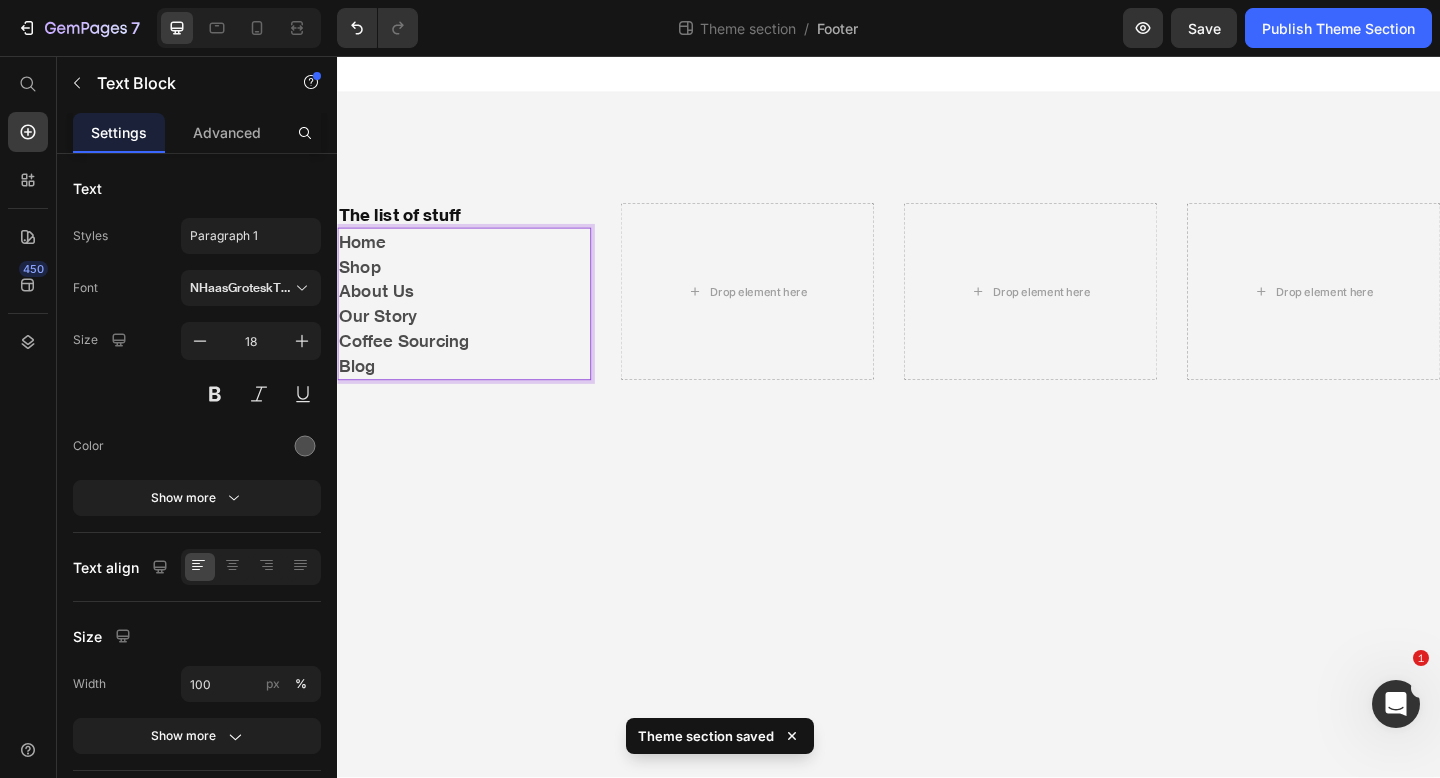 drag, startPoint x: 486, startPoint y: 403, endPoint x: 482, endPoint y: 427, distance: 24.33105 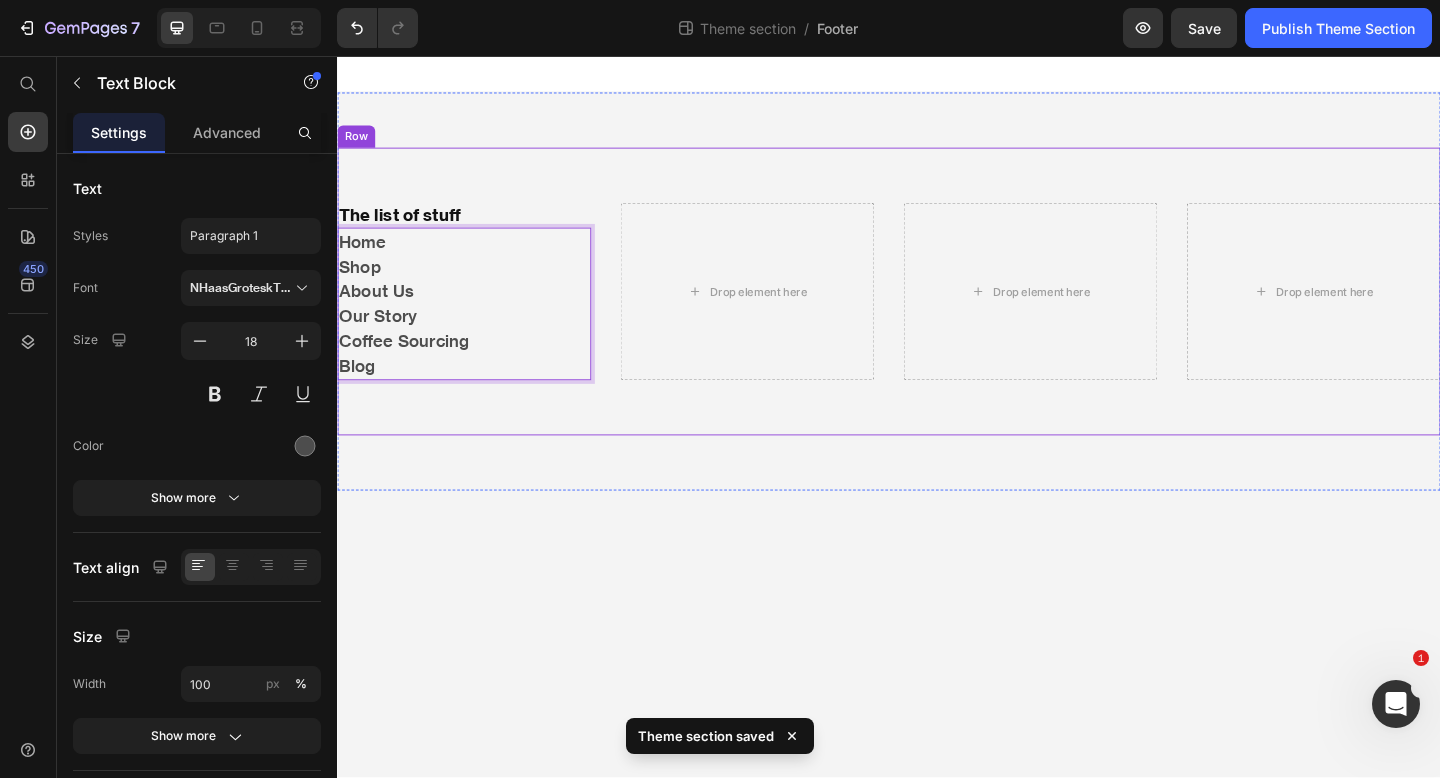click on "The list of stuff Heading Home  Shop  About Us  Our Story  Coffee Sourcing  Blog Text Block   0
Drop element here
Drop element here
Drop element here Row" at bounding box center (937, 312) 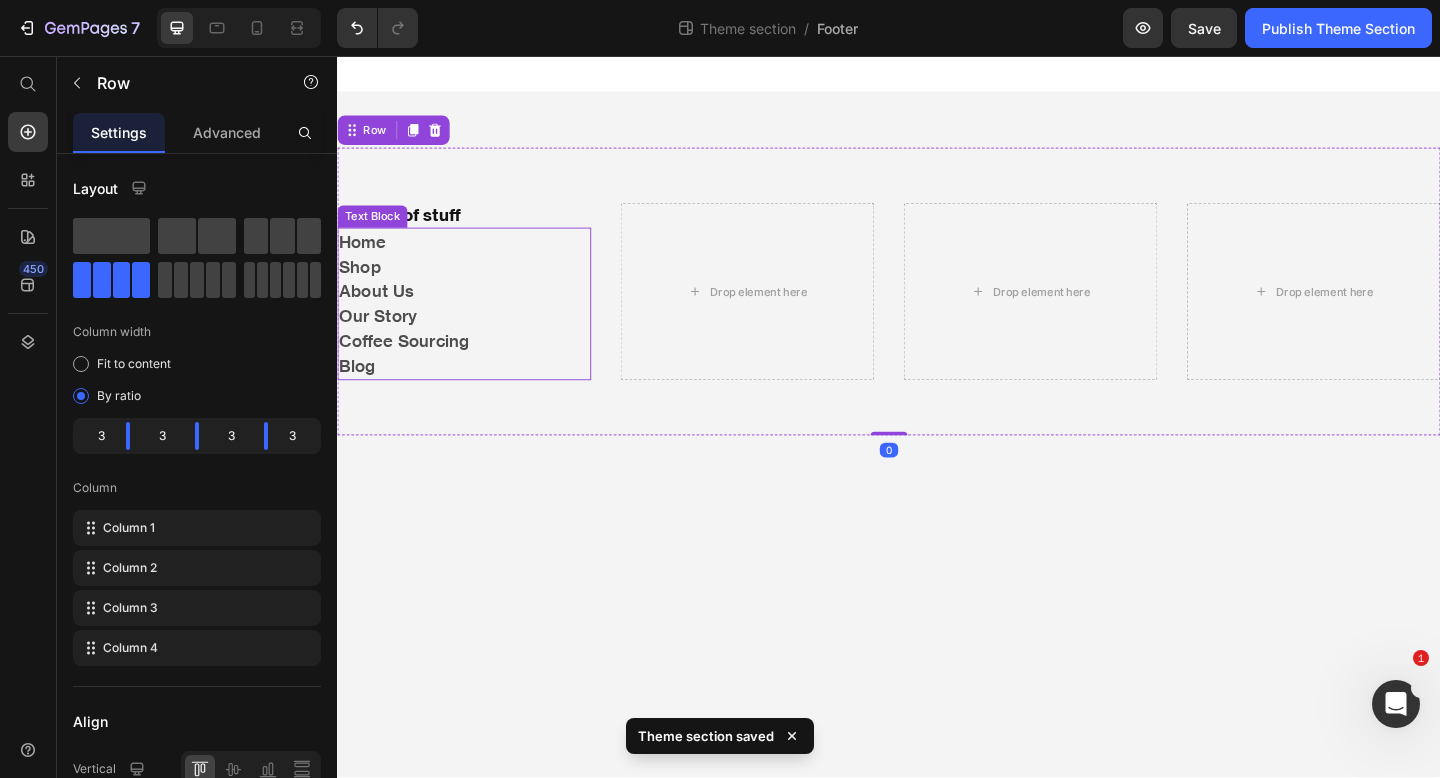 click on "About Us" at bounding box center (475, 312) 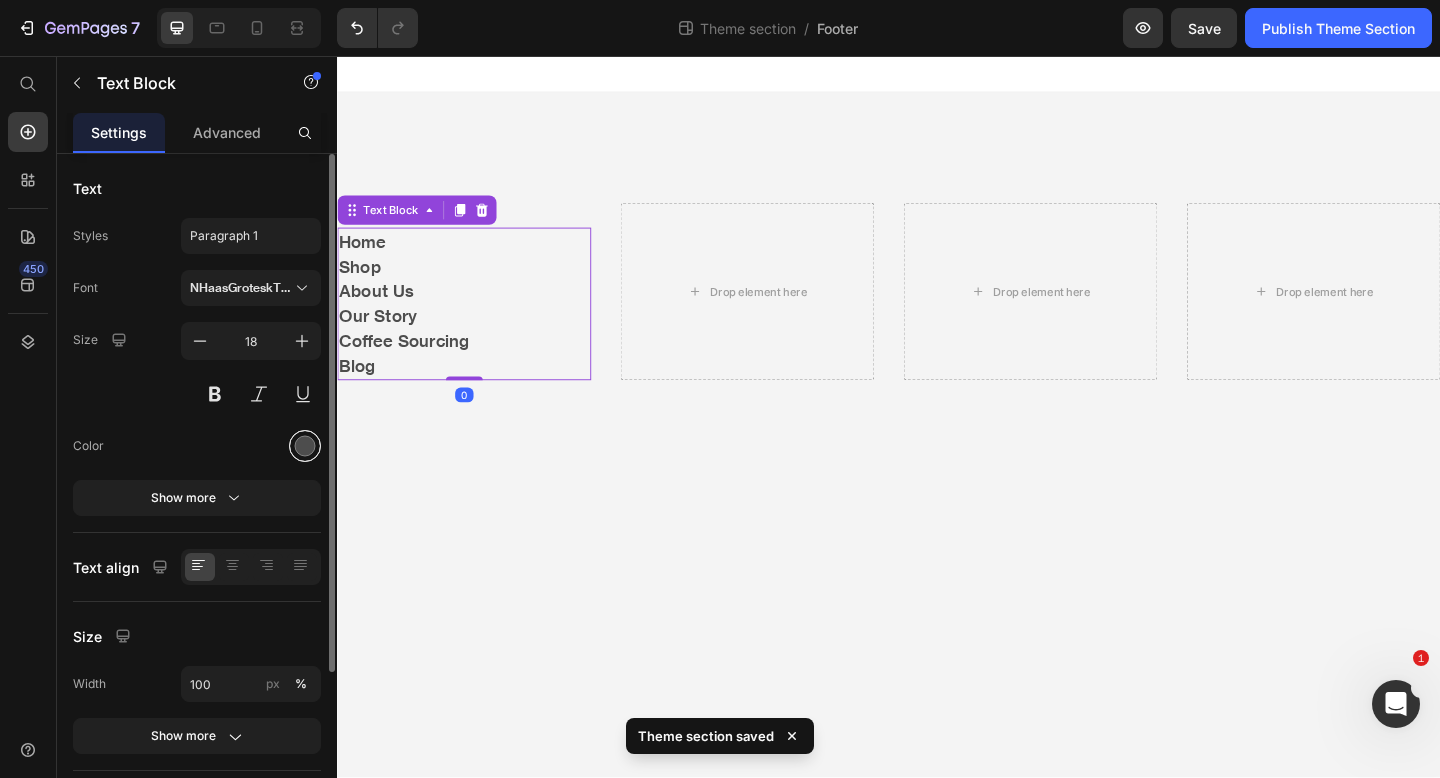 click at bounding box center [305, 446] 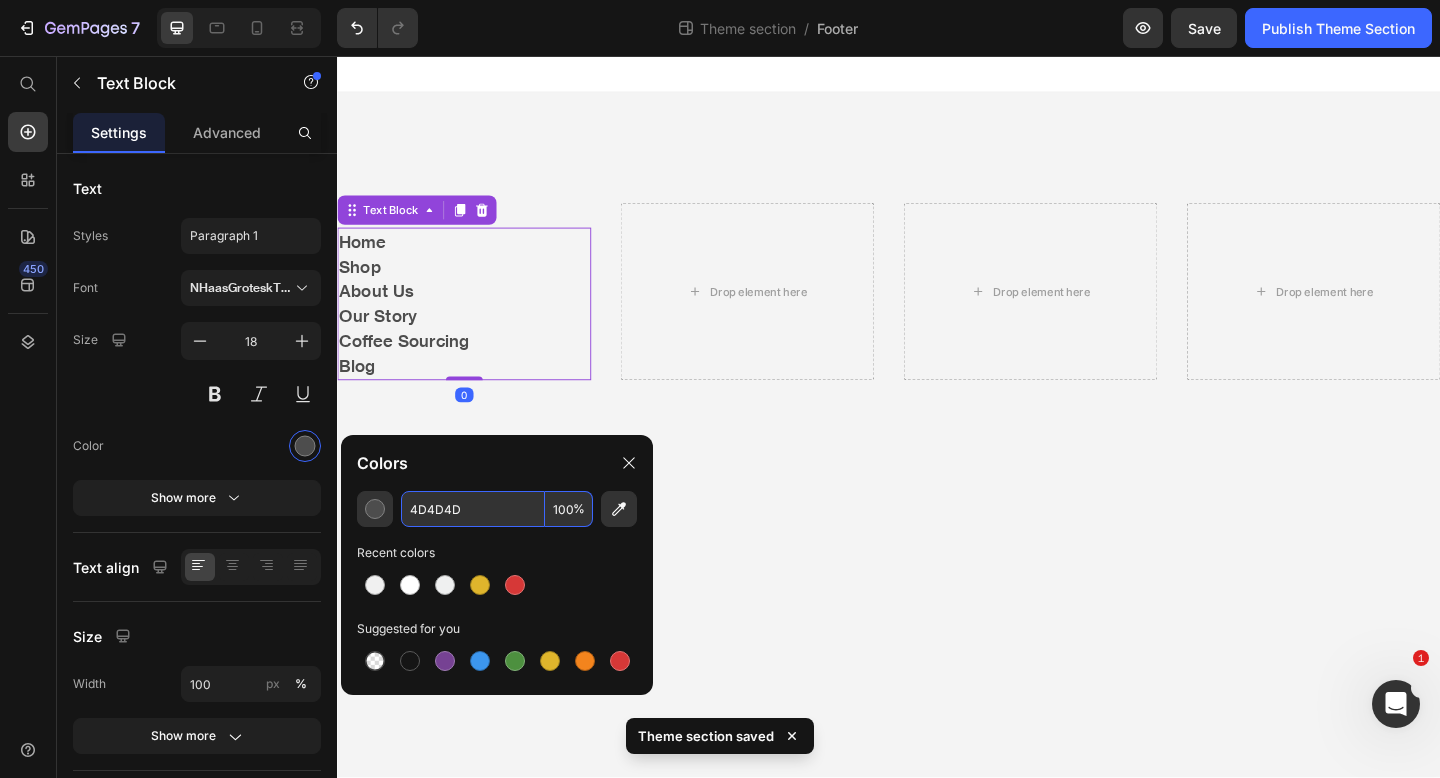 click on "4D4D4D" at bounding box center (473, 509) 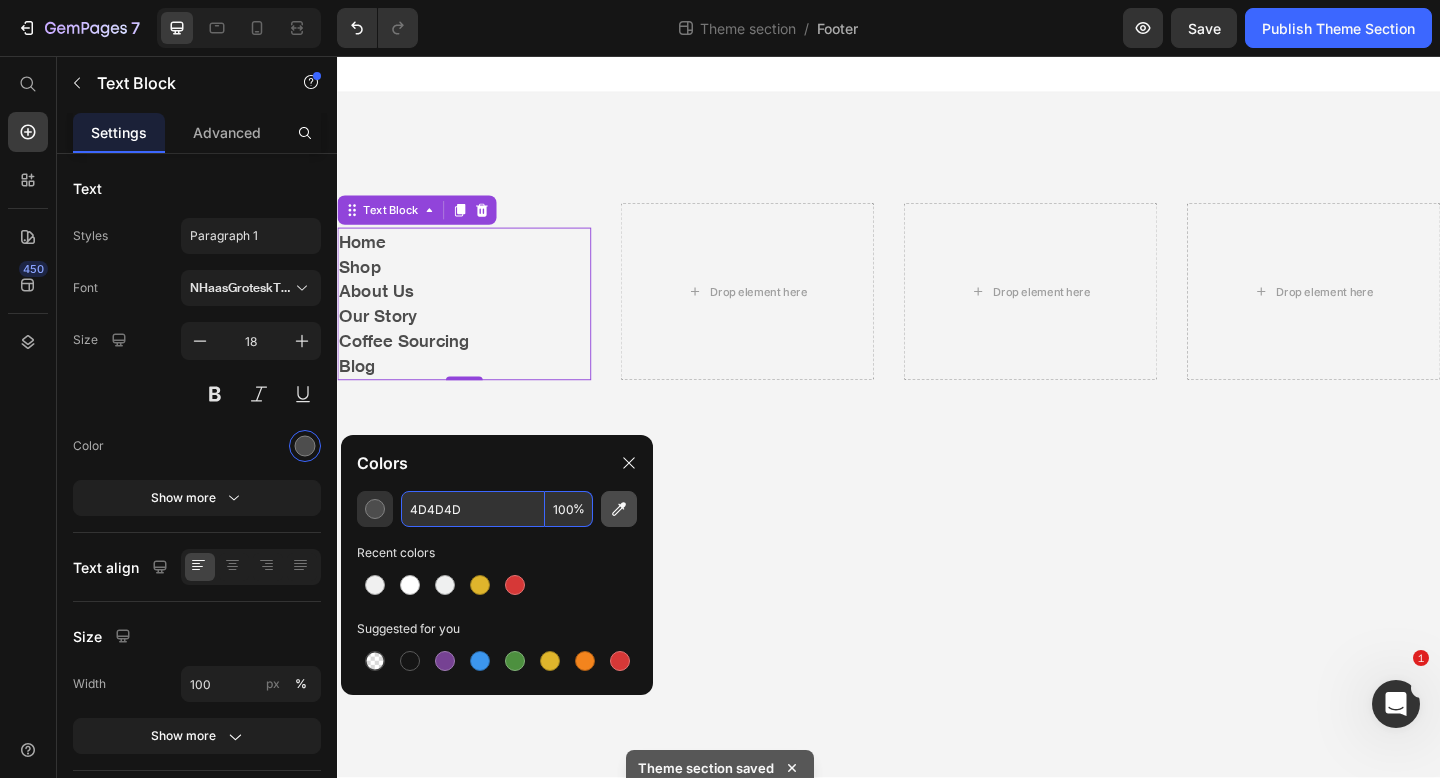 paste on "Home Shop About Us Our Story Coffee Sourcing Blog" 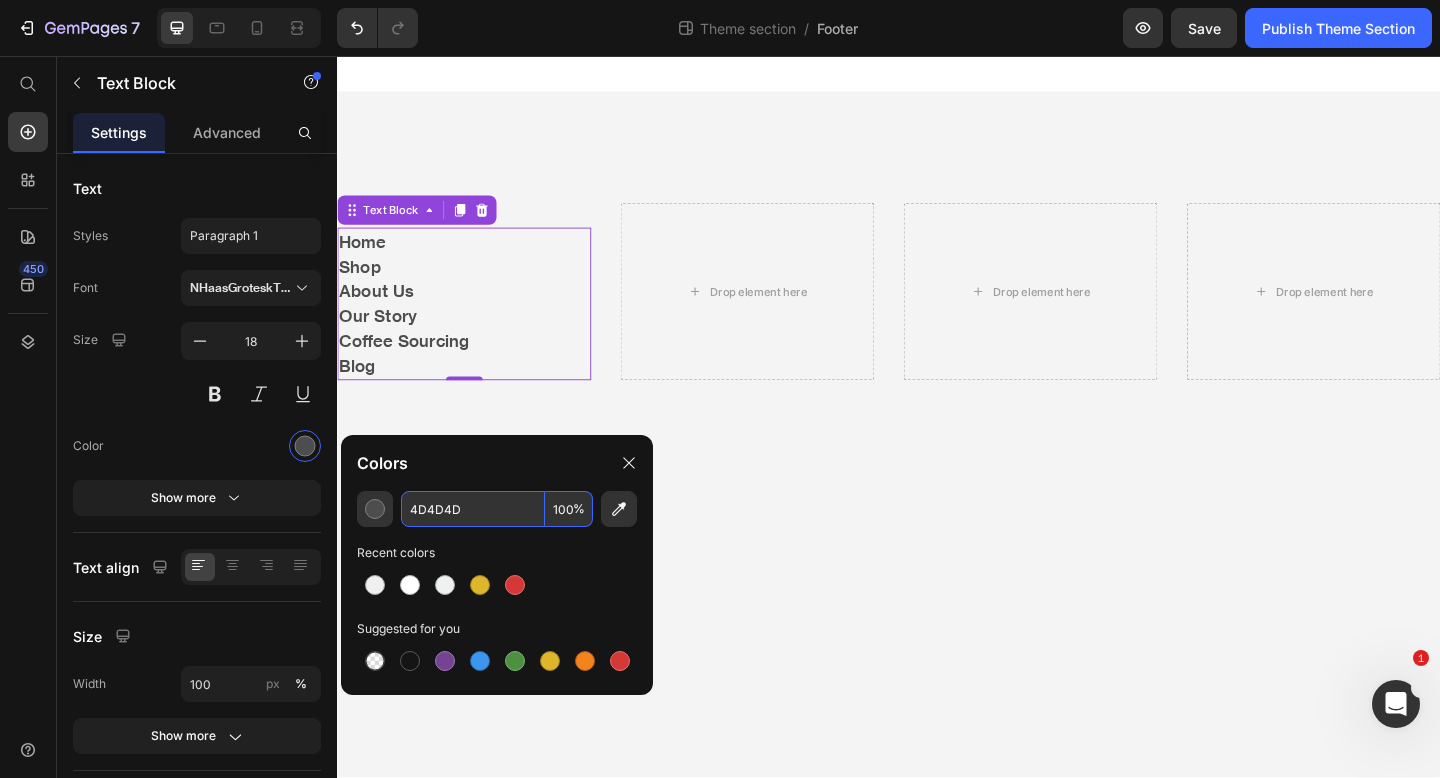 scroll, scrollTop: 0, scrollLeft: 0, axis: both 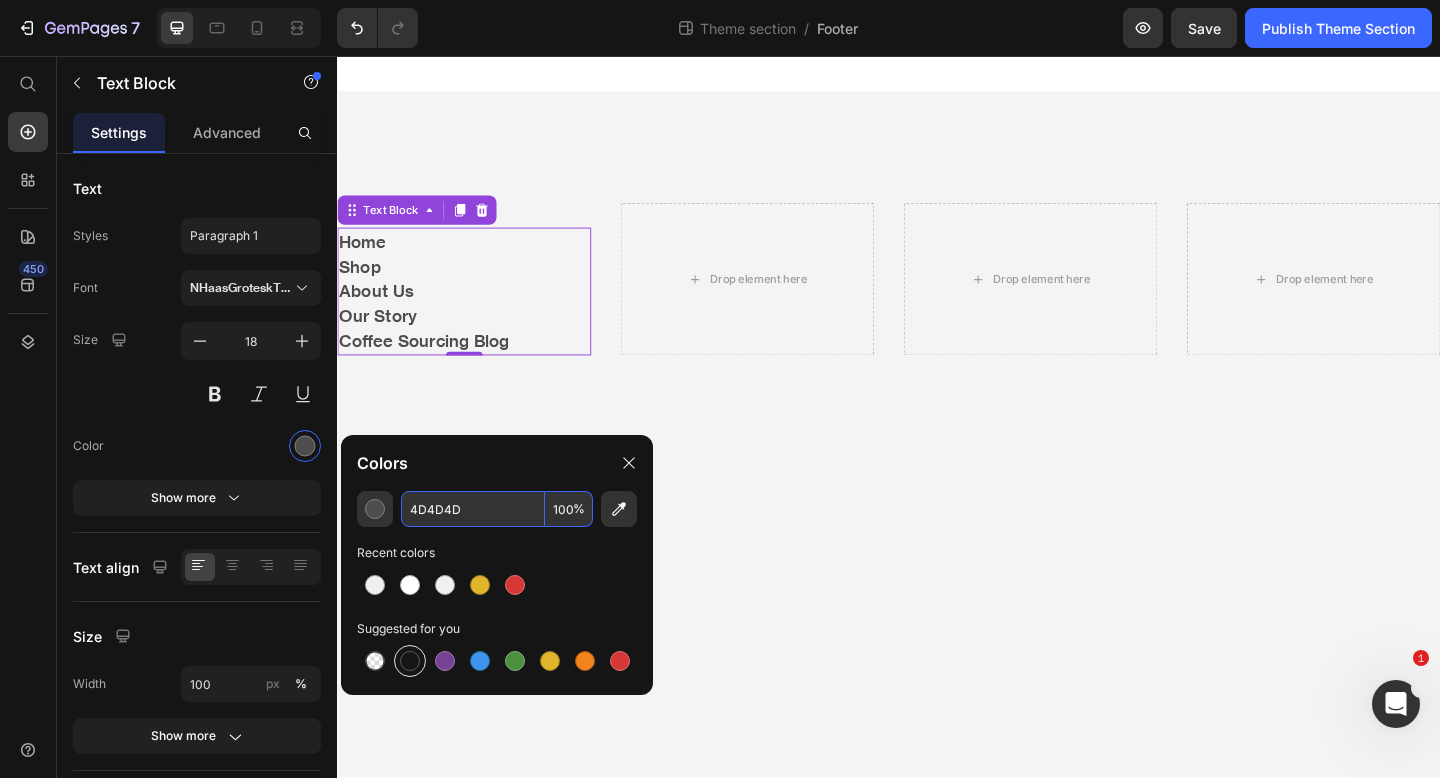 click at bounding box center (410, 661) 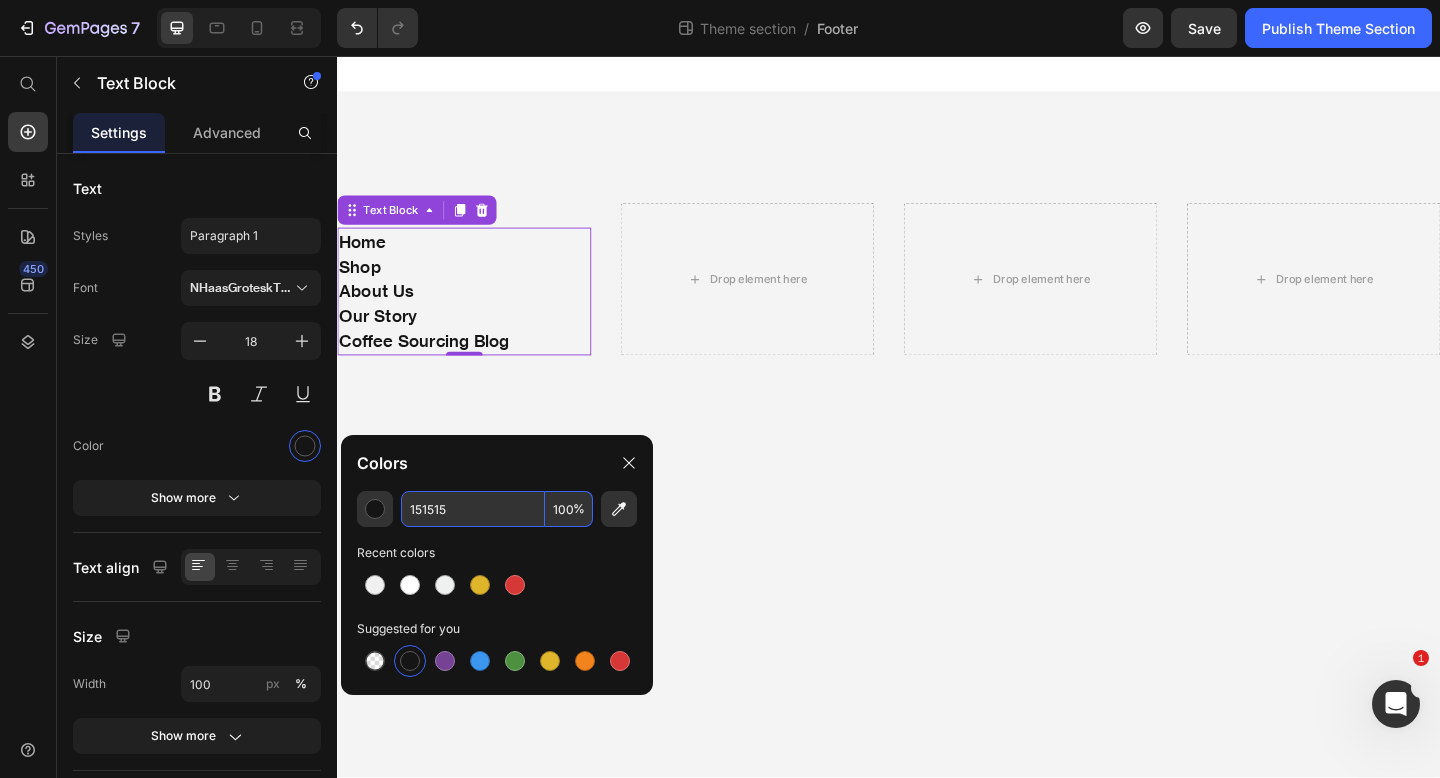 click on "151515" at bounding box center (473, 509) 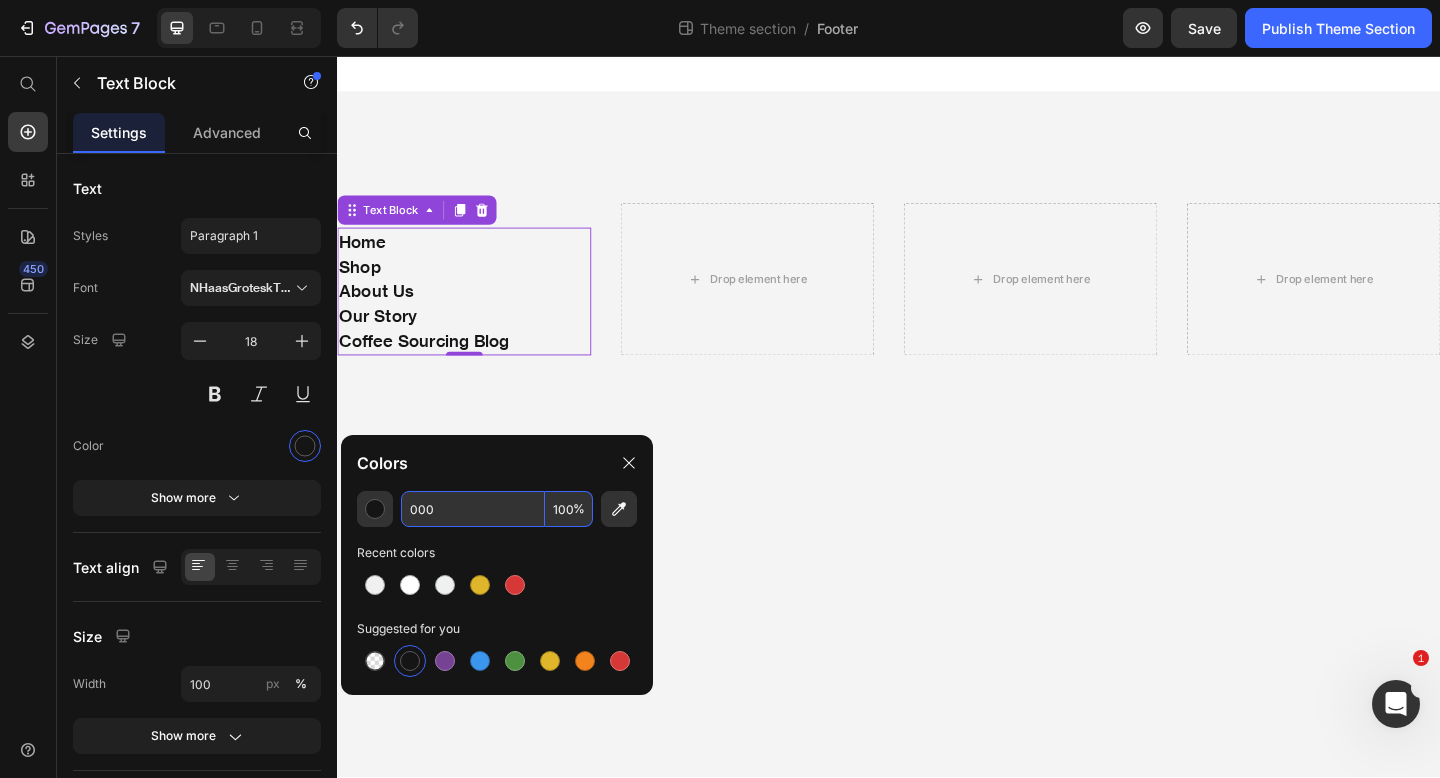 type on "000000" 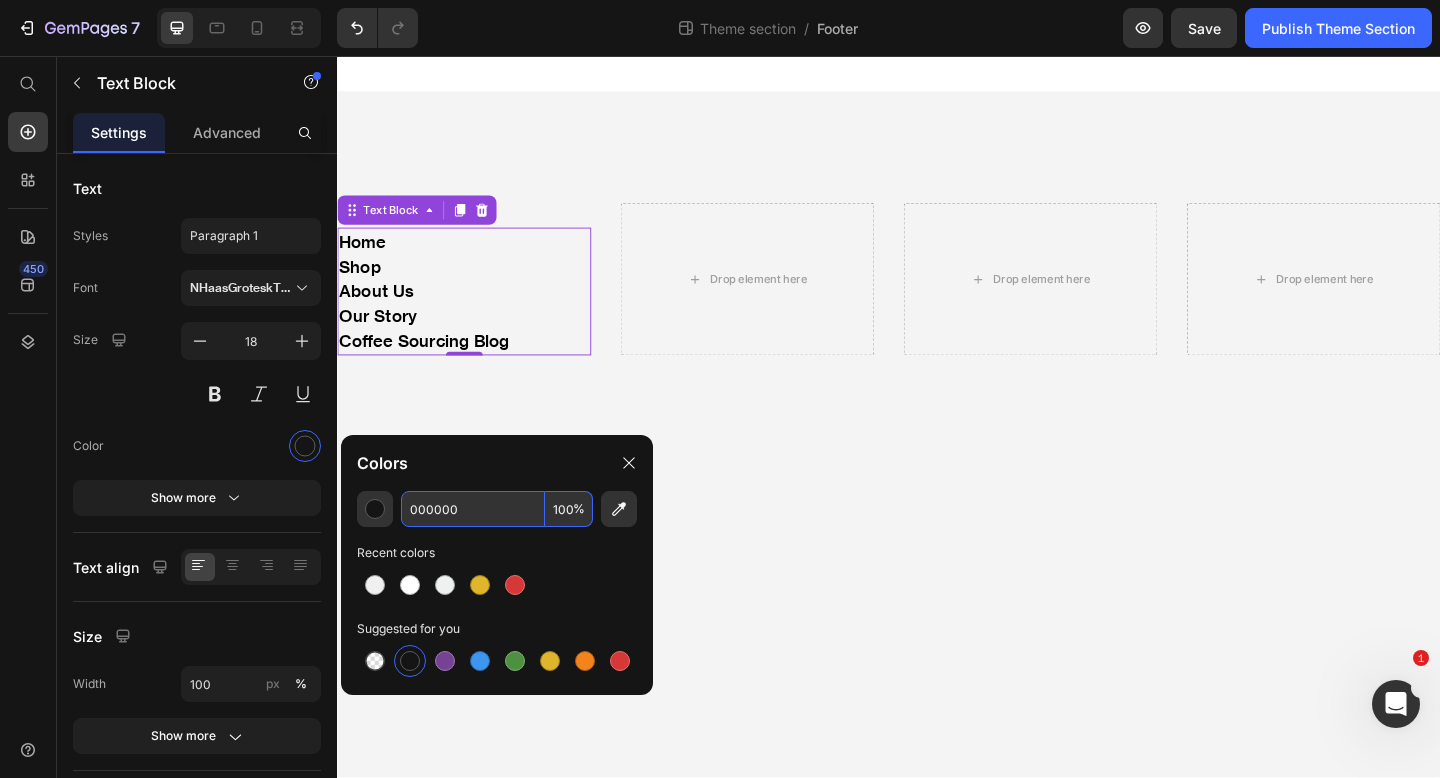 click on "Recent colors" at bounding box center [497, 553] 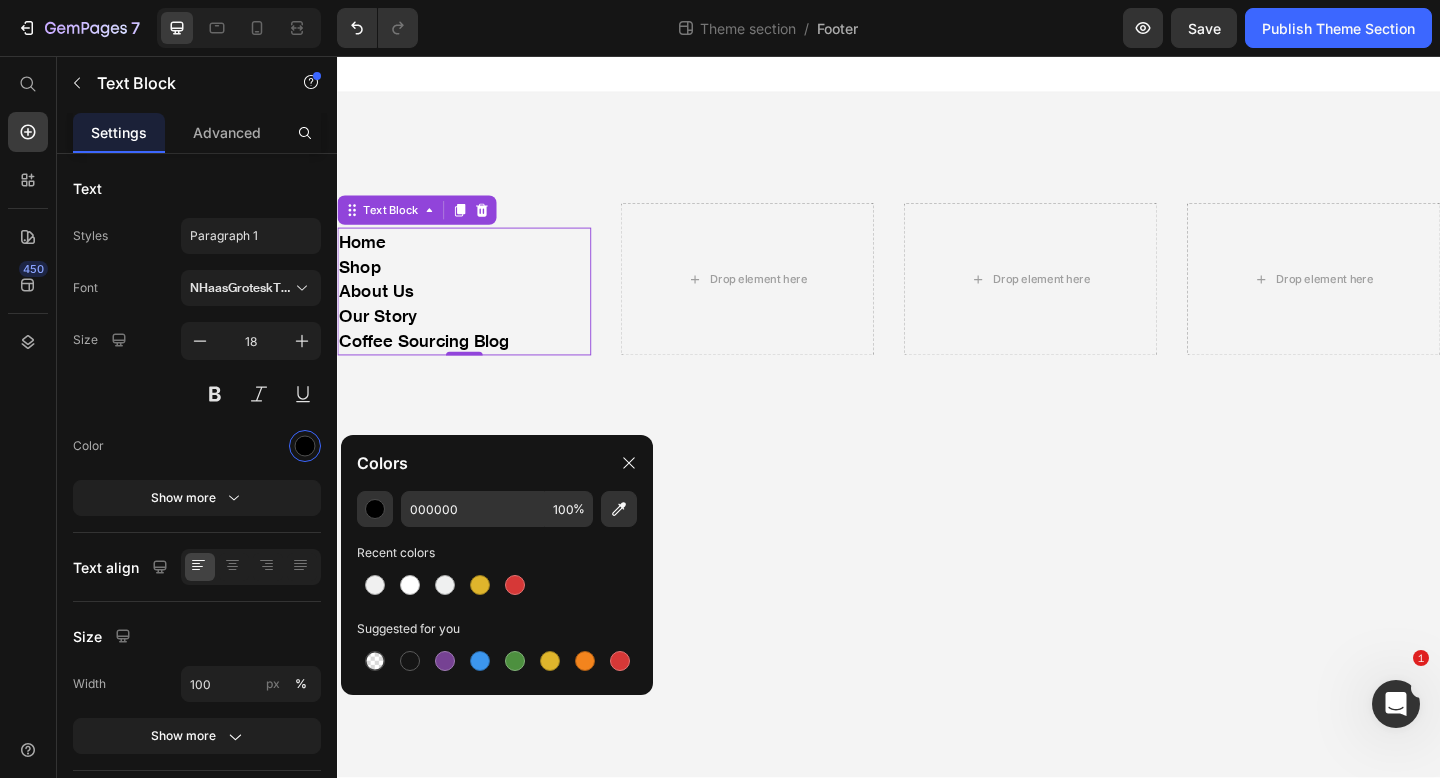click on "The list of stuff Heading Home  Shop  About Us  Our Story  Coffee Sourcing Blog Text Block   0
Drop element here
Drop element here
Drop element here Row Root
Drag & drop element from sidebar or
Explore Library
Add section Choose templates inspired by CRO experts Generate layout from URL or image Add blank section then drag & drop elements" at bounding box center (937, 448) 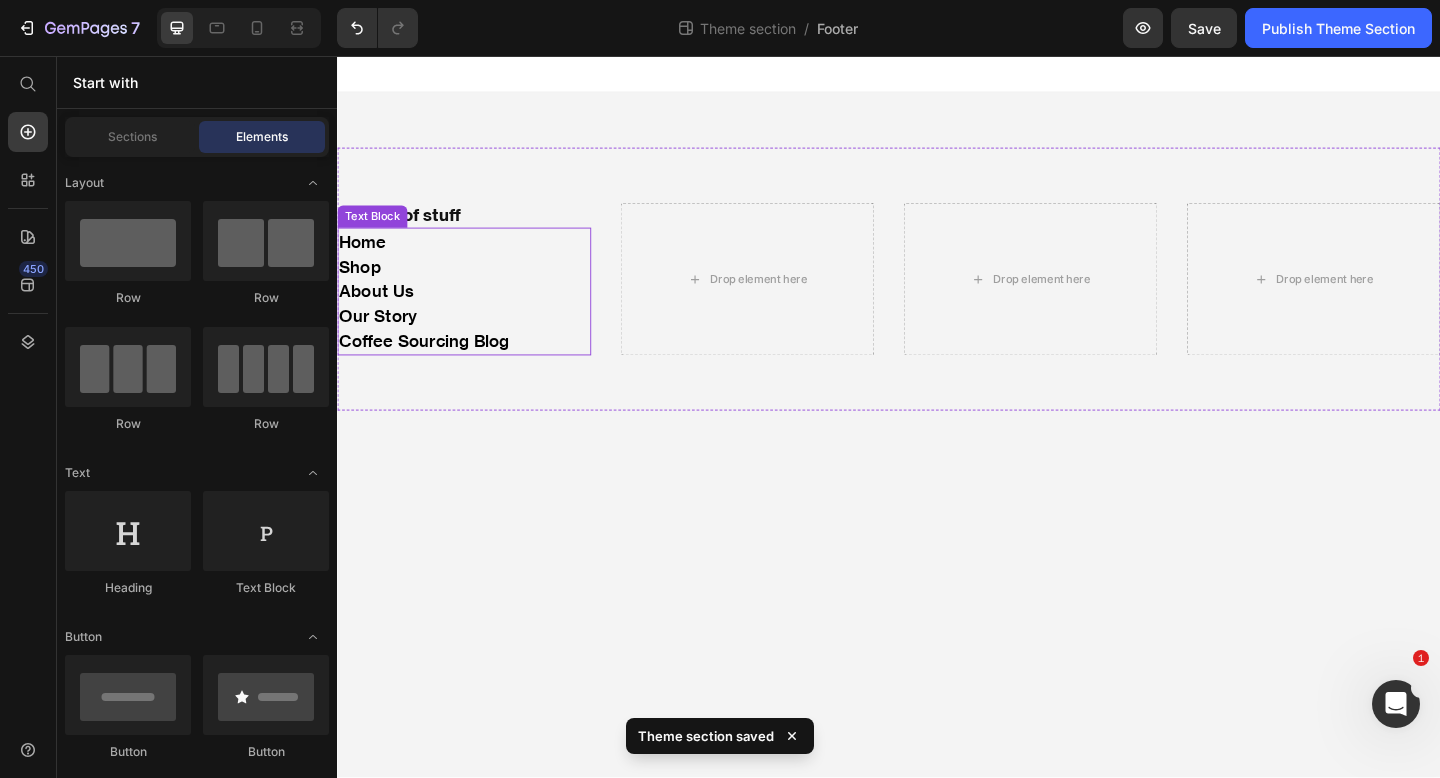 click on "About Us" at bounding box center [475, 312] 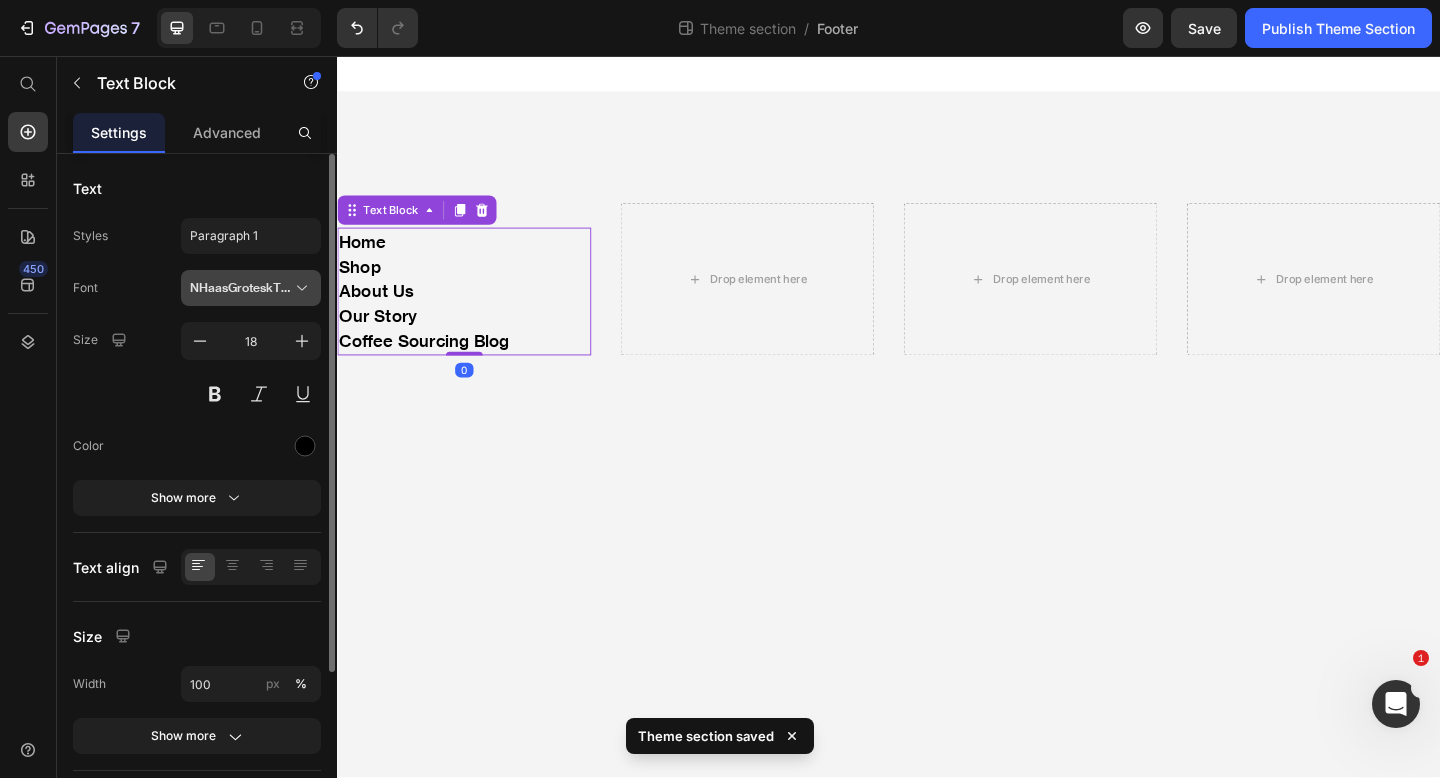 click on "NHaasGroteskTXPro-65Md 1" at bounding box center [241, 288] 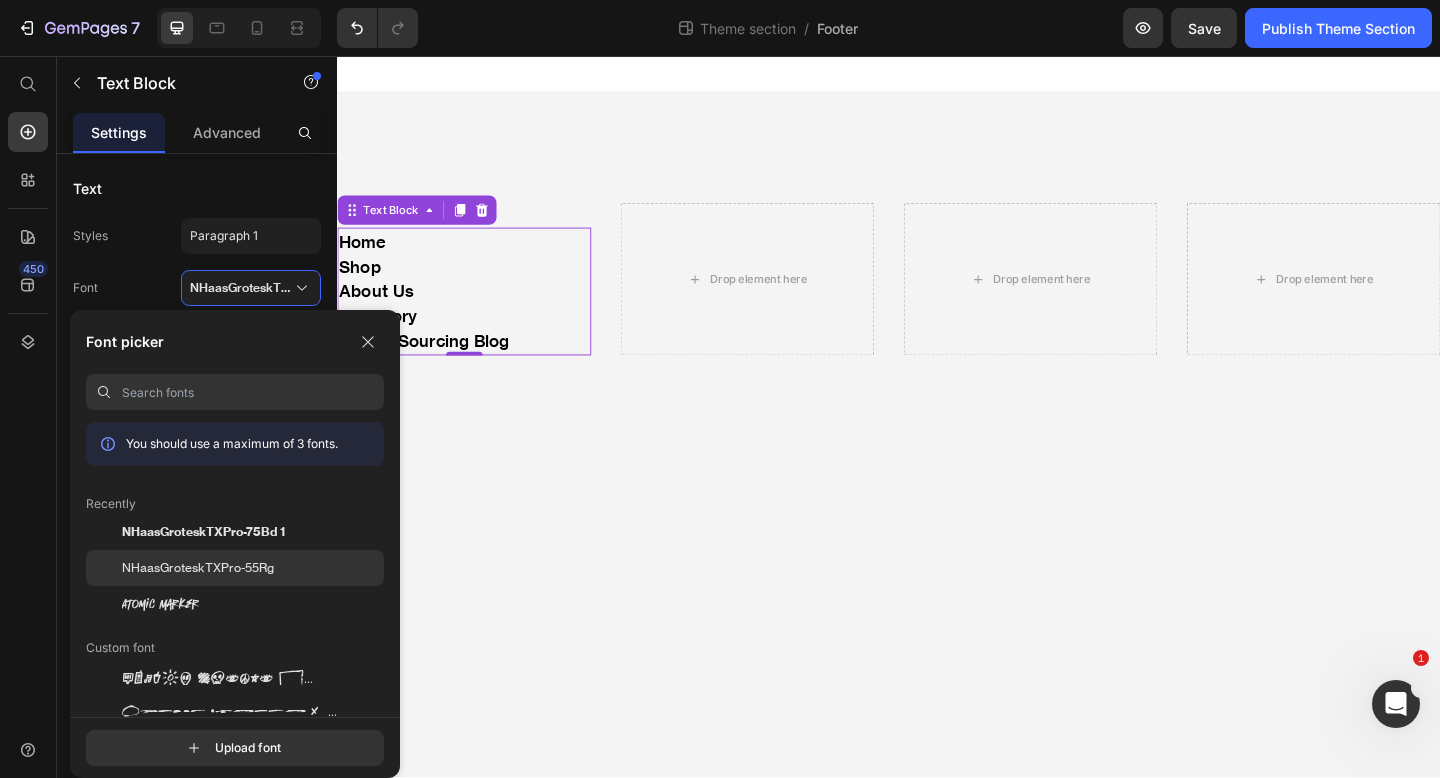 click on "NHaasGroteskTXPro-55Rg" at bounding box center (198, 568) 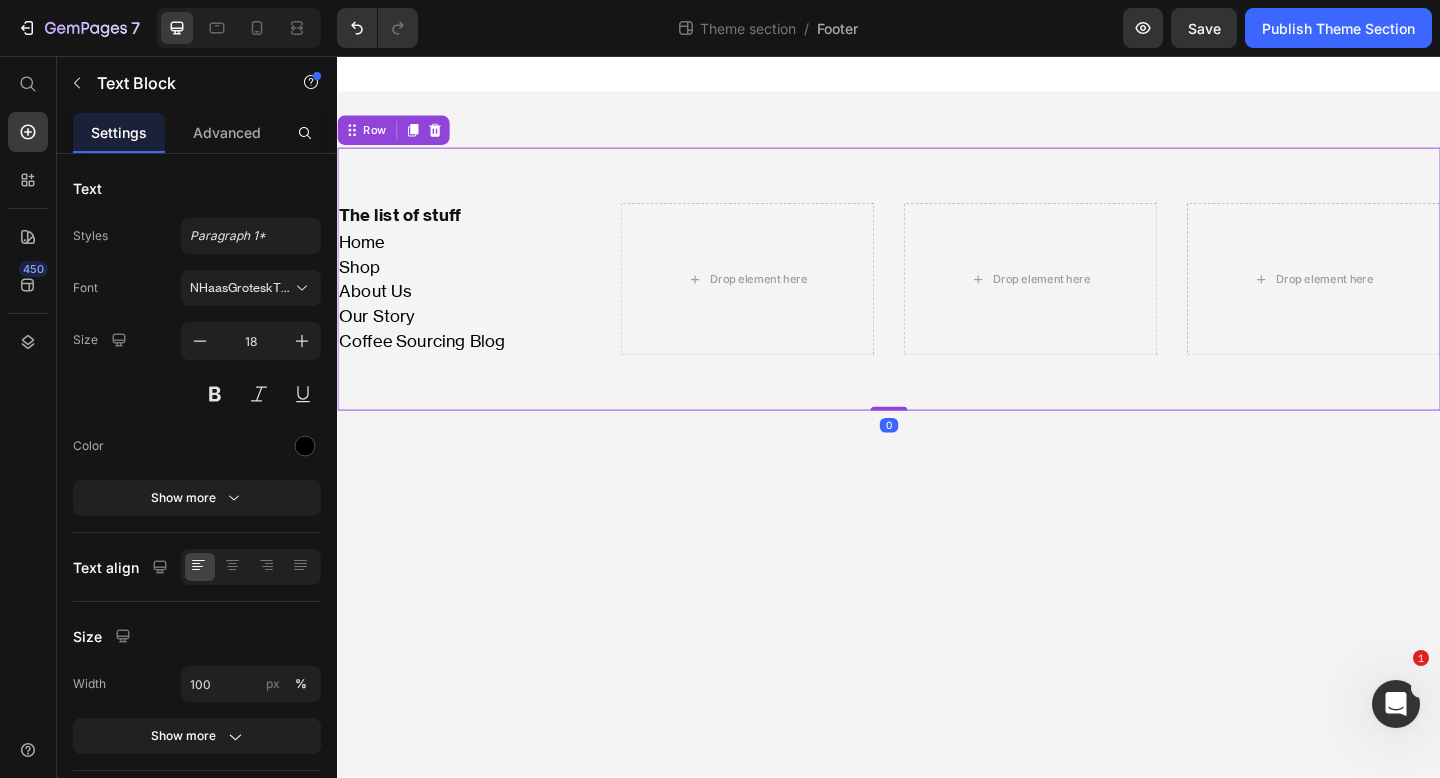 click on "The list of stuff Heading Home  Shop  About Us  Our Story  Coffee Sourcing Blog Text Block
Drop element here
Drop element here
Drop element here Row   0" at bounding box center [937, 299] 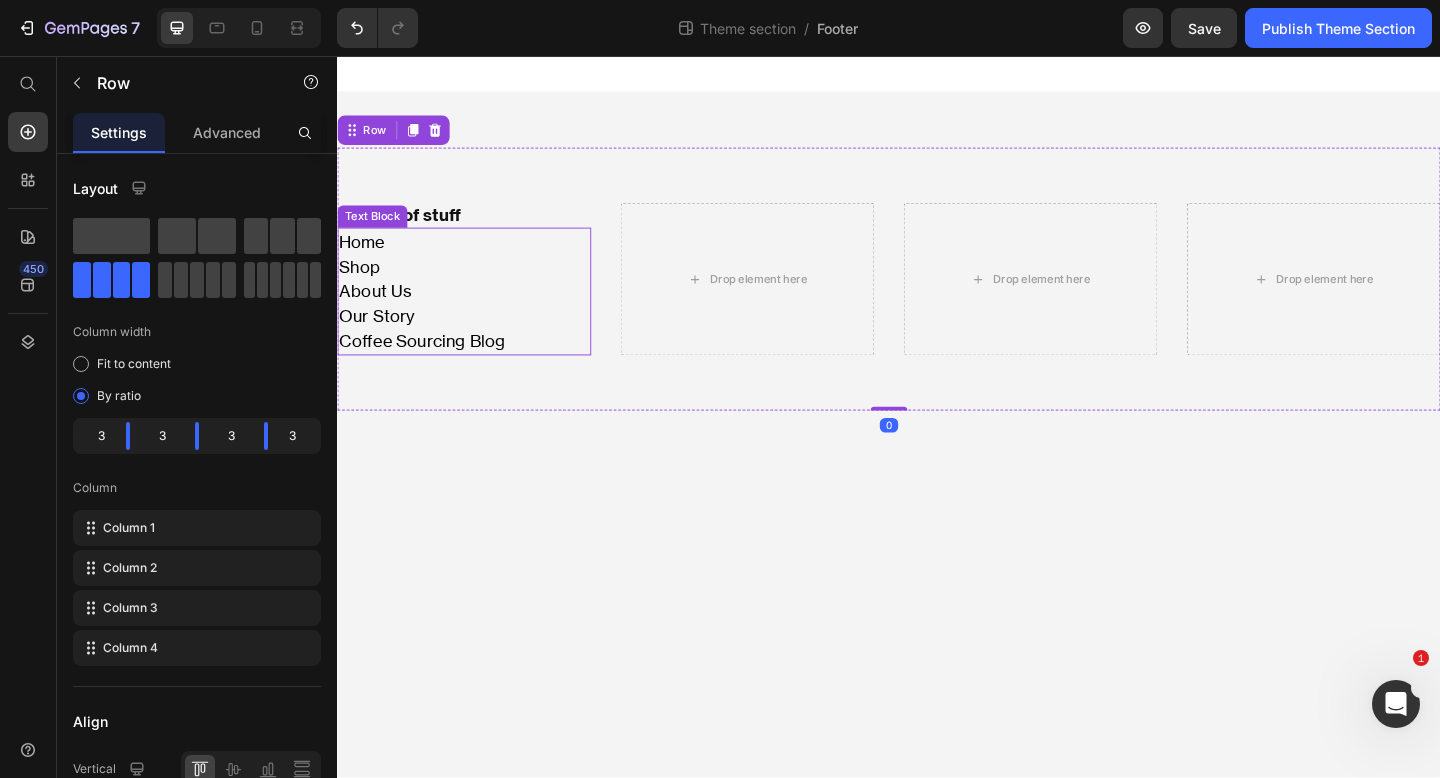 click on "About Us" at bounding box center [475, 312] 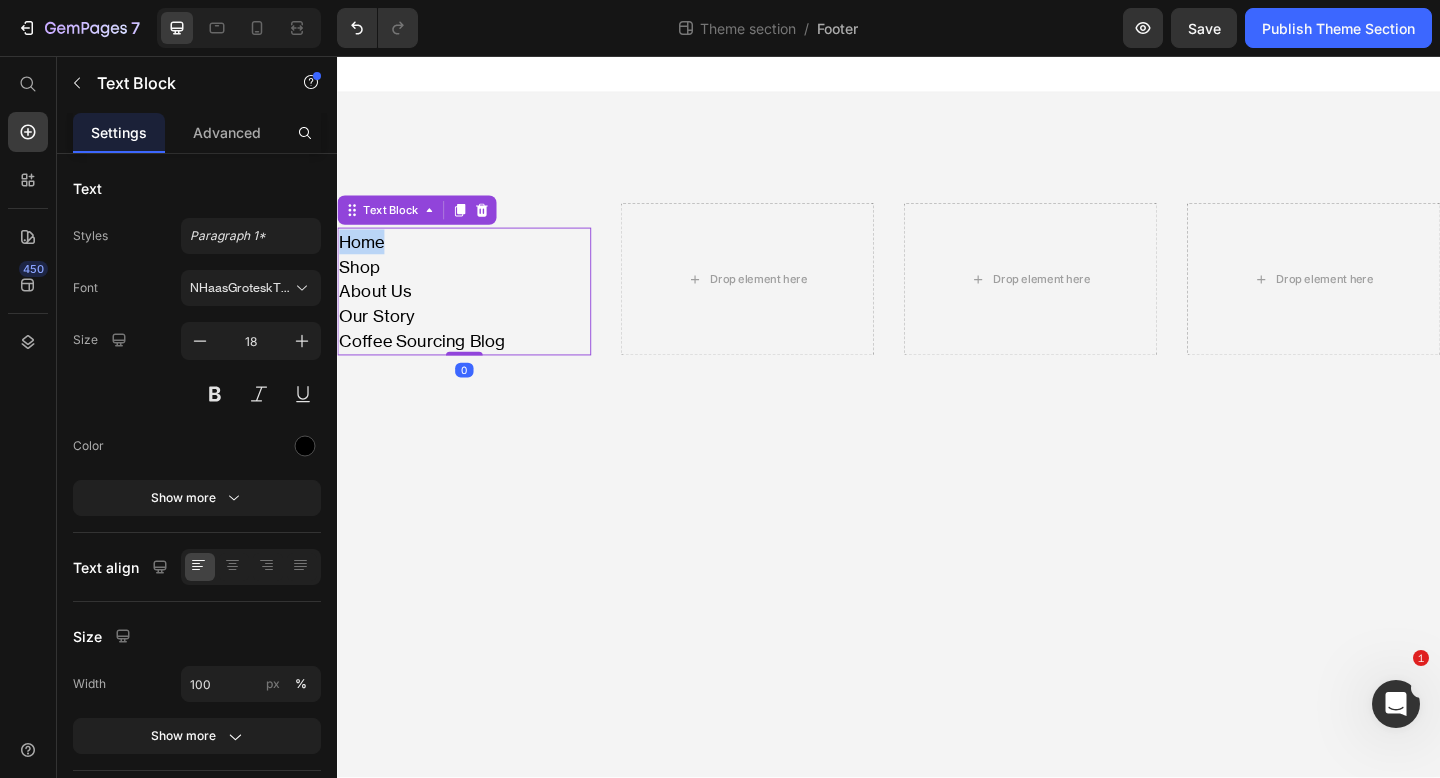 click on "Home" at bounding box center (475, 258) 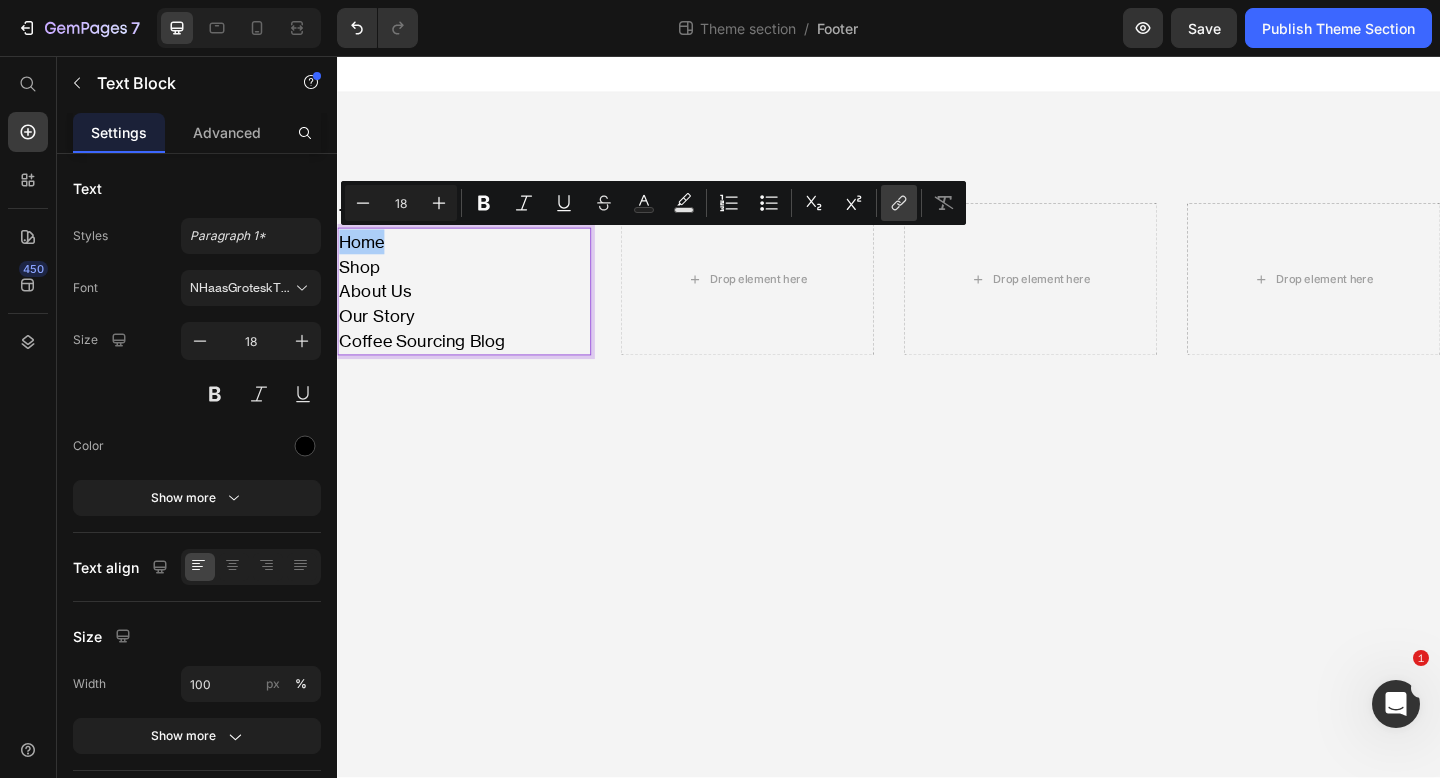 click 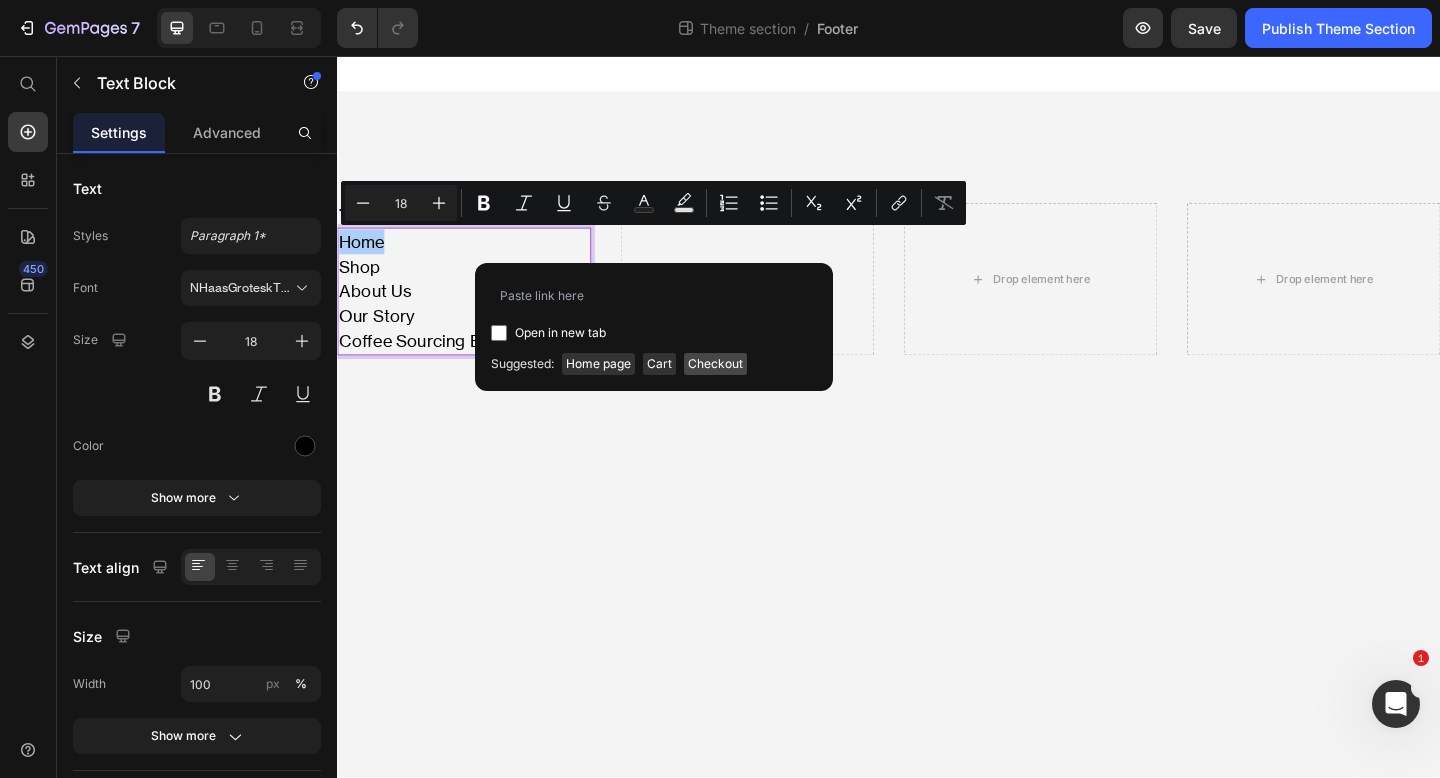 type on "/" 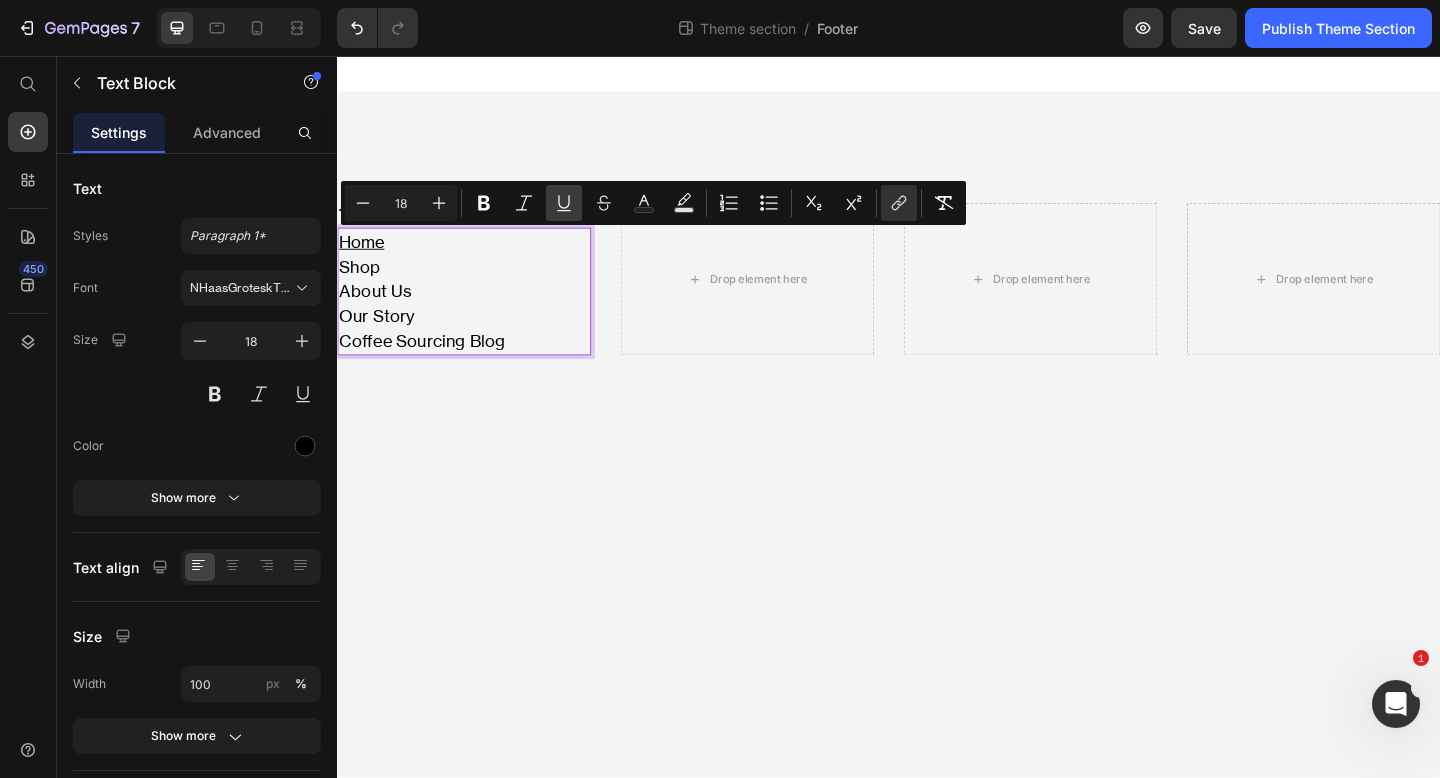 click 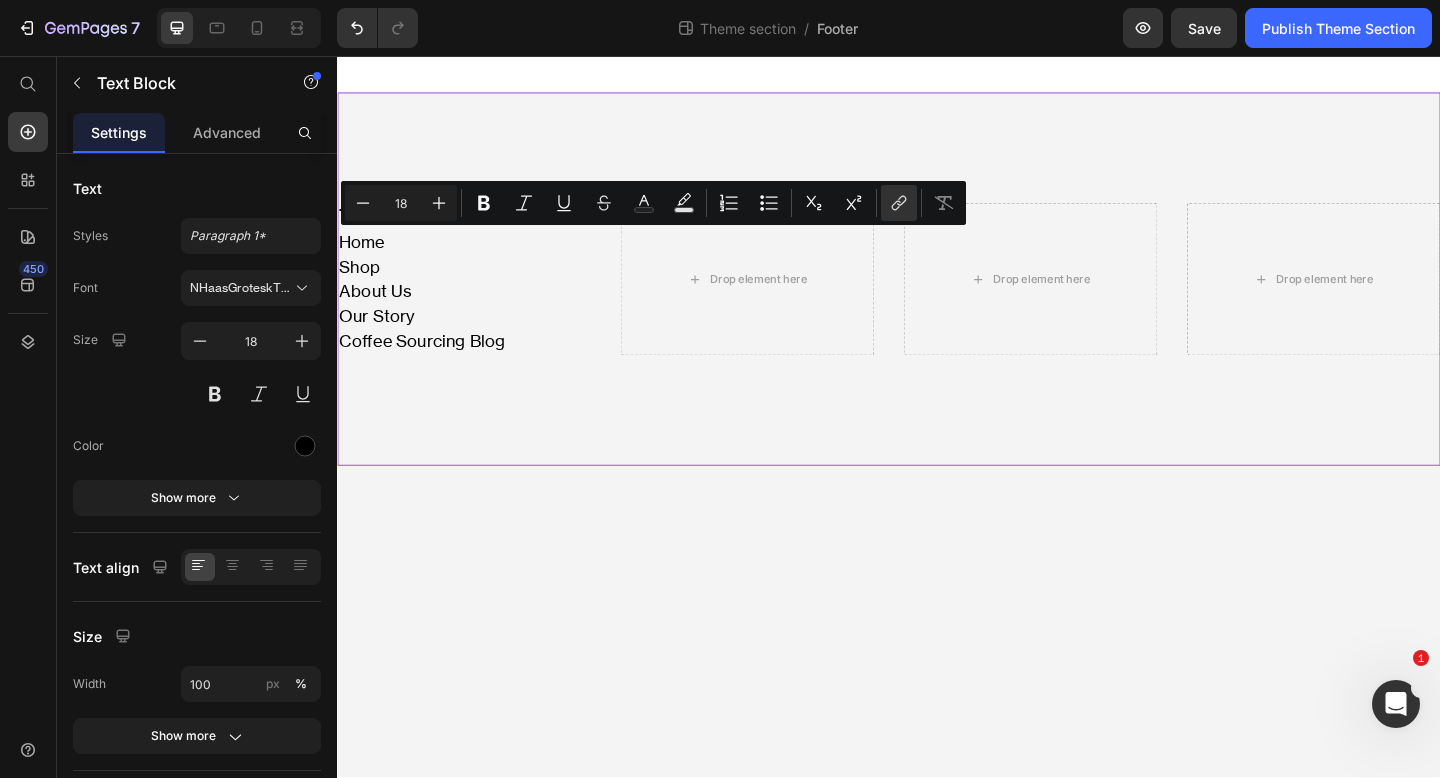 click on "The list of stuff Heading Home   Shop  About Us  Our Story  Coffee Sourcing Blog Text Block
Drop element here
Drop element here
Drop element here Row" at bounding box center (937, 299) 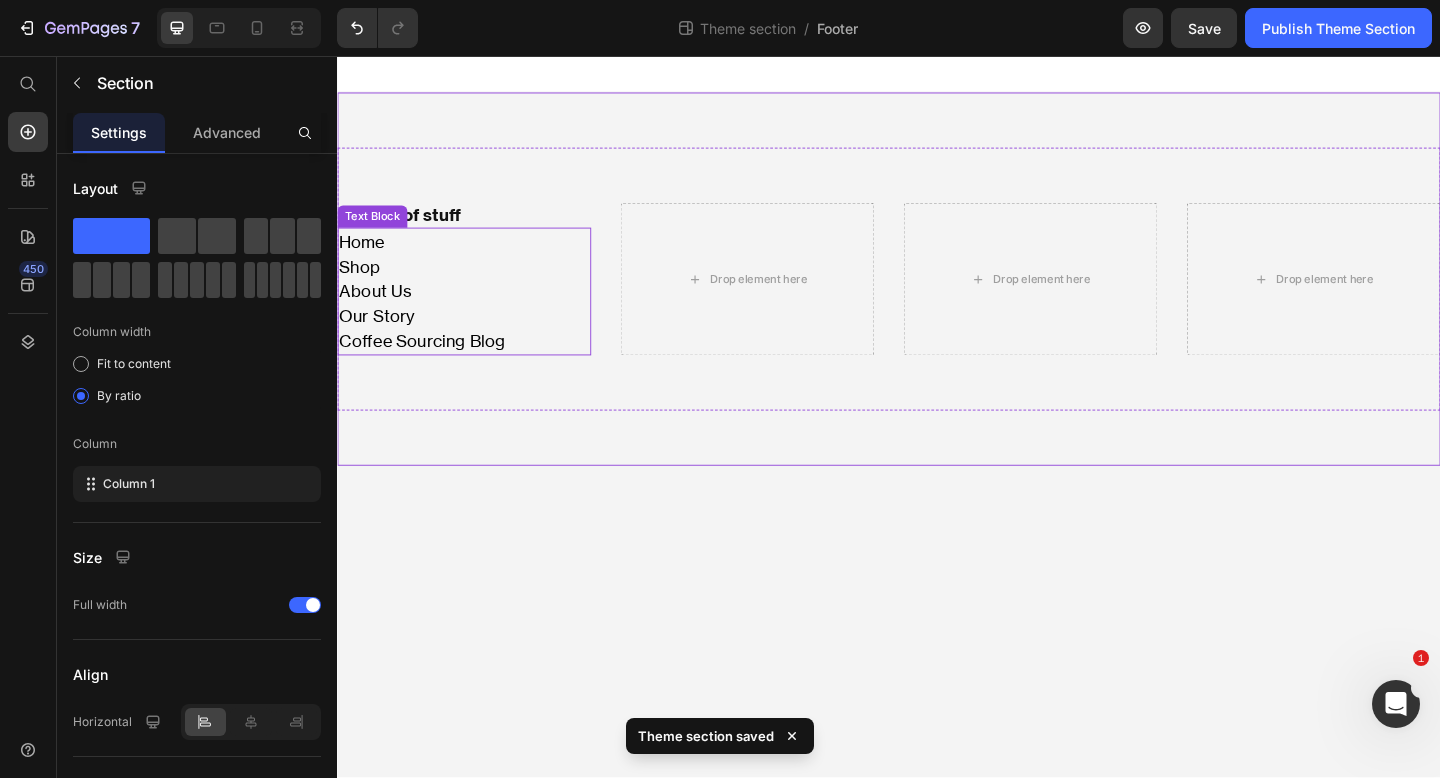 click on "Shop" at bounding box center (475, 285) 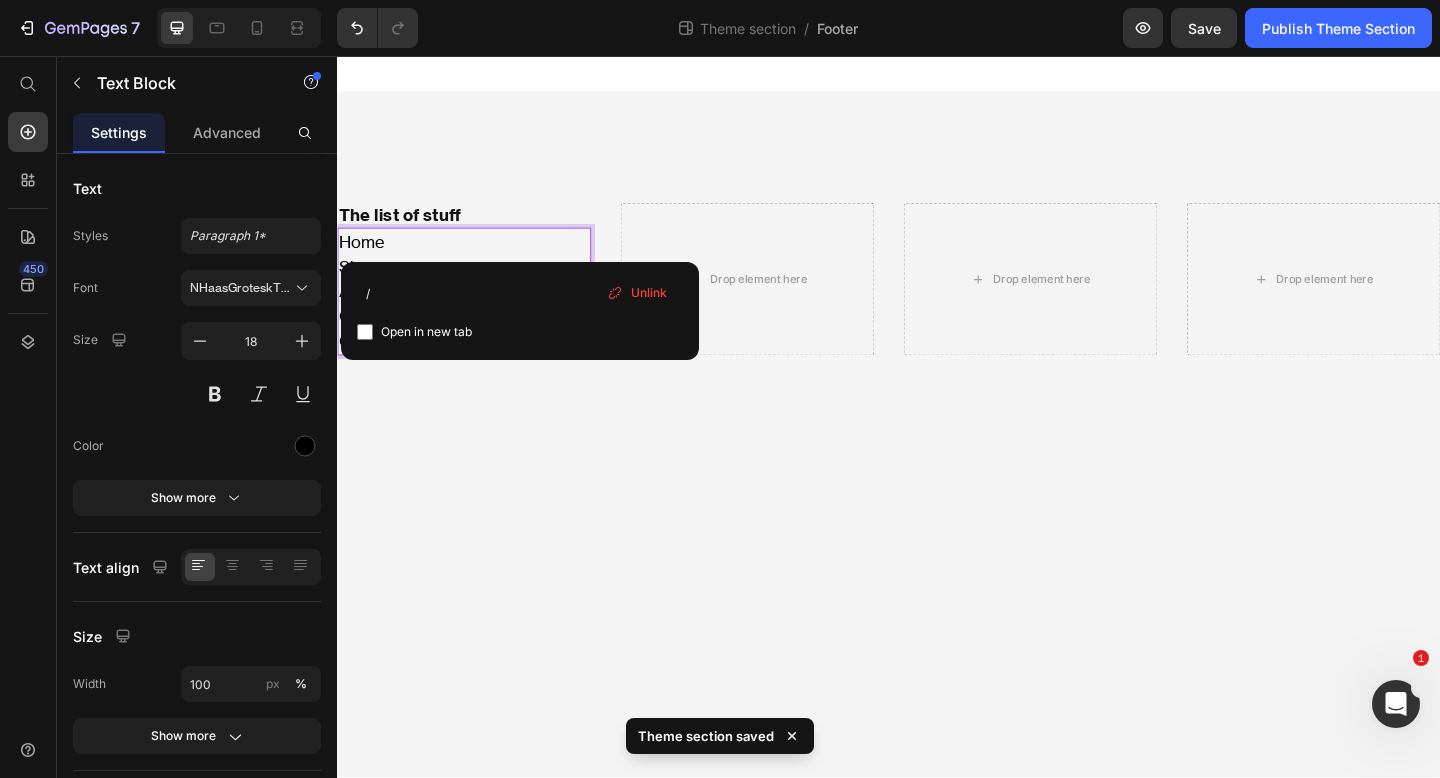 click on "Home" at bounding box center [475, 258] 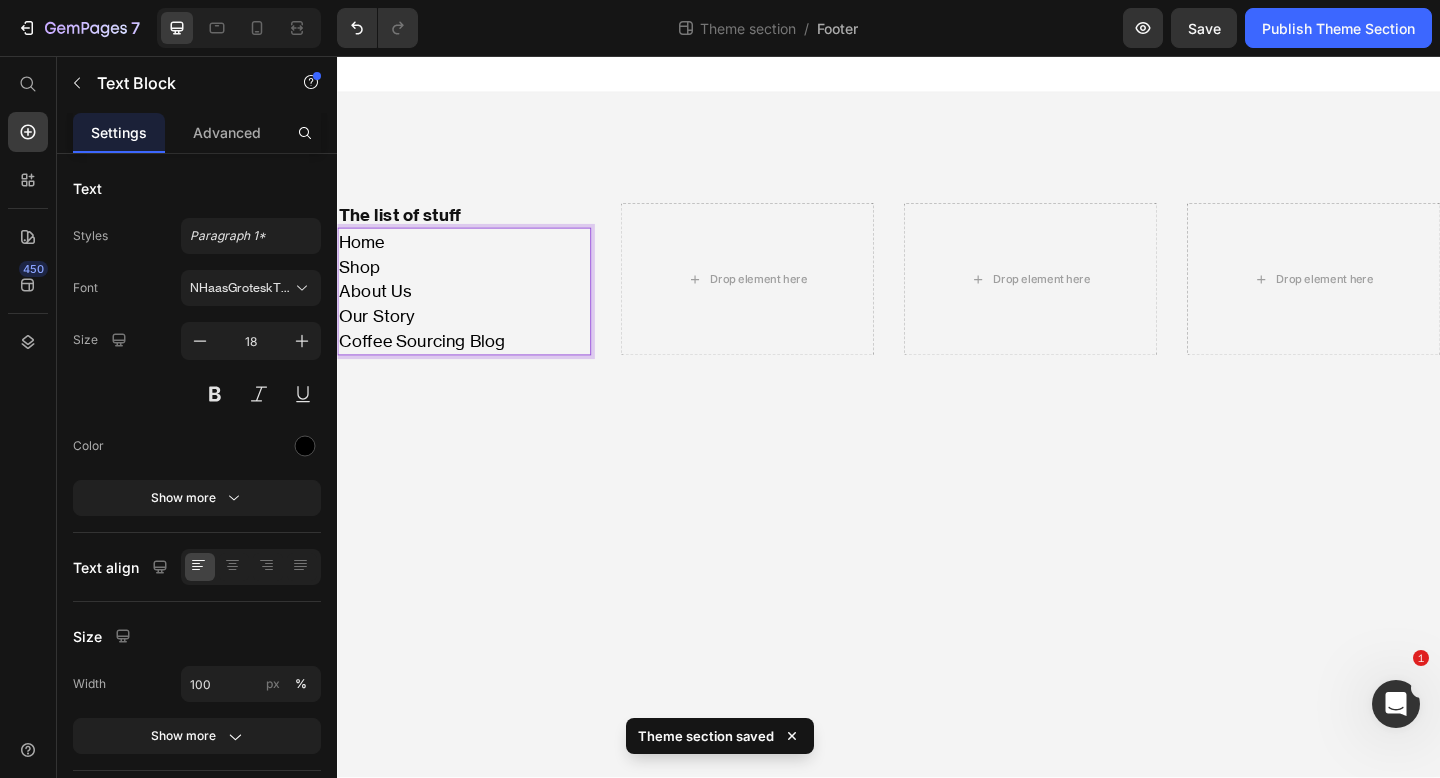 click on "Shop" at bounding box center [475, 285] 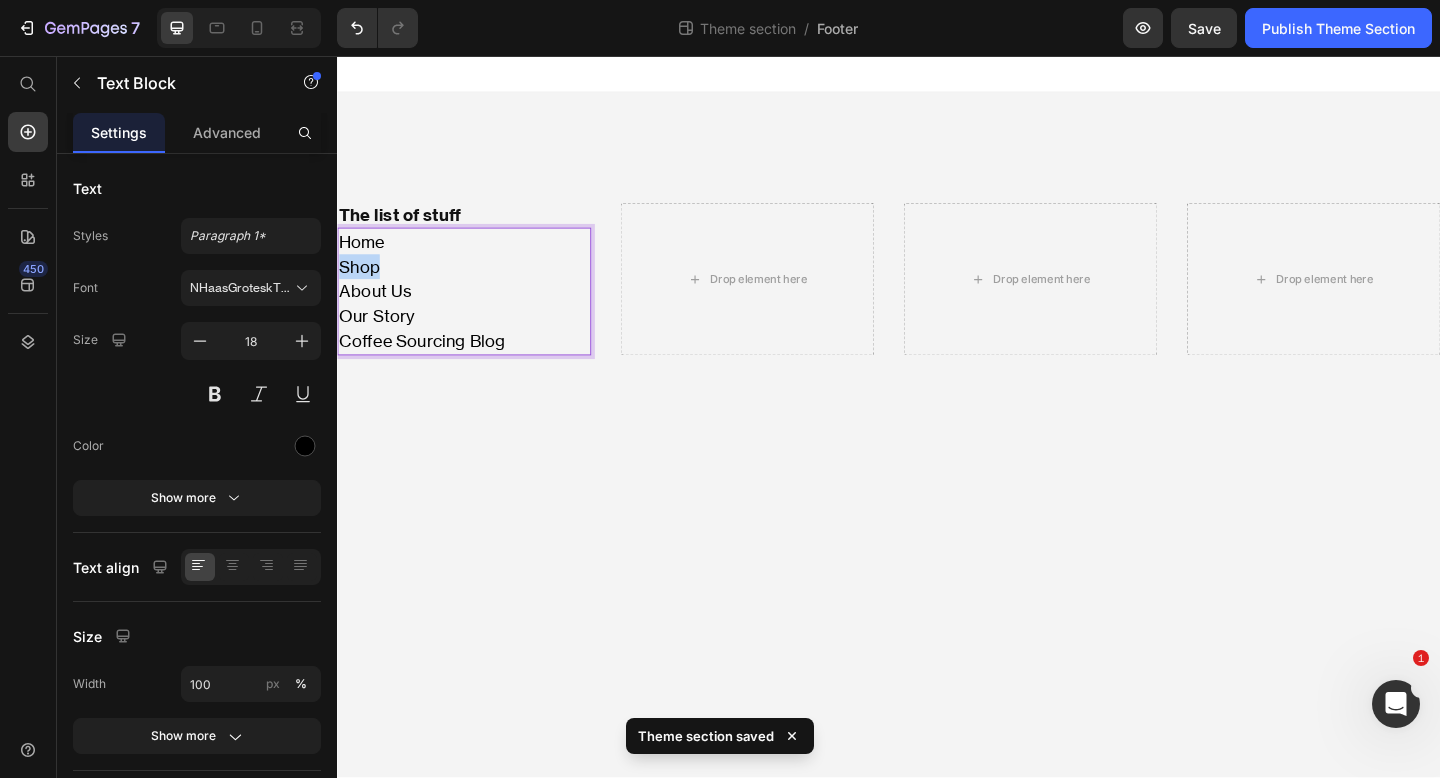 click on "Shop" at bounding box center (475, 285) 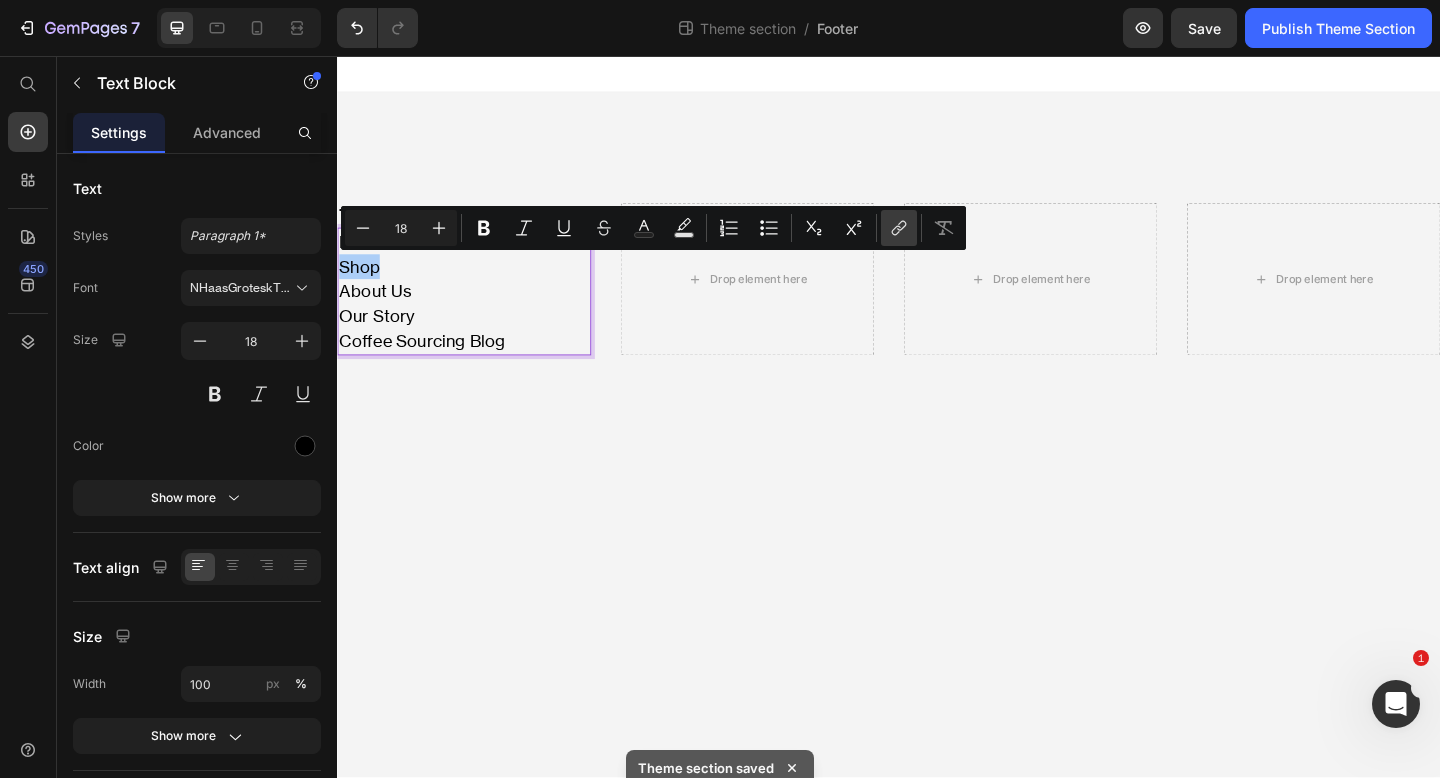 click on "link" at bounding box center (899, 228) 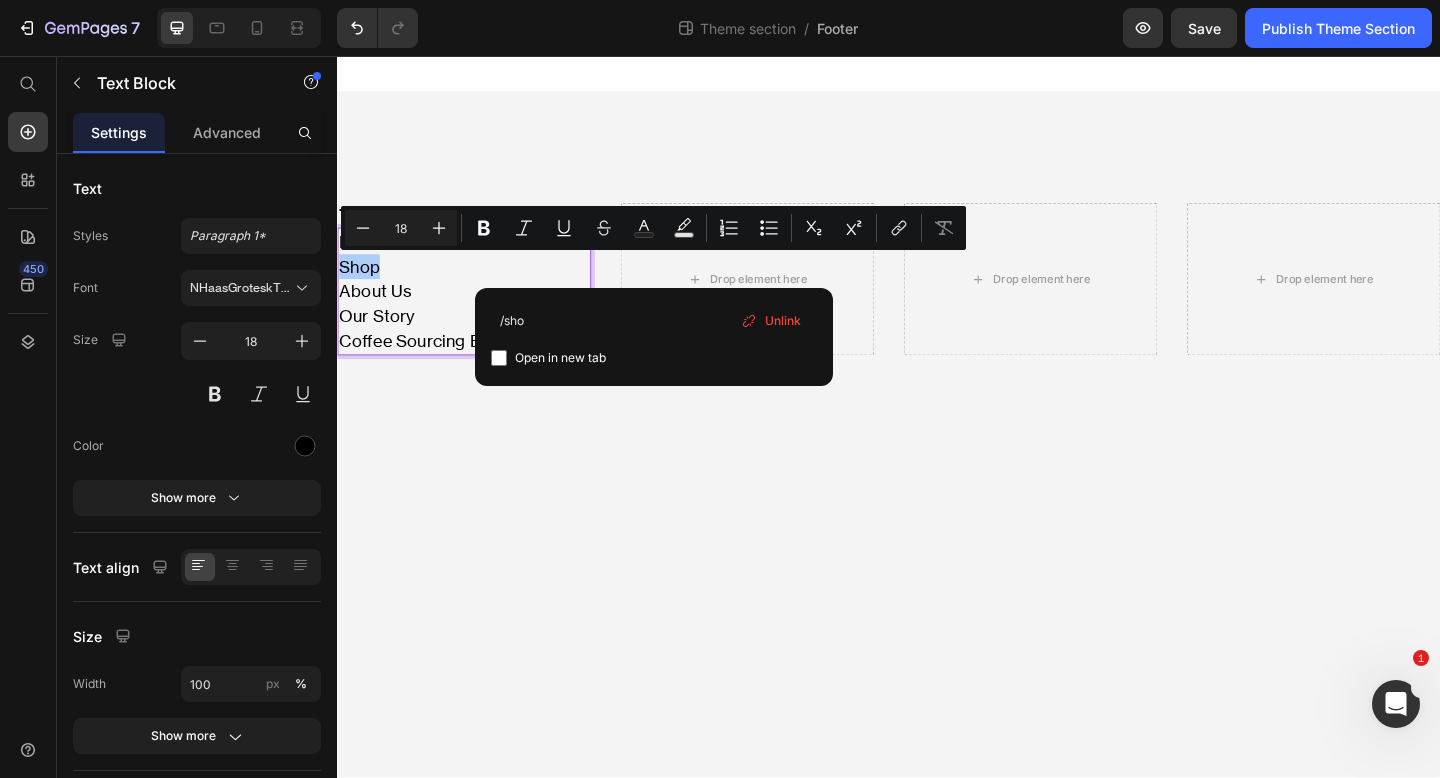 type on "/shop" 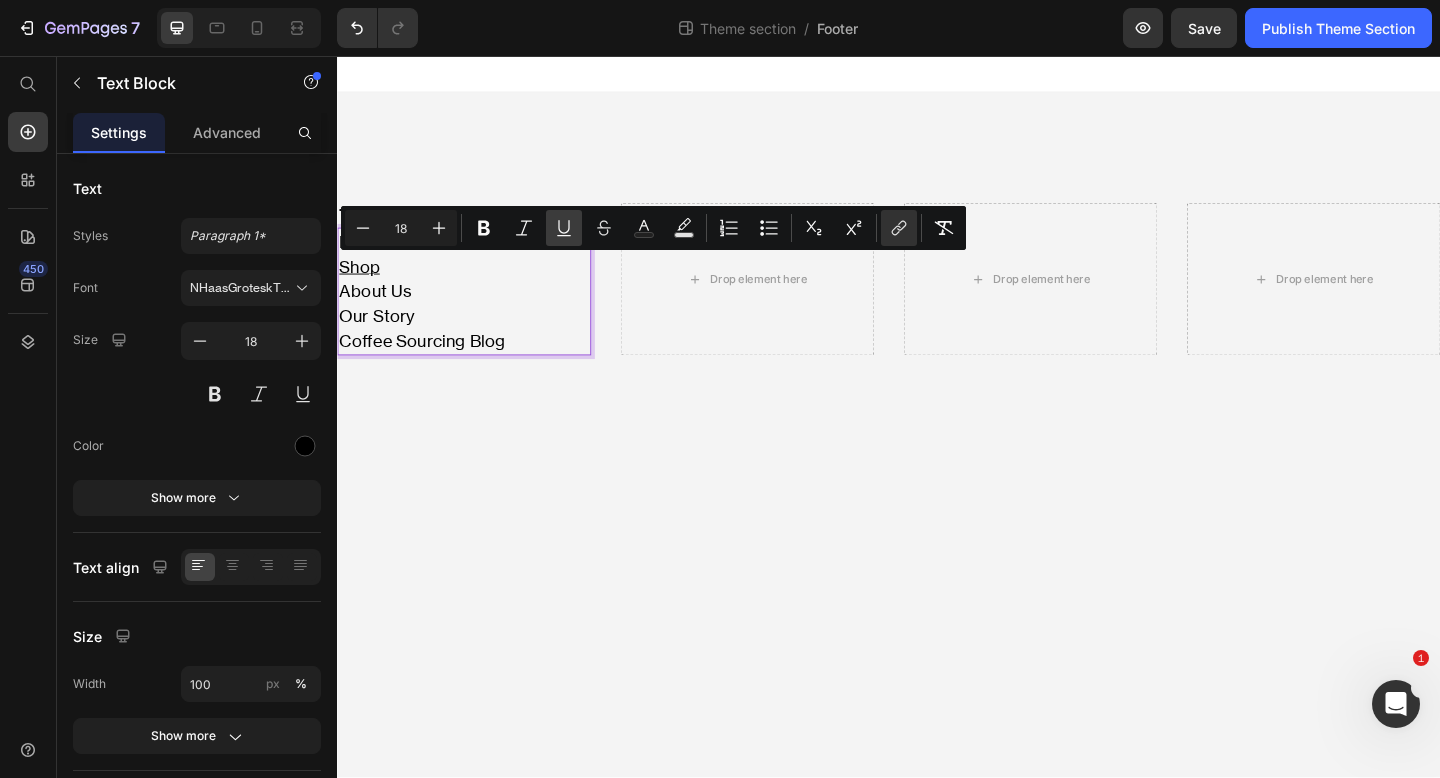 click 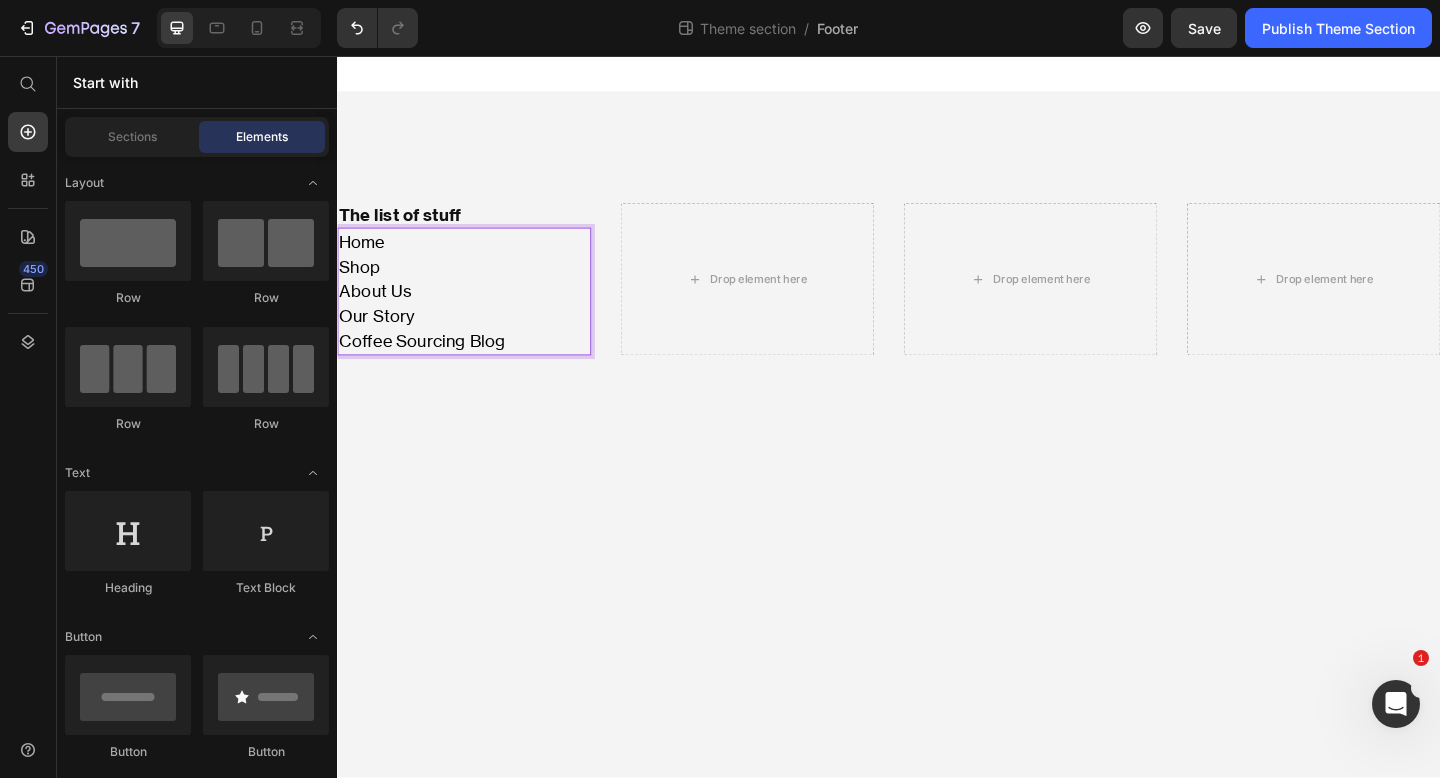 click on "The list of stuff Heading Home   Shop   About Us  Our Story  Coffee Sourcing Blog Text Block   0
Drop element here
Drop element here
Drop element here Row Root
Drag & drop element from sidebar or
Explore Library
Add section Choose templates inspired by CRO experts Generate layout from URL or image Add blank section then drag & drop elements" at bounding box center (937, 448) 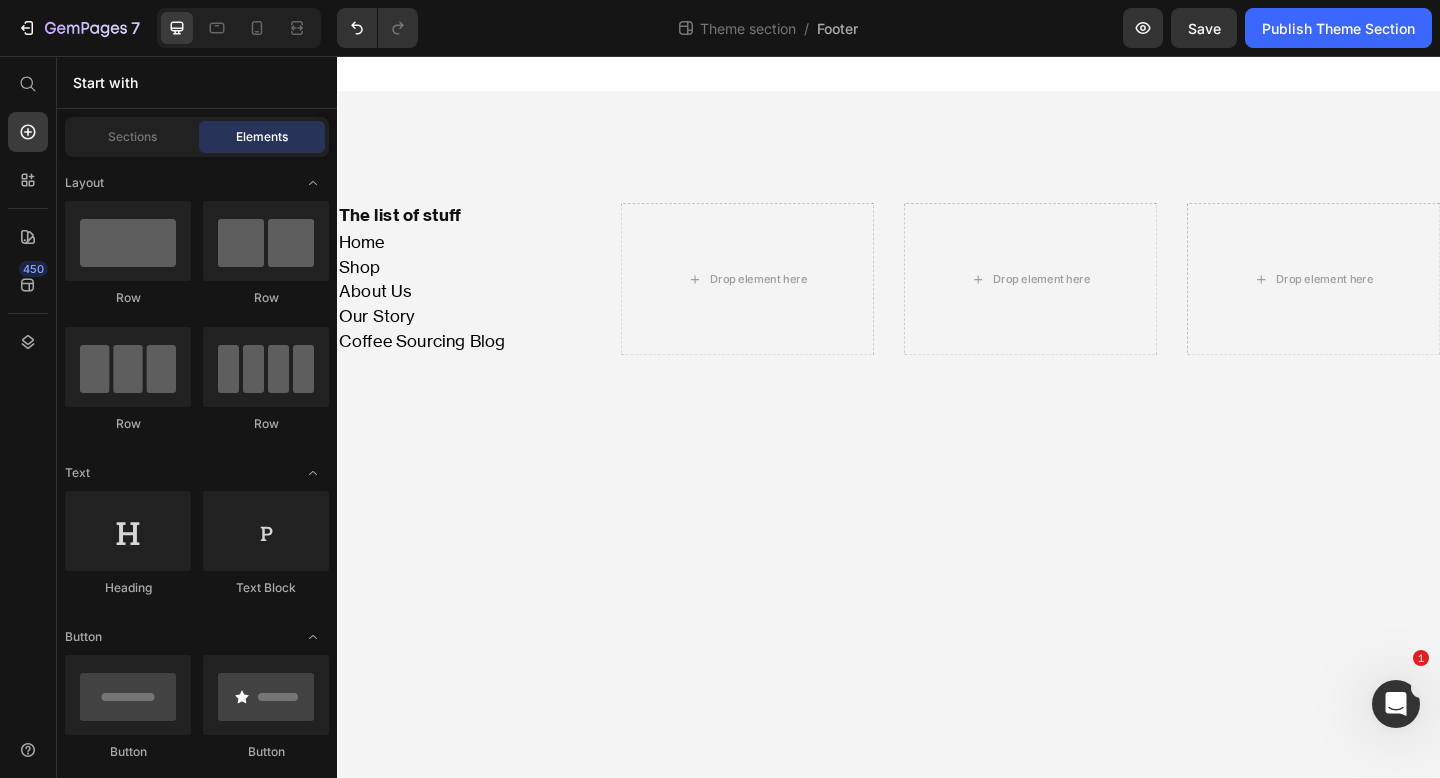 click on "The list of stuff Heading Home   Shop   About Us  Our Story  Coffee Sourcing Blog Text Block
Drop element here
Drop element here
Drop element here Row Root
Drag & drop element from sidebar or
Explore Library
Add section Choose templates inspired by CRO experts Generate layout from URL or image Add blank section then drag & drop elements" at bounding box center [937, 448] 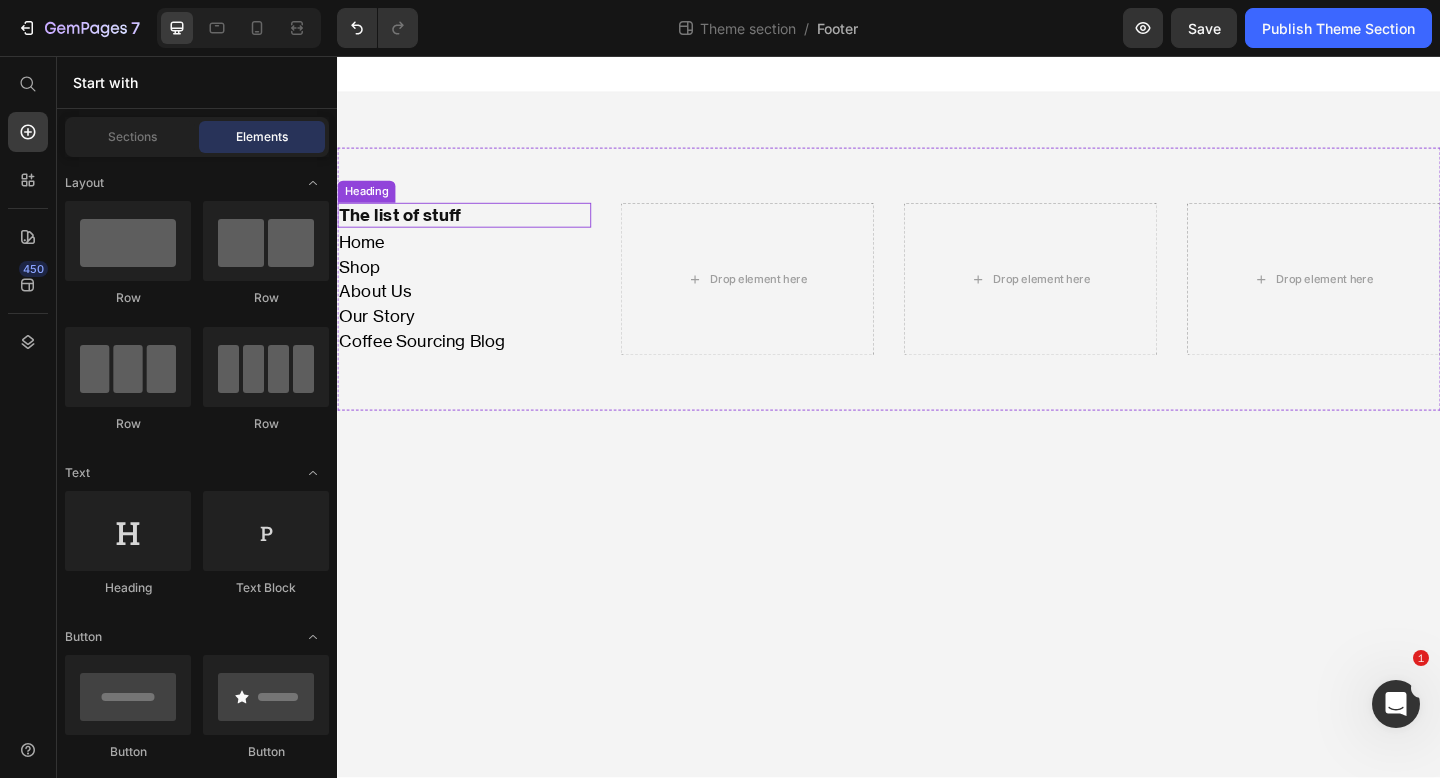 click on "The list of stuff" at bounding box center [475, 229] 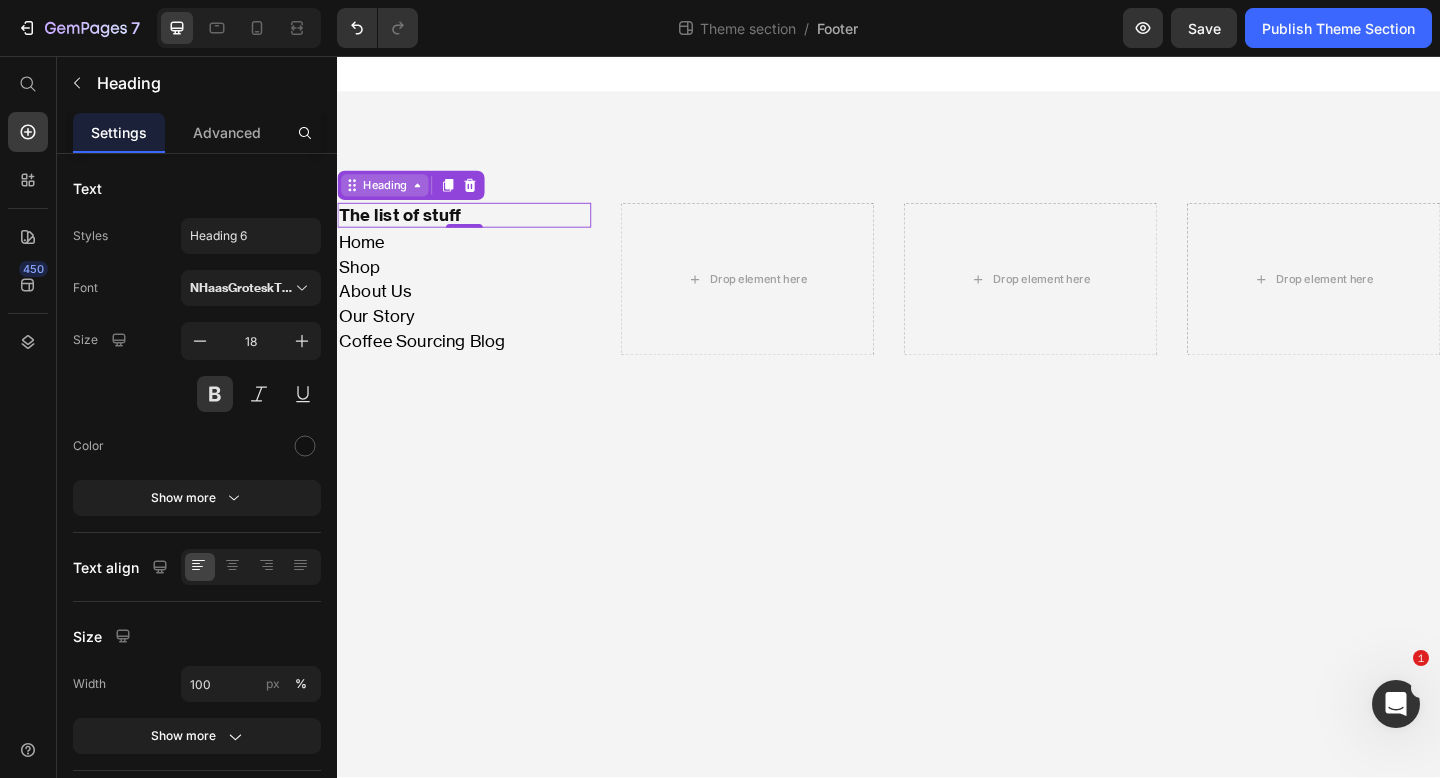 click on "Heading" at bounding box center [388, 197] 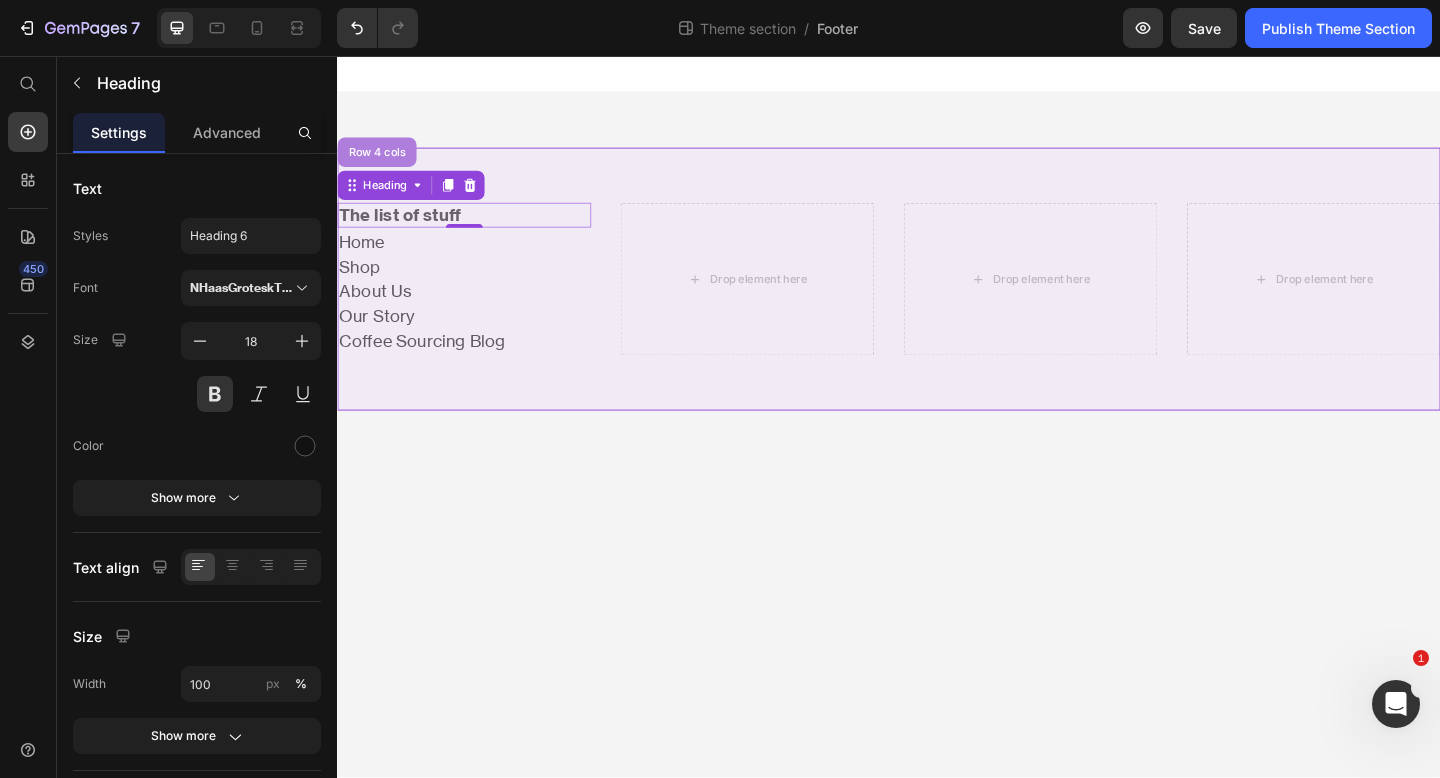 click on "Row 4 cols" at bounding box center (380, 161) 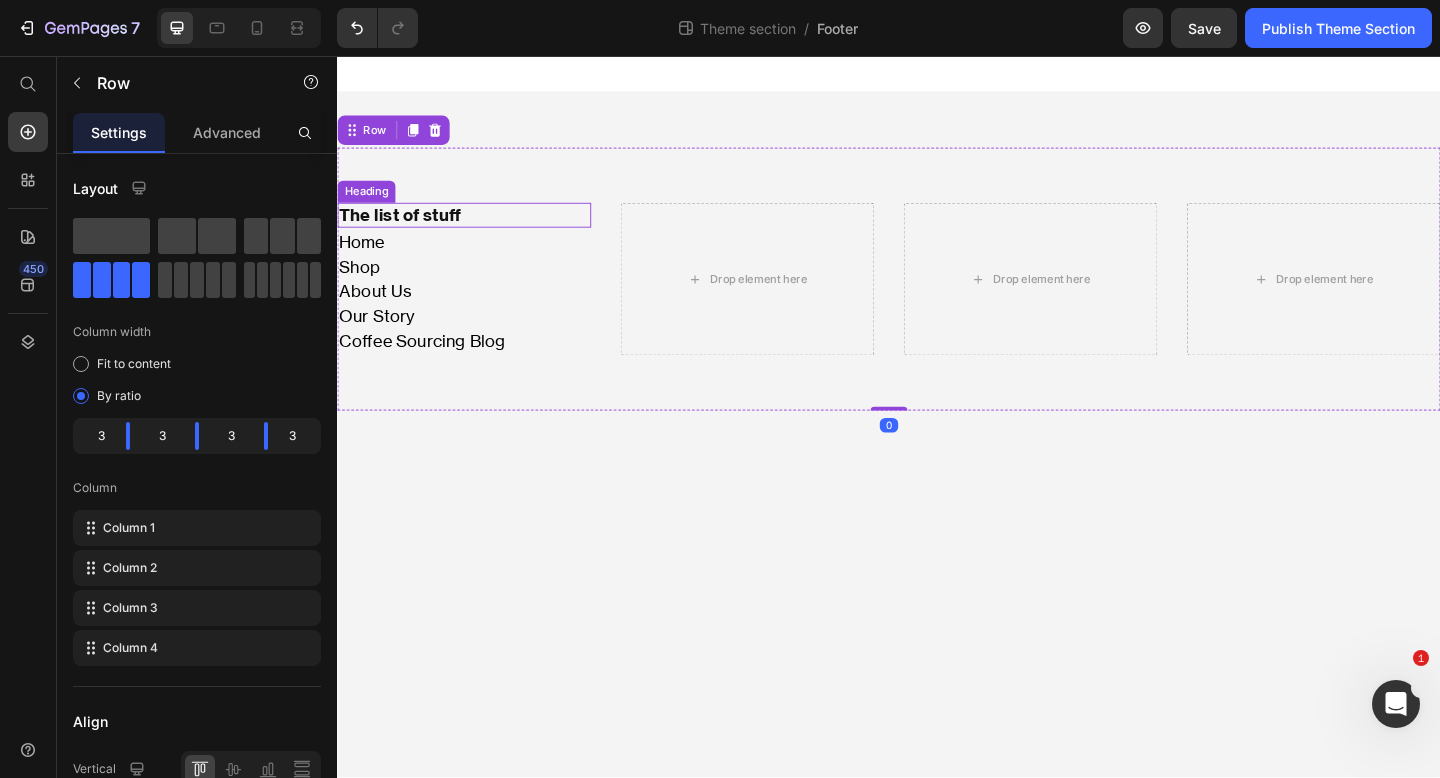 click on "The list of stuff" at bounding box center [475, 229] 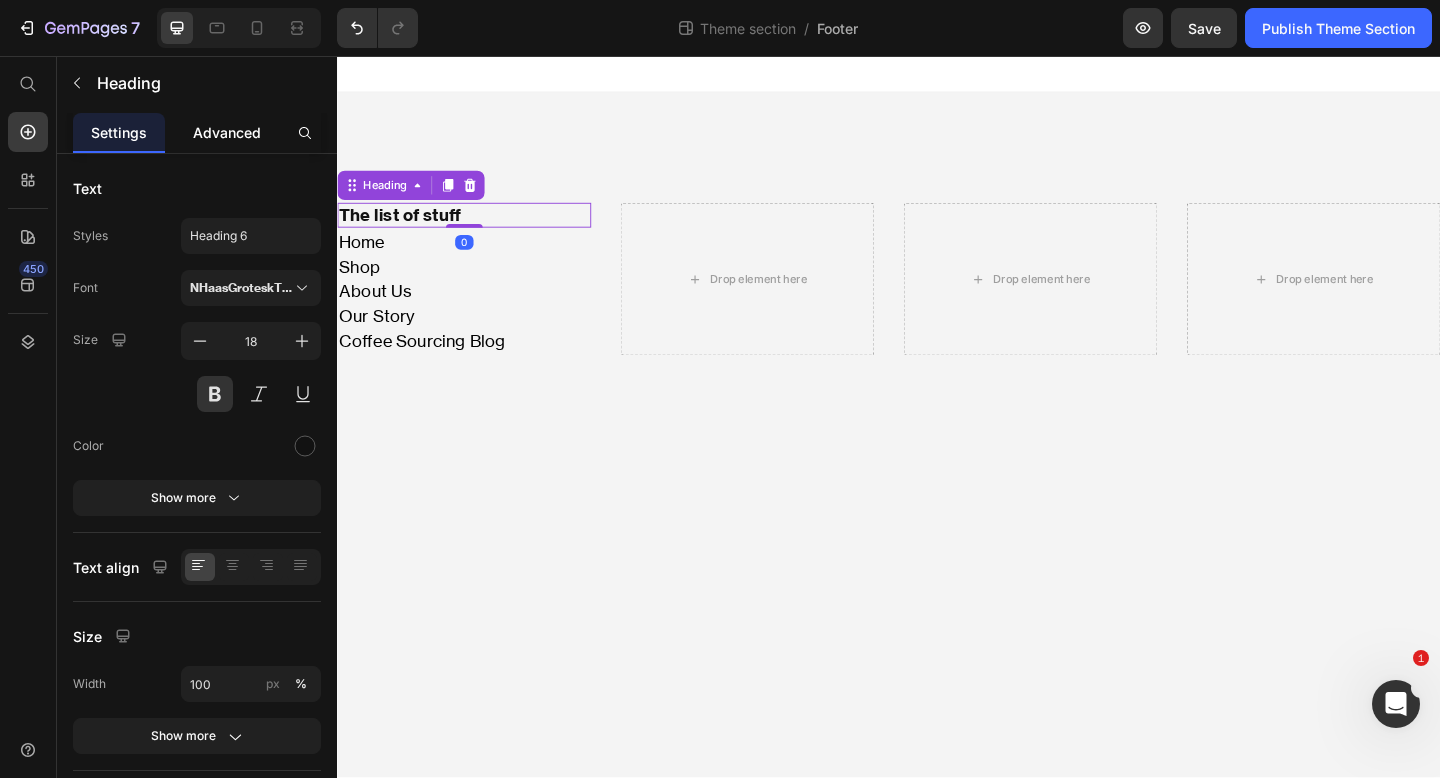 click on "Advanced" at bounding box center (227, 132) 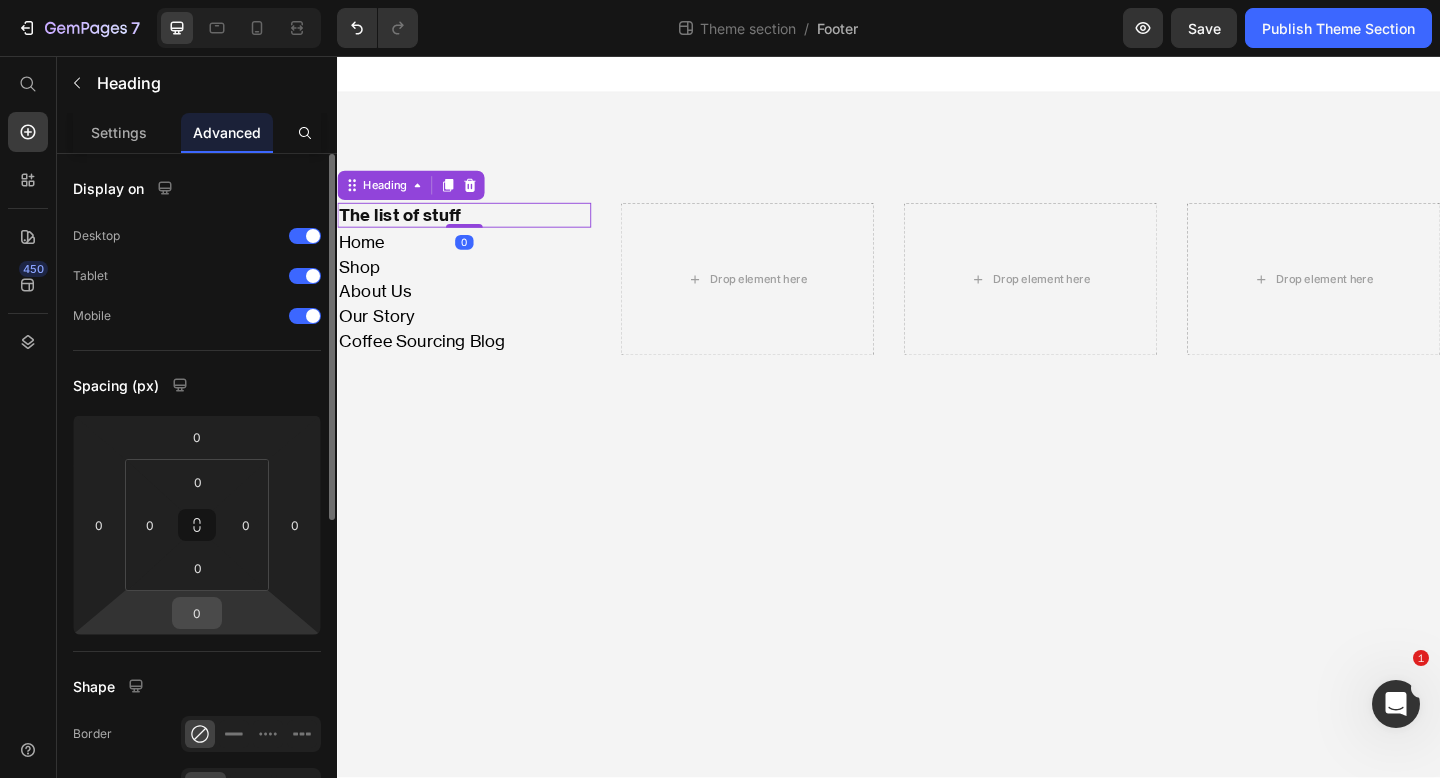 click on "0" at bounding box center [197, 613] 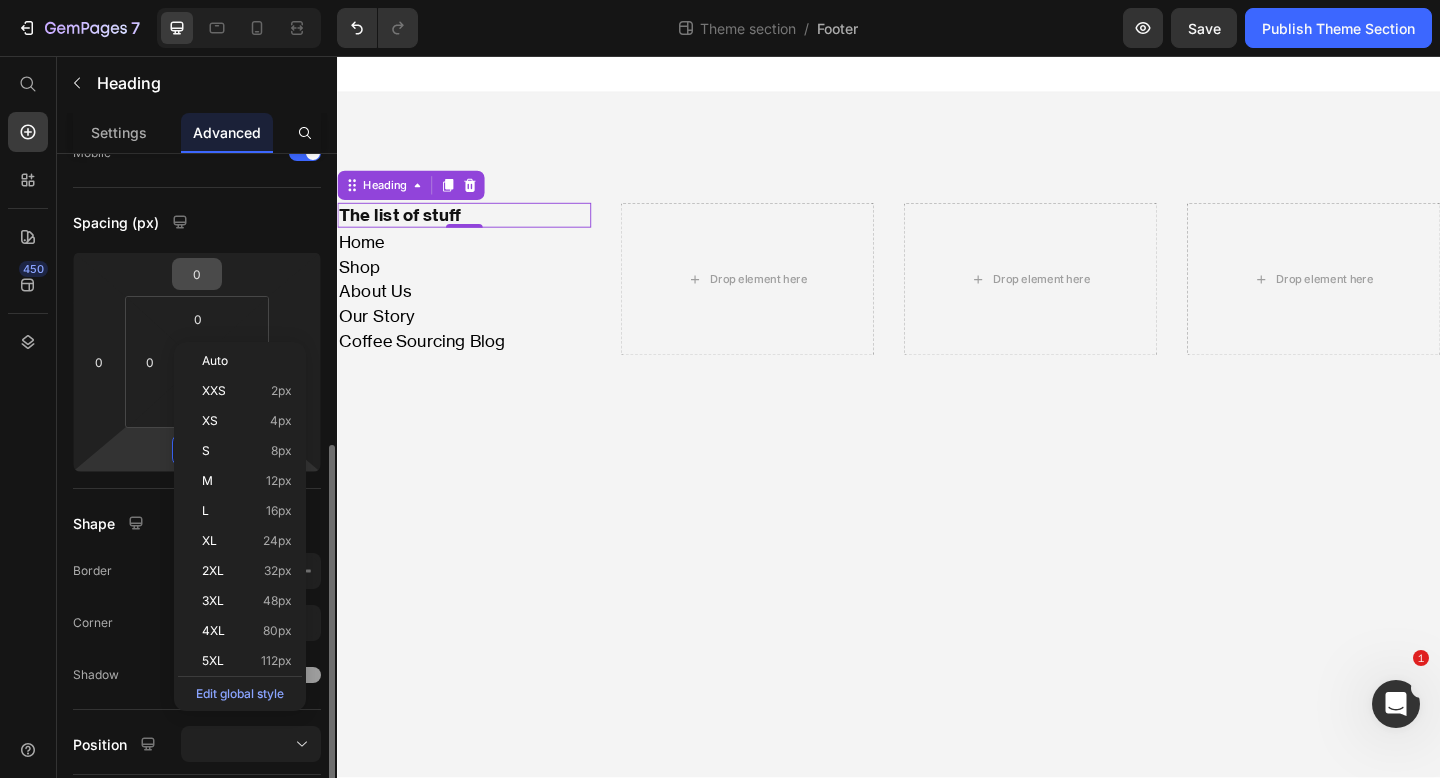 scroll, scrollTop: 295, scrollLeft: 0, axis: vertical 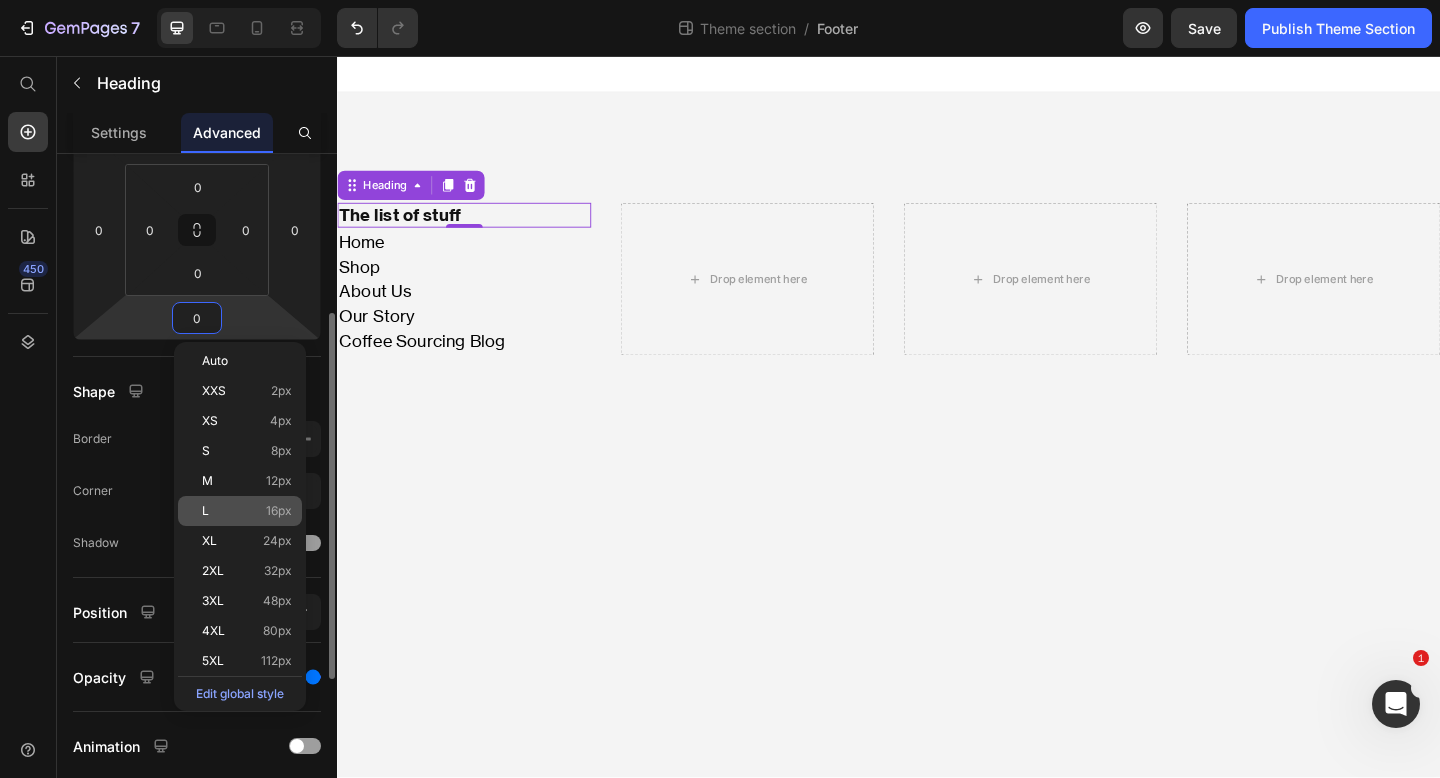 click on "L 16px" at bounding box center [247, 511] 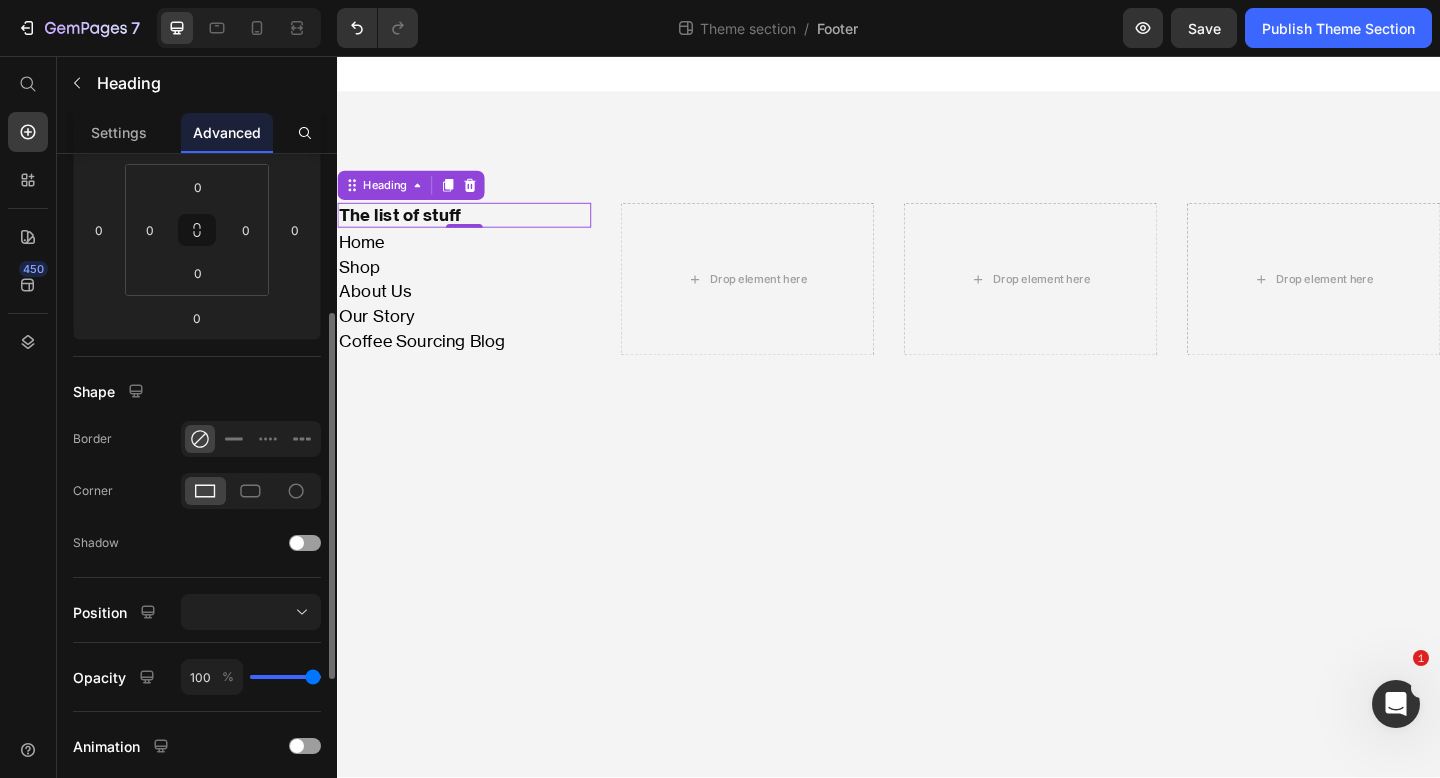 type on "16" 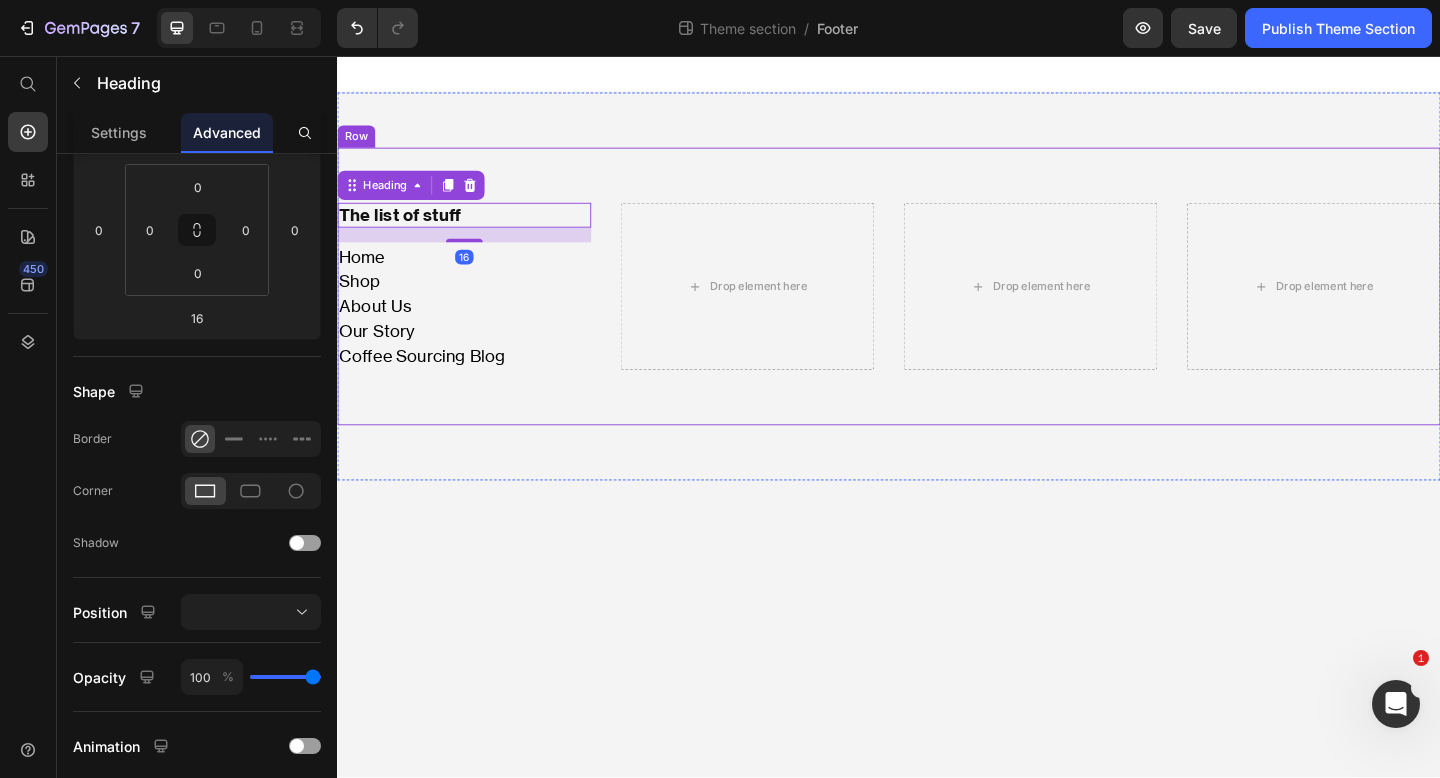 click on "The list of stuff Heading   16 Home   Shop   About Us  Our Story  Coffee Sourcing Blog Text Block
Drop element here
Drop element here
Drop element here Row" at bounding box center [937, 307] 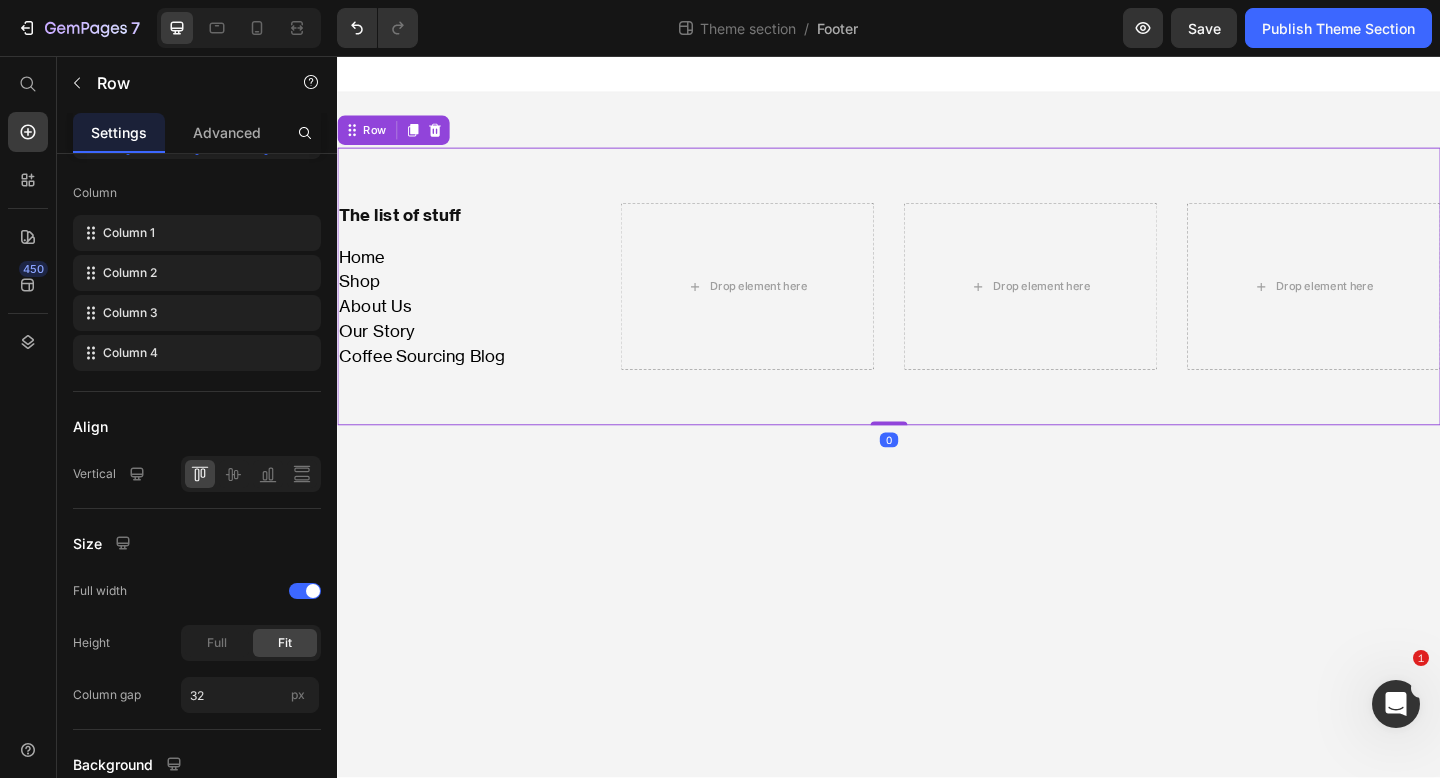 scroll, scrollTop: 0, scrollLeft: 0, axis: both 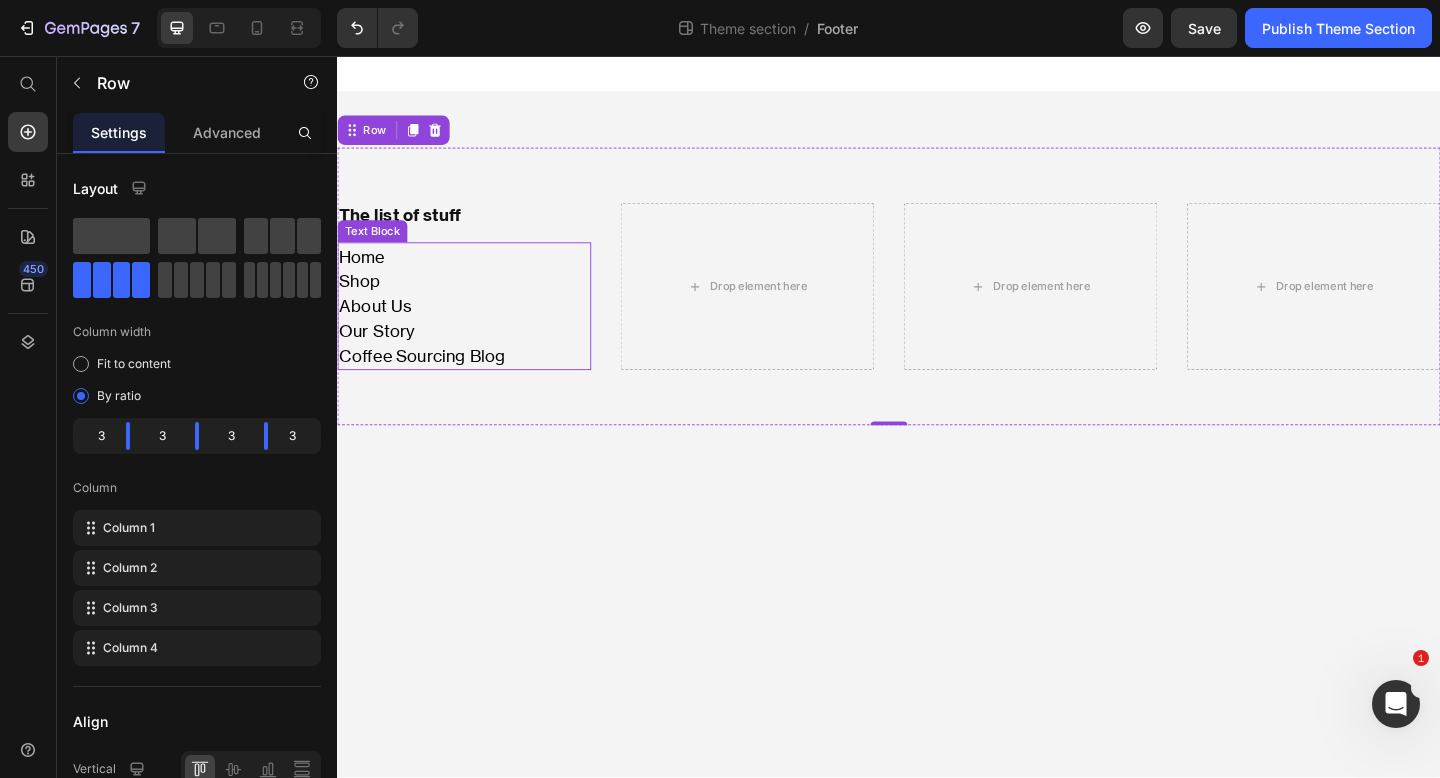 click on "Shop" at bounding box center [475, 301] 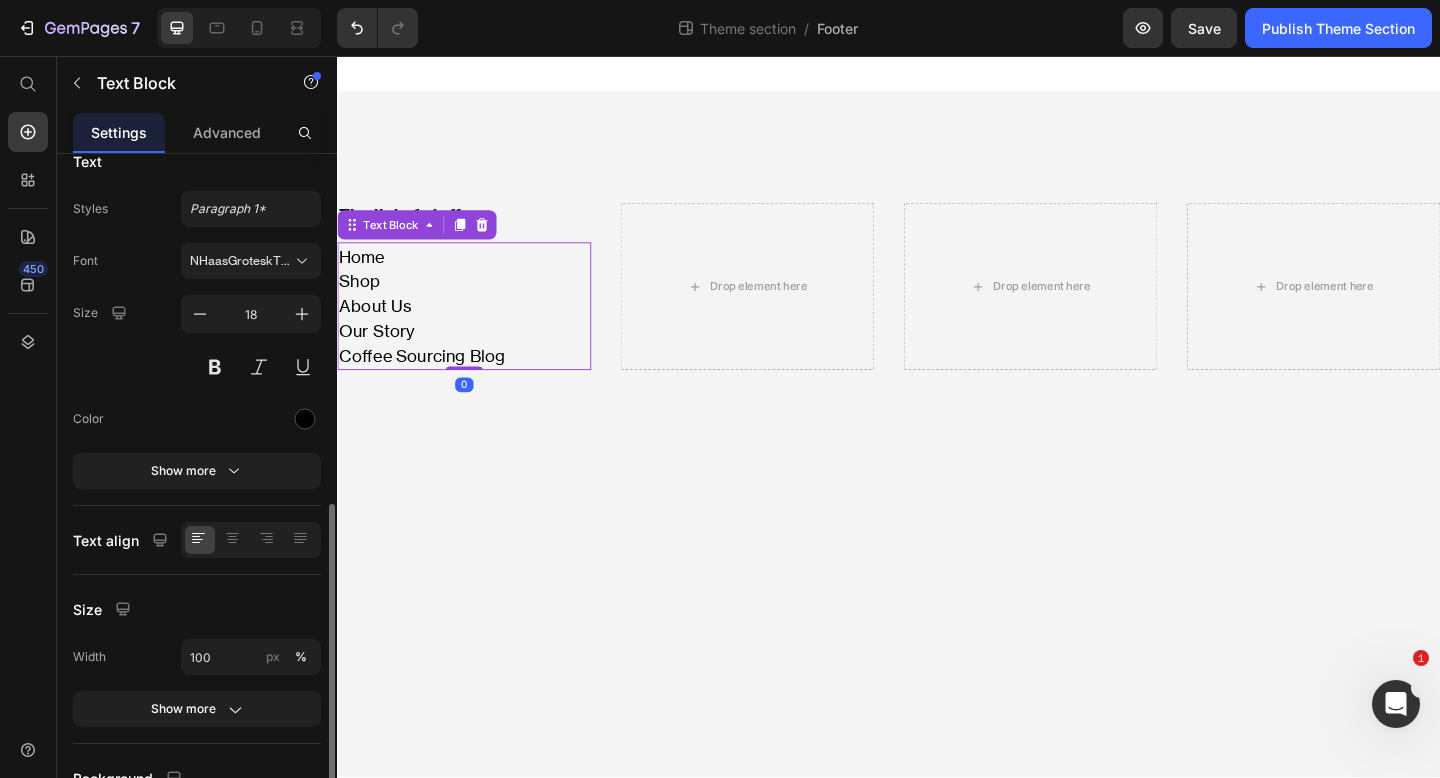 scroll, scrollTop: 214, scrollLeft: 0, axis: vertical 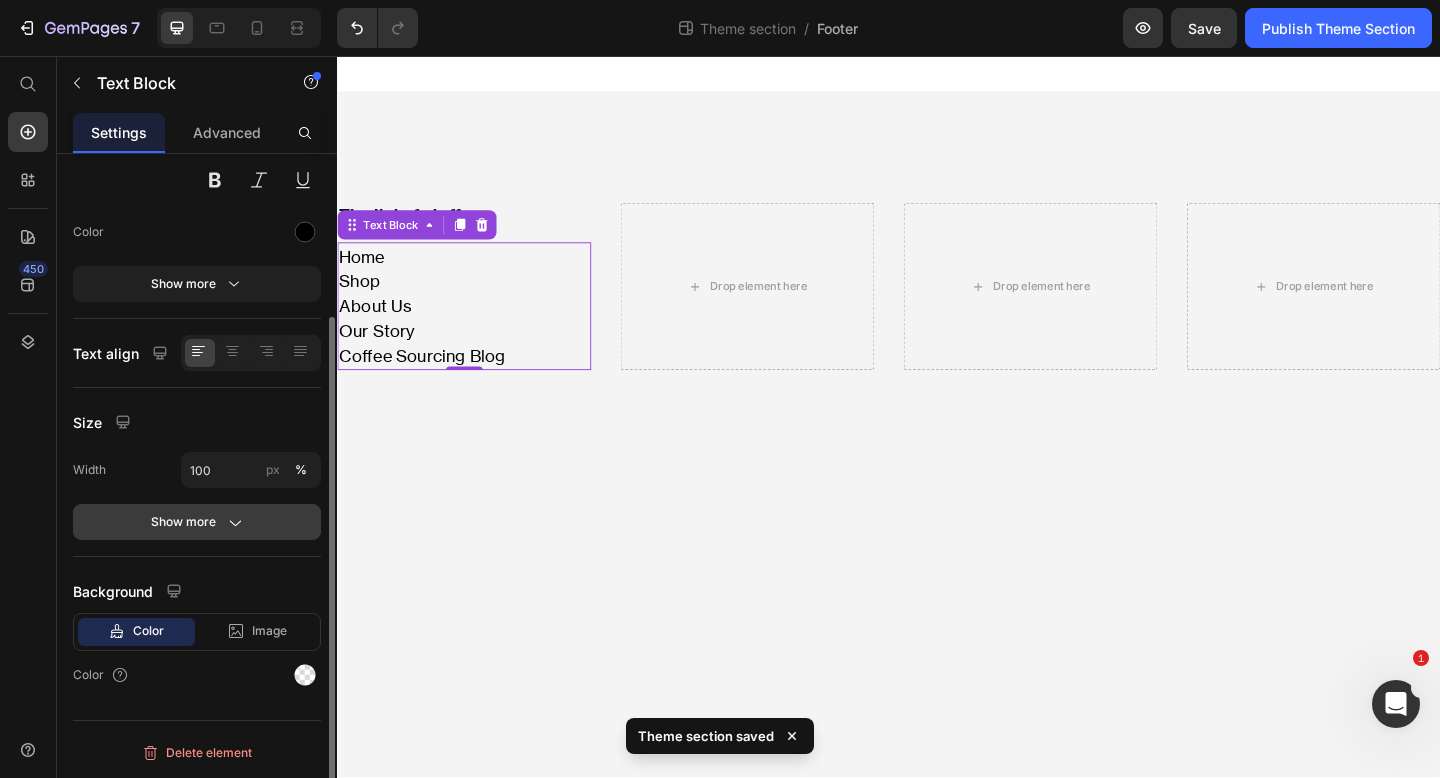 click on "Show more" at bounding box center (197, 522) 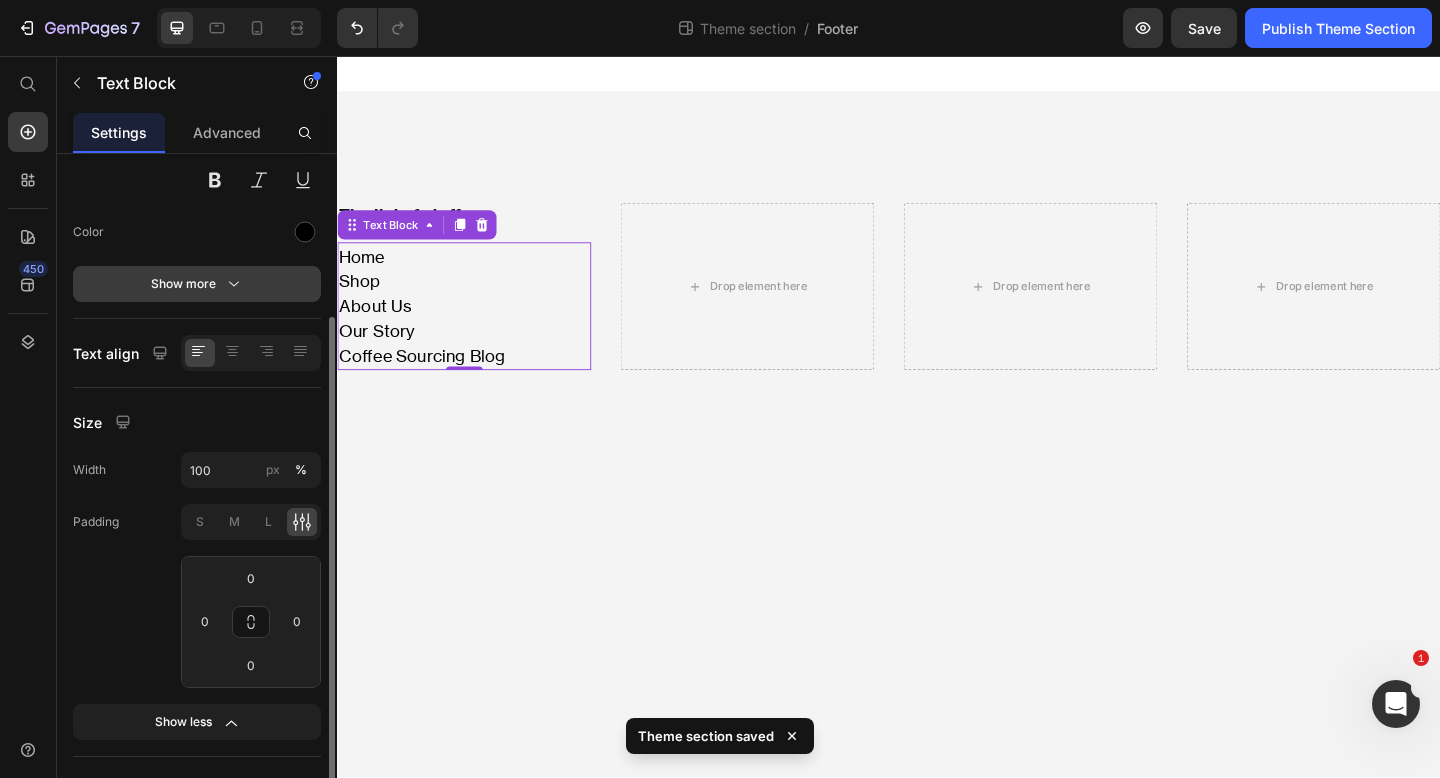click 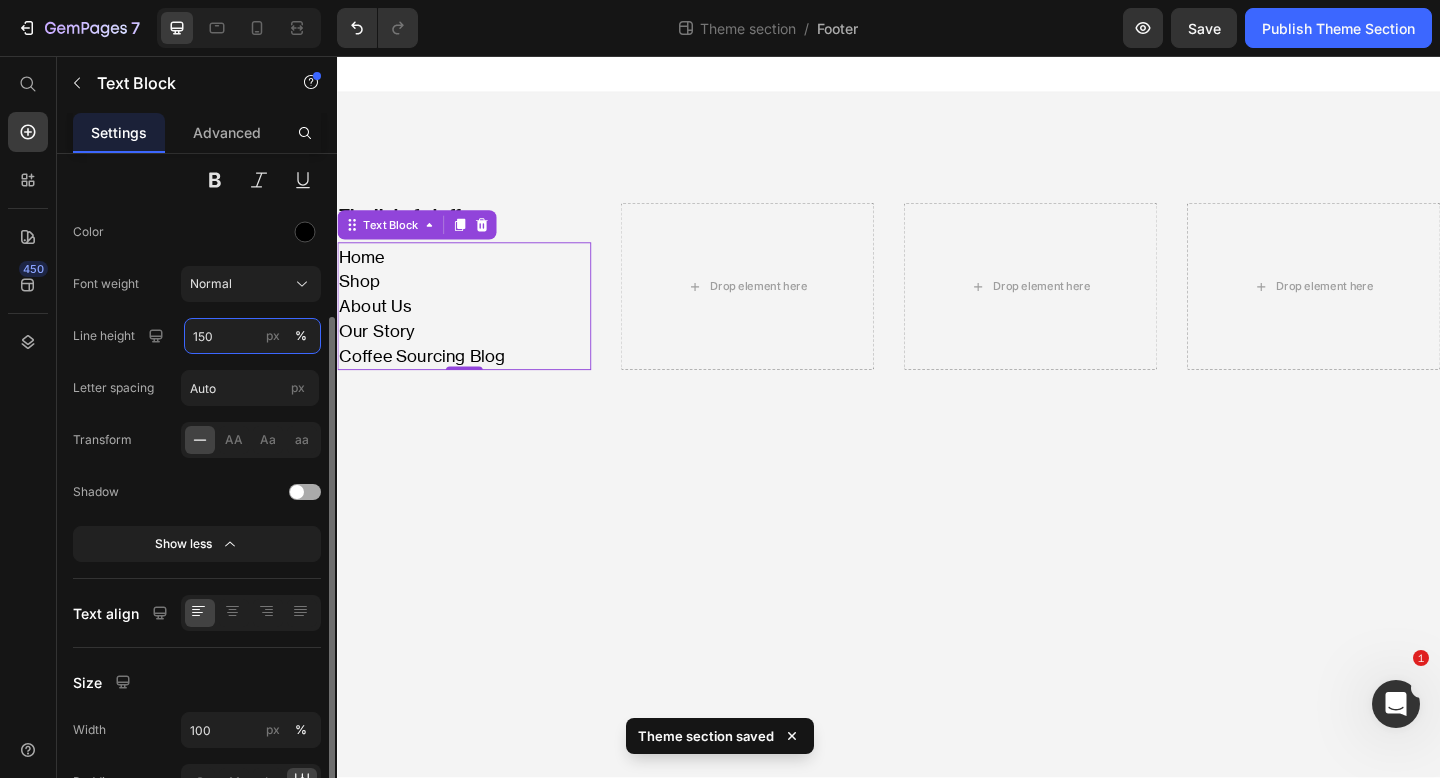click on "150" at bounding box center [252, 336] 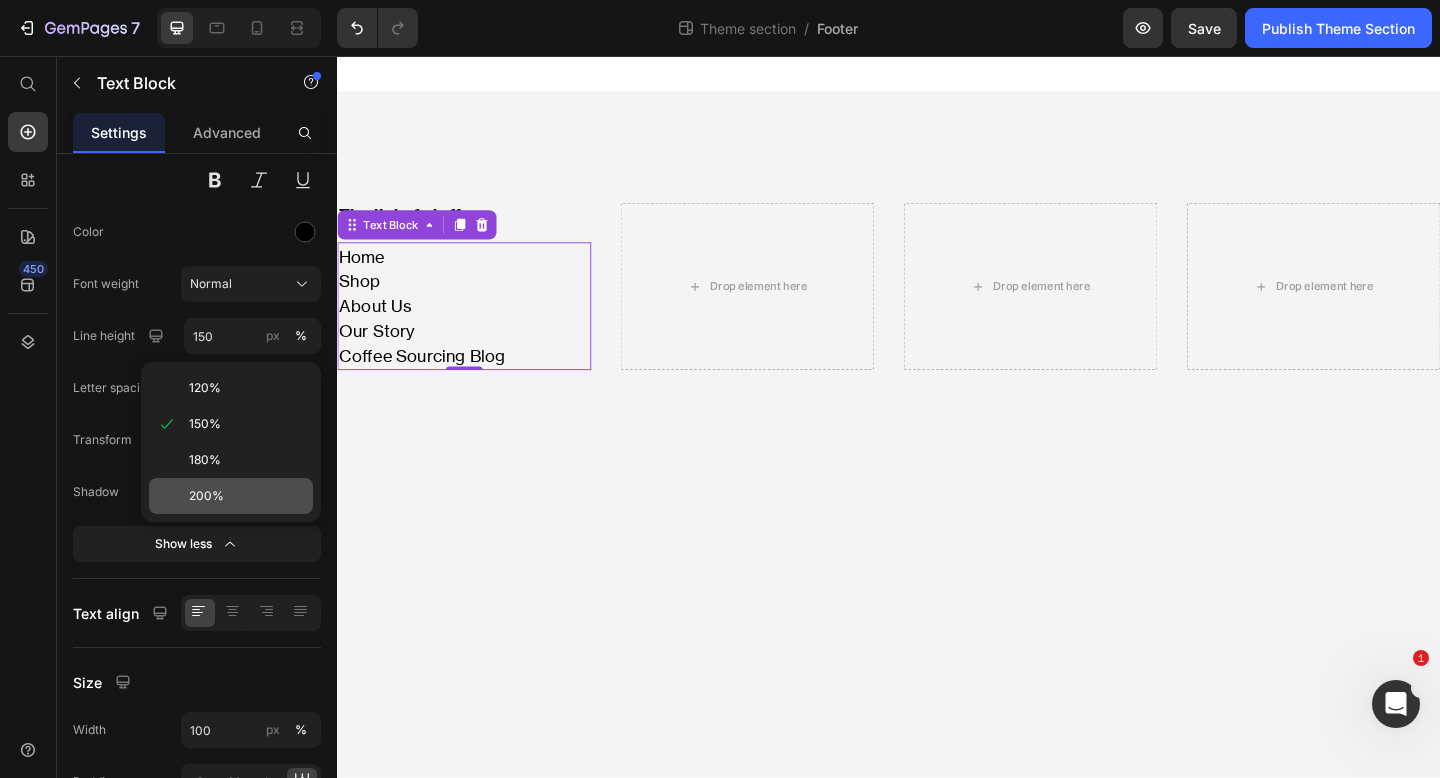 click on "200%" 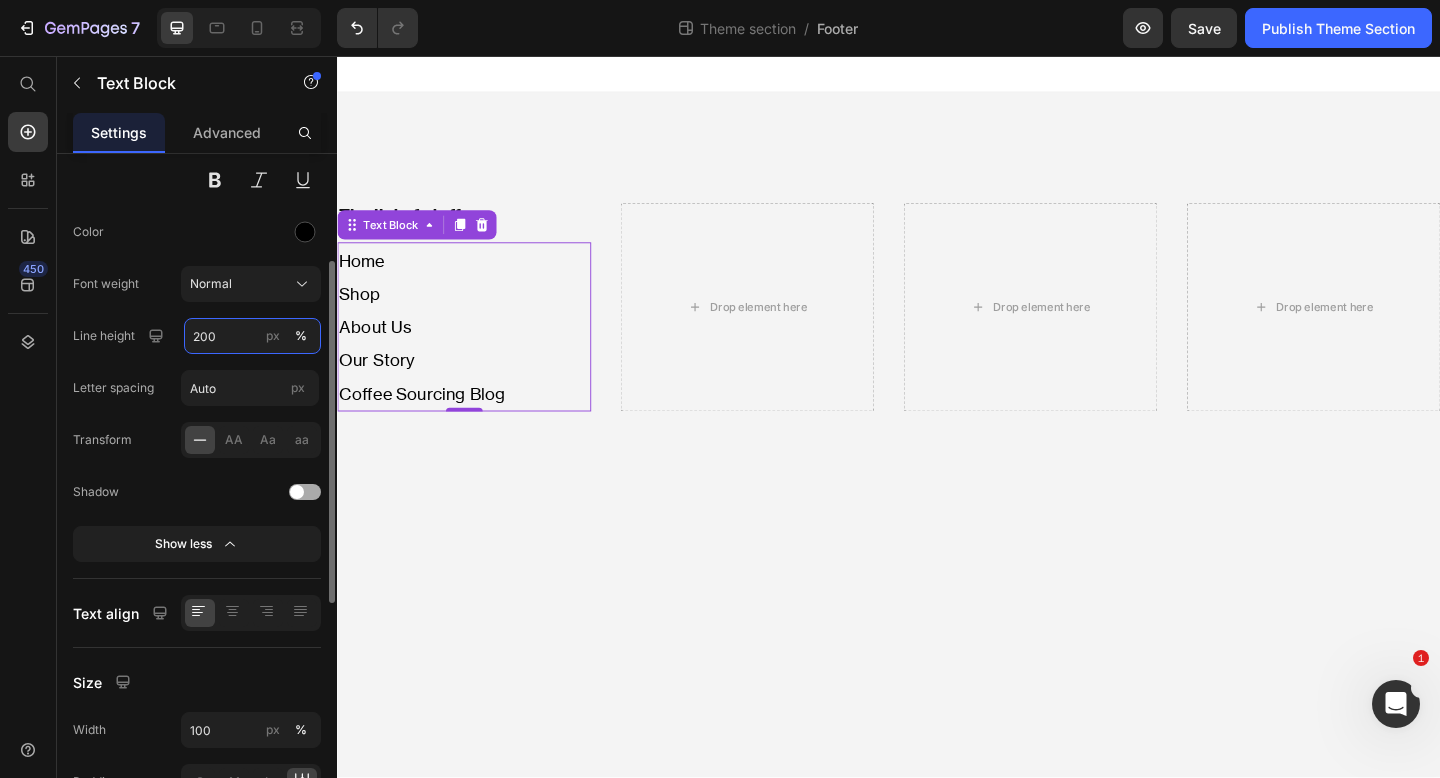 click on "200" at bounding box center (252, 336) 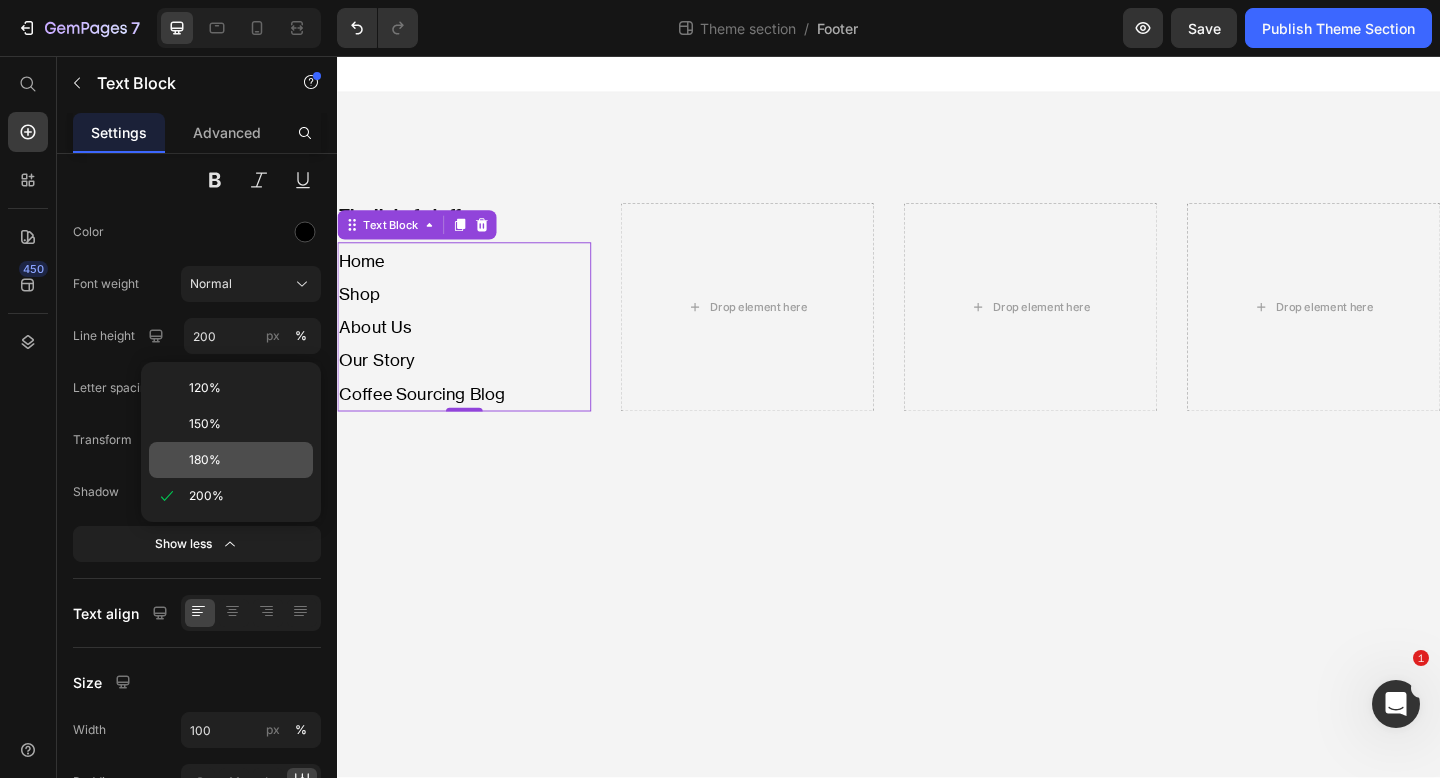 click on "180%" 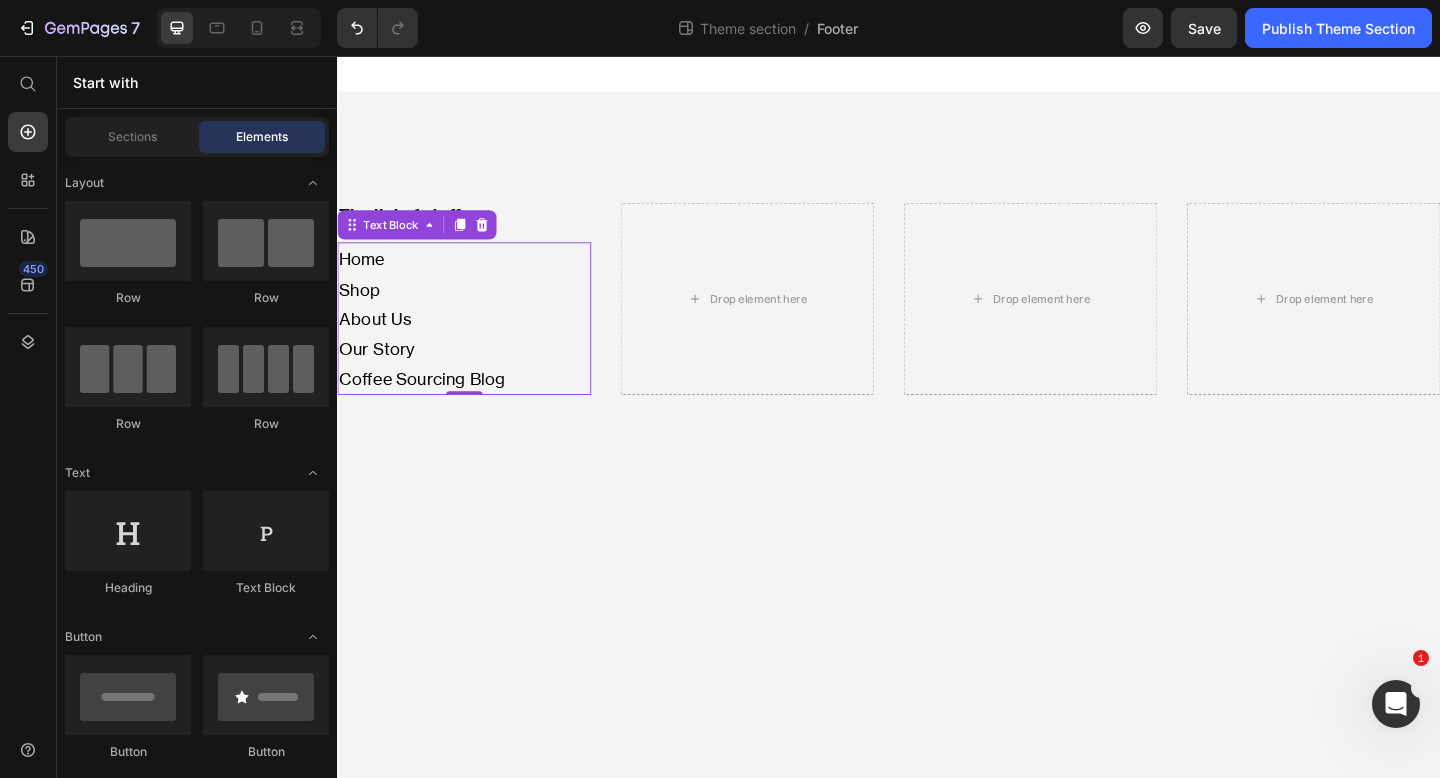 click on "The list of stuff Heading Home   Shop   About Us  Our Story  Coffee Sourcing Blog Text Block   0
Drop element here
Drop element here
Drop element here Row Root
Drag & drop element from sidebar or
Explore Library
Add section Choose templates inspired by CRO experts Generate layout from URL or image Add blank section then drag & drop elements" at bounding box center [937, 448] 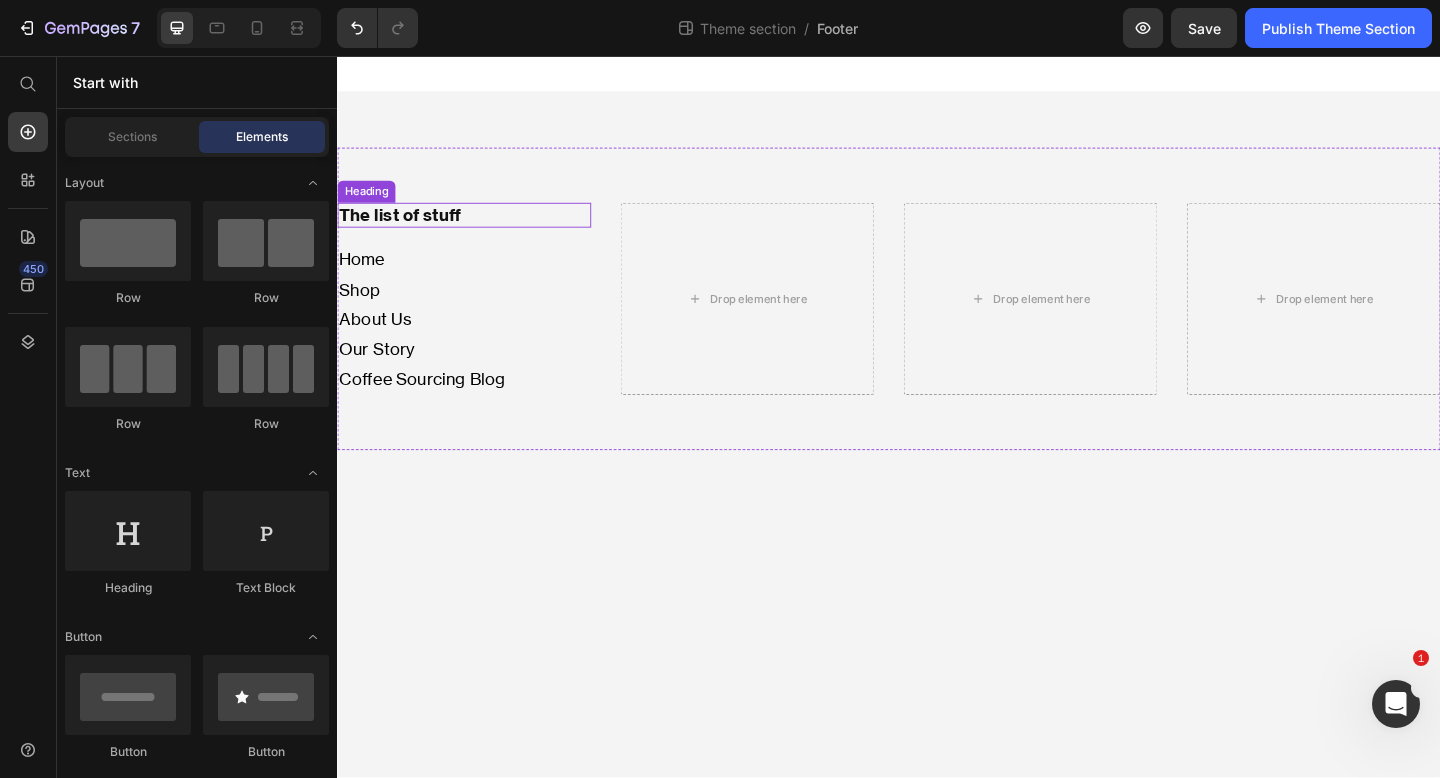 click on "The list of stuff" at bounding box center [475, 229] 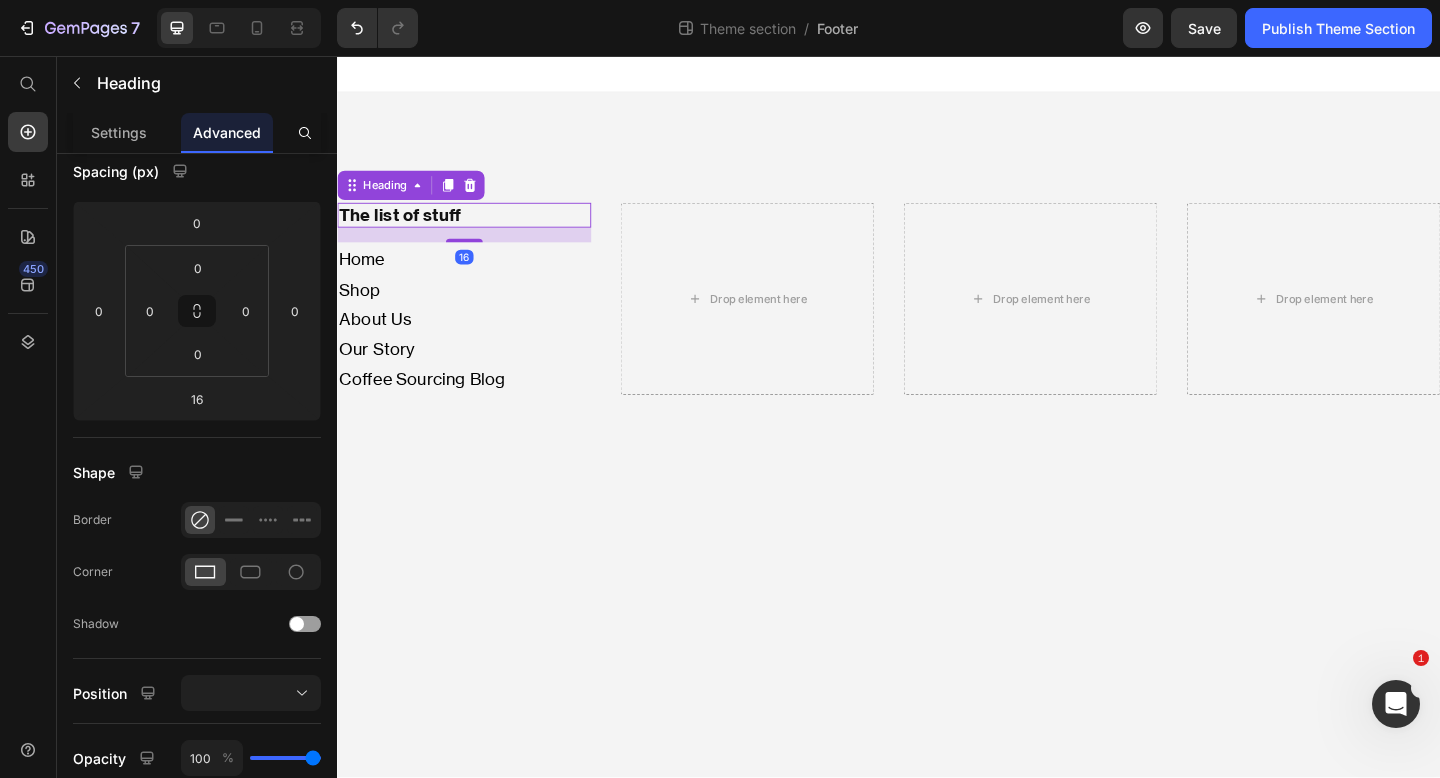 scroll, scrollTop: 0, scrollLeft: 0, axis: both 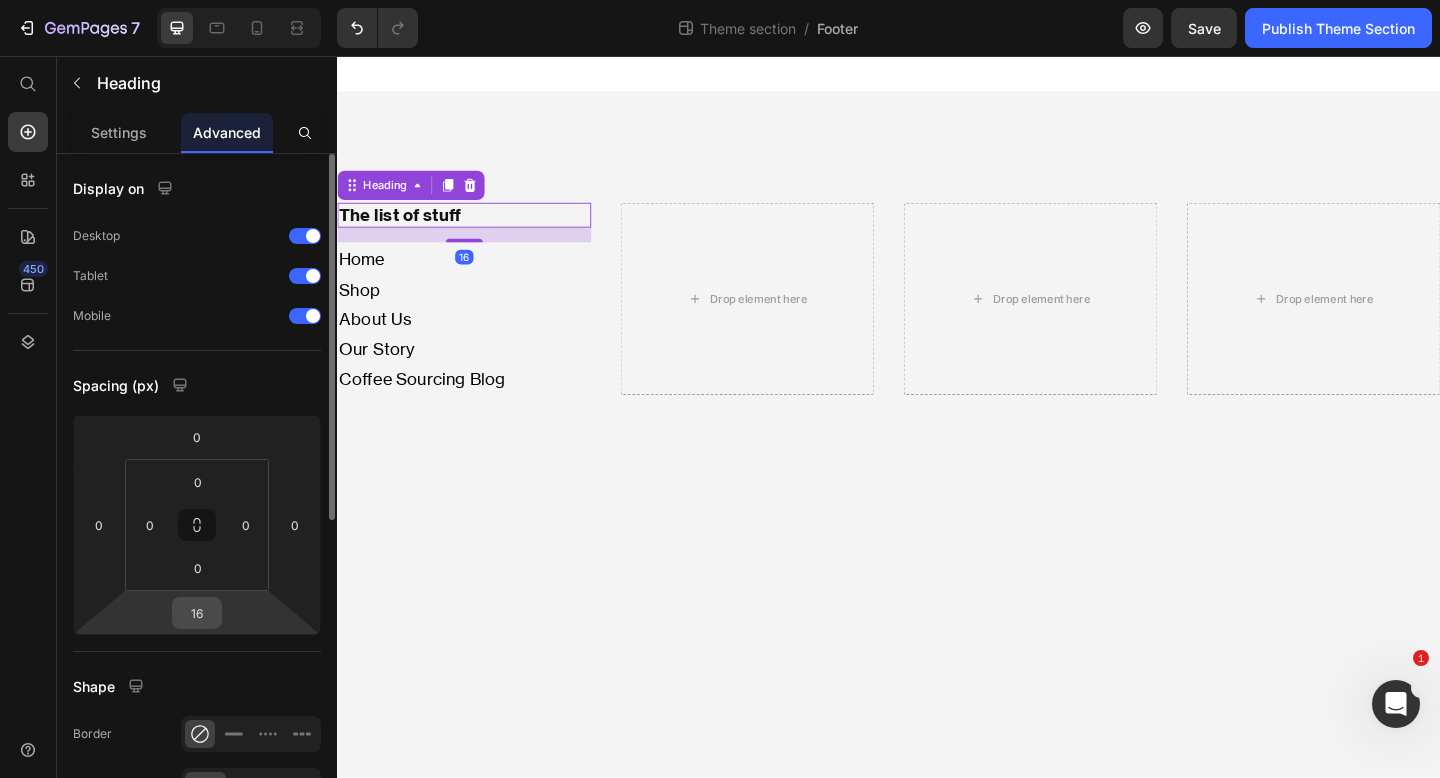 click on "16" at bounding box center (197, 613) 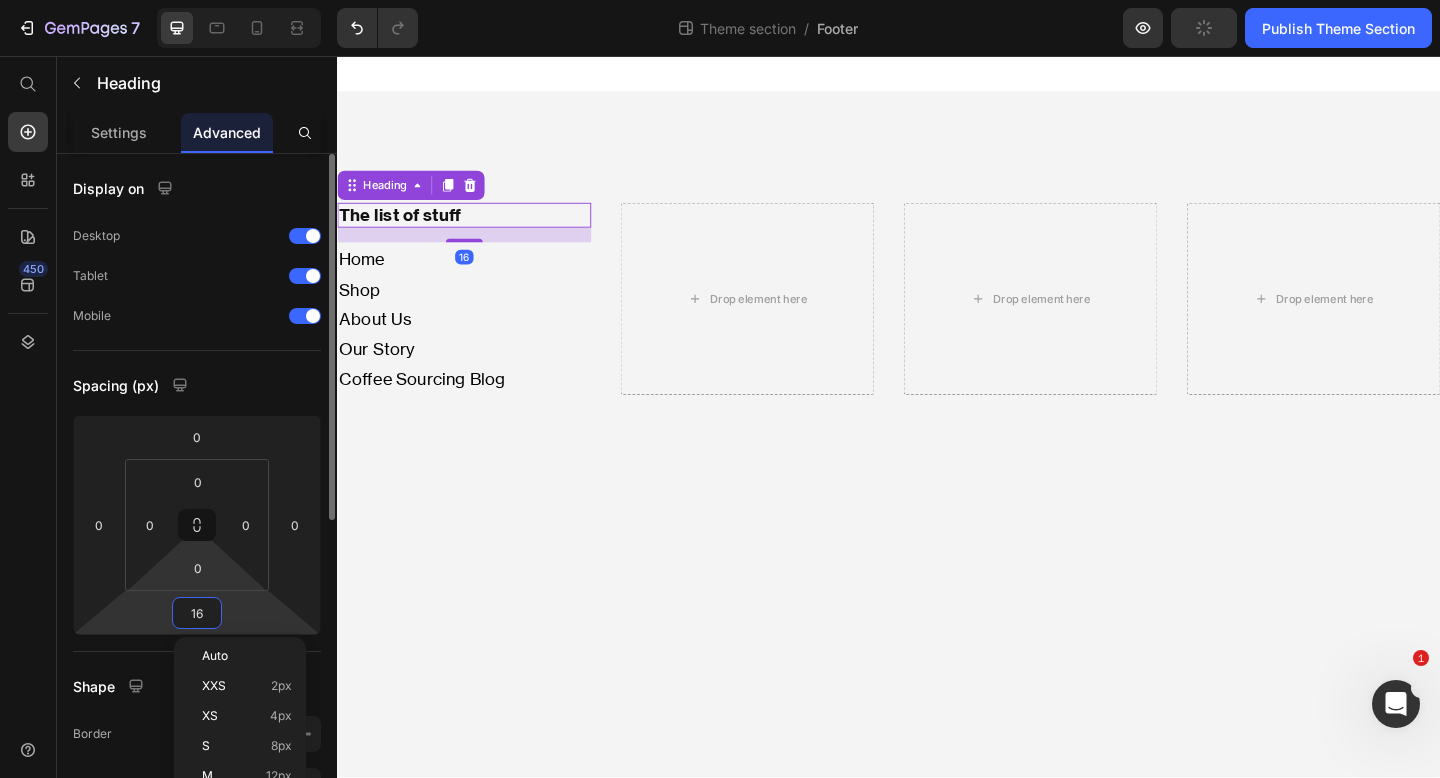 scroll, scrollTop: 132, scrollLeft: 0, axis: vertical 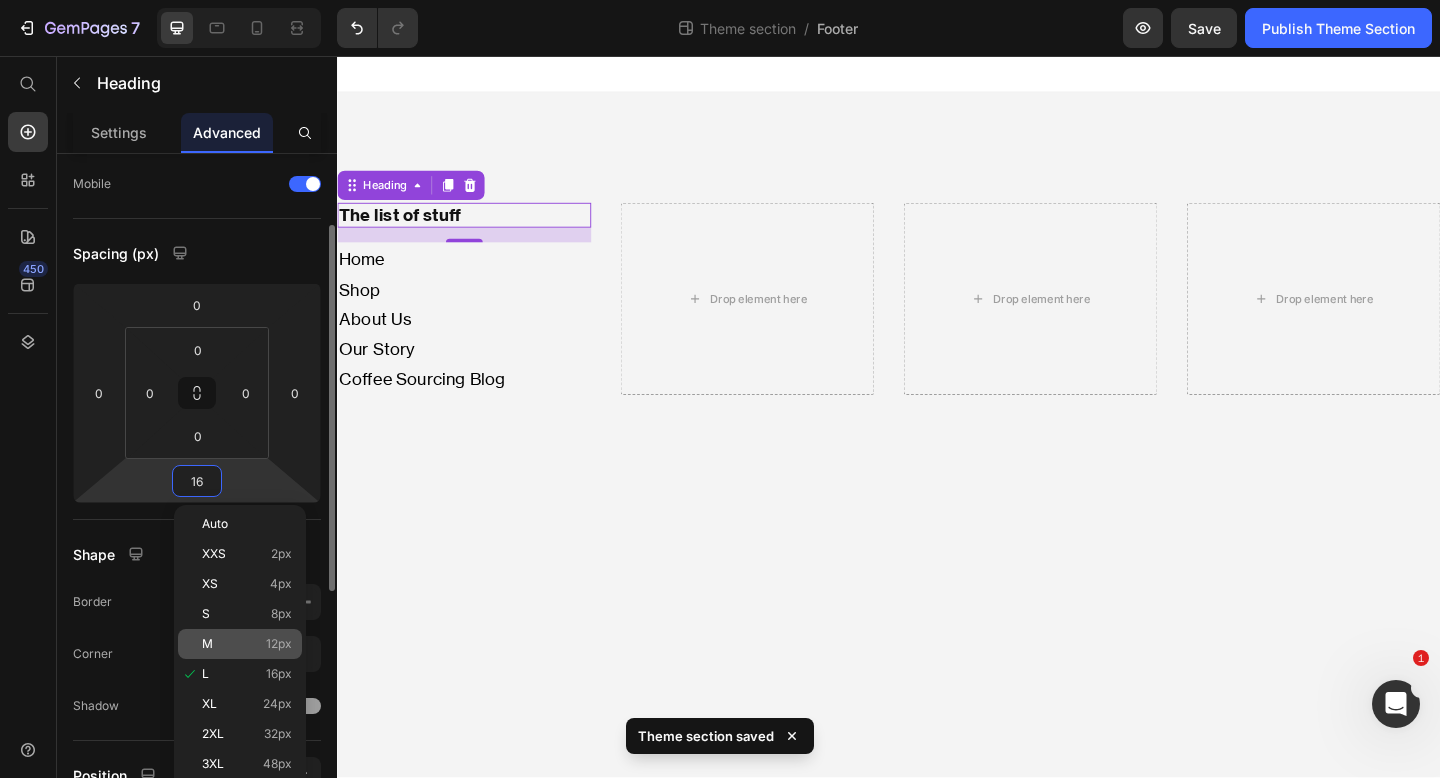 click on "M 12px" 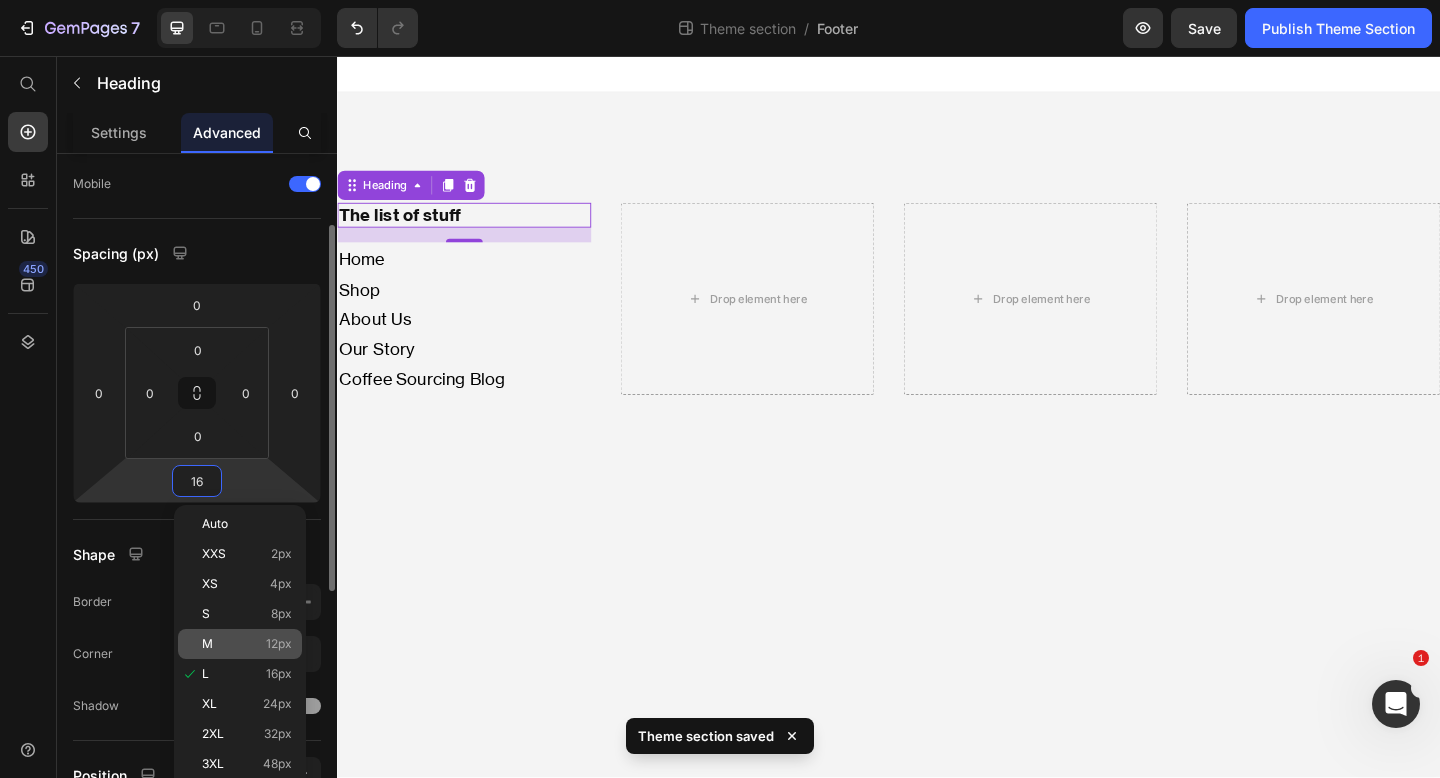 type on "12" 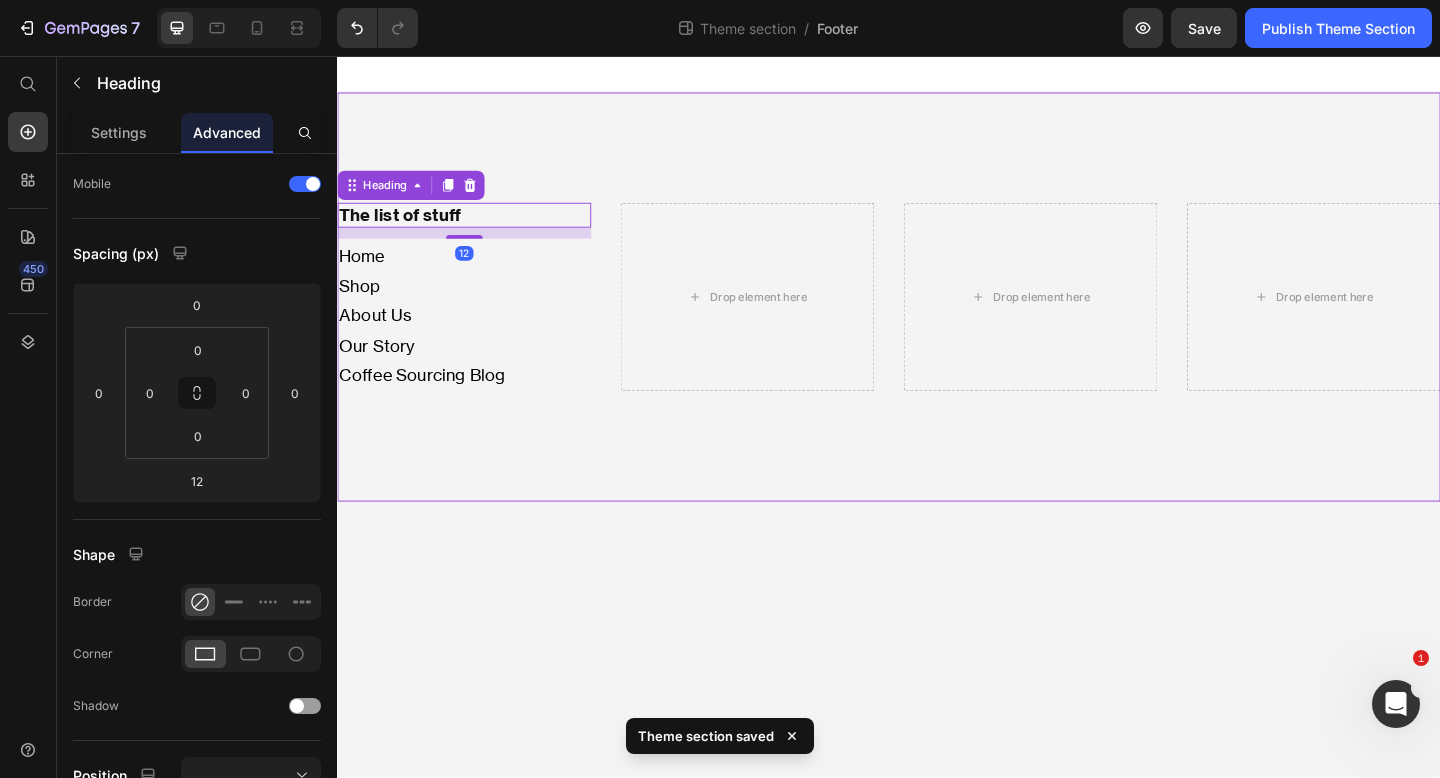 click on "The list of stuff Heading   12 Home   Shop   About Us  Our Story  Coffee Sourcing Blog Text Block
Drop element here
Drop element here
Drop element here Row" at bounding box center (937, 318) 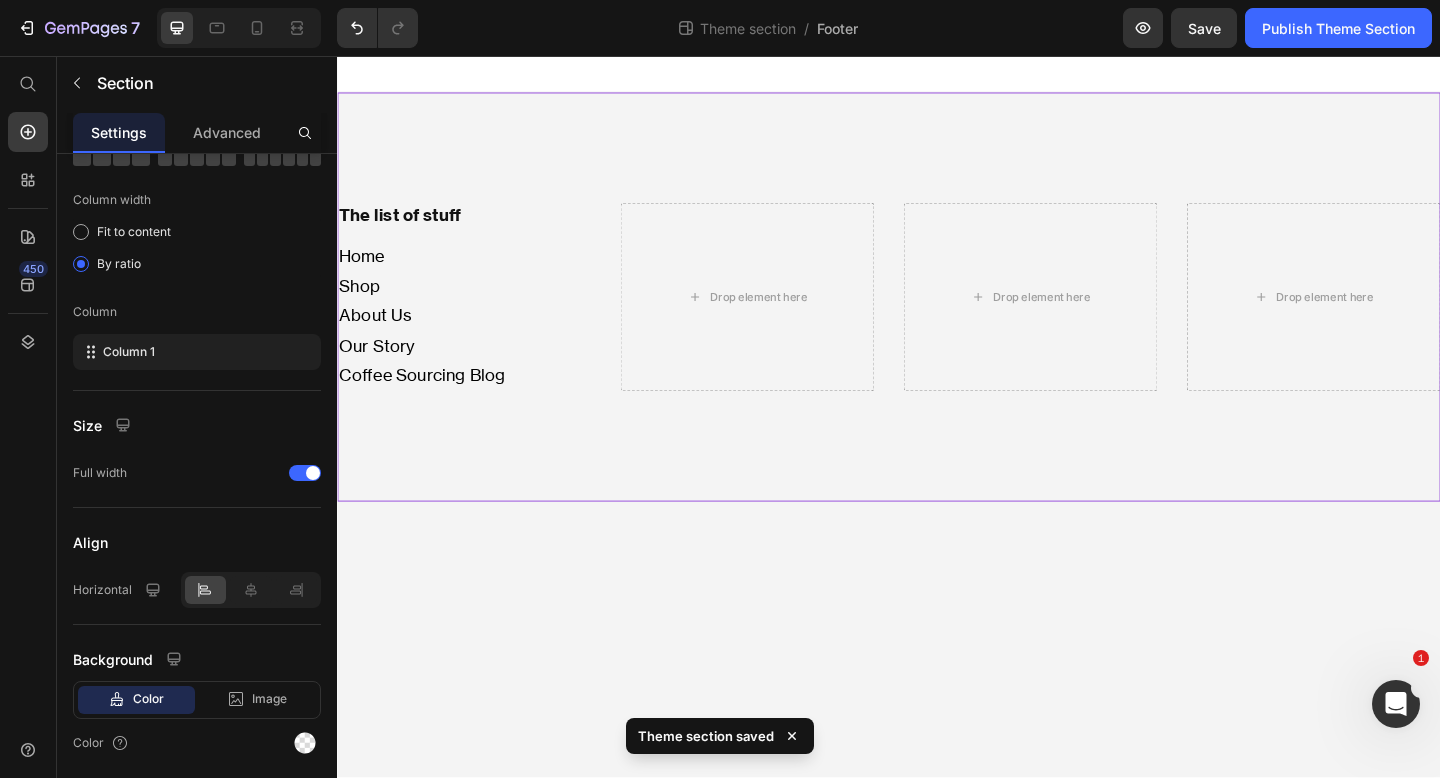 scroll, scrollTop: 0, scrollLeft: 0, axis: both 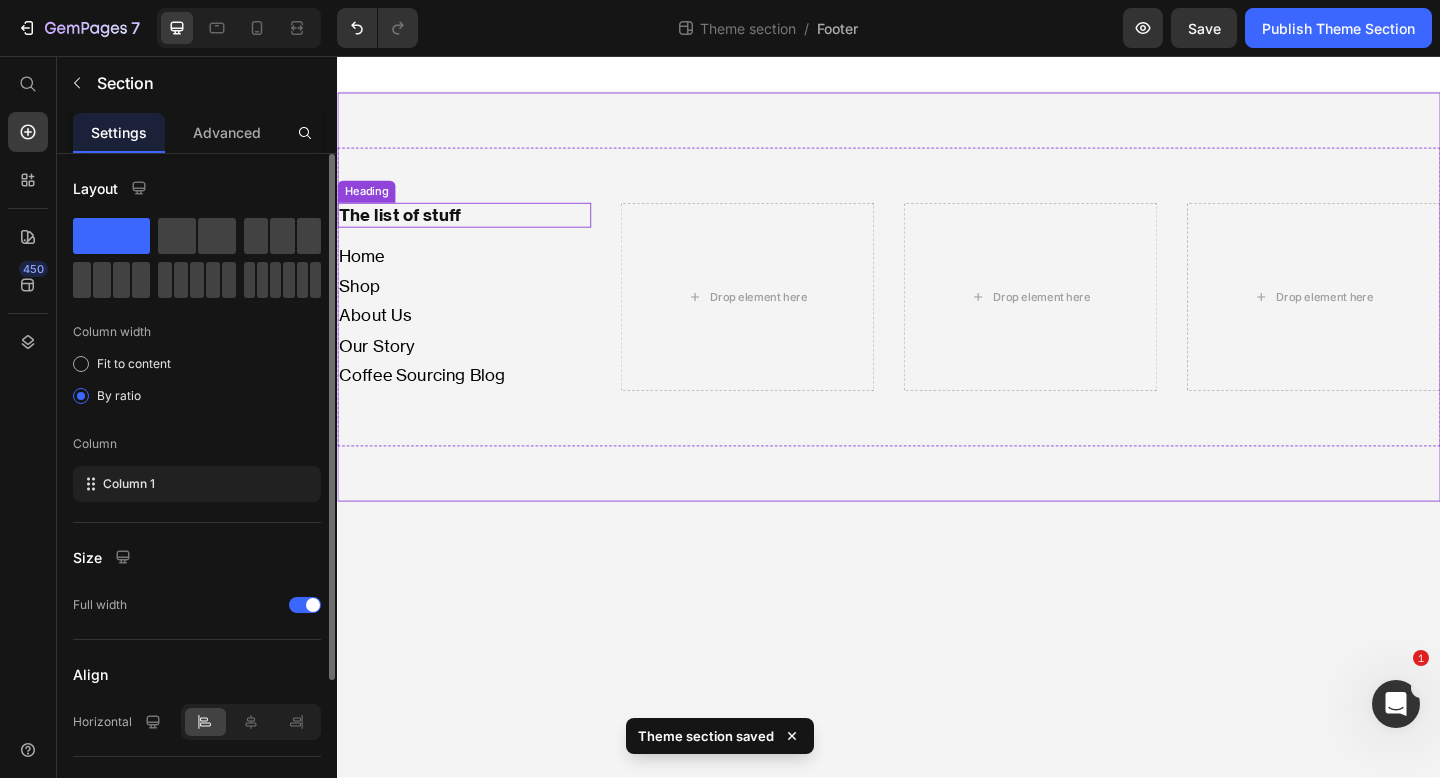 click on "The list of stuff" at bounding box center [475, 229] 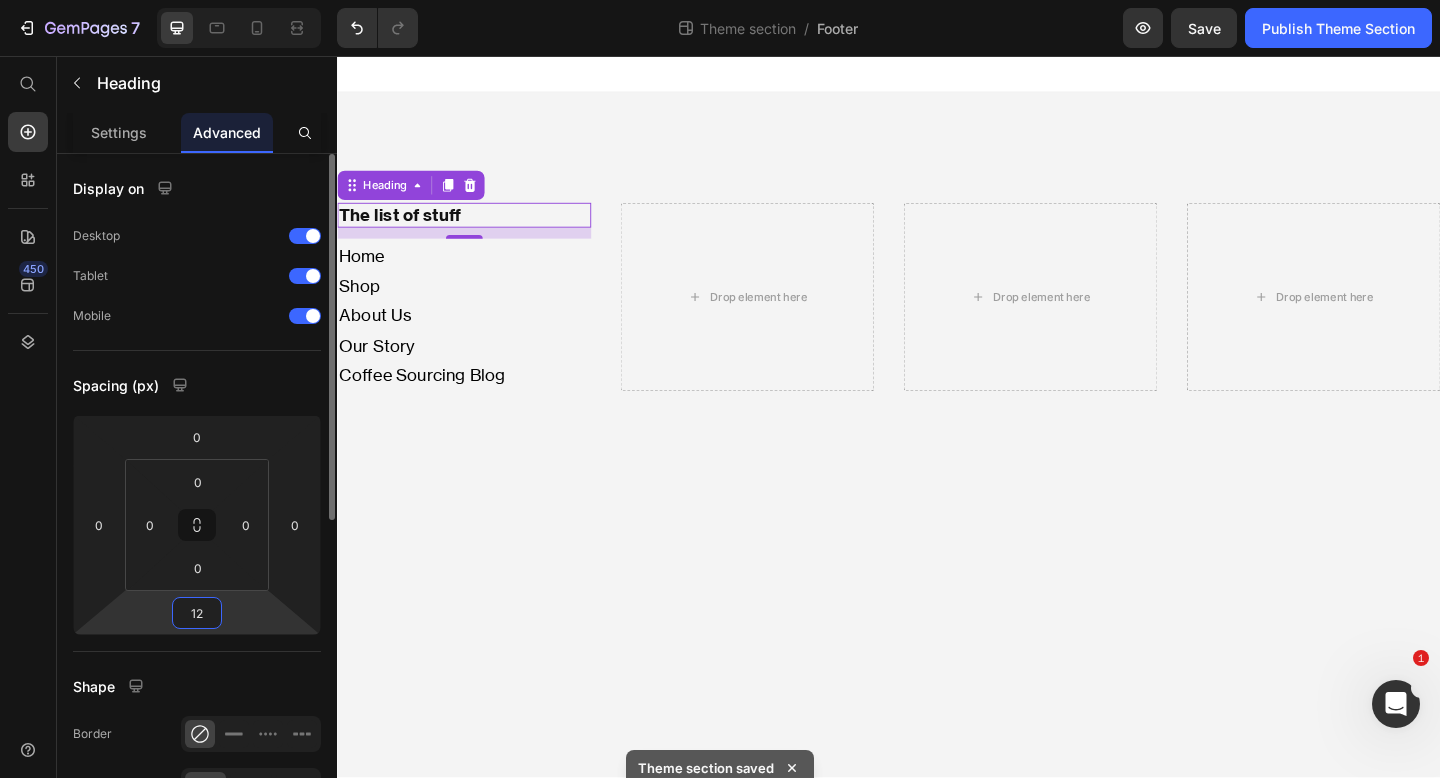 click on "12" at bounding box center (197, 613) 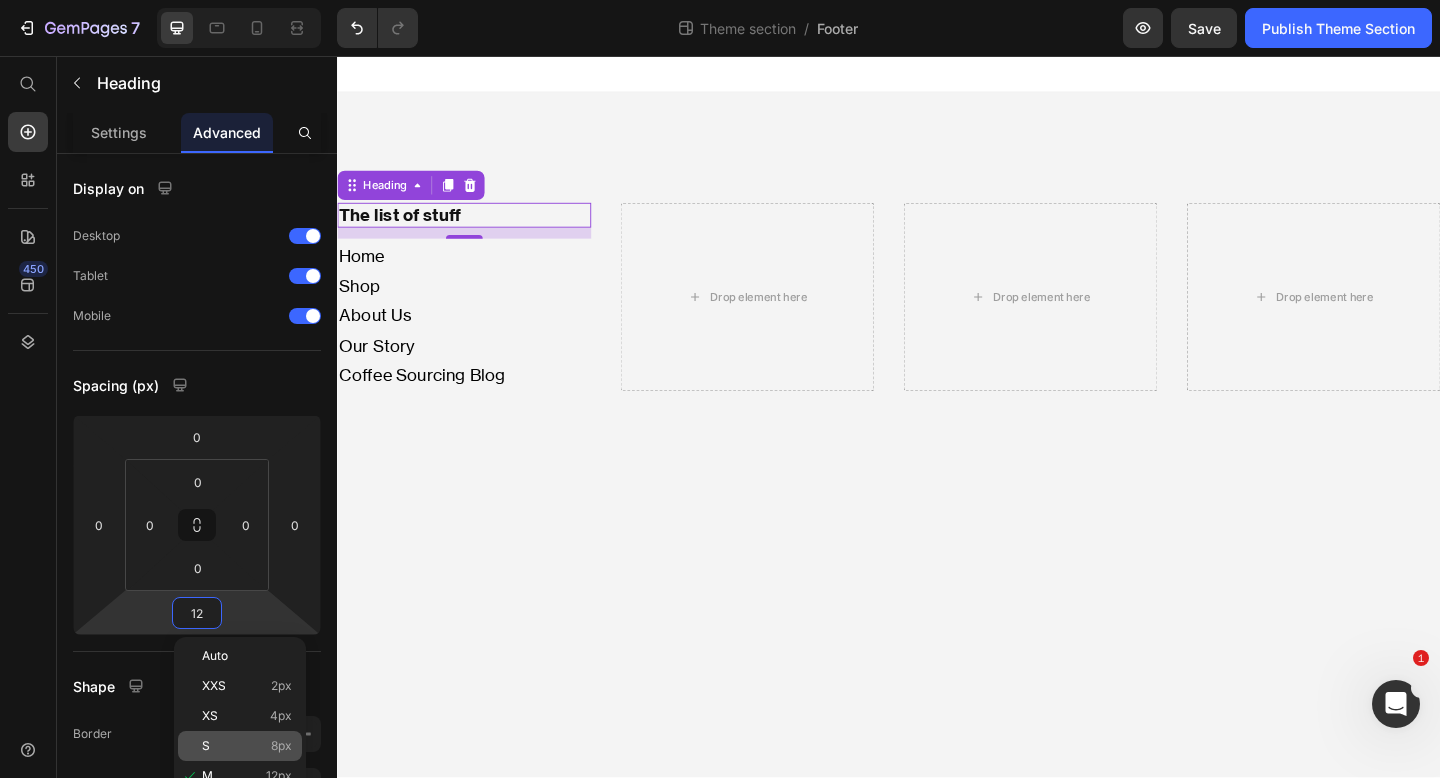 click on "S 8px" at bounding box center (247, 746) 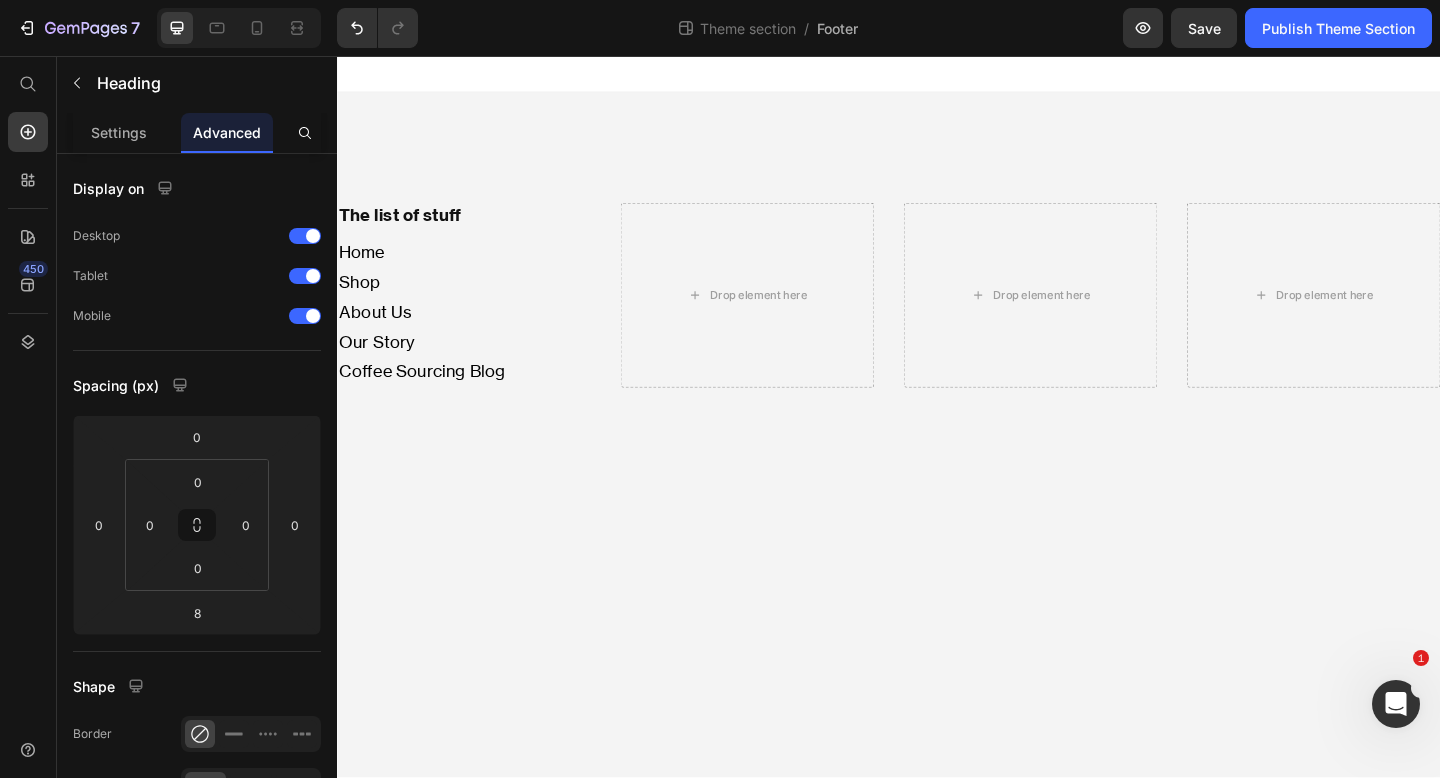 click on "The list of stuff Heading Home   Shop   About Us  Our Story  Coffee Sourcing Blog Text Block
Drop element here
Drop element here
Drop element here Row Root
Drag & drop element from sidebar or
Explore Library
Add section Choose templates inspired by CRO experts Generate layout from URL or image Add blank section then drag & drop elements" at bounding box center [937, 448] 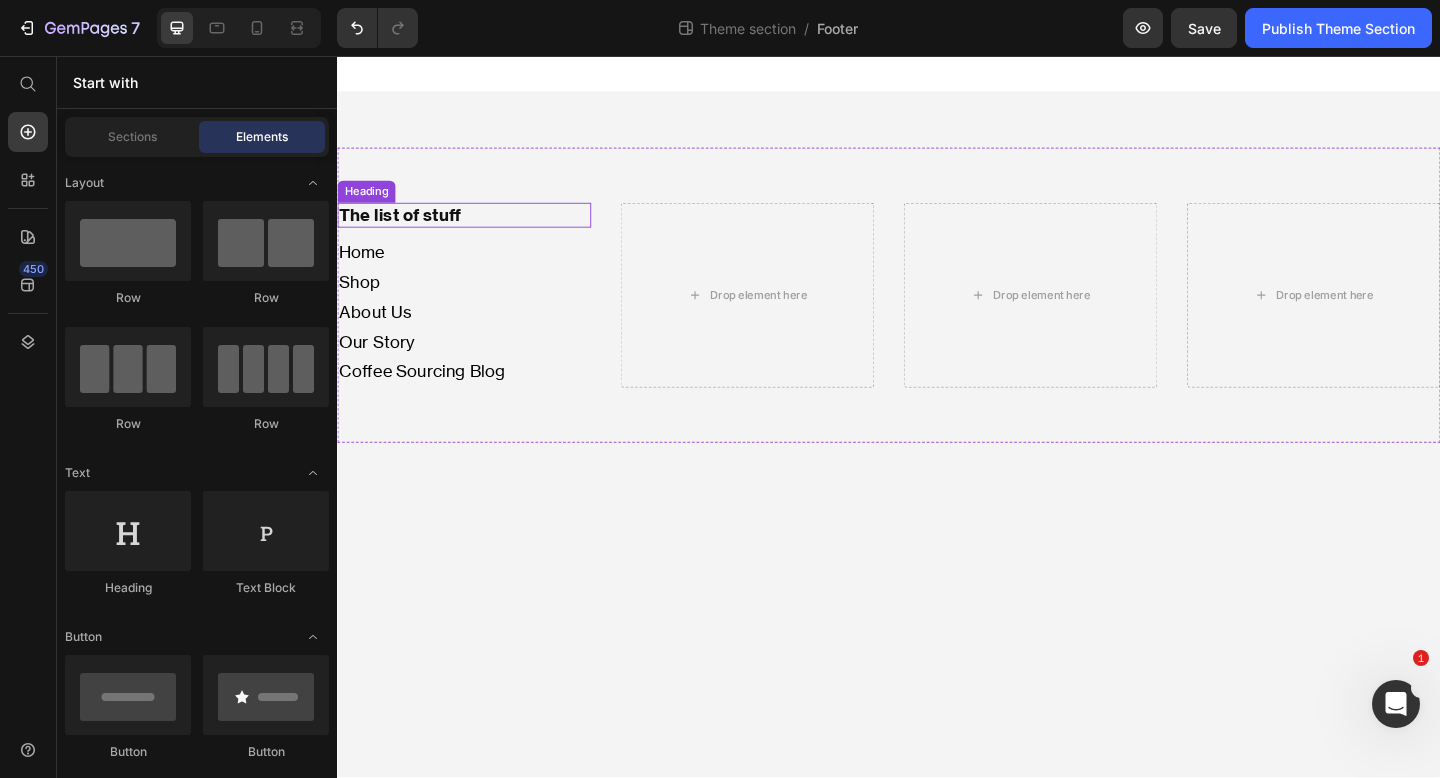 click on "The list of stuff" at bounding box center (475, 229) 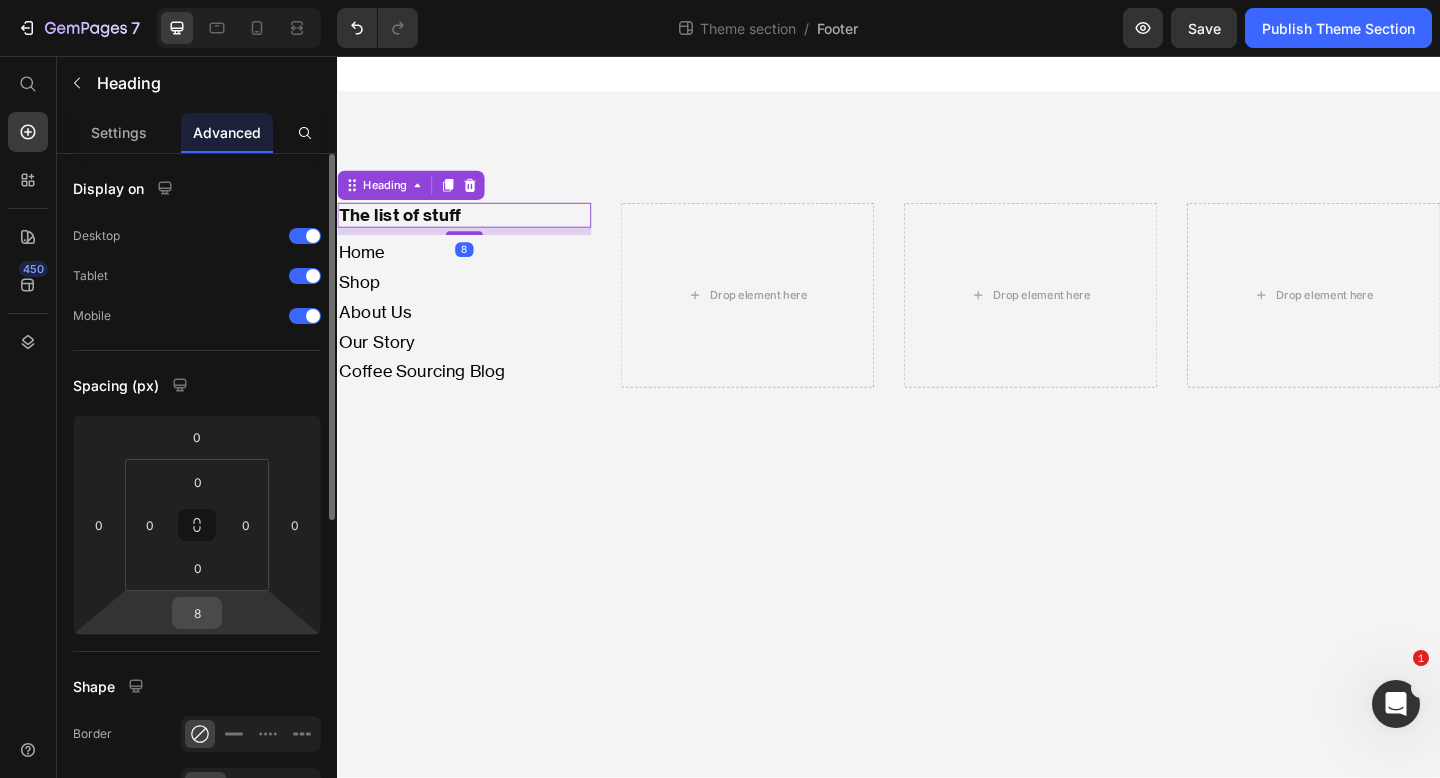 click on "8" at bounding box center [197, 613] 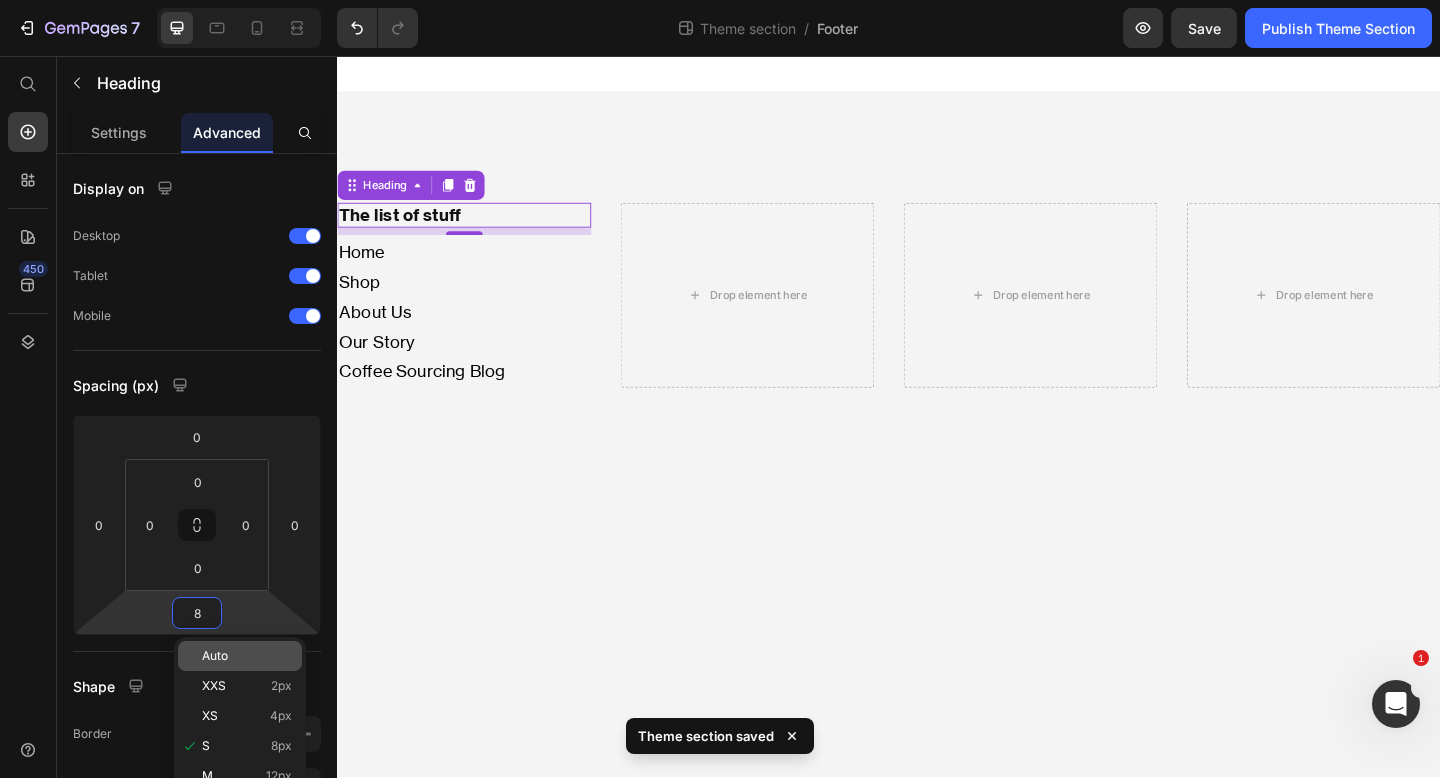 click on "Auto" at bounding box center (215, 656) 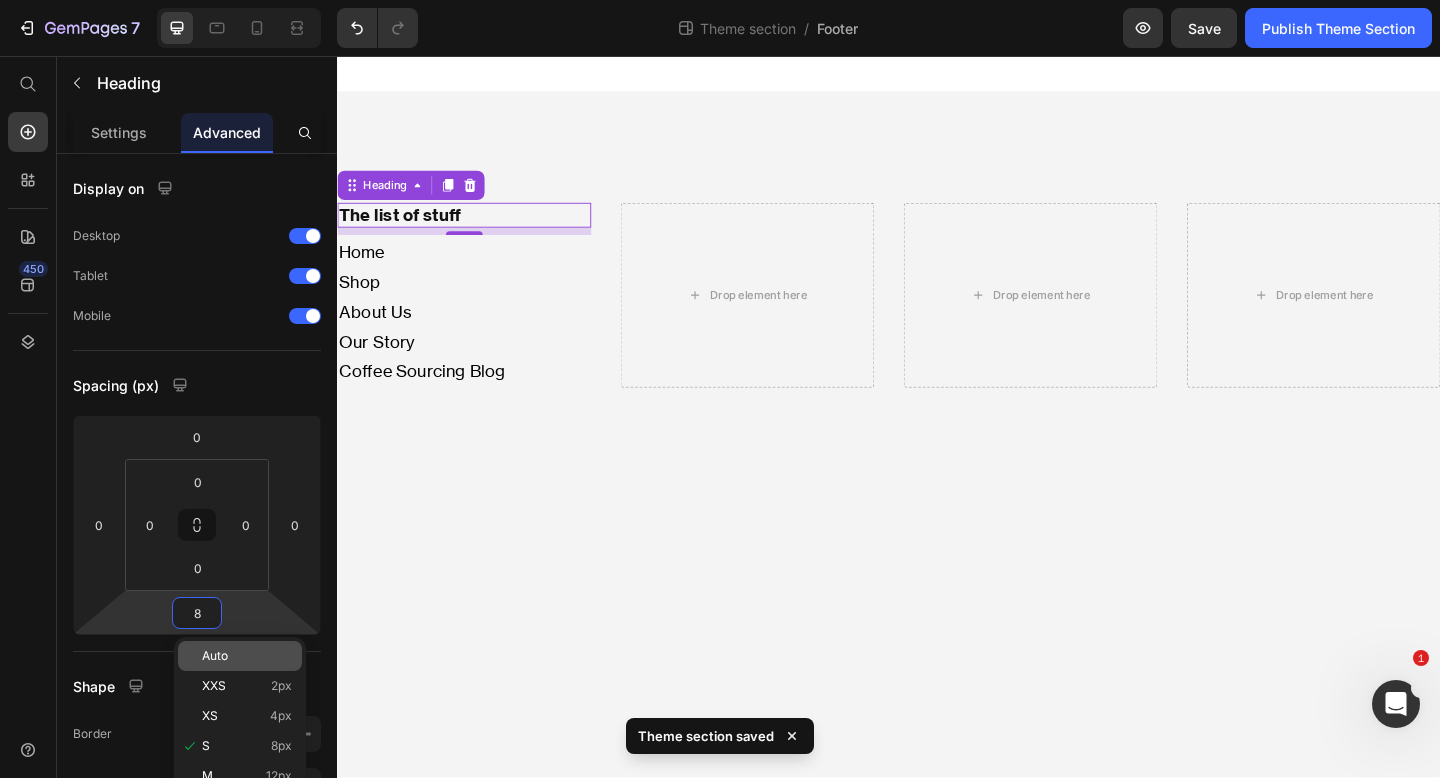 type 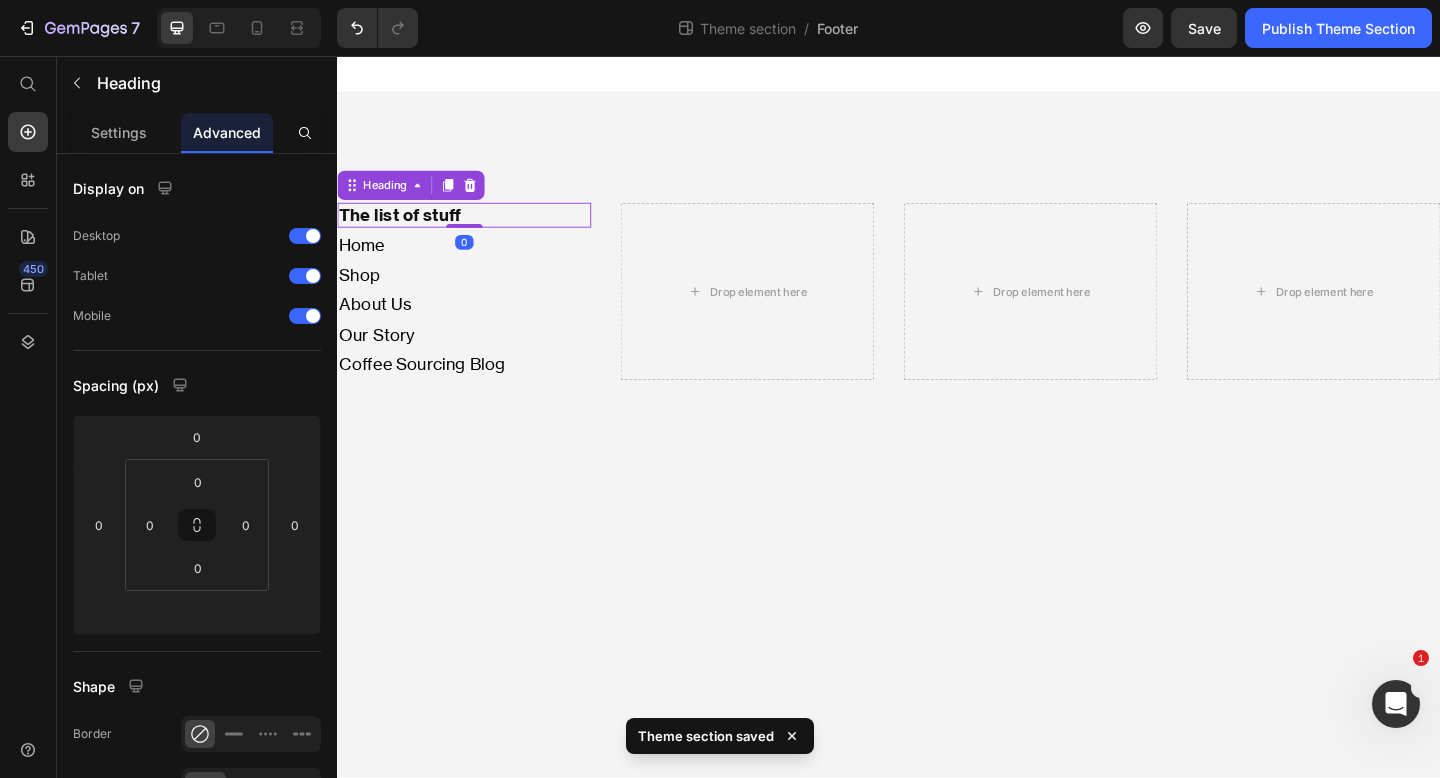 click on "The list of stuff Heading   0 Home   Shop   About Us  Our Story  Coffee Sourcing Blog Text Block
Drop element here
Drop element here
Drop element here Row Root
Drag & drop element from sidebar or
Explore Library
Add section Choose templates inspired by CRO experts Generate layout from URL or image Add blank section then drag & drop elements" at bounding box center [937, 448] 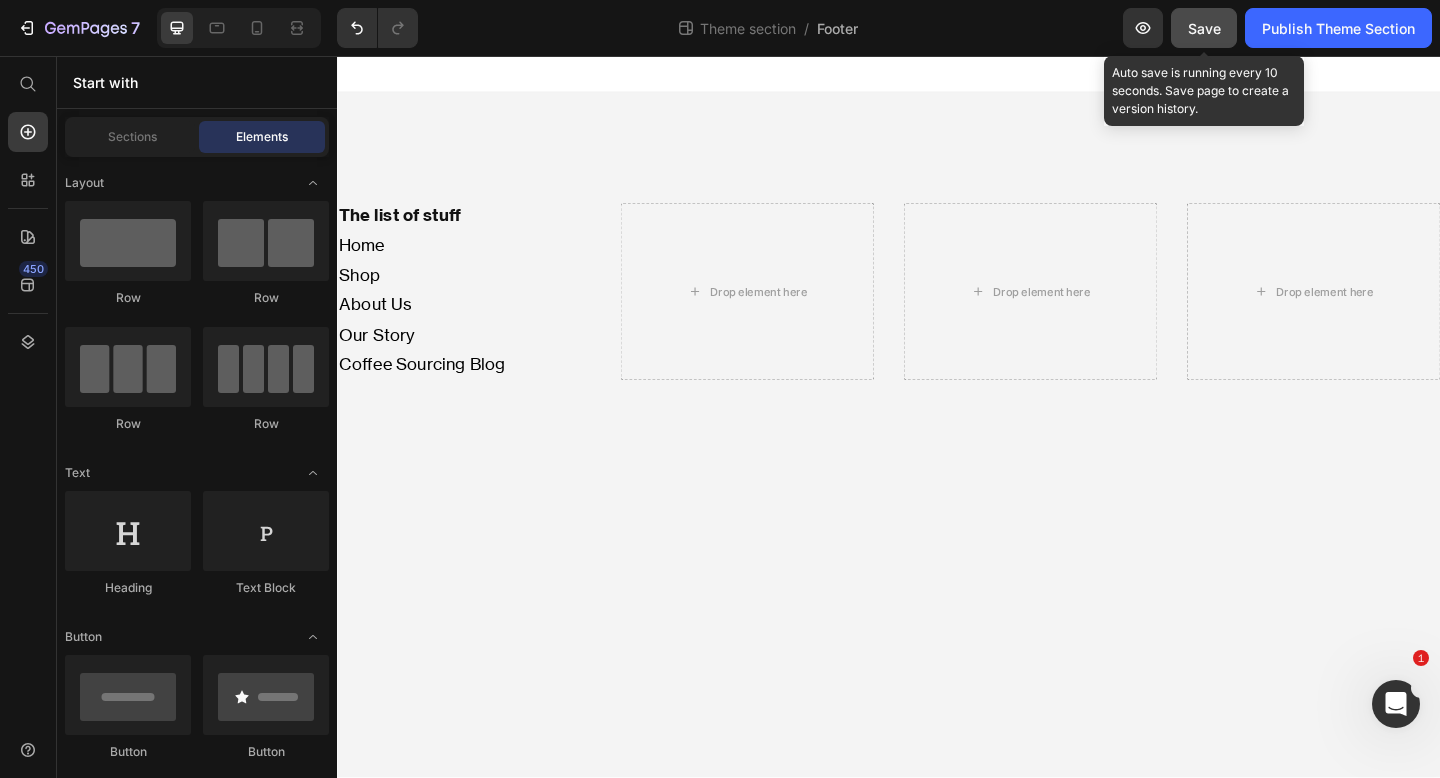 click on "Save" at bounding box center [1204, 28] 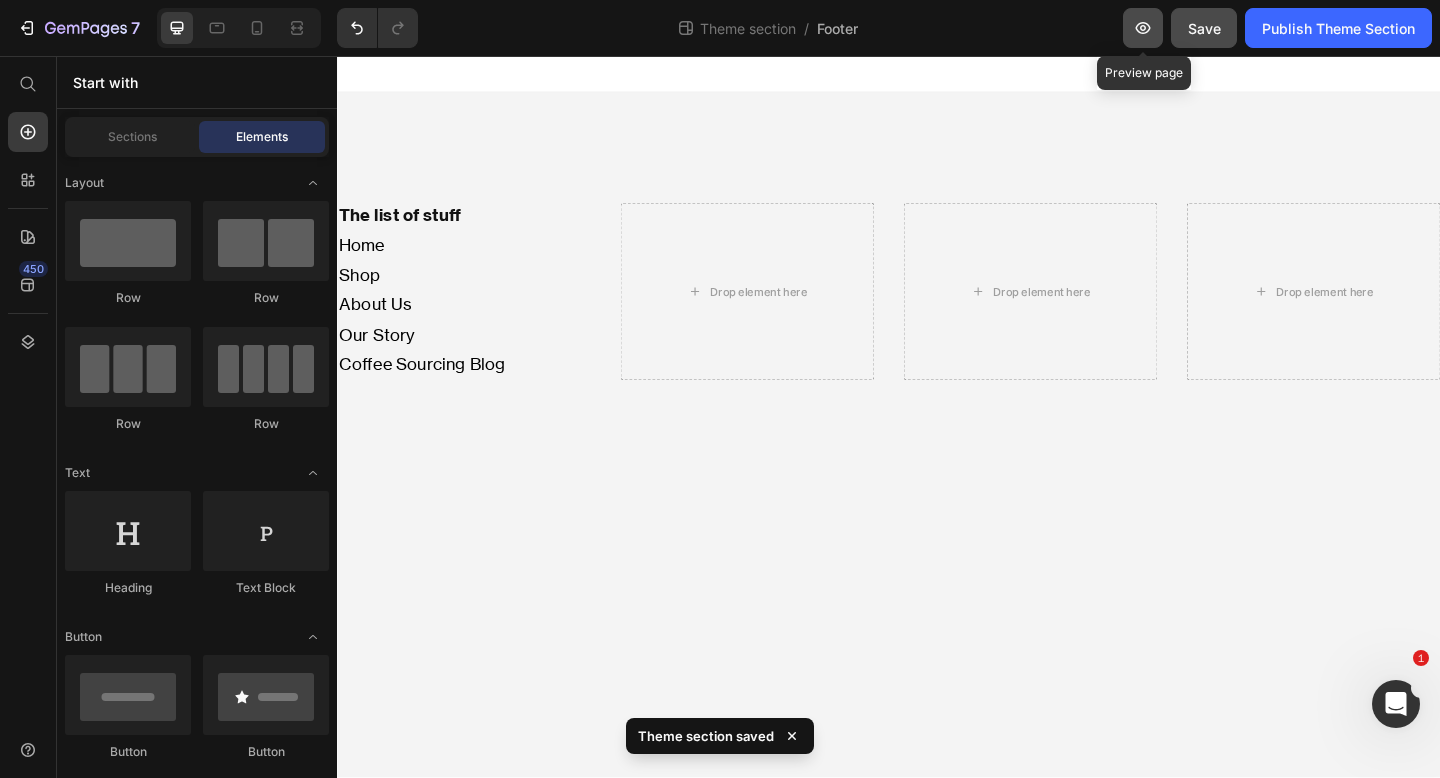 click 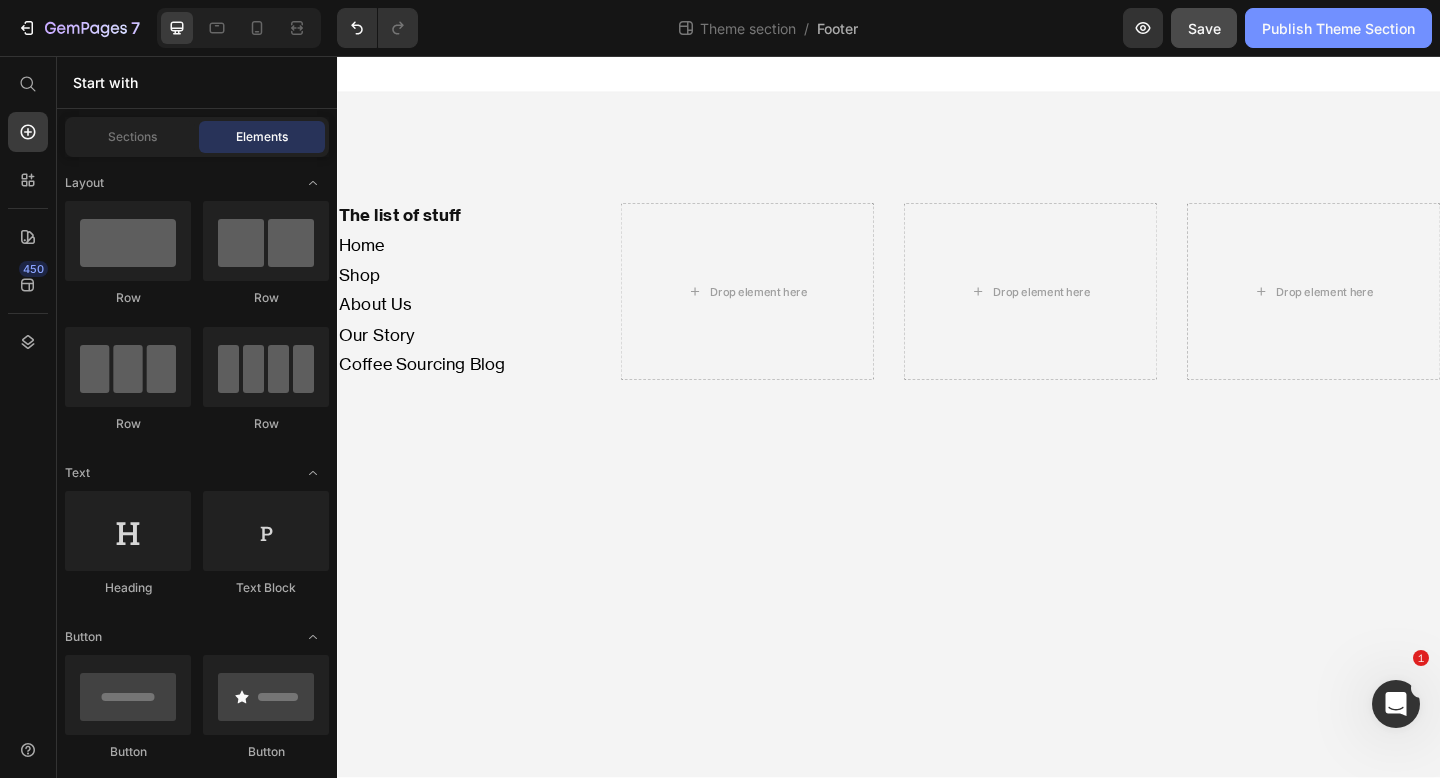 click on "Publish Theme Section" at bounding box center [1338, 28] 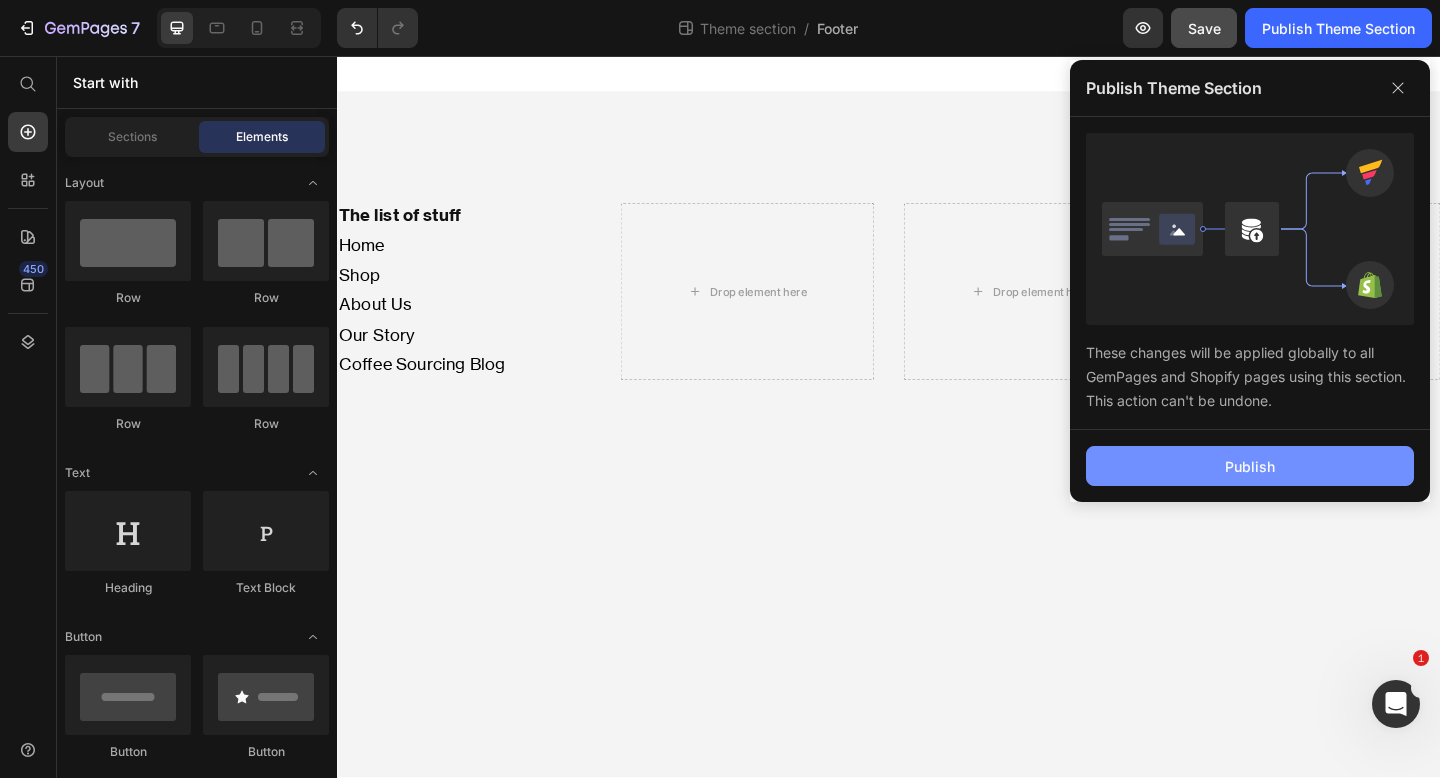 click on "Publish" at bounding box center [1250, 466] 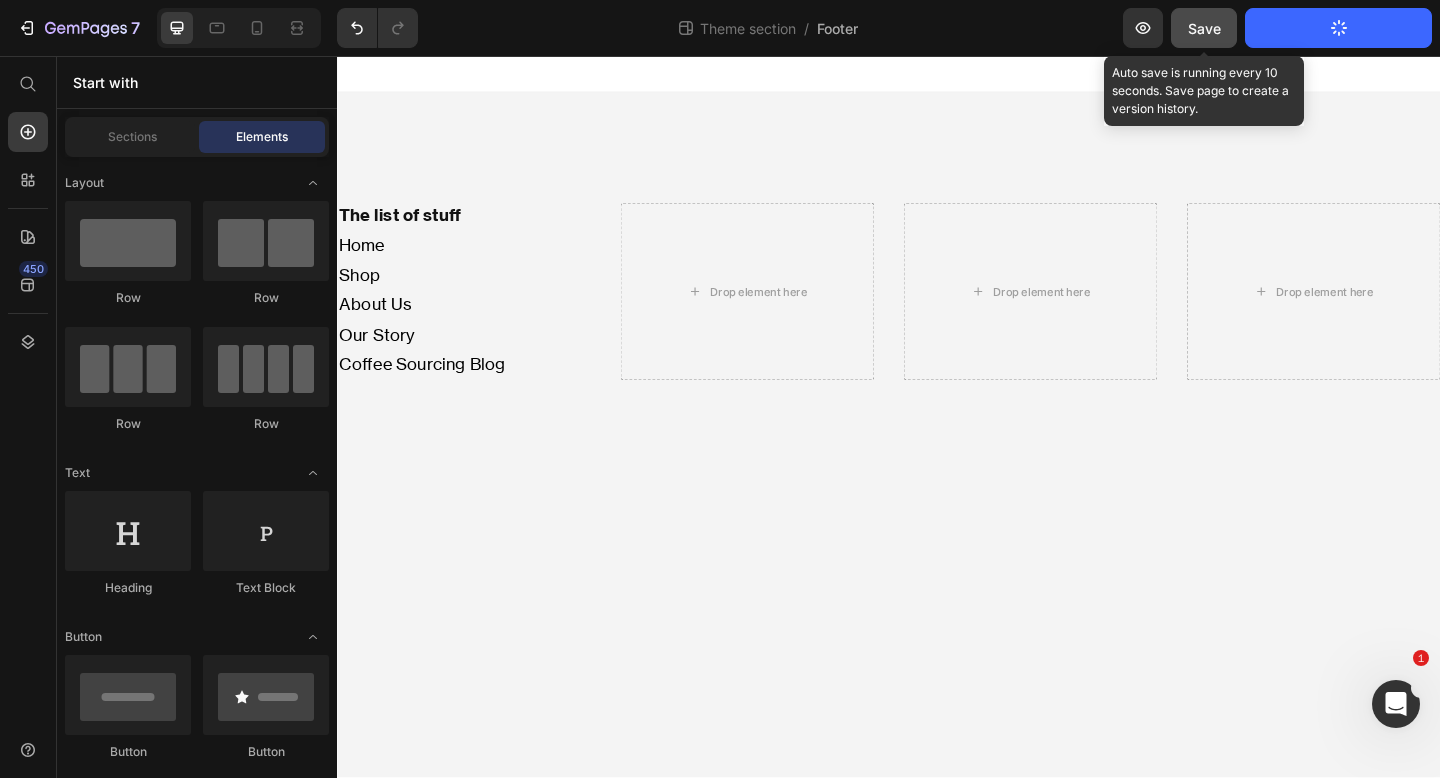 click on "Save" 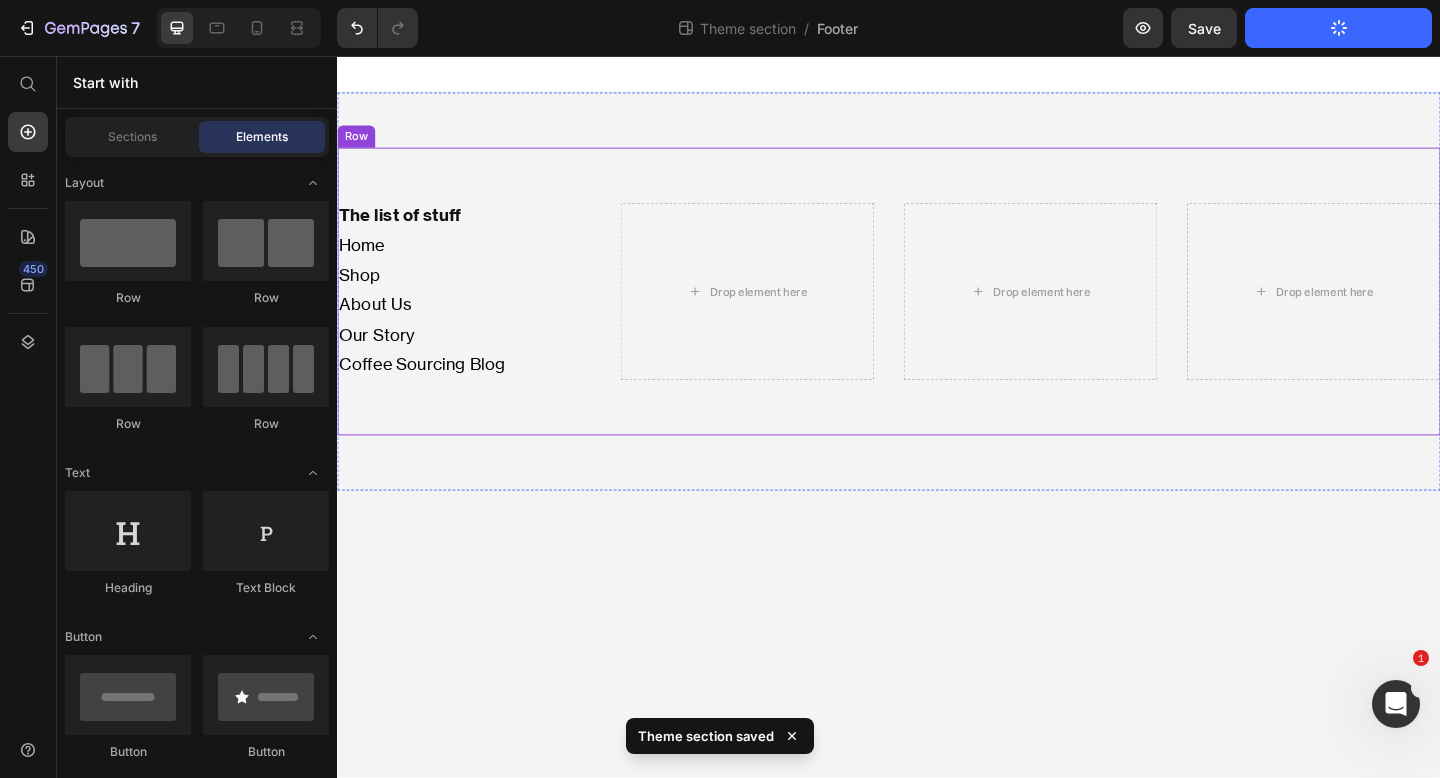 type 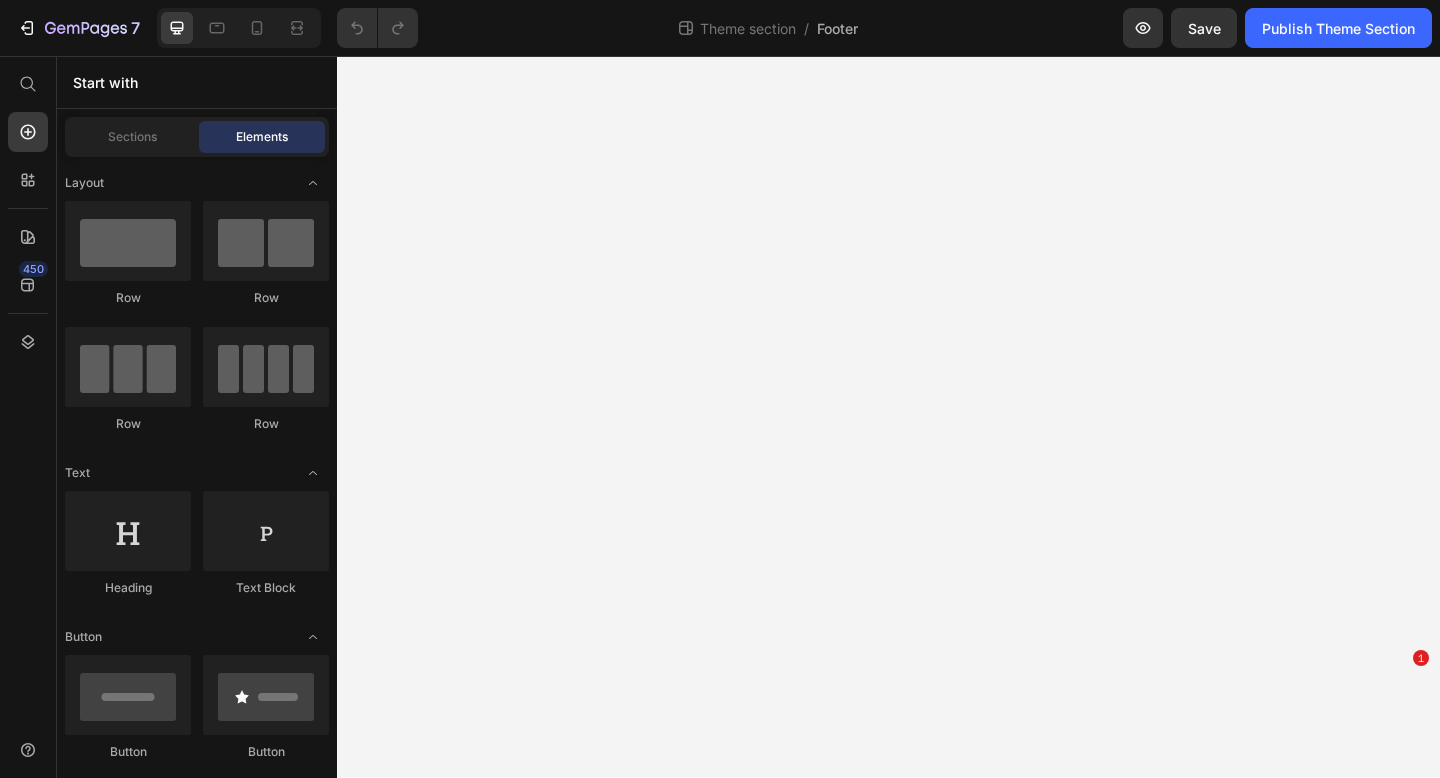 scroll, scrollTop: 0, scrollLeft: 0, axis: both 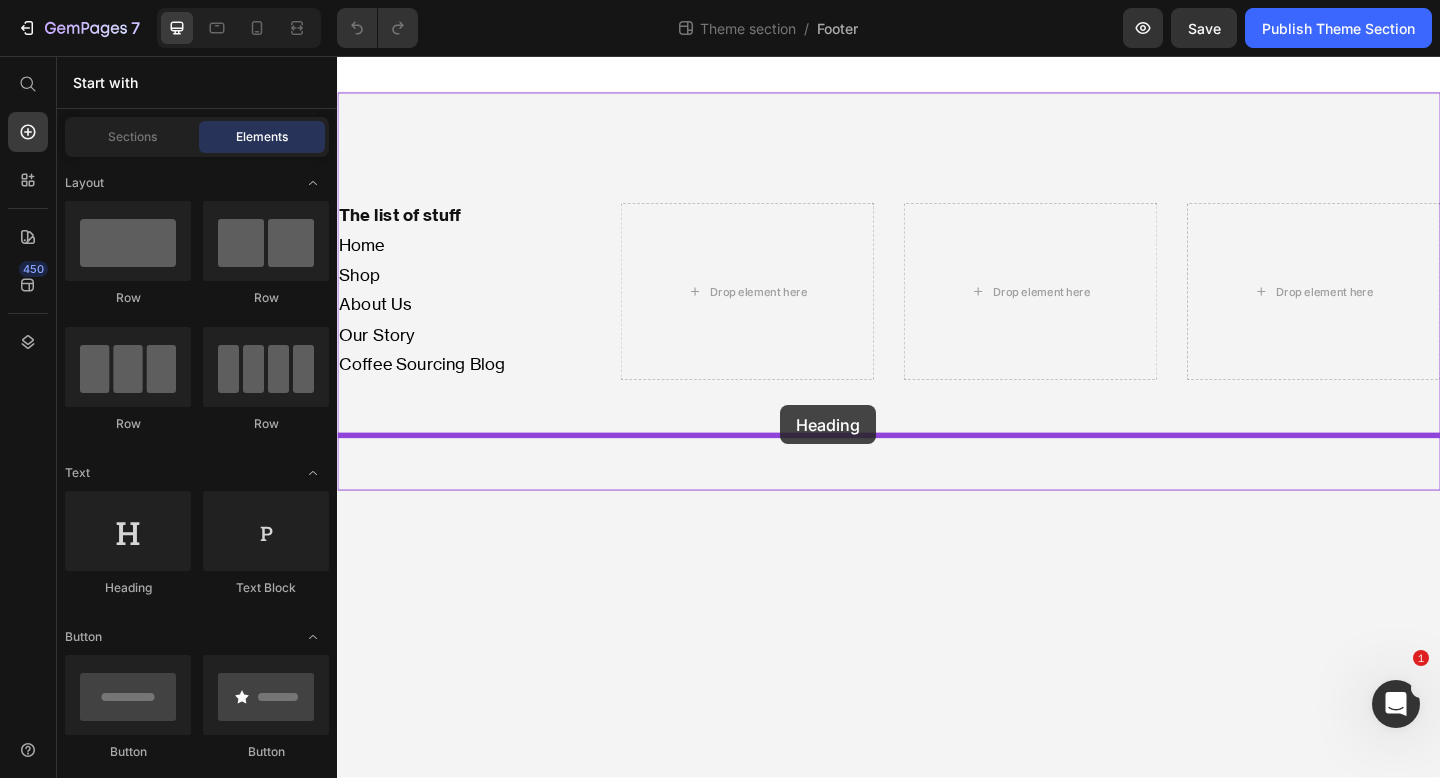 drag, startPoint x: 498, startPoint y: 590, endPoint x: 819, endPoint y: 436, distance: 356.02948 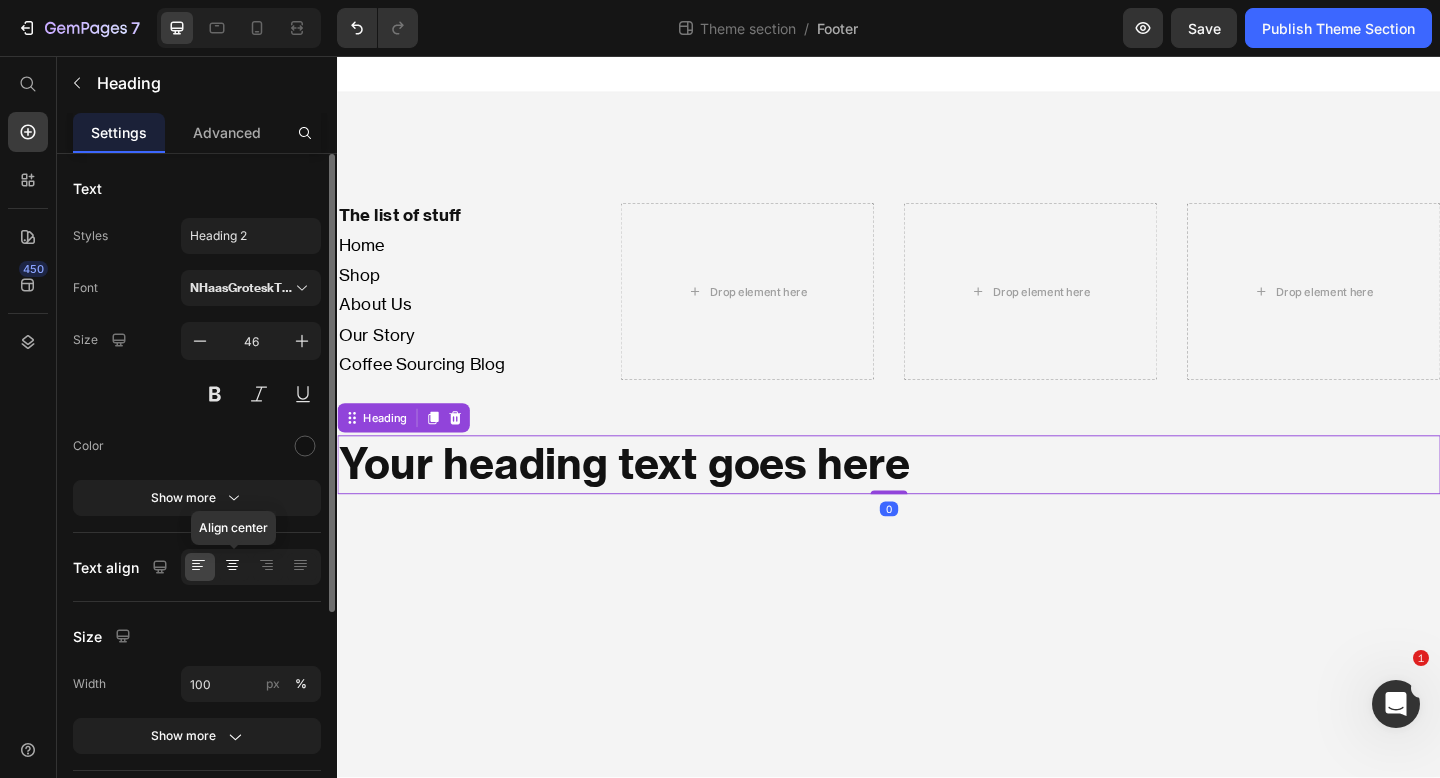 click 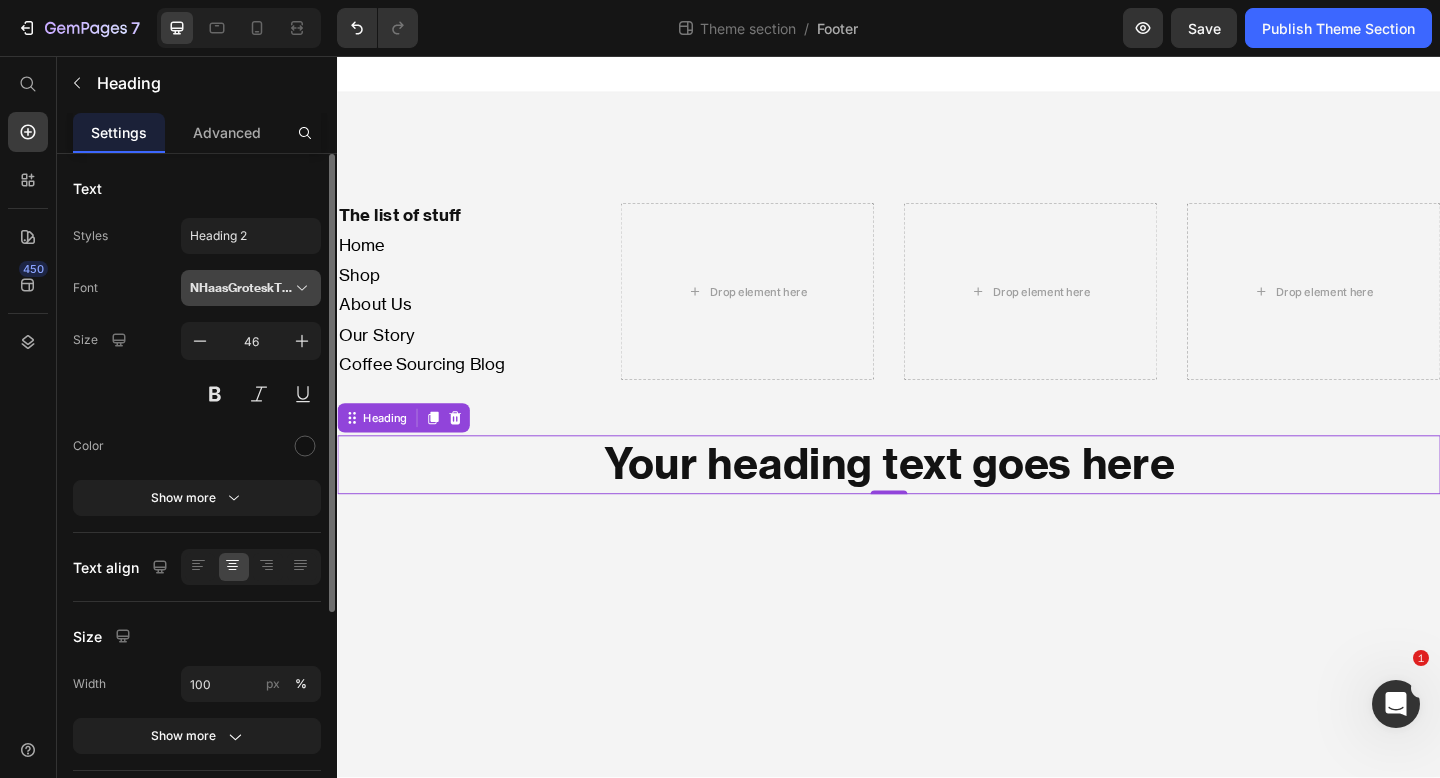 click on "NHaasGroteskTXPro-75Bd 1" at bounding box center (241, 288) 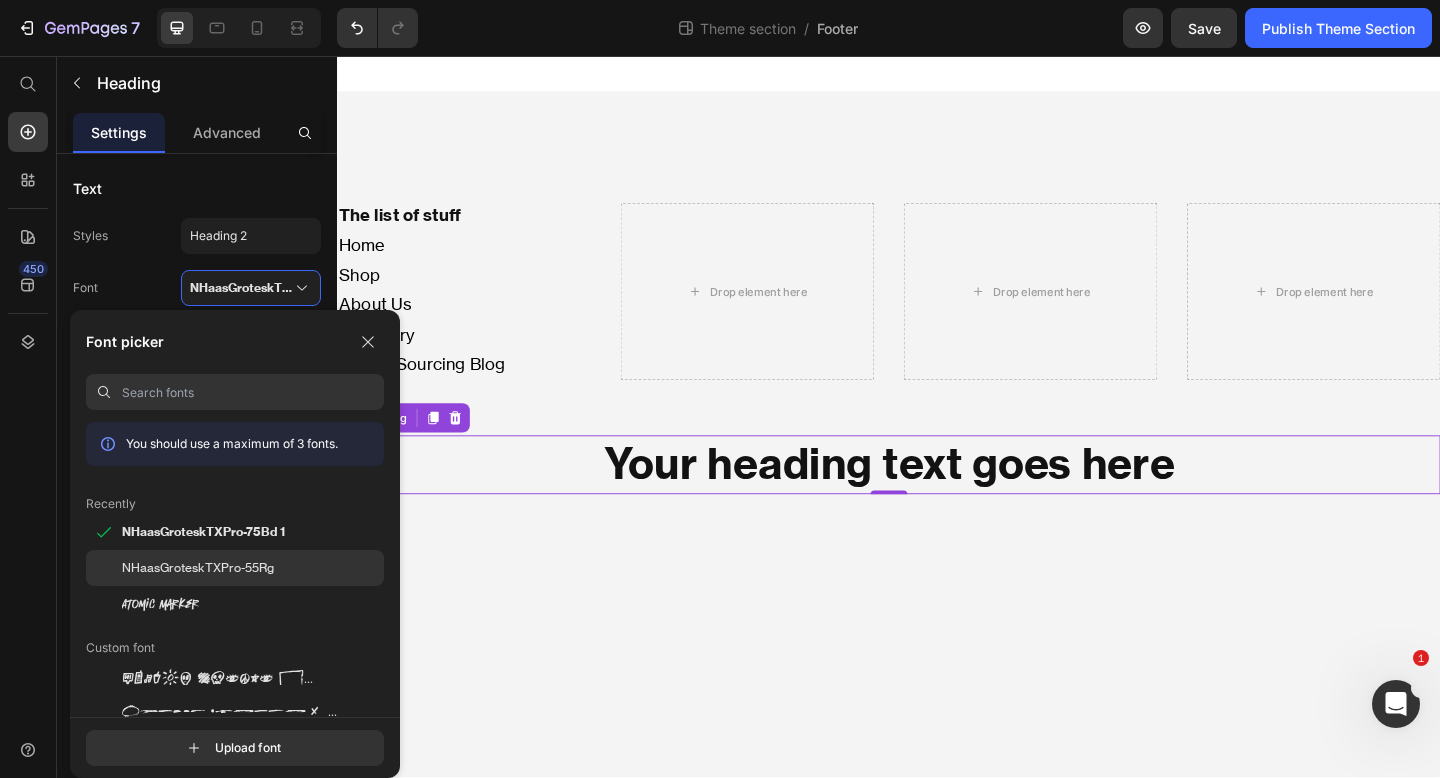 click on "NHaasGroteskTXPro-55Rg" 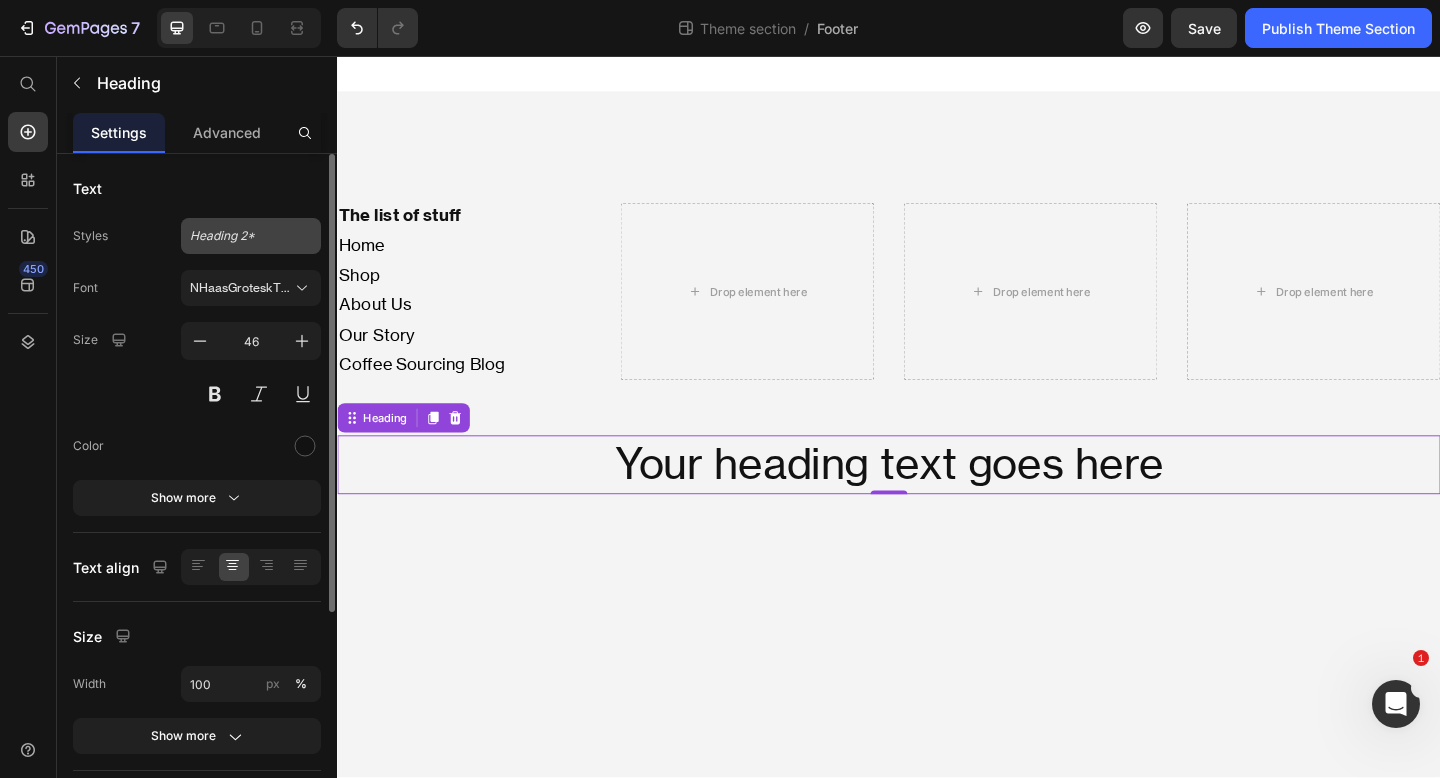 click on "Heading 2*" 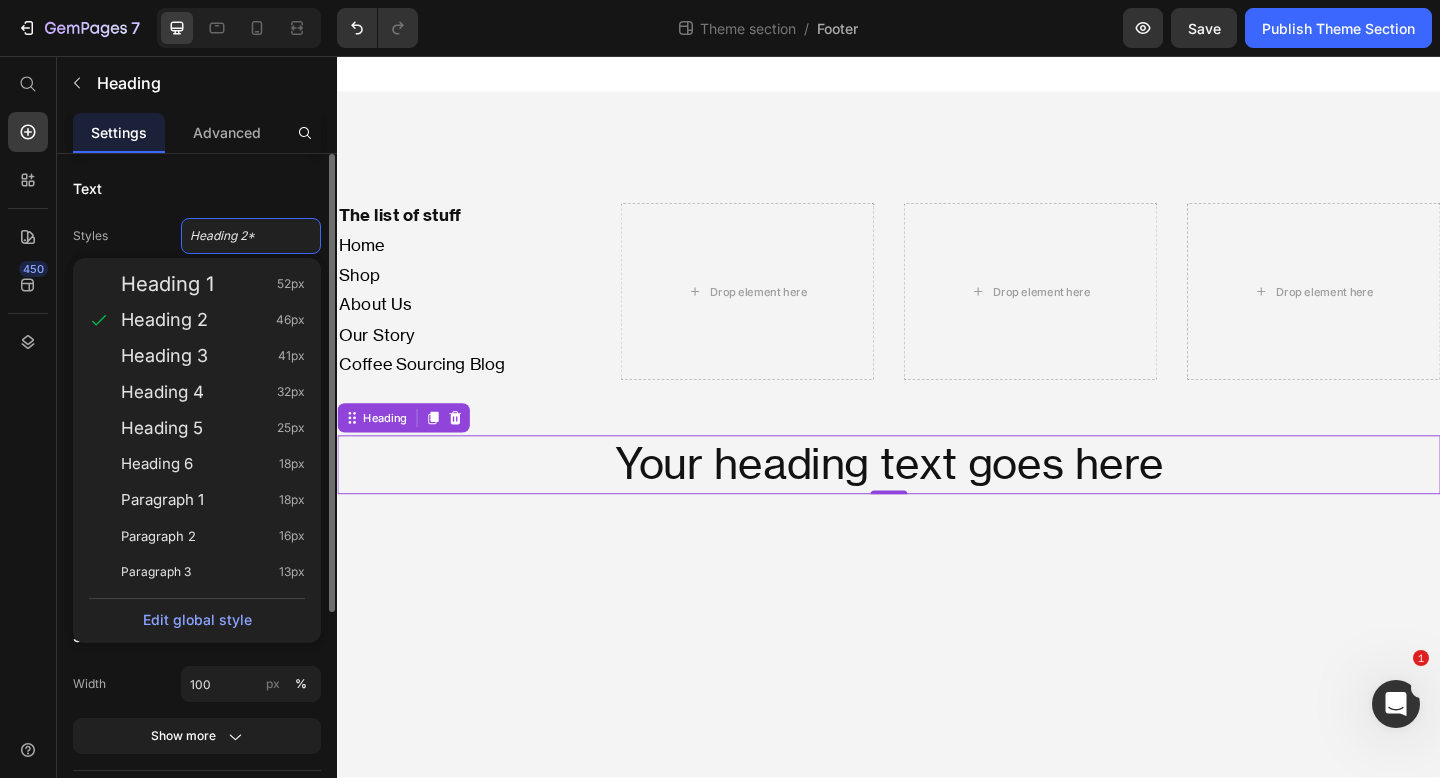click on "Text" at bounding box center (197, 188) 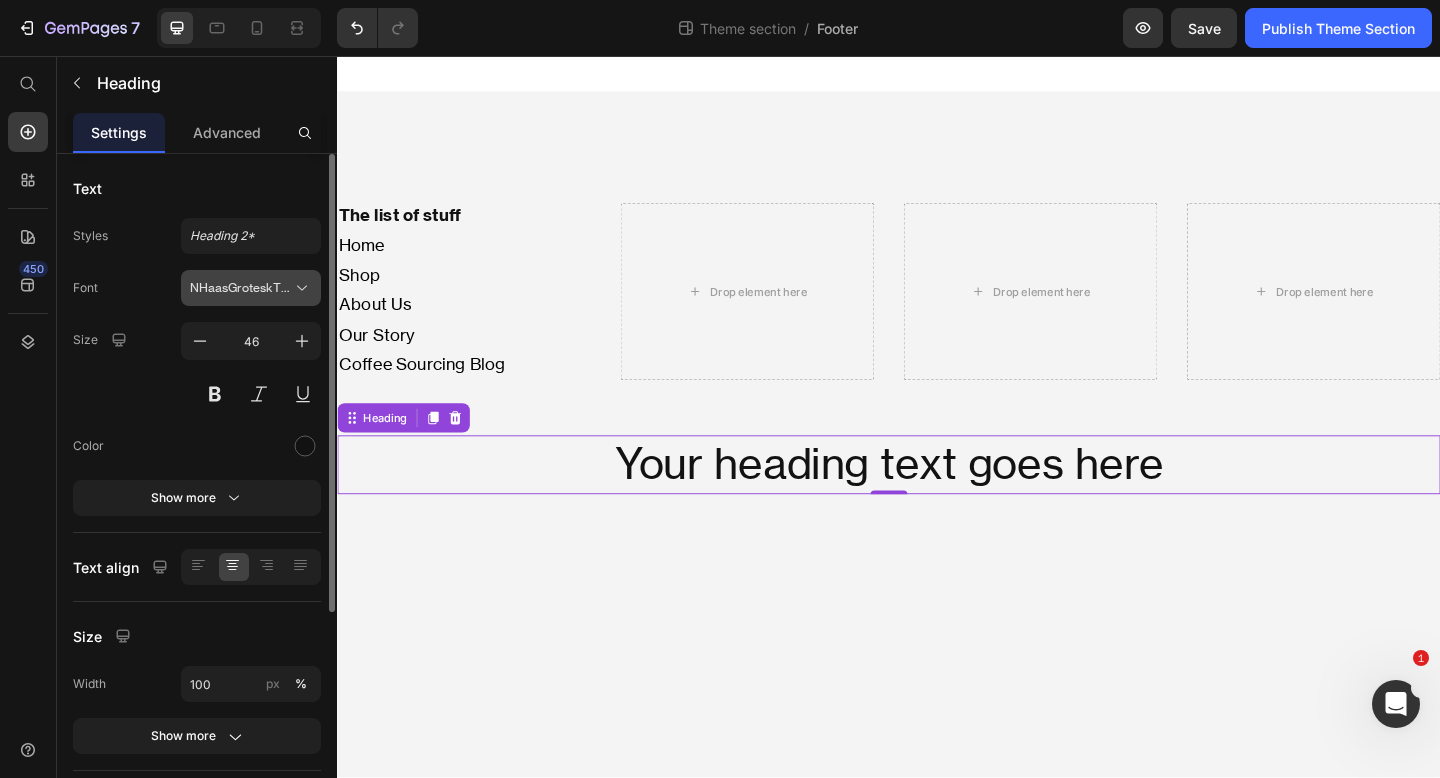 click on "NHaasGroteskTXPro-55Rg" at bounding box center [241, 288] 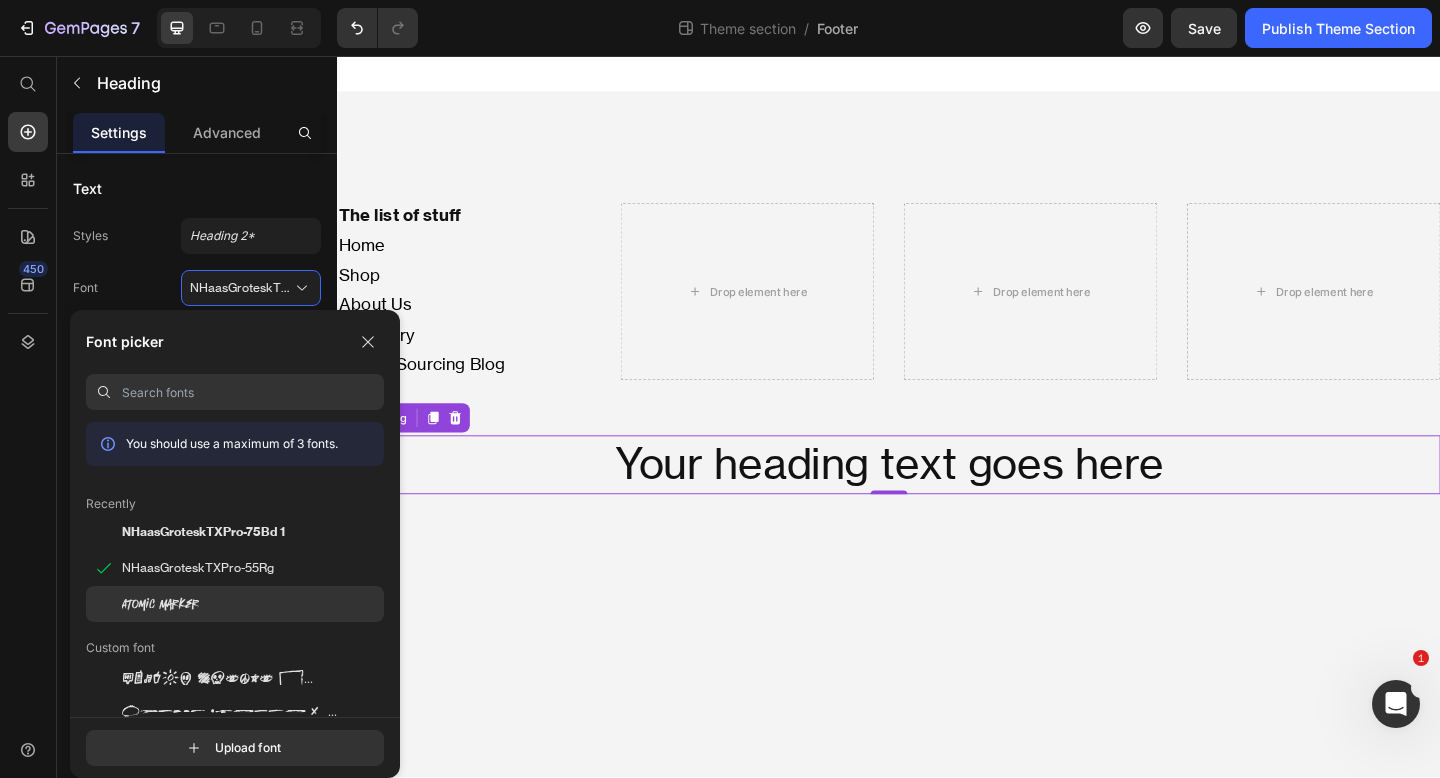 click on "Atomic Marker" 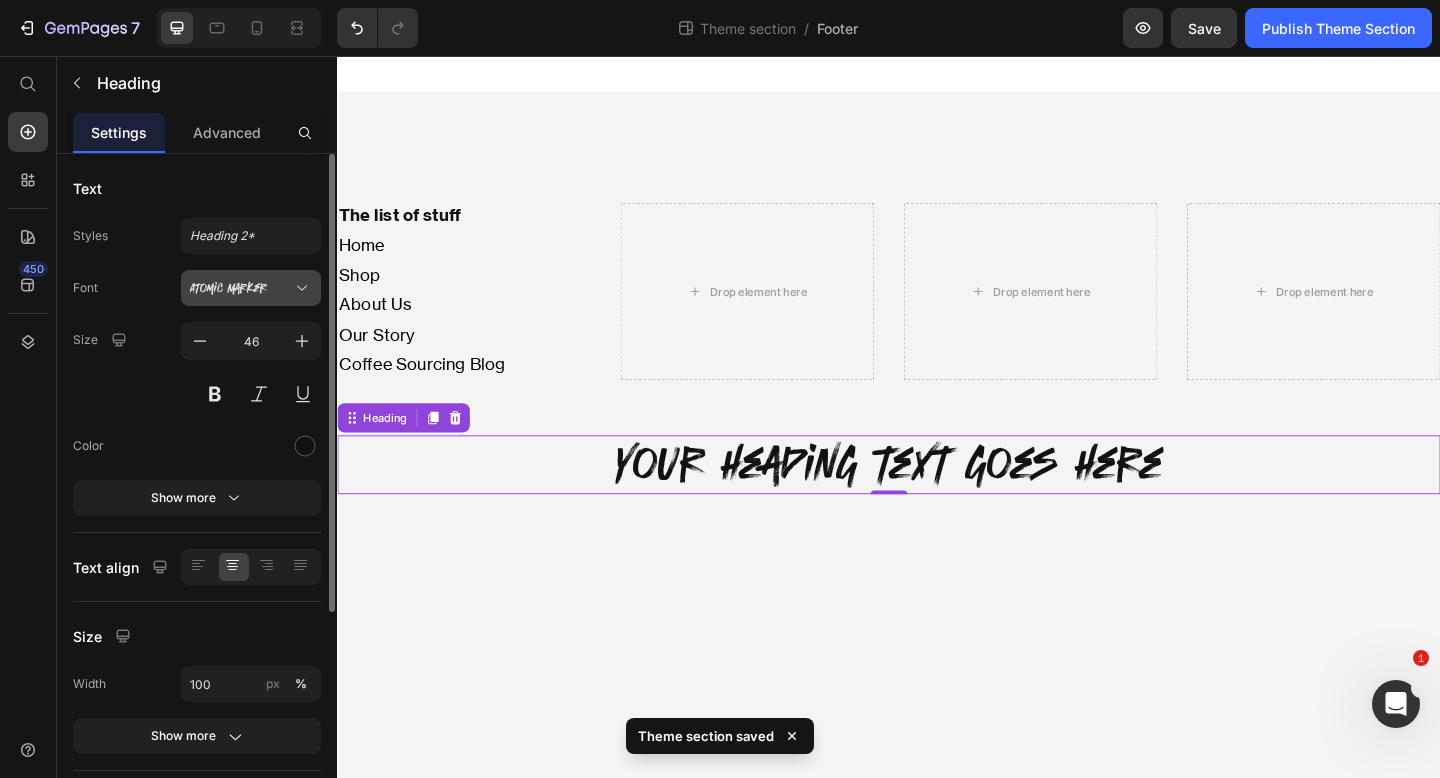 click on "Atomic Marker" at bounding box center (251, 288) 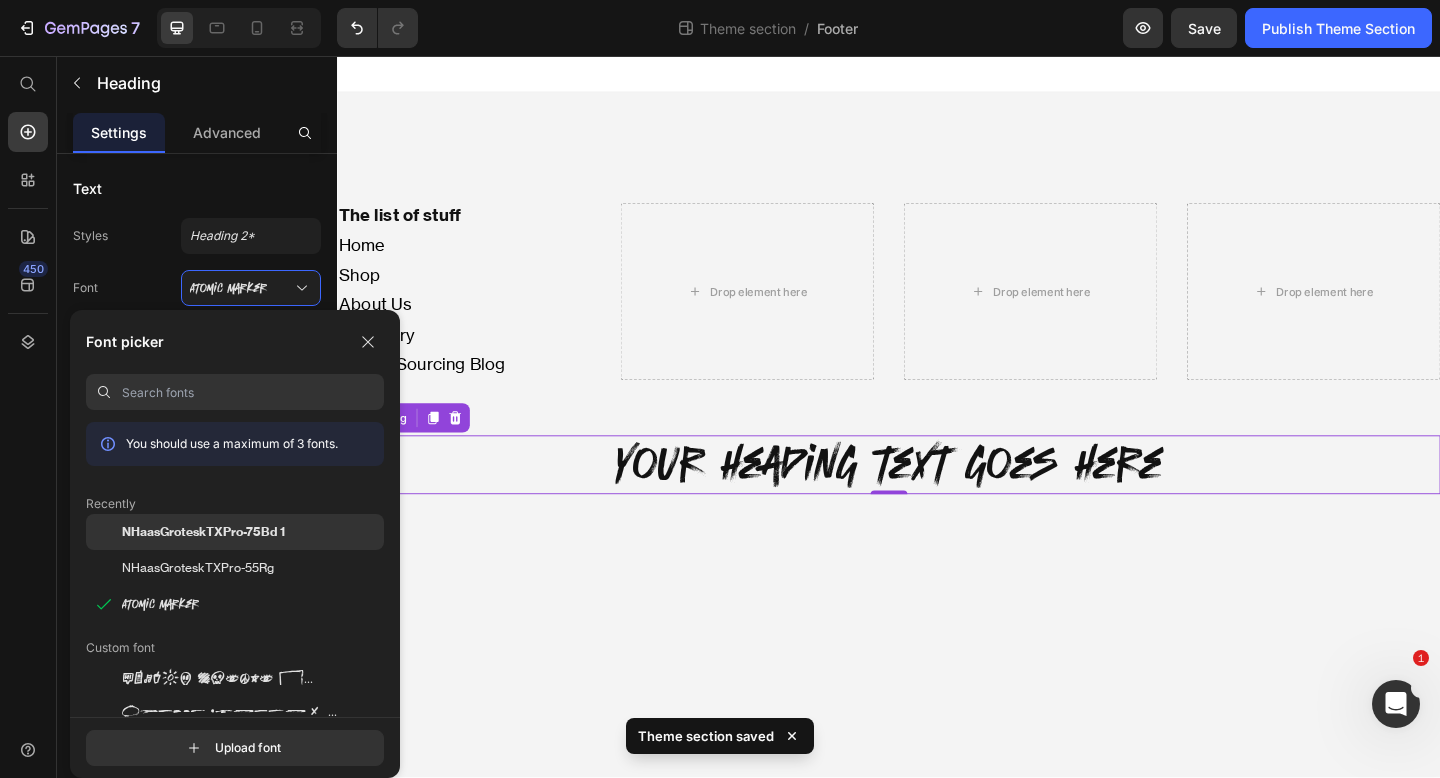 click on "NHaasGroteskTXPro-75Bd 1" 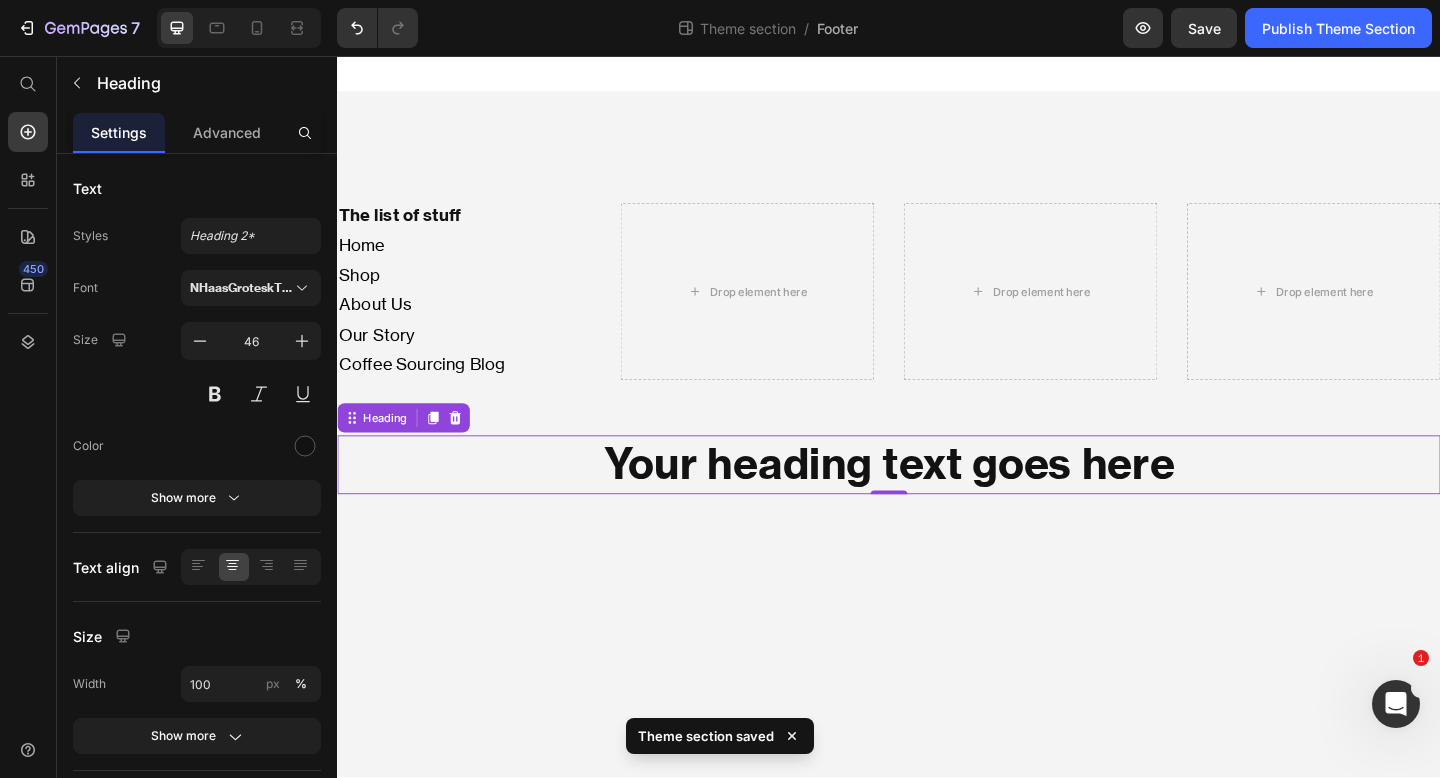 click on "Your heading text goes here" at bounding box center (937, 501) 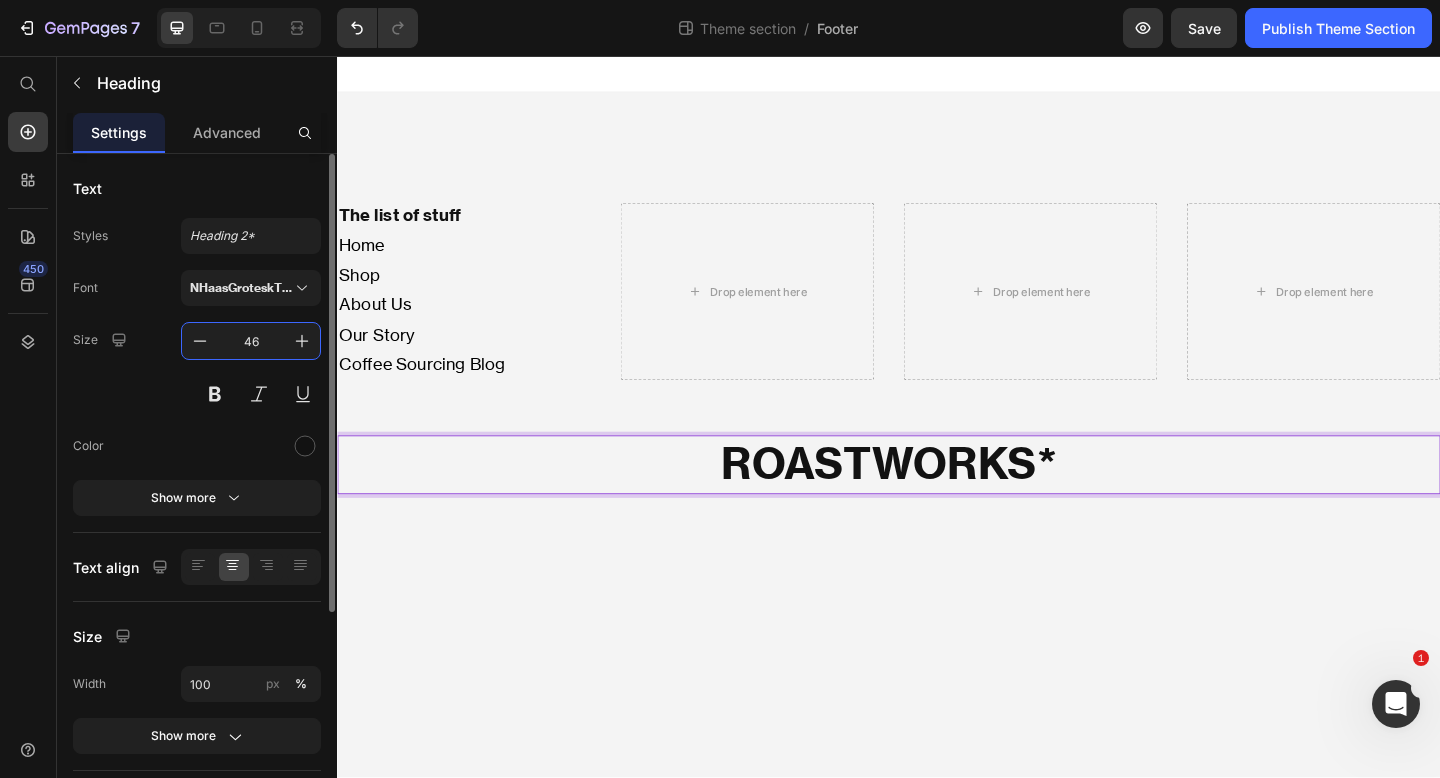 click on "46" at bounding box center [251, 341] 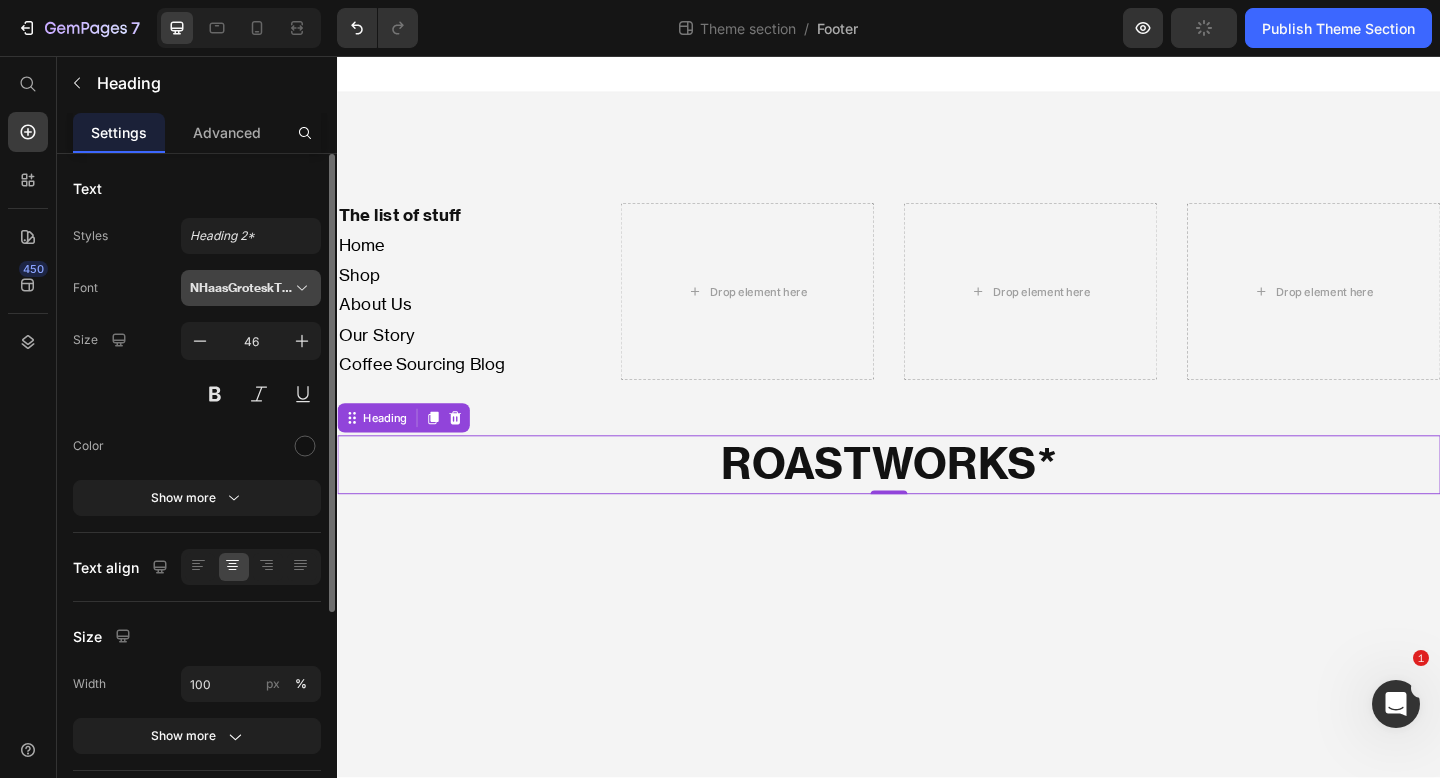click on "NHaasGroteskTXPro-75Bd 1" at bounding box center [251, 288] 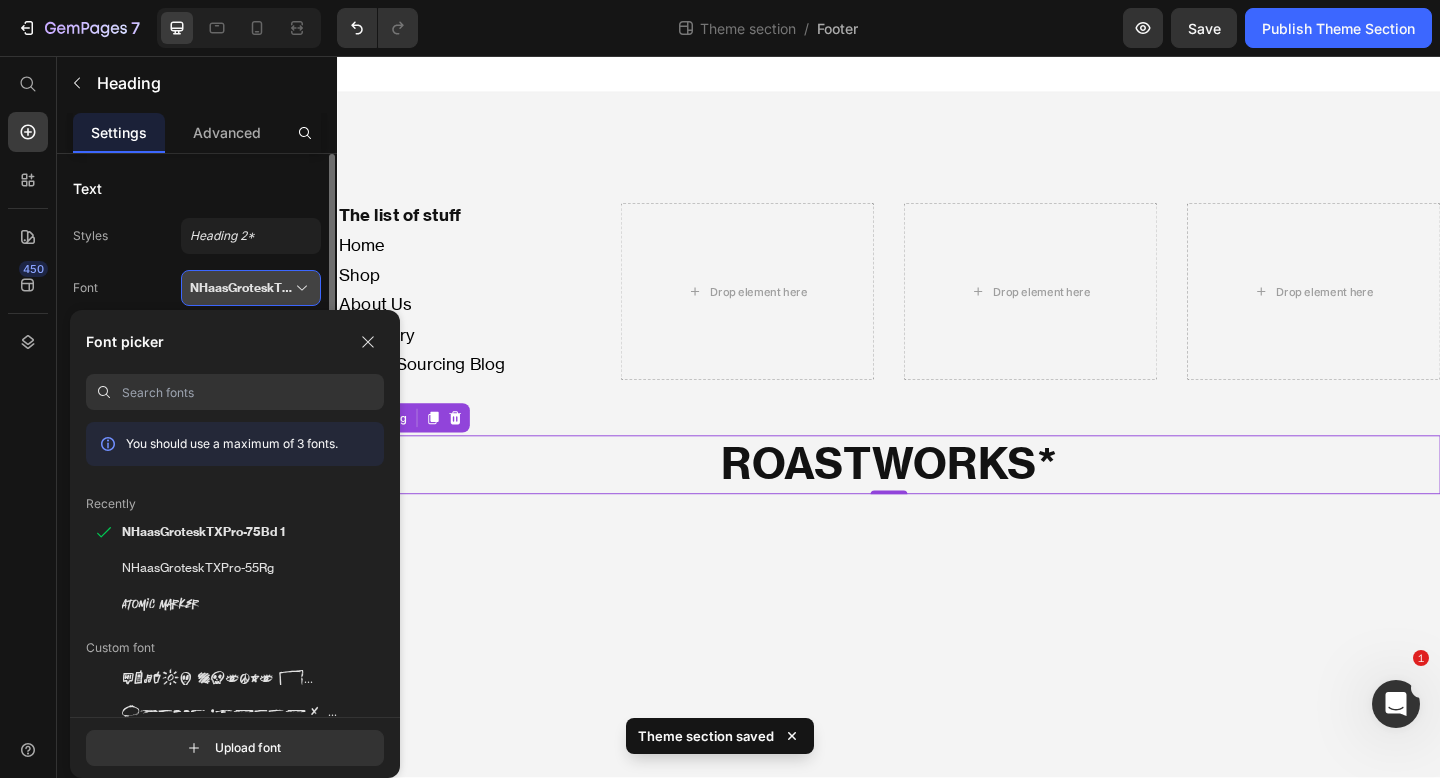 click on "NHaasGroteskTXPro-75Bd 1" at bounding box center [251, 288] 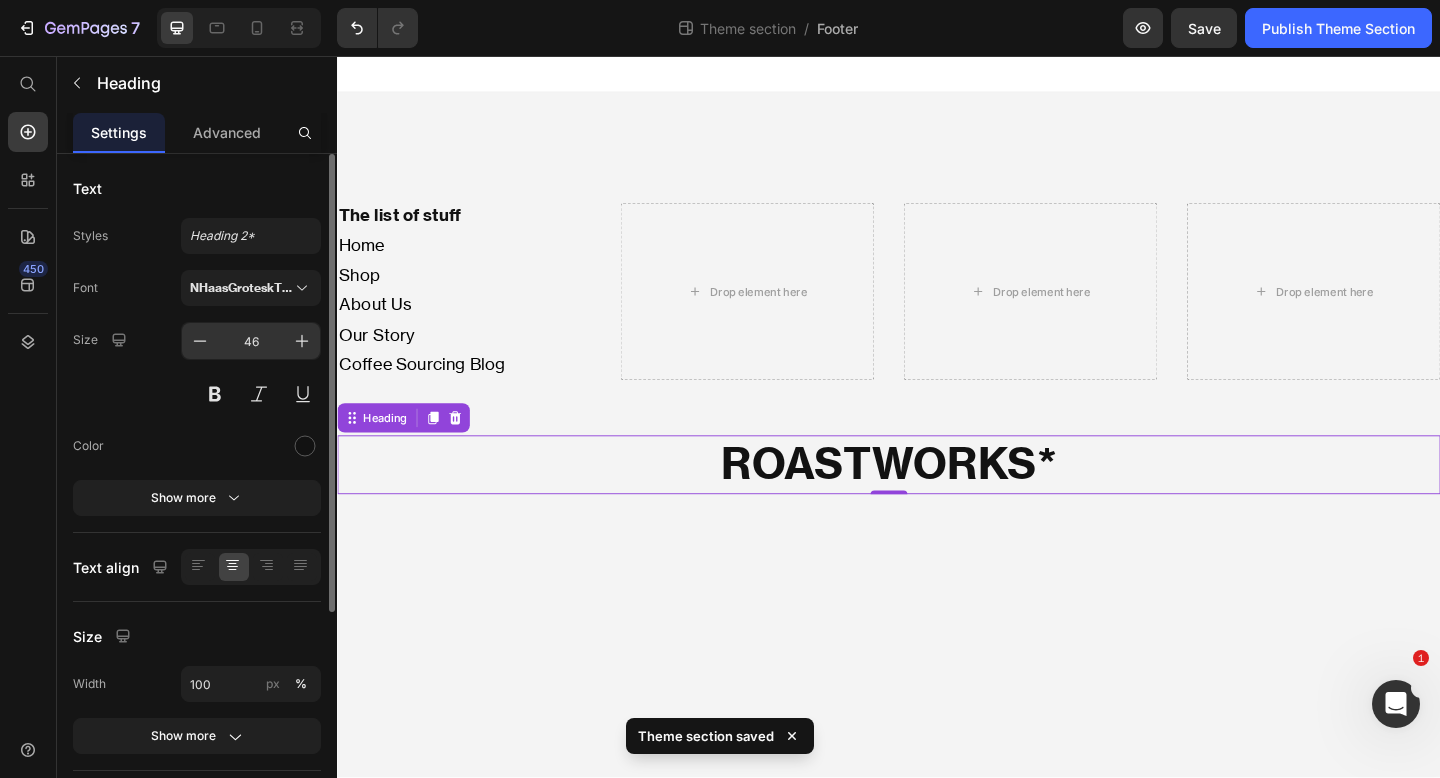 click on "46" at bounding box center [251, 341] 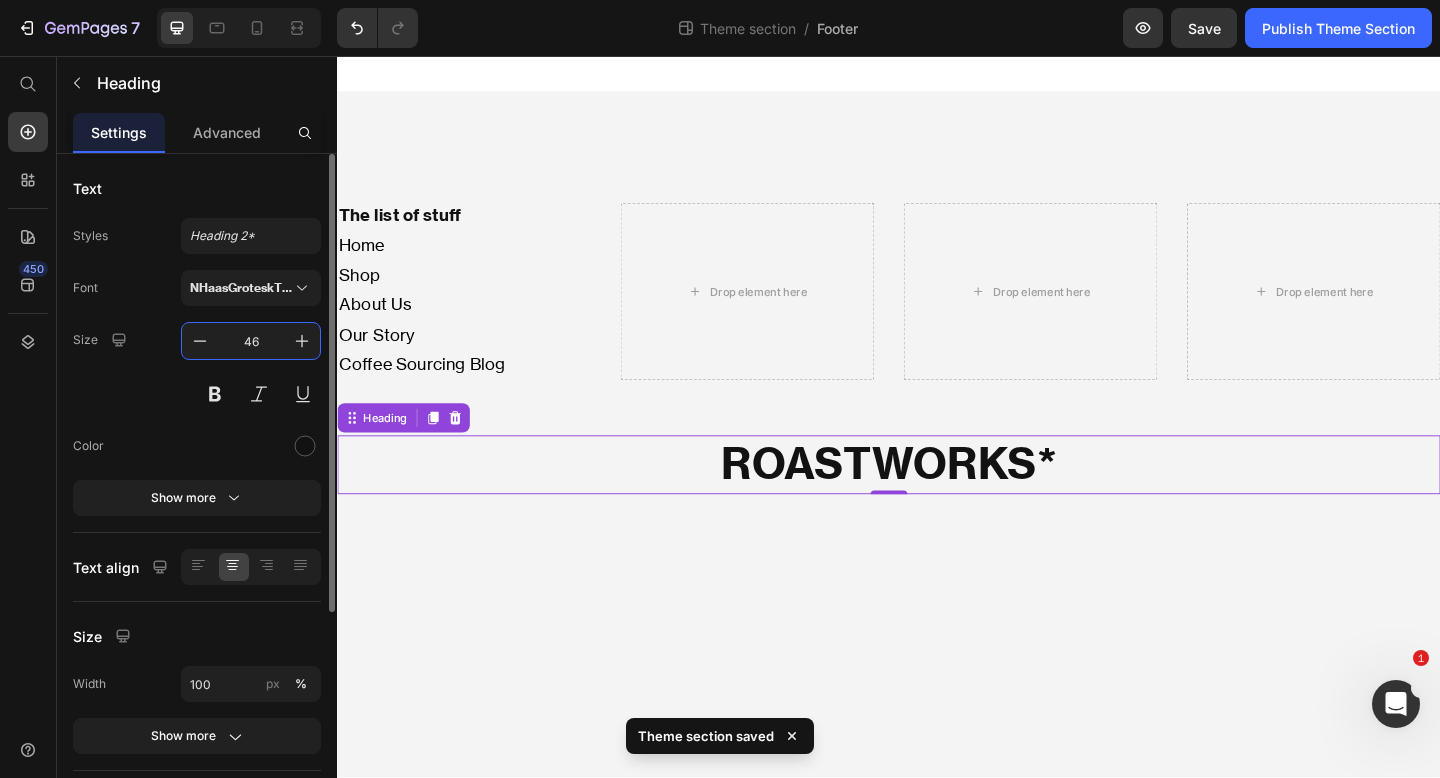 type on "146" 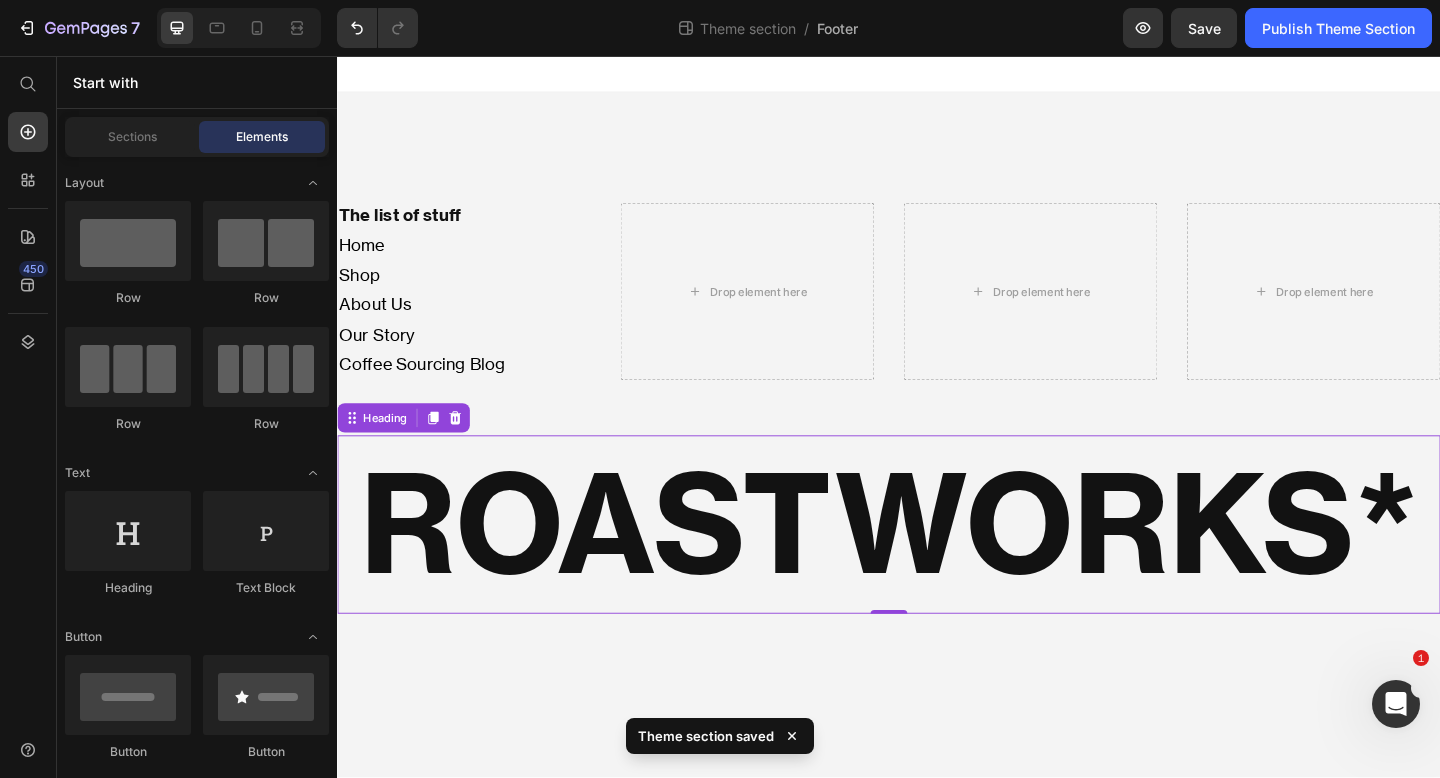 click on "The list of stuff Heading Home   Shop   About Us  Our Story  Coffee Sourcing Blog Text Block
Drop element here
Drop element here
Drop element here Row ROASTWORKS* Heading   0 Root
Drag & drop element from sidebar or
Explore Library
Add section Choose templates inspired by CRO experts Generate layout from URL or image Add blank section then drag & drop elements" at bounding box center [937, 448] 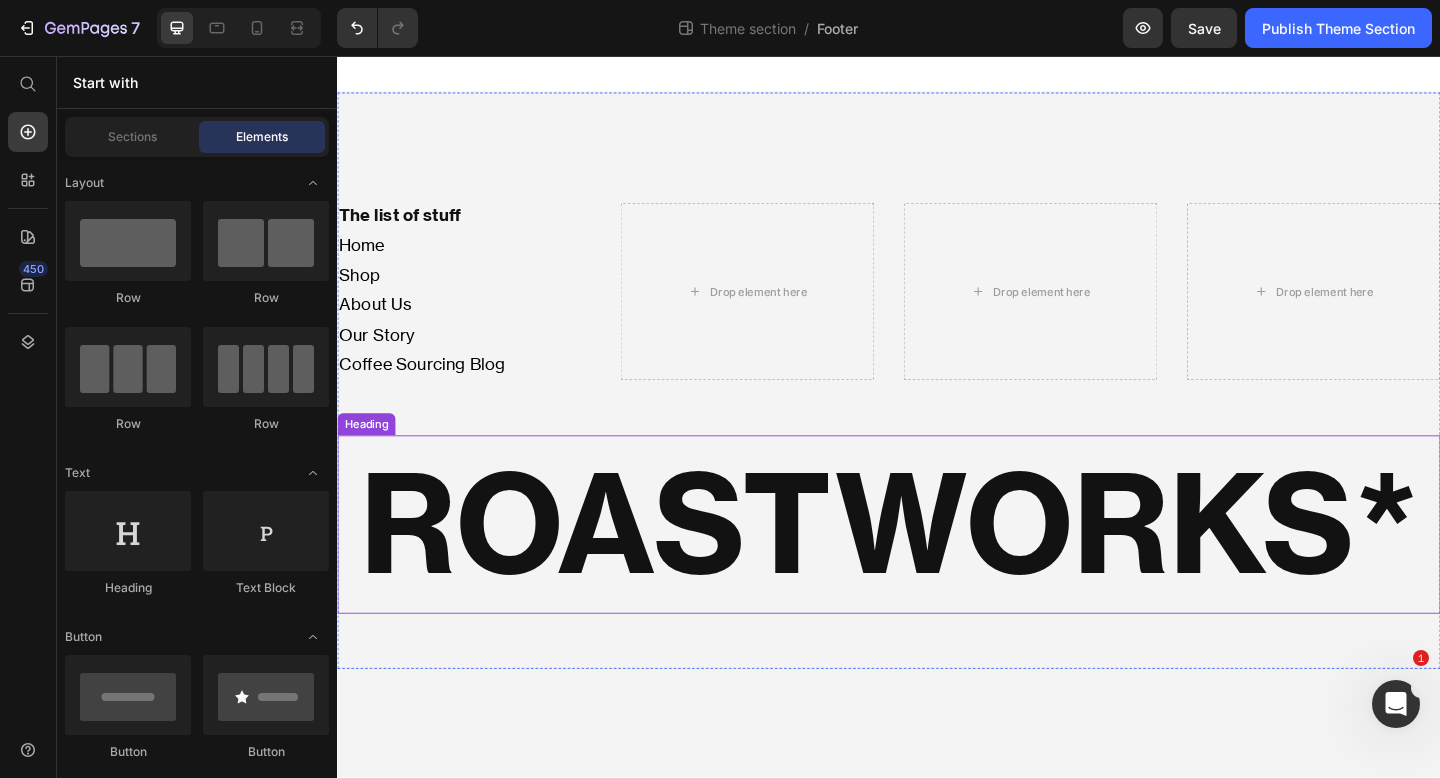 click on "ROASTWORKS*" at bounding box center [937, 566] 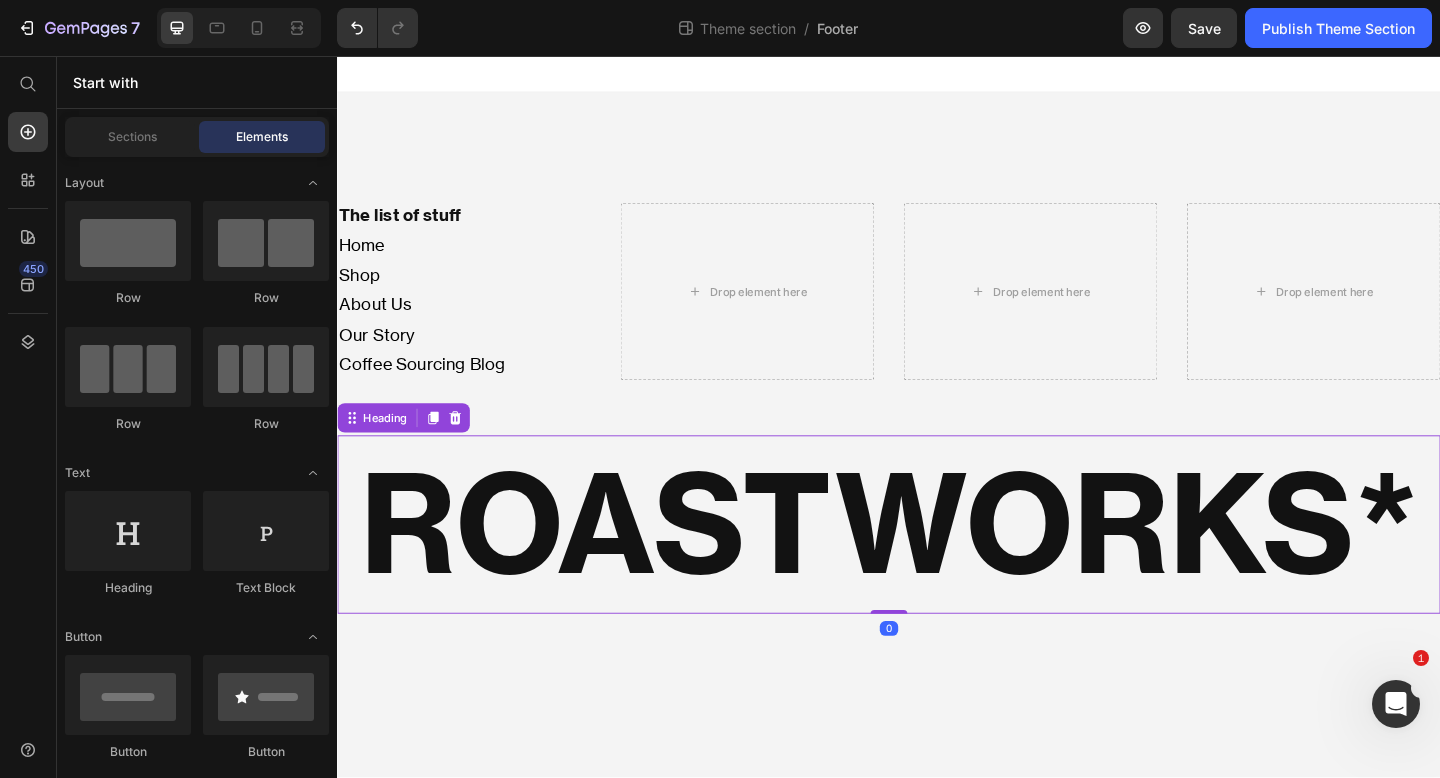 click on "The list of stuff Heading Home   Shop   About Us  Our Story  Coffee Sourcing Blog Text Block
Drop element here
Drop element here
Drop element here Row ROASTWORKS* Heading   0 Root
Drag & drop element from sidebar or
Explore Library
Add section Choose templates inspired by CRO experts Generate layout from URL or image Add blank section then drag & drop elements" at bounding box center [937, 448] 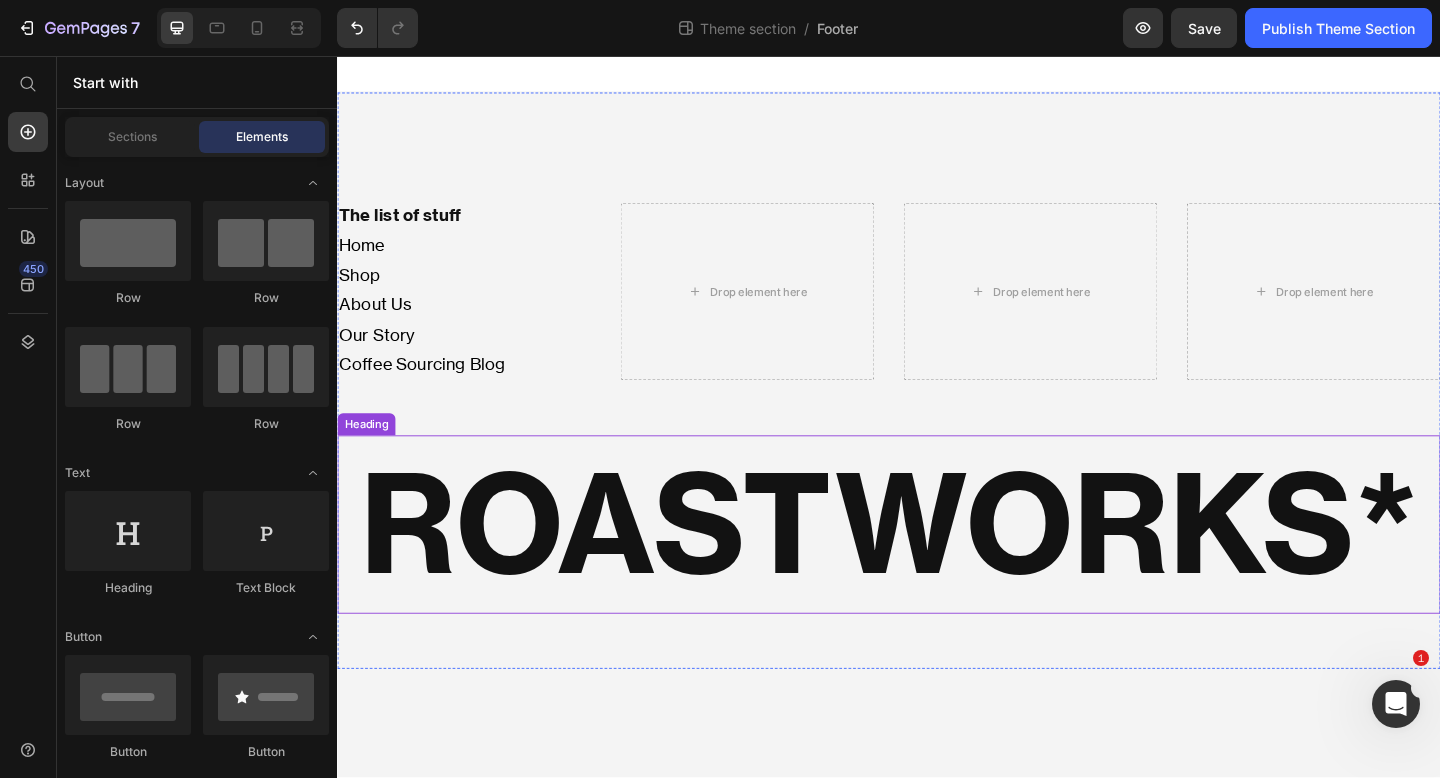 click on "ROASTWORKS*" at bounding box center (937, 566) 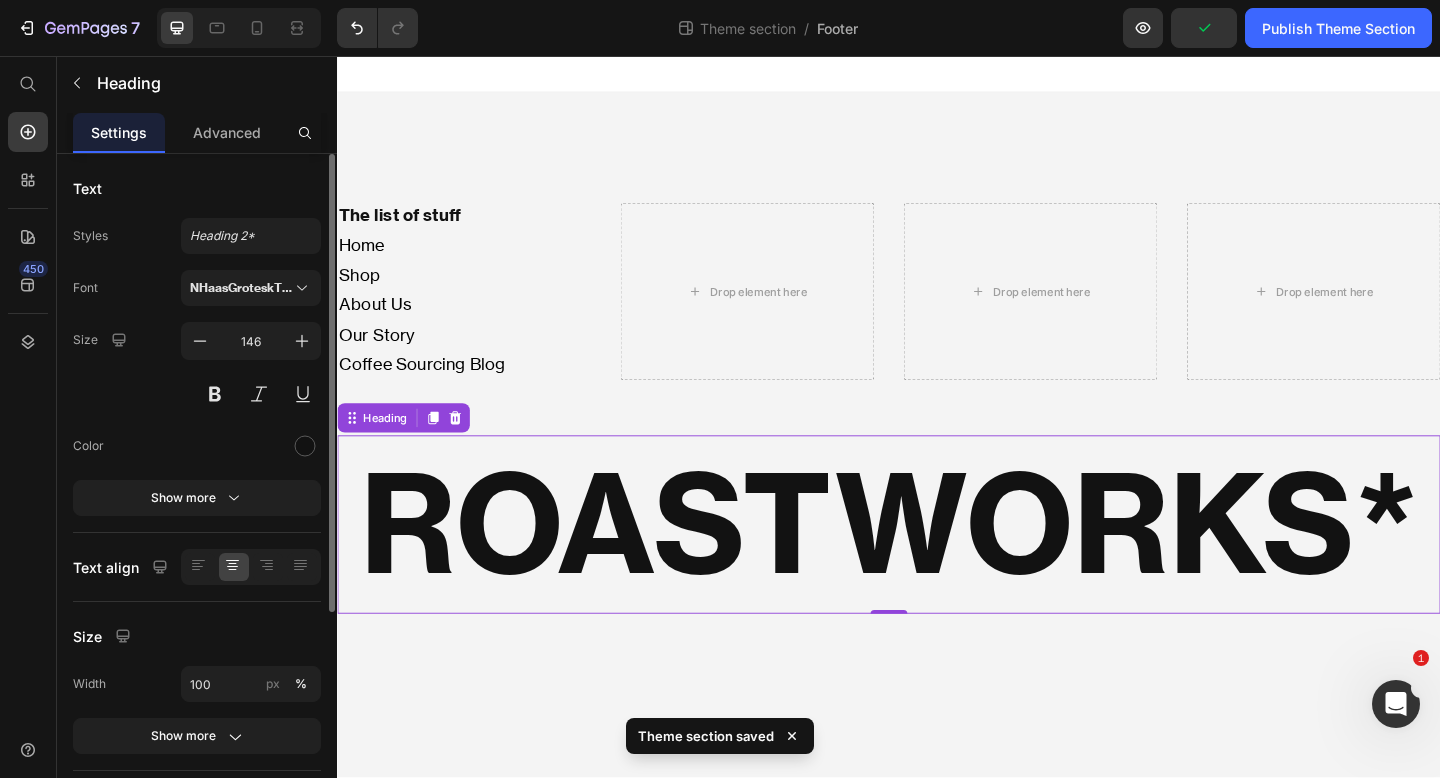 scroll, scrollTop: 331, scrollLeft: 0, axis: vertical 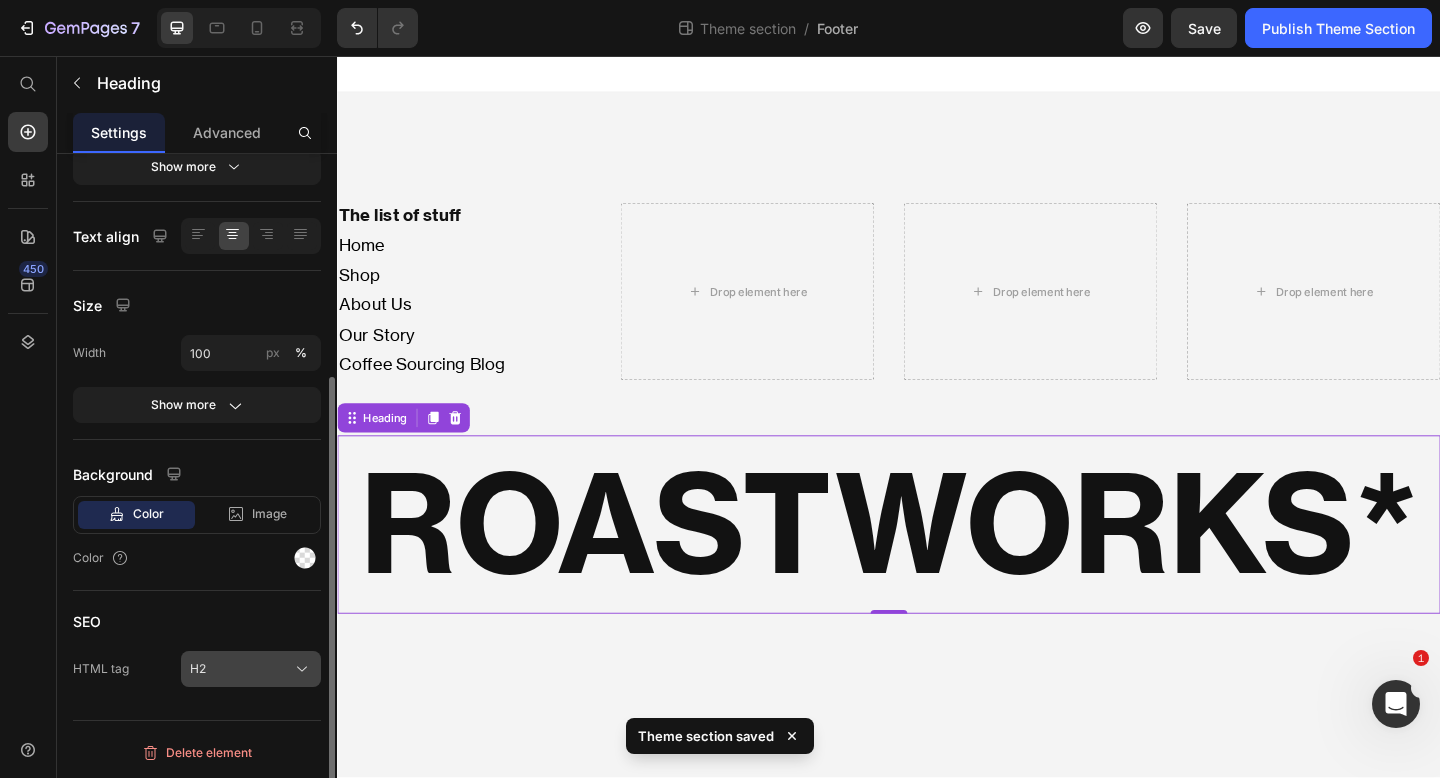 click on "H2" 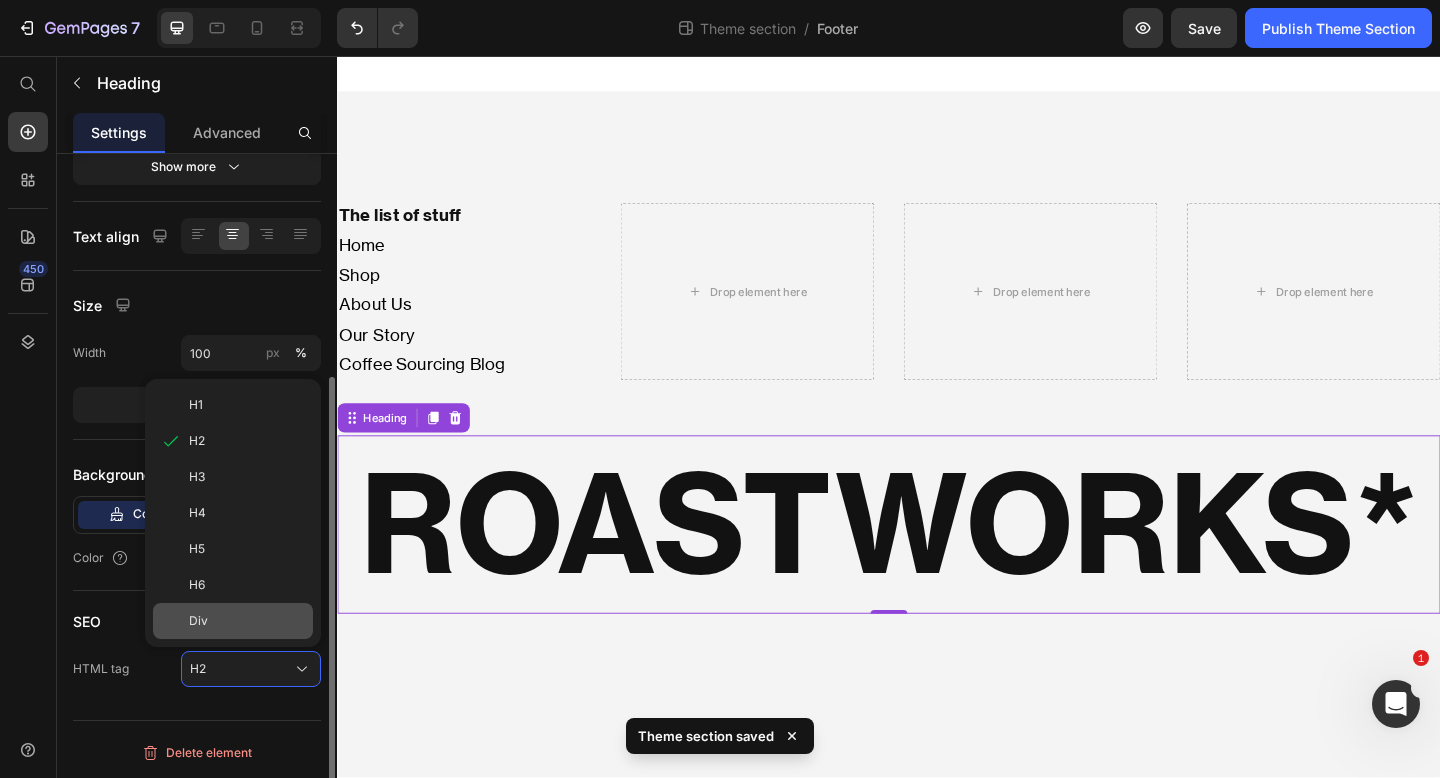 click on "Div" at bounding box center [247, 621] 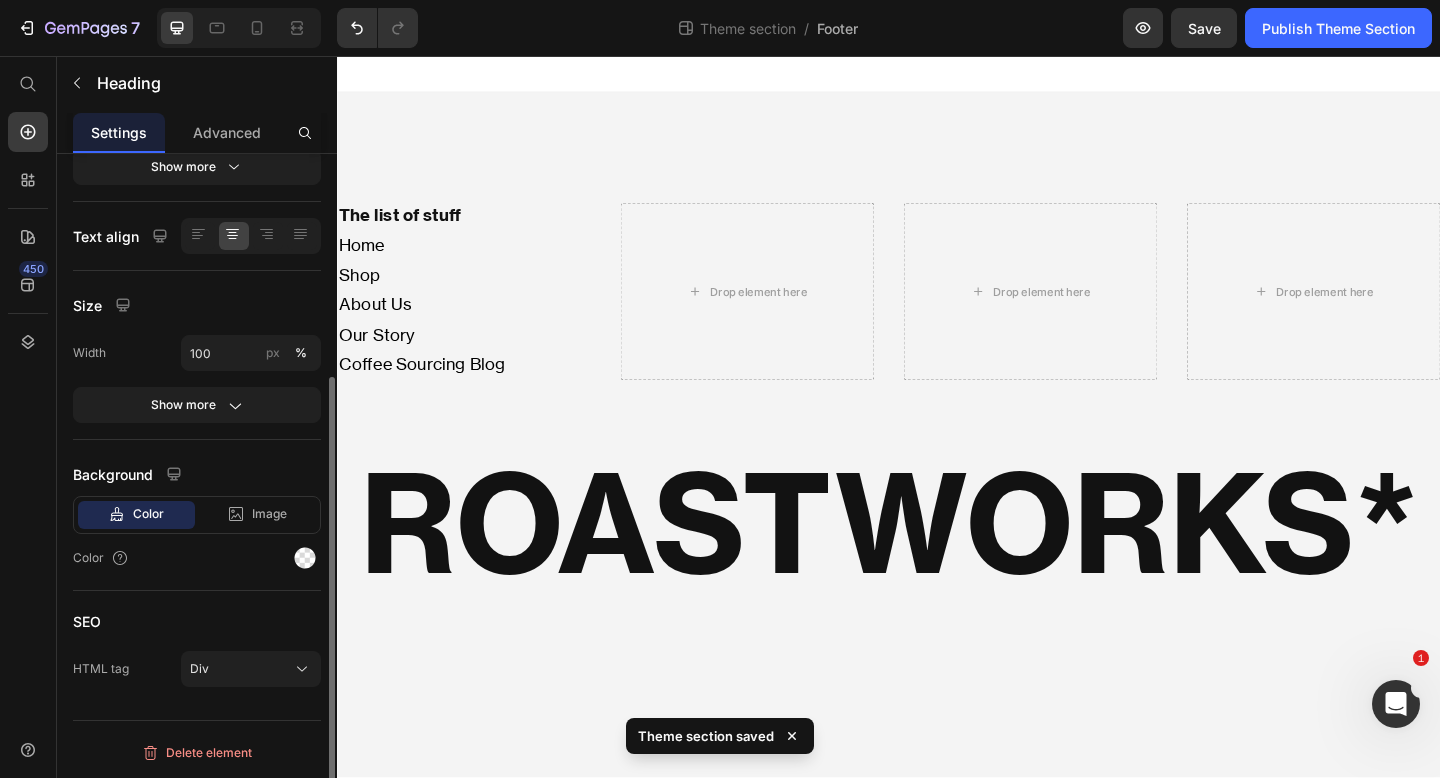 click on "The list of stuff Heading Home   Shop   About Us  Our Story  Coffee Sourcing Blog Text Block
Drop element here
Drop element here
Drop element here Row ROASTWORKS* Heading Root
Drag & drop element from sidebar or
Explore Library
Add section Choose templates inspired by CRO experts Generate layout from URL or image Add blank section then drag & drop elements" at bounding box center (937, 448) 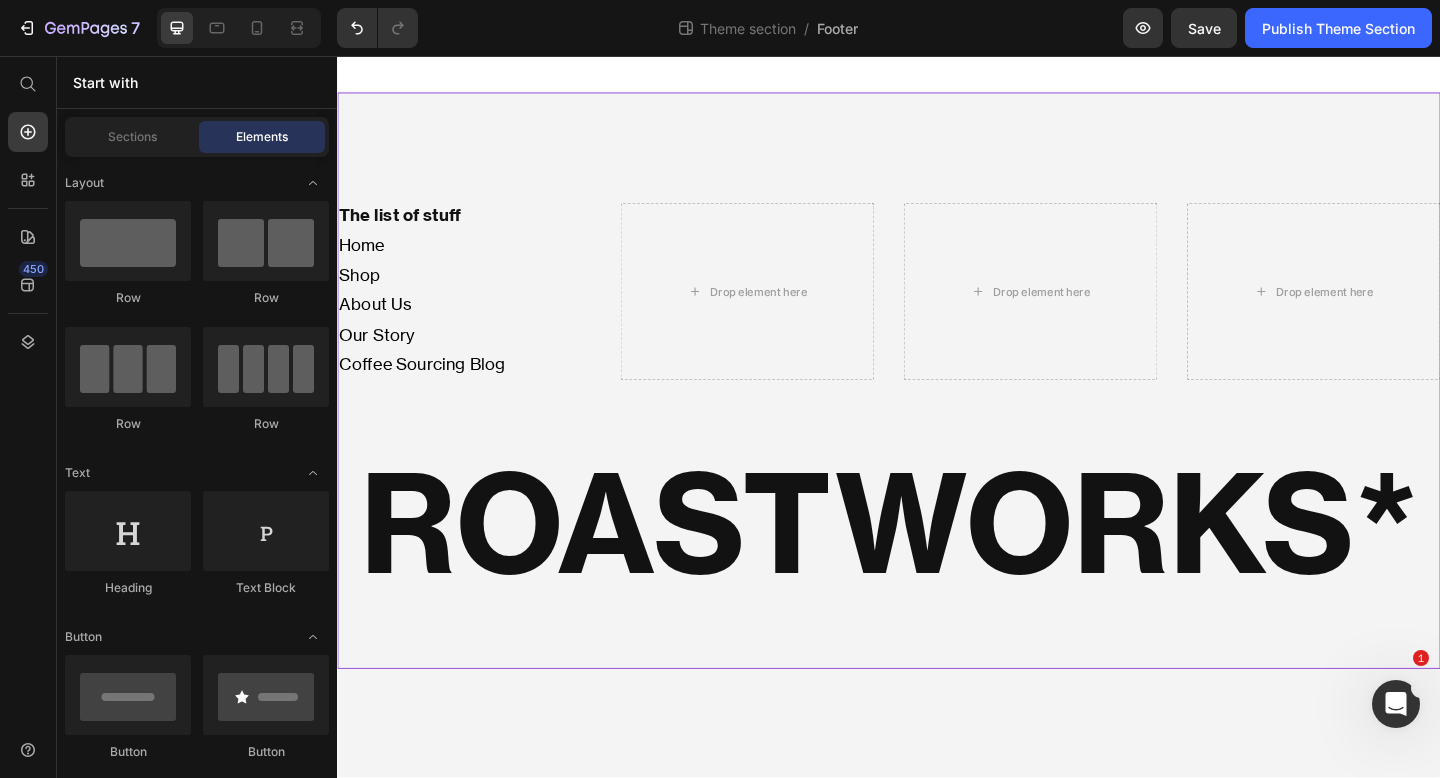 click on "ROASTWORKS*" at bounding box center (937, 566) 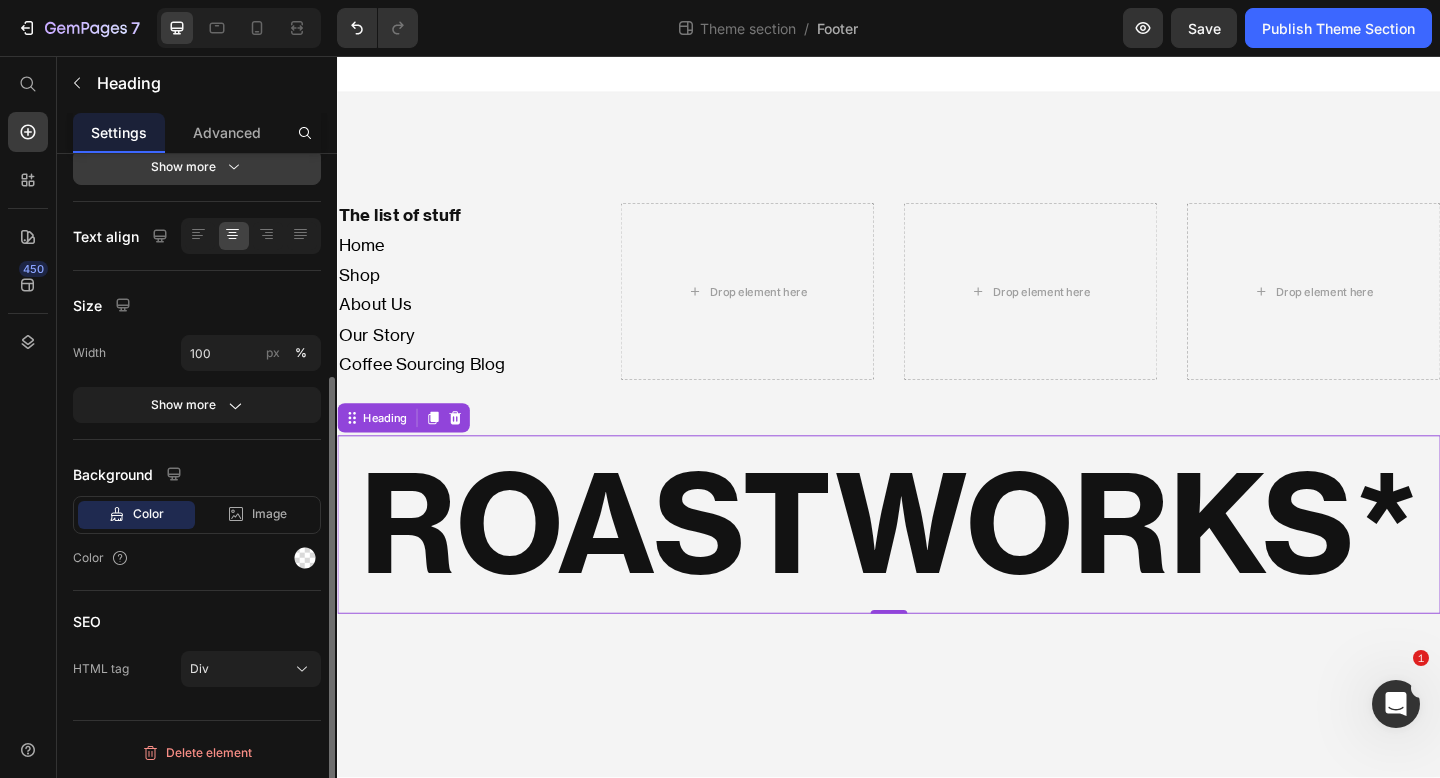 click on "Show more" at bounding box center [197, 167] 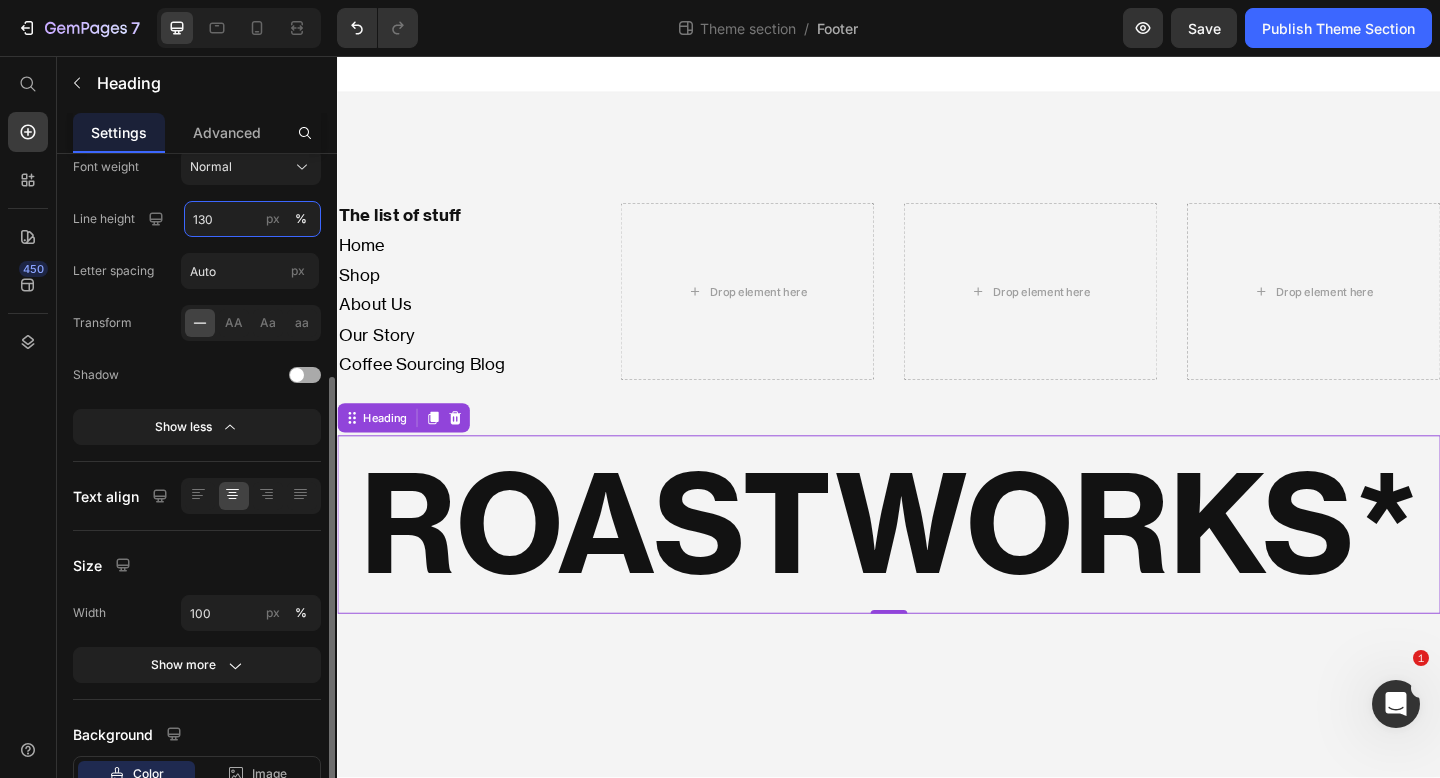 click on "130" at bounding box center (252, 219) 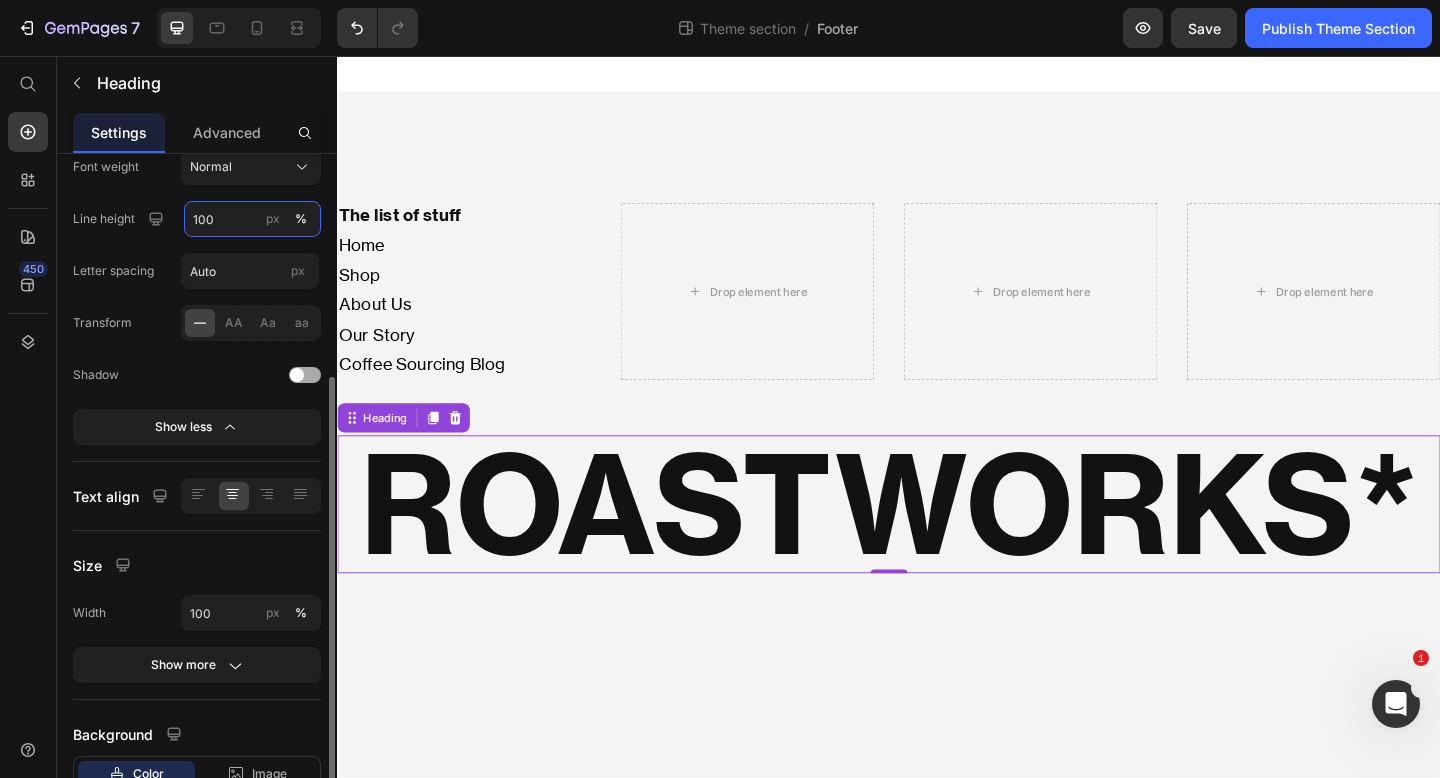 type on "100" 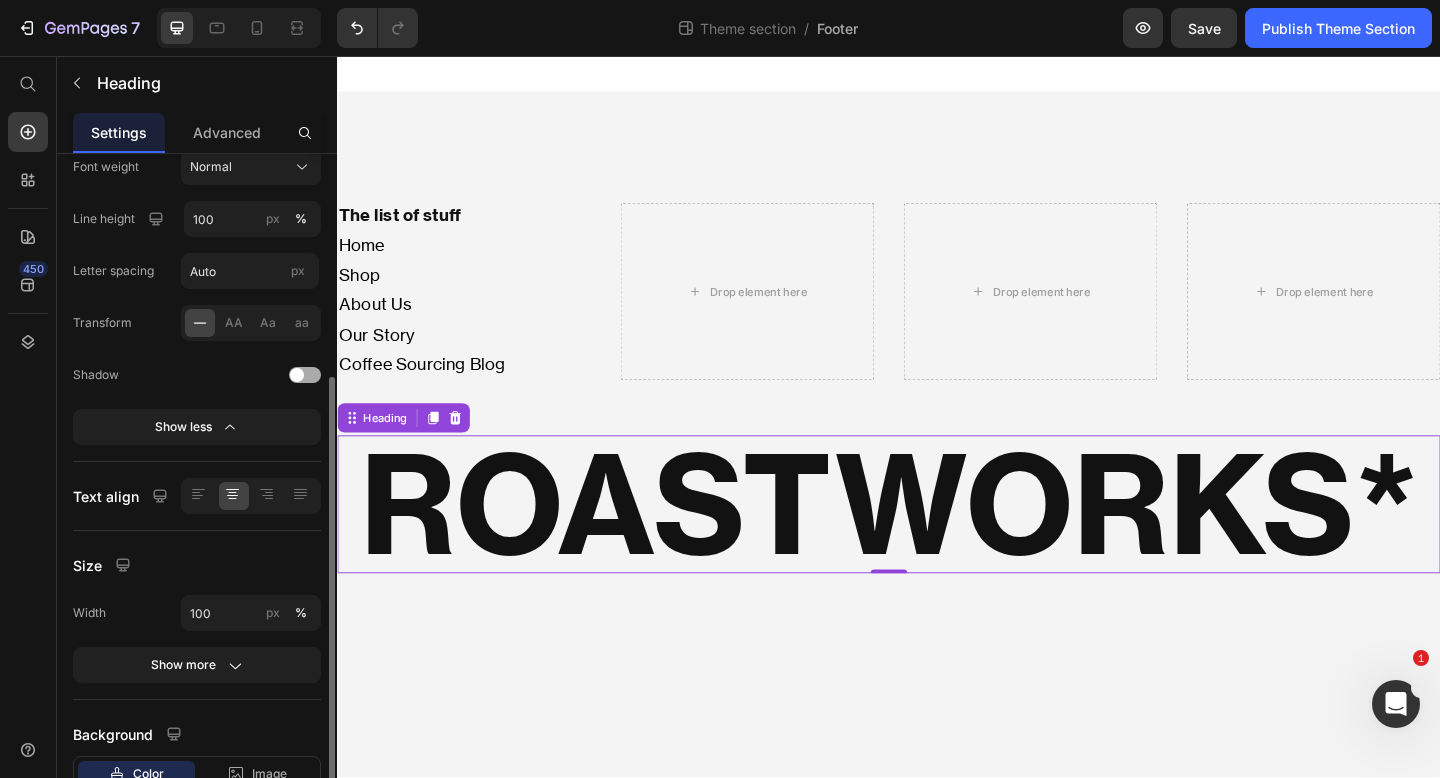 click on "Font NHaasGroteskTXPro-75Bd 1 Size 146 Color Font weight Normal Line height 100 px % Letter spacing Auto px Transform
AA Aa aa Shadow Show less" at bounding box center (197, 192) 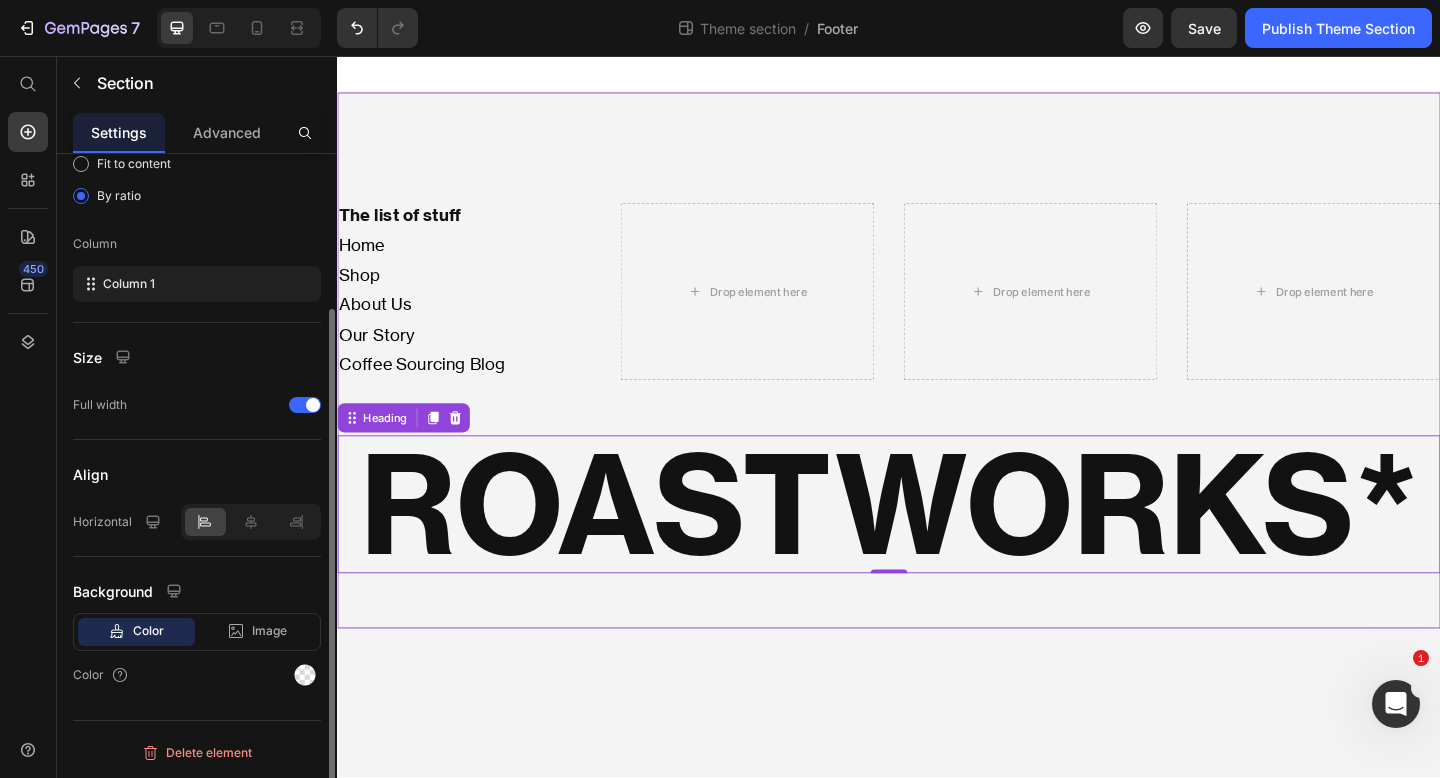 click on "The list of stuff Heading Home   Shop   About Us  Our Story  Coffee Sourcing Blog Text Block
Drop element here
Drop element here
Drop element here Row ROASTWORKS* Heading   0" at bounding box center (937, 387) 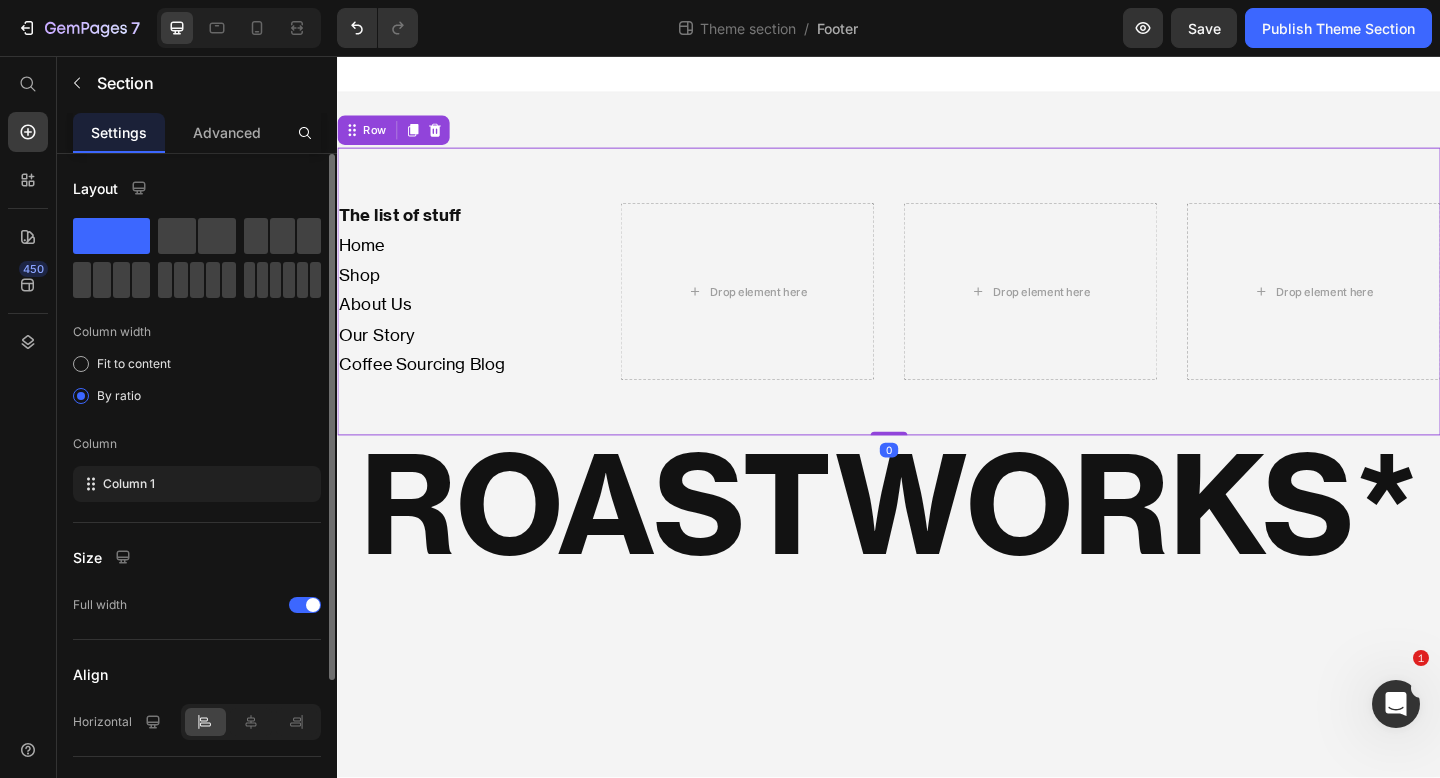 click on "The list of stuff Heading Home   Shop   About Us  Our Story  Coffee Sourcing Blog Text Block
Drop element here
Drop element here
Drop element here Row   0" at bounding box center (937, 312) 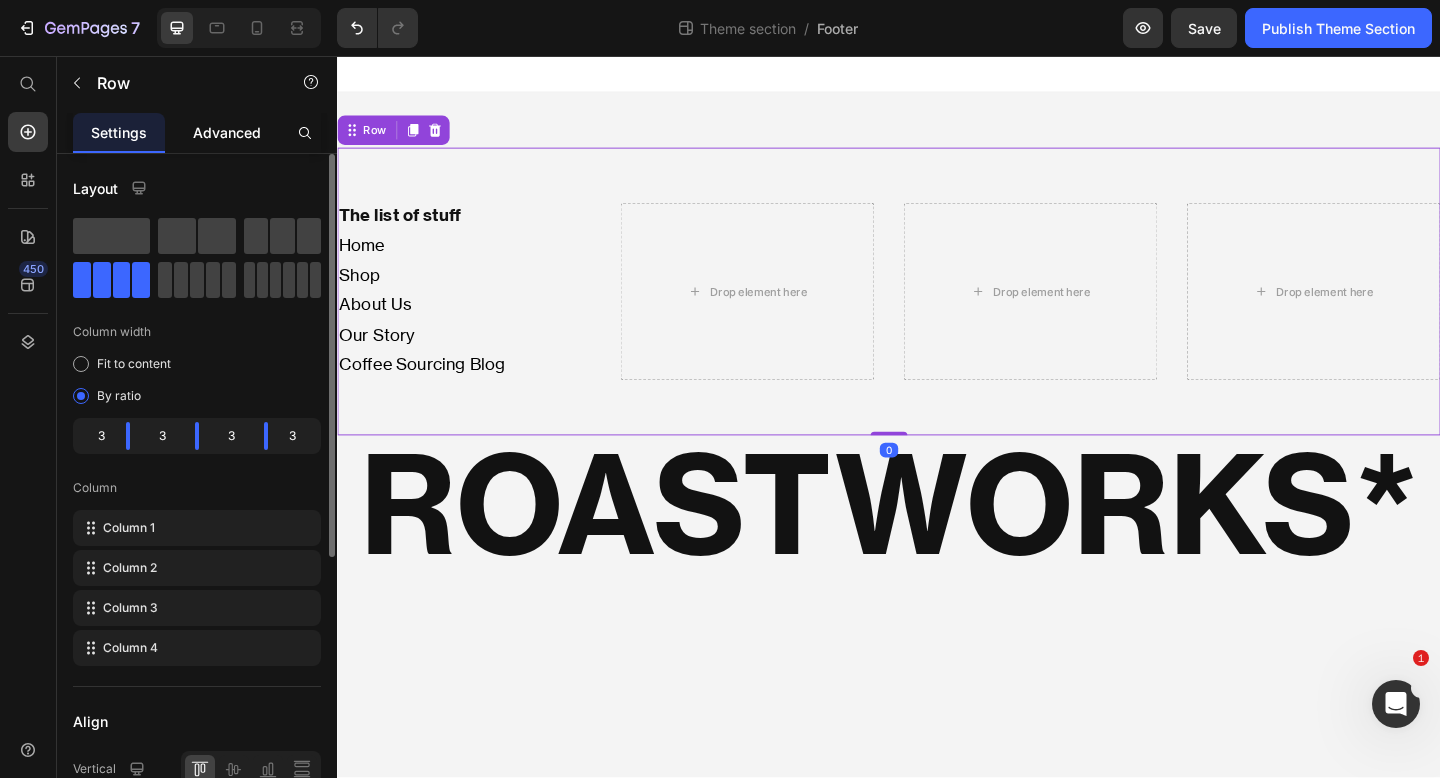 click on "Advanced" at bounding box center (227, 132) 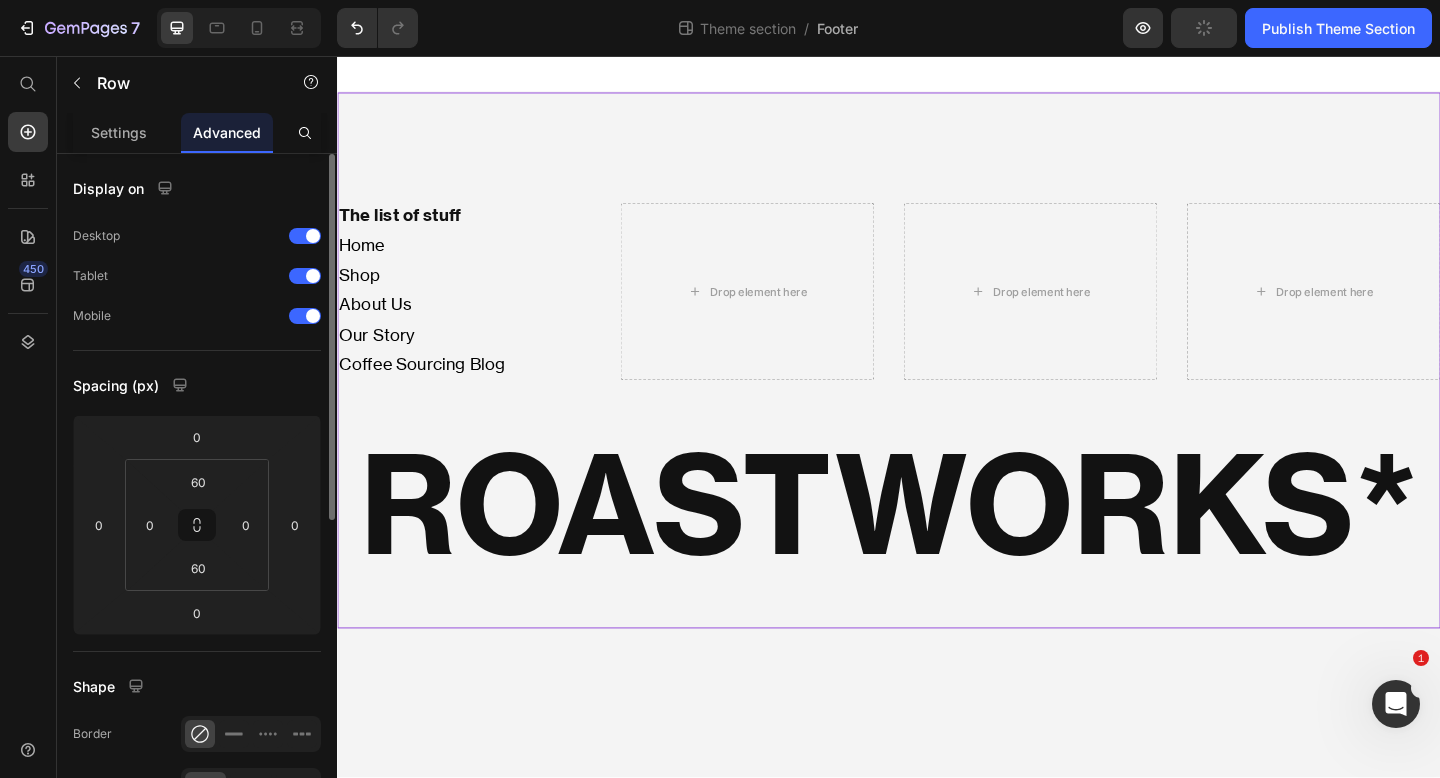 click on "The list of stuff Heading Home   Shop   About Us  Our Story  Coffee Sourcing Blog Text Block
Drop element here
Drop element here
Drop element here Row ROASTWORKS* Heading" at bounding box center (937, 387) 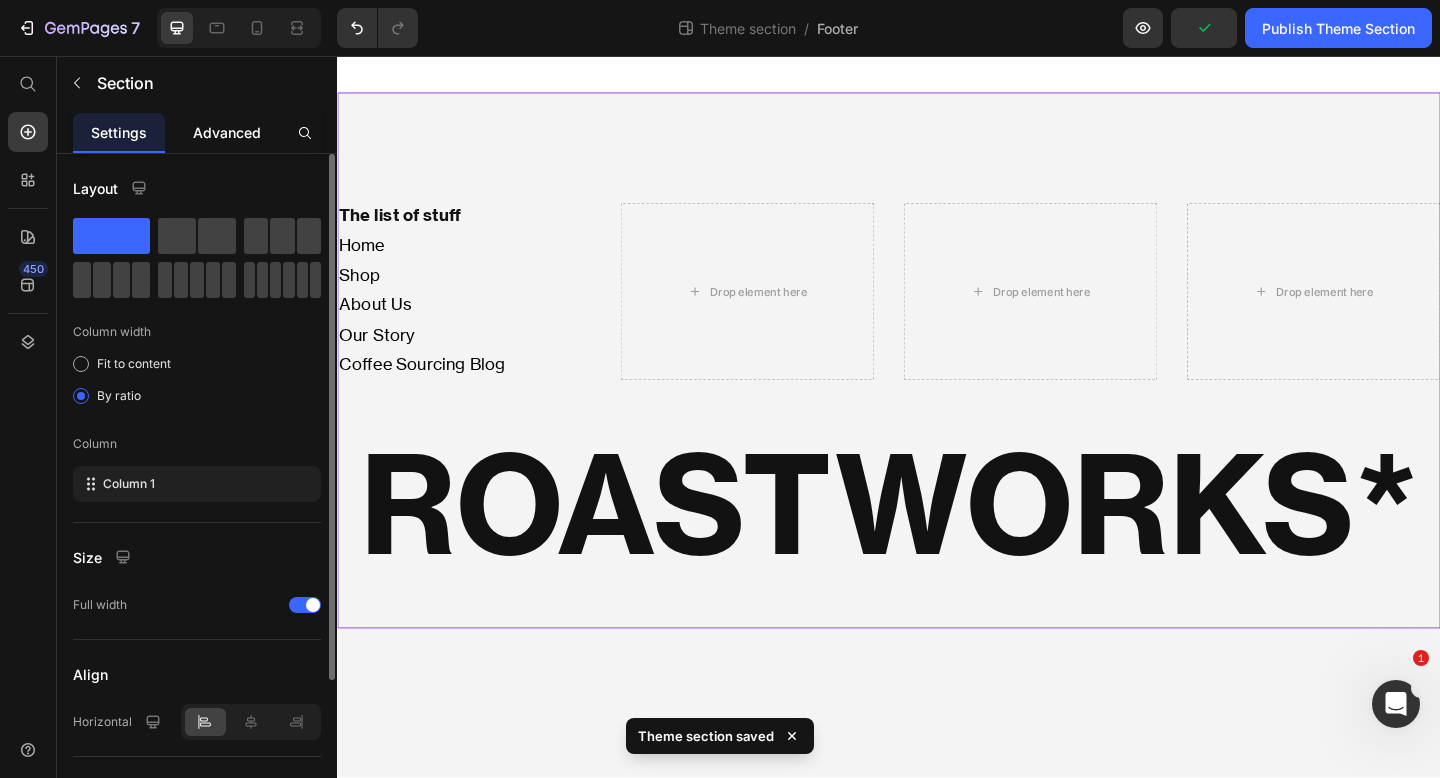 click on "Advanced" at bounding box center [227, 132] 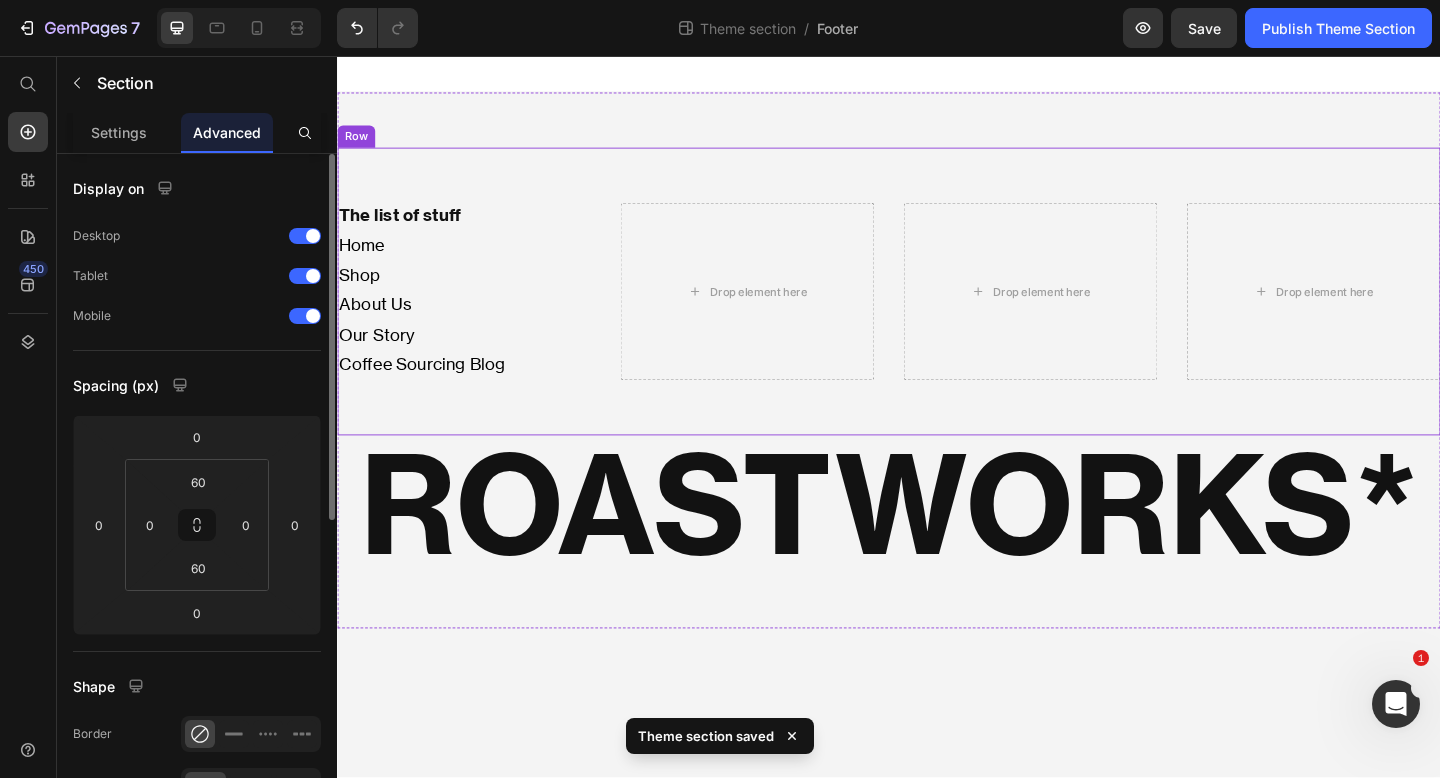 click on "The list of stuff Heading Home   Shop   About Us  Our Story  Coffee Sourcing Blog Text Block
Drop element here
Drop element here
Drop element here Row" at bounding box center [937, 312] 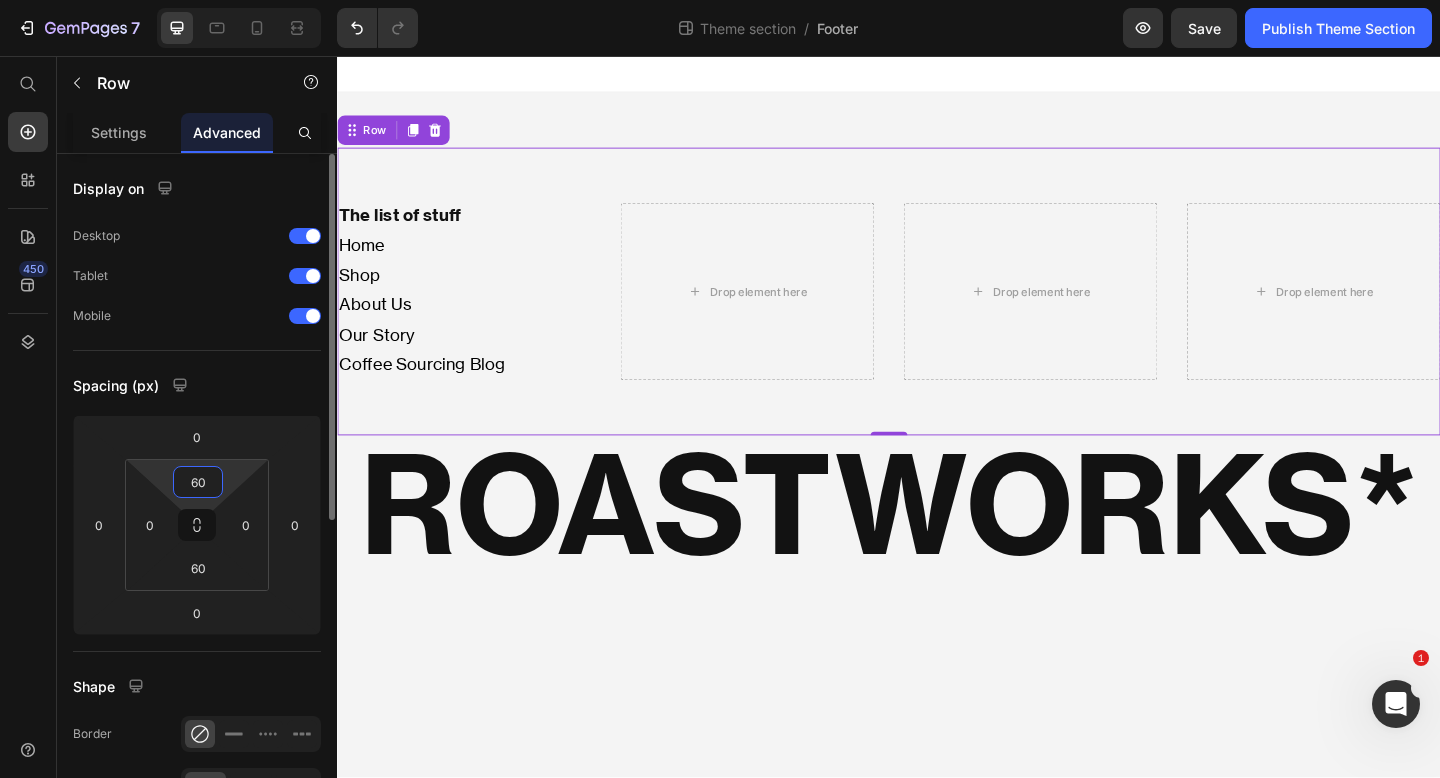 click on "60" at bounding box center (198, 482) 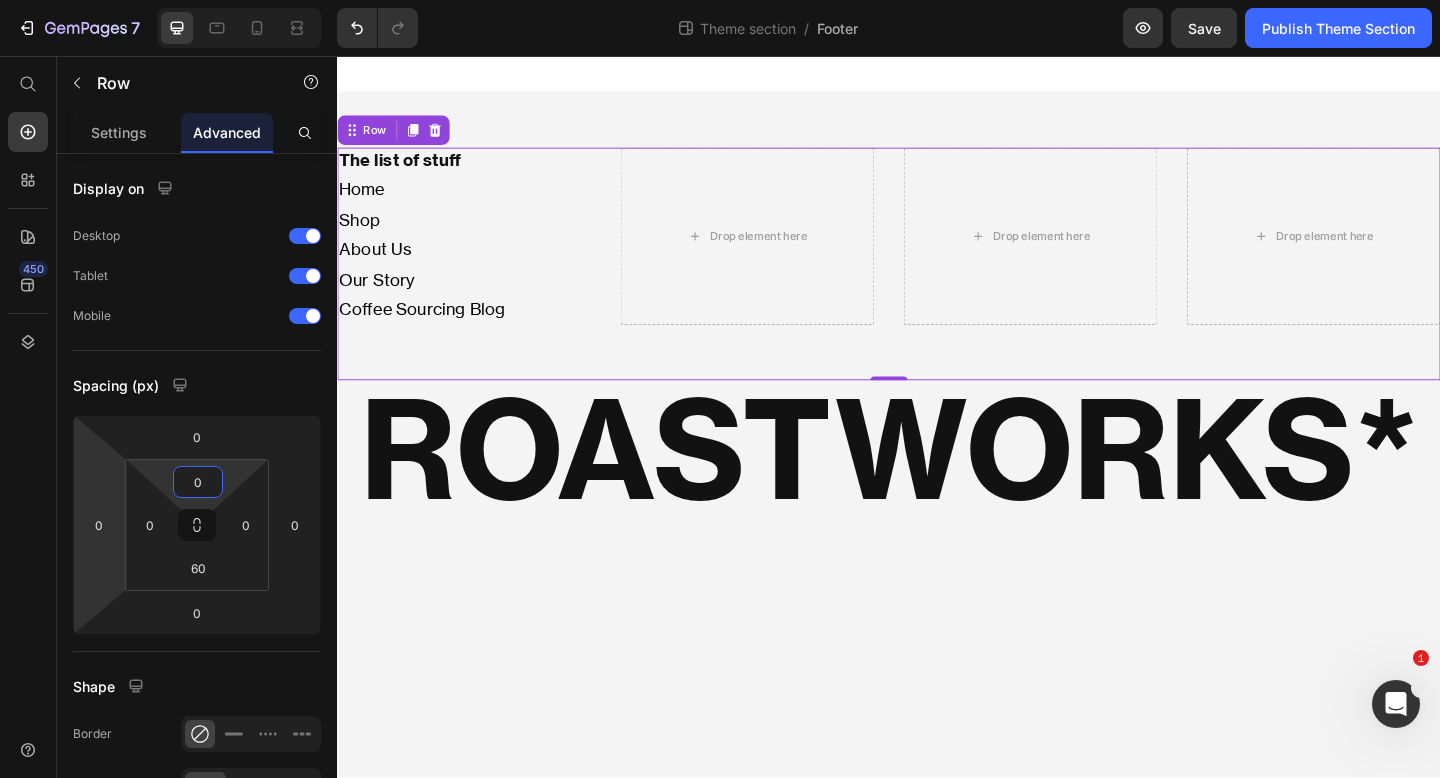 type on "0" 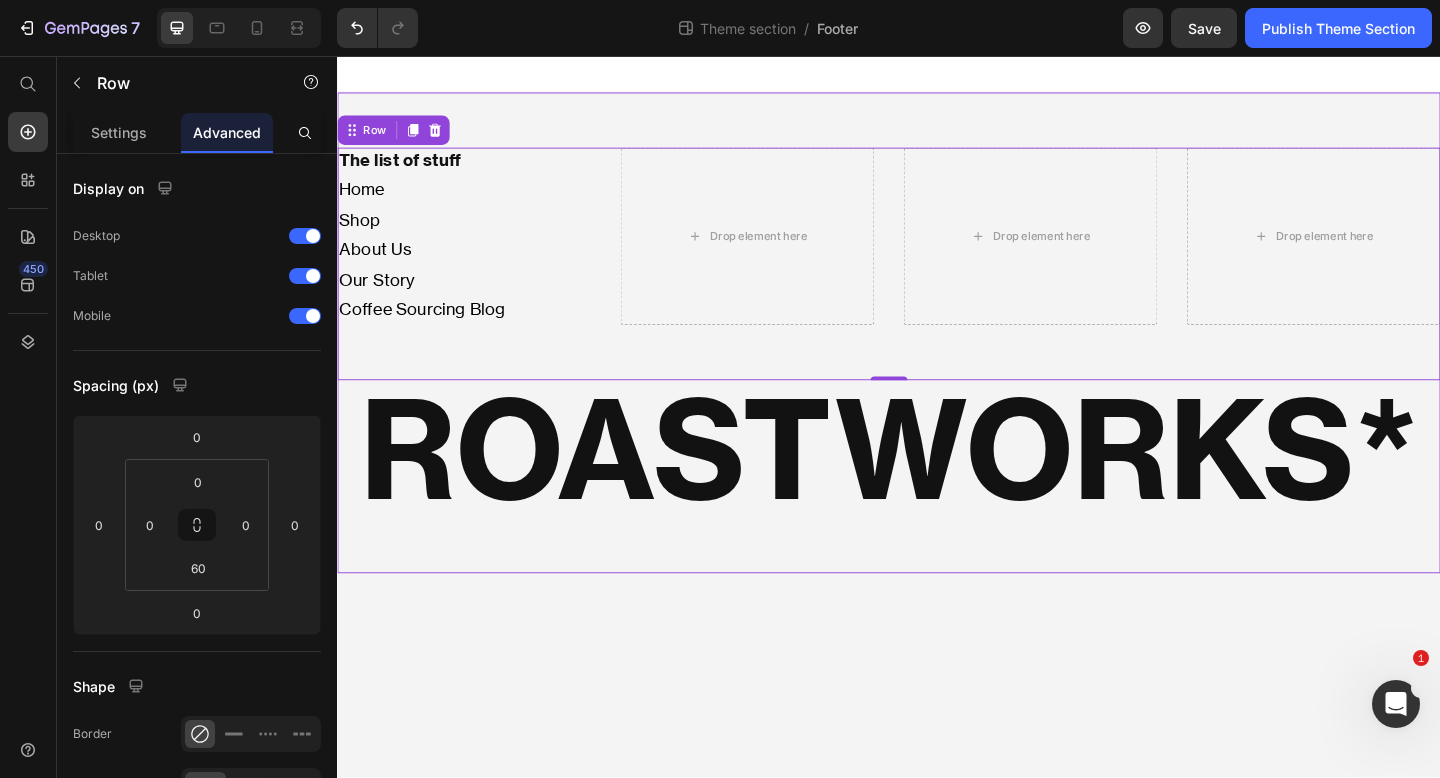 click on "The list of stuff Heading Home   Shop   About Us  Our Story  Coffee Sourcing Blog Text Block
Drop element here
Drop element here
Drop element here Row   0 ROASTWORKS* Heading" at bounding box center [937, 357] 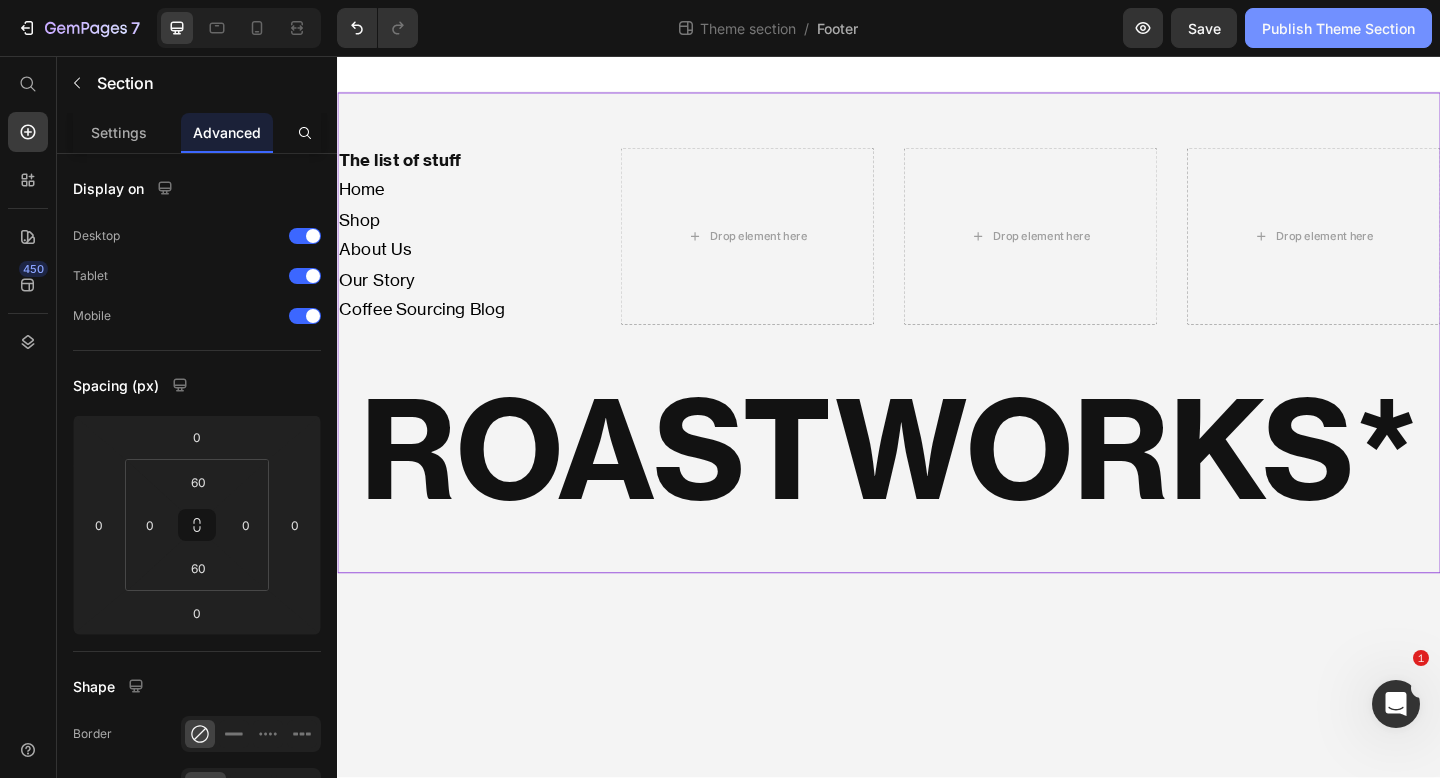 click on "Publish Theme Section" 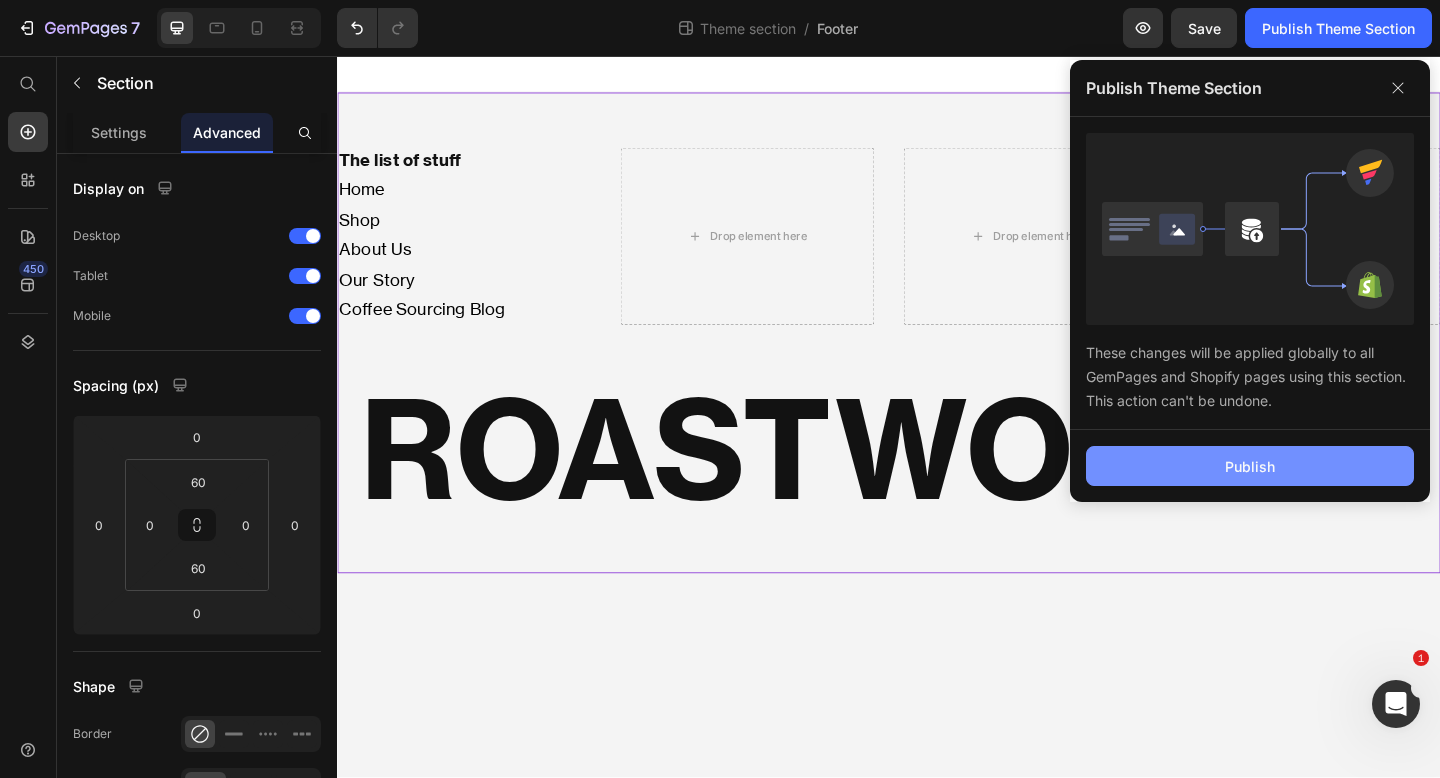 click on "Publish" 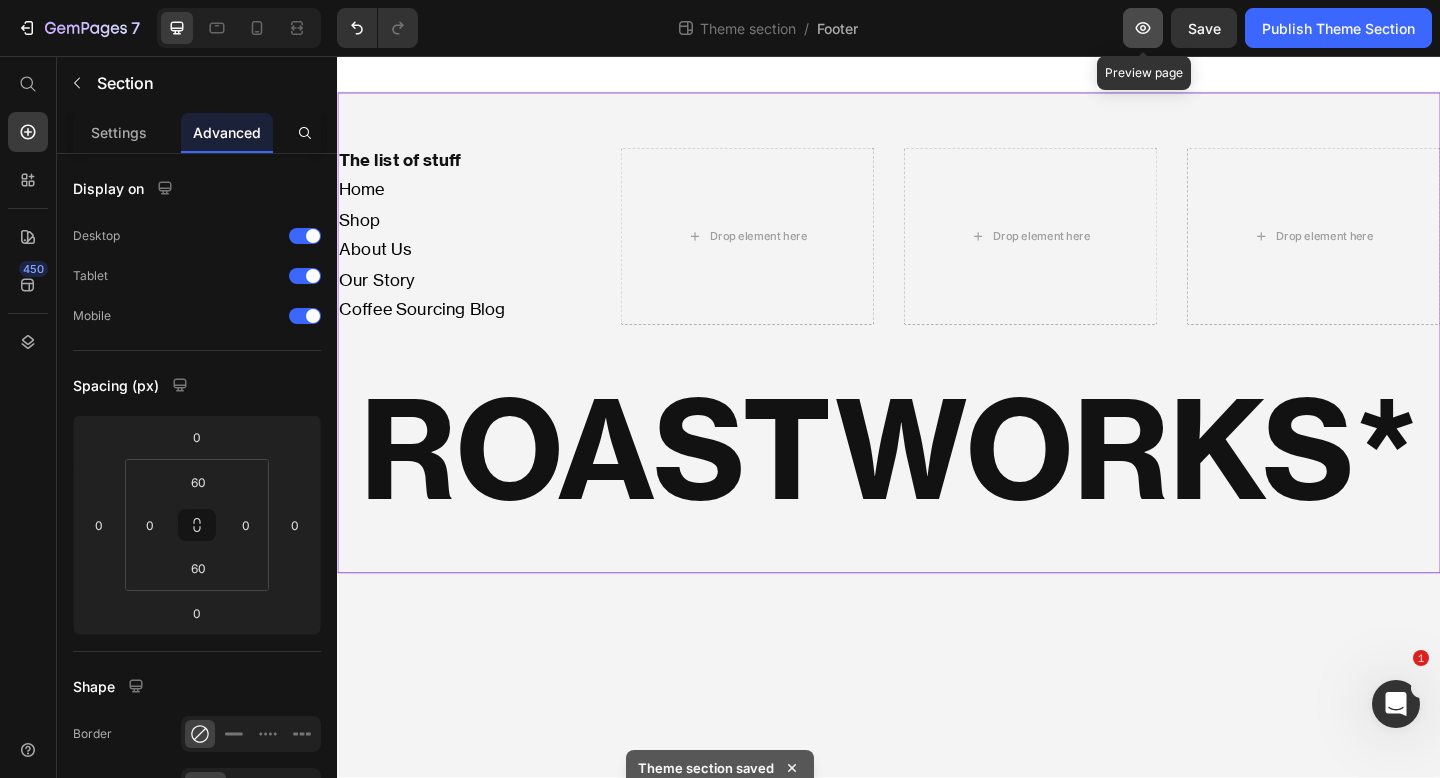 click 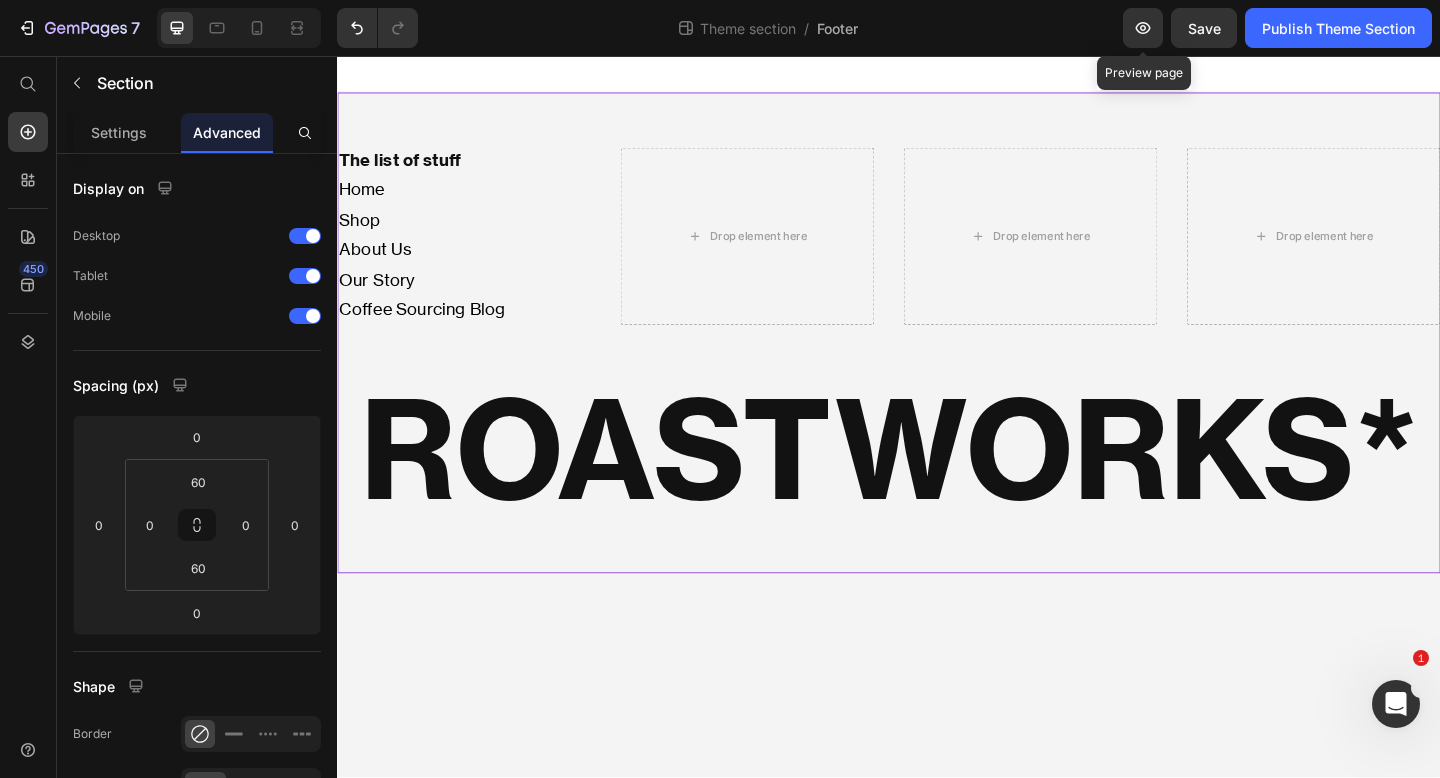 type 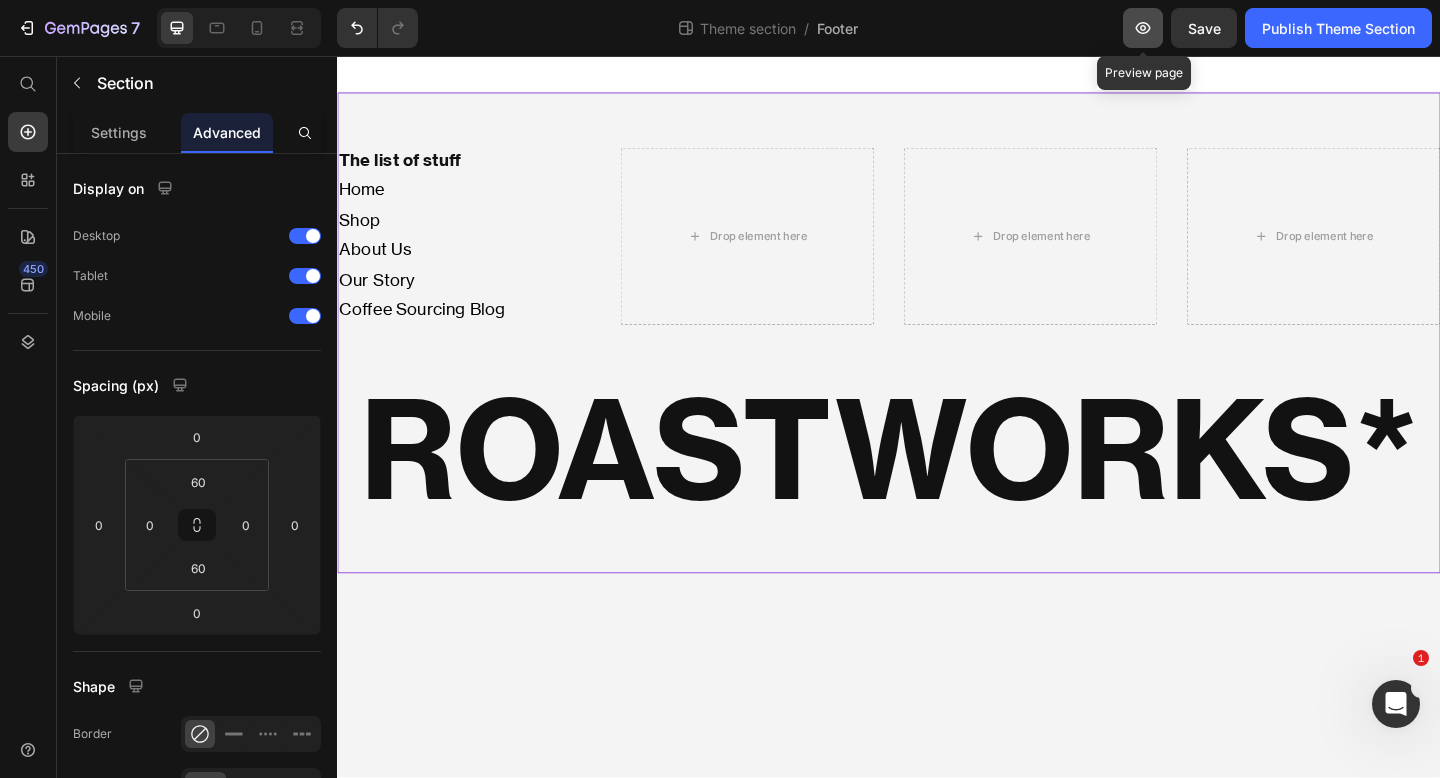 click 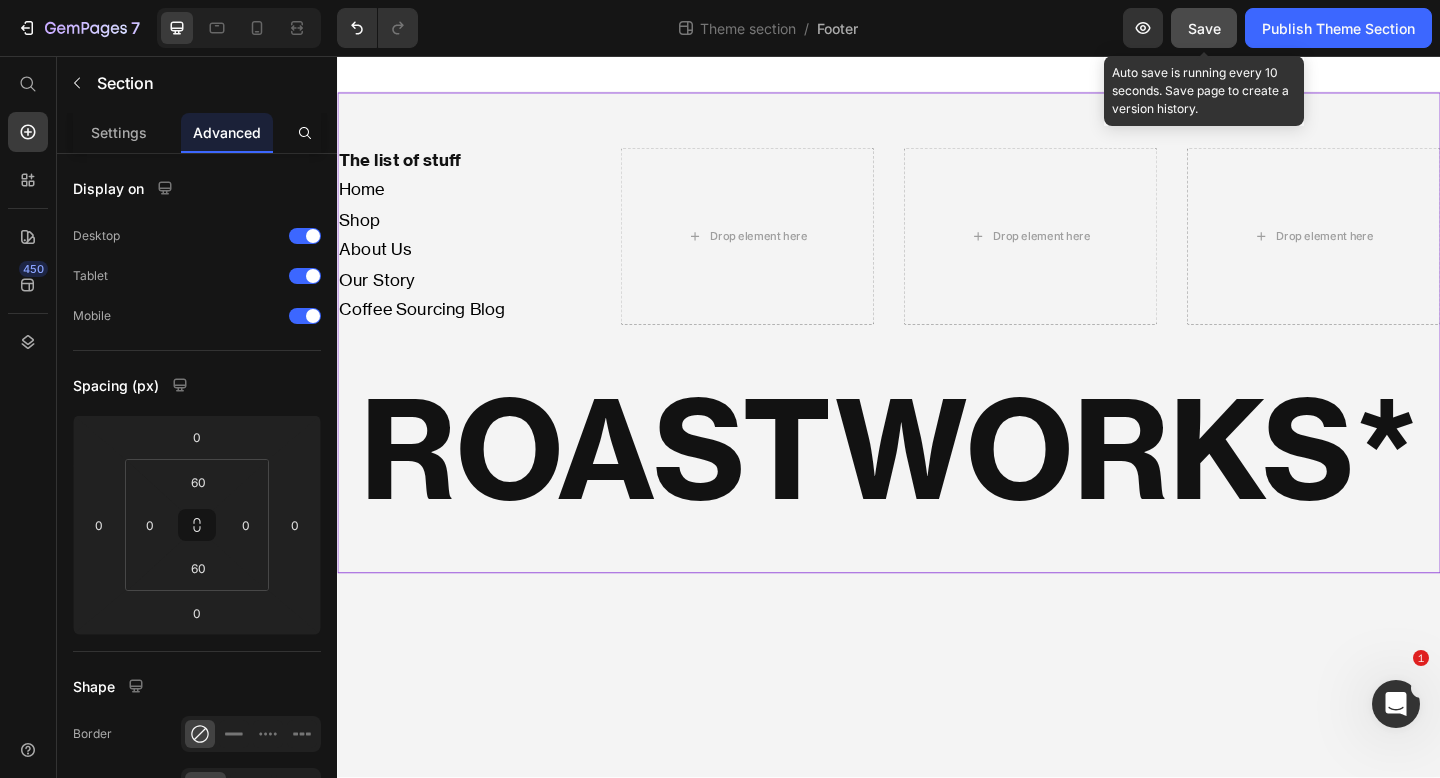 click on "Save" 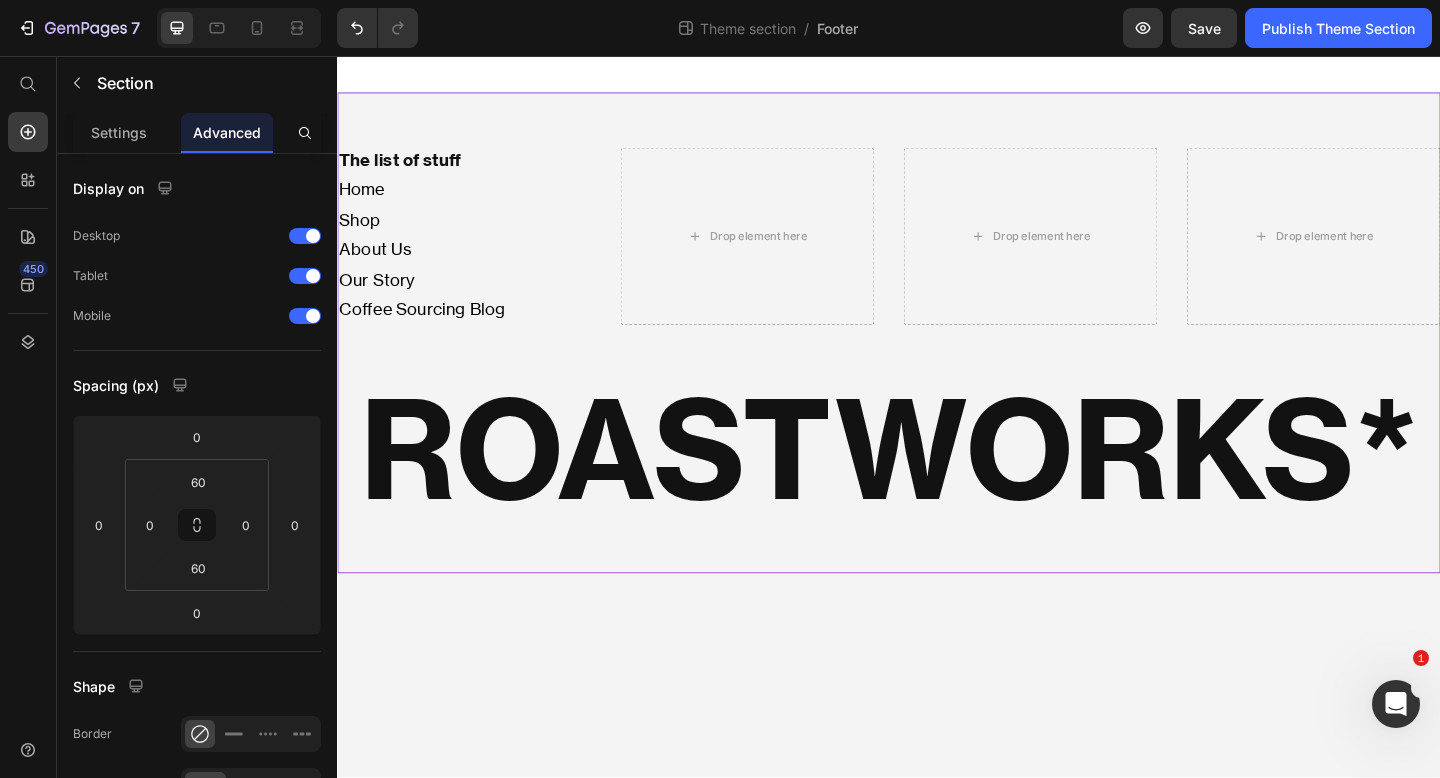 type 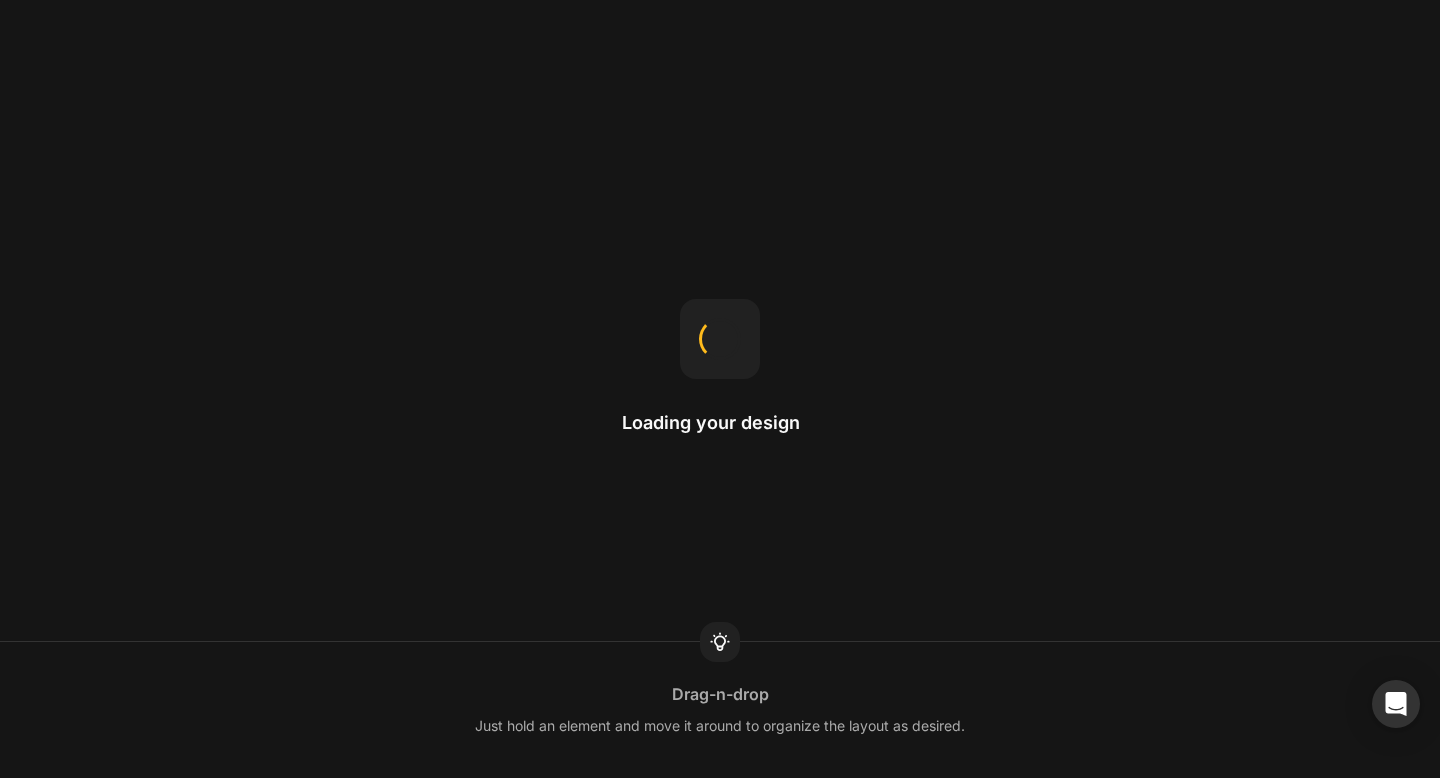 scroll, scrollTop: 0, scrollLeft: 0, axis: both 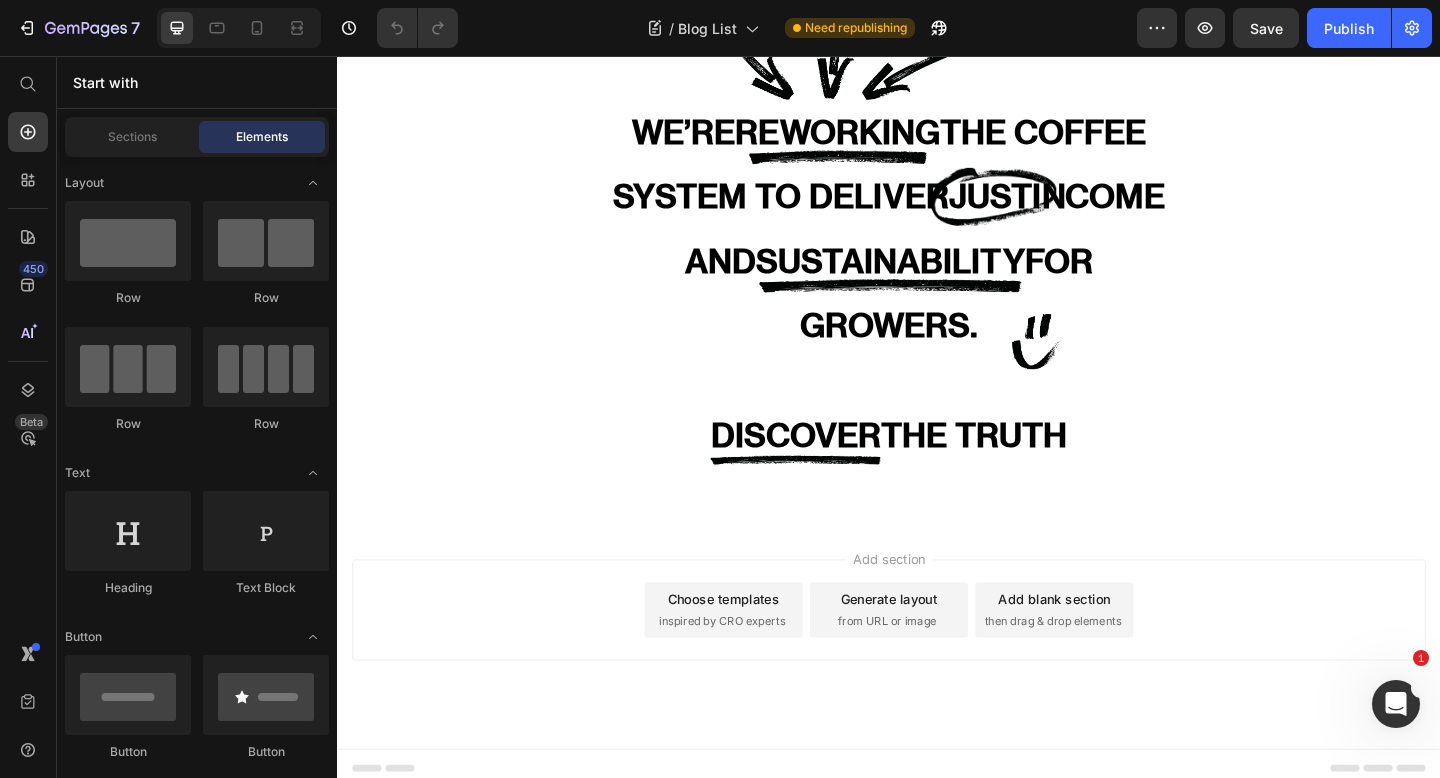 click on "inspired by CRO experts" at bounding box center [755, 671] 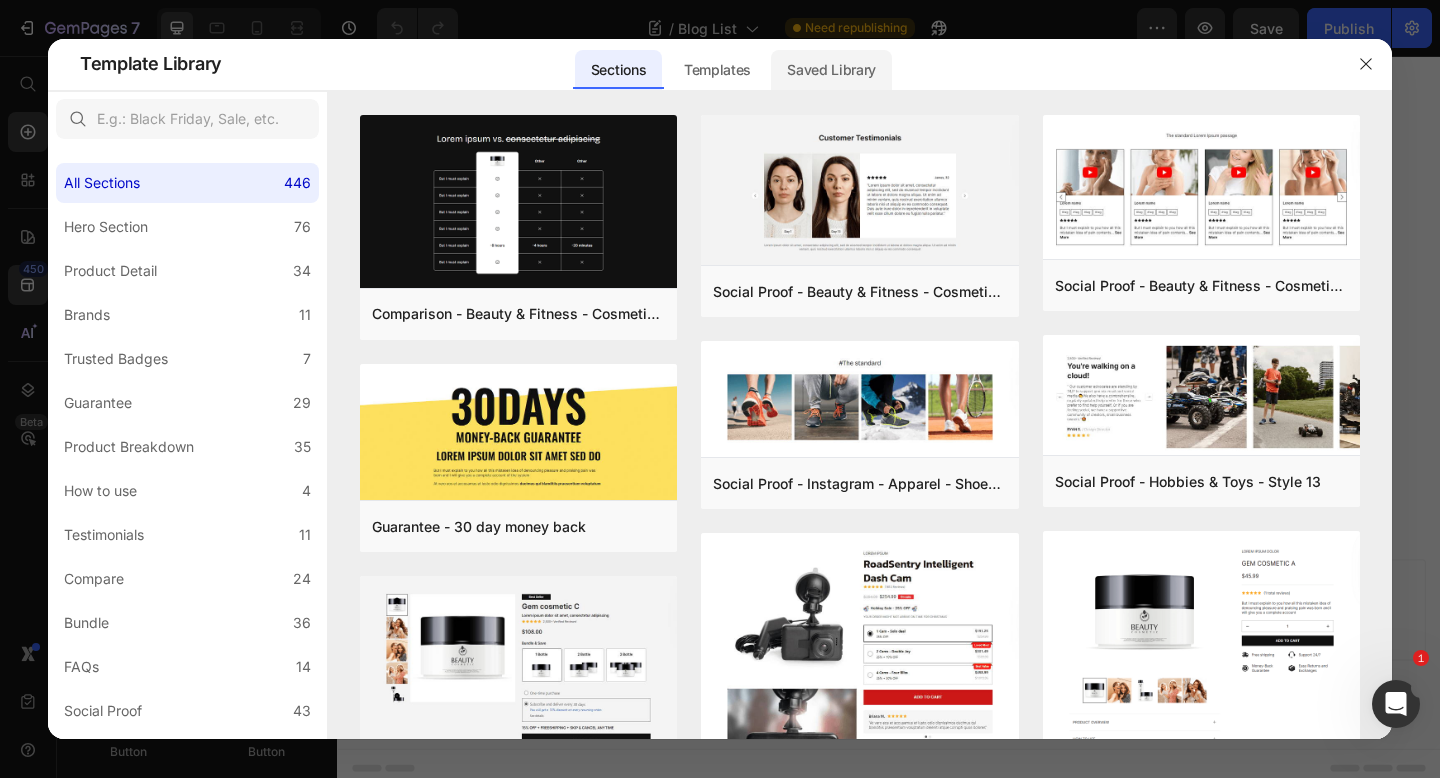 click on "Saved Library" 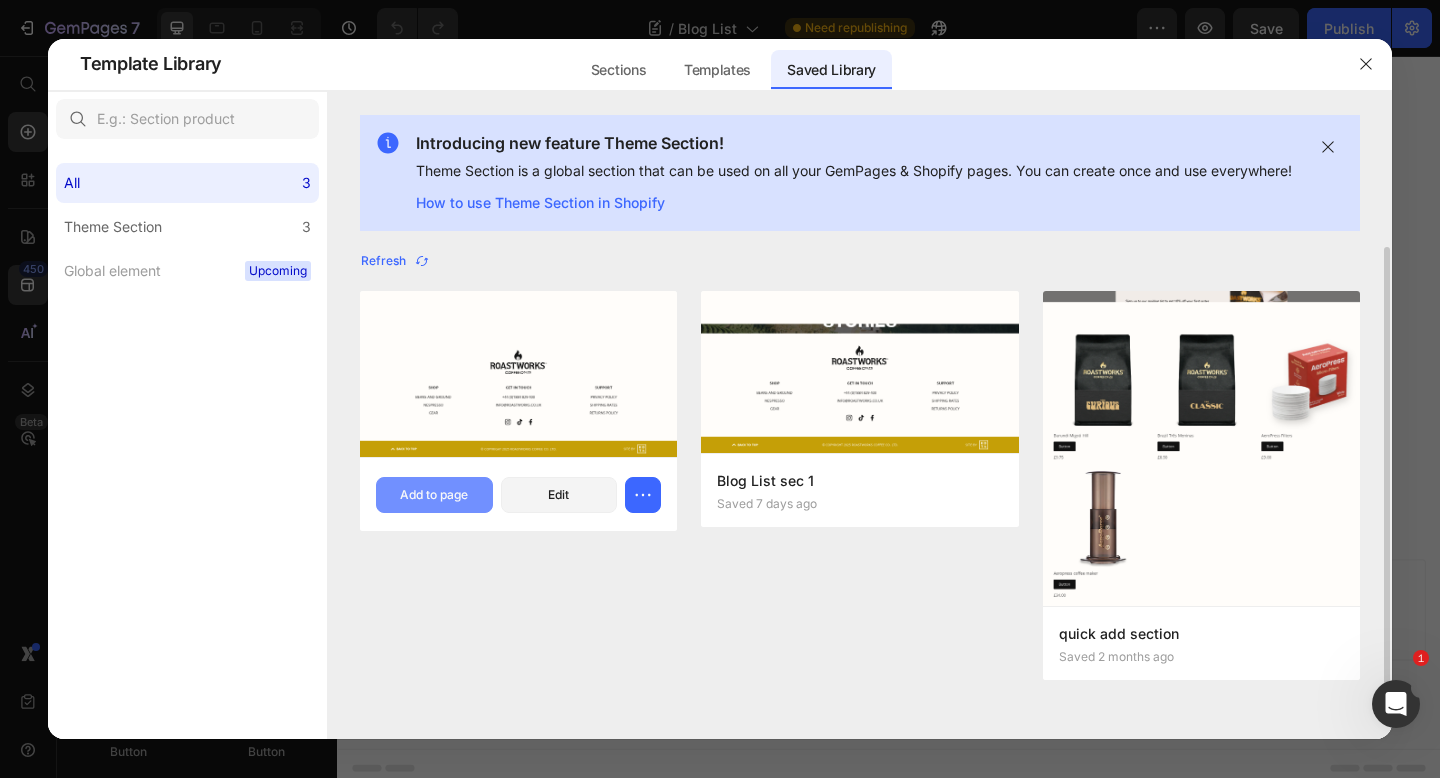 click on "Add to page" at bounding box center [434, 495] 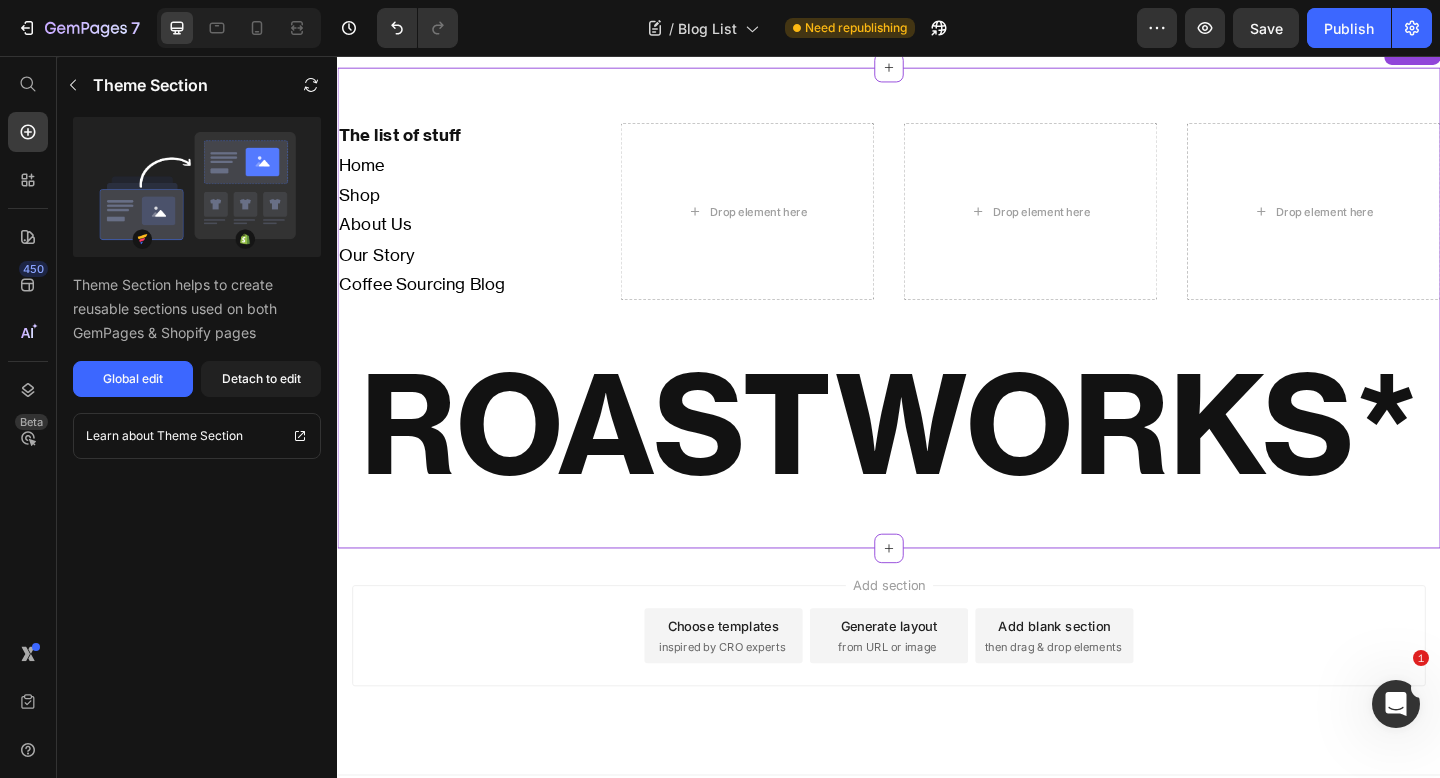 scroll, scrollTop: 2860, scrollLeft: 0, axis: vertical 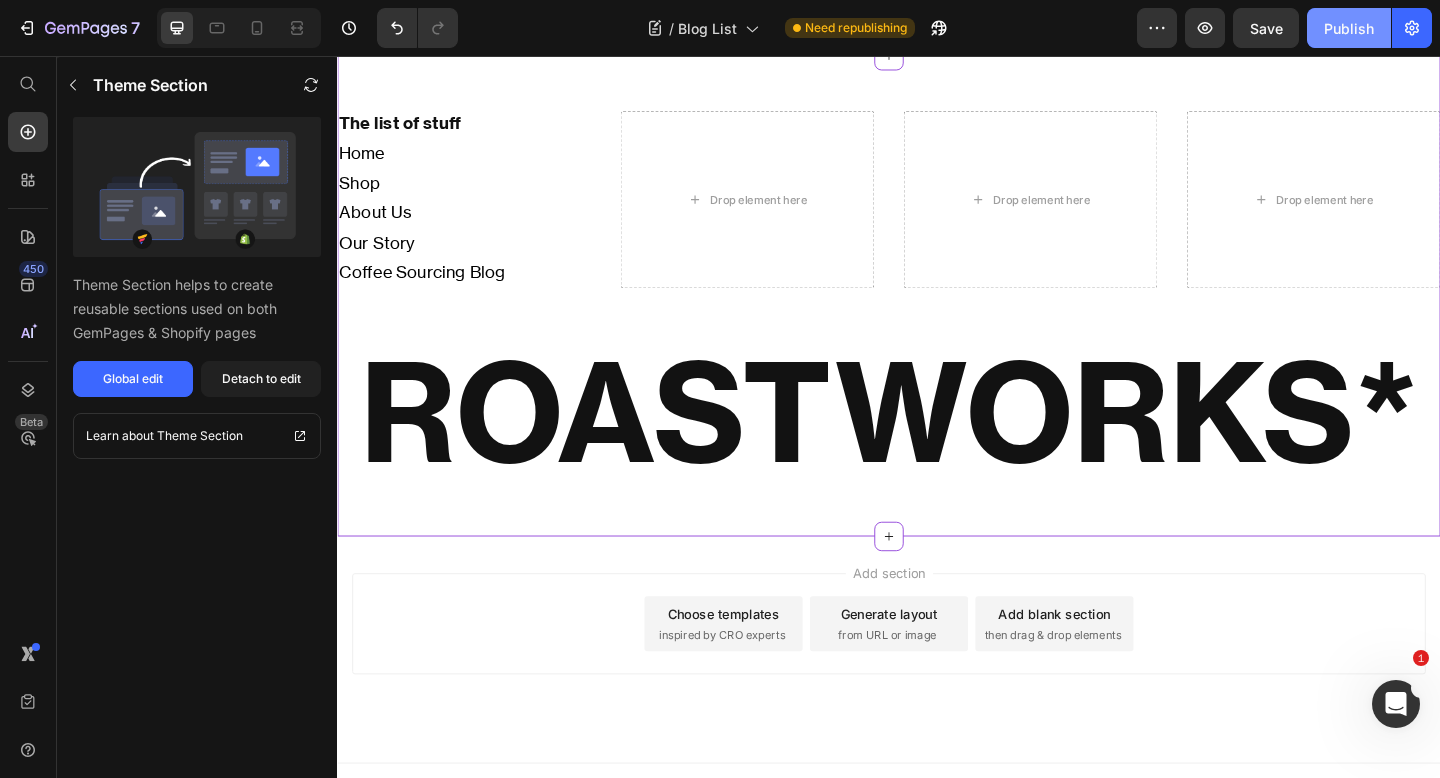 click on "Publish" at bounding box center (1349, 28) 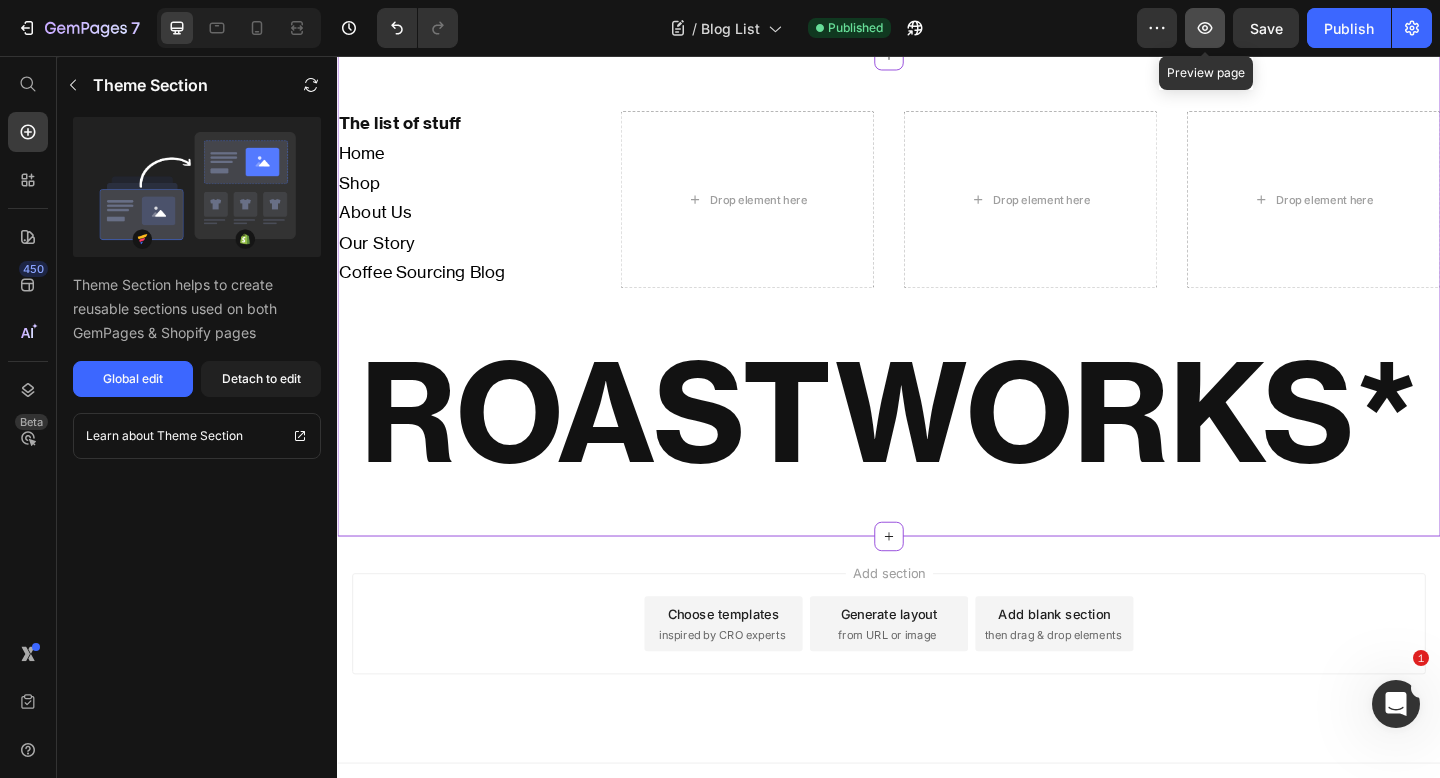 click 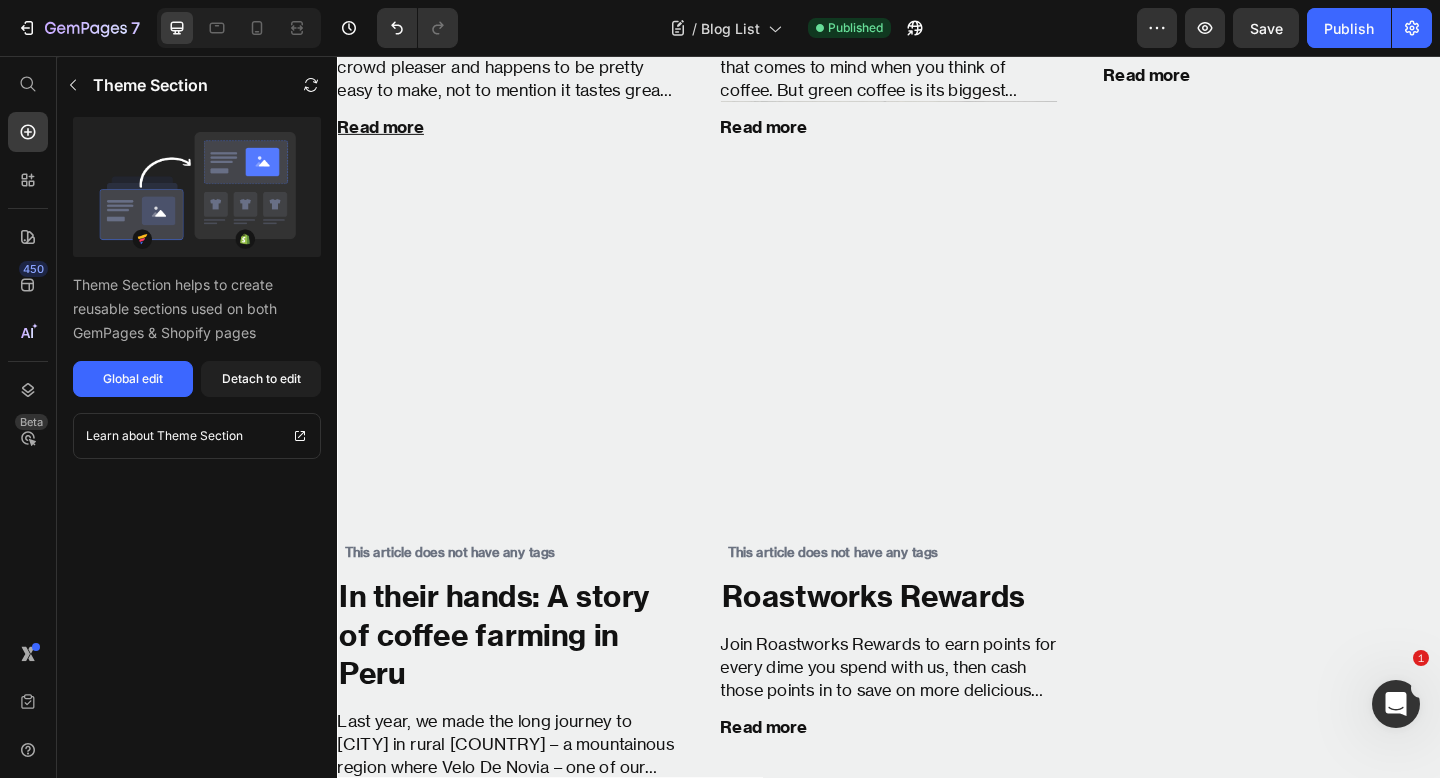 scroll, scrollTop: 1324, scrollLeft: 0, axis: vertical 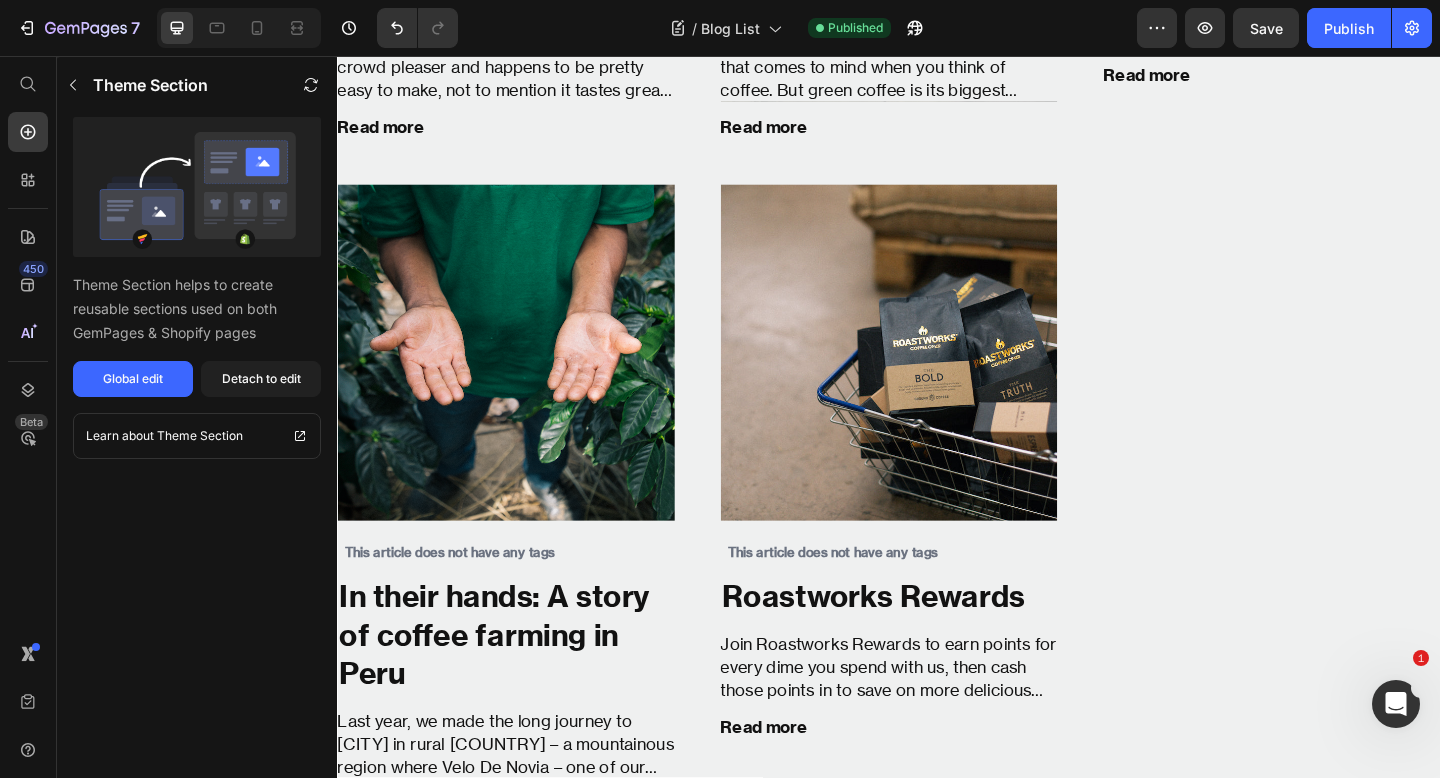 type 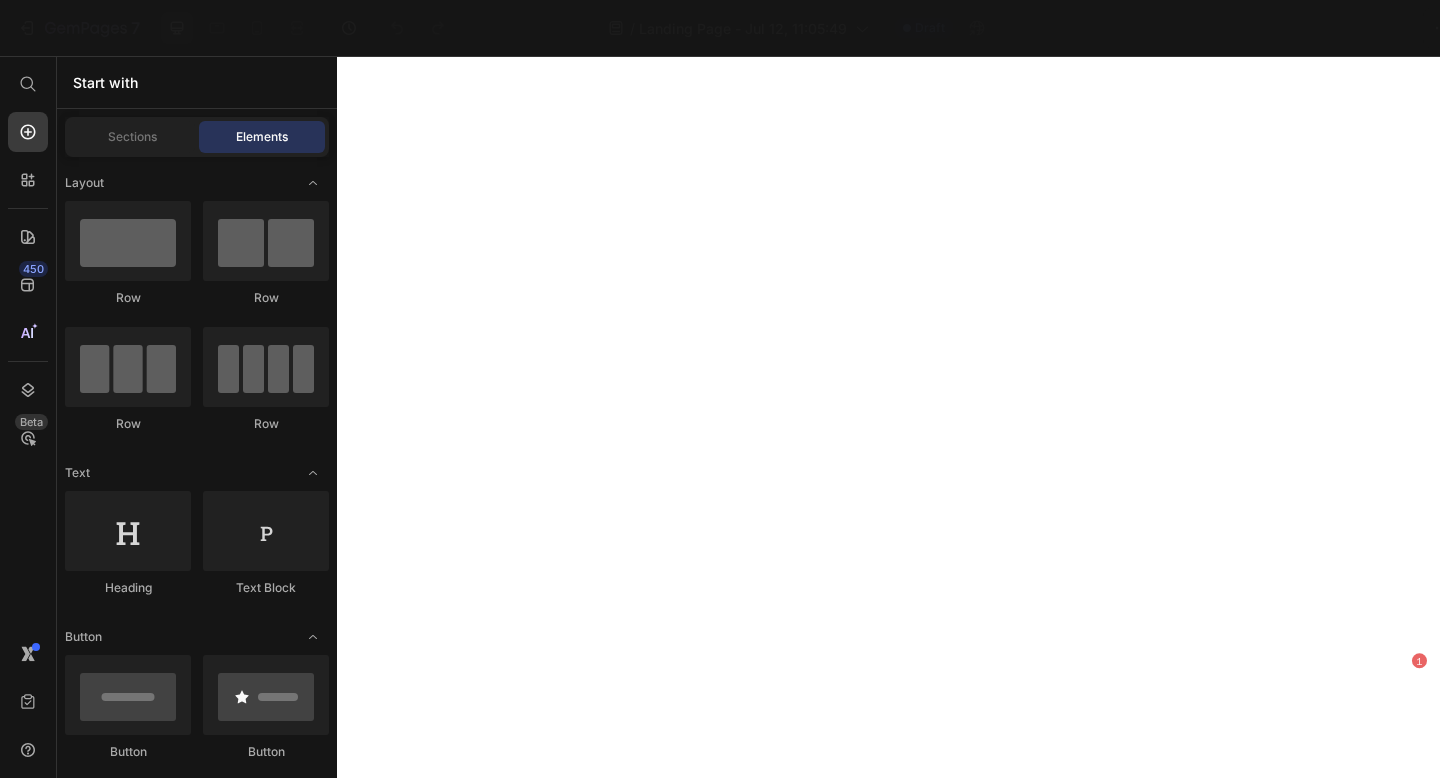 scroll, scrollTop: 0, scrollLeft: 0, axis: both 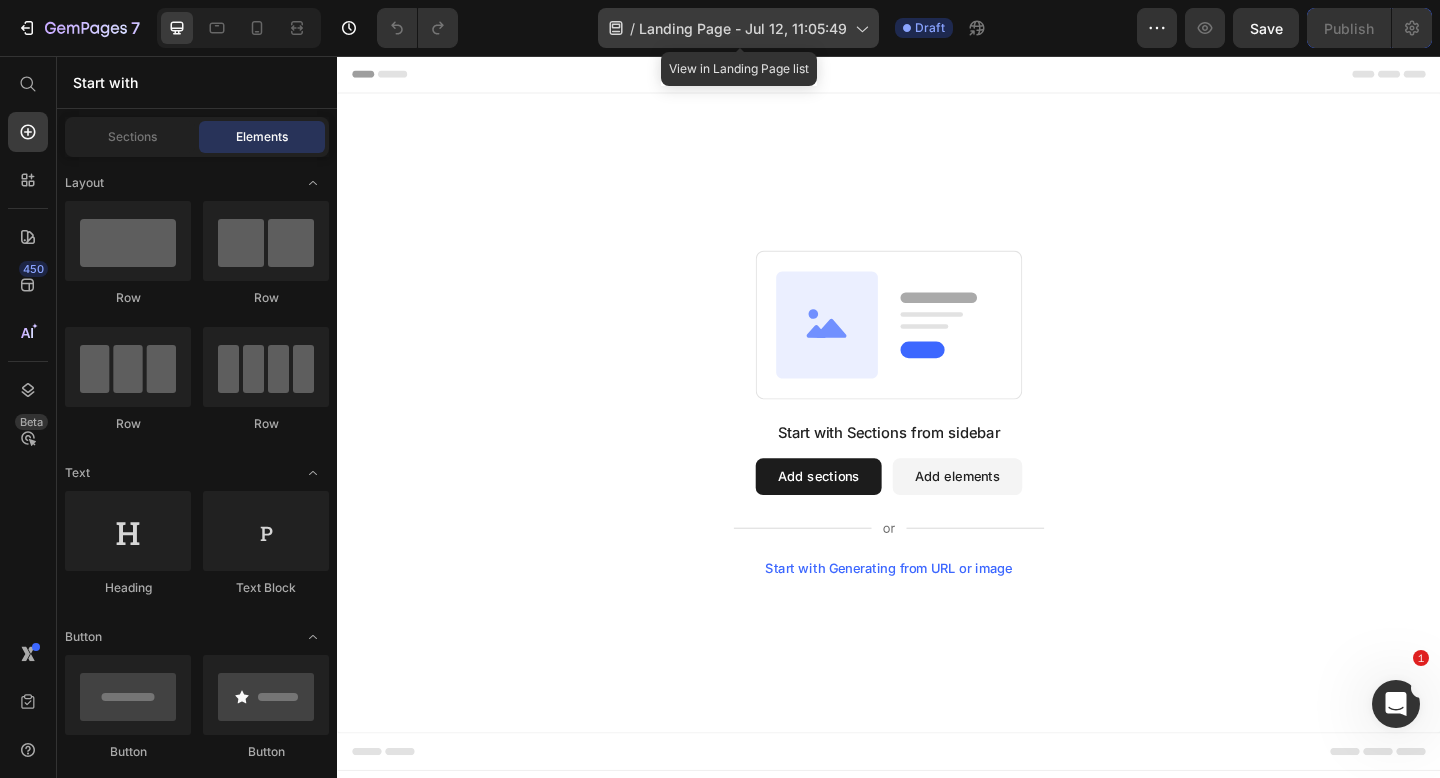 click 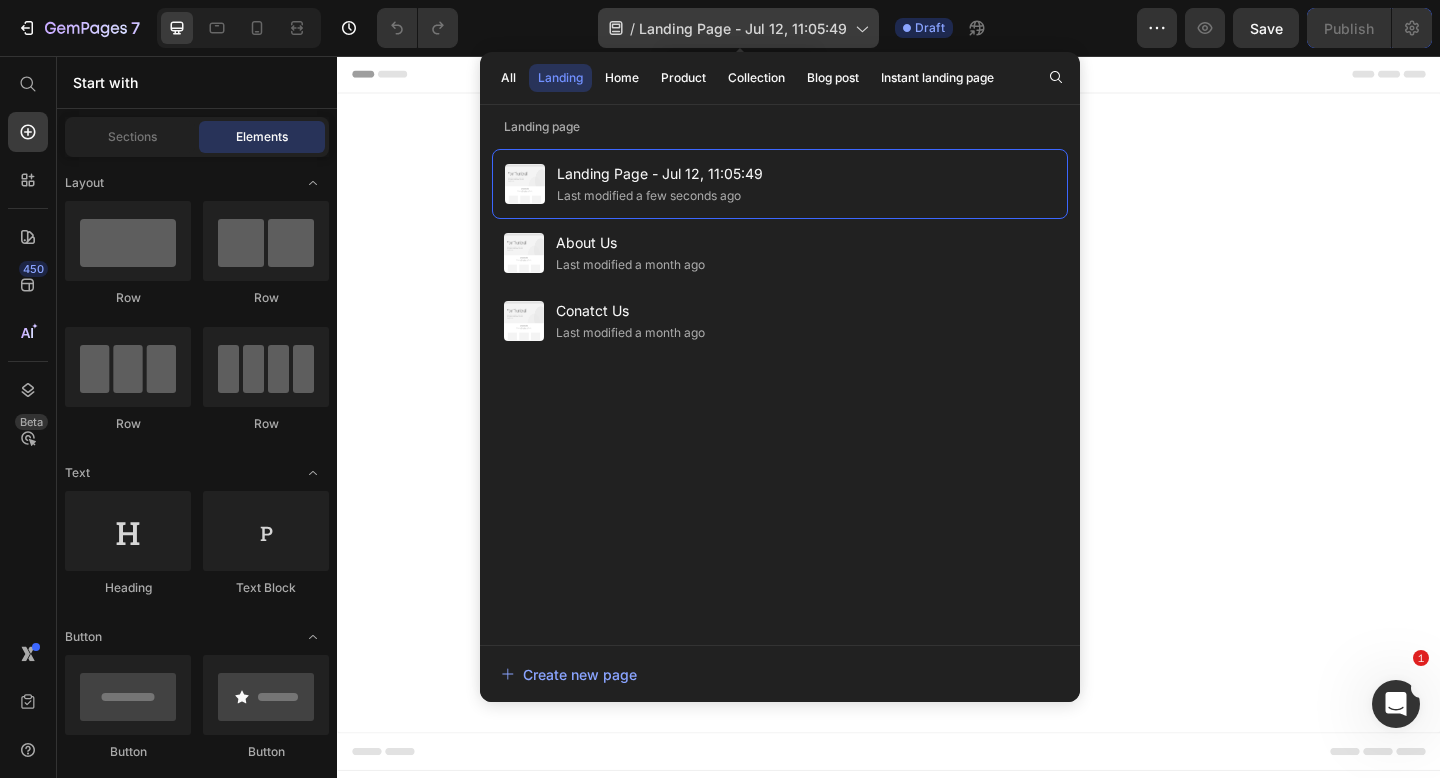 click on "Landing Page - Jul 12, 11:05:49" at bounding box center [743, 28] 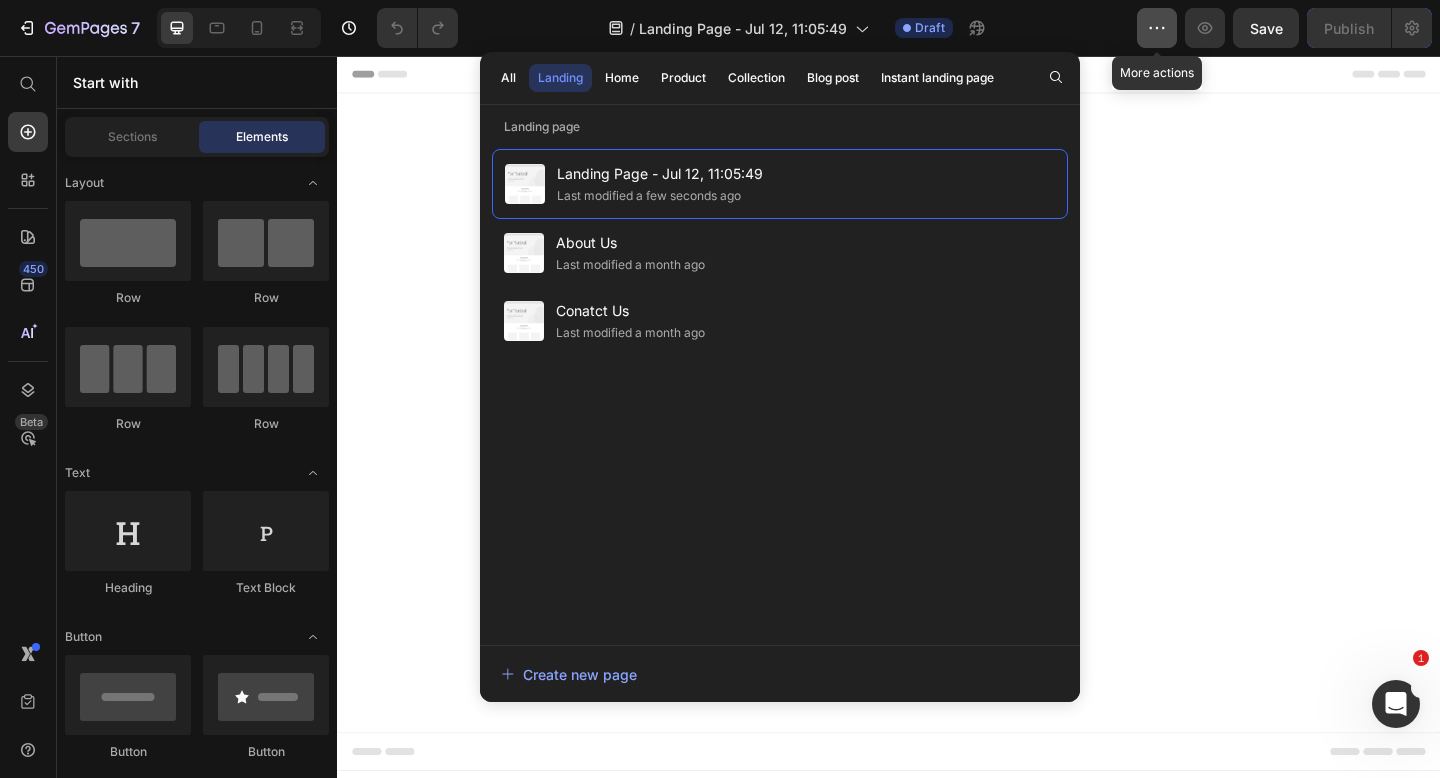 click 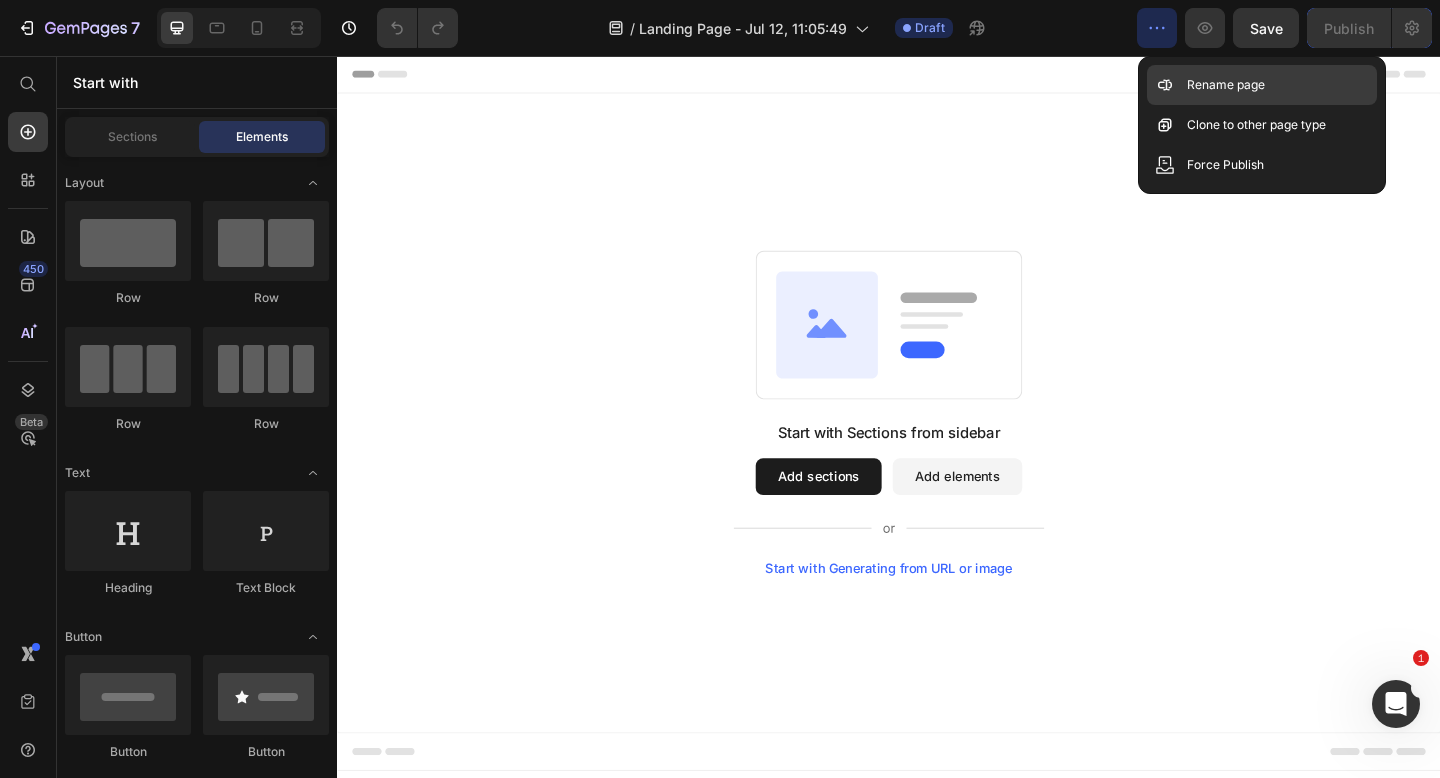 click on "Rename page" 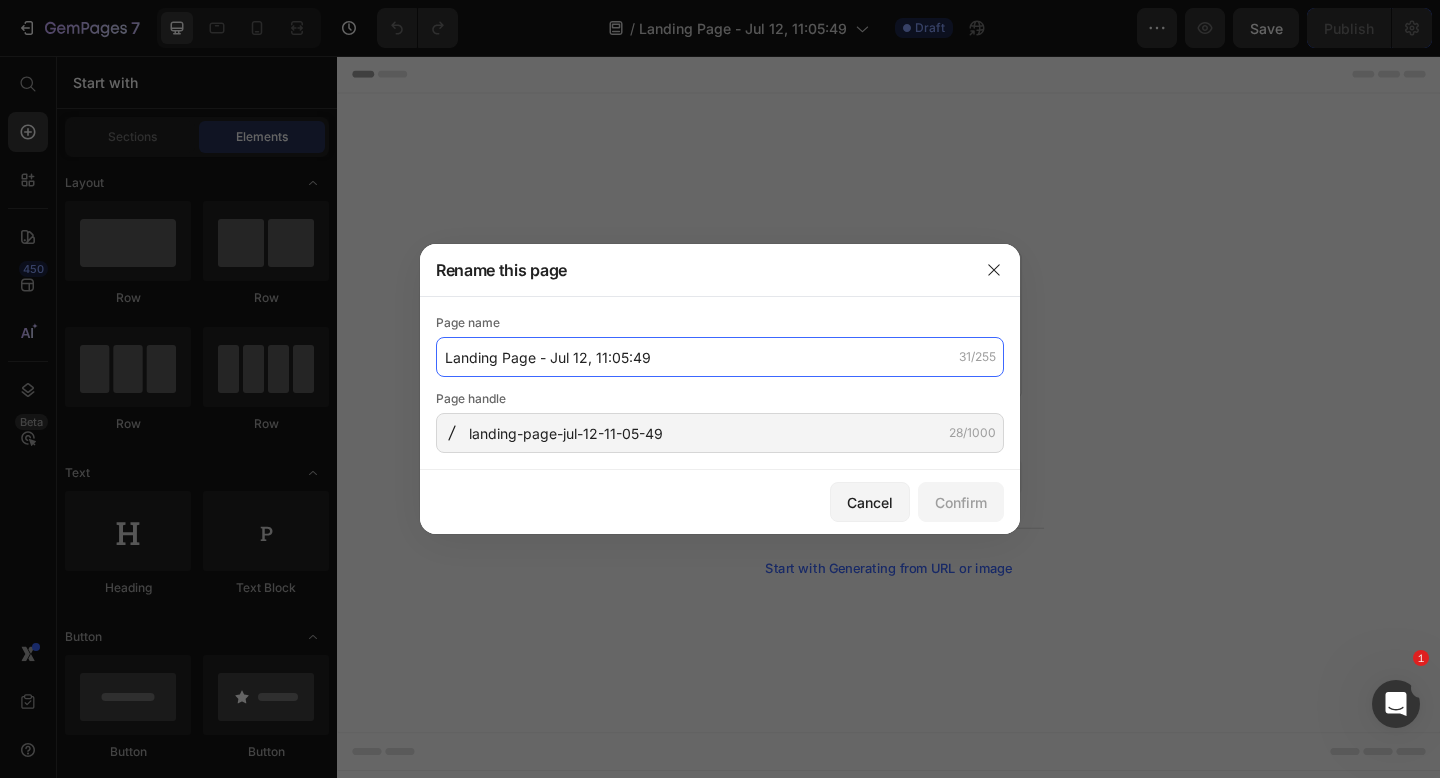 click on "Landing Page - Jul 12, 11:05:49" 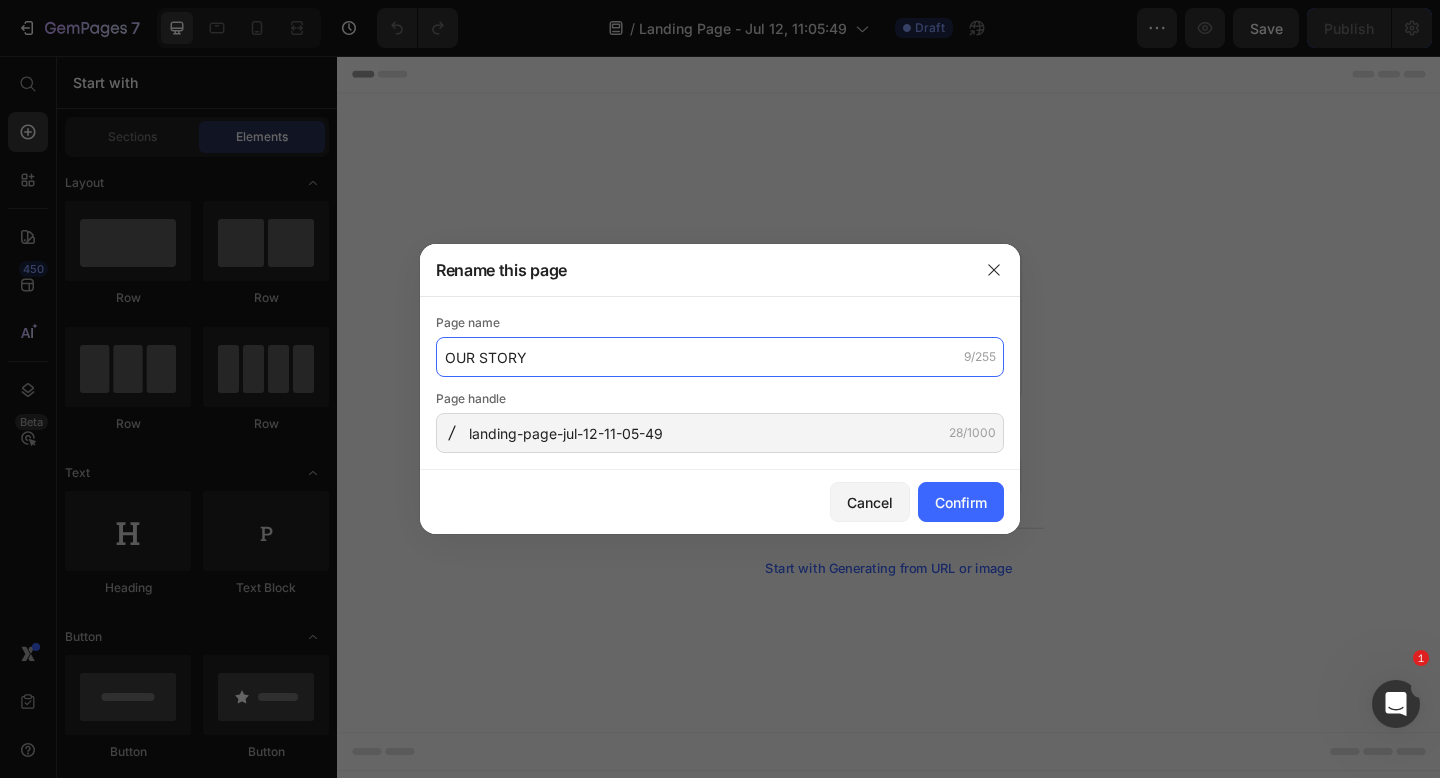 type on "OUR STORY" 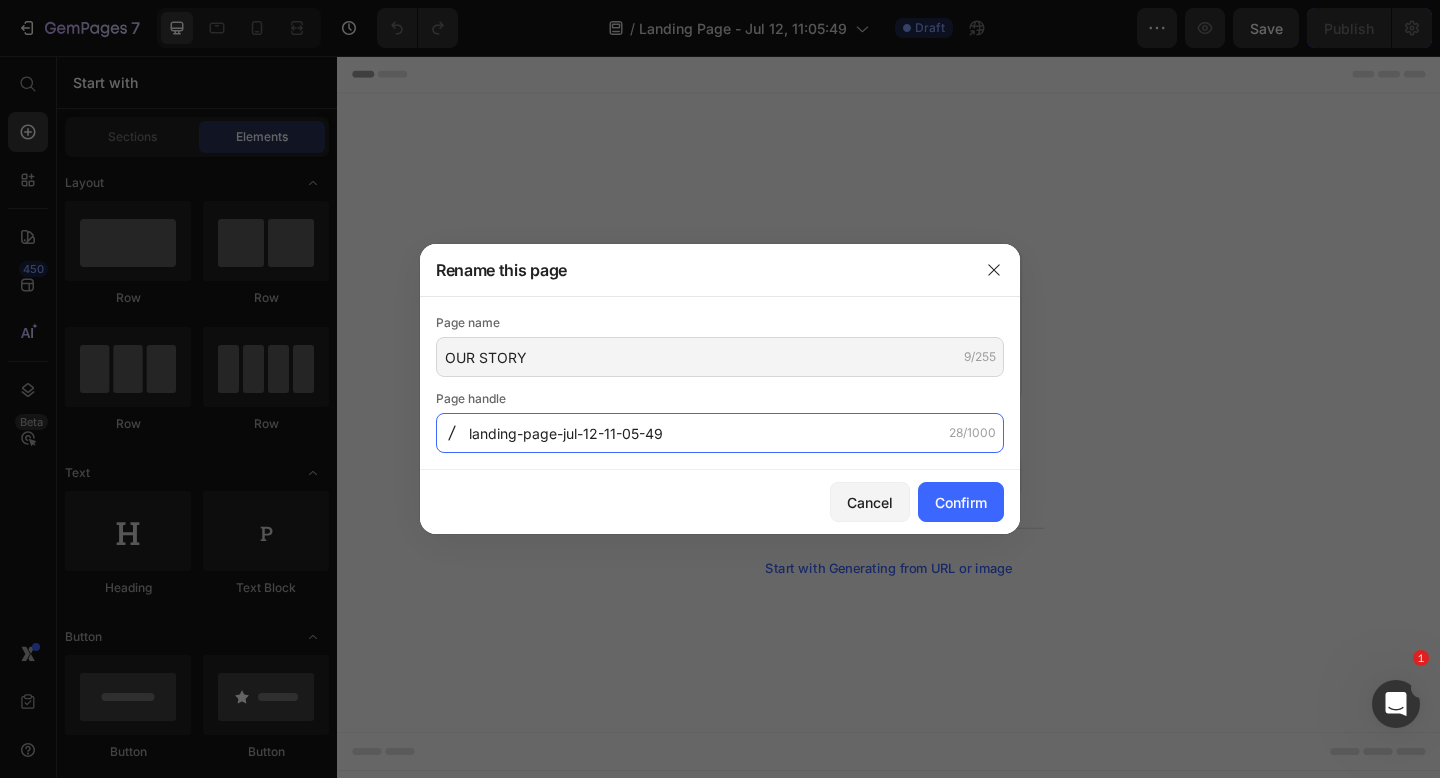 click on "landing-page-jul-12-11-05-49" 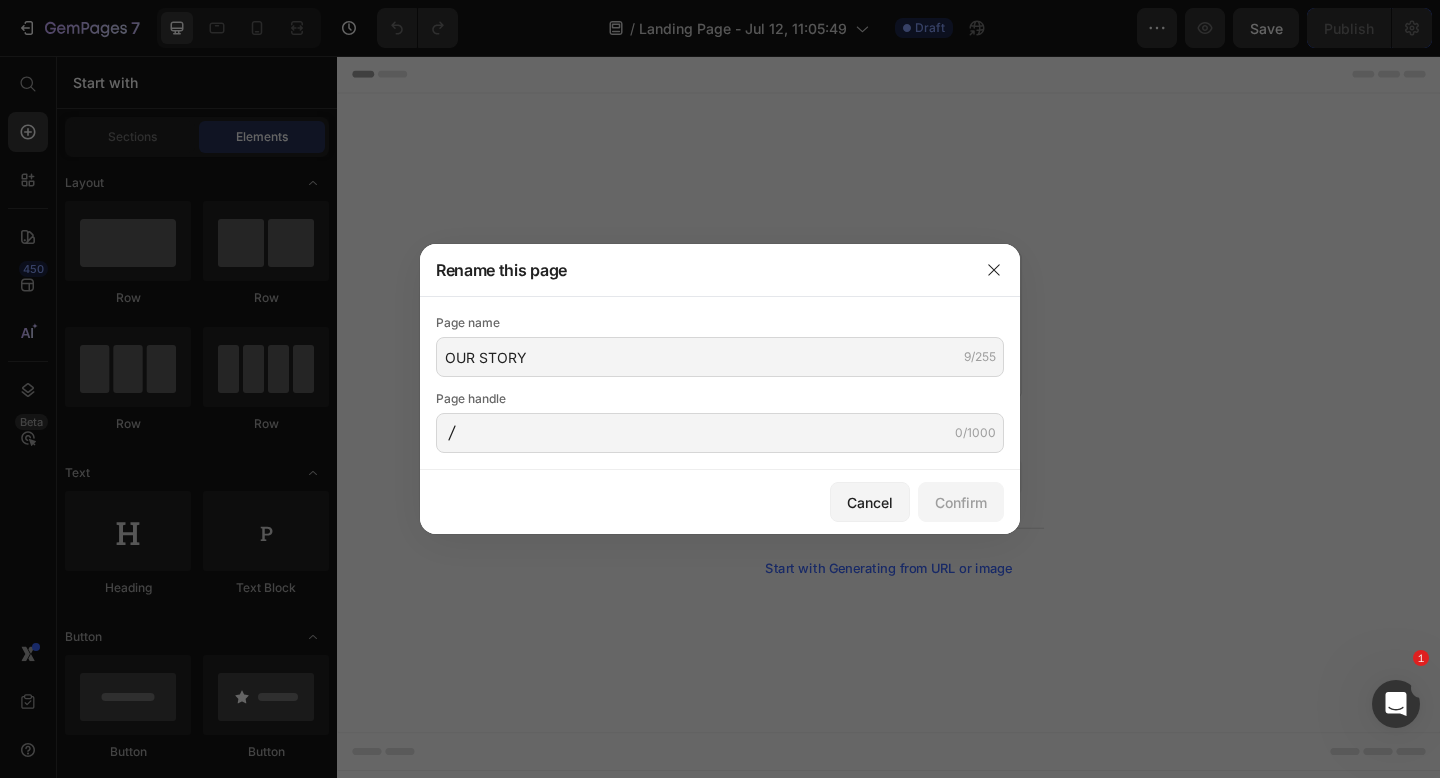 click on "Cancel Confirm" at bounding box center (720, 502) 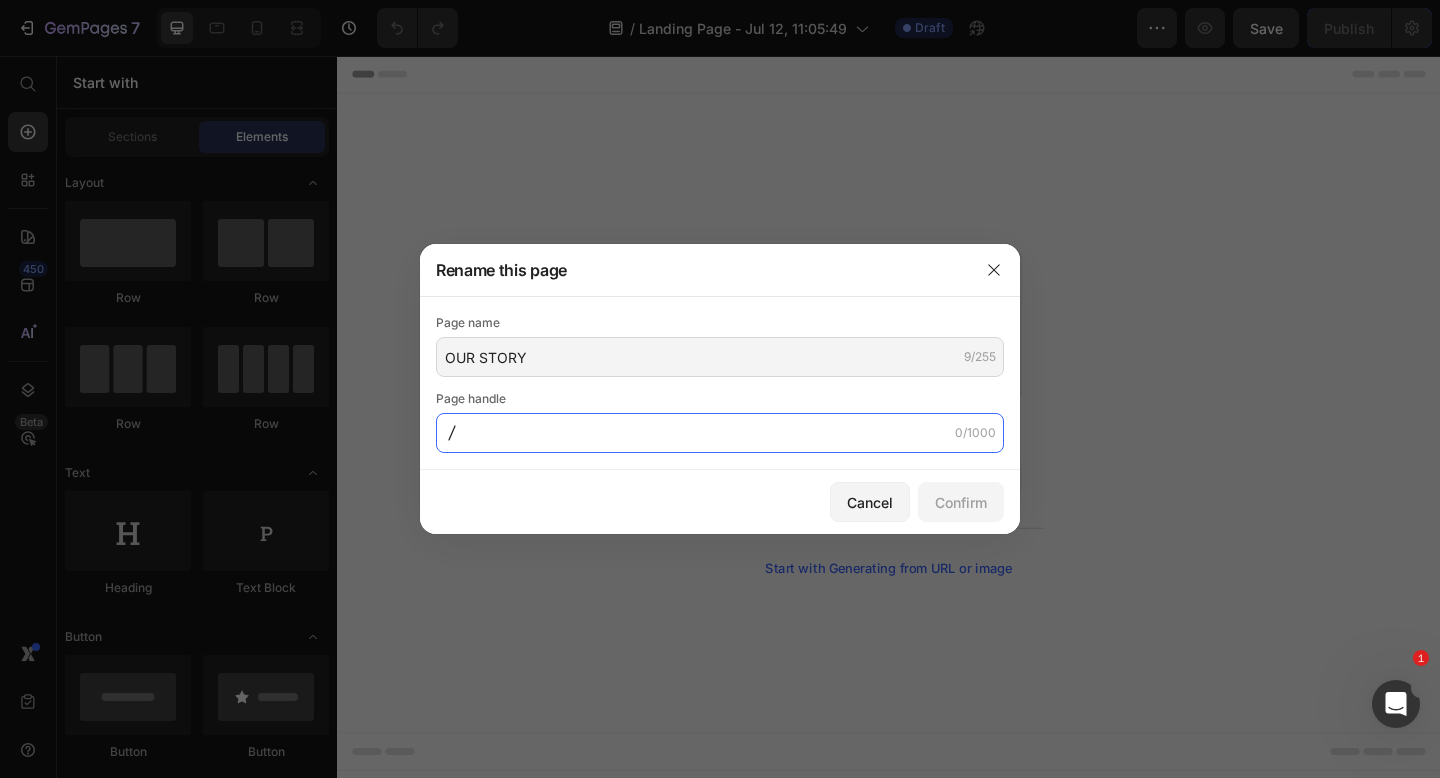 click 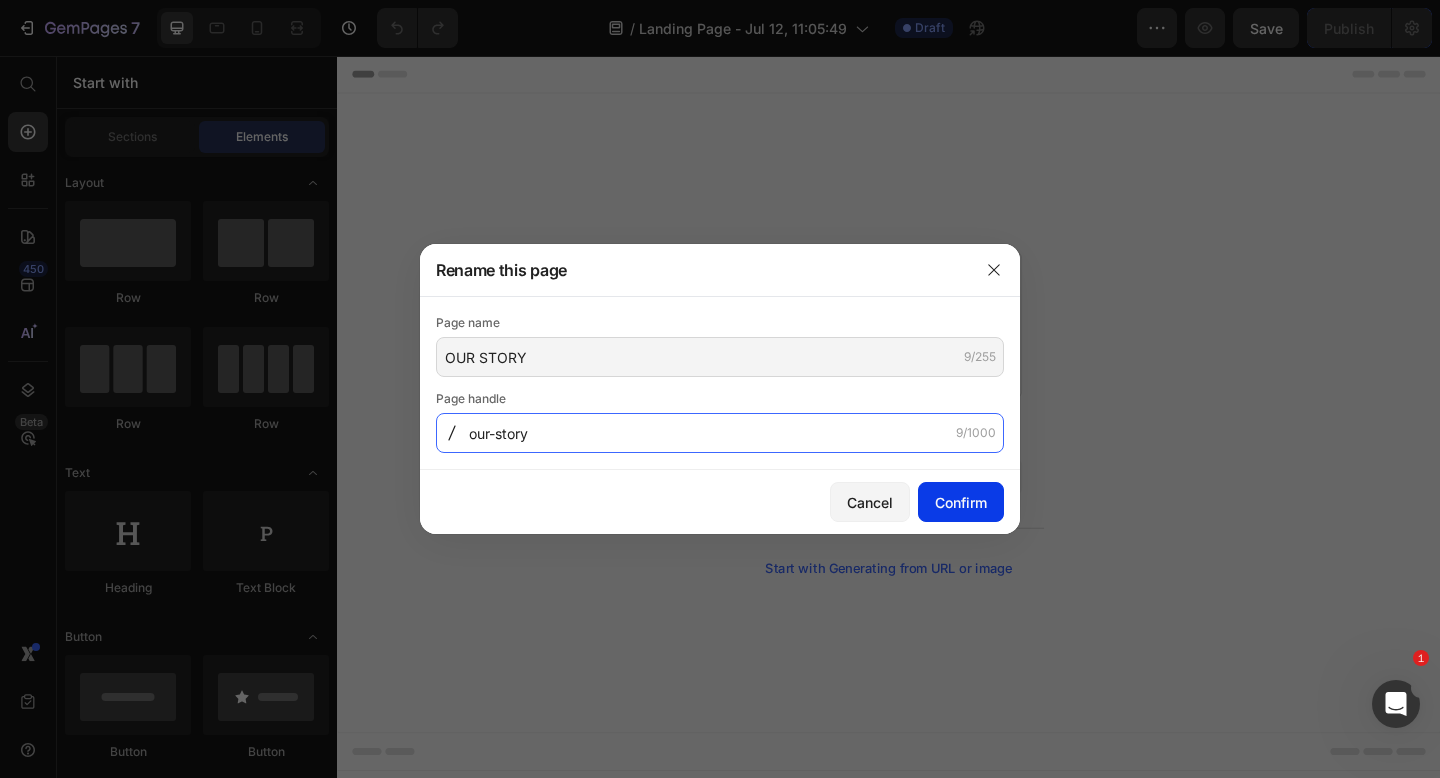 type on "our-story" 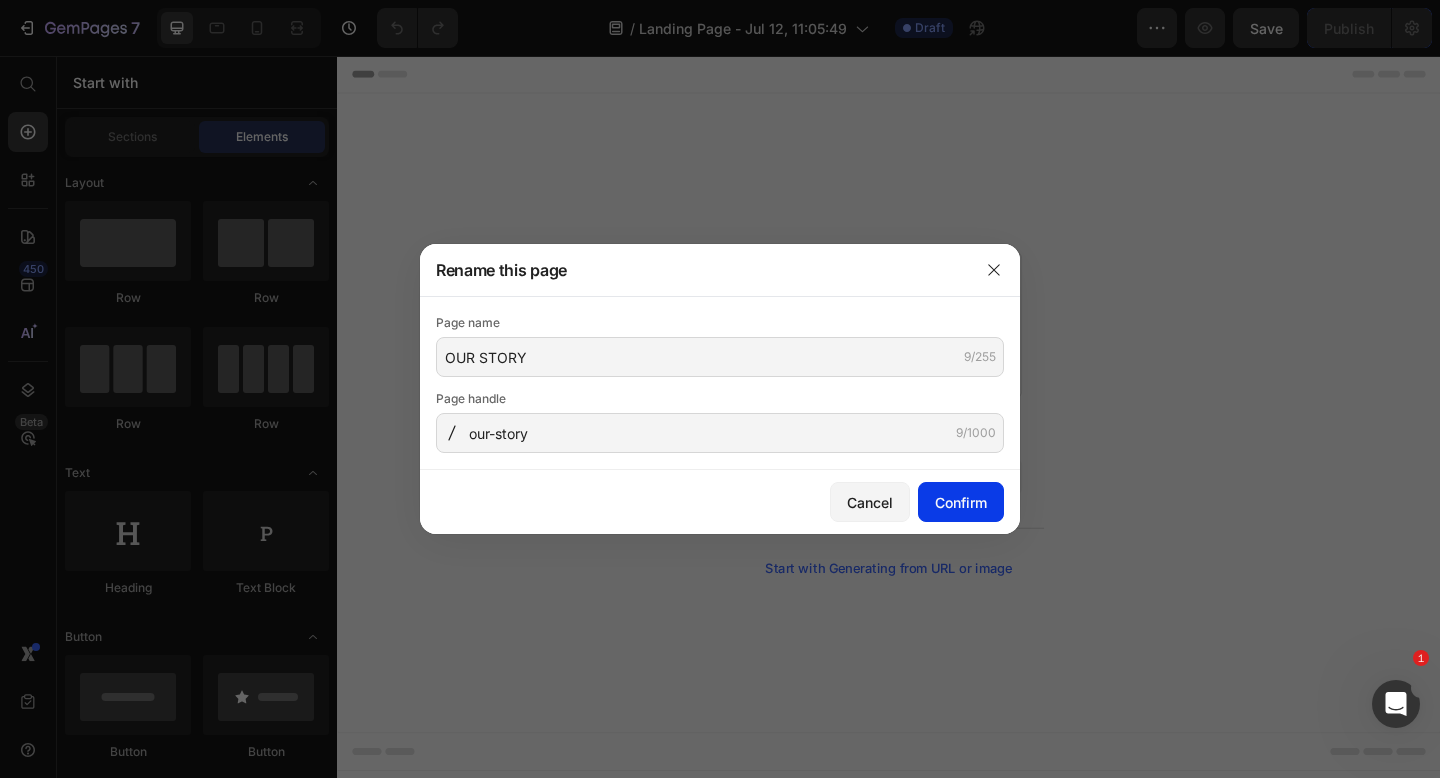 click on "Confirm" at bounding box center (961, 502) 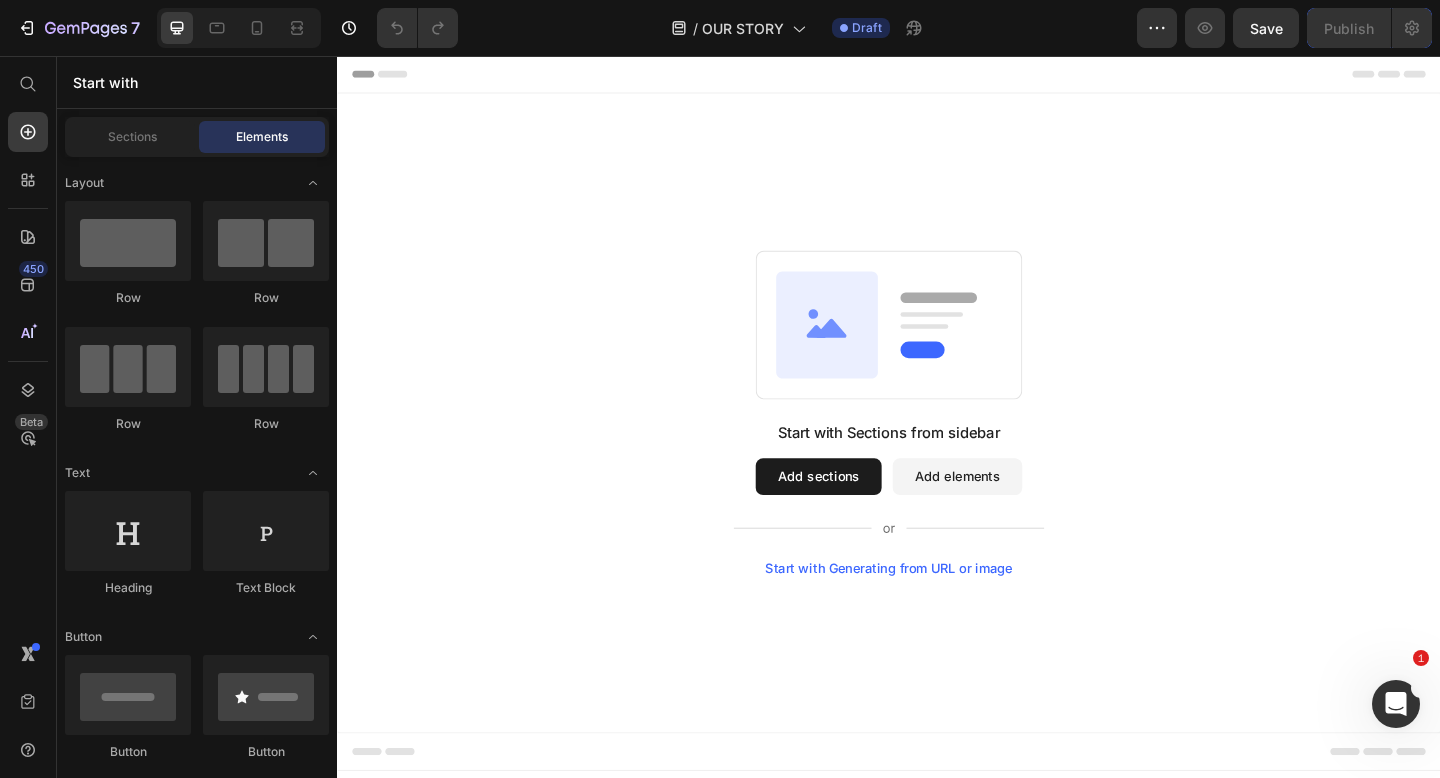 click on "Start with Sections from sidebar Add sections Add elements Start with Generating from URL or image" at bounding box center (937, 444) 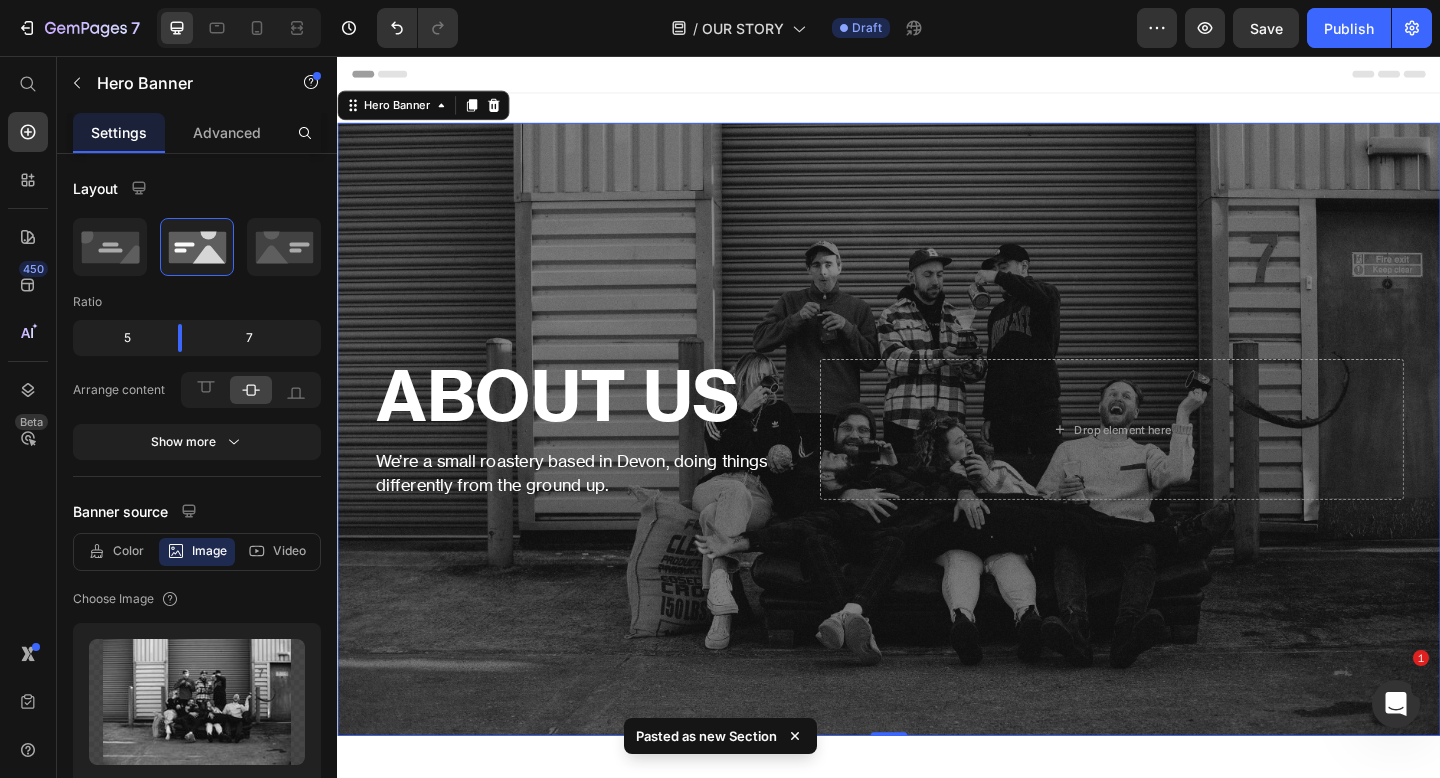 click at bounding box center [937, 462] 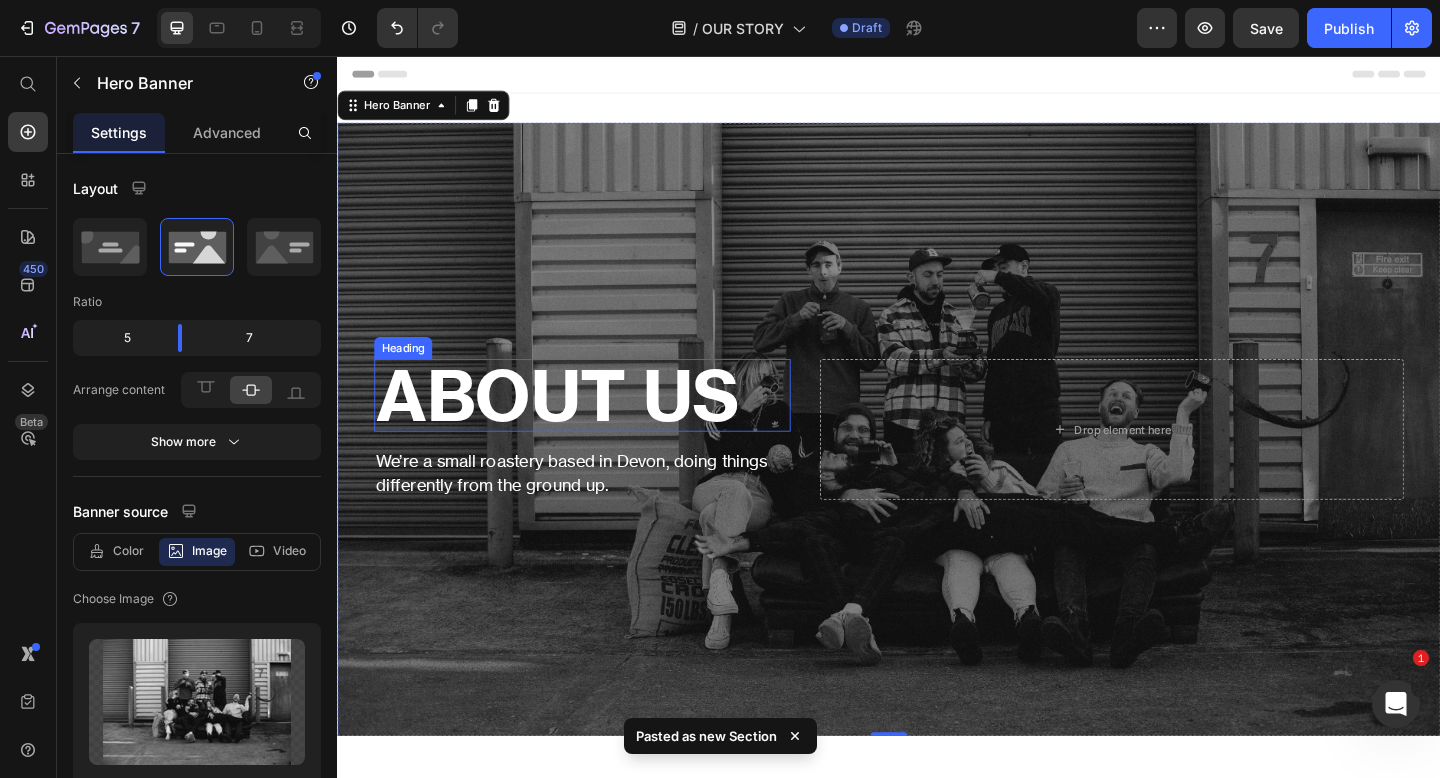 click on "ABOUT US" at bounding box center (603, 425) 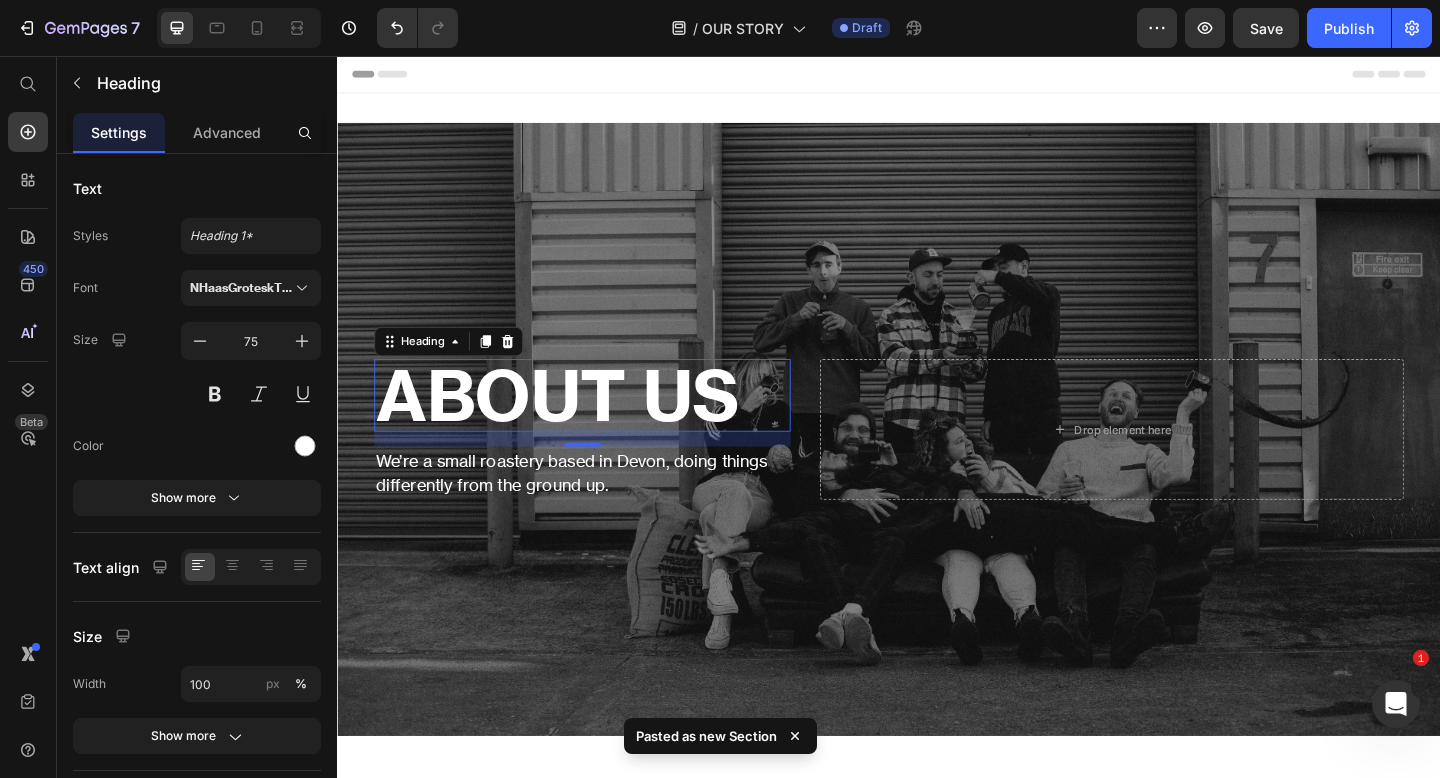 click on "ABOUT US" at bounding box center [603, 425] 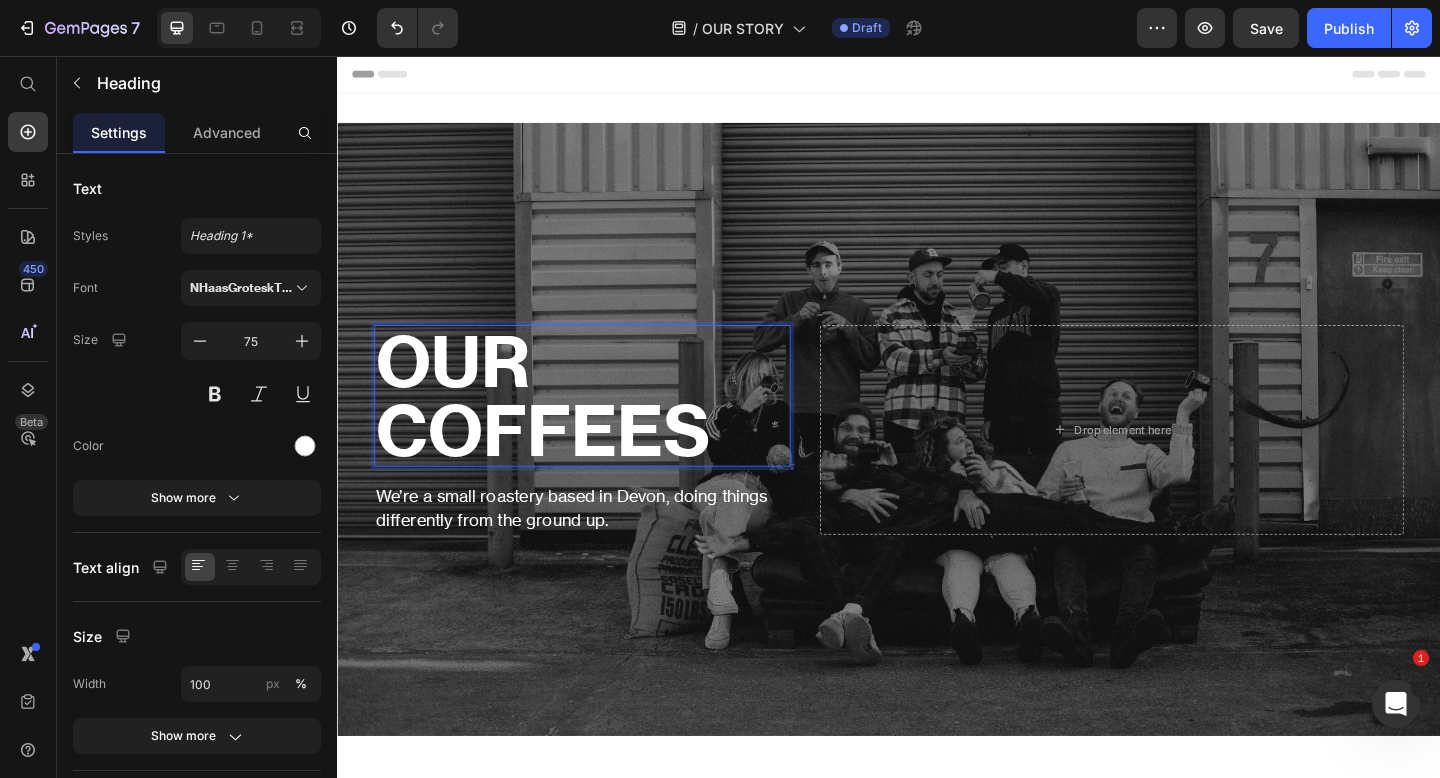 scroll, scrollTop: 7, scrollLeft: 0, axis: vertical 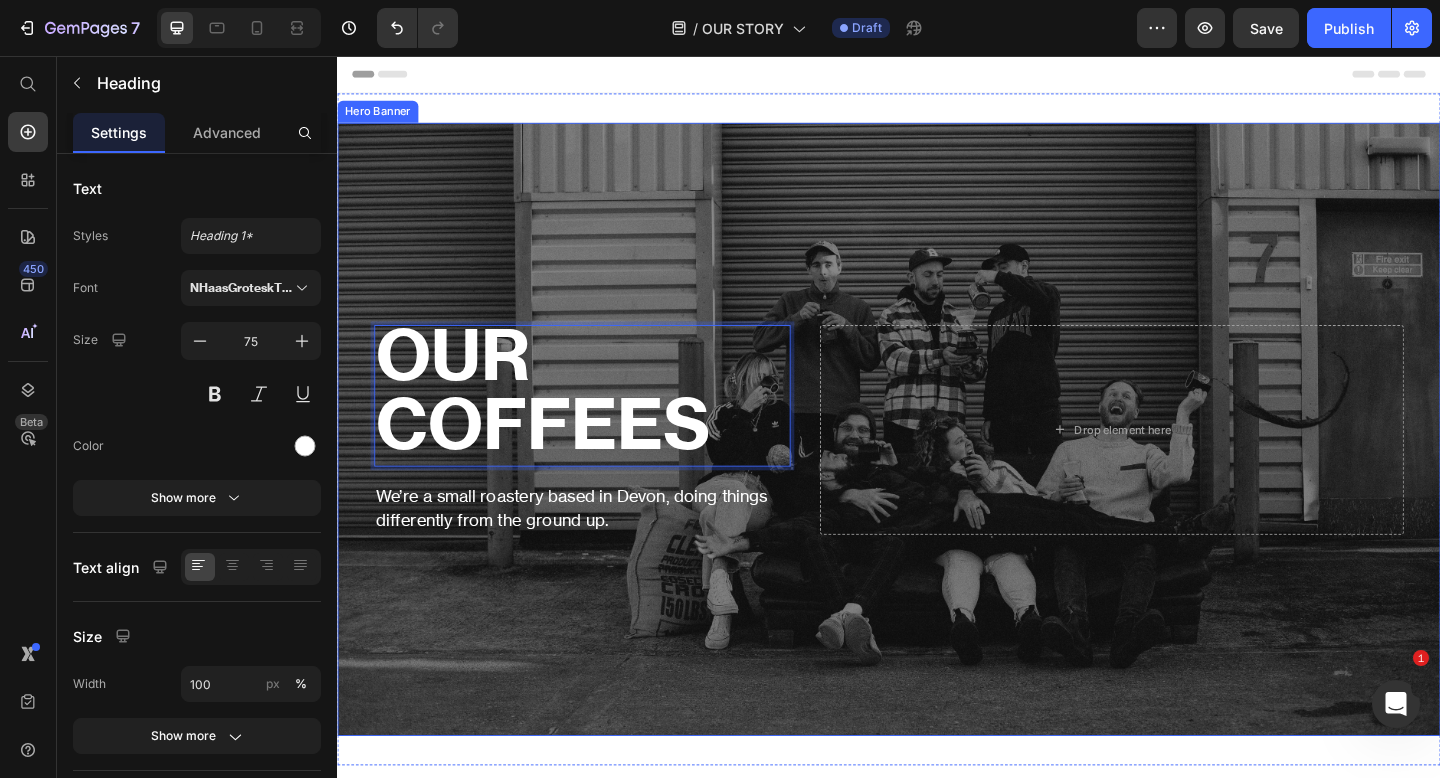click on "OUR COFFEES Heading   16 We’re a small roastery based in Devon, doing things differently from the ground up. Text Block
Drop element here" at bounding box center (937, 463) 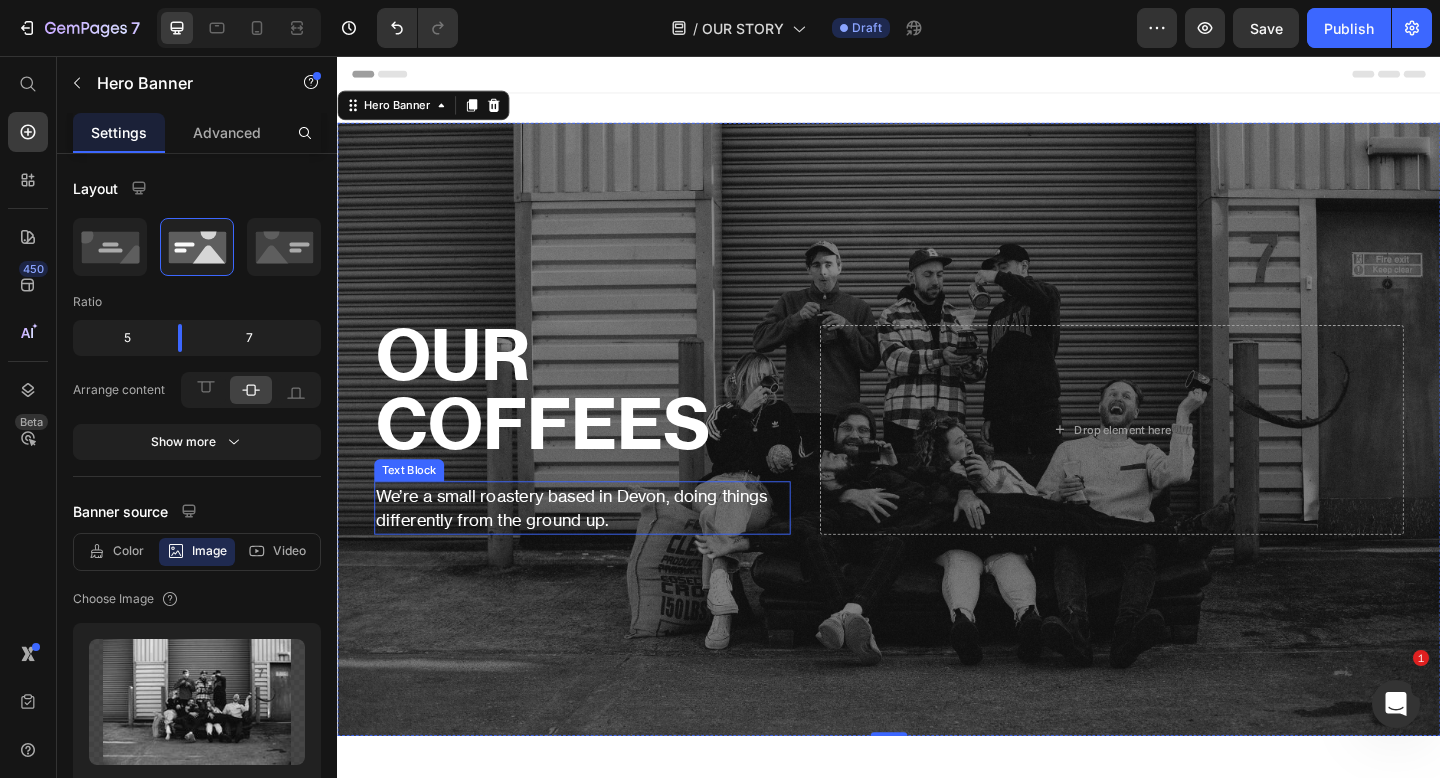 click on "We’re a small roastery based in Devon, doing things differently from the ground up." at bounding box center (603, 548) 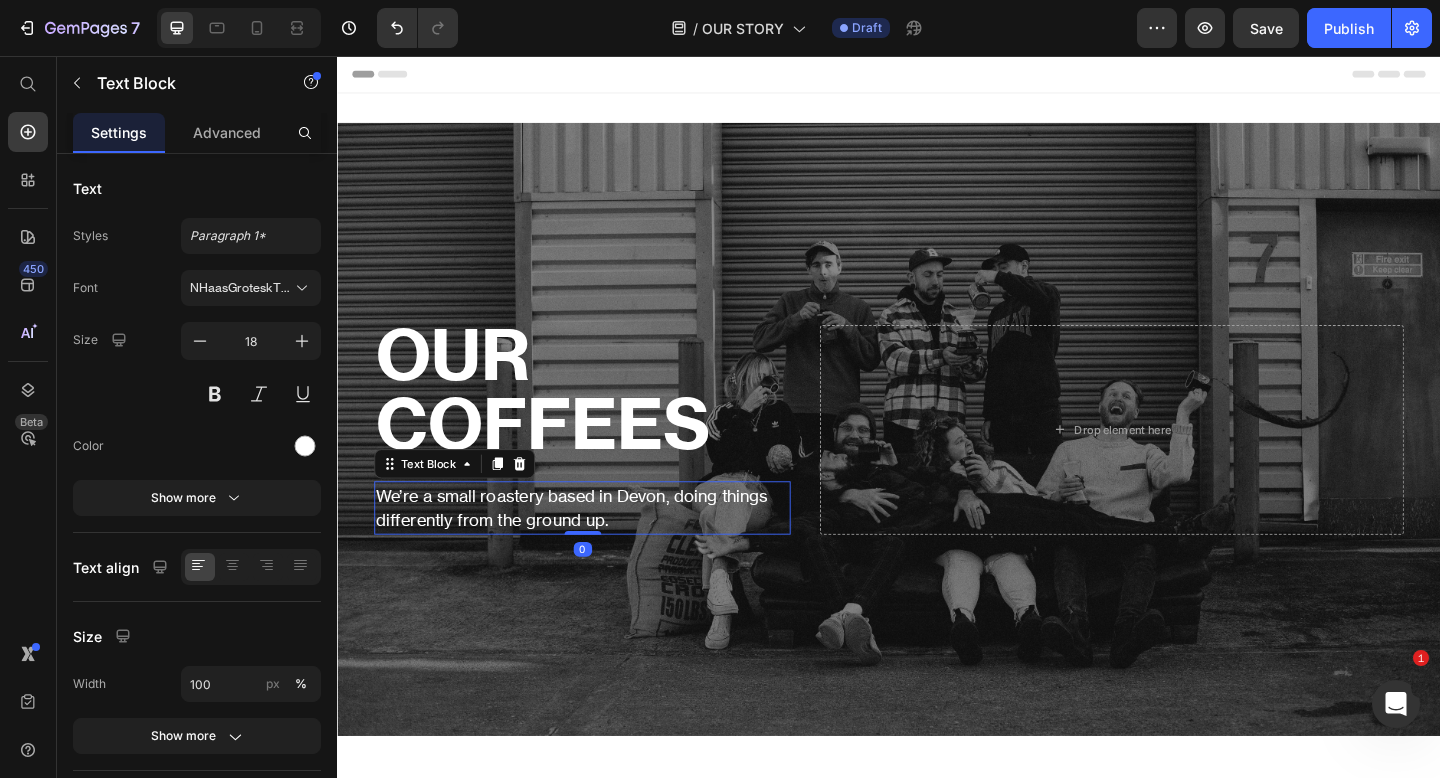 click on "We’re a small roastery based in Devon, doing things differently from the ground up." at bounding box center (603, 548) 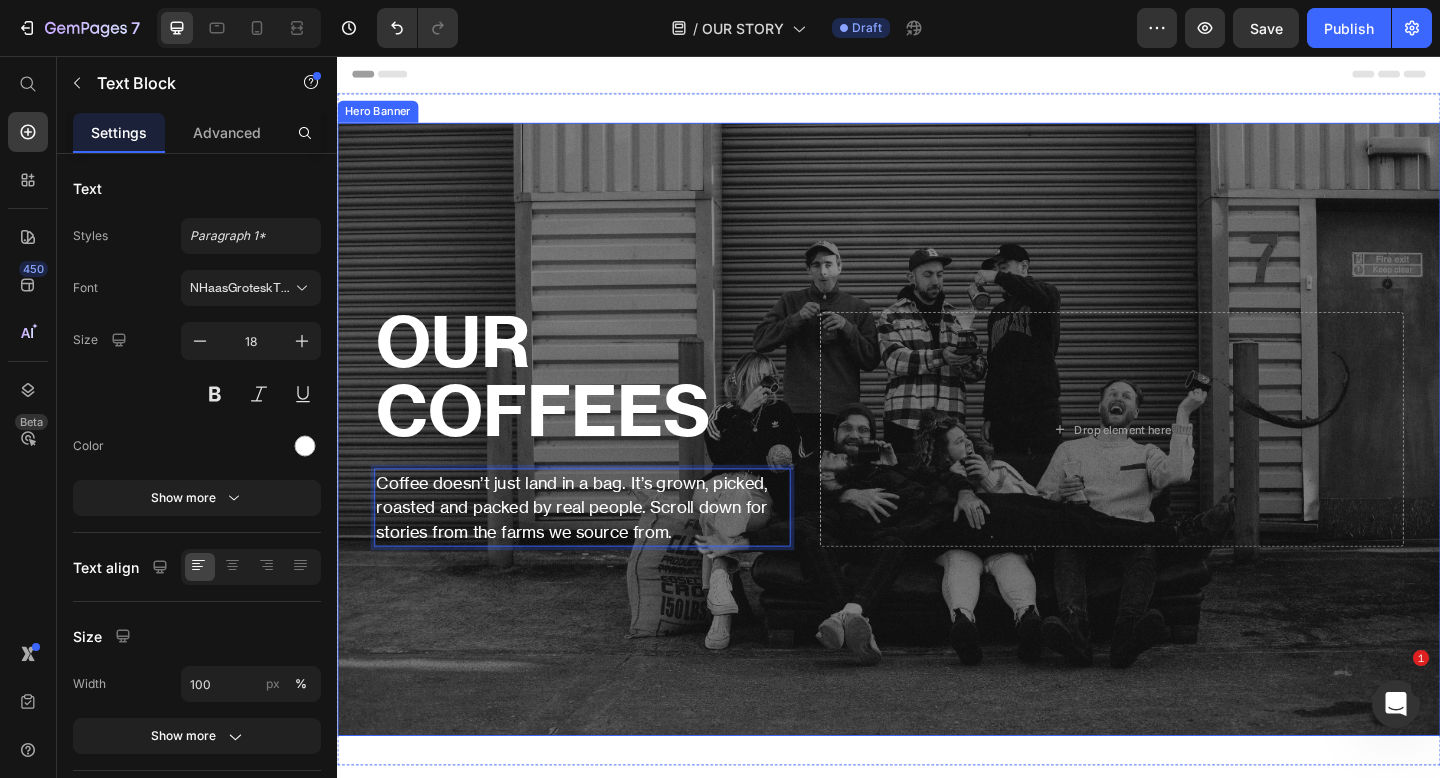 click at bounding box center (937, 462) 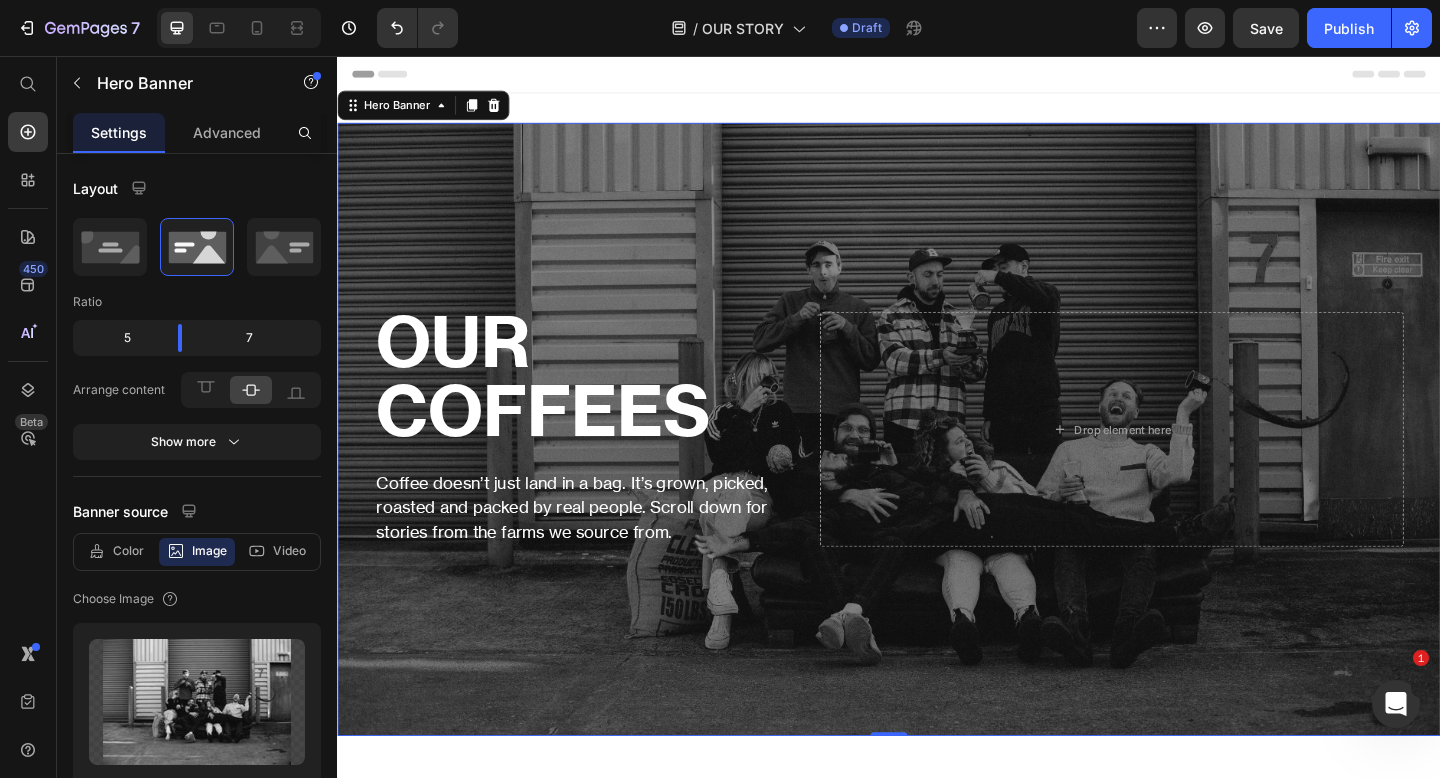drag, startPoint x: 844, startPoint y: 200, endPoint x: 637, endPoint y: 373, distance: 269.774 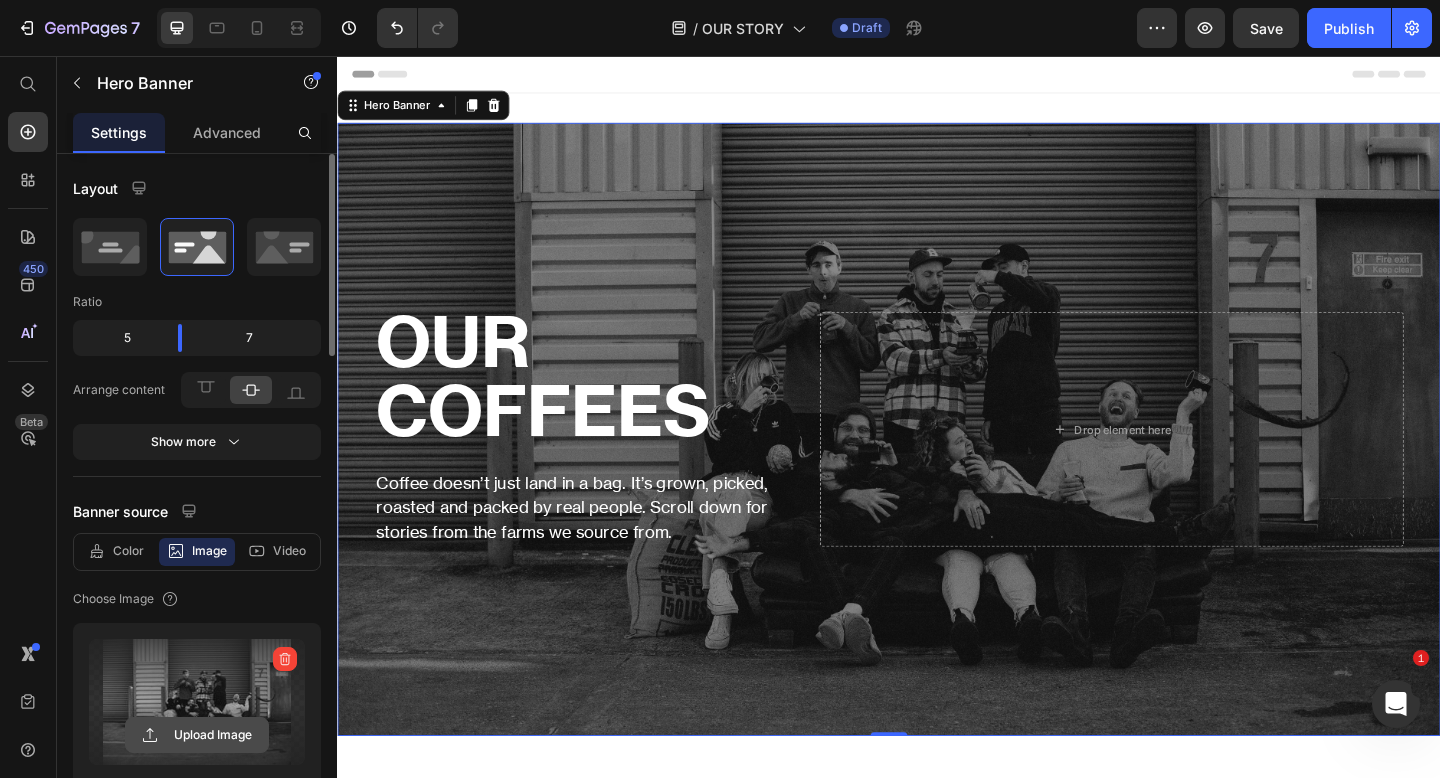 click 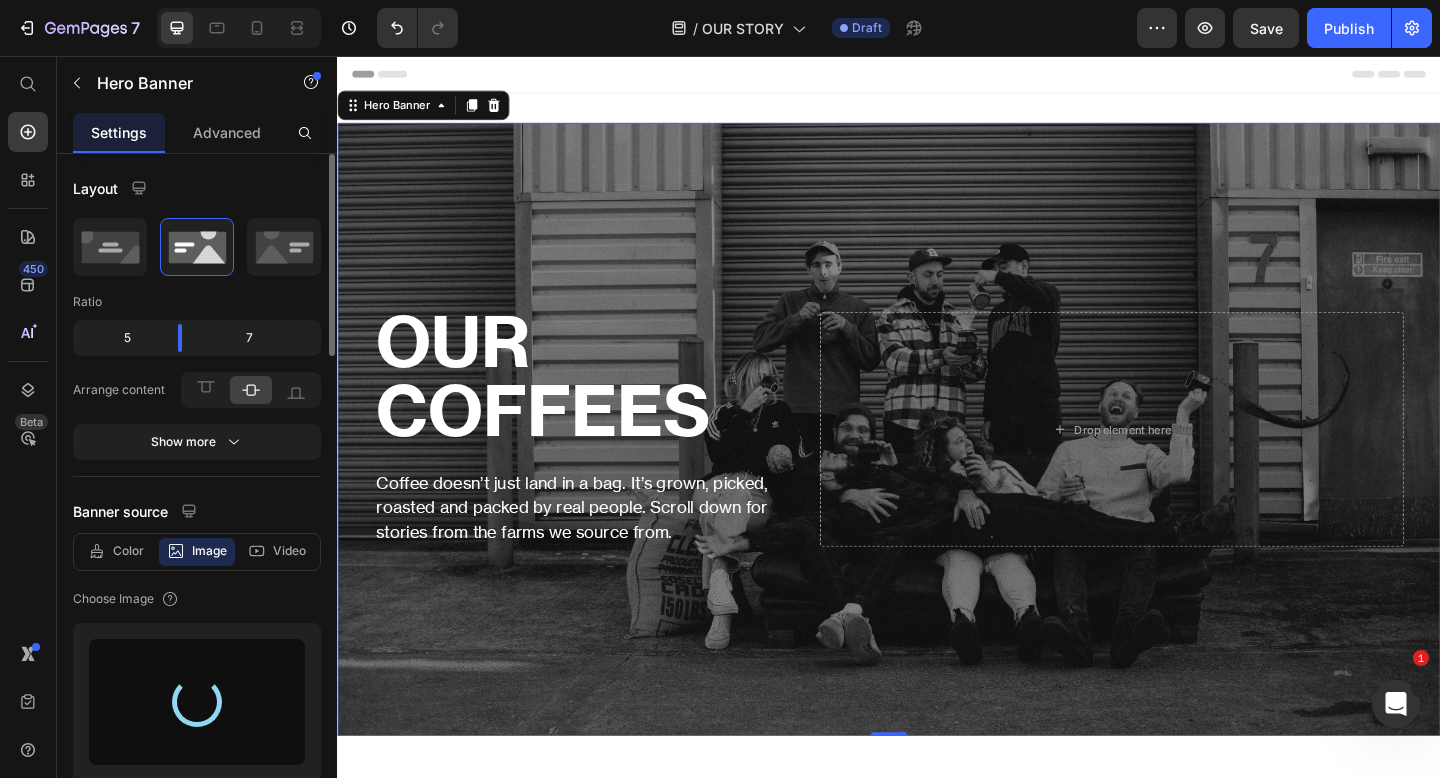 type on "https://cdn.shopify.com/s/files/1/0586/6700/8137/files/gempages_566656444833727425-99b110b3-75cd-4ac8-a68f-edb63940100d.jpg" 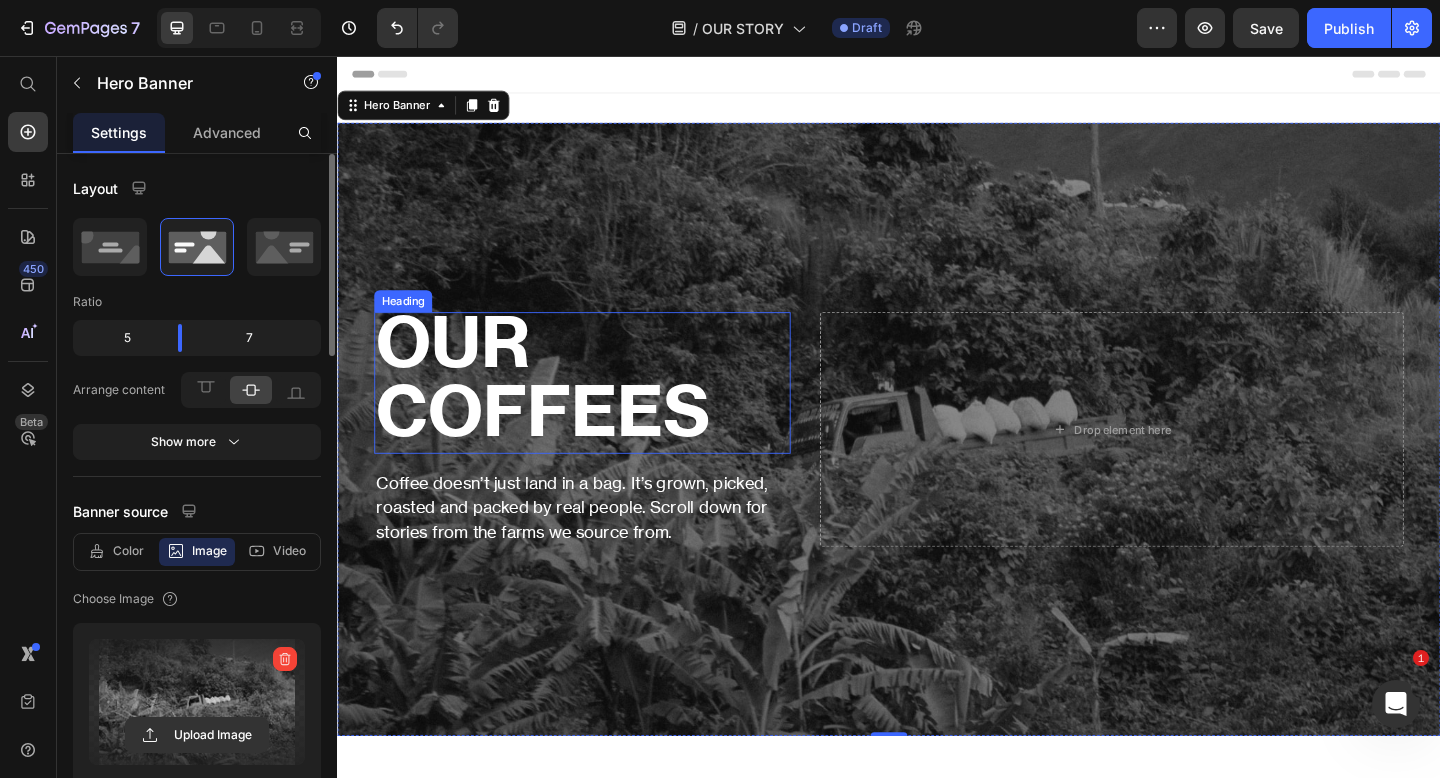scroll, scrollTop: 275, scrollLeft: 0, axis: vertical 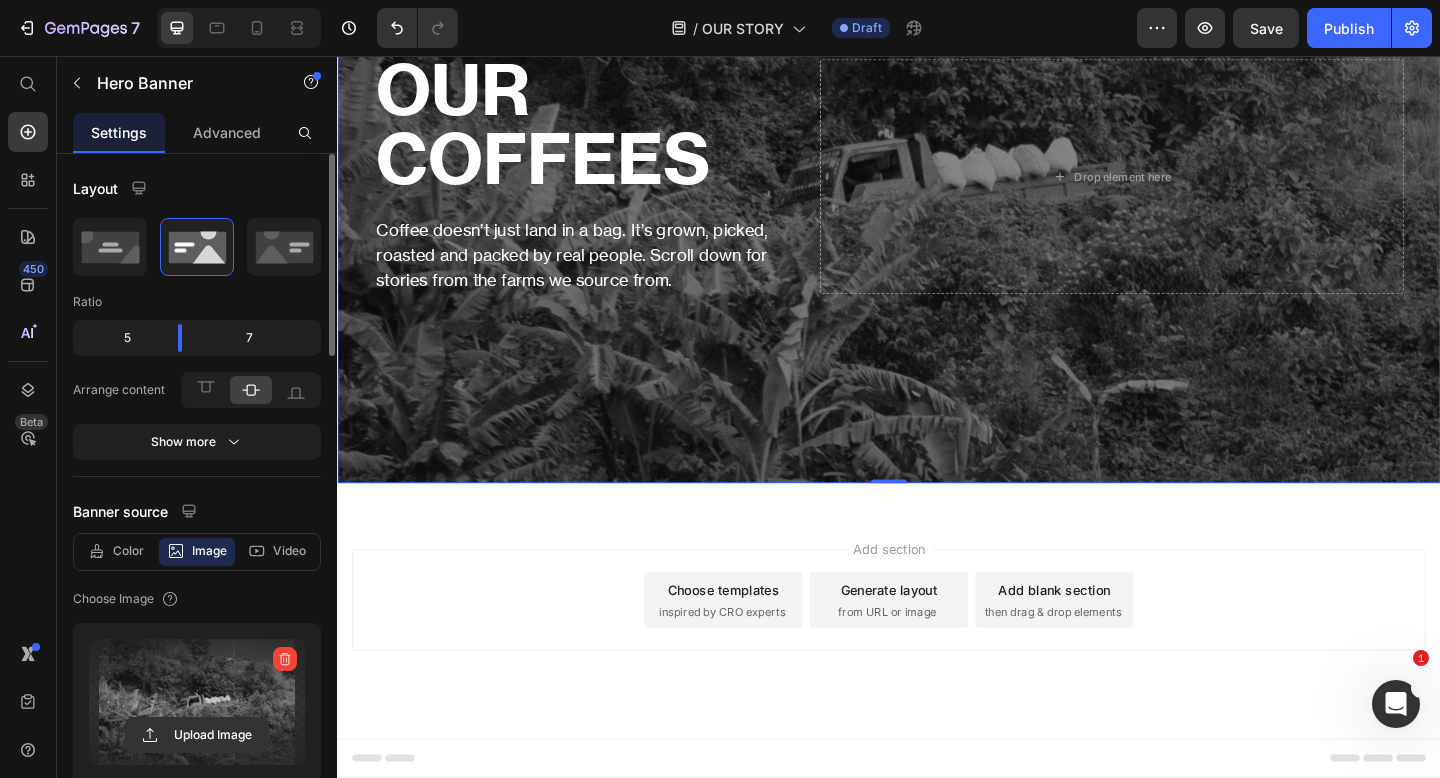 click on "Add section Choose templates inspired by CRO experts Generate layout from URL or image Add blank section then drag & drop elements" at bounding box center [937, 676] 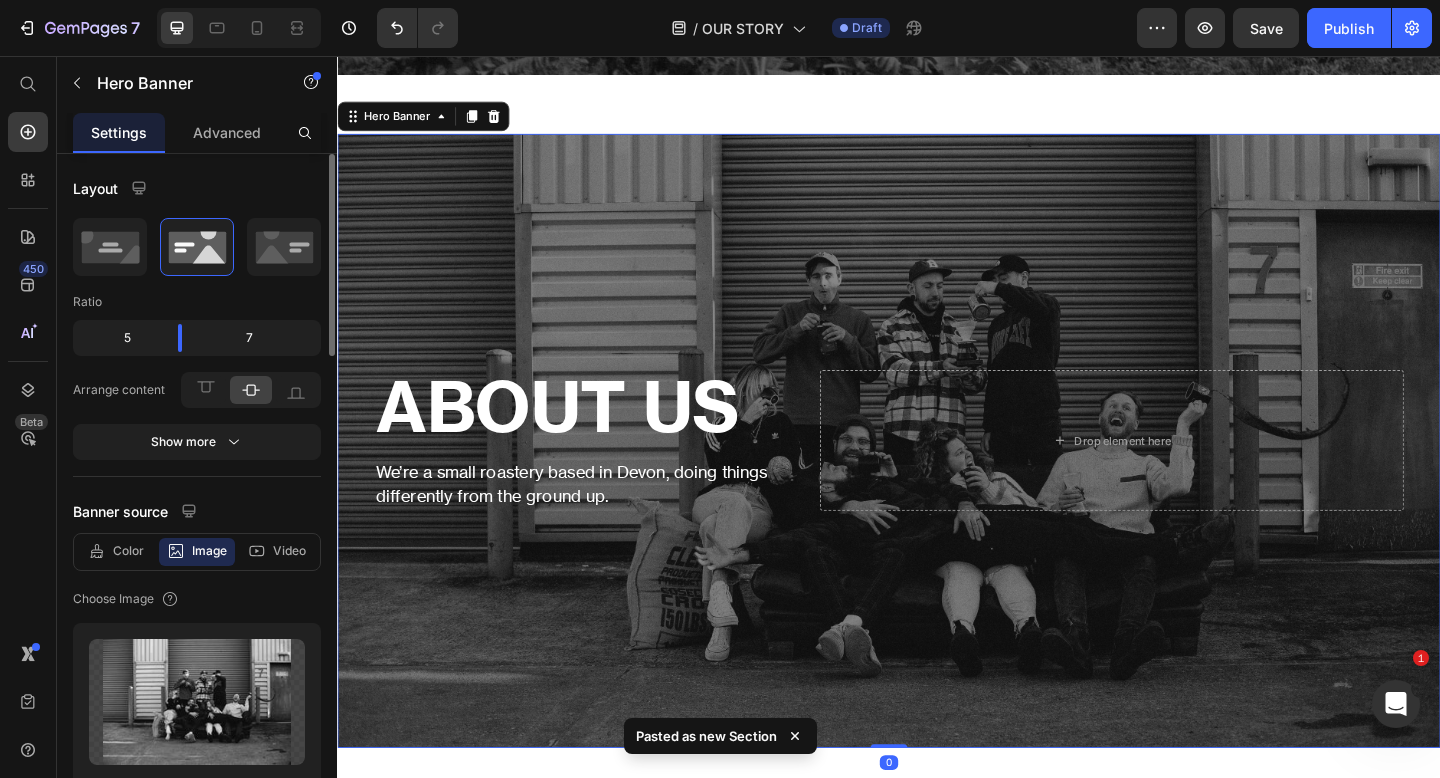 scroll, scrollTop: 608, scrollLeft: 0, axis: vertical 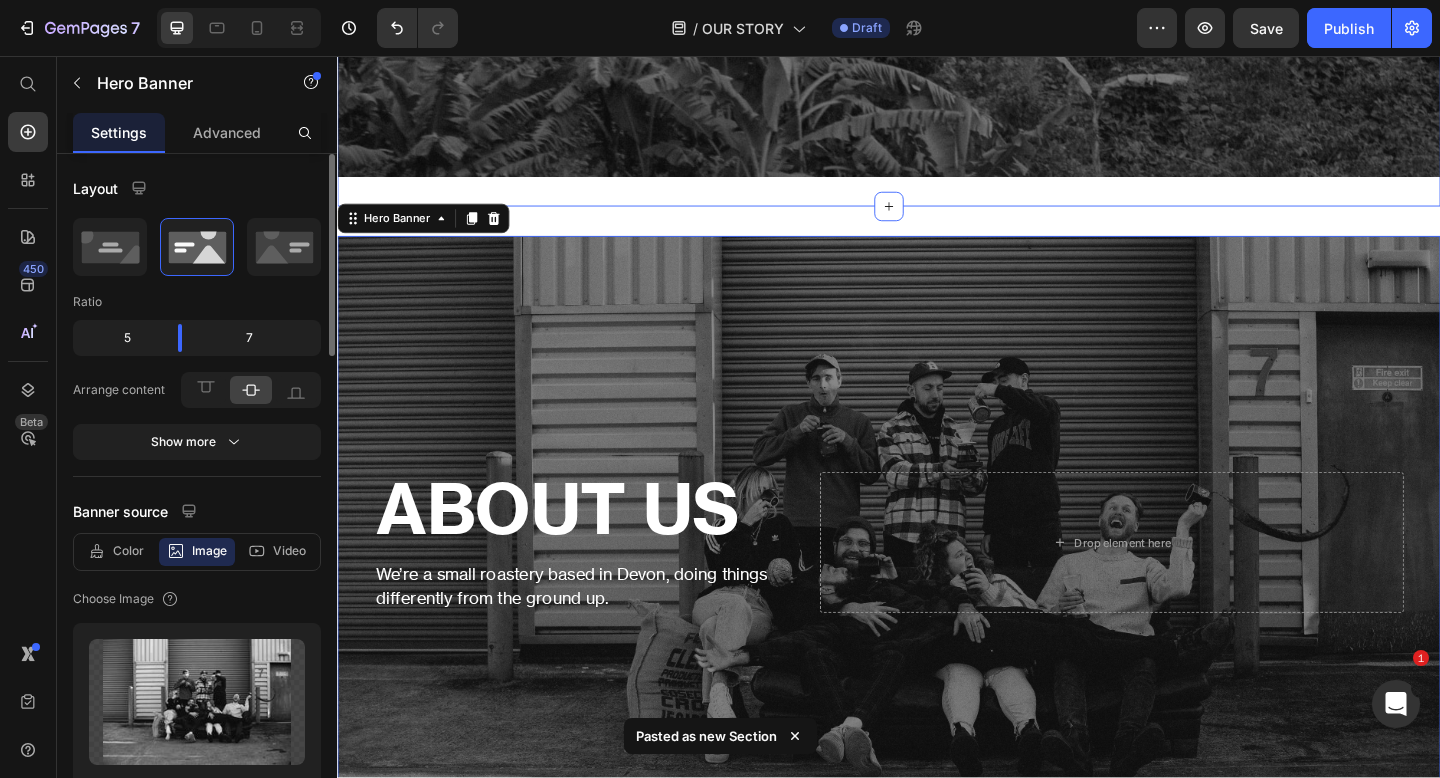 click on "OUR COFFEES Heading Coffee doesn’t just land in a bag. It’s grown, picked, roasted and packed by real people. Scroll down for stories from the farms we source from. Text Block
Drop element here Hero Banner Section 1" at bounding box center [937, -146] 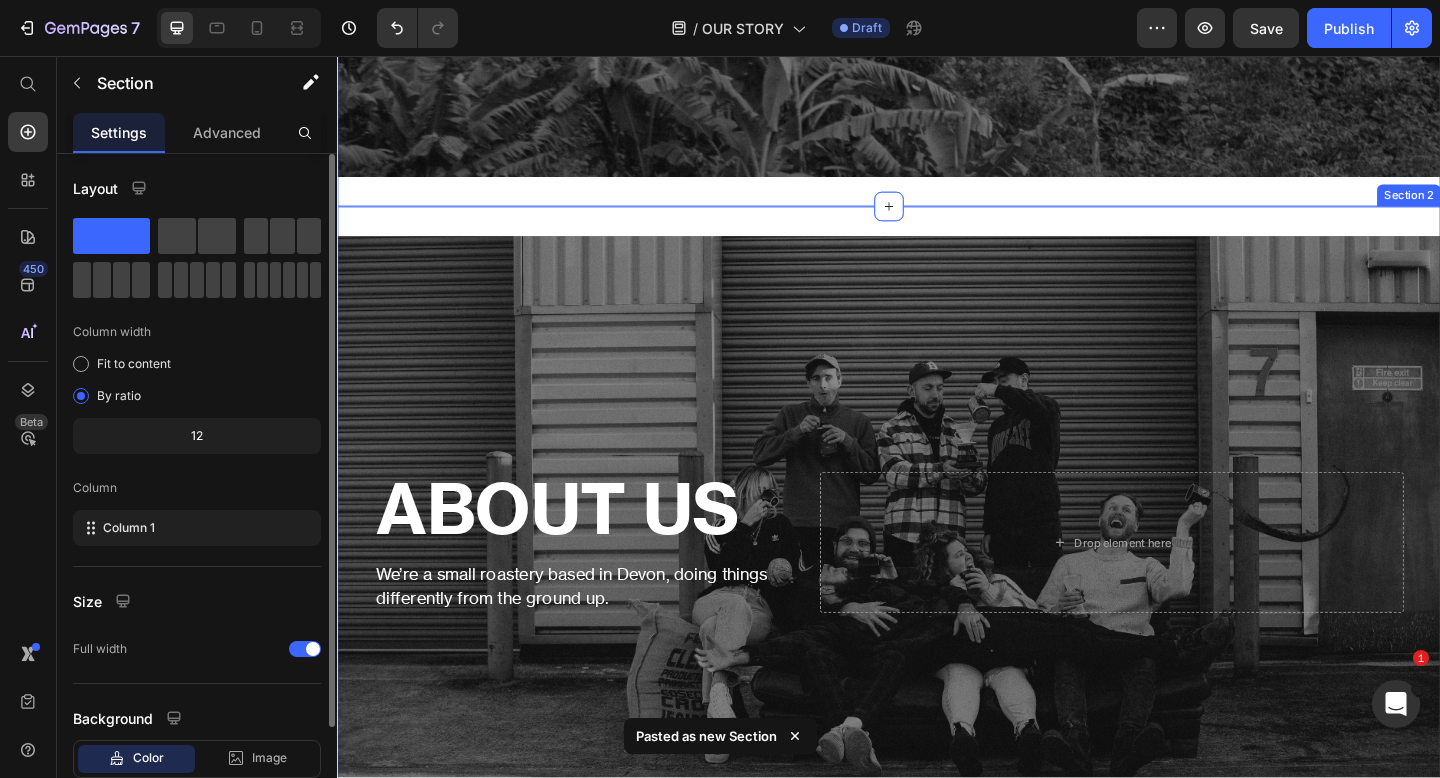 click on "ABOUT US Heading We’re a small roastery based in Devon, doing things differently from the ground up. Text Block
Drop element here Hero Banner Section 2" at bounding box center [937, 585] 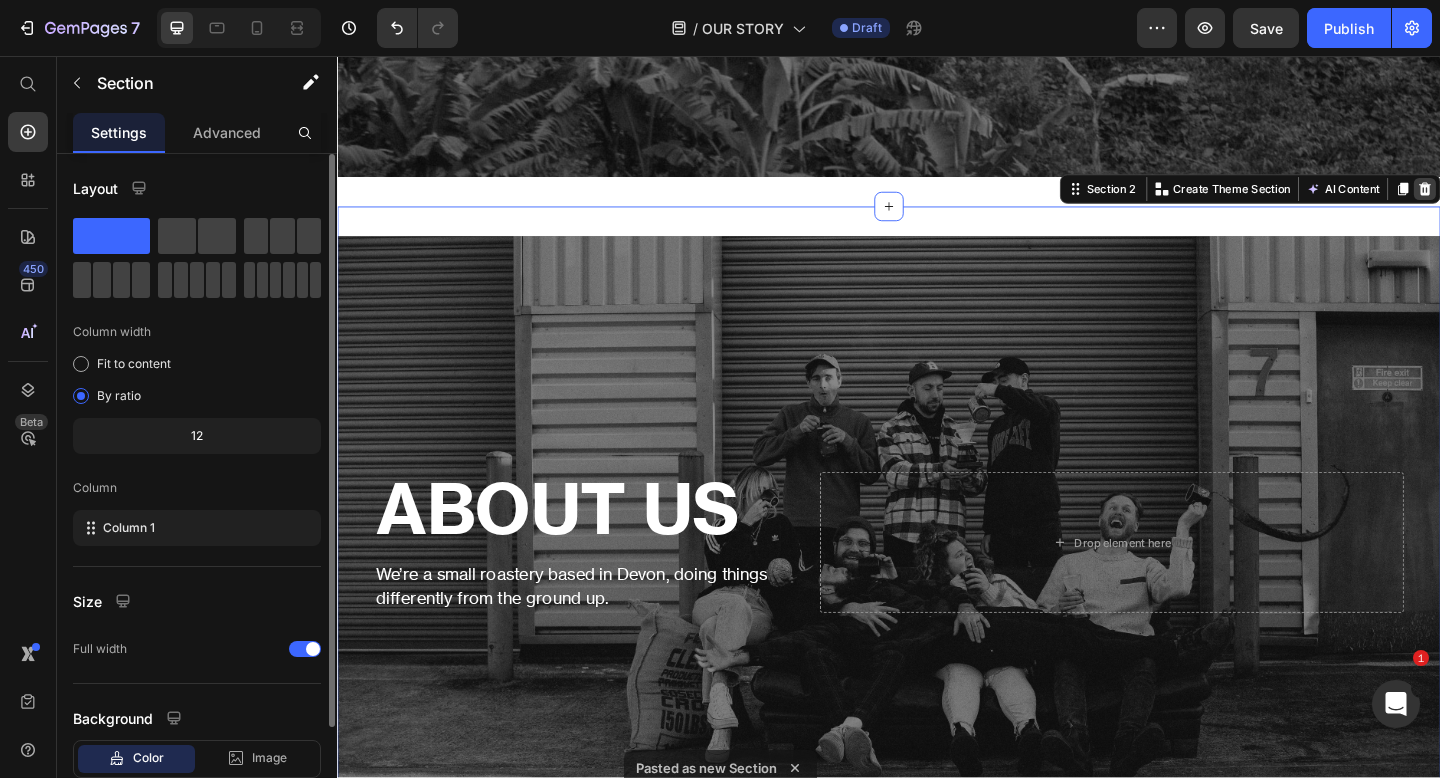 click 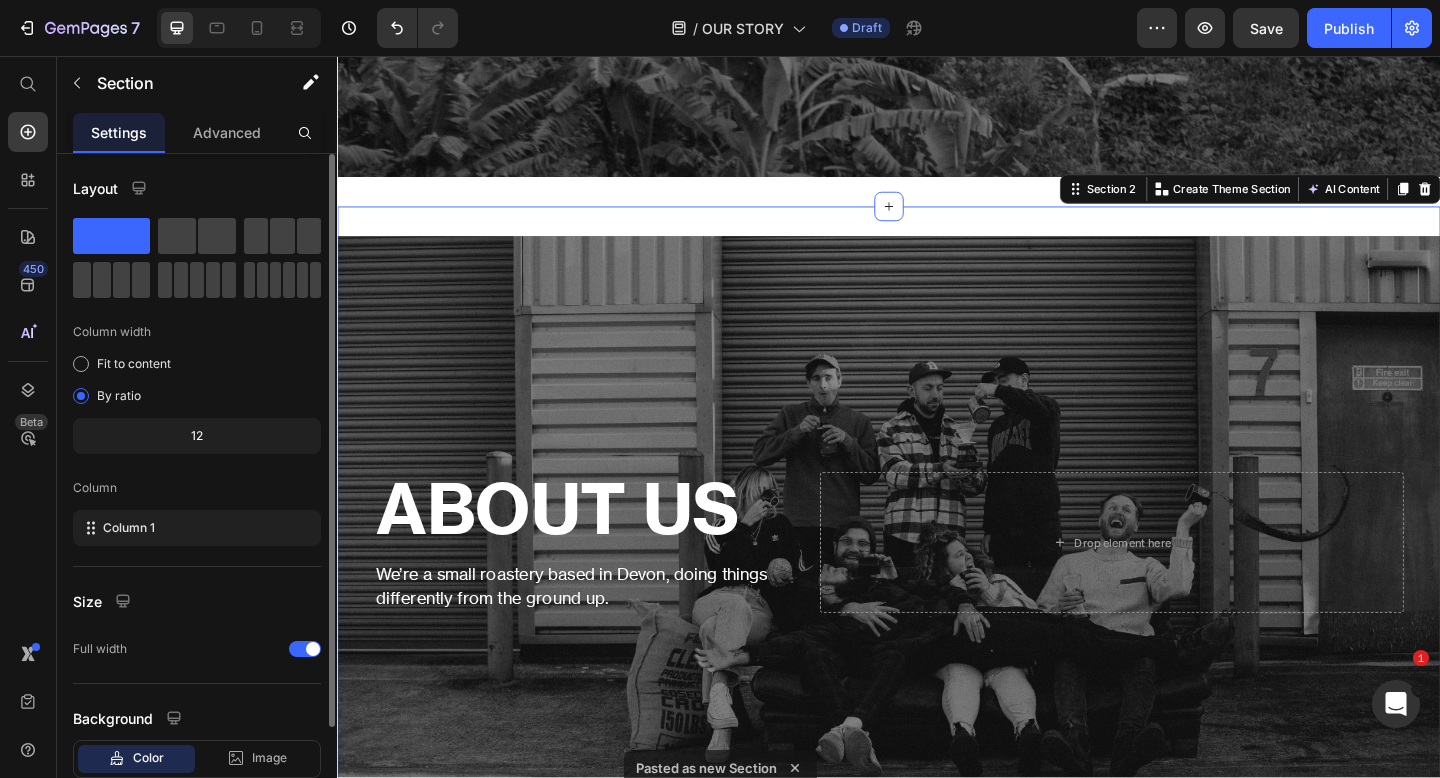 scroll, scrollTop: 275, scrollLeft: 0, axis: vertical 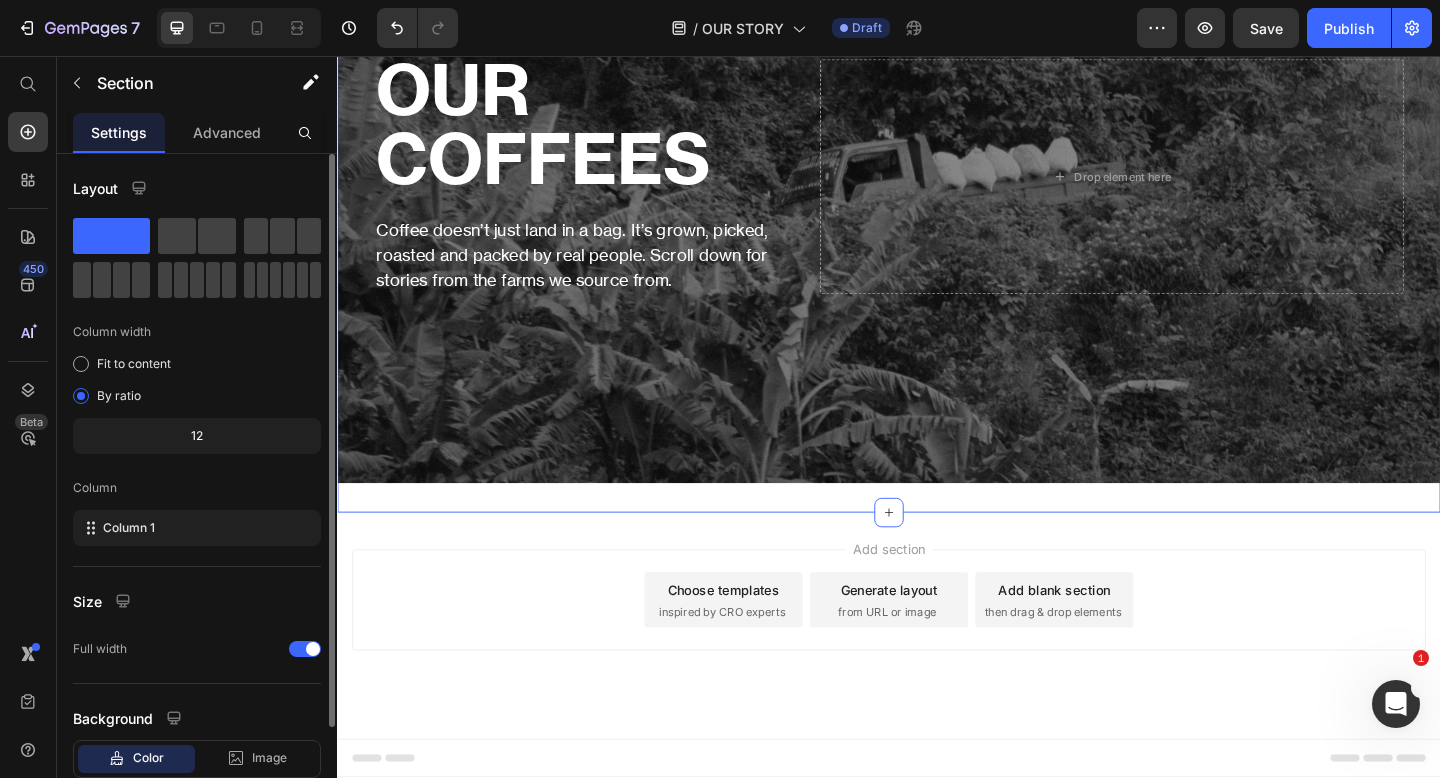click on "OUR COFFEES Heading Coffee doesn’t just land in a bag. It’s grown, picked, roasted and packed by real people. Scroll down for stories from the farms we source from. Text Block
Drop element here Hero Banner Section 1" at bounding box center [937, 187] 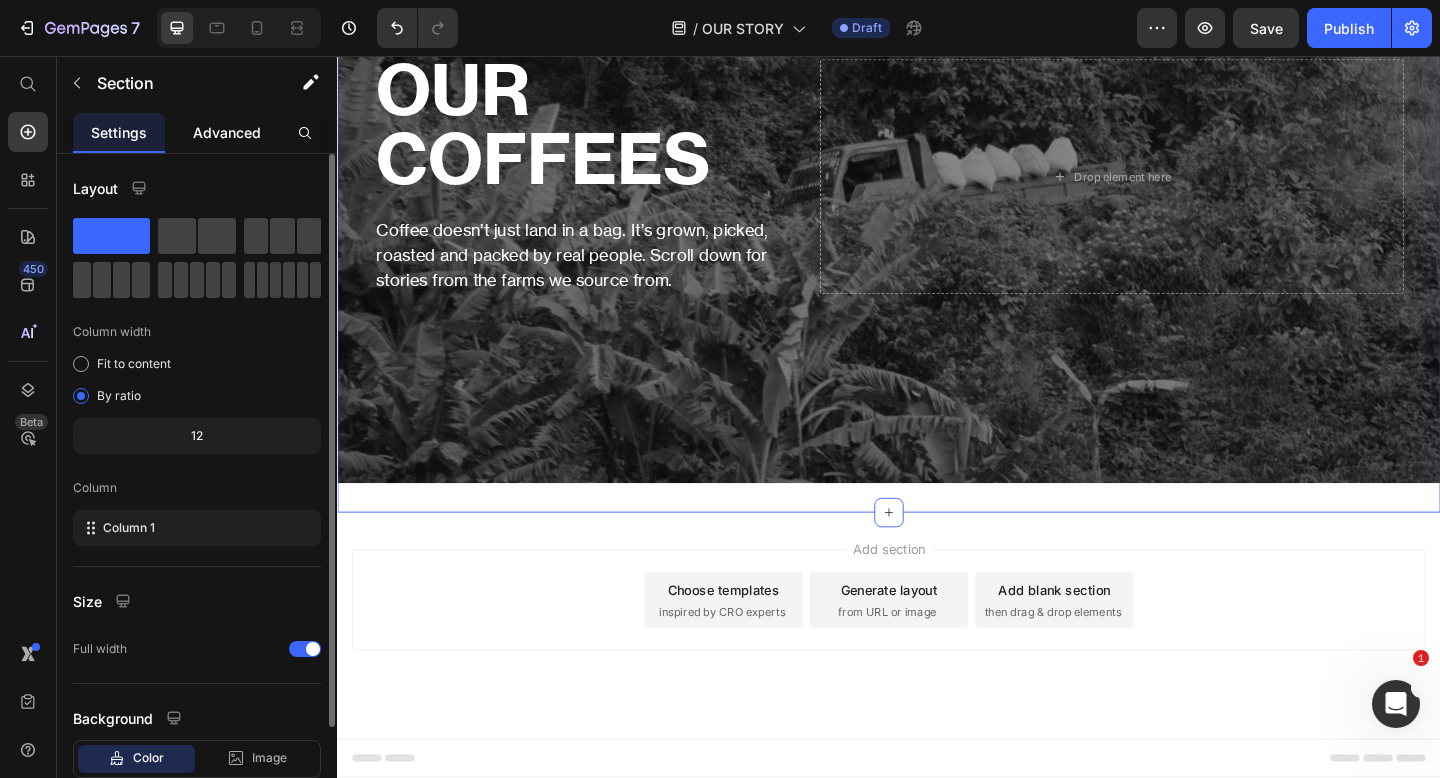 click on "Advanced" 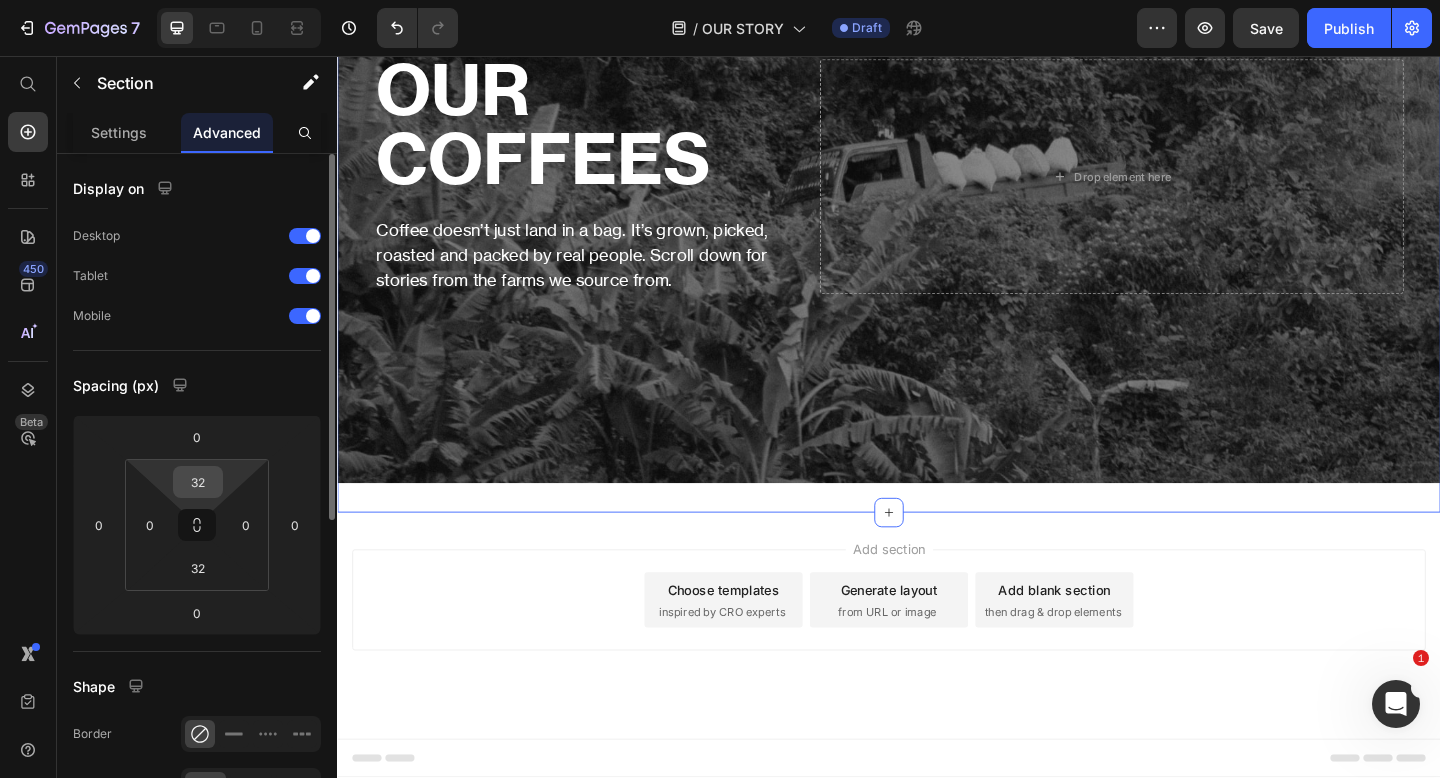 click on "32" at bounding box center [198, 482] 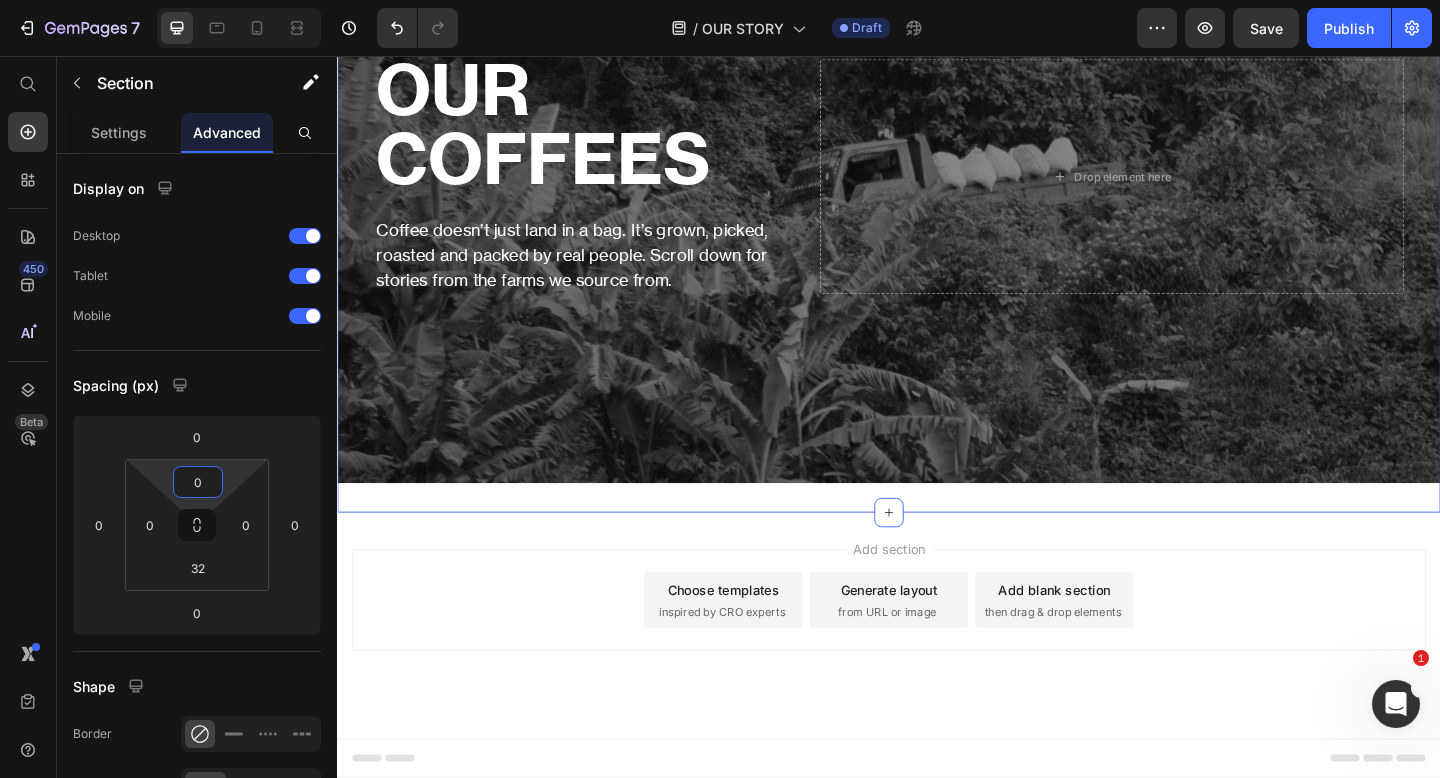 scroll, scrollTop: 243, scrollLeft: 0, axis: vertical 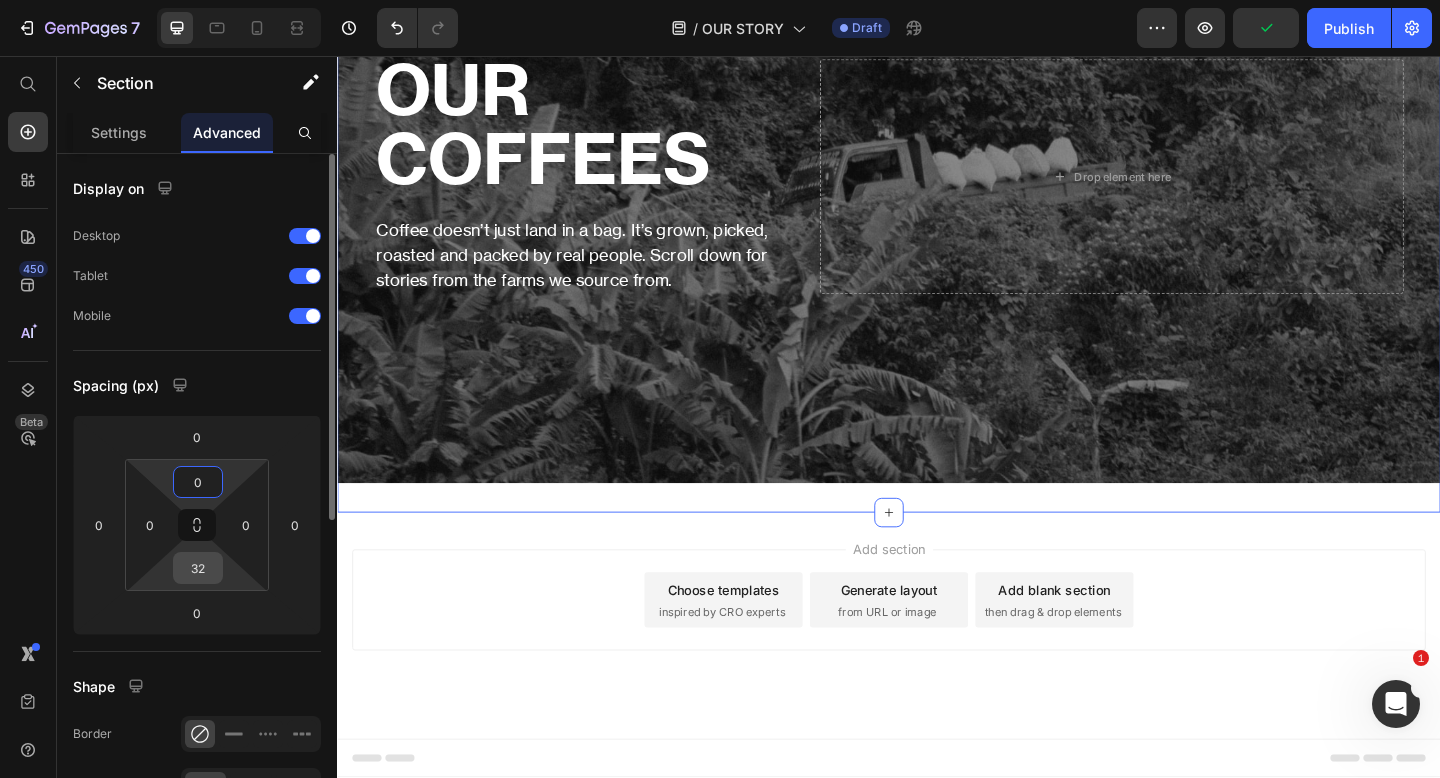type on "0" 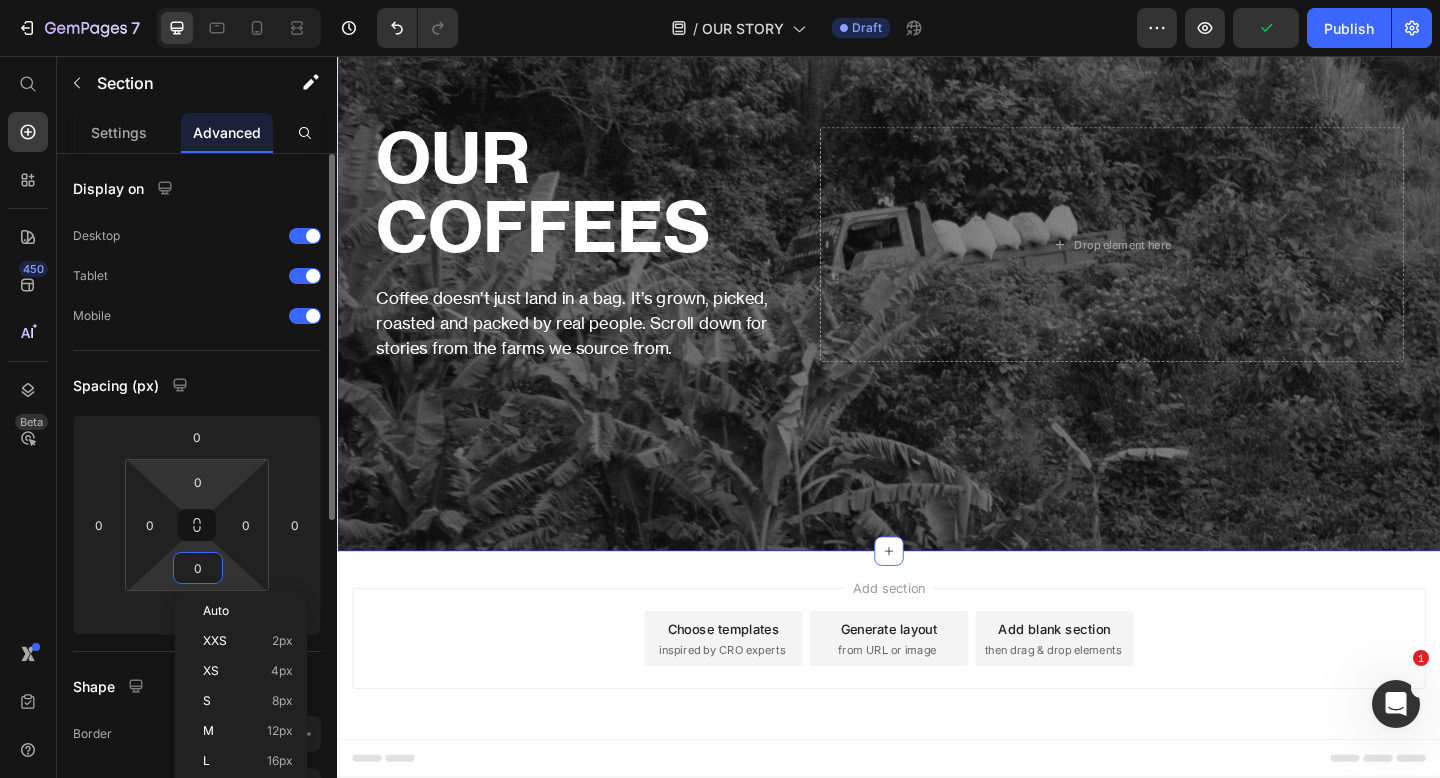 scroll, scrollTop: 169, scrollLeft: 0, axis: vertical 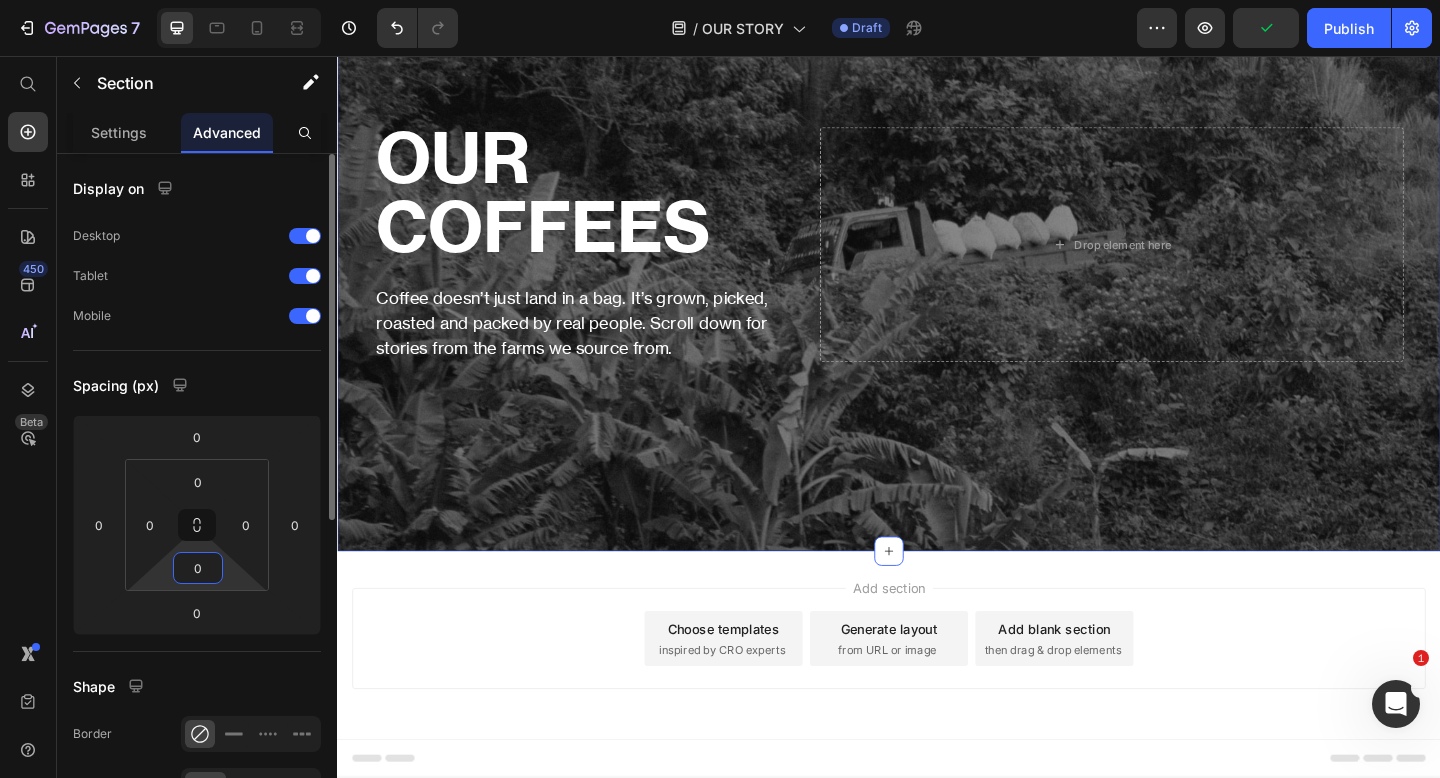 type on "0" 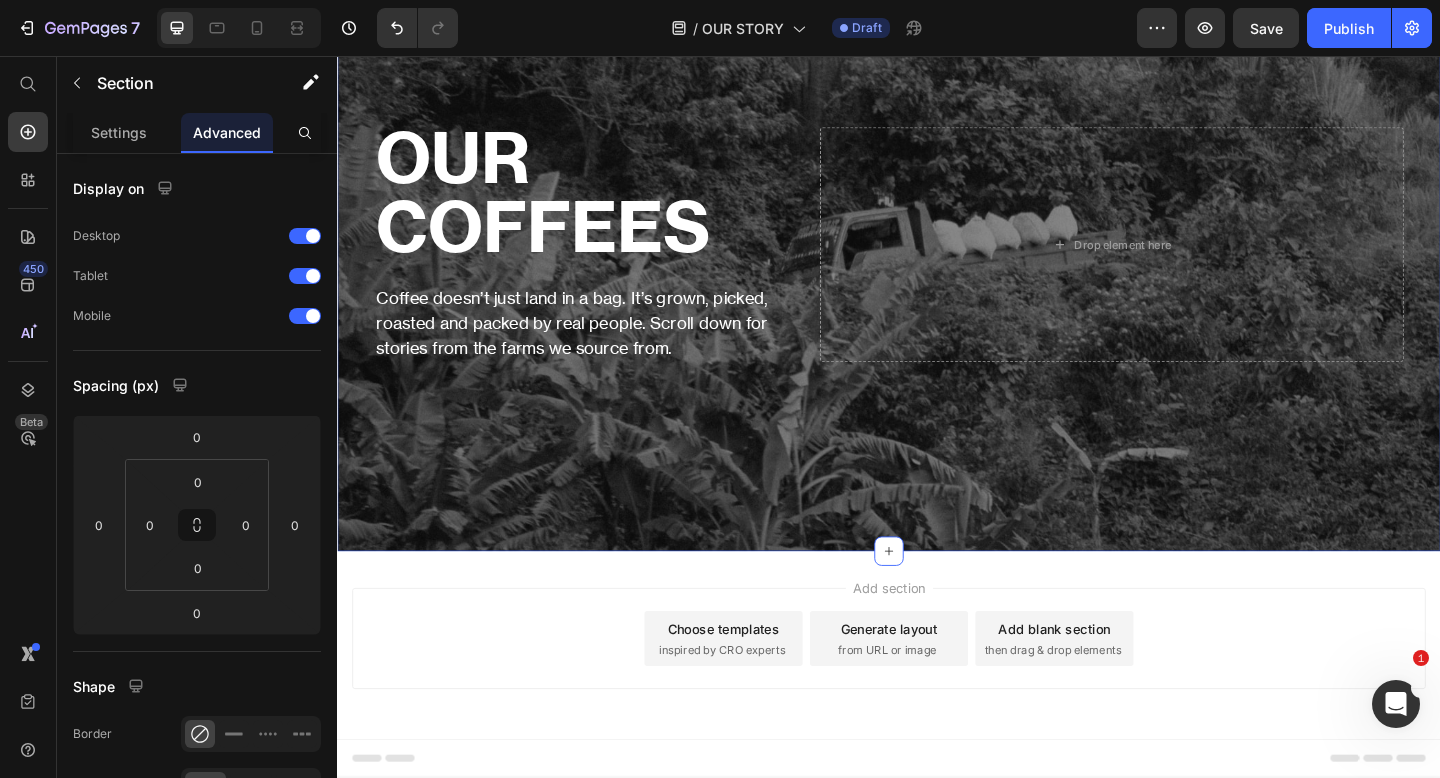 click on "Add section Choose templates inspired by CRO experts Generate layout from URL or image Add blank section then drag & drop elements" at bounding box center [937, 690] 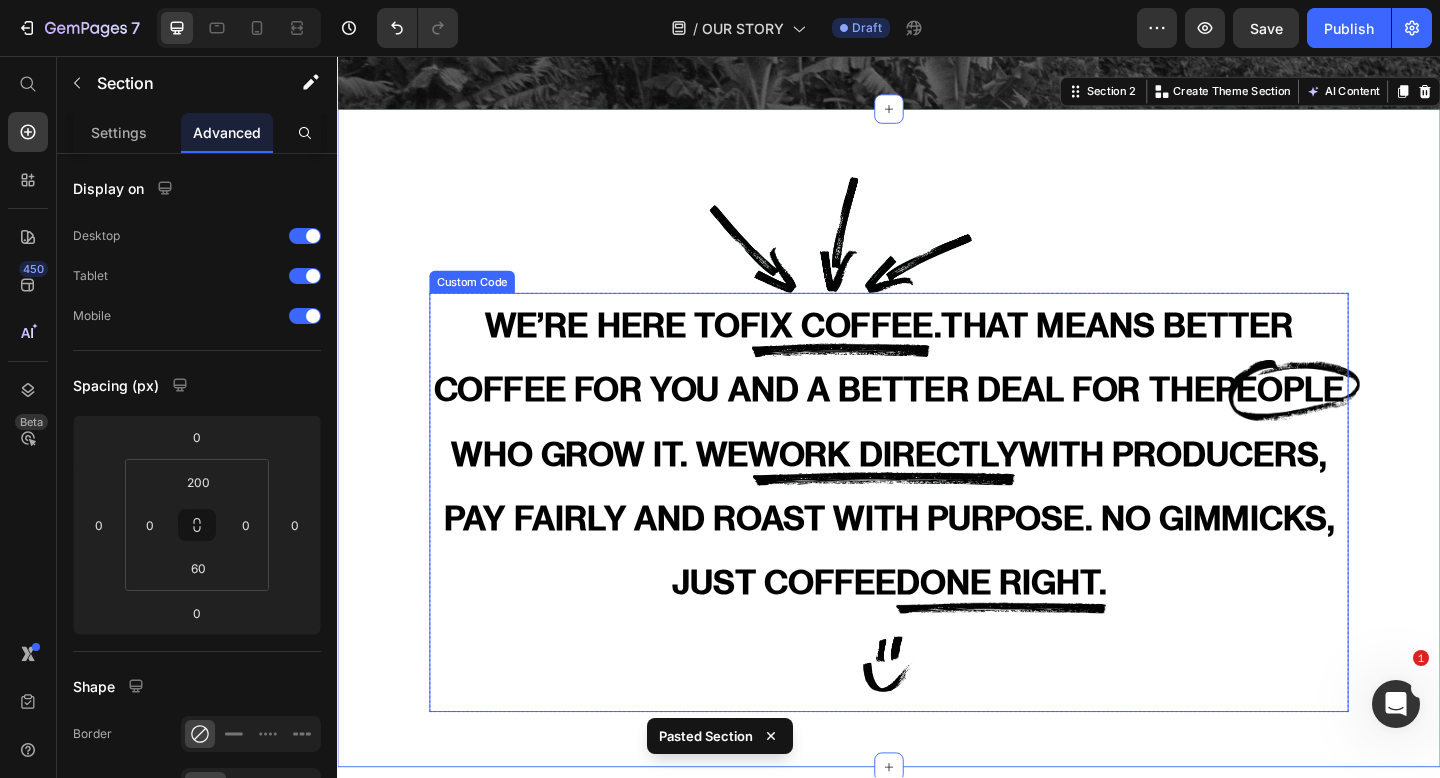 scroll, scrollTop: 654, scrollLeft: 0, axis: vertical 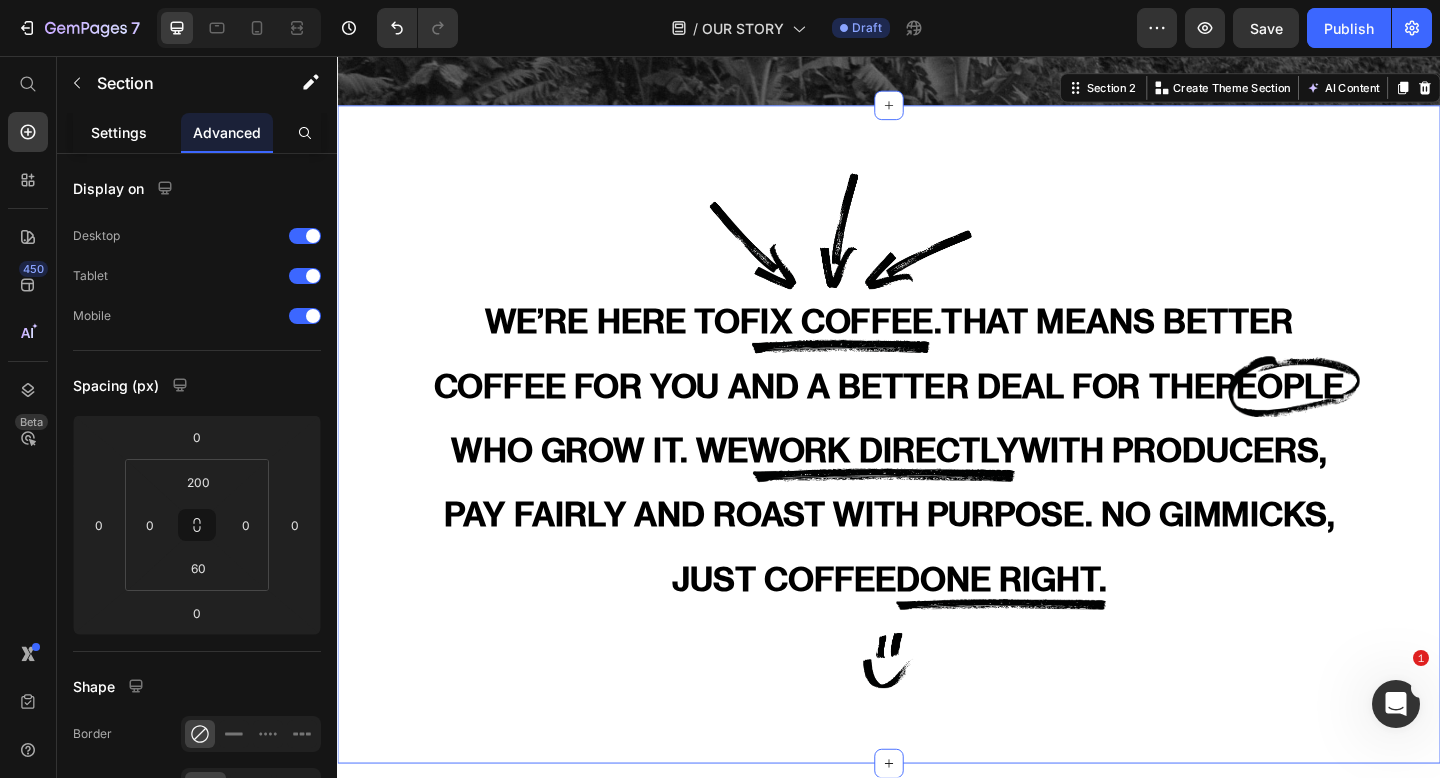 click on "Settings" at bounding box center (119, 132) 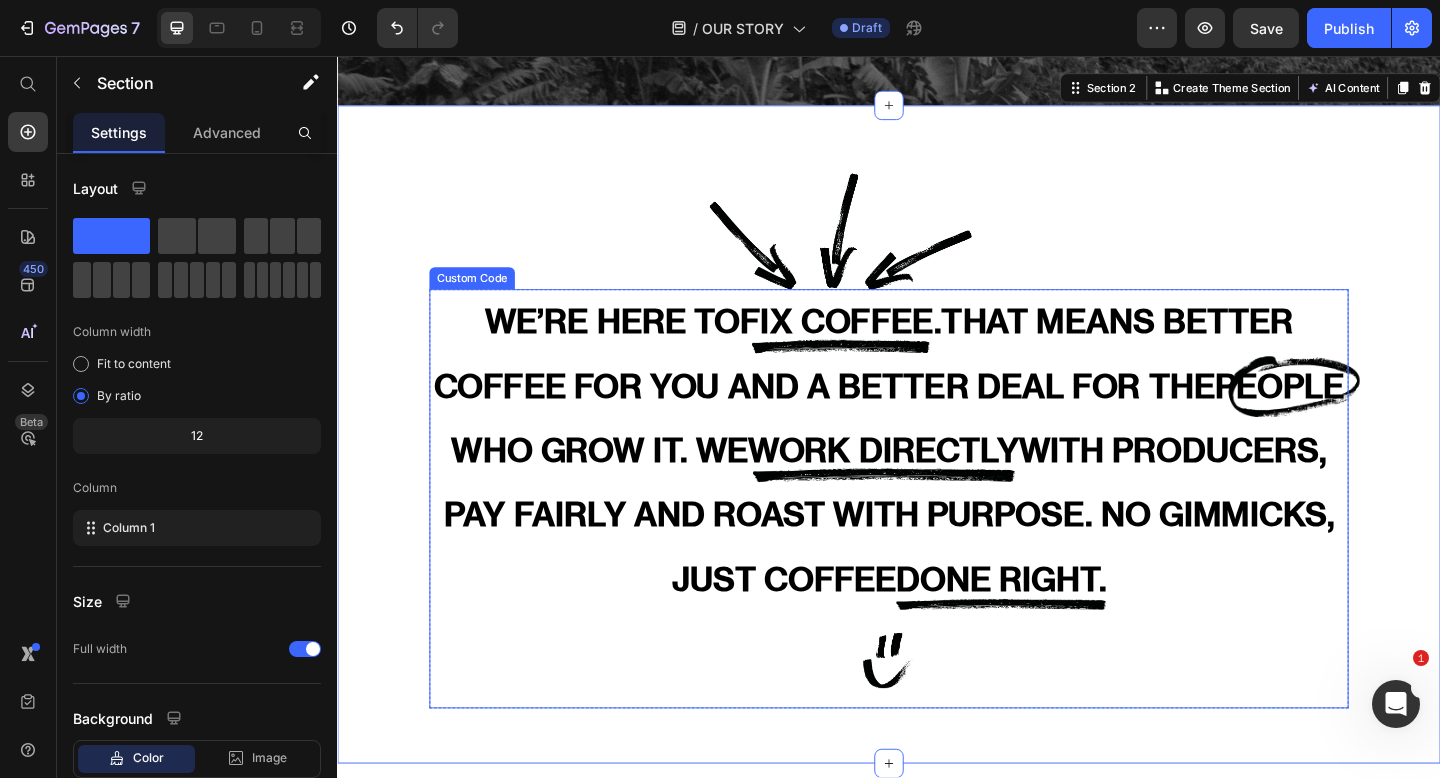 click on "WE’RE HERE TO
FIX COFFEE.
THAT MEANS BETTER COFFEE FOR YOU AND A BETTER DEAL FOR THE
PEOPLE
WHO GROW IT. WE
WORK DIRECTLY
WITH PRODUCERS, PAY FAIRLY AND ROAST WITH PURPOSE. NO GIMMICKS, JUST COFFEE
DONE RIGHT." at bounding box center [937, 538] 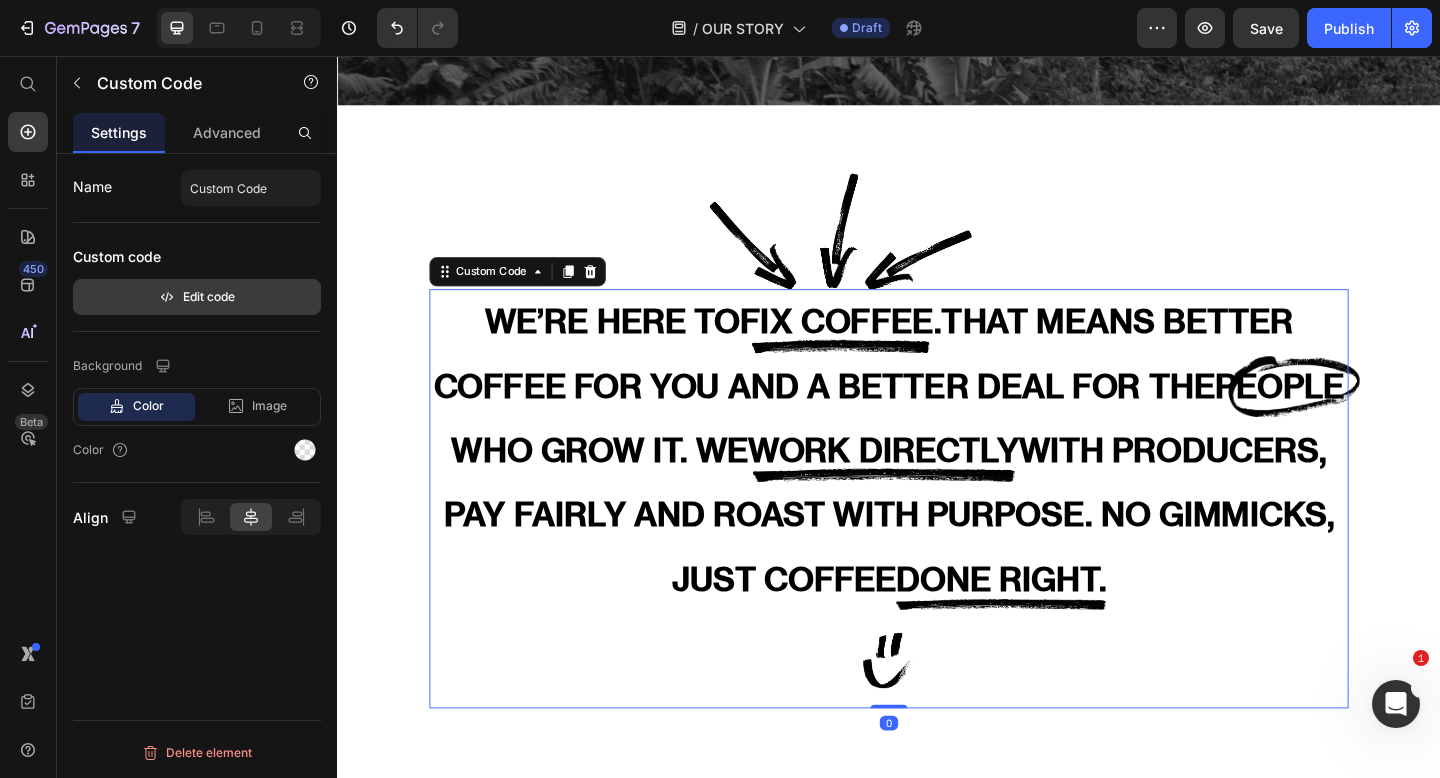 click on "Edit code" at bounding box center [197, 297] 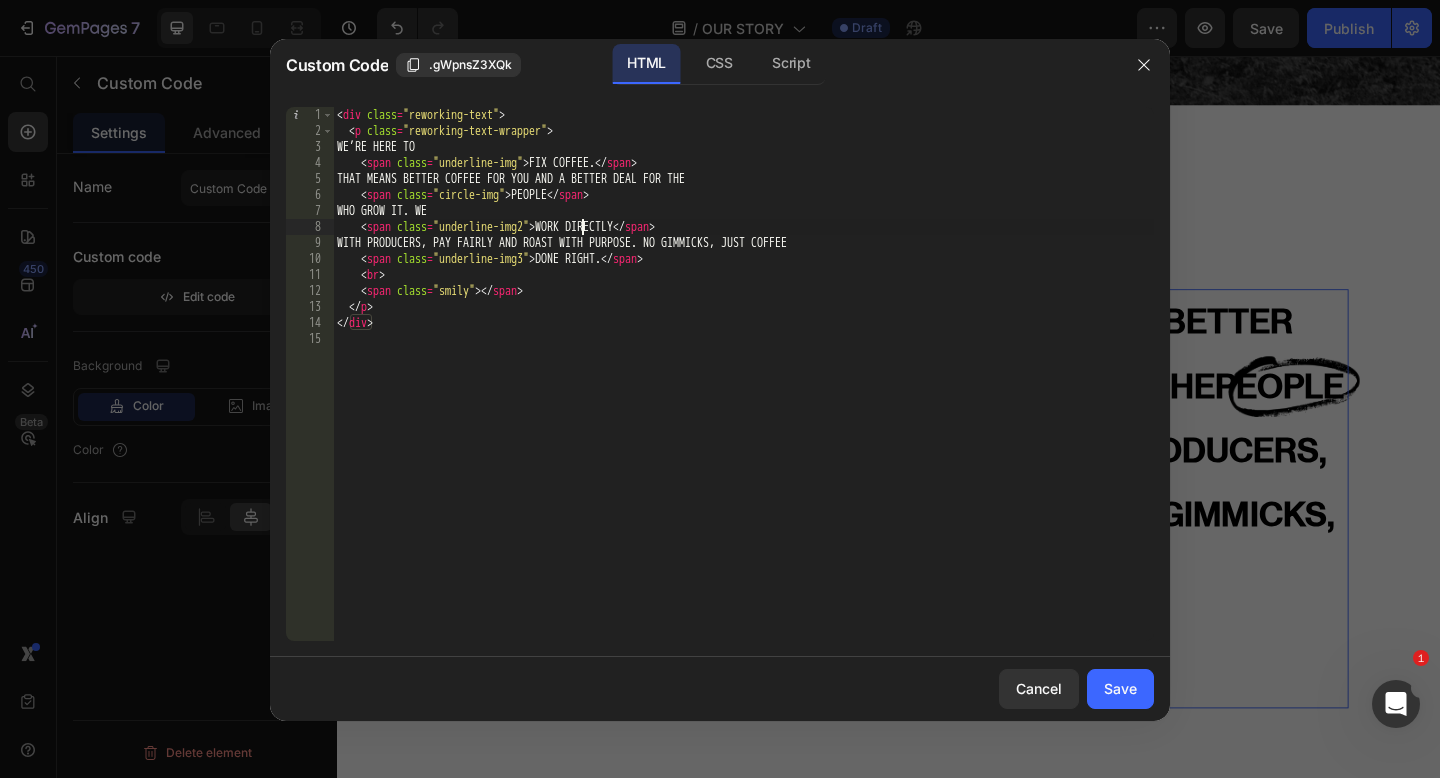 click on "< div   class = "reworking-text" >    < p   class = "reworking-text-wrapper" >     WE’RE HERE TO      < span   class = "underline-img" > FIX COFFEE. </ span >     THAT MEANS BETTER COFFEE FOR YOU AND A BETTER DEAL FOR THE       < span   class = "circle-img" > PEOPLE </ span >     WHO GROW IT. WE      < span   class = "underline-img2" > WORK DIRECTLY </ span >     WITH PRODUCERS, PAY FAIRLY AND ROAST WITH PURPOSE. NO GIMMICKS, JUST COFFEE       < span   class = "underline-img3" > DONE RIGHT. </ span >      < br >      < span   class = "smily" > </ span >    </ p > </ div >" at bounding box center (743, 390) 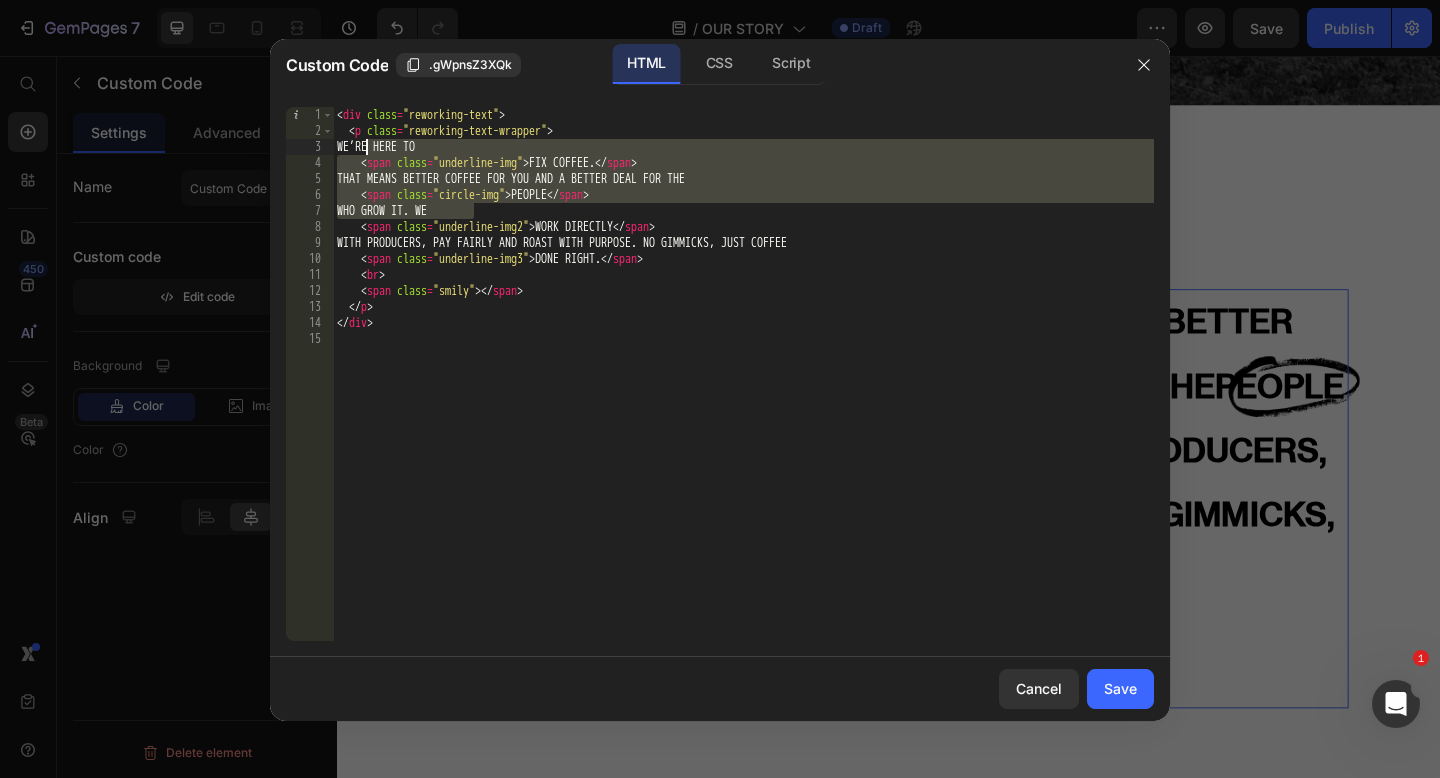paste on "SCANNING THE CODE. THAT" 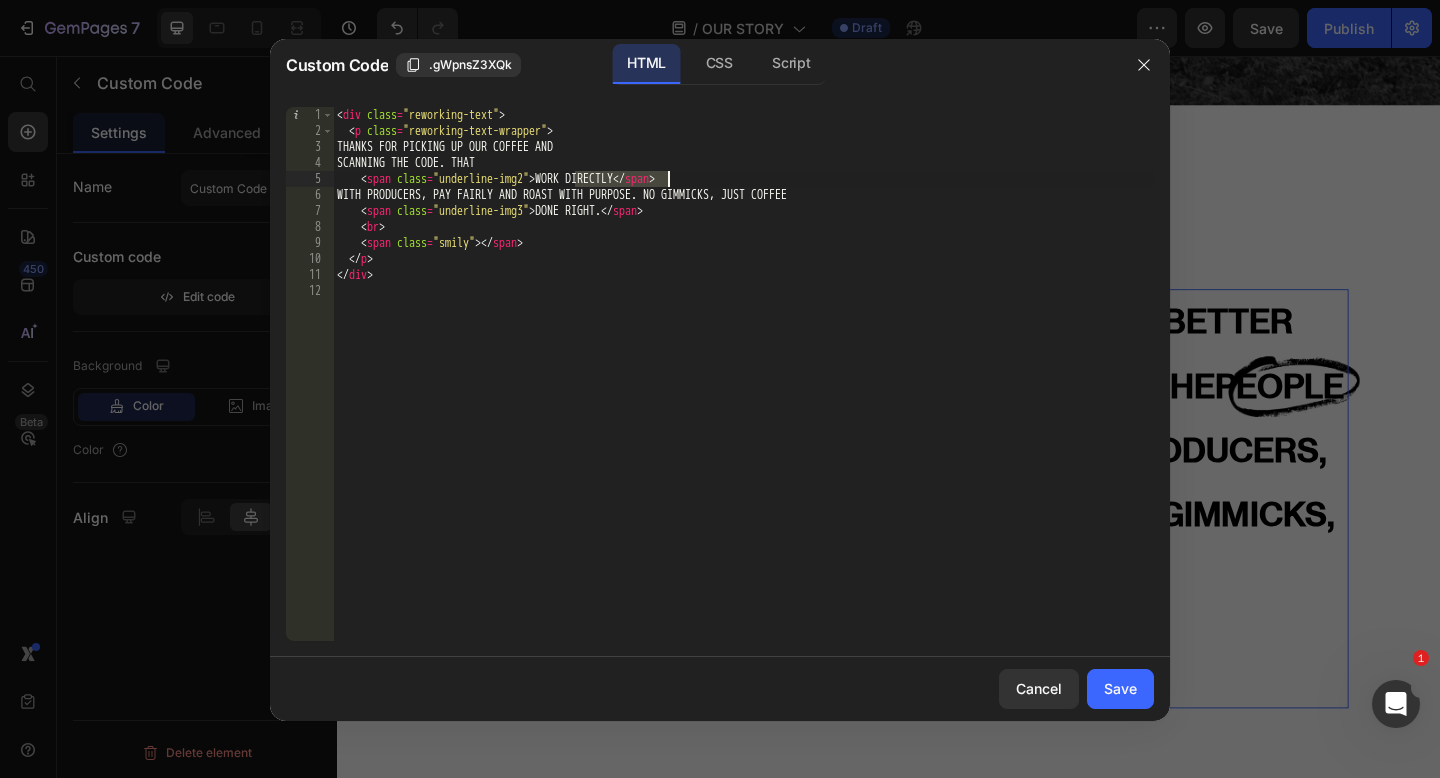 drag, startPoint x: 577, startPoint y: 177, endPoint x: 667, endPoint y: 176, distance: 90.005554 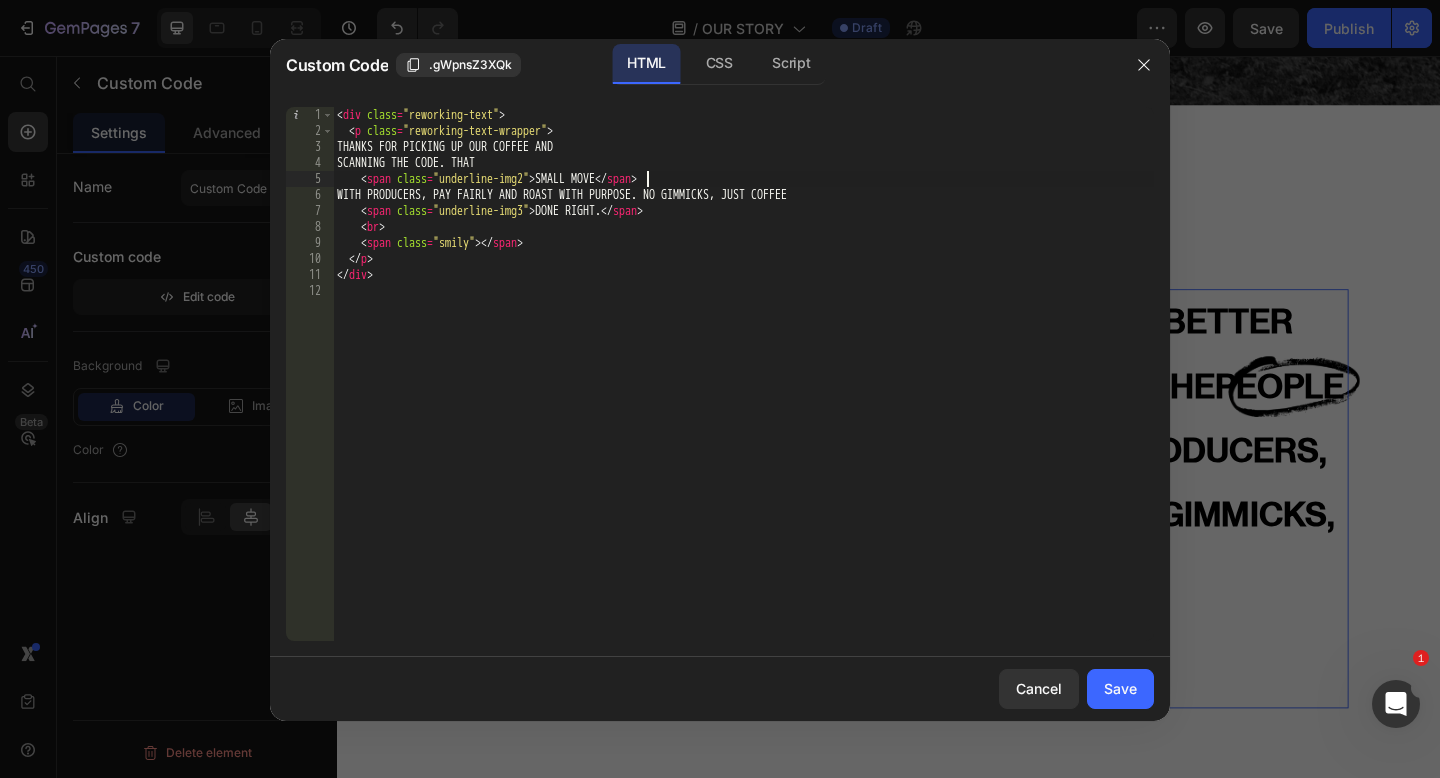 click on "< div   class = "reworking-text" >    < p   class = "reworking-text-wrapper" >     THANKS FOR PICKING UP OUR COFFEE AND SCANNING THE CODE. THAT      < span   class = "underline-img2" > SMALL MOVE </ span >     WITH PRODUCERS, PAY FAIRLY AND ROAST WITH PURPOSE. NO GIMMICKS, JUST COFFEE       < span   class = "underline-img3" > DONE RIGHT. </ span >      < br >      < span   class = "smily" > </ span >    </ p > </ div >" at bounding box center [743, 390] 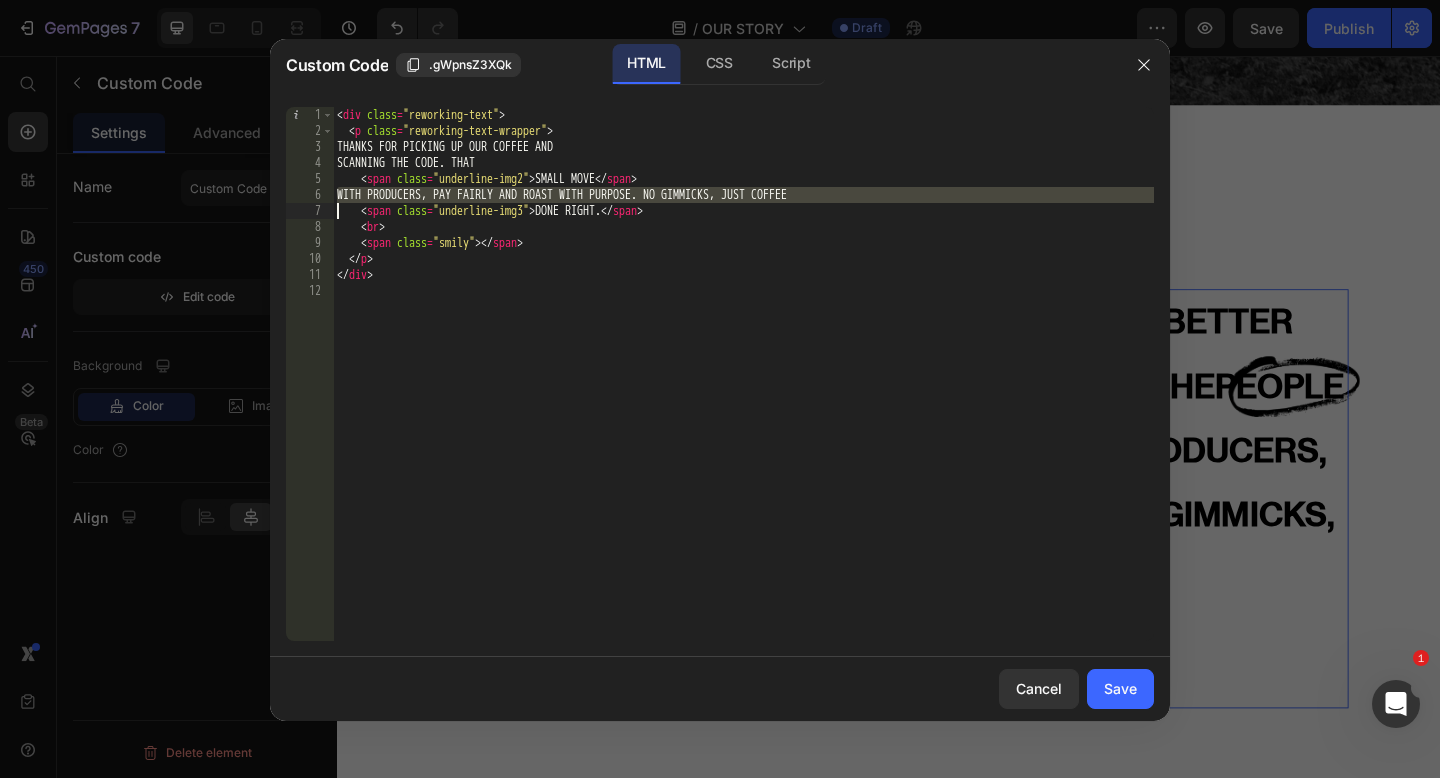 click on "< div   class = "reworking-text" >    < p   class = "reworking-text-wrapper" >     THANKS FOR PICKING UP OUR COFFEE AND SCANNING THE CODE. THAT      < span   class = "underline-img2" > SMALL MOVE </ span >     WITH PRODUCERS, PAY FAIRLY AND ROAST WITH PURPOSE. NO GIMMICKS, JUST COFFEE       < span   class = "underline-img3" > DONE RIGHT. </ span >      < br >      < span   class = "smily" > </ span >    </ p > </ div >" at bounding box center [743, 390] 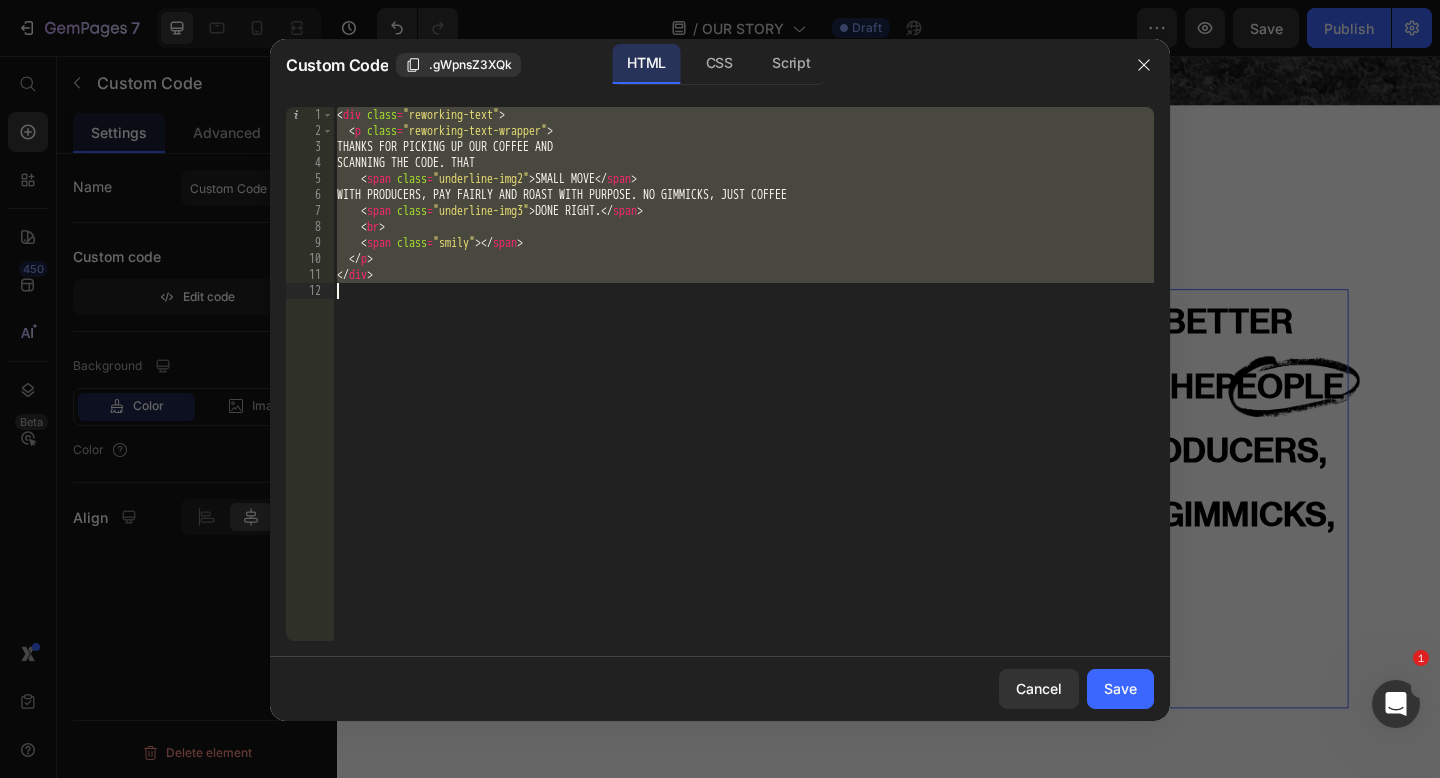 click on "< div   class = "reworking-text" >    < p   class = "reworking-text-wrapper" >     THANKS FOR PICKING UP OUR COFFEE AND SCANNING THE CODE. THAT      < span   class = "underline-img2" > SMALL MOVE </ span >     WITH PRODUCERS, PAY FAIRLY AND ROAST WITH PURPOSE. NO GIMMICKS, JUST COFFEE       < span   class = "underline-img3" > DONE RIGHT. </ span >      < br >      < span   class = "smily" > </ span >    </ p > </ div >" at bounding box center [743, 390] 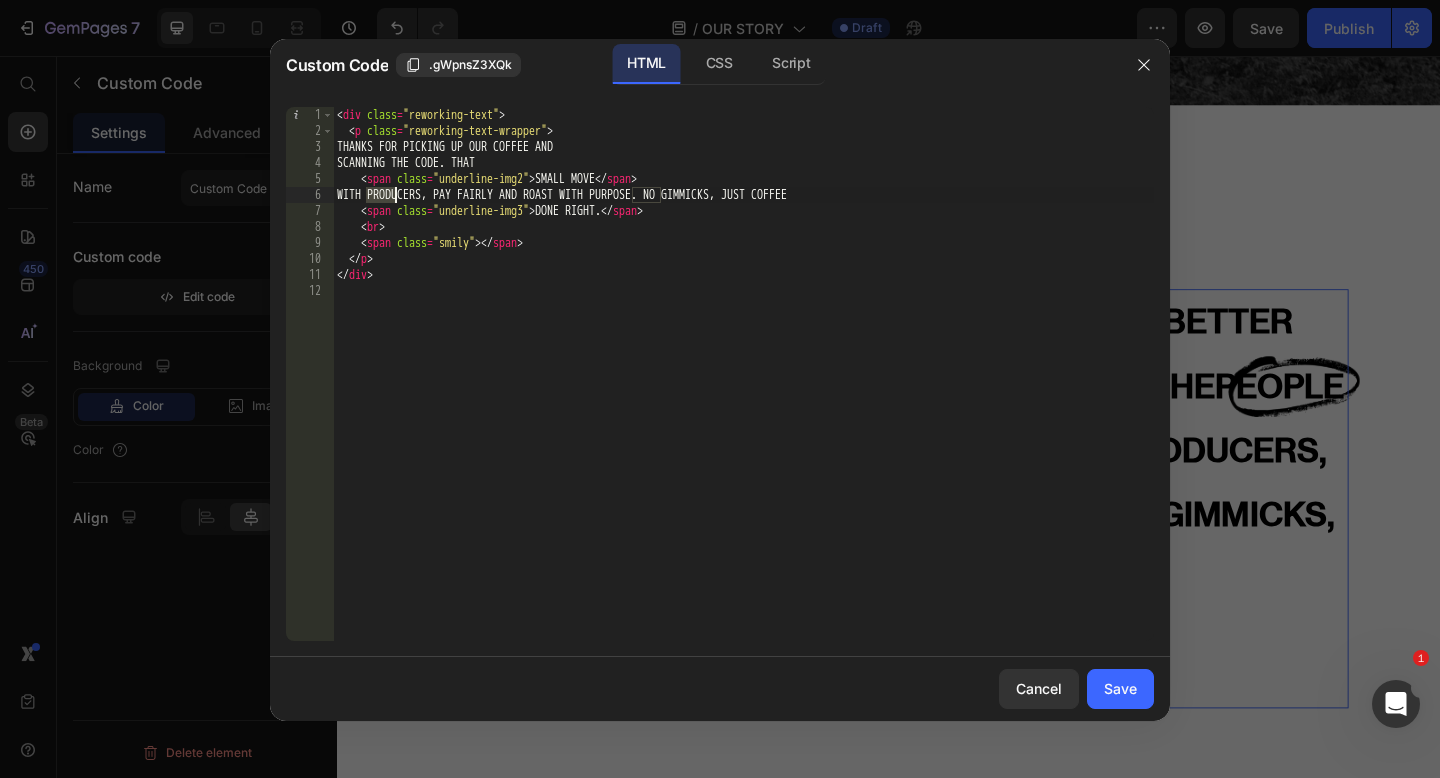 click on "< div   class = "reworking-text" >    < p   class = "reworking-text-wrapper" >     THANKS FOR PICKING UP OUR COFFEE AND SCANNING THE CODE. THAT      < span   class = "underline-img2" > SMALL MOVE </ span >     WITH PRODUCERS, PAY FAIRLY AND ROAST WITH PURPOSE. NO GIMMICKS, JUST COFFEE       < span   class = "underline-img3" > DONE RIGHT. </ span >      < br >      < span   class = "smily" > </ span >    </ p > </ div >" at bounding box center [743, 390] 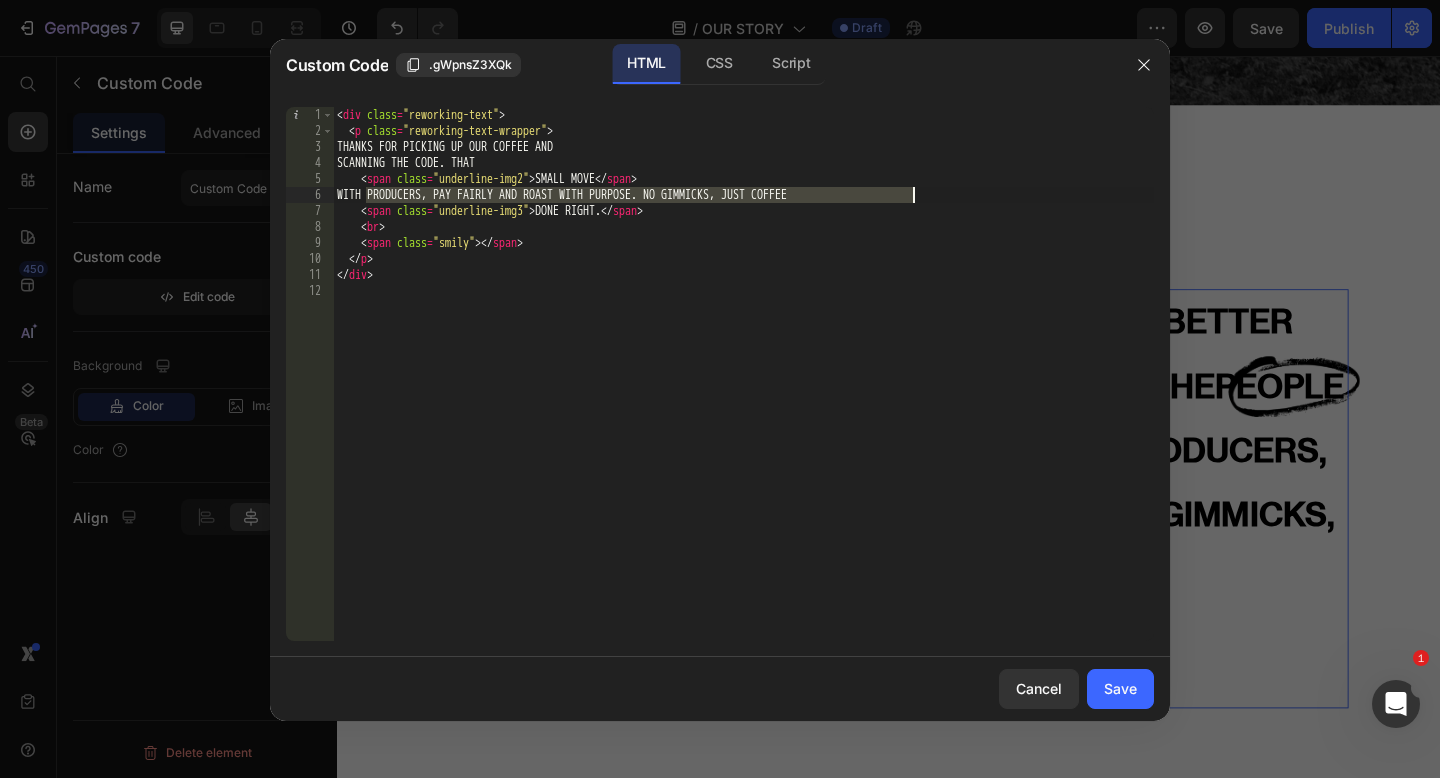 paste on "BACKS" 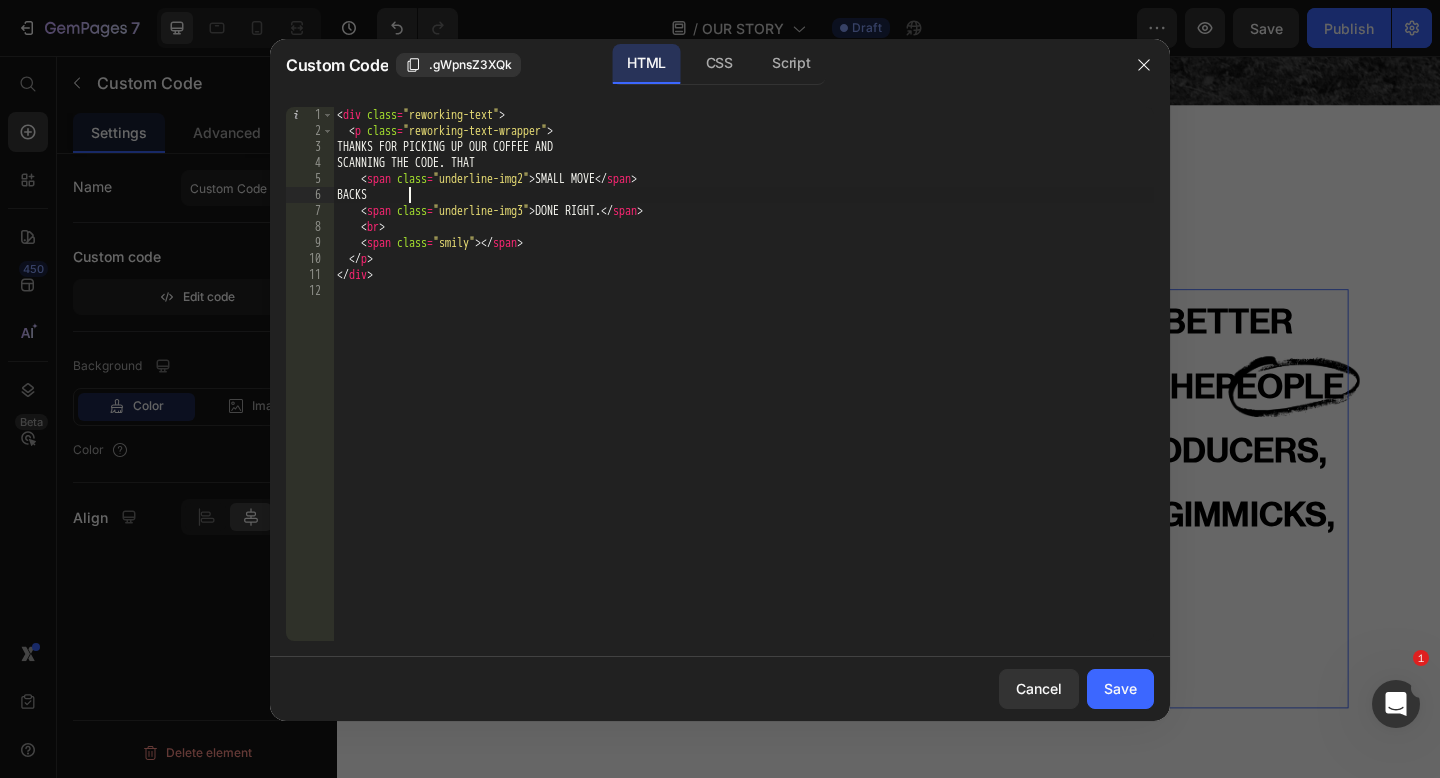 scroll, scrollTop: 0, scrollLeft: 5, axis: horizontal 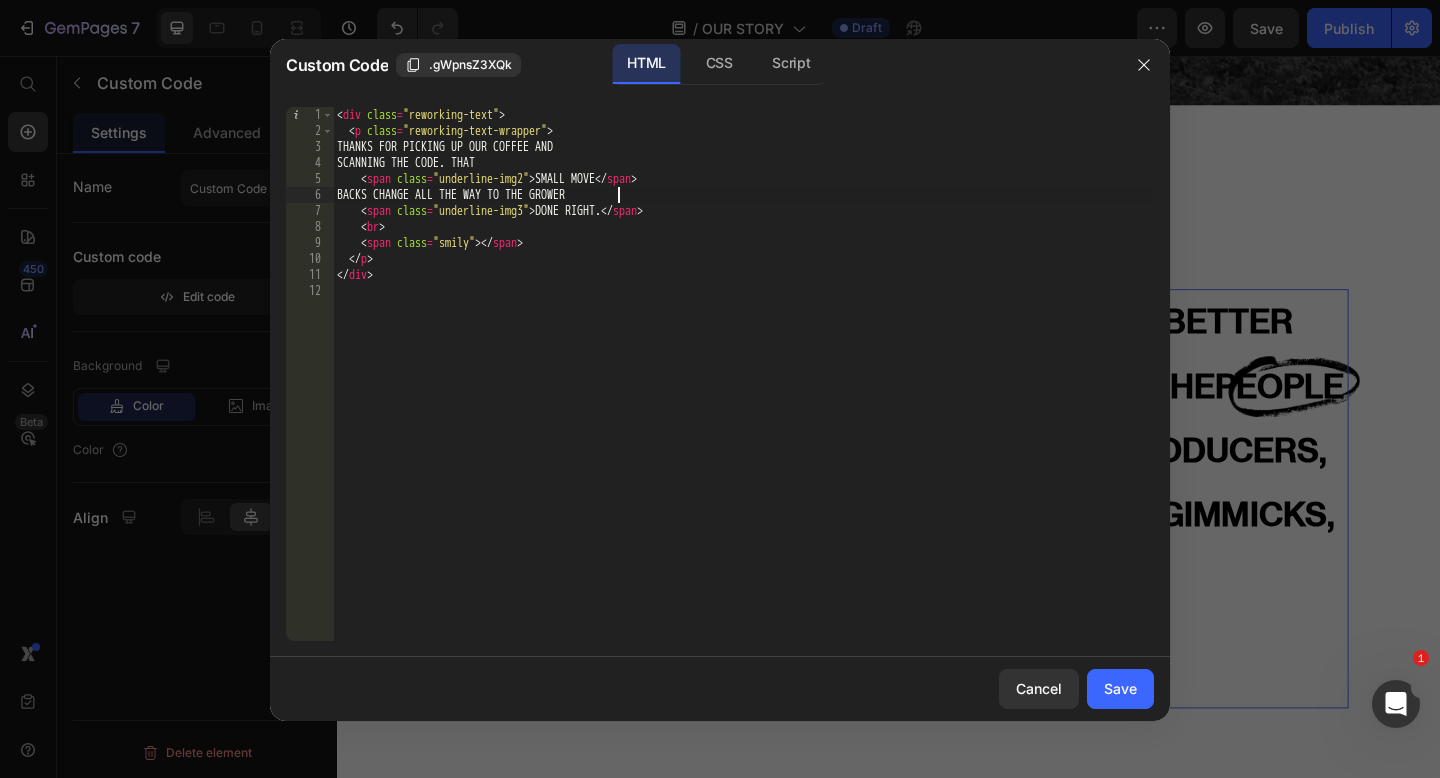 click on "< div   class = "reworking-text" >    < p   class = "reworking-text-wrapper" >     THANKS FOR PICKING UP OUR COFFEE AND SCANNING THE CODE. THAT      < span   class = "underline-img2" > SMALL MOVE </ span >     BACKS CHANGE ALL THE WAY TO THE GROWER      < span   class = "underline-img3" > DONE RIGHT. </ span >      < br >      < span   class = "smily" > </ span >    </ p > </ div >" at bounding box center [743, 390] 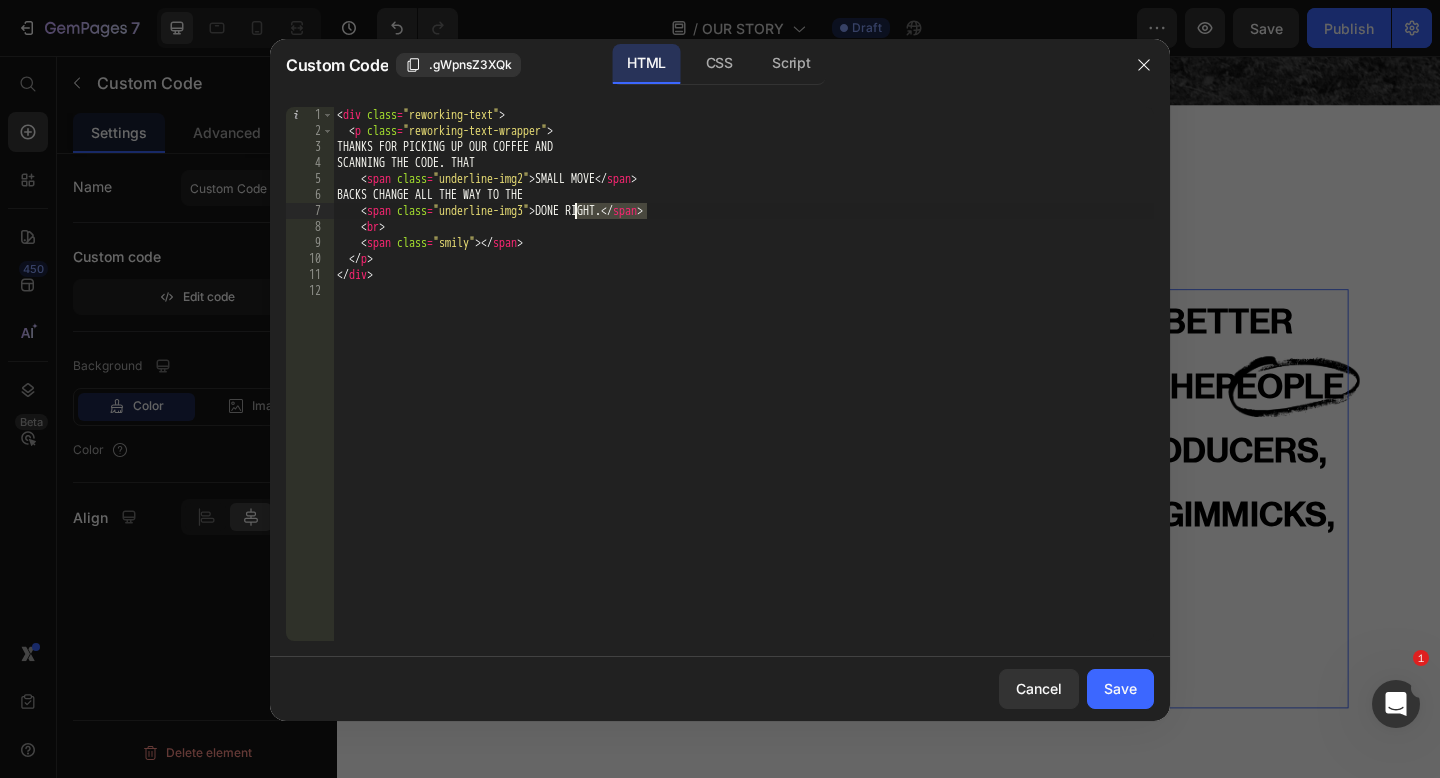 drag, startPoint x: 649, startPoint y: 212, endPoint x: 571, endPoint y: 215, distance: 78.05767 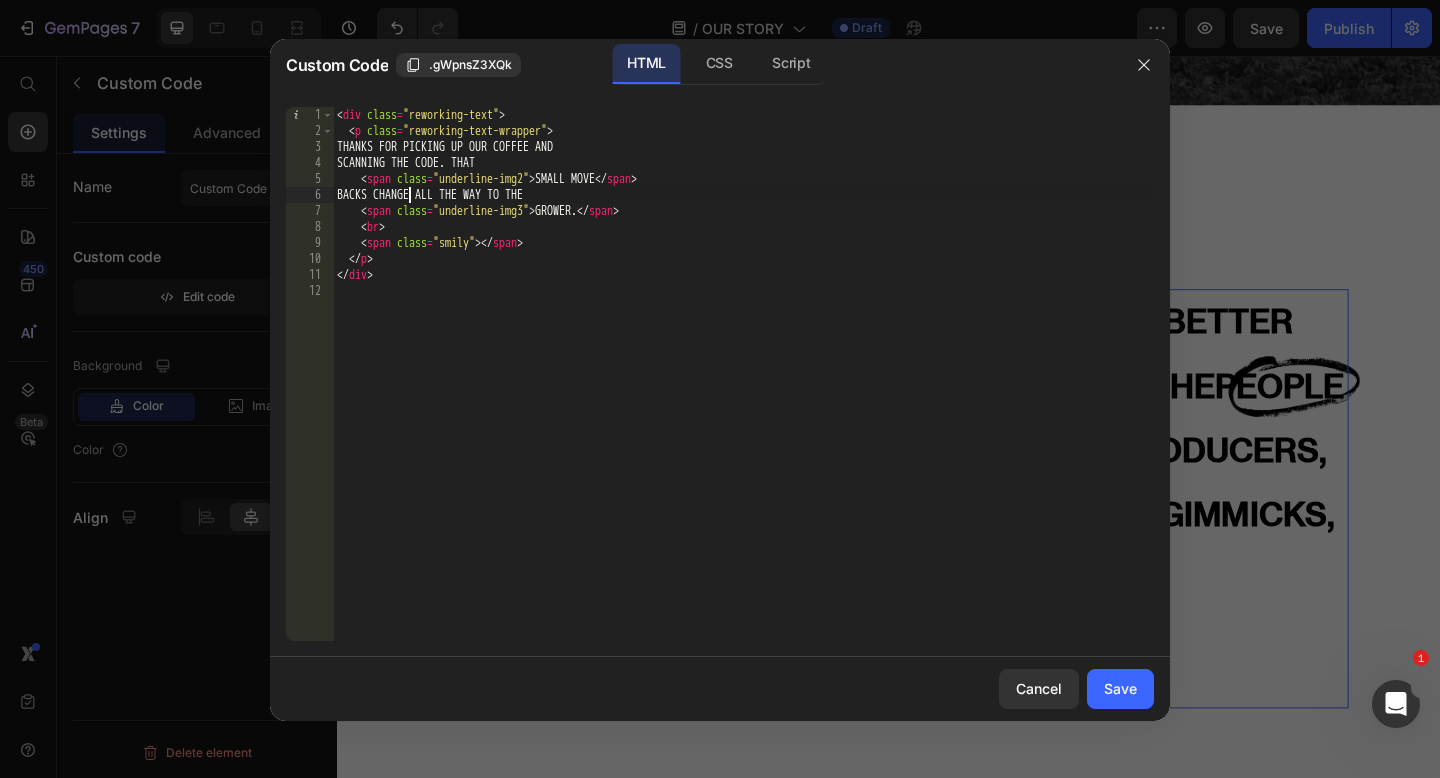 click on "< div   class = "reworking-text" >    < p   class = "reworking-text-wrapper" >     THANKS FOR PICKING UP OUR COFFEE AND SCANNING THE CODE. THAT      < span   class = "underline-img2" > SMALL MOVE </ span >     BACKS CHANGE ALL THE WAY TO THE      < span   class = "underline-img3" > GROWER. </ span >      < br >      < span   class = "smily" > </ span >    </ p > </ div >" at bounding box center [743, 390] 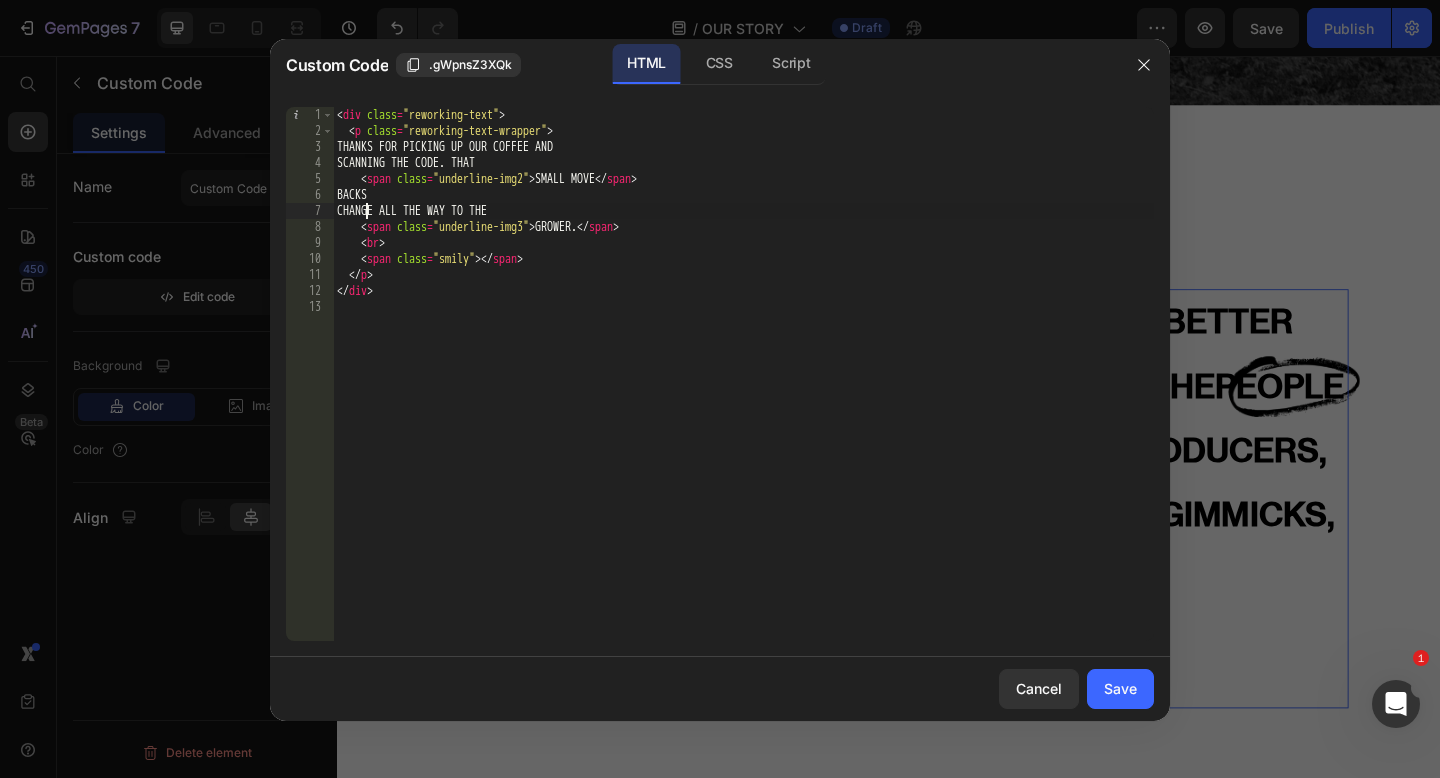 type on "CHANGE ALL THE WAY TO THE" 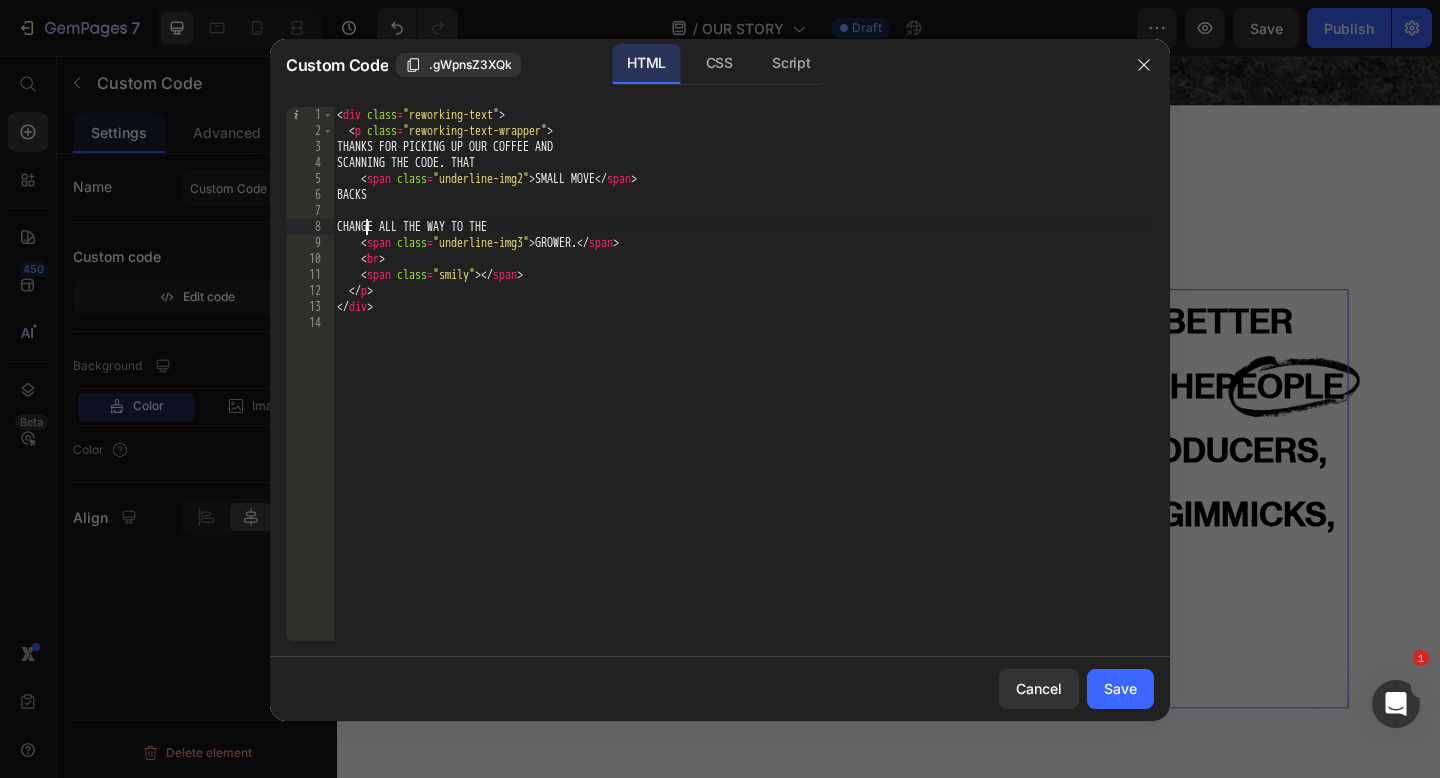 scroll, scrollTop: 0, scrollLeft: 1, axis: horizontal 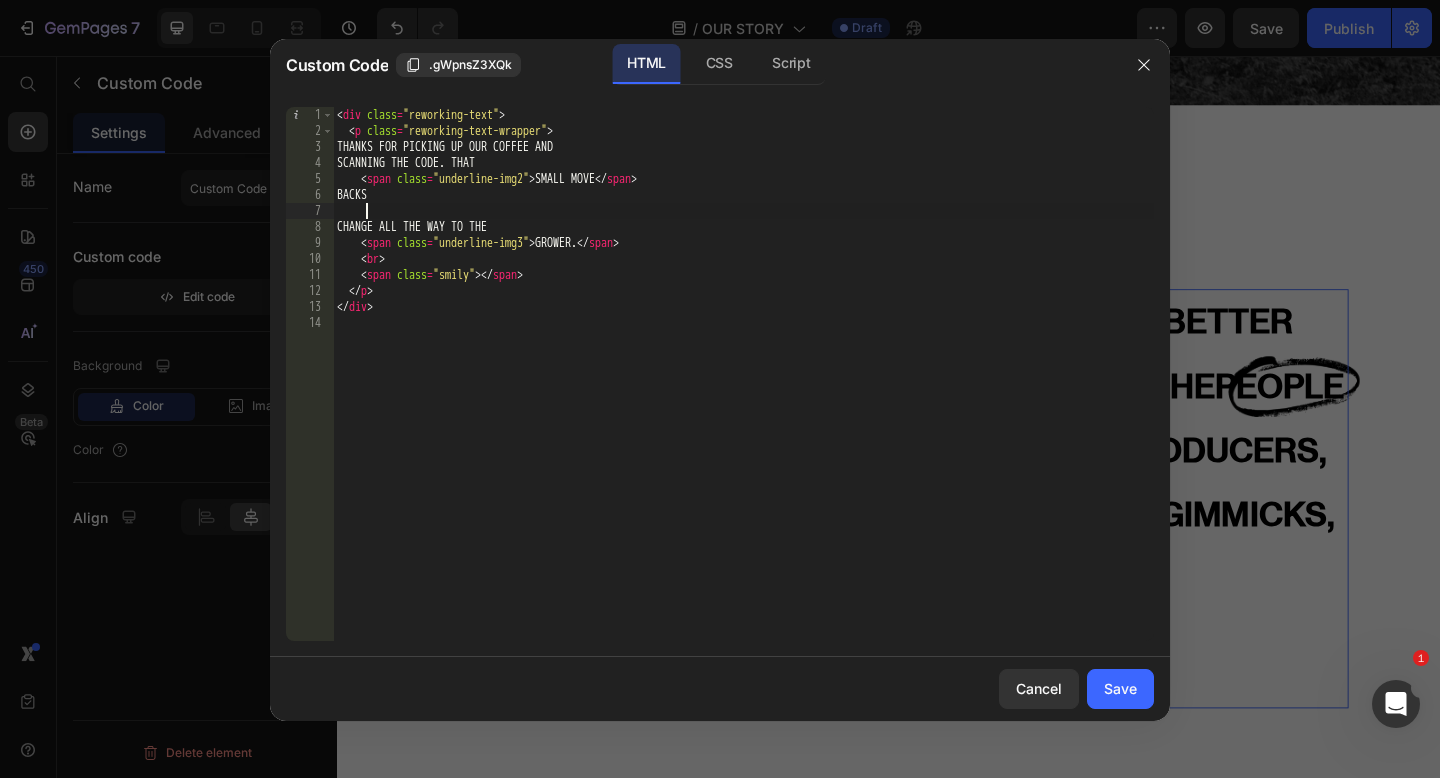 paste on "<span class="circle-img">PEOPLE</span>" 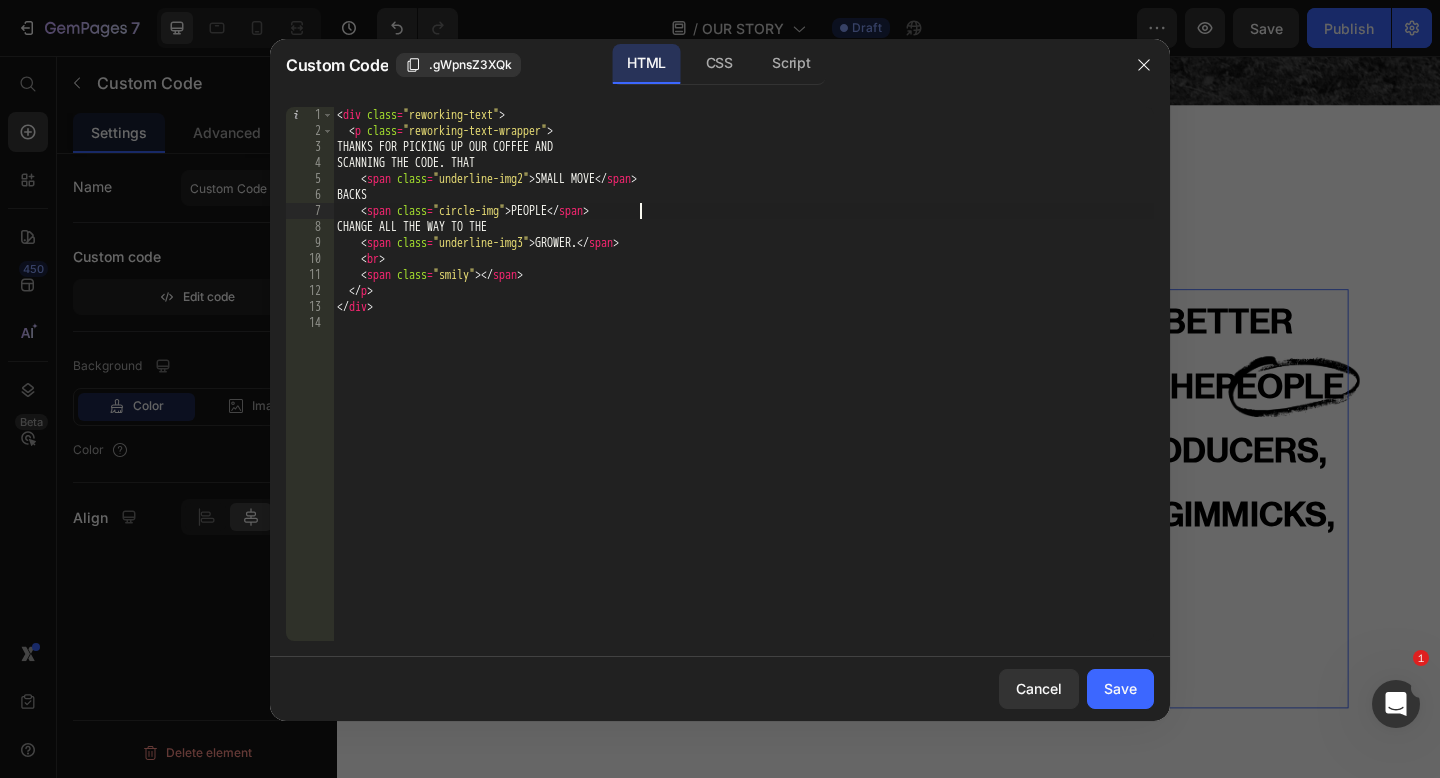 click on "< div   class = "reworking-text" >    < p   class = "reworking-text-wrapper" >     THANKS FOR PICKING UP OUR COFFEE AND SCANNING THE CODE. THAT      < span   class = "underline-img2" > SMALL MOVE </ span >     BACKS       < span   class = "circle-img" > PEOPLE </ span >     CHANGE ALL THE WAY TO THE      < span   class = "underline-img3" > GROWER. </ span >      < br >      < span   class = "smily" > </ span >    </ p > </ div >" at bounding box center (743, 390) 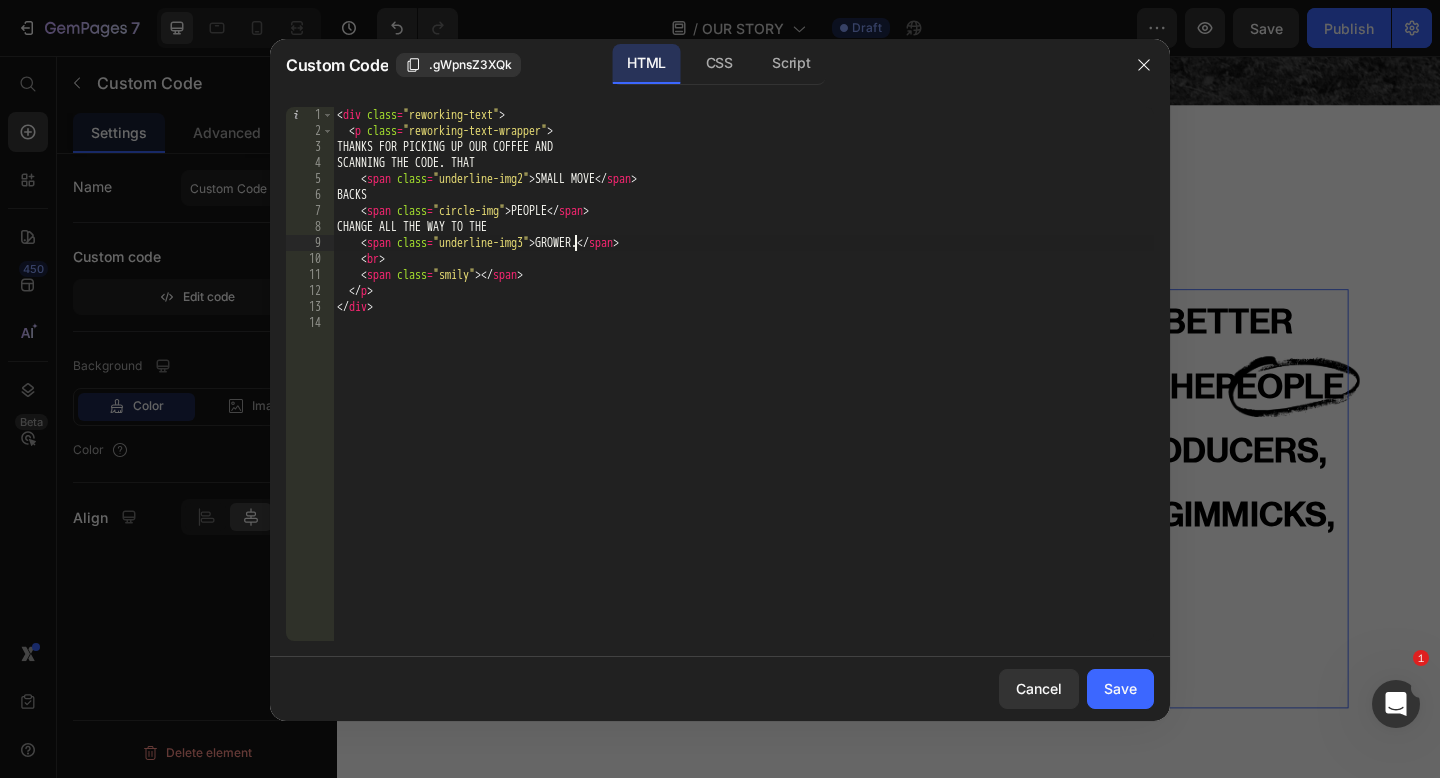 click on "< div   class = "reworking-text" >    < p   class = "reworking-text-wrapper" >     THANKS FOR PICKING UP OUR COFFEE AND SCANNING THE CODE. THAT      < span   class = "underline-img2" > SMALL MOVE </ span >     BACKS       < span   class = "circle-img" > PEOPLE </ span >     CHANGE ALL THE WAY TO THE      < span   class = "underline-img3" > GROWER. </ span >      < br >      < span   class = "smily" > </ span >    </ p > </ div >" at bounding box center [743, 390] 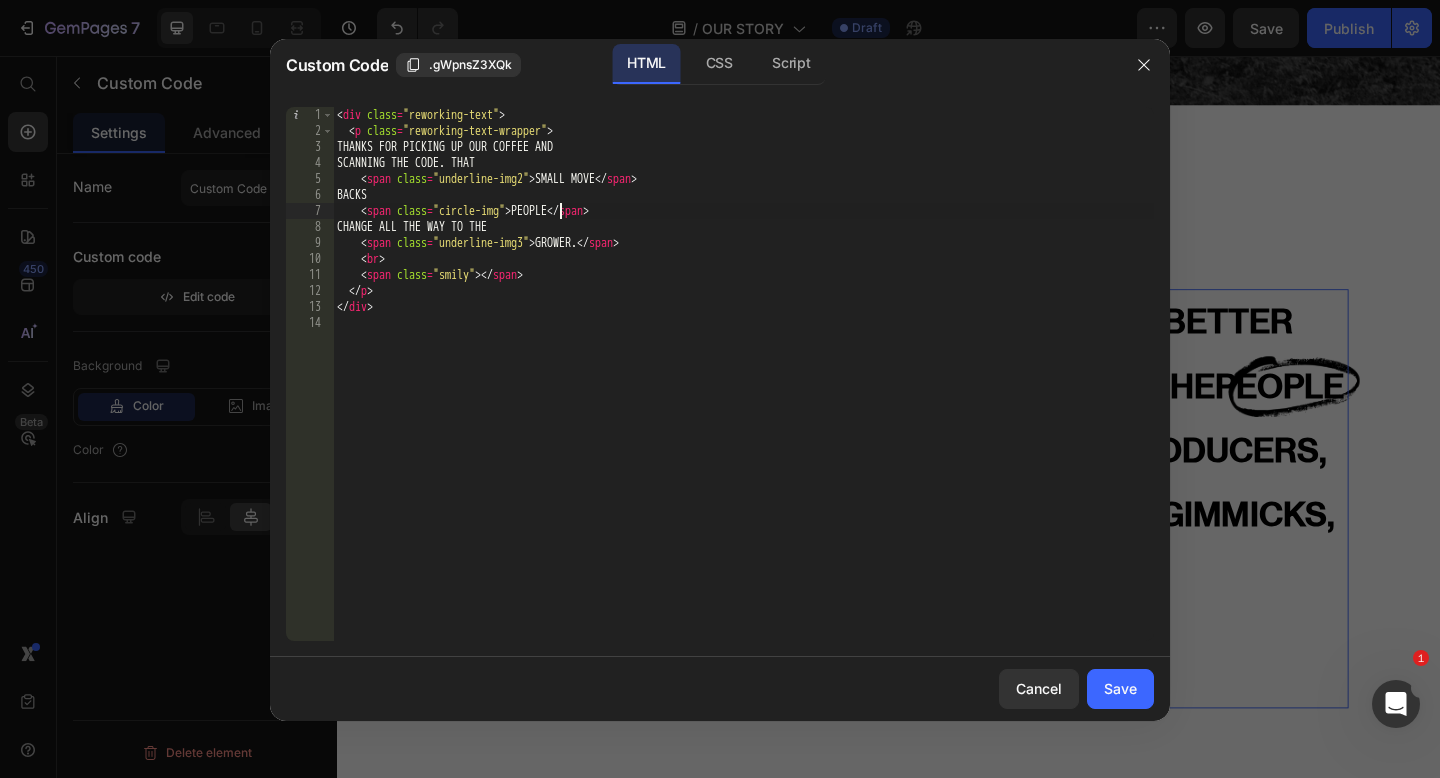click on "< div   class = "reworking-text" >    < p   class = "reworking-text-wrapper" >     THANKS FOR PICKING UP OUR COFFEE AND SCANNING THE CODE. THAT      < span   class = "underline-img2" > SMALL MOVE </ span >     BACKS       < span   class = "circle-img" > PEOPLE </ span >     CHANGE ALL THE WAY TO THE      < span   class = "underline-img3" > GROWER. </ span >      < br >      < span   class = "smily" > </ span >    </ p > </ div >" at bounding box center [743, 390] 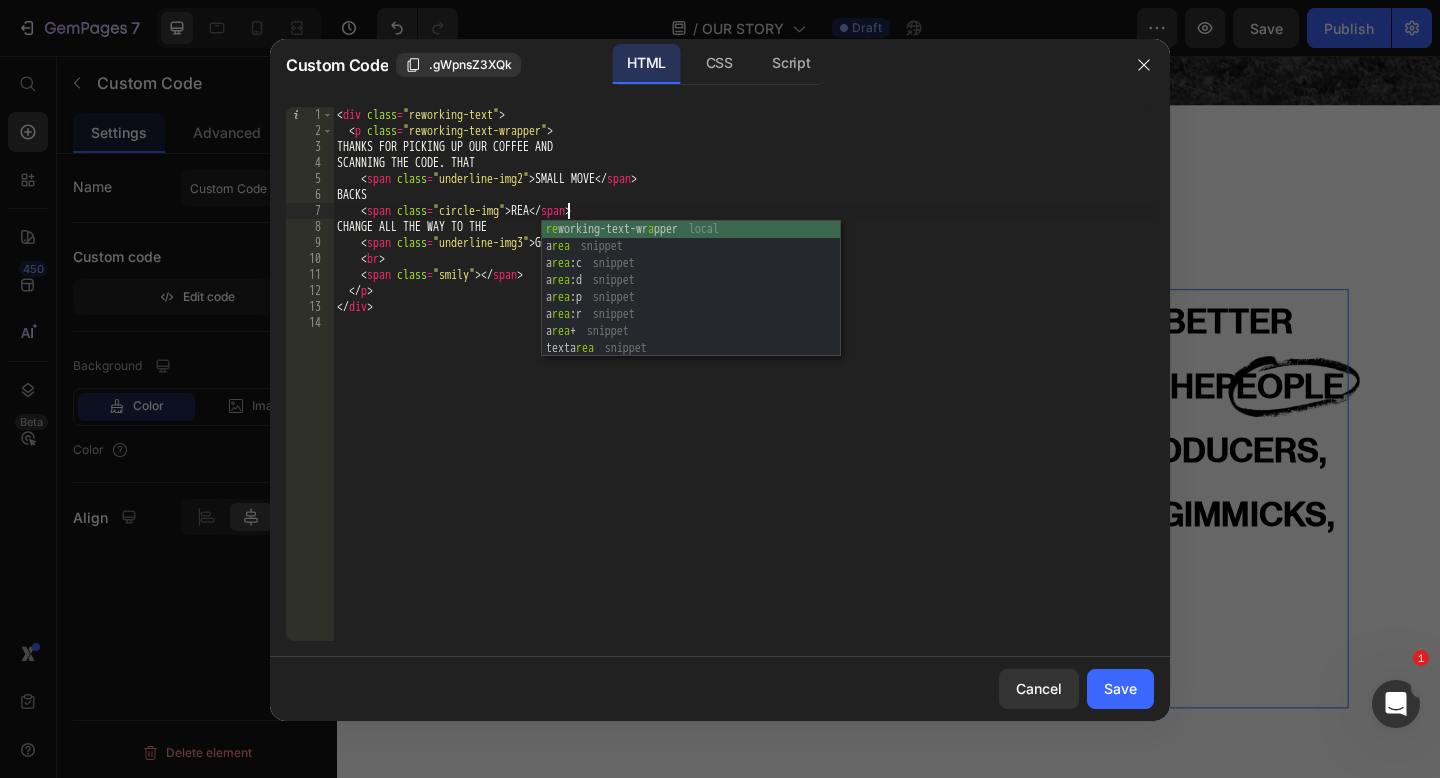 type on "<span class="circle-img">REAL</span>" 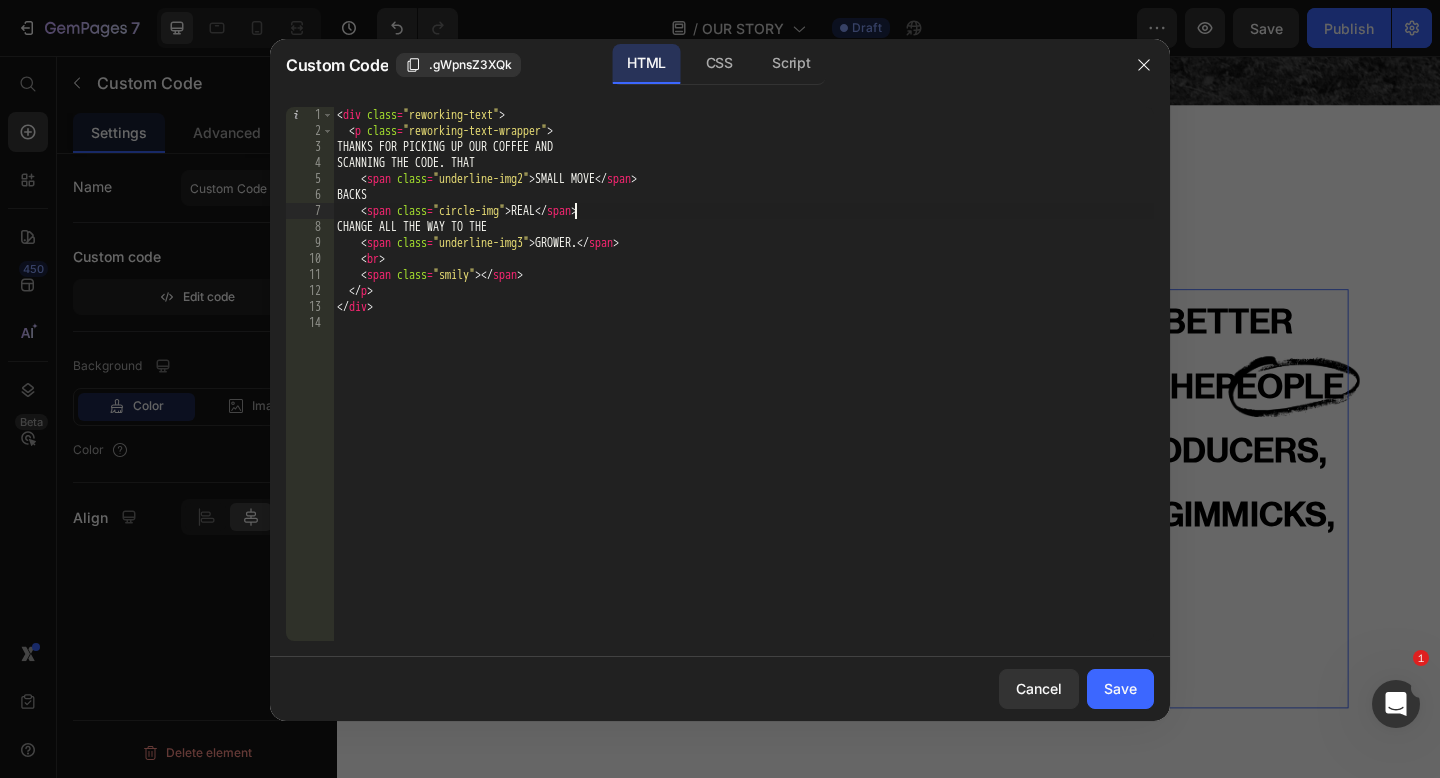 click on "< div   class = "reworking-text" >    < p   class = "reworking-text-wrapper" >     THANKS FOR PICKING UP OUR COFFEE AND SCANNING THE CODE. THAT      < span   class = "underline-img2" > SMALL MOVE </ span >     BACKS       < span   class = "circle-img" > REAL </ span >     CHANGE ALL THE WAY TO THE      < span   class = "underline-img3" > GROWER. </ span >      < br >      < span   class = "smily" > </ span >    </ p > </ div >" at bounding box center [743, 390] 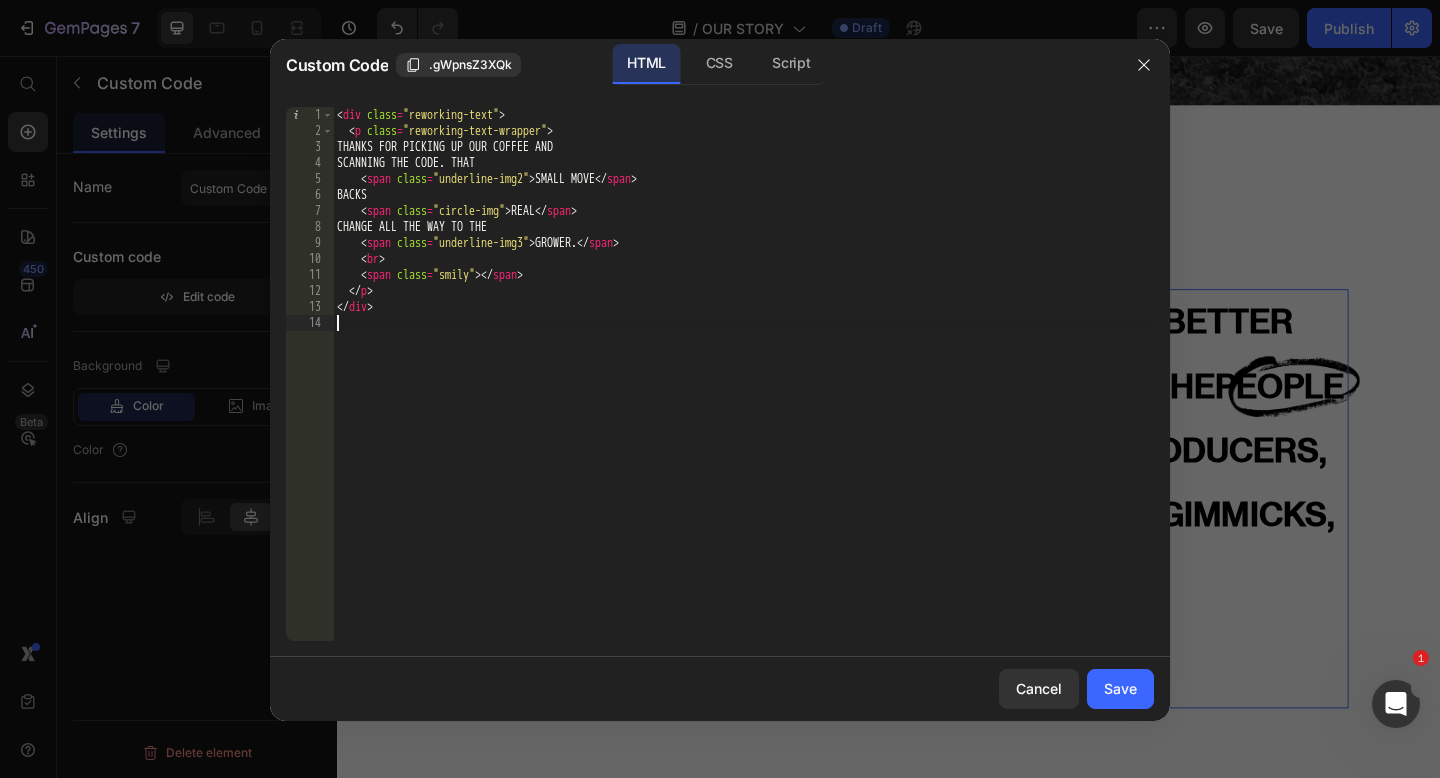 scroll, scrollTop: 0, scrollLeft: 0, axis: both 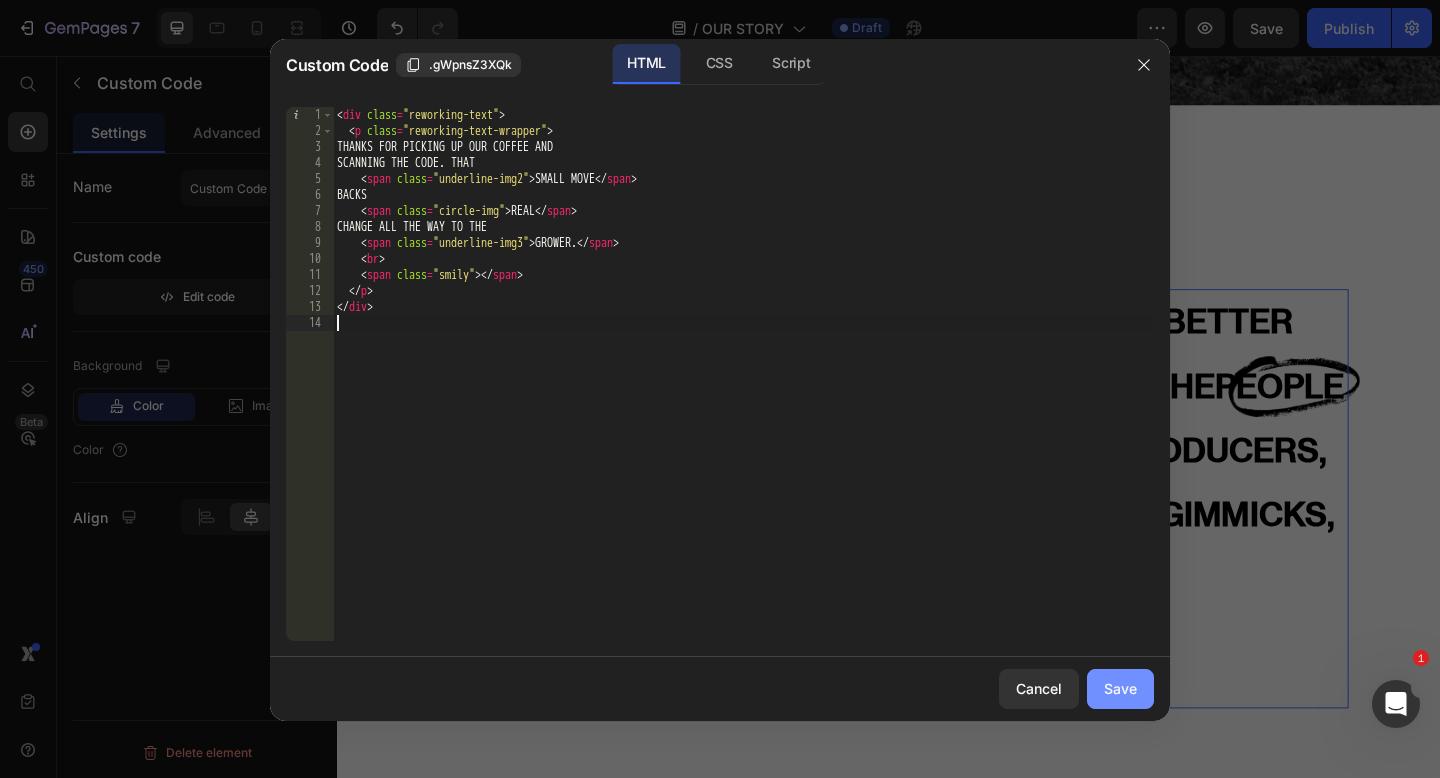 type 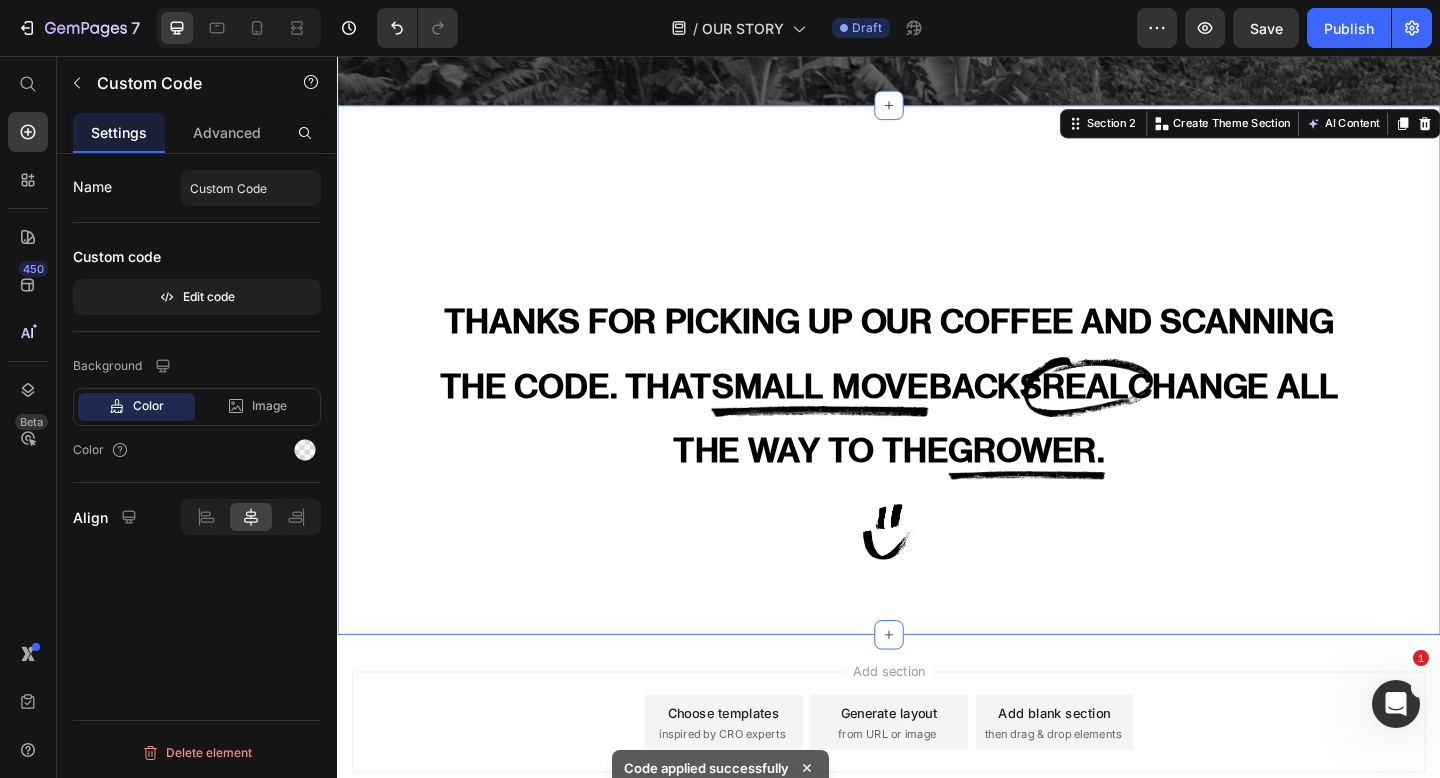 click on "THANKS FOR PICKING UP OUR COFFEE AND
SCANNING THE CODE. THAT
SMALL MOVE
BACKS
REAL
CHANGE ALL THE WAY TO THE
GROWER.
Custom Code Row Section 2   Create Theme Section AI Content Write with GemAI What would you like to describe here? Tone and Voice Persuasive Product Ethiopia Taferi Kela Show more Generate" at bounding box center (937, 398) 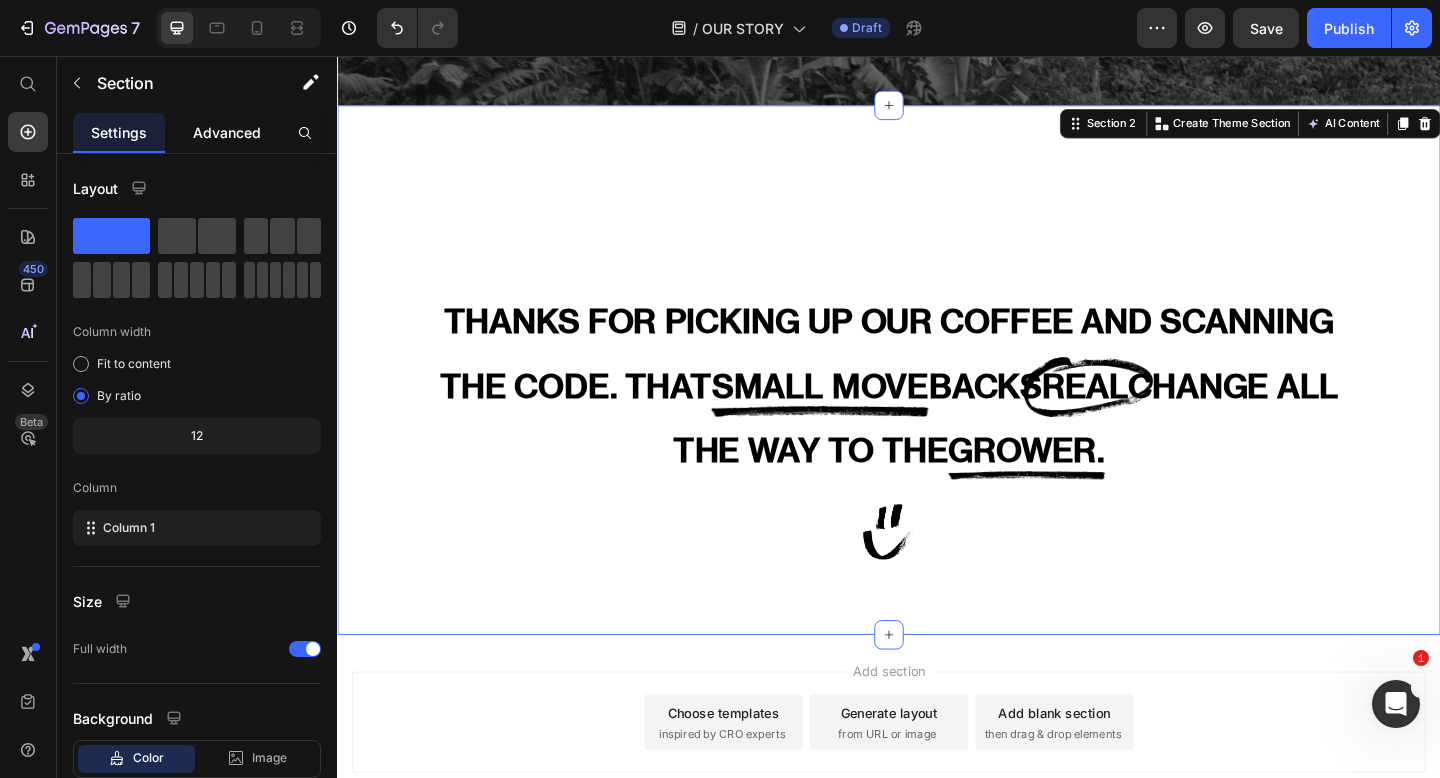 click on "Advanced" at bounding box center [227, 132] 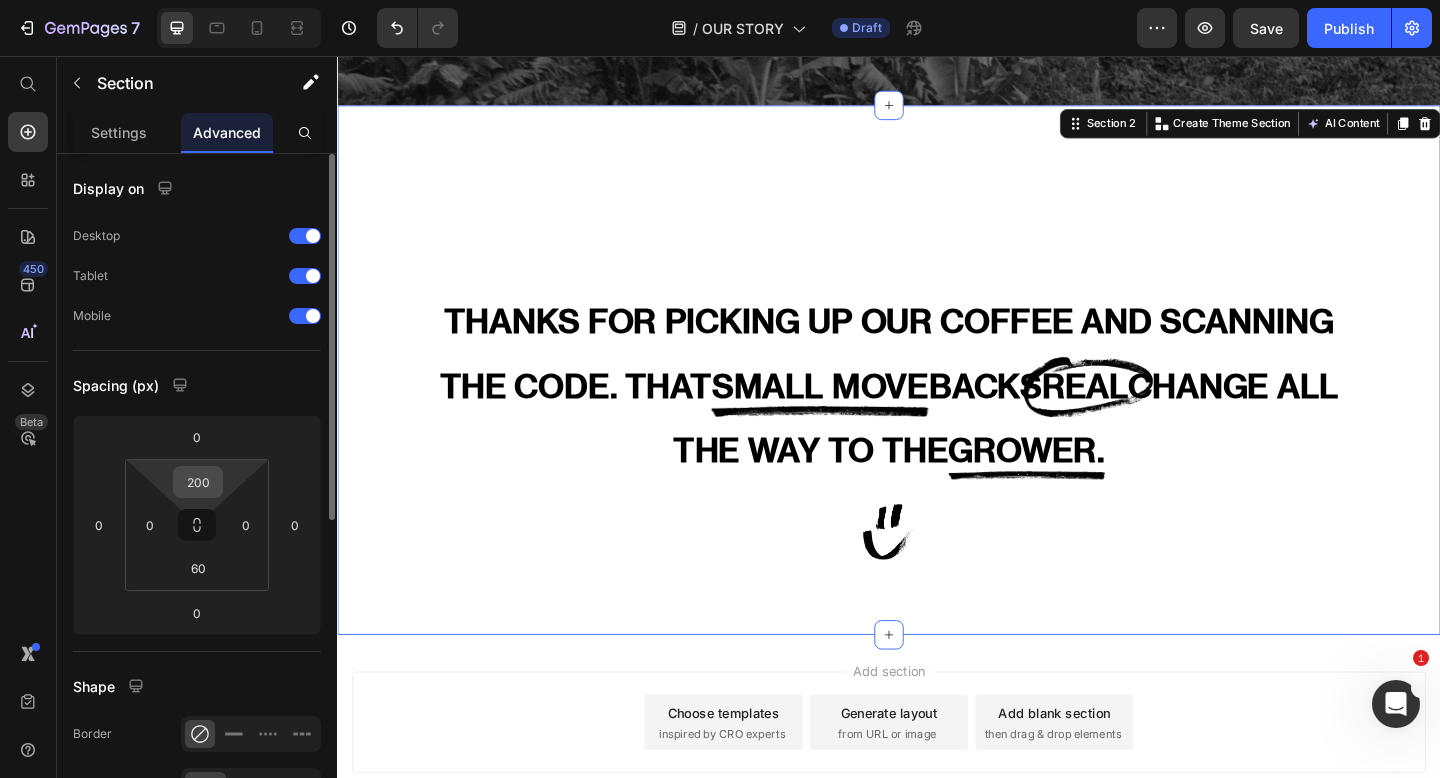 click on "200" at bounding box center (198, 482) 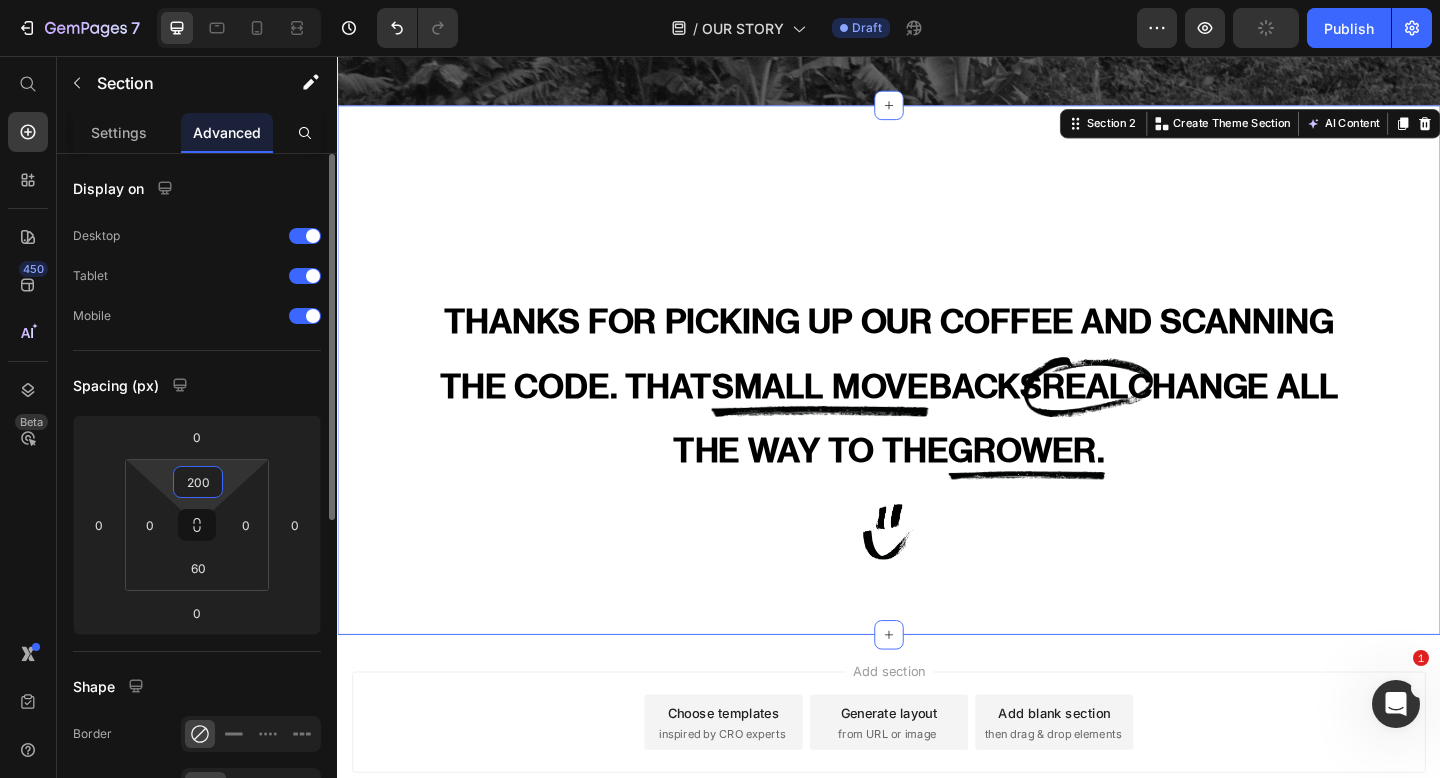 click on "200" at bounding box center (198, 482) 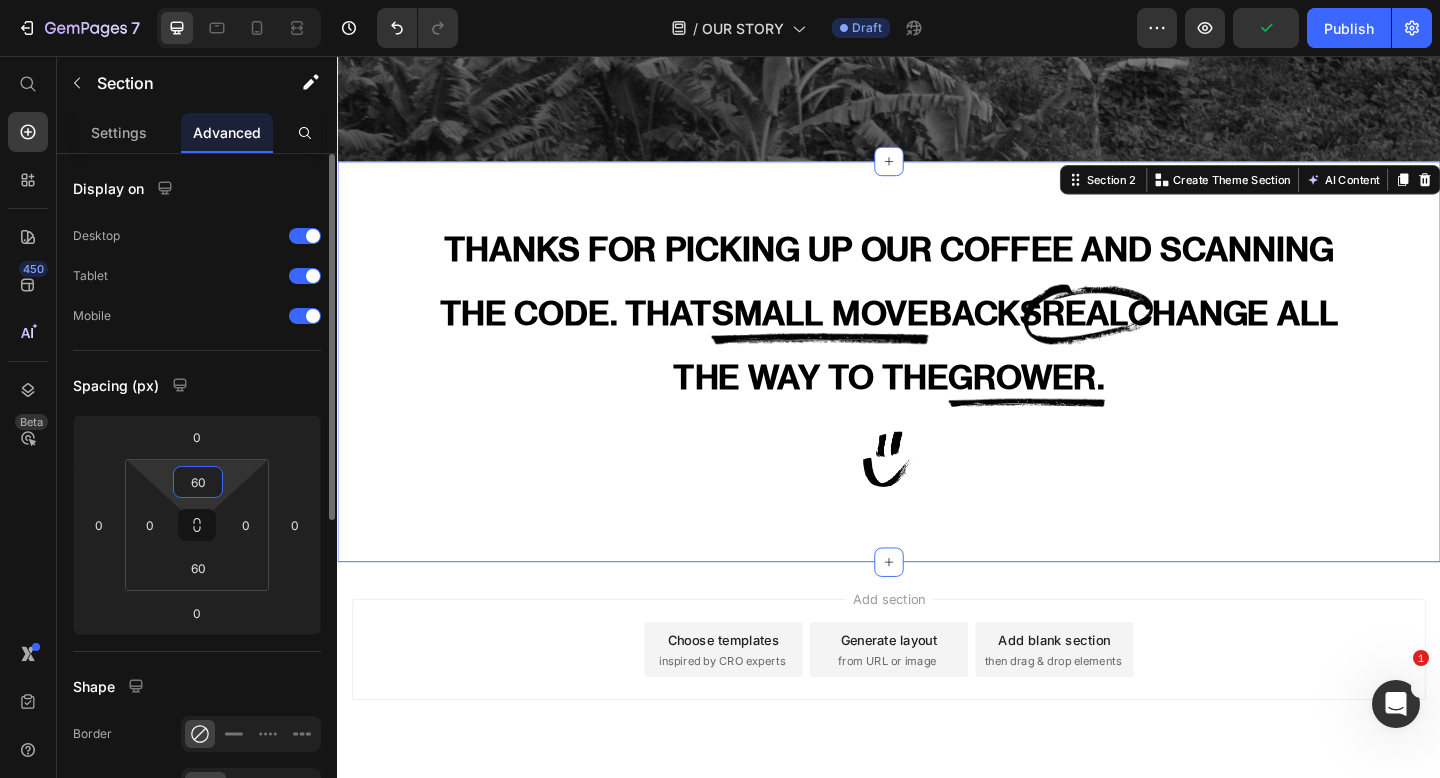 scroll, scrollTop: 647, scrollLeft: 0, axis: vertical 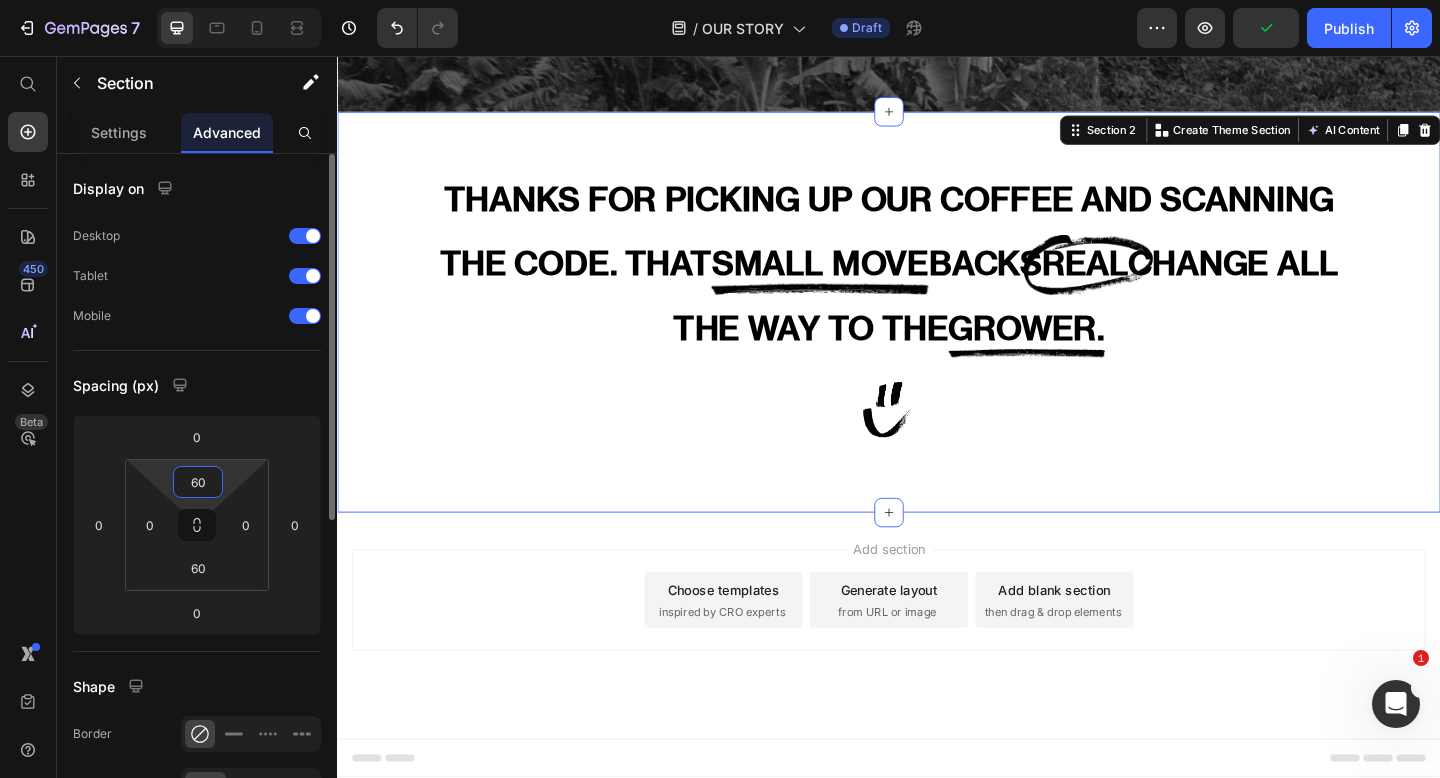 type on "60" 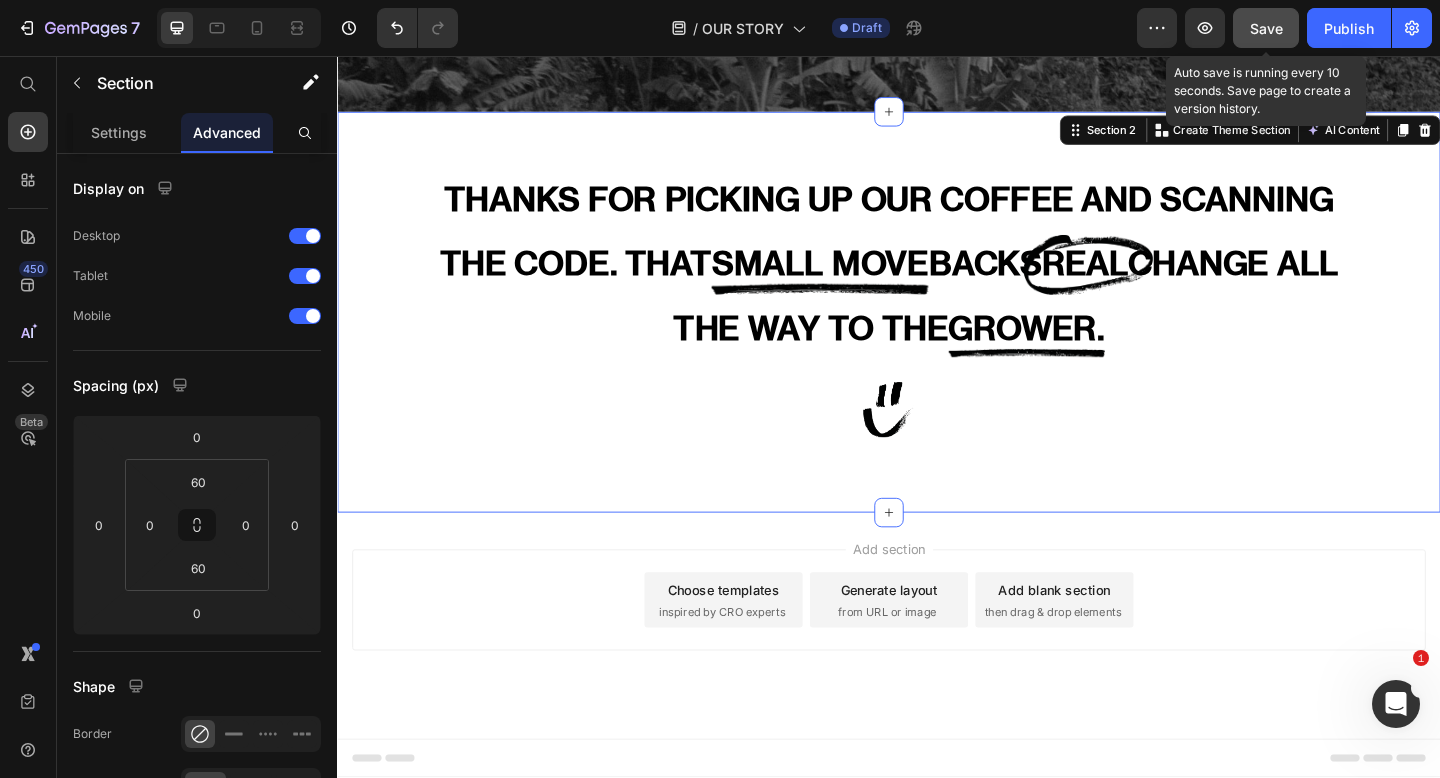 click on "Save" 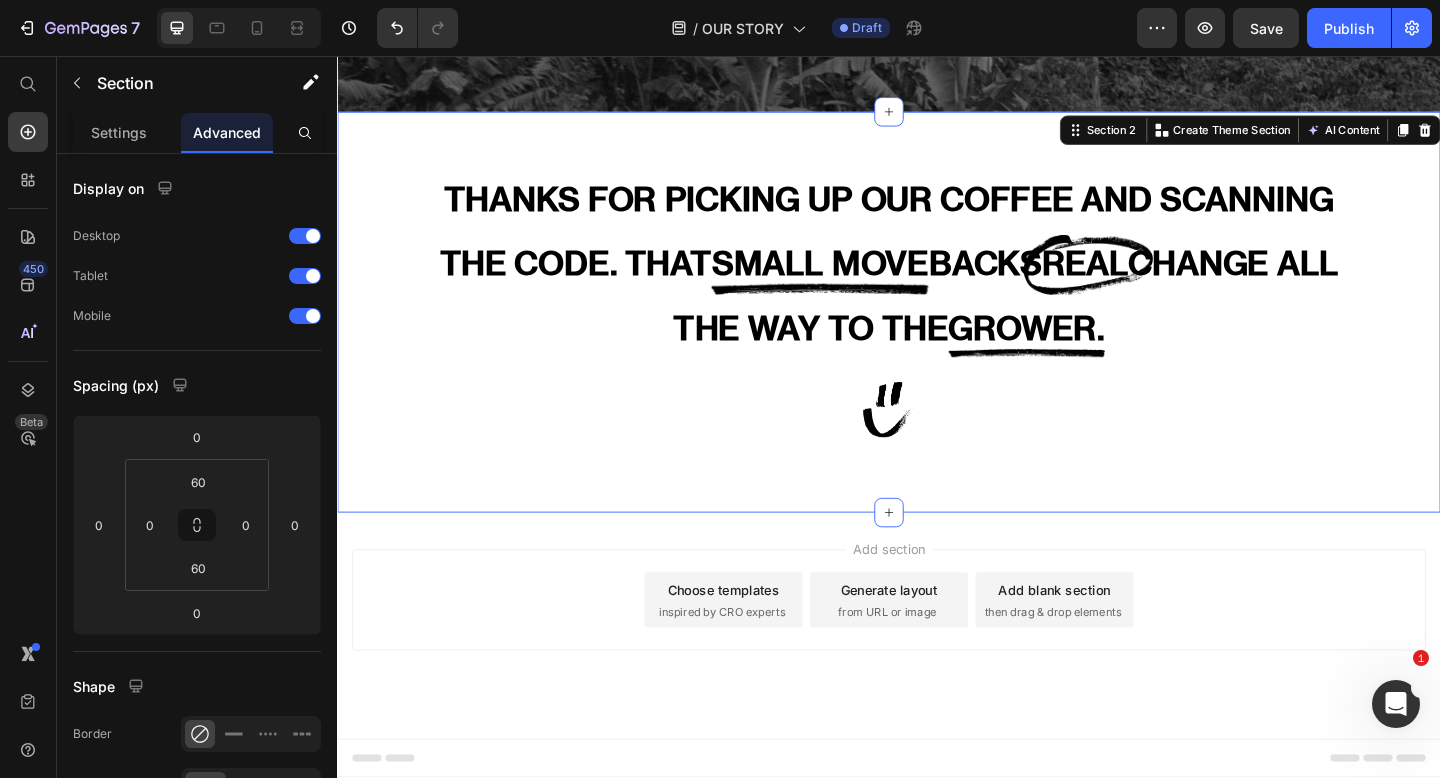 click on "Add section Choose templates inspired by CRO experts Generate layout from URL or image Add blank section then drag & drop elements" at bounding box center (937, 648) 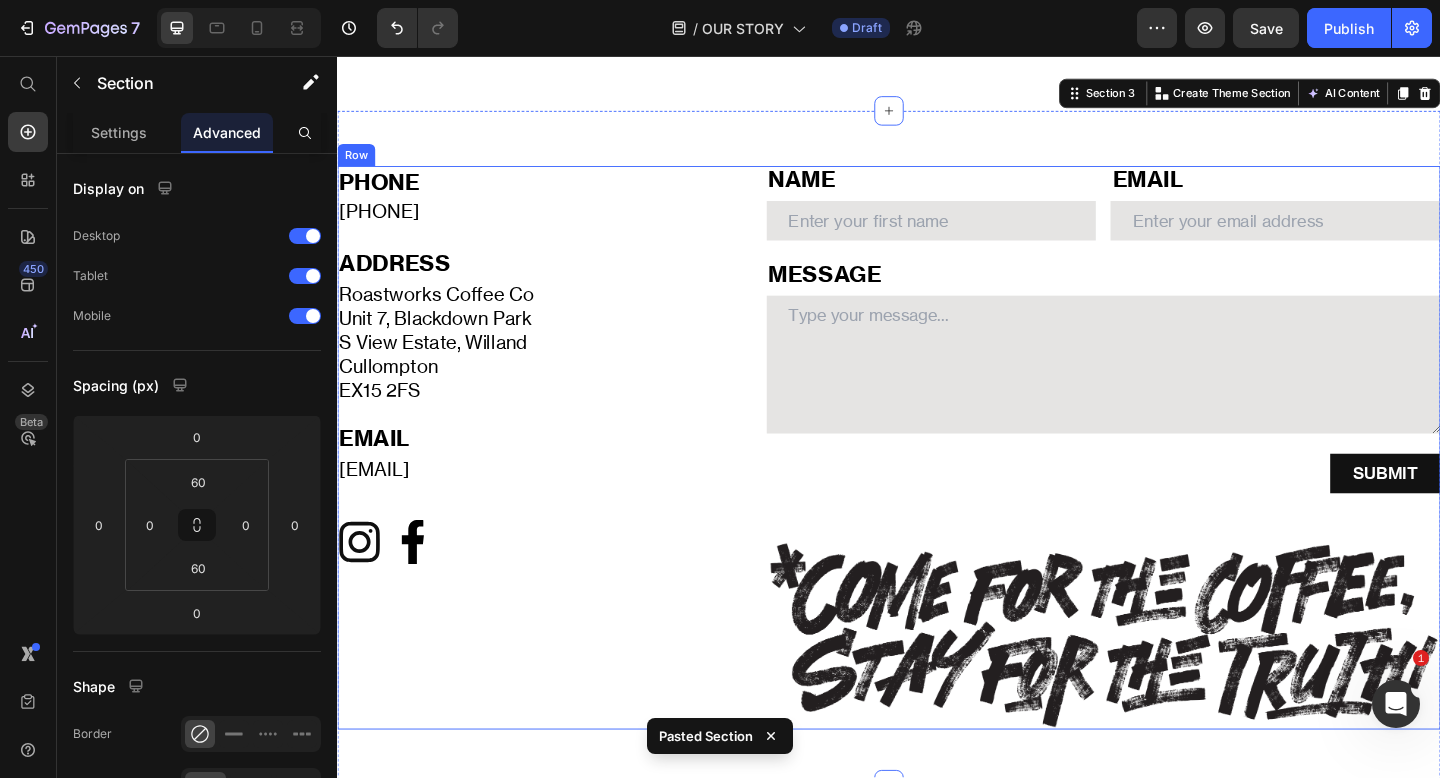 scroll, scrollTop: 1091, scrollLeft: 0, axis: vertical 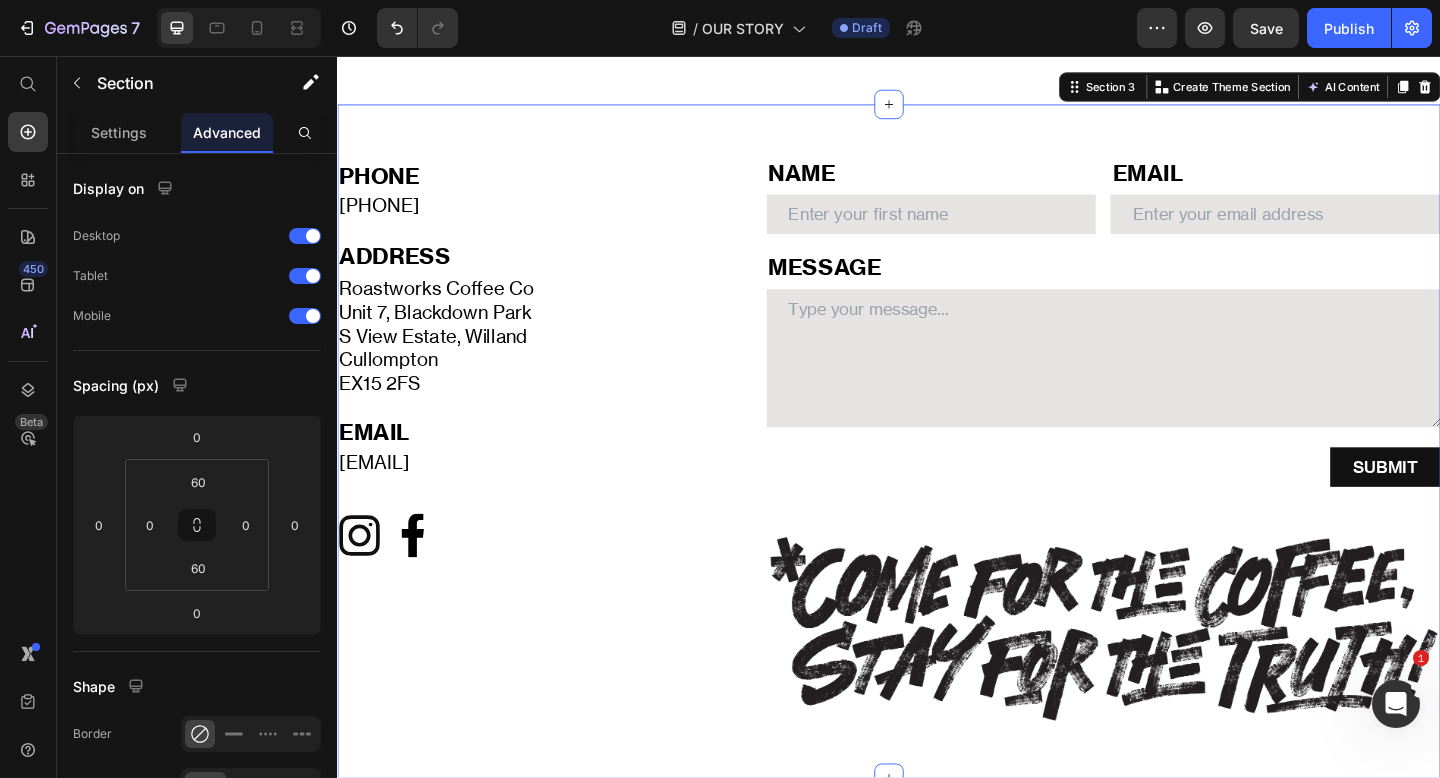 click on "PHONE Text Block 01884 829400 Text Block ADDRESS Text Block Roastworks Coffee Co  Unit 7, Blackdown Park  S View Estate, Willand  Cullompton  EX15 2FS Text Block EMAIL Text Block info@roastworks.co.uk Text Block
Icon
facebook [#176]
Created with Sketch.
Icon Icon List NAME Text Block Text Field EMAIL Text Block Email Field Row MESSAGE Text Block Text Area SUBMIT Submit Button Contact Form Image Row Section 3   Create Theme Section AI Content Write with GemAI What would you like to describe here? Tone and Voice Persuasive Product Ethiopia Taferi Kela Show more Generate" at bounding box center (937, 475) 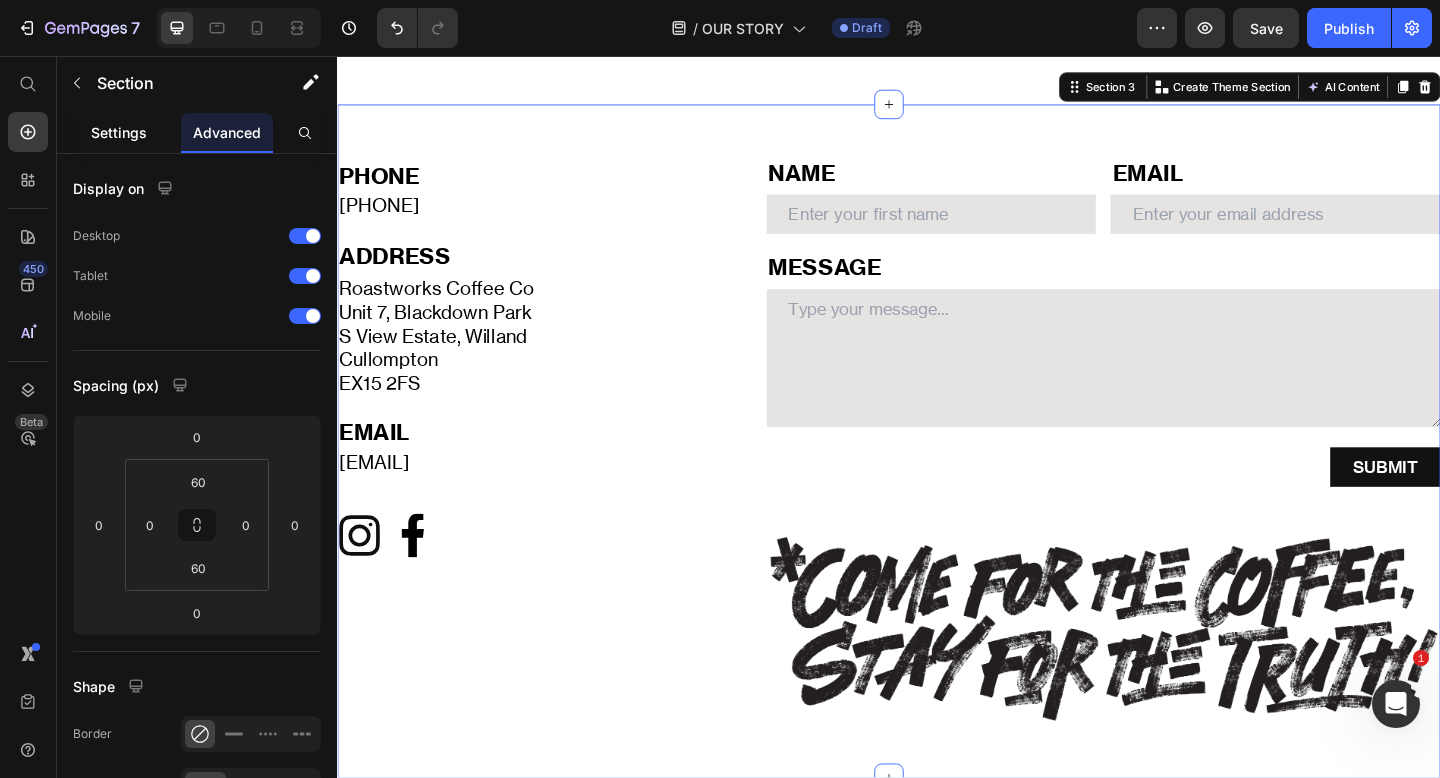 click on "Settings" at bounding box center (119, 132) 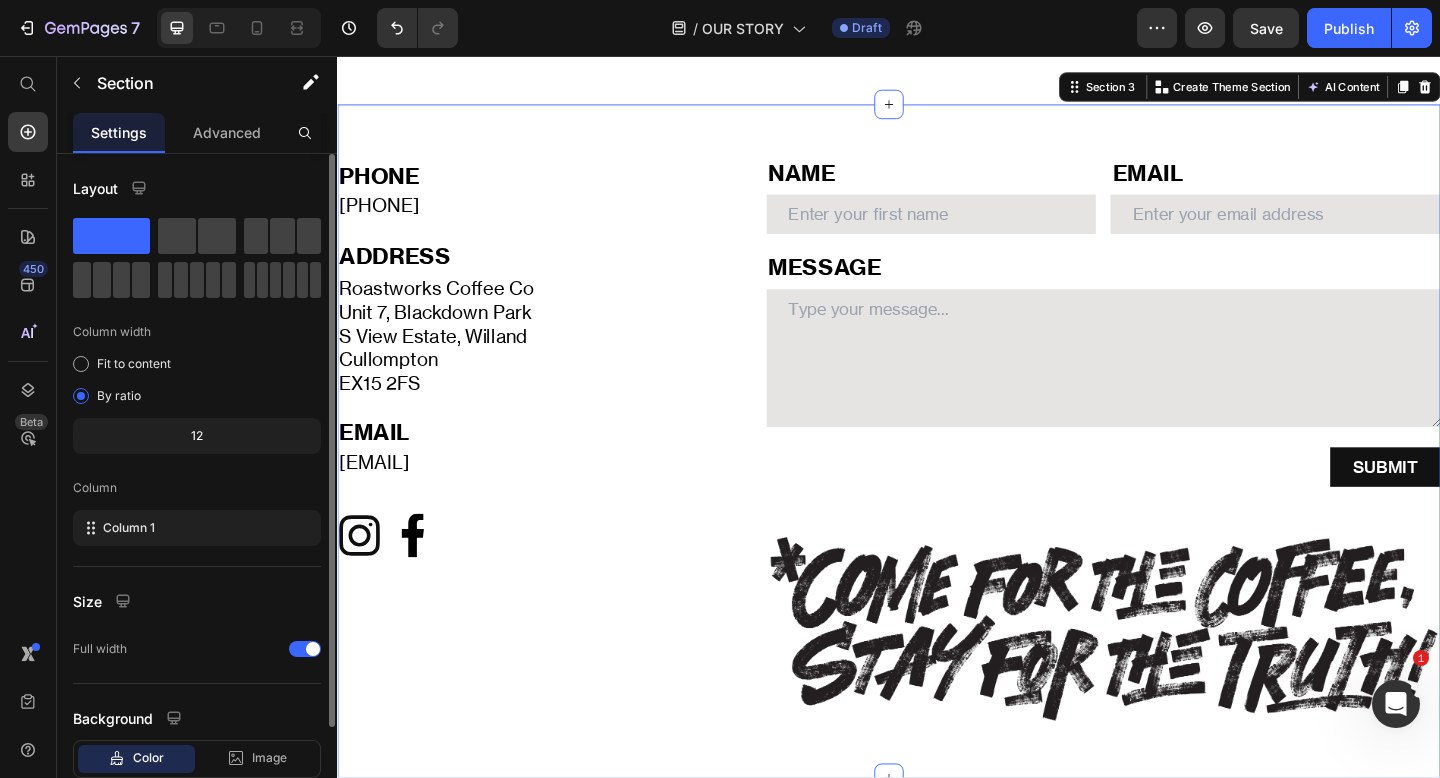 scroll, scrollTop: 127, scrollLeft: 0, axis: vertical 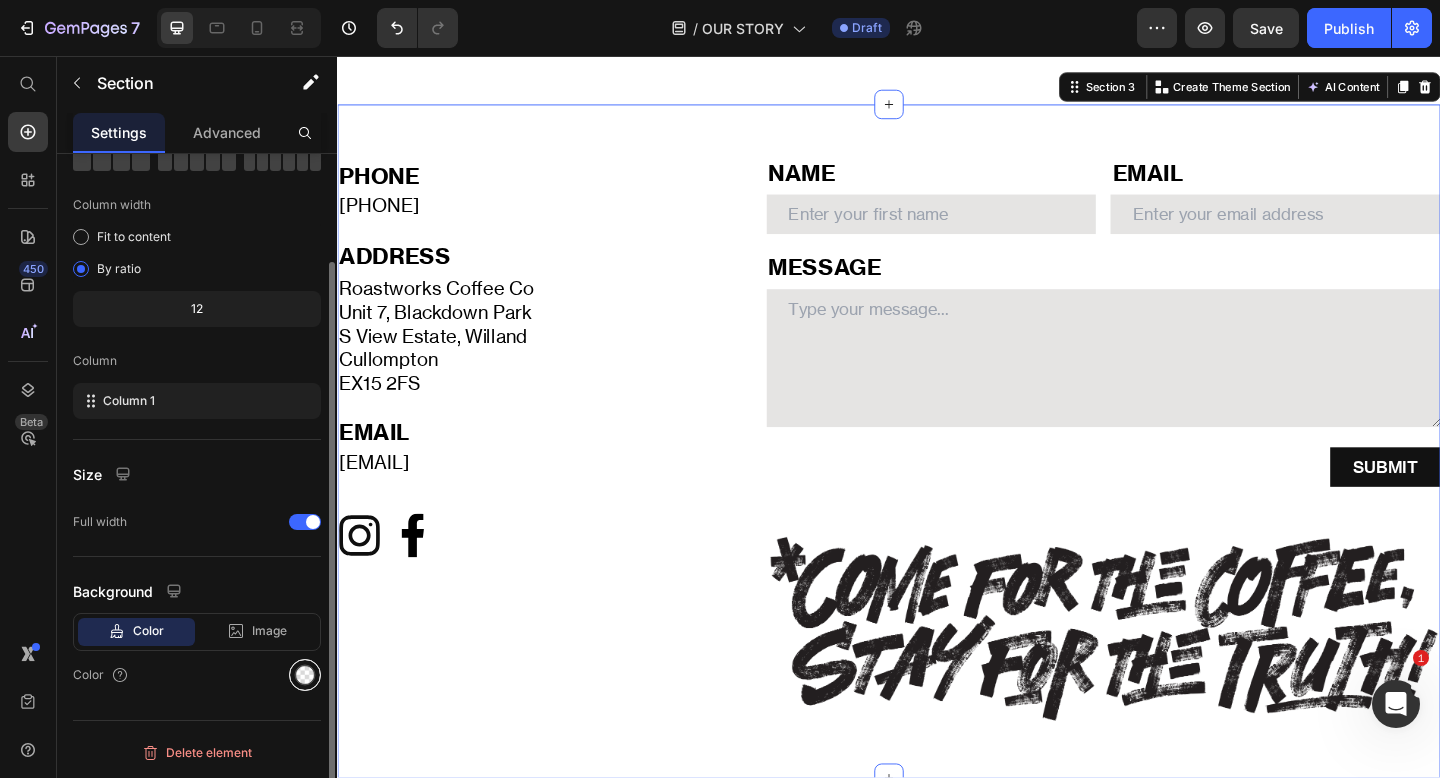 click at bounding box center (305, 675) 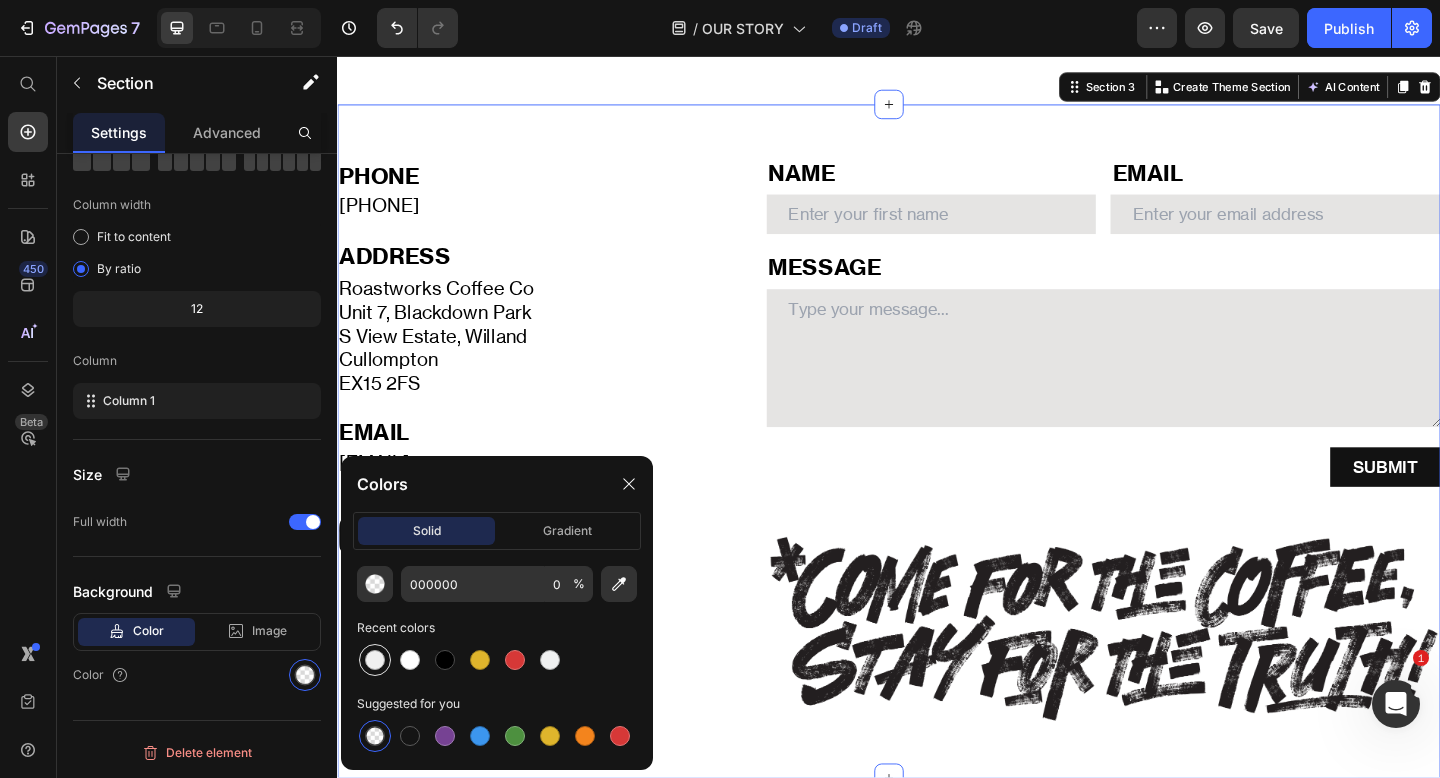 click at bounding box center (375, 660) 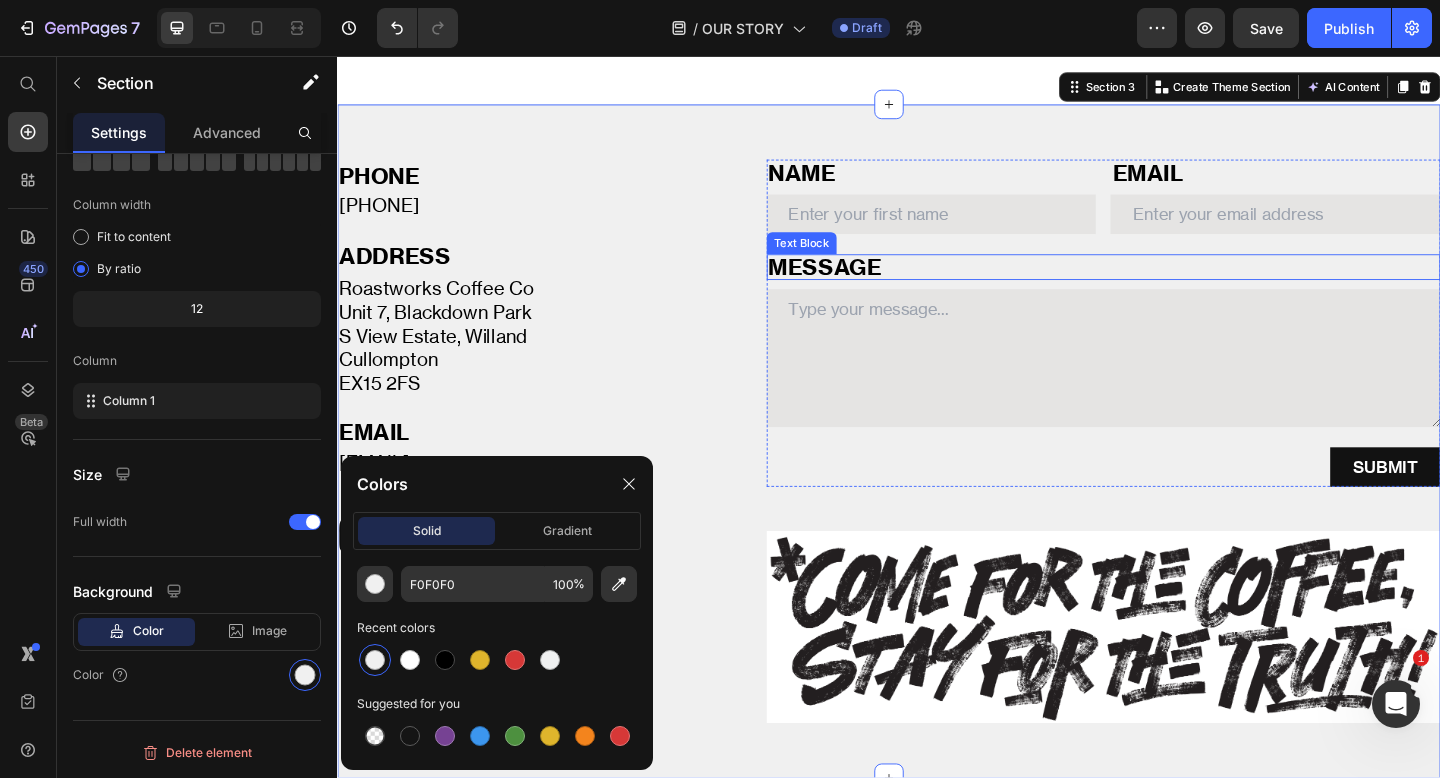 click on "MESSAGE" at bounding box center [1170, 286] 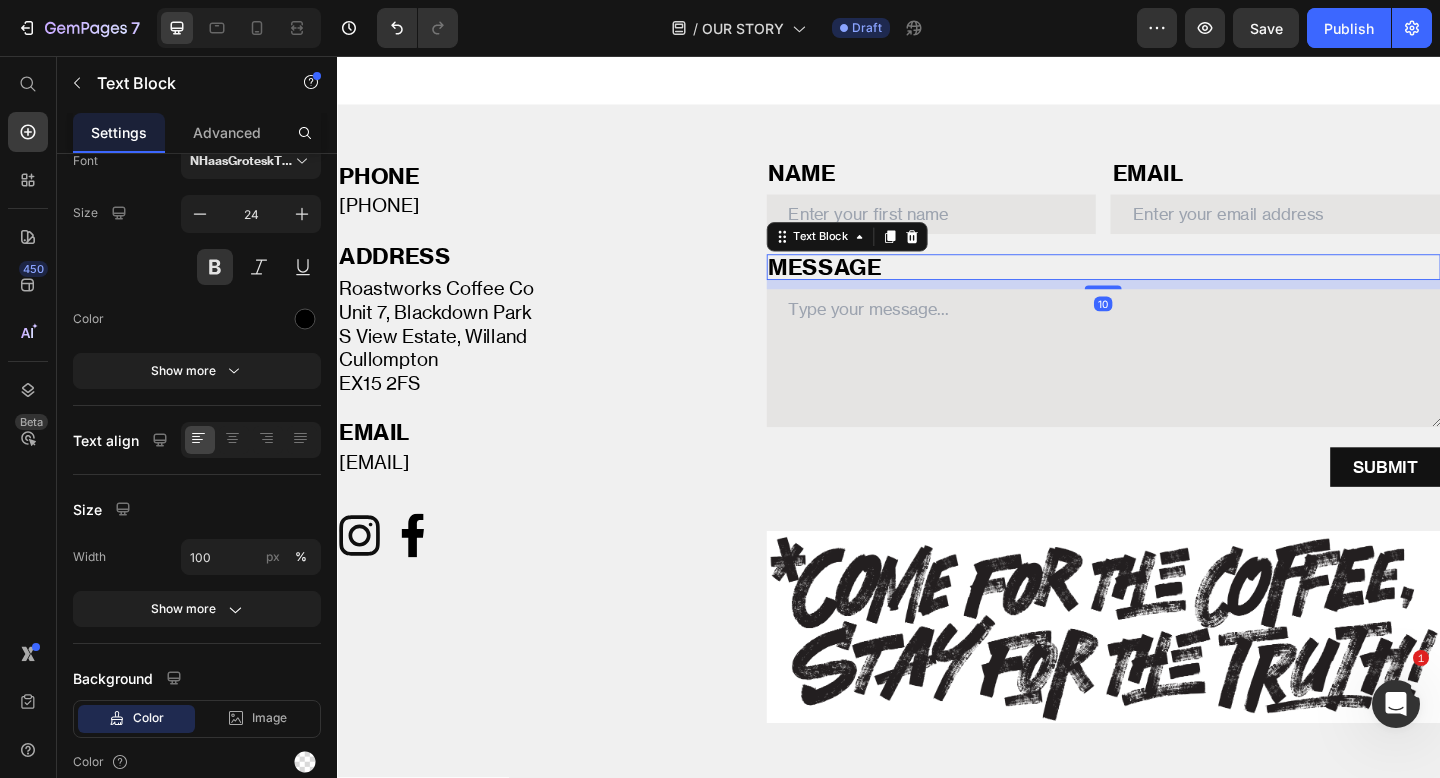 scroll, scrollTop: 0, scrollLeft: 0, axis: both 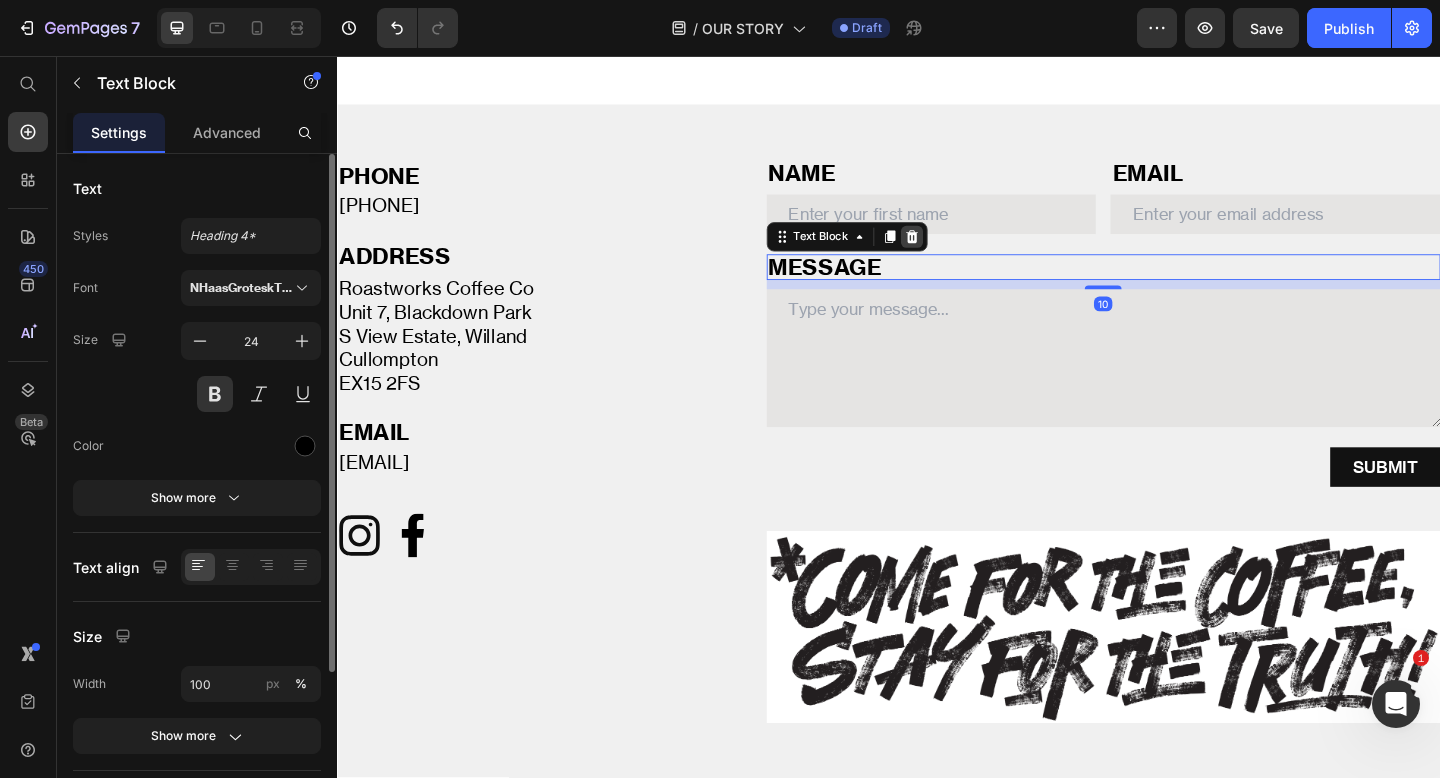 click 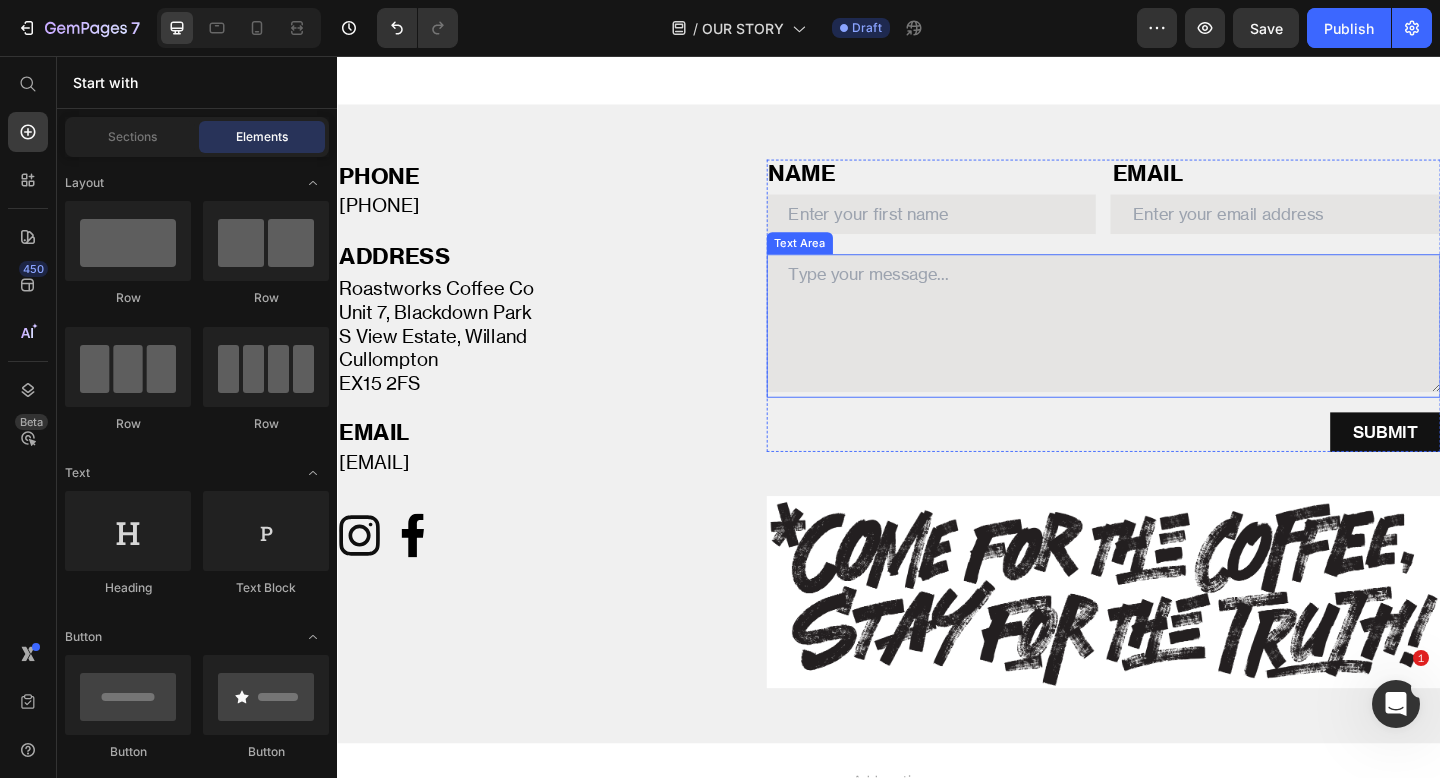 click at bounding box center [1170, 347] 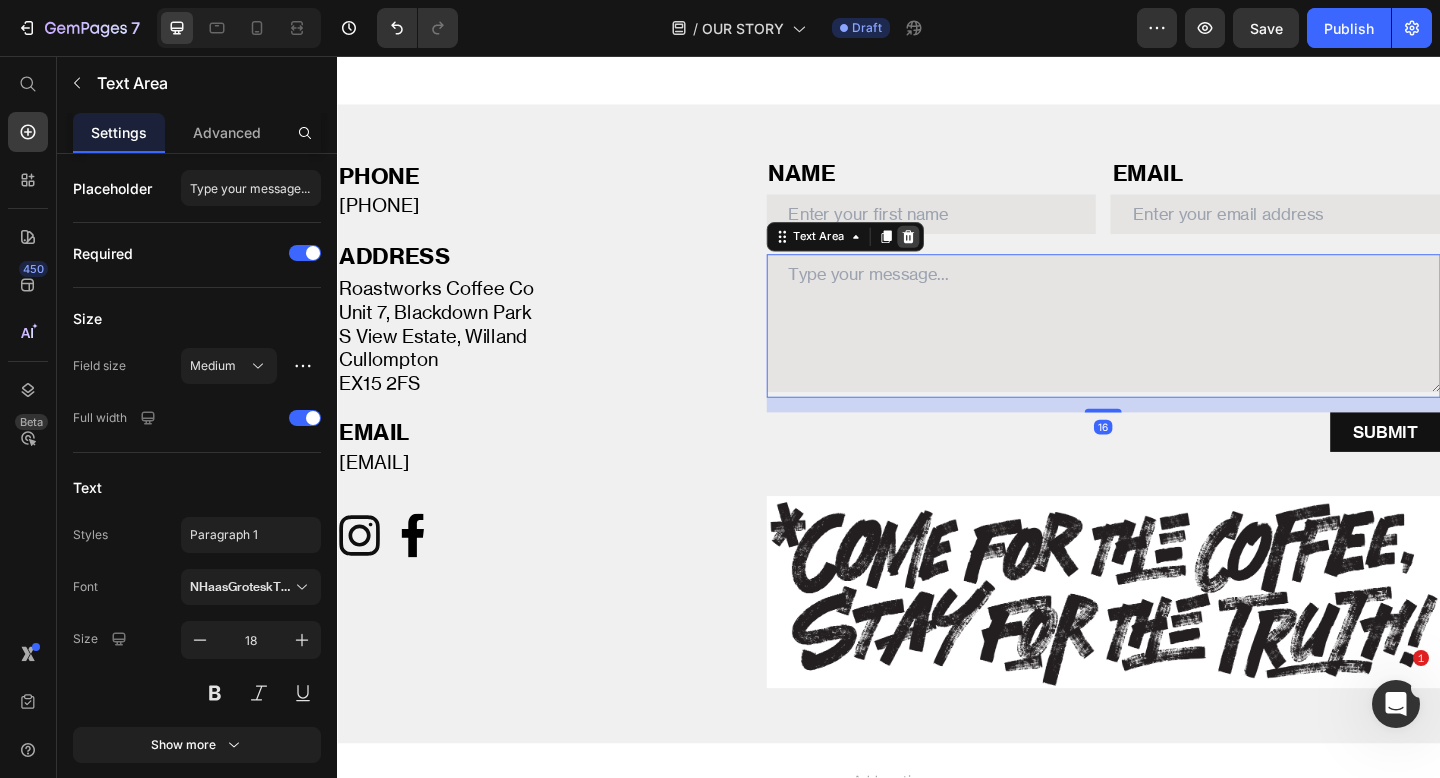 click 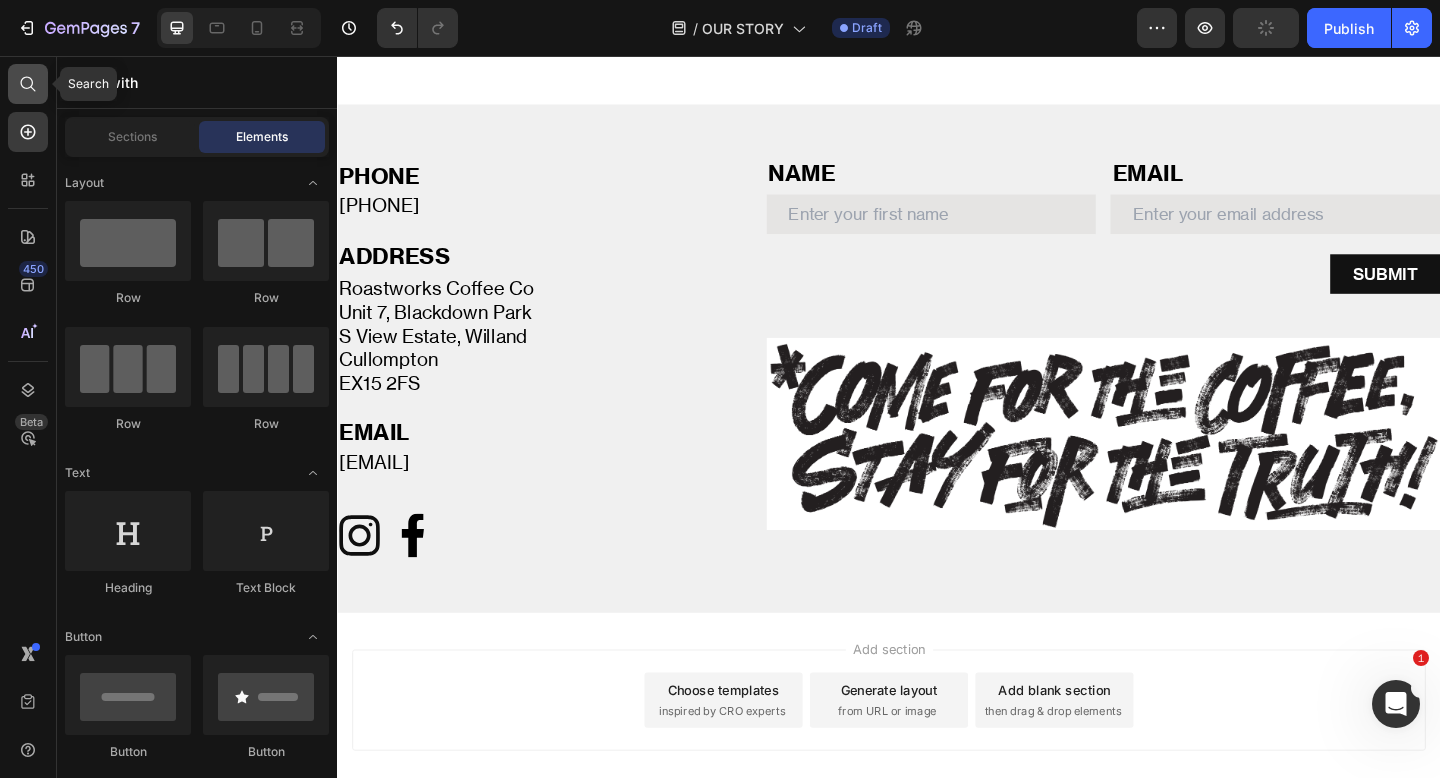 click 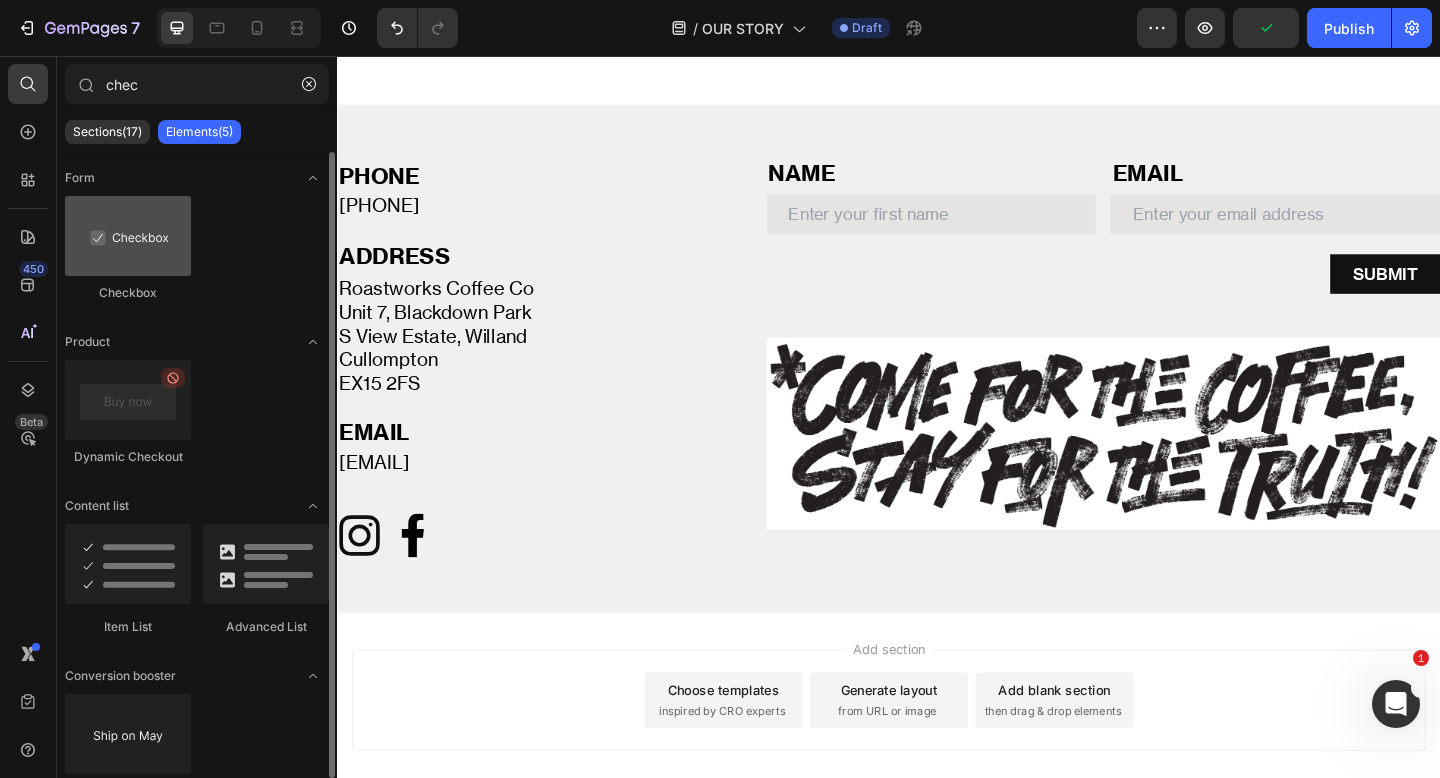 type on "chec" 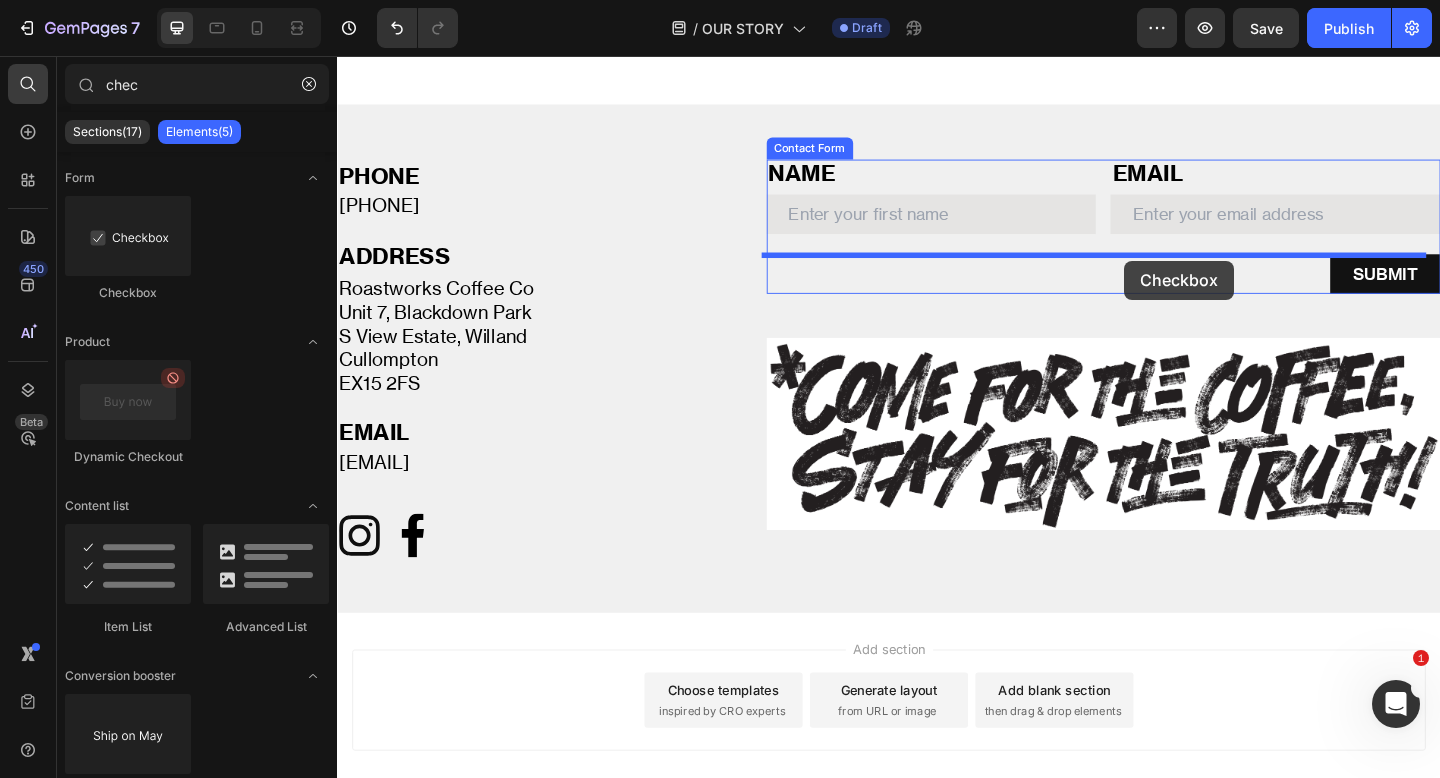 drag, startPoint x: 473, startPoint y: 306, endPoint x: 1193, endPoint y: 279, distance: 720.50604 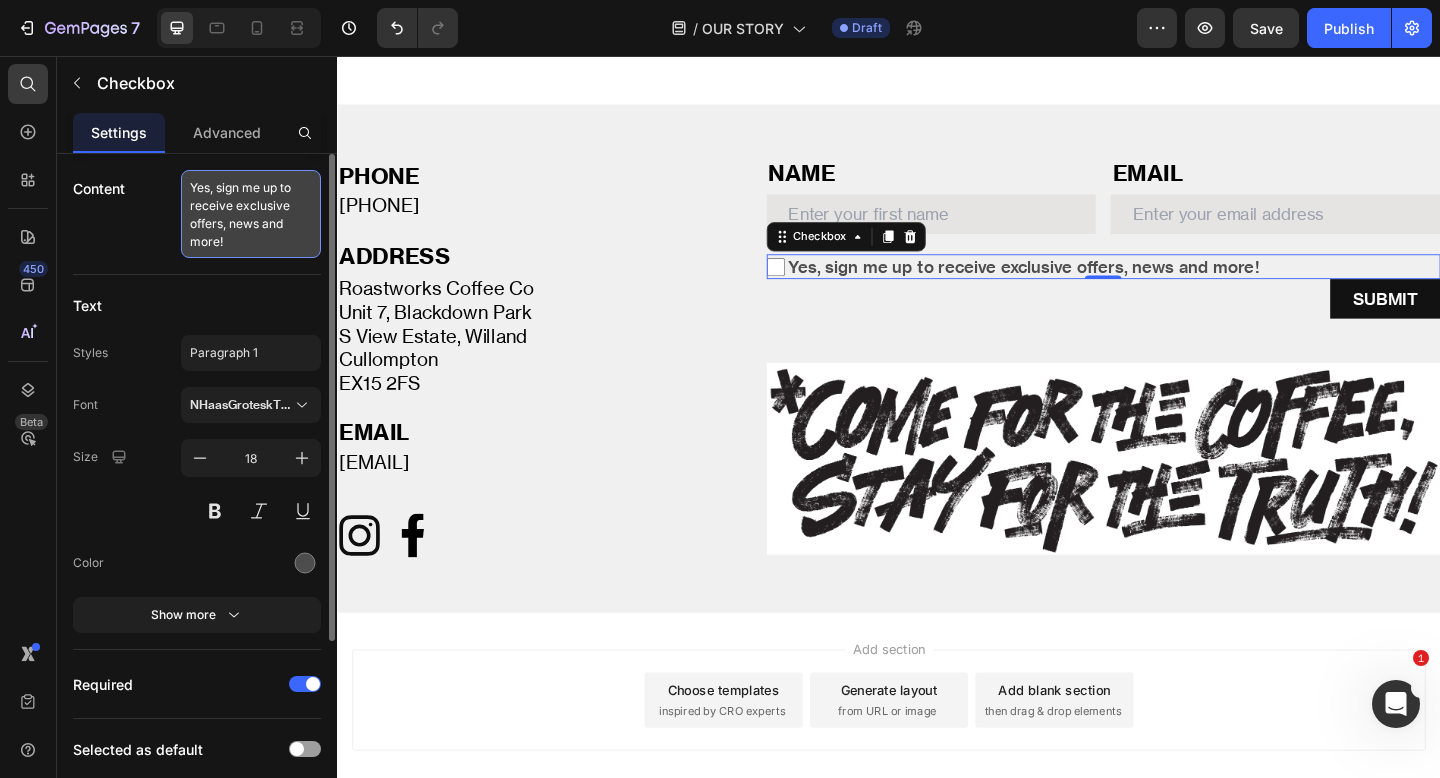 click on "Yes, sign me up to receive exclusive offers, news and more!" at bounding box center (251, 214) 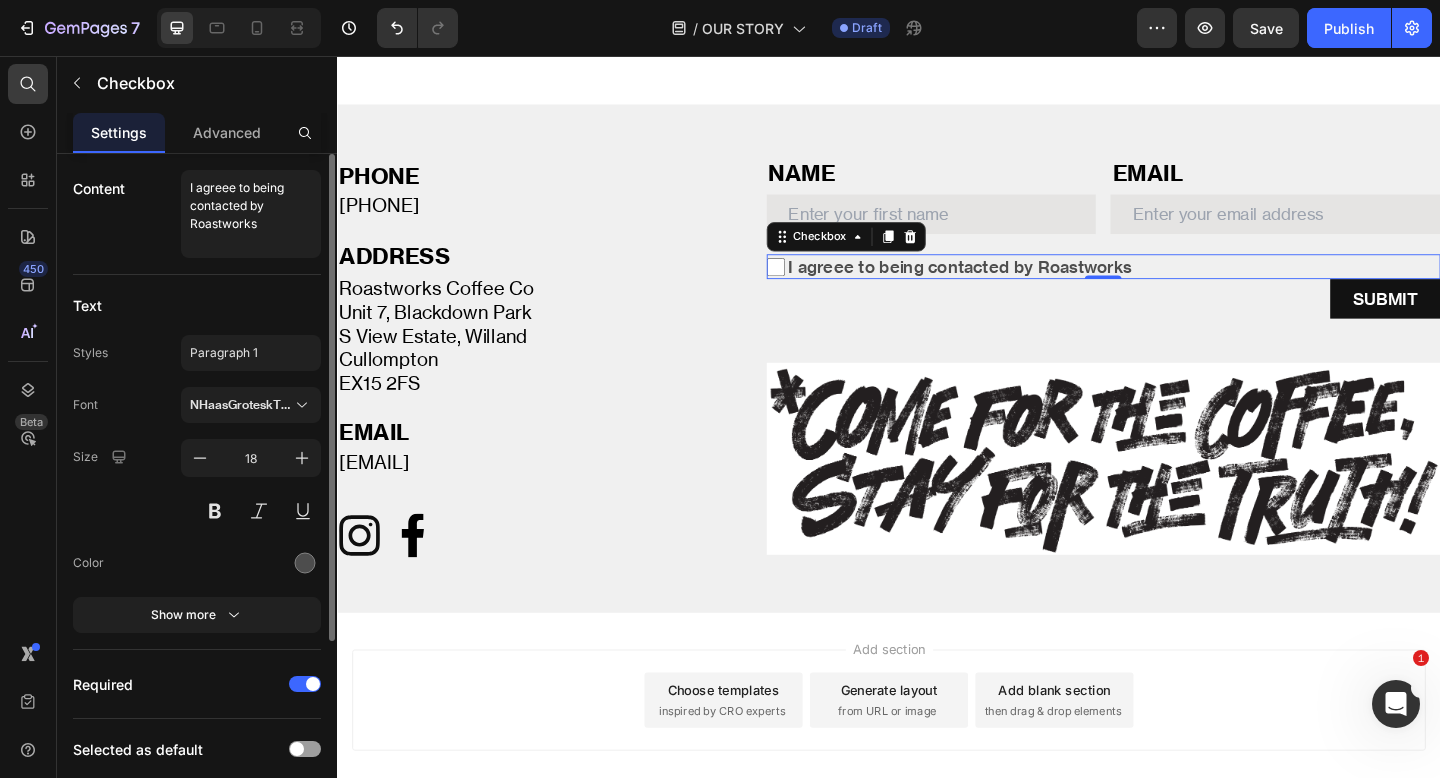 type on "I agreee to being contacted by Roastworks" 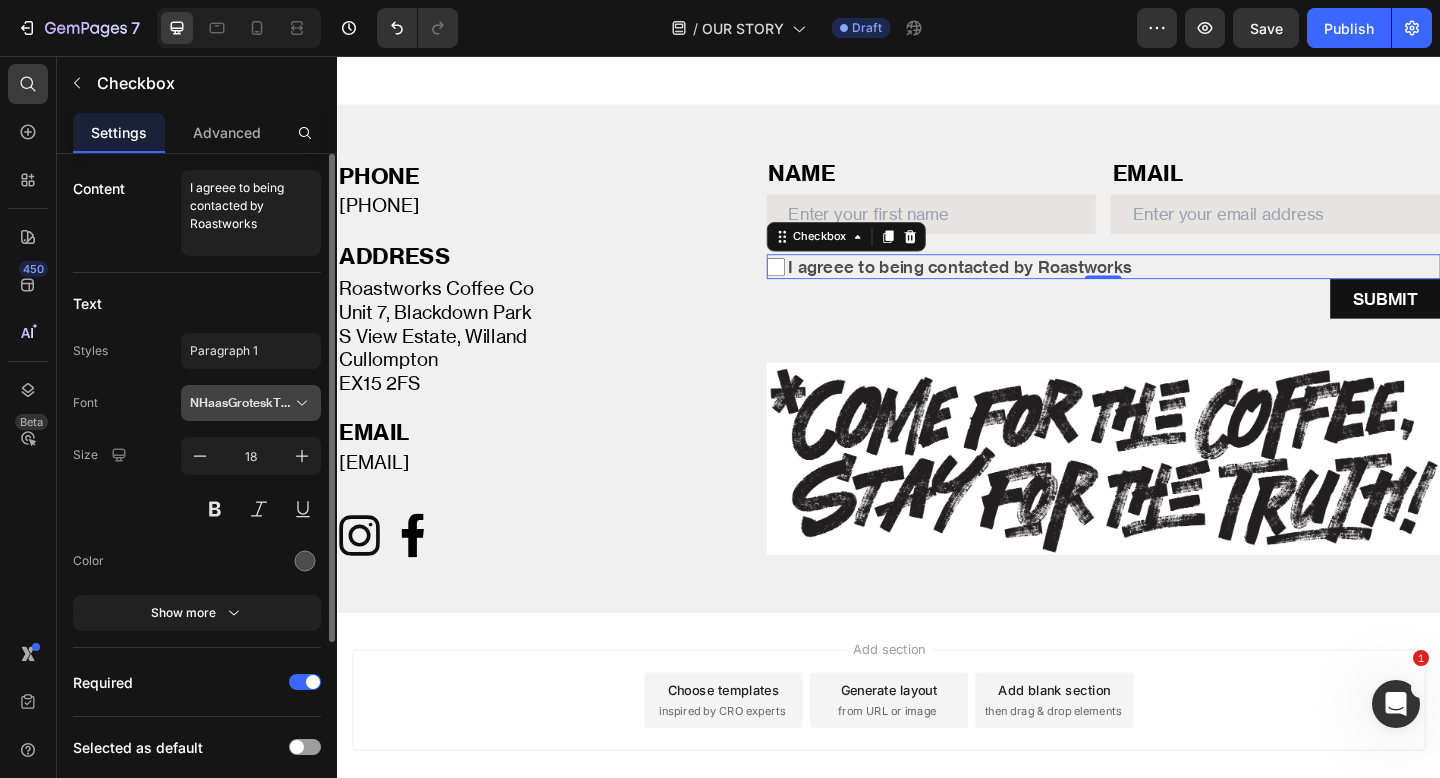 click on "NHaasGroteskTXPro-65Md 1" at bounding box center (241, 403) 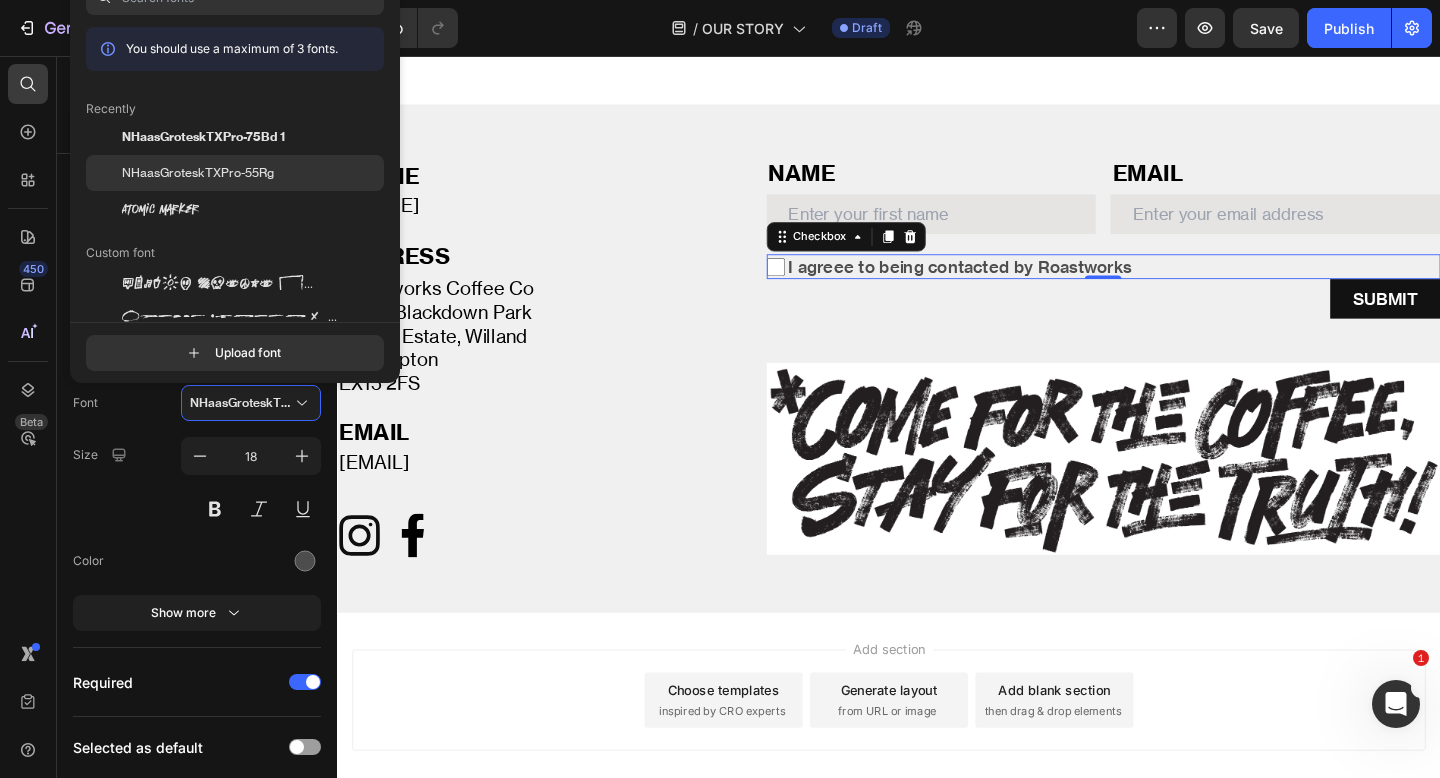 click on "NHaasGroteskTXPro-55Rg" 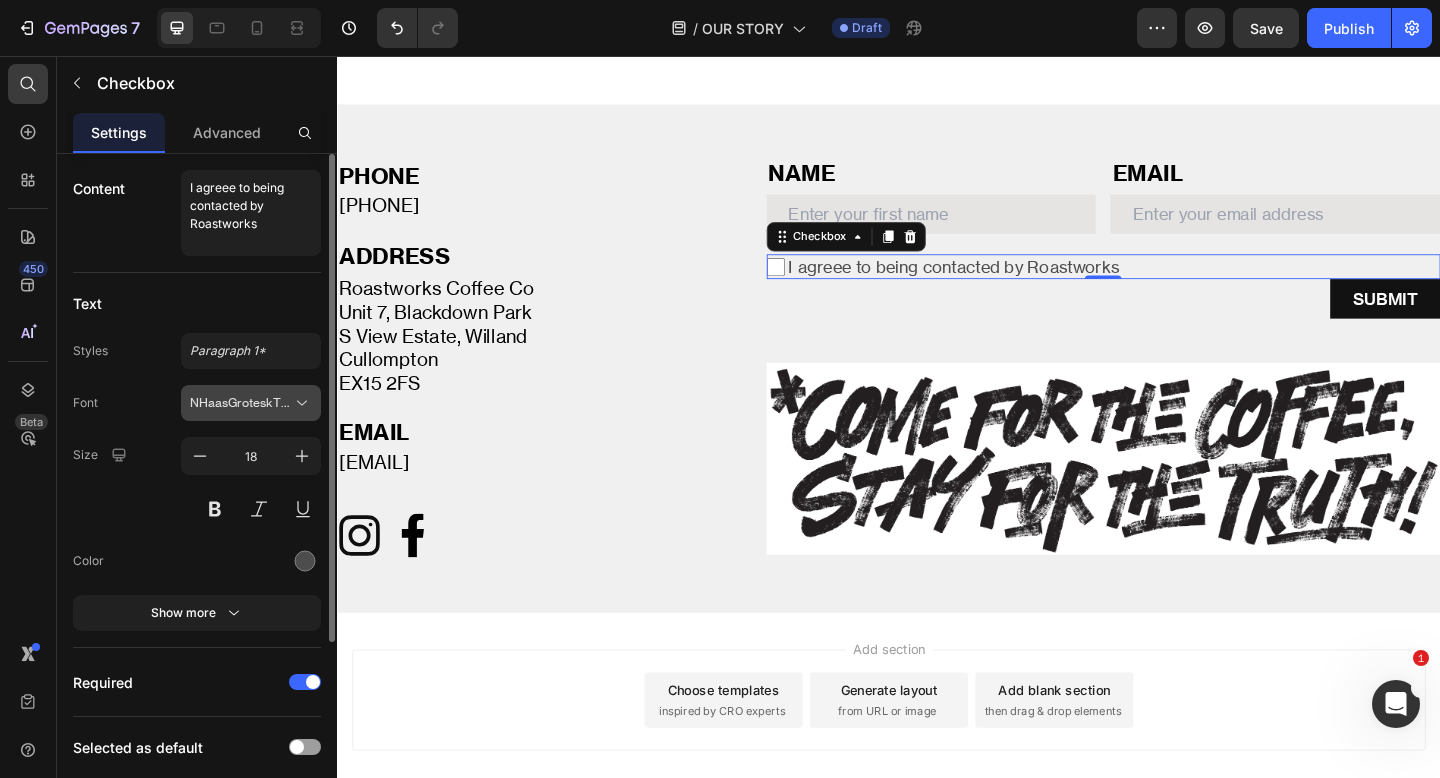 click on "NHaasGroteskTXPro-55Rg" at bounding box center [251, 403] 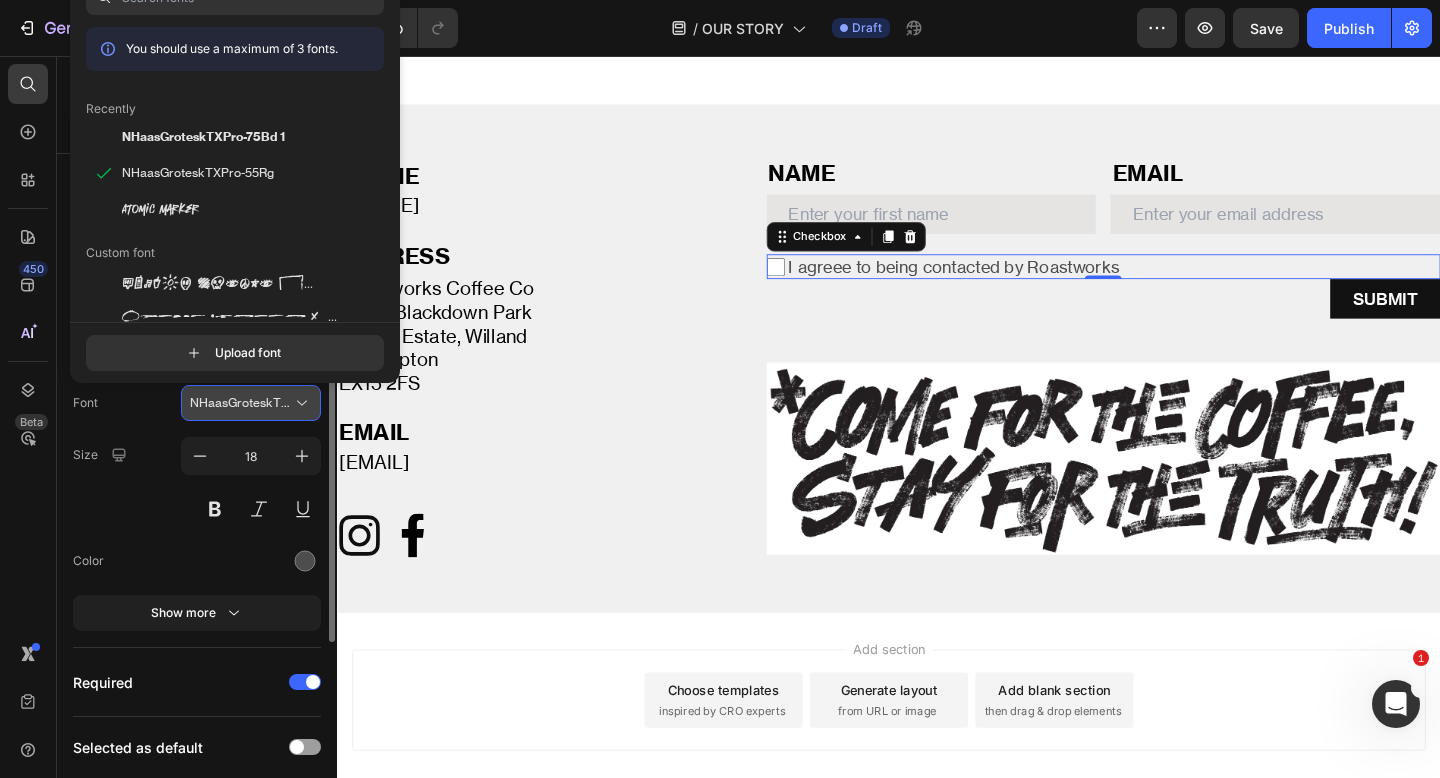 click on "NHaasGroteskTXPro-55Rg" at bounding box center [251, 403] 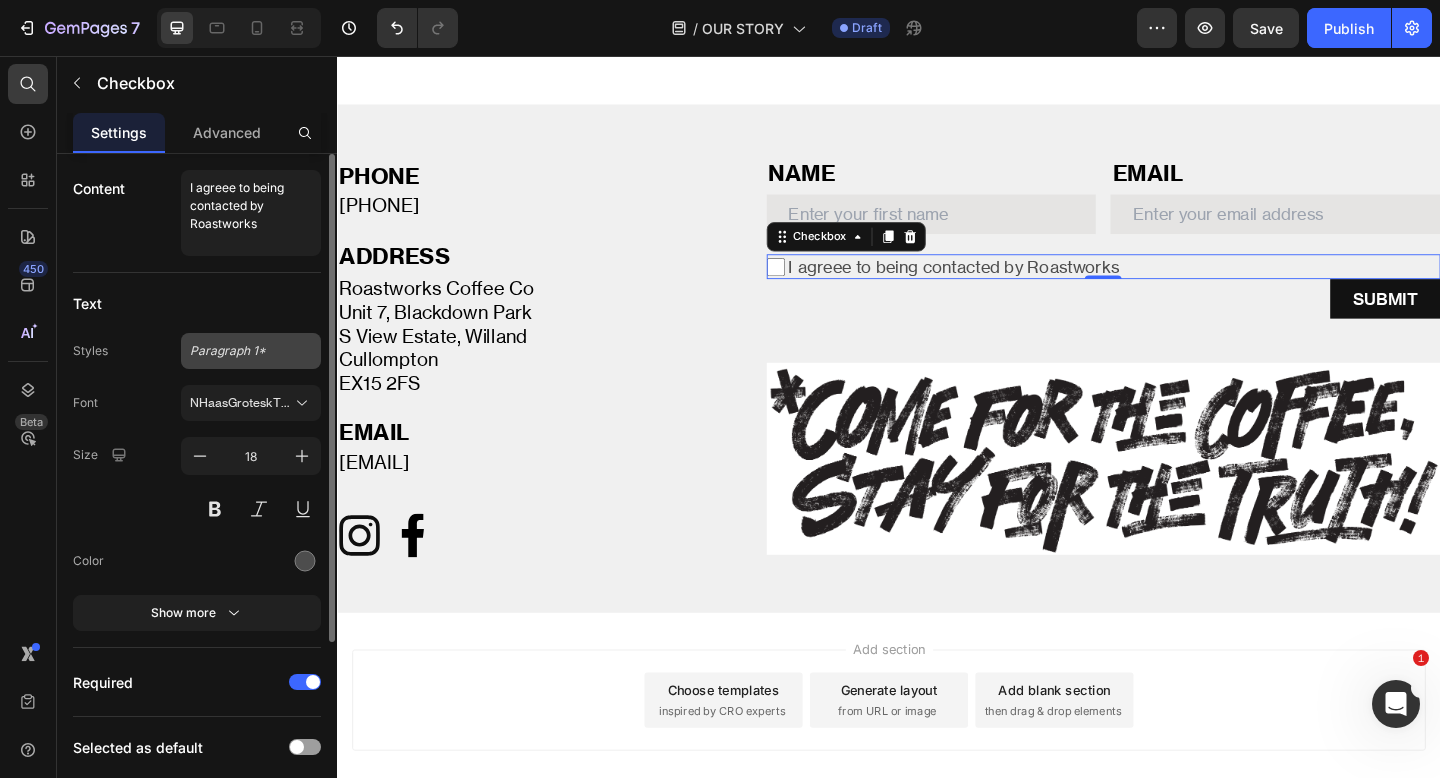 click on "Paragraph 1*" at bounding box center [251, 351] 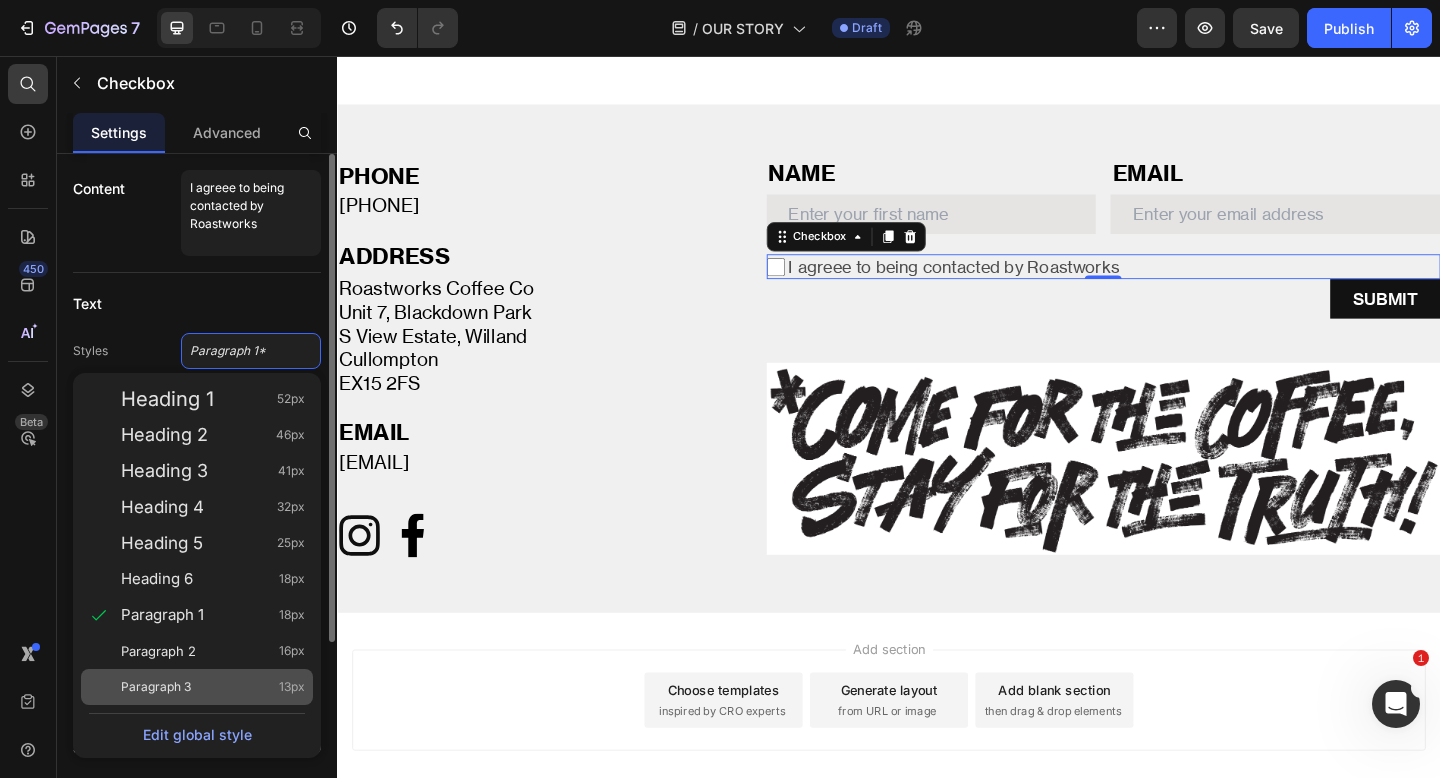 click on "Paragraph 3 13px" 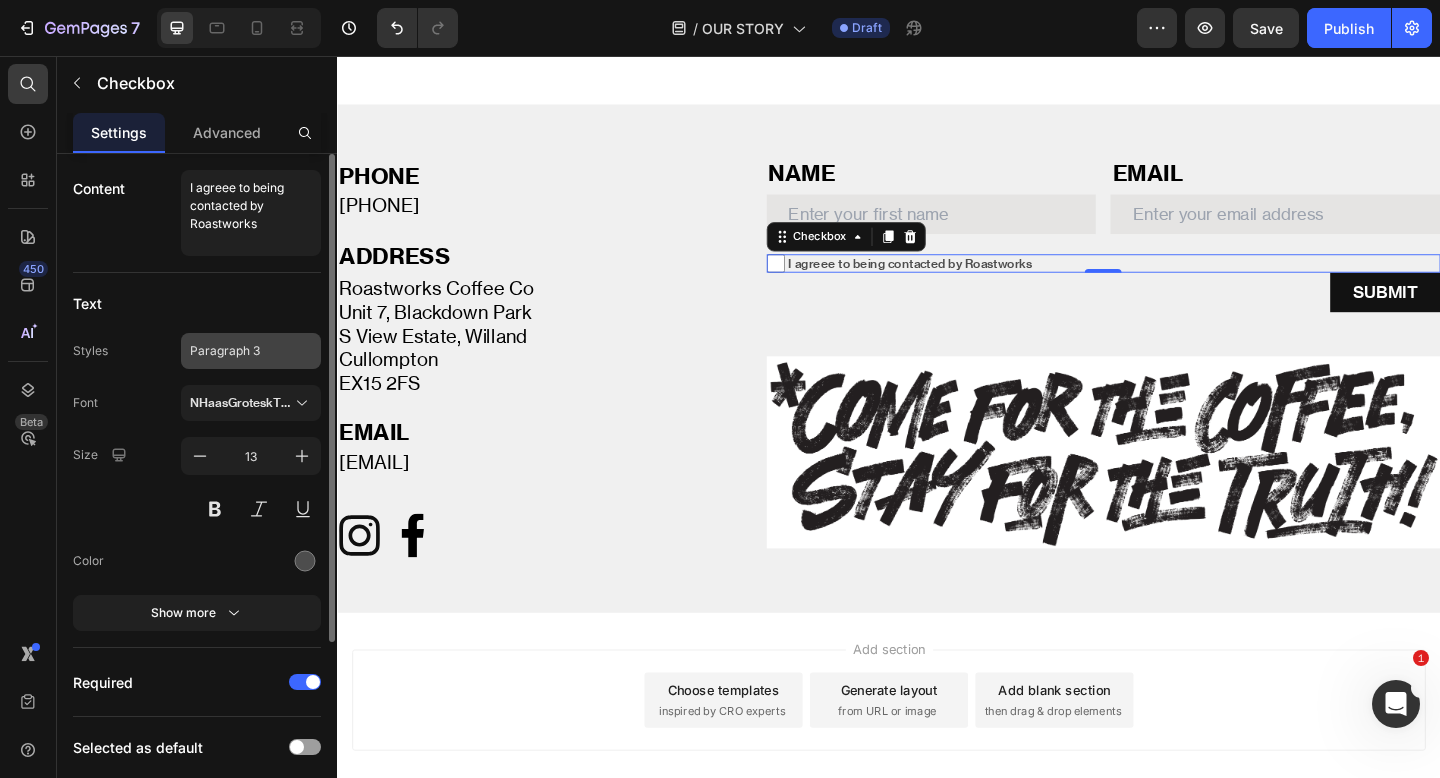 click on "Paragraph 3" at bounding box center [251, 351] 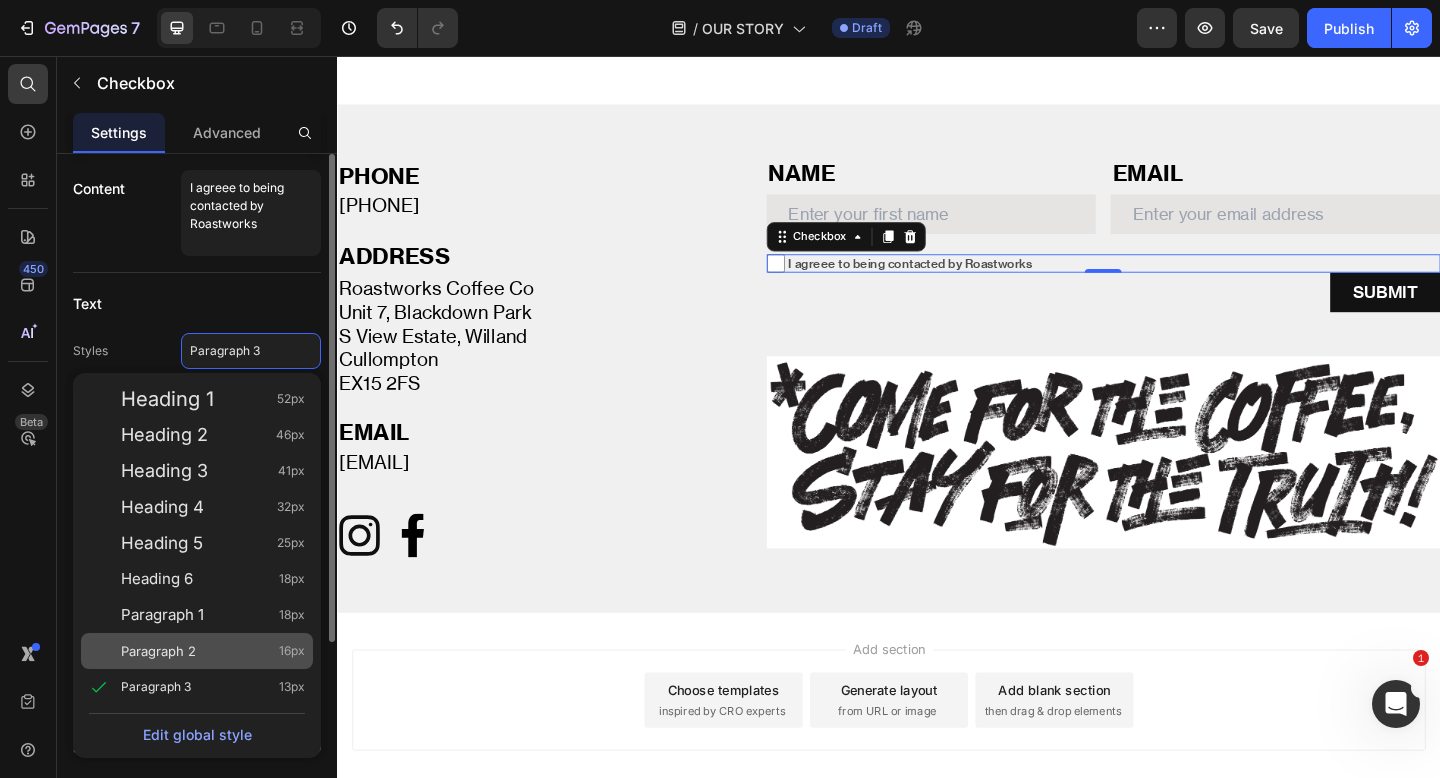 click on "Paragraph 2 16px" at bounding box center (213, 651) 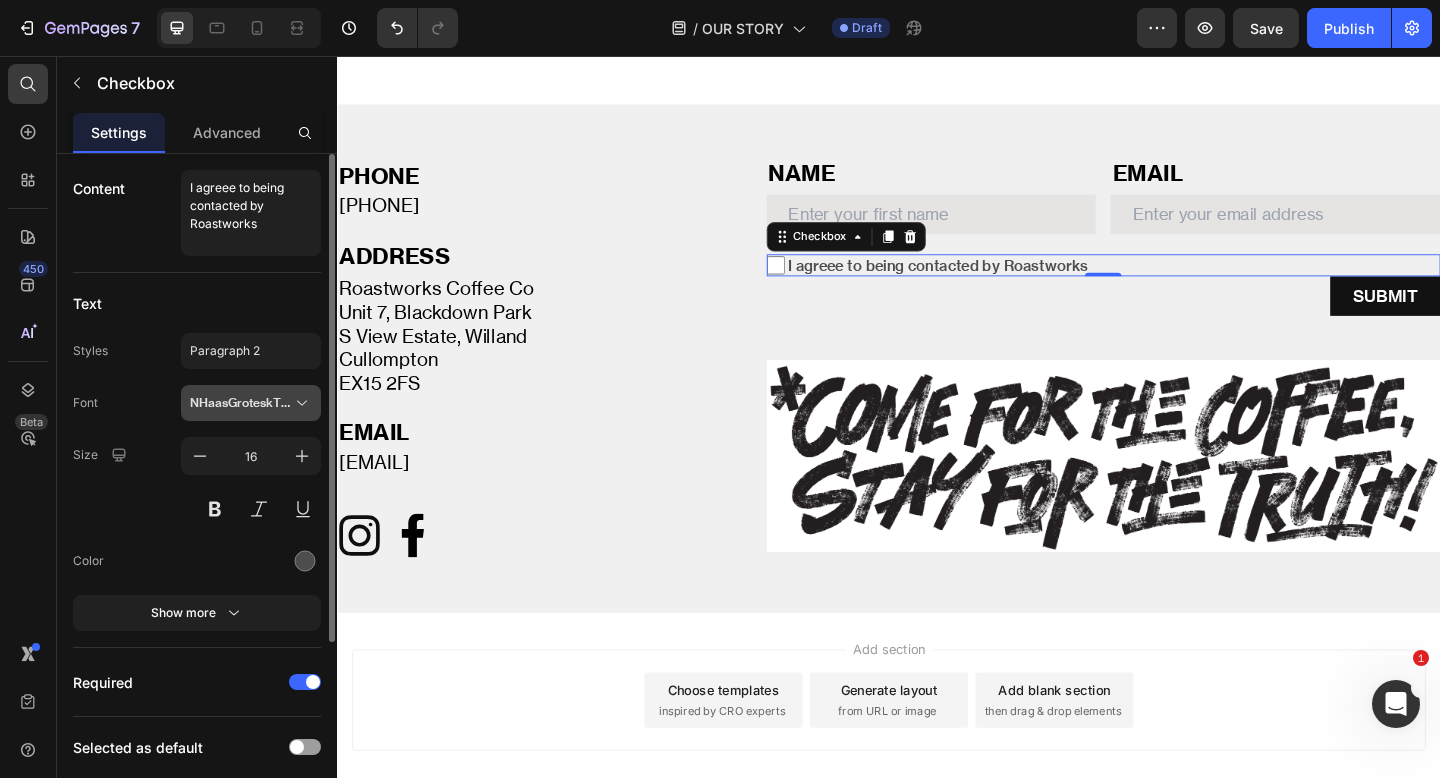 click on "NHaasGroteskTXPro-65Md 1" at bounding box center (251, 403) 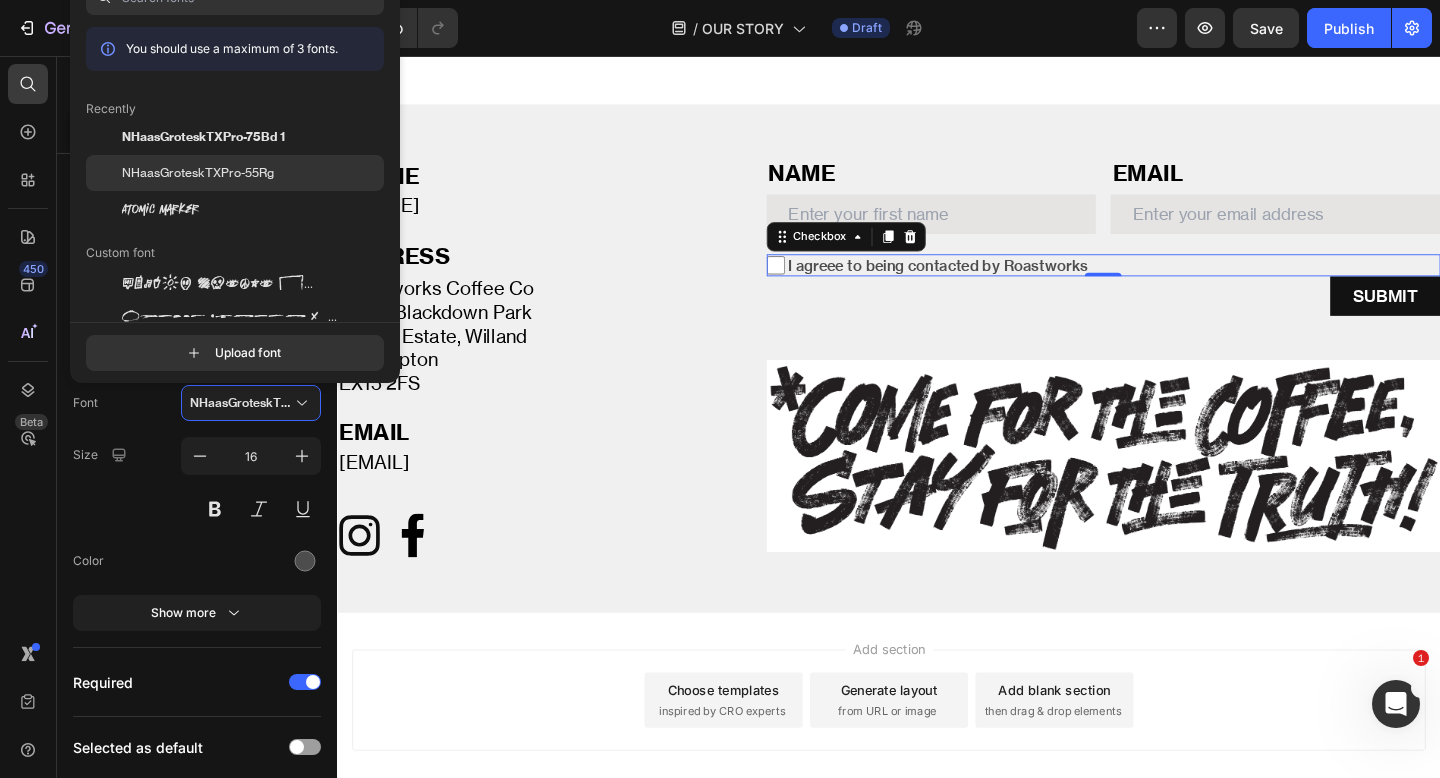 click on "NHaasGroteskTXPro-55Rg" 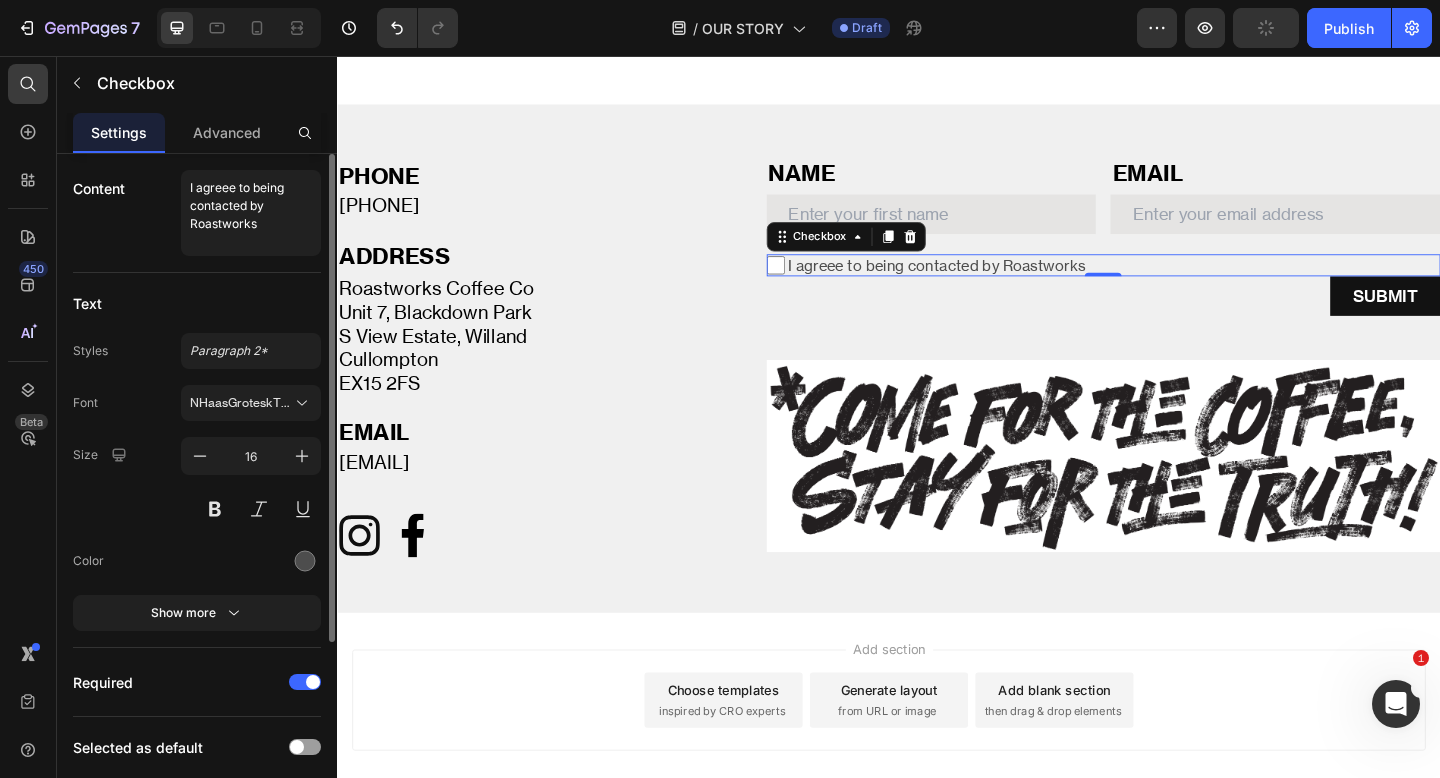 click on "Font NHaasGroteskTXPro-55Rg Size 16 Color Show more" at bounding box center [197, 508] 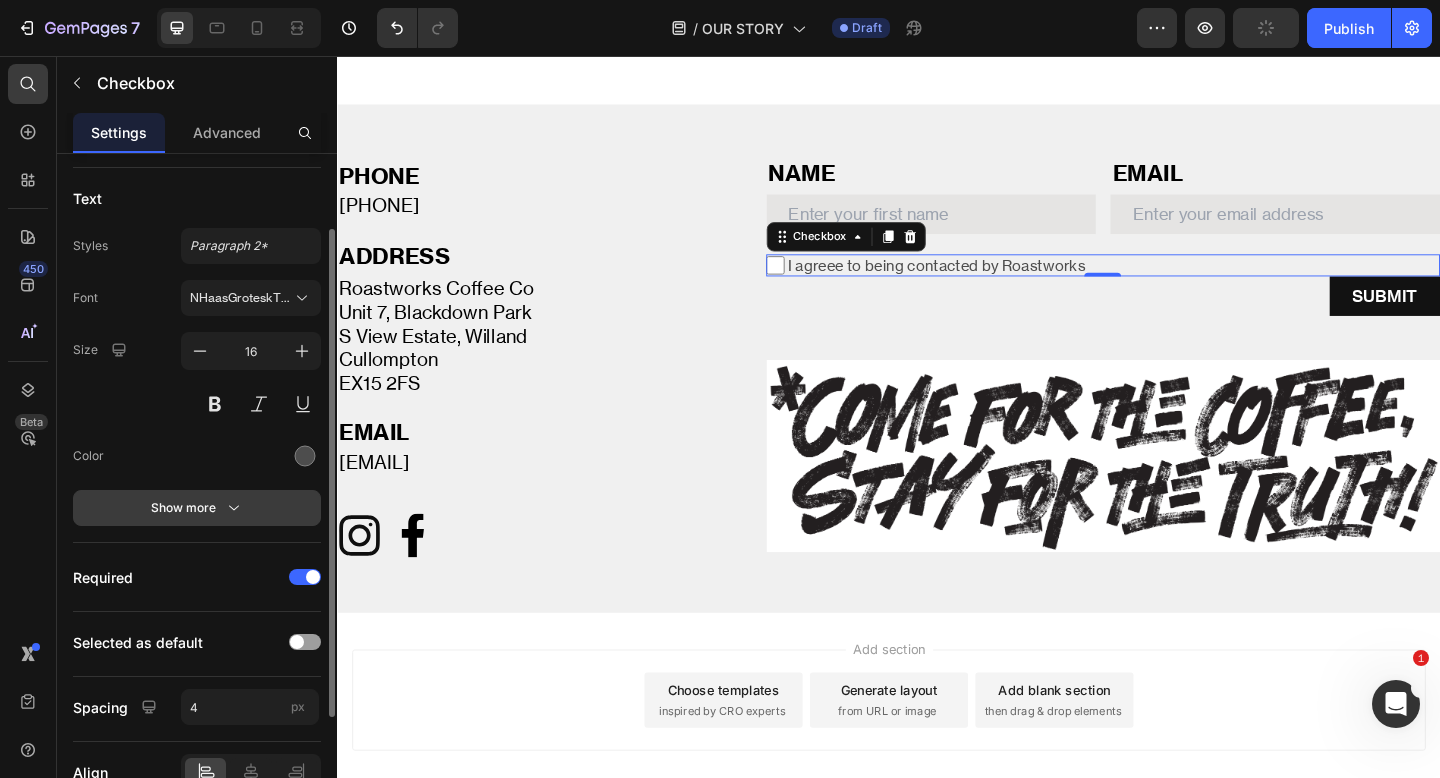 click on "Show more" at bounding box center [197, 508] 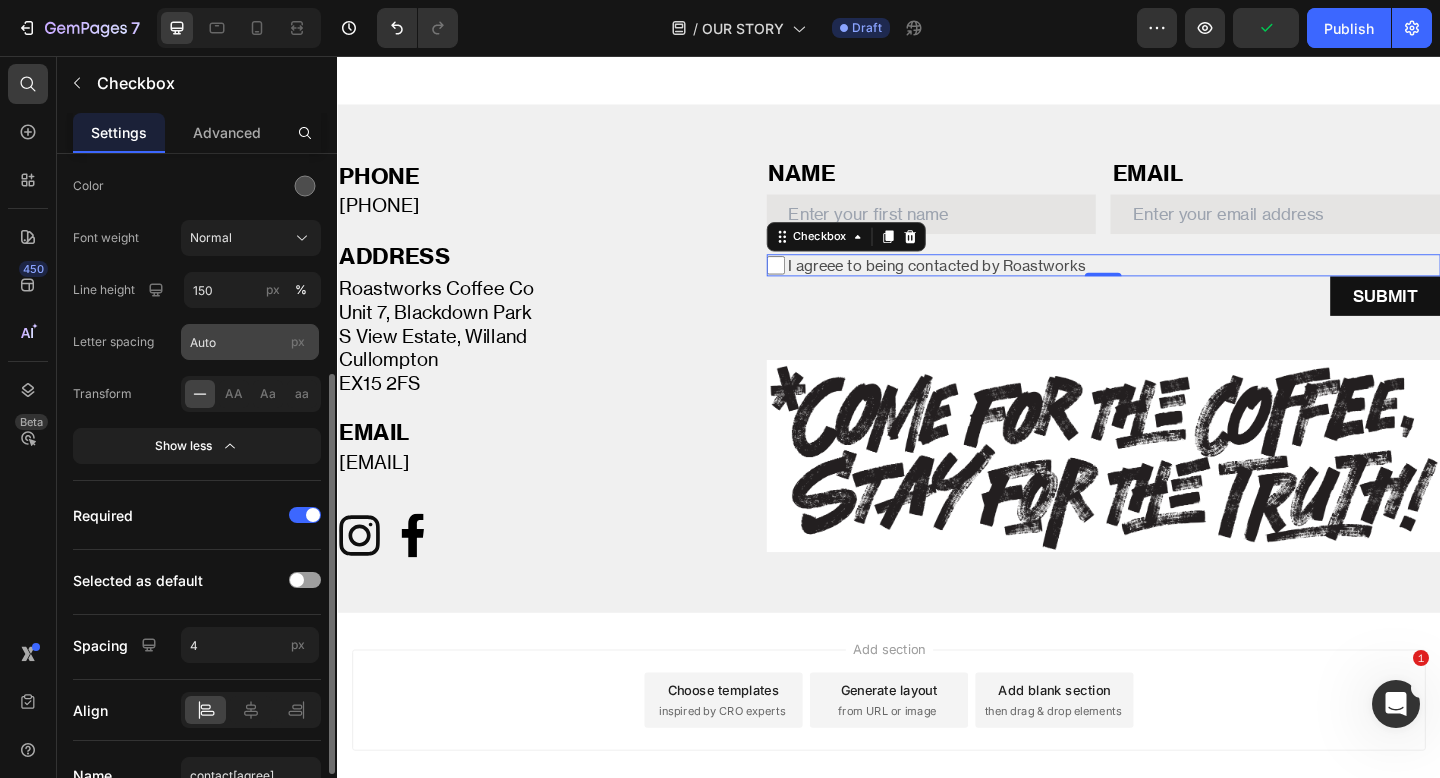 scroll, scrollTop: 477, scrollLeft: 0, axis: vertical 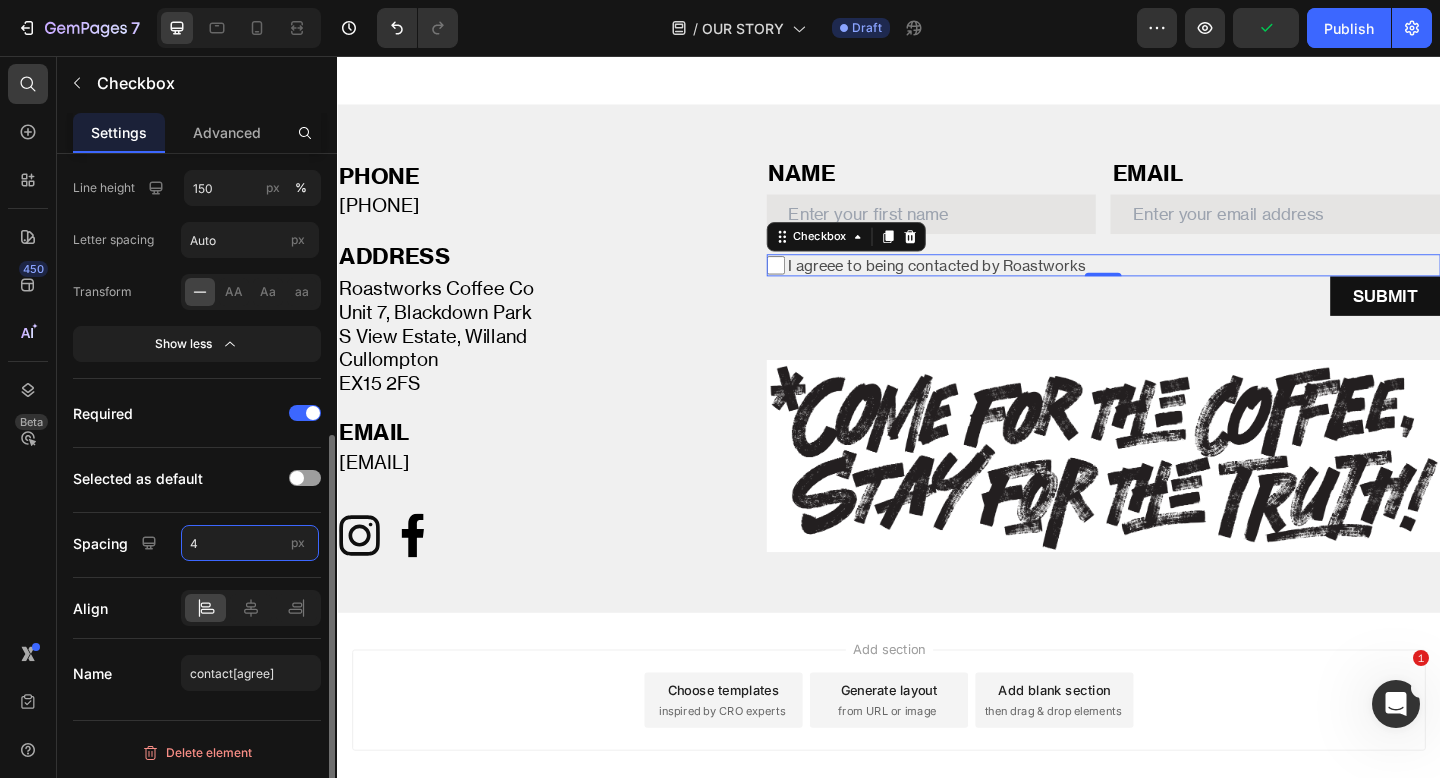 click on "4" at bounding box center [250, 543] 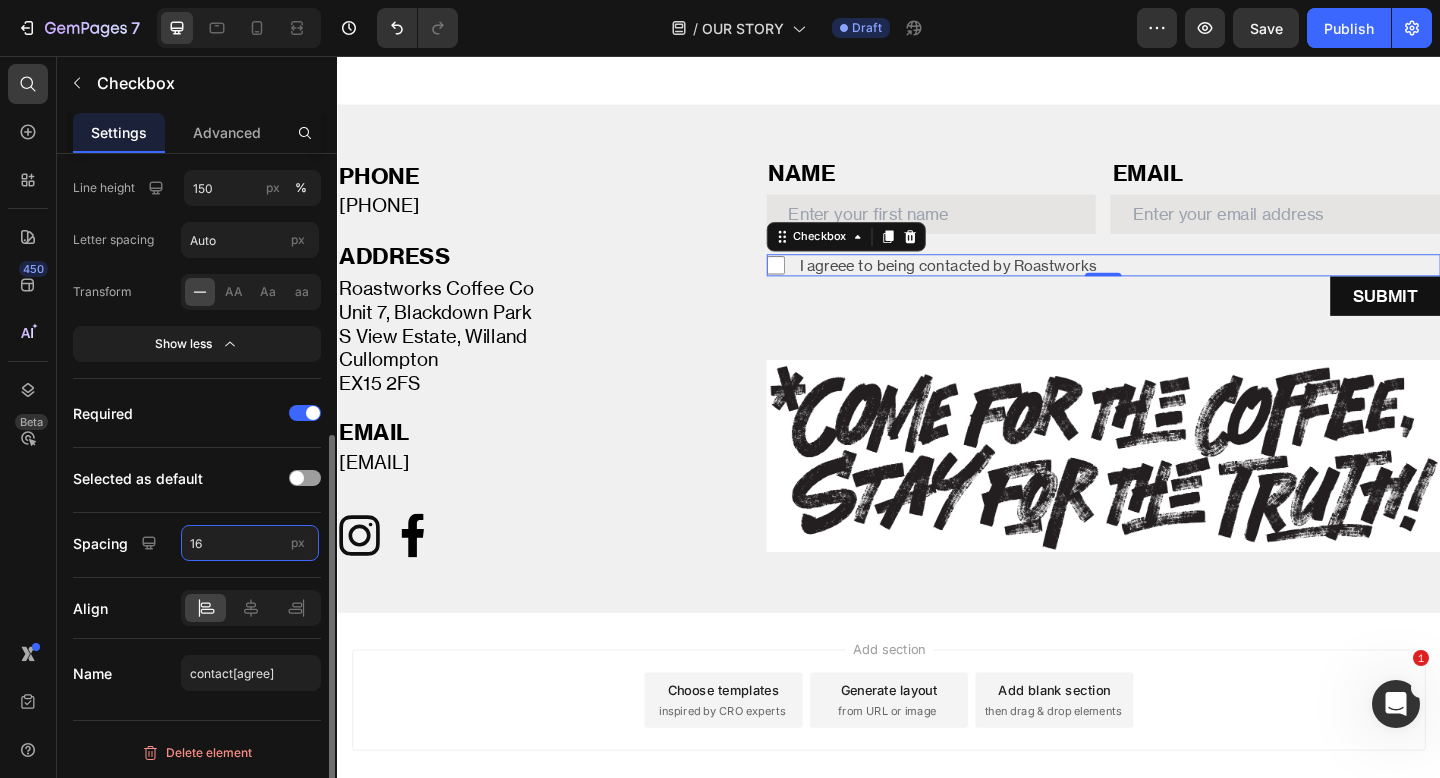 type on "16" 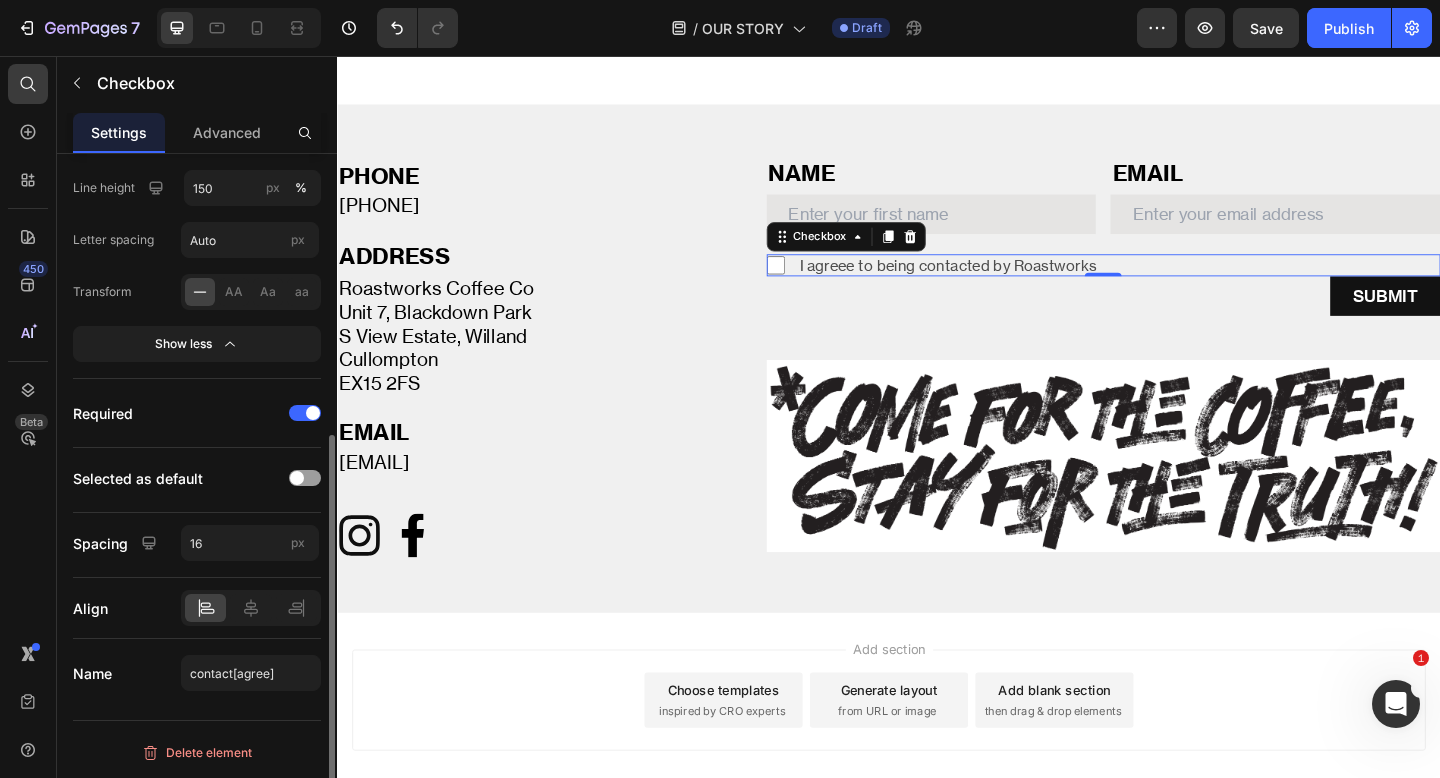 click on "Content I agreee to being contacted by Roastworks Text Styles Paragraph 2* Font NHaasGroteskTXPro-55Rg Size 16 Color Font weight Normal Line height 150 px % Letter spacing Auto px Transform
AA Aa aa Show less Required Selected as default Spacing 16 px Align Name contact[agree]" at bounding box center [197, 206] 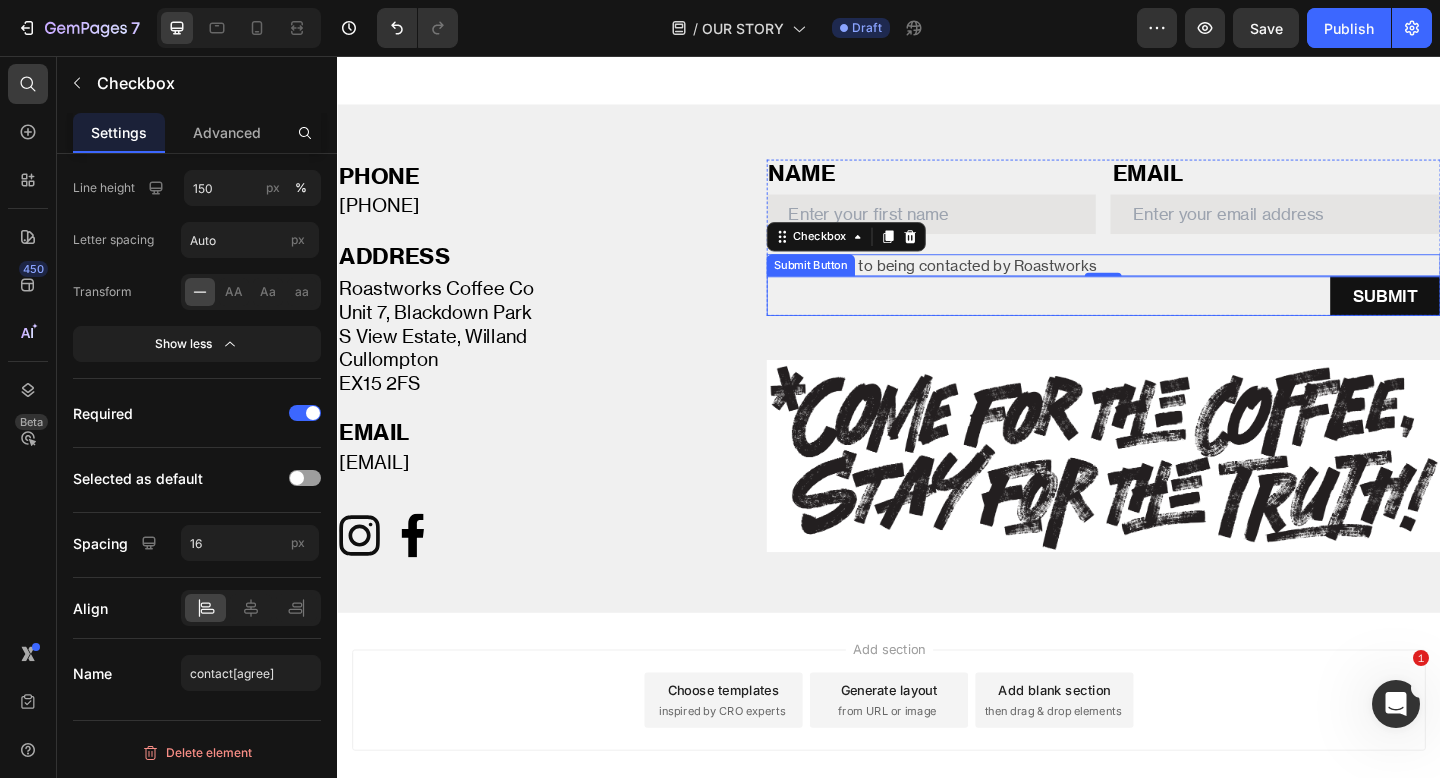 click on "SUBMIT Submit Button" at bounding box center (1170, 317) 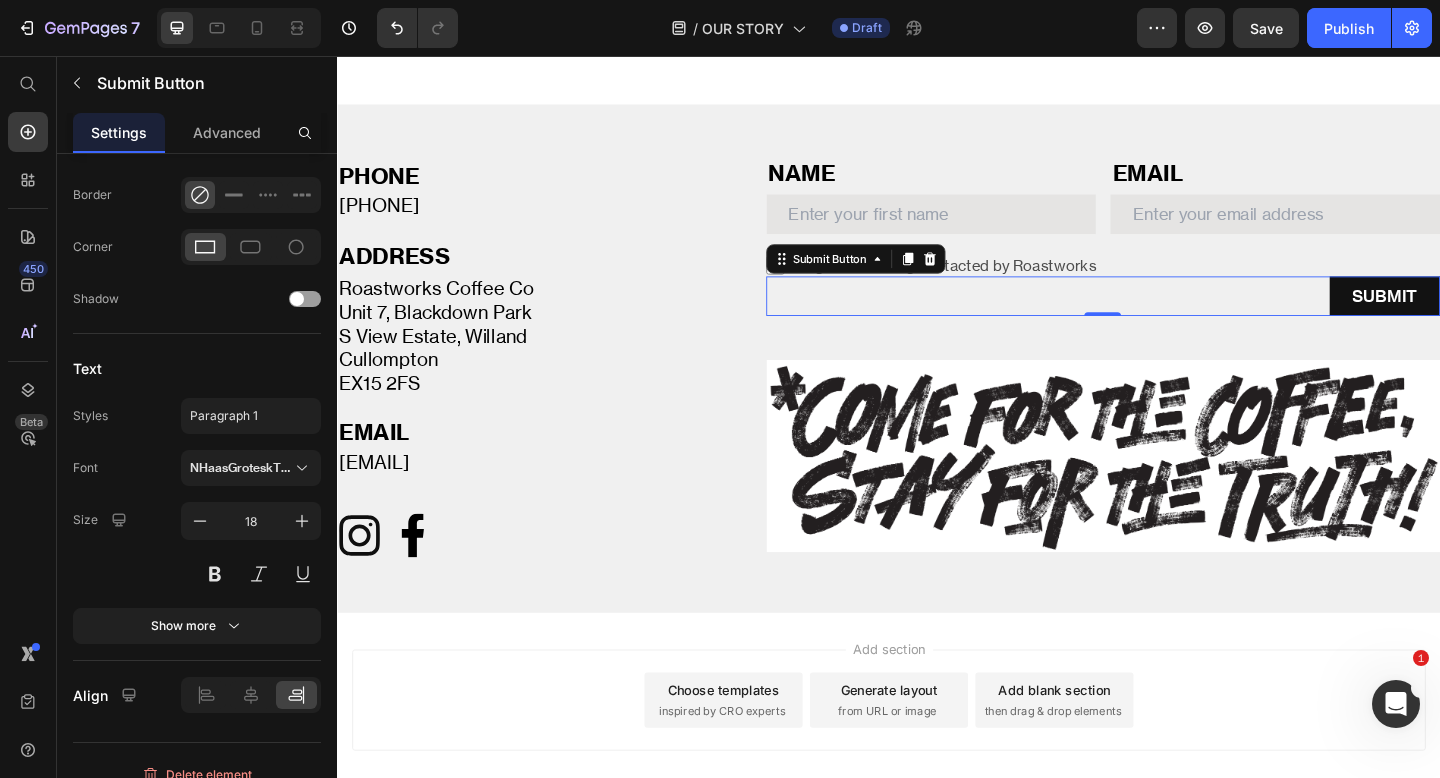 scroll, scrollTop: 0, scrollLeft: 0, axis: both 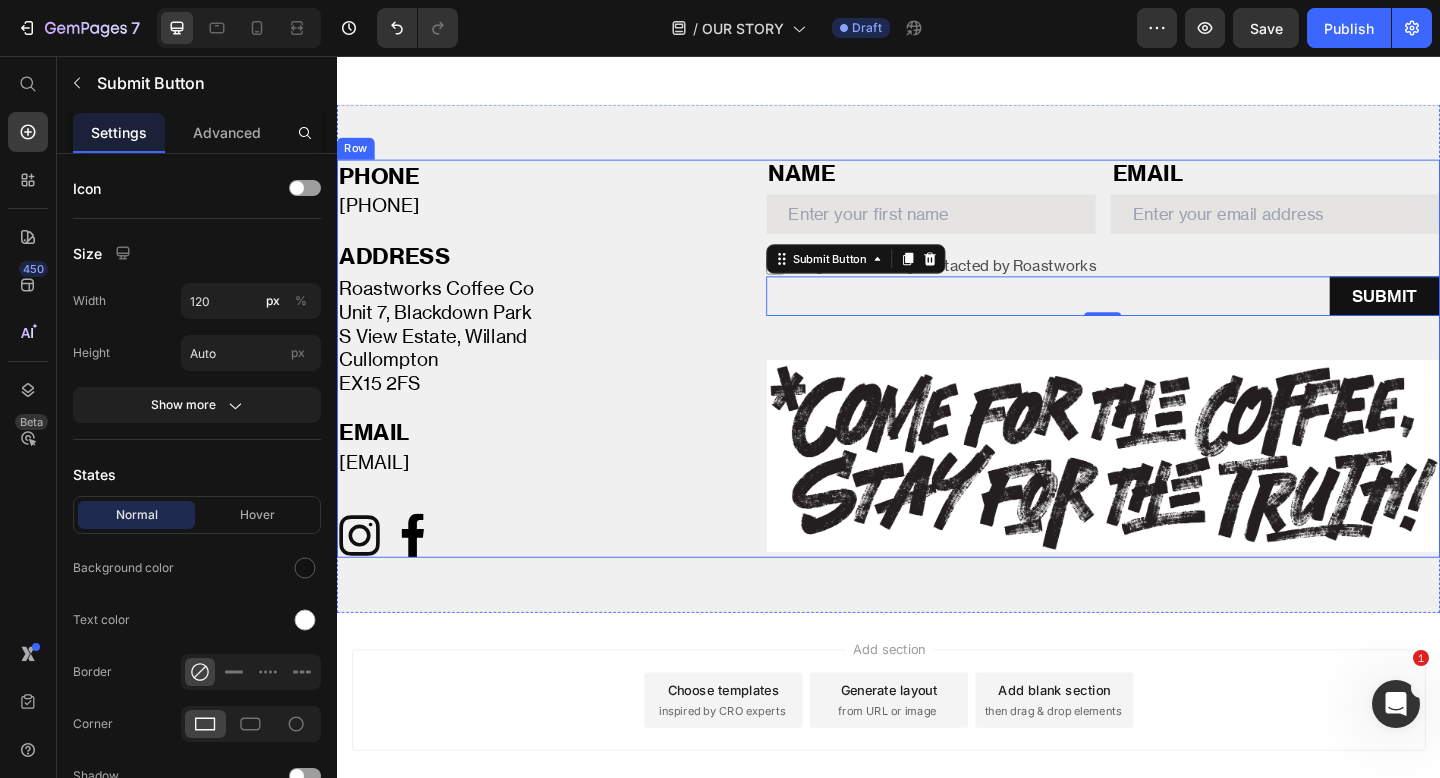 click at bounding box center [1170, 491] 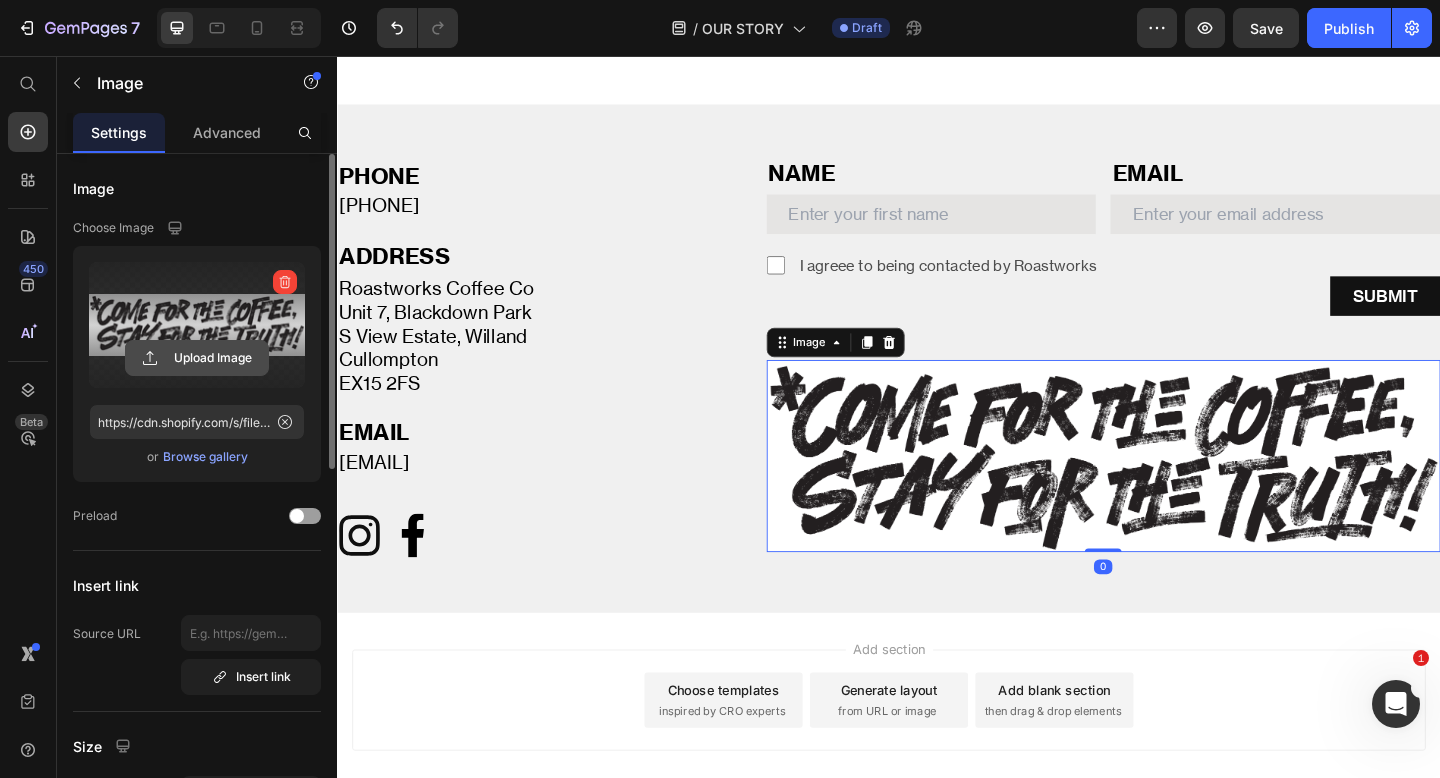 click 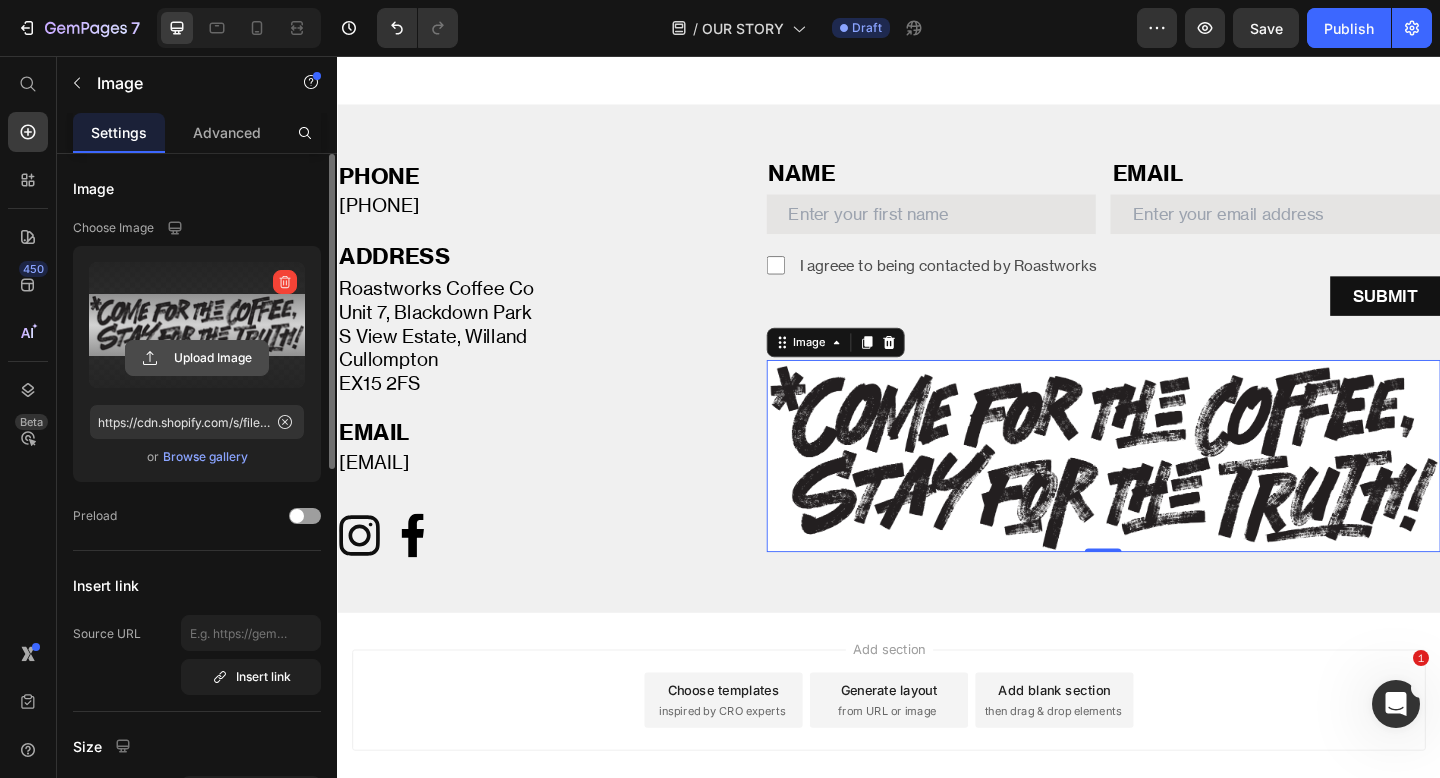 click on "Upload Image" at bounding box center [197, 358] 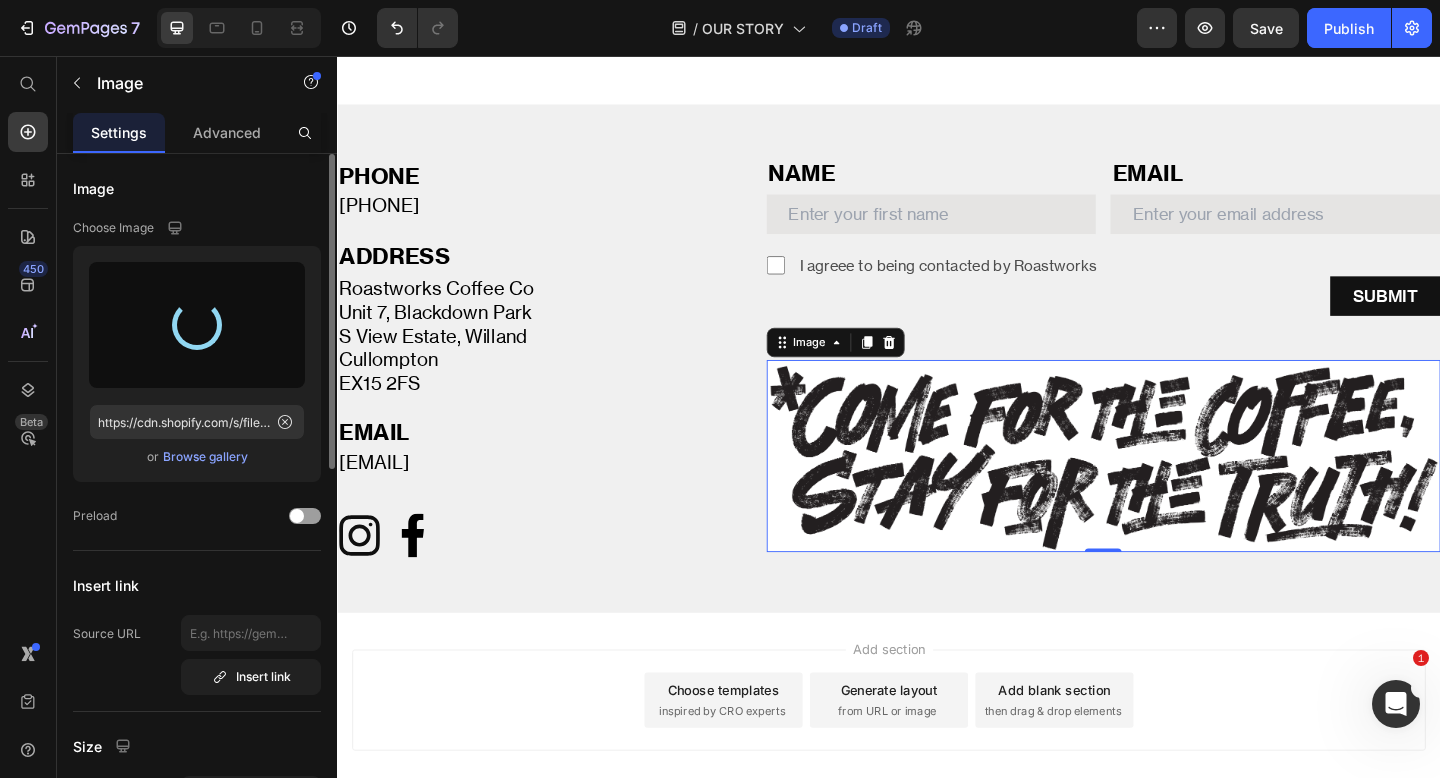 type on "https://cdn.shopify.com/s/files/1/0586/6700/8137/files/gempages_566656444833727425-431dec11-dea5-486d-8c4a-454c569525fd.png" 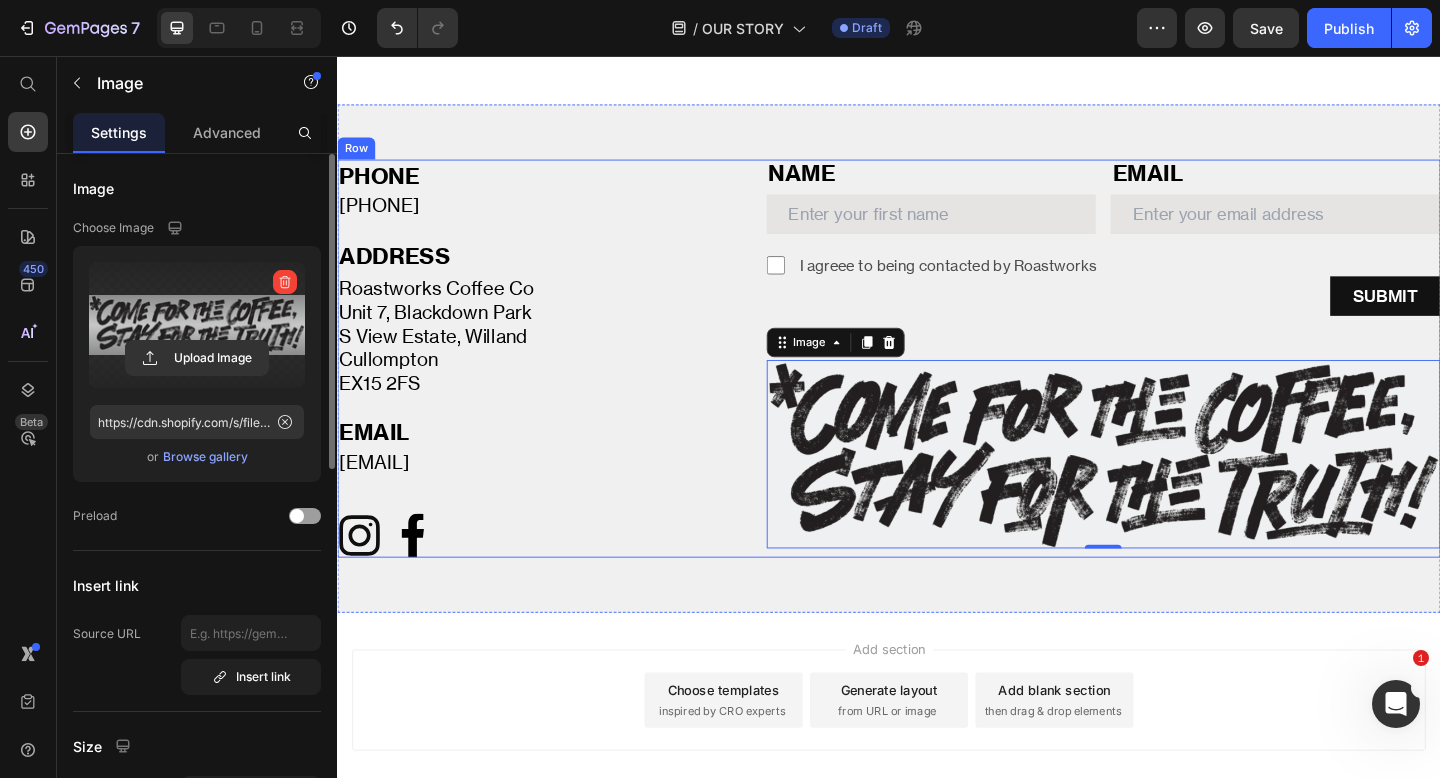 click on "PHONE Text Block 01884 829400 Text Block ADDRESS Text Block Roastworks Coffee Co  Unit 7, Blackdown Park  S View Estate, Willand  Cullompton  EX15 2FS Text Block EMAIL Text Block info@roastworks.co.uk Text Block
Icon
facebook [#176]
Created with Sketch.
Icon Icon List NAME Text Block Text Field EMAIL Text Block Email Field Row I agreee to being contacted by Roastworks Checkbox SUBMIT Submit Button Contact Form Image   0 Row" at bounding box center (937, 385) 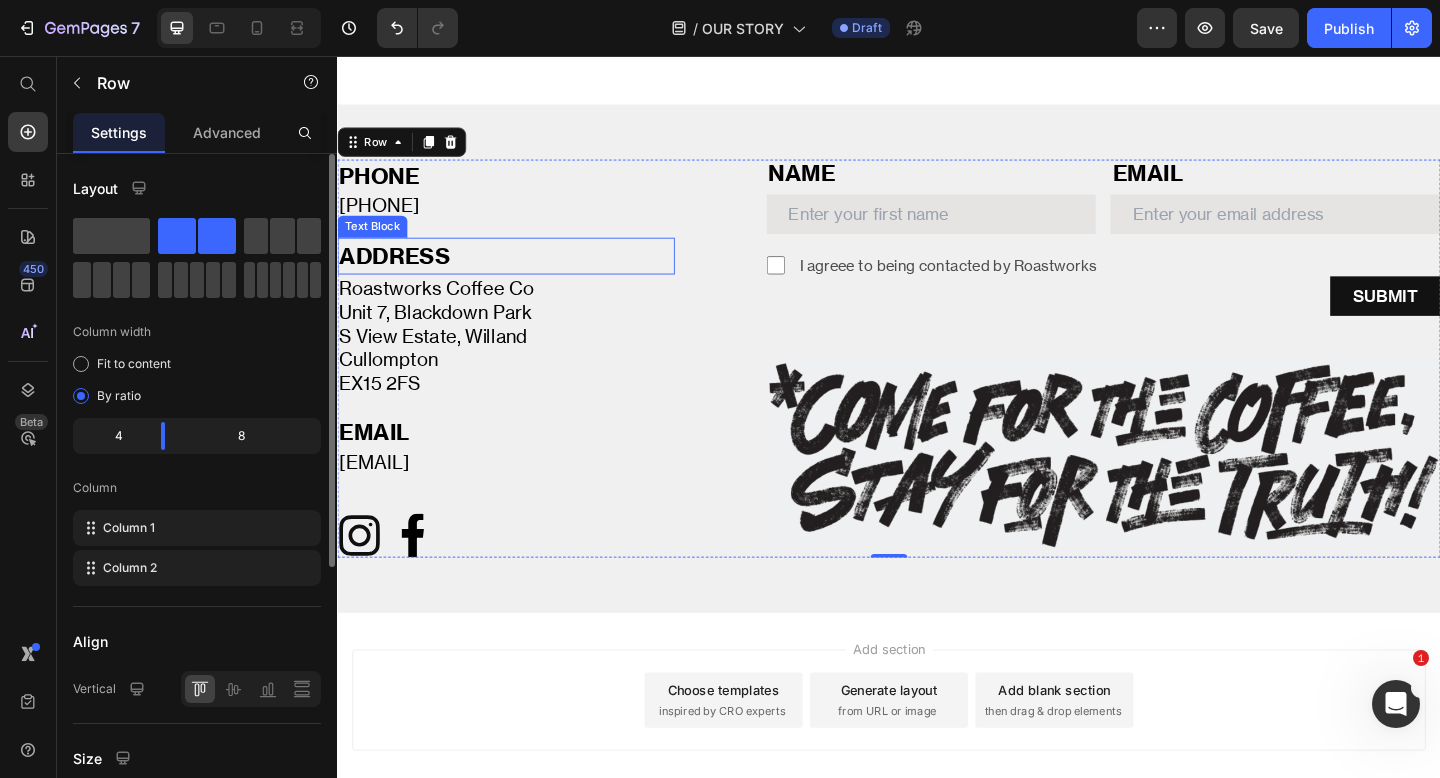 click on "ADDRESS" at bounding box center (520, 274) 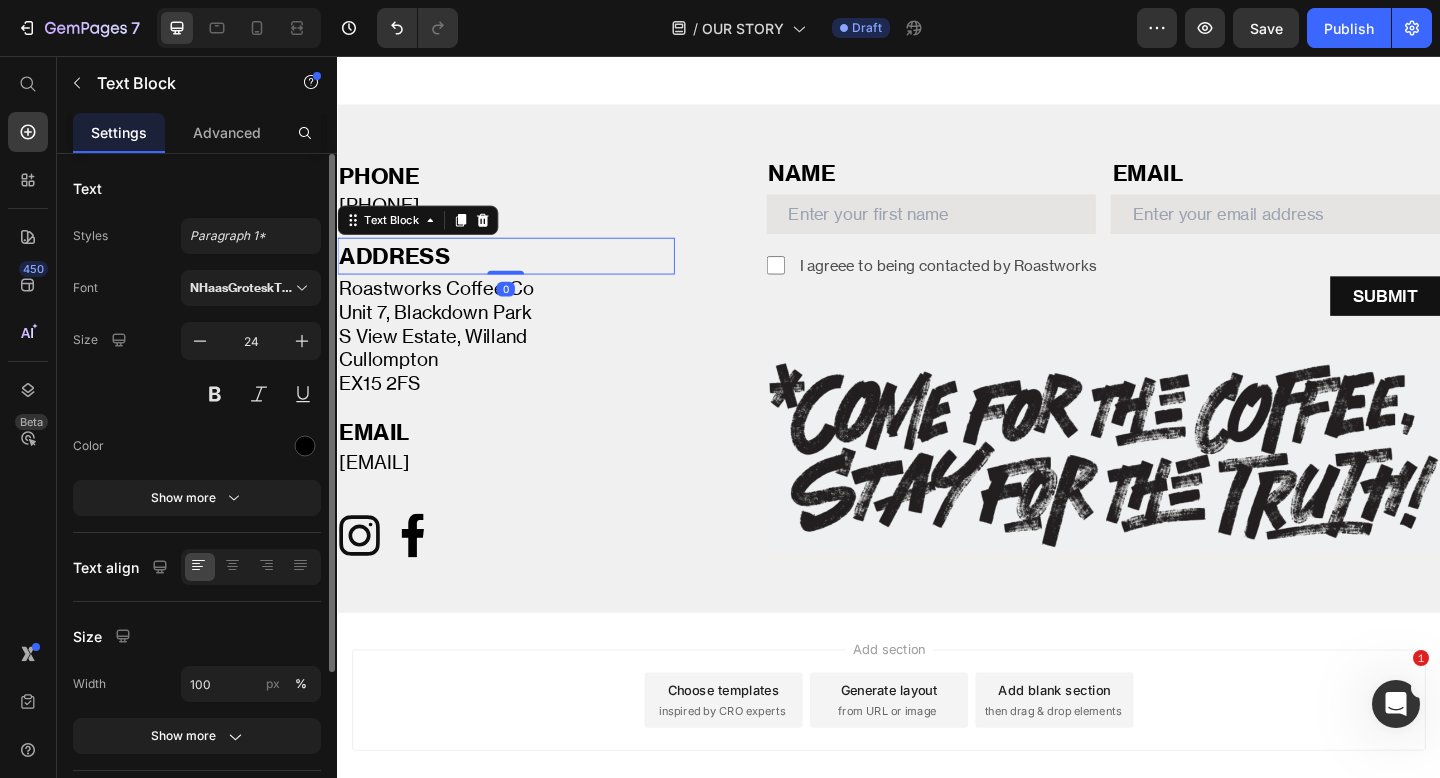 click on "ADDRESS" at bounding box center (520, 274) 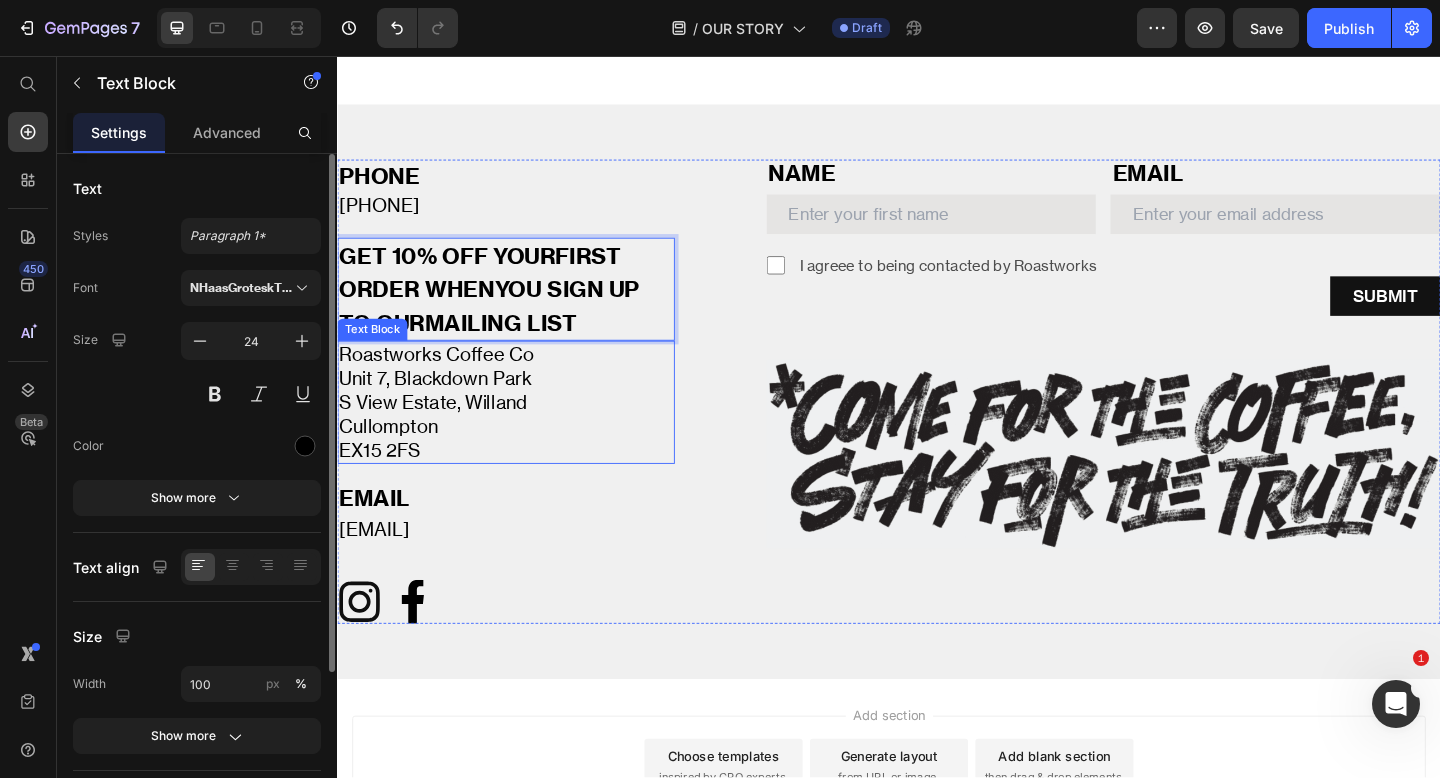 click on "Unit 7, Blackdown Park" at bounding box center [520, 407] 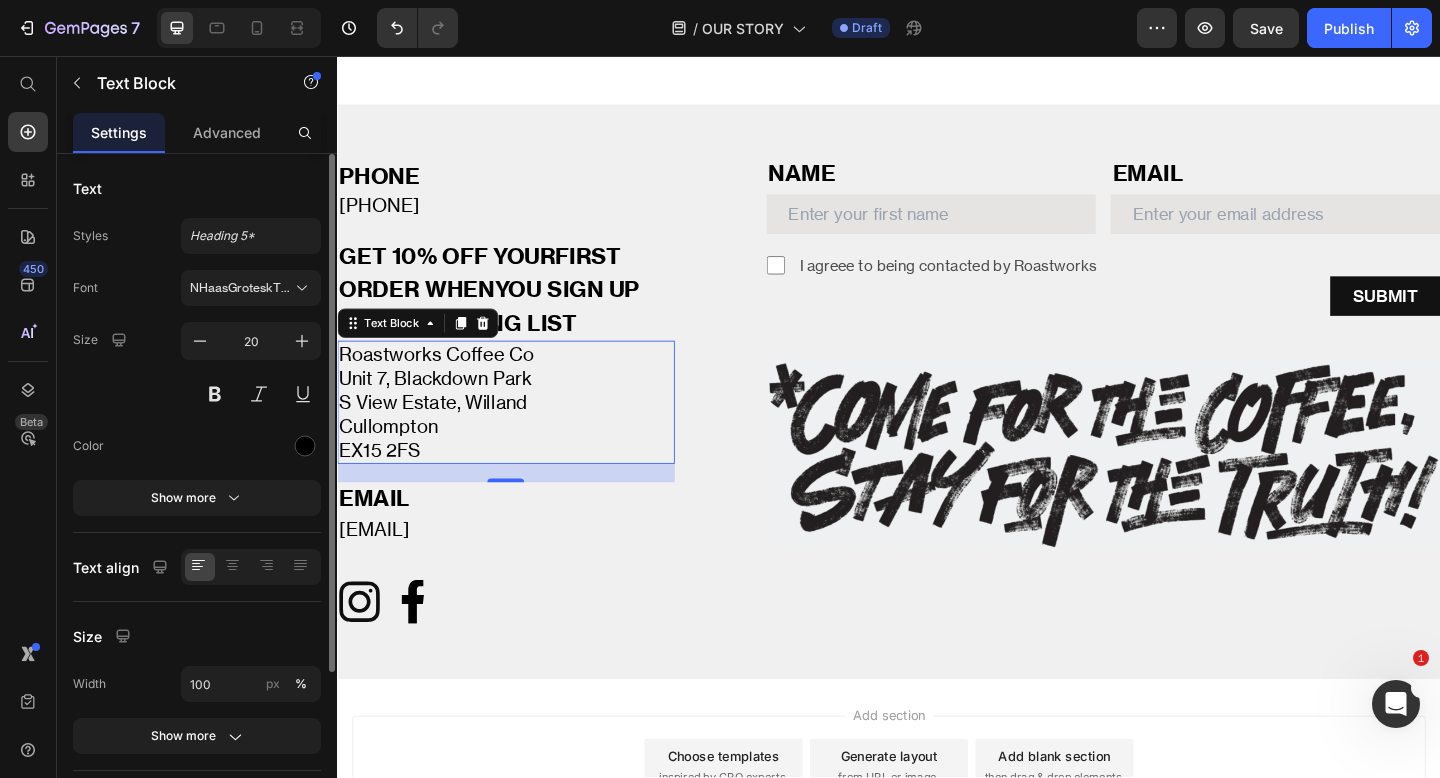 click on "S View Estate, Willand" at bounding box center (520, 433) 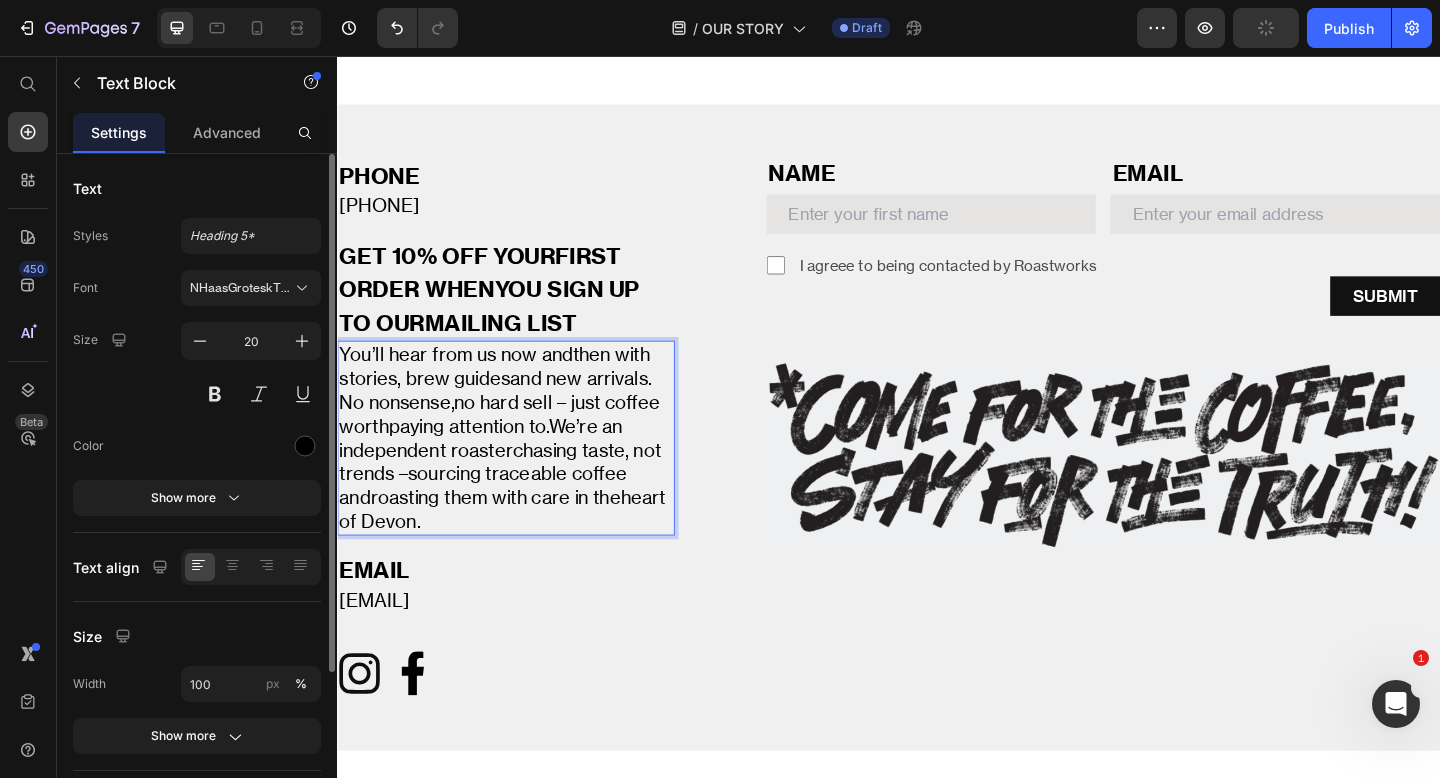 click on "You’ll hear from us now andthen with stories, brew guidesand new arrivals. No nonsense,no hard sell – just coffee worthpaying attention to.We’re an independent roasterchasing taste, not trends –sourcing traceable coffee androasting them with care in theheart of Devon." at bounding box center (520, 472) 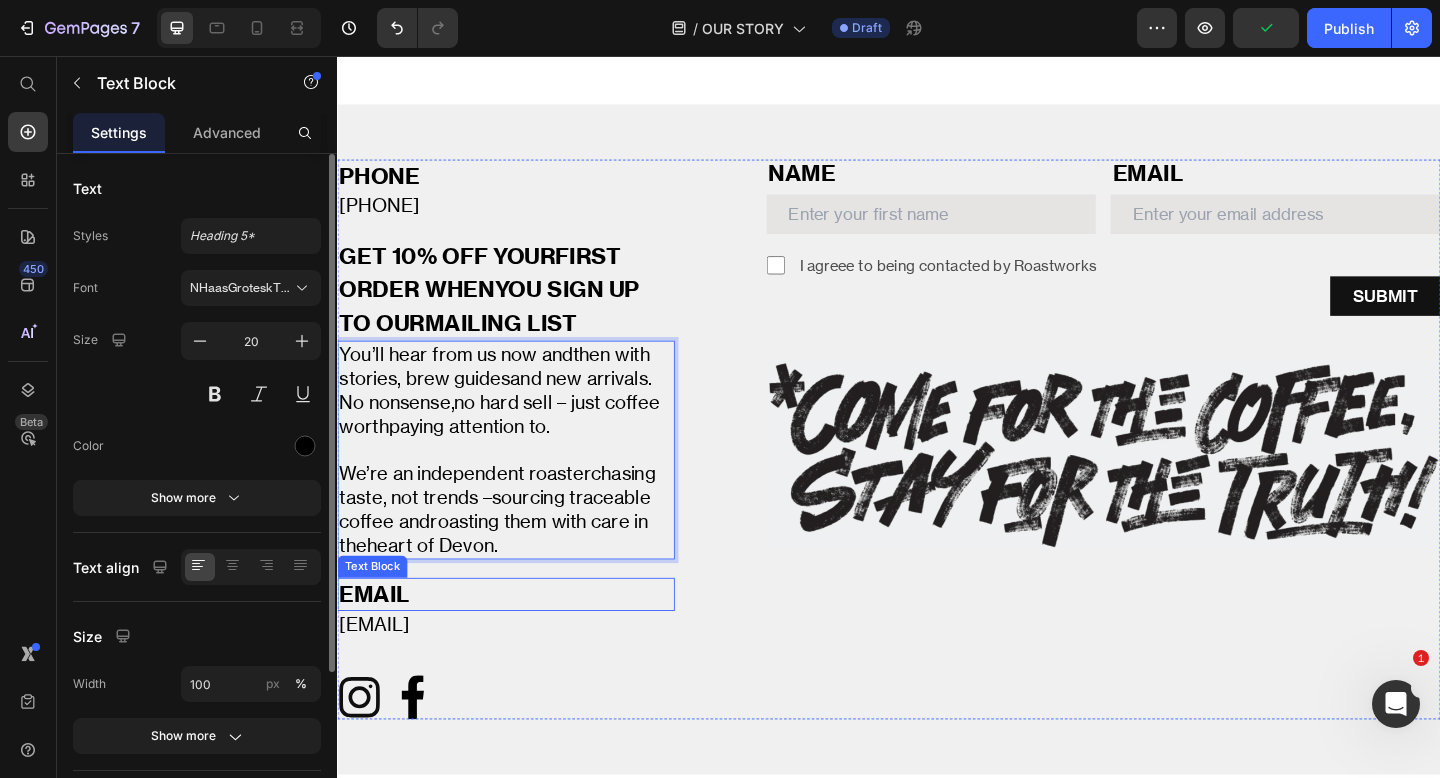 click on "EMAIL" at bounding box center (520, 641) 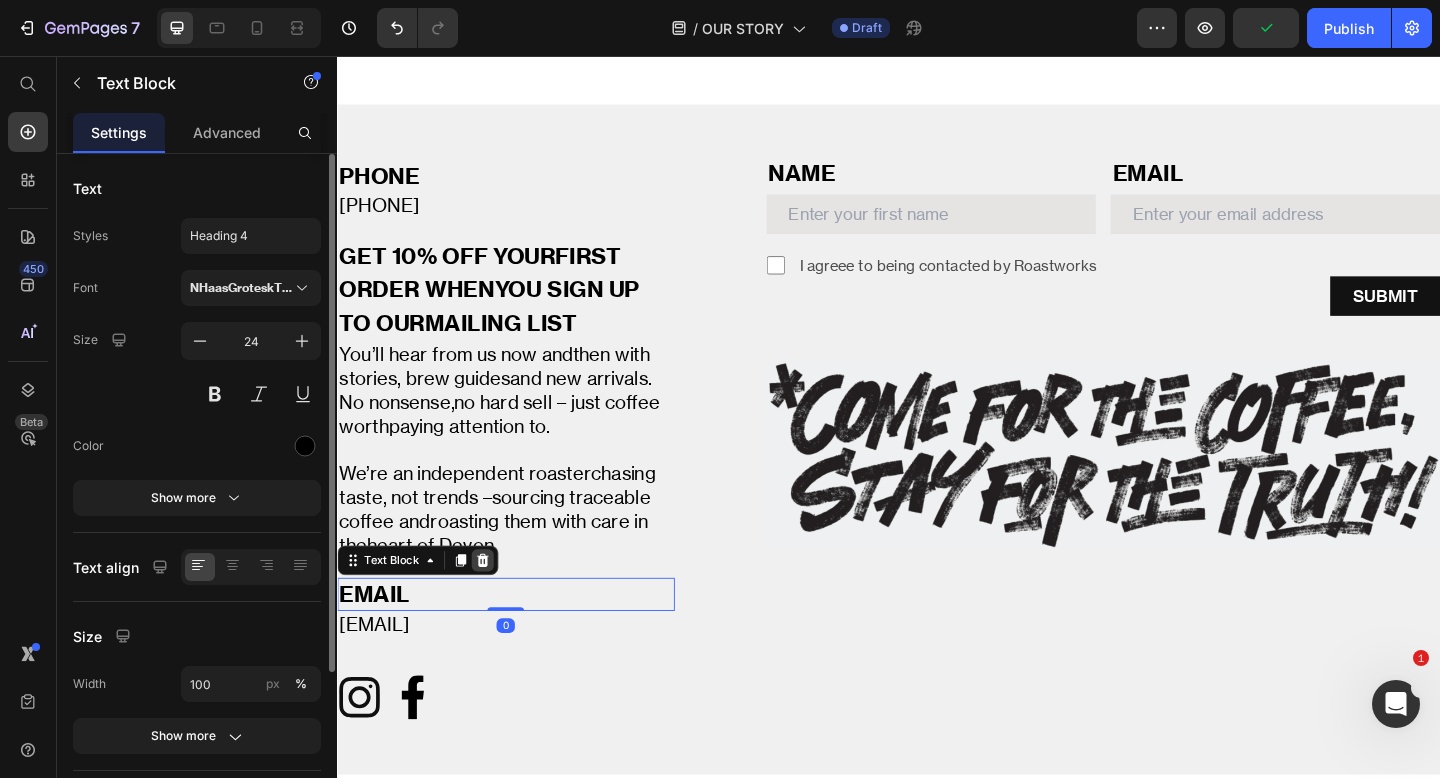 click 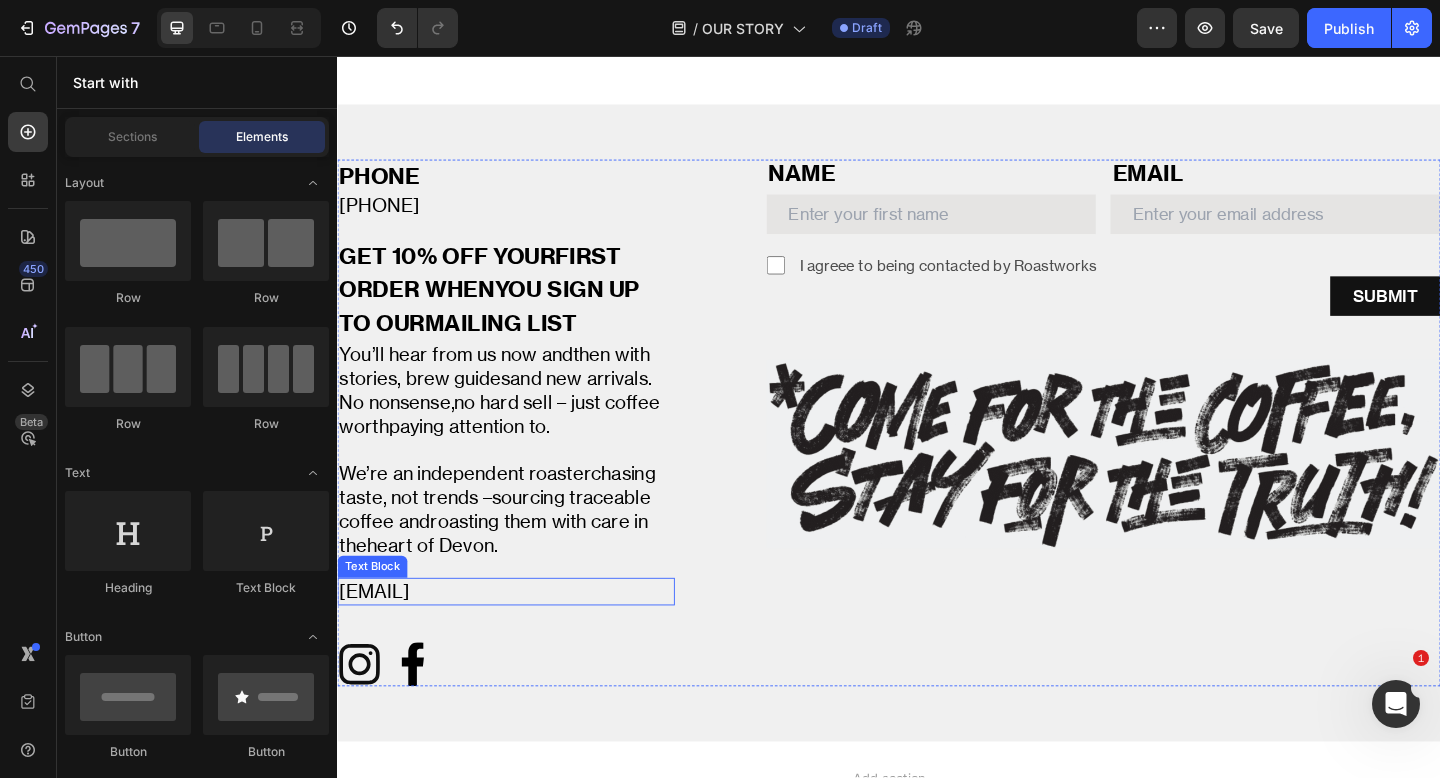 click on "info@roastworks.co.uk" at bounding box center (377, 638) 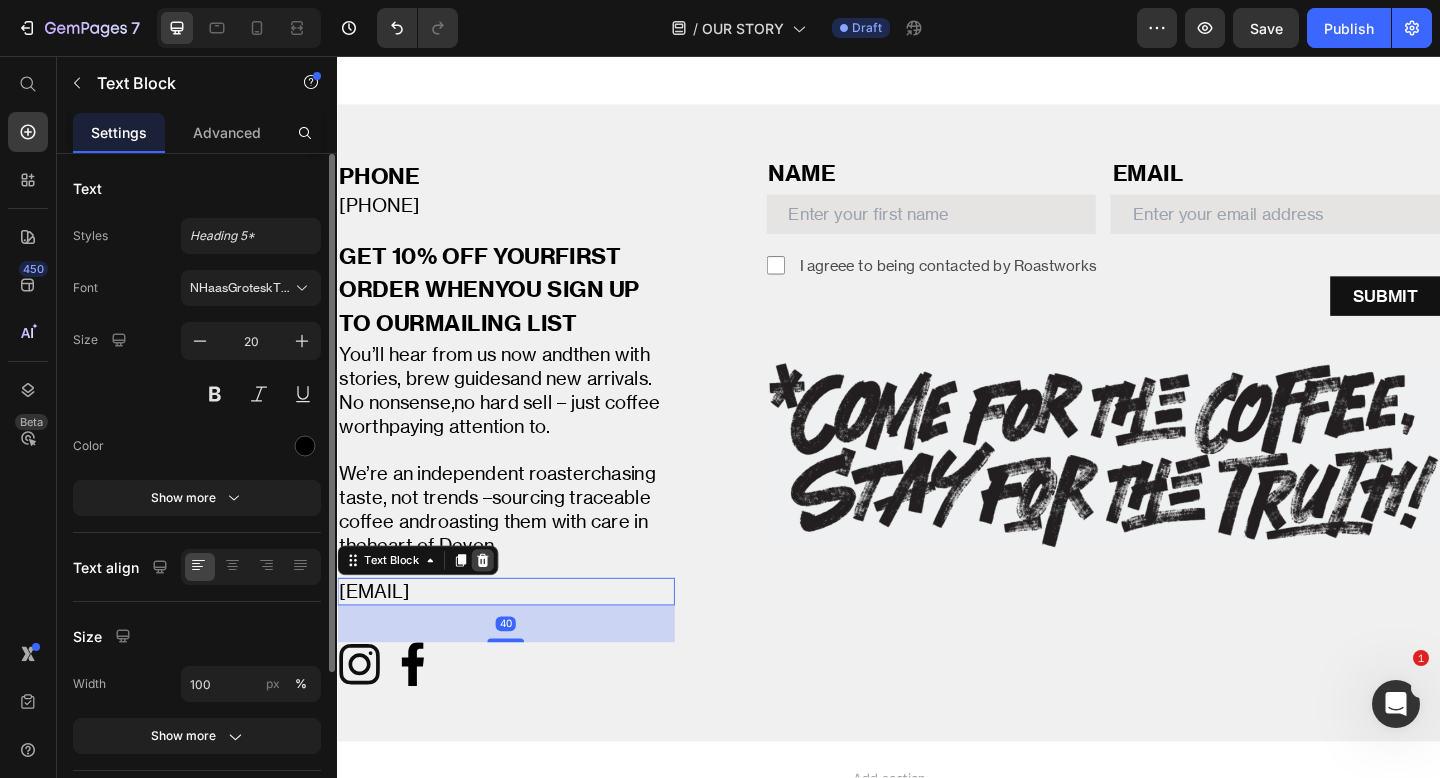 click 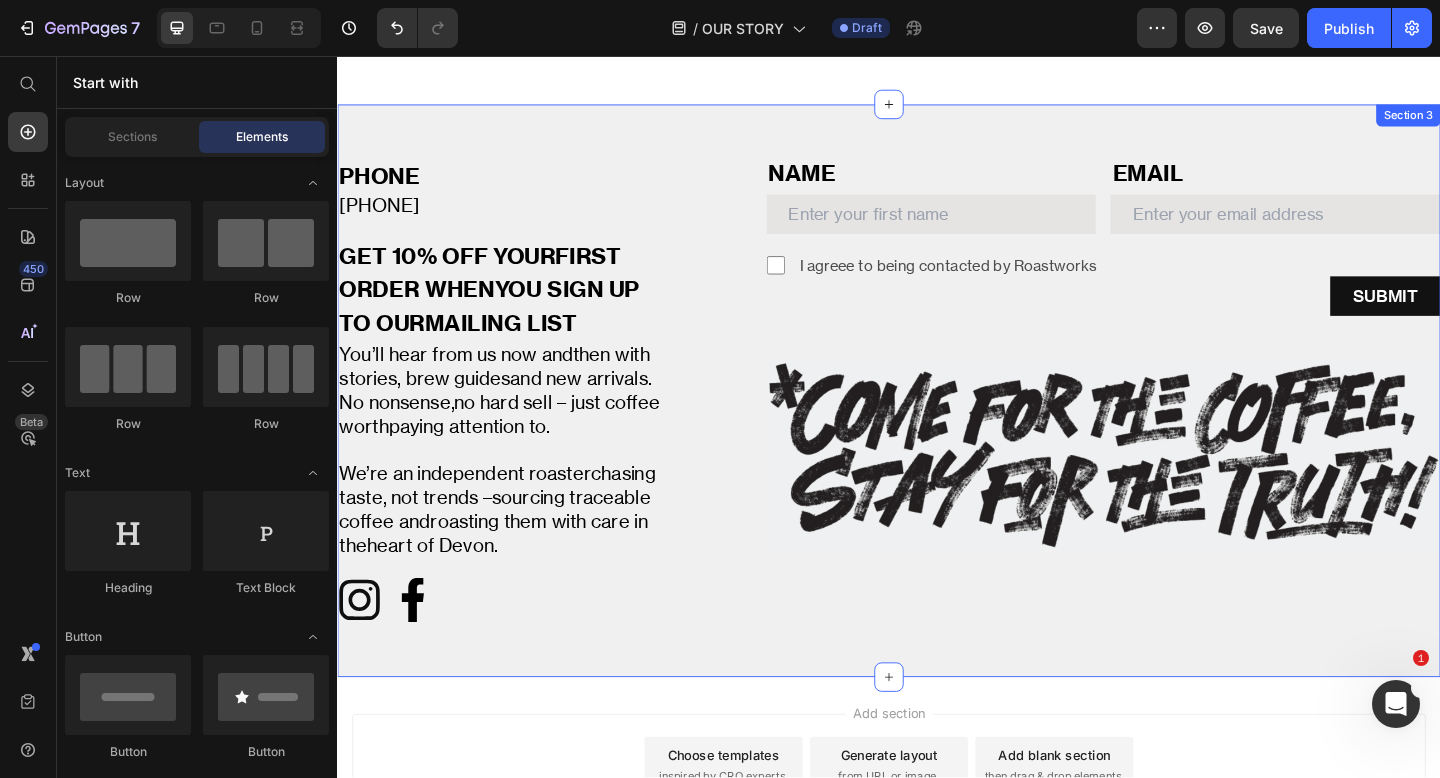 click on "Icon
facebook [#176]
Created with Sketch.
Icon" at bounding box center (520, 648) 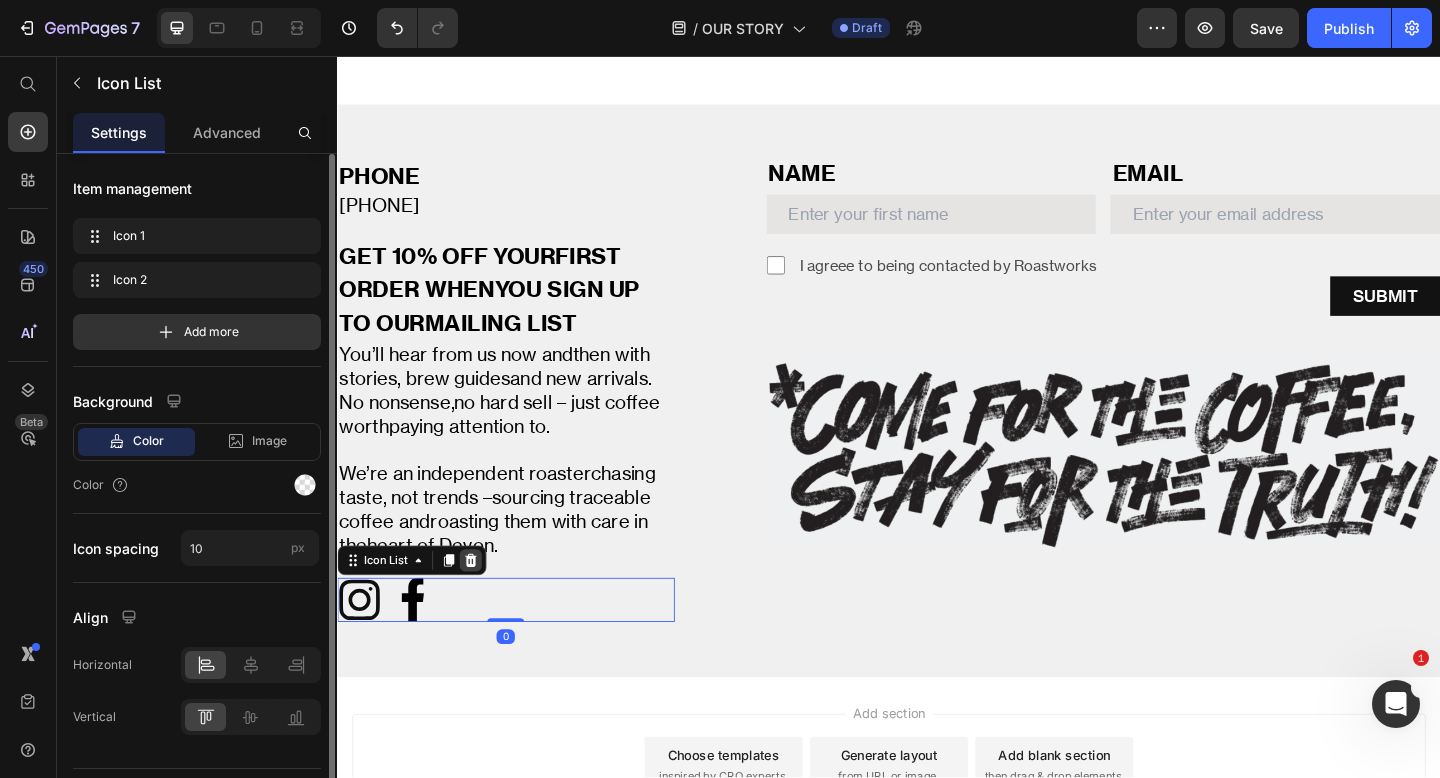 click at bounding box center [482, 605] 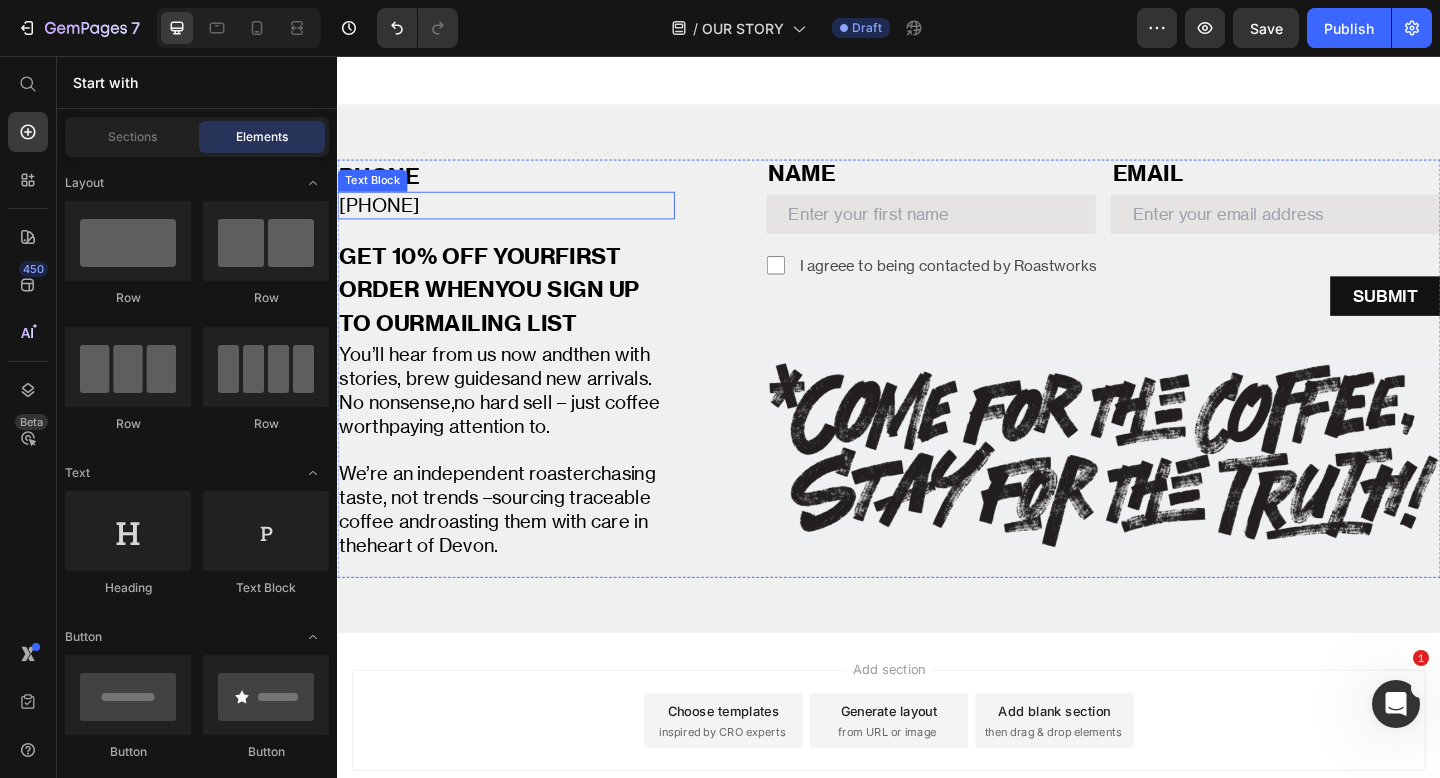 click on "01884 829400" at bounding box center (520, 219) 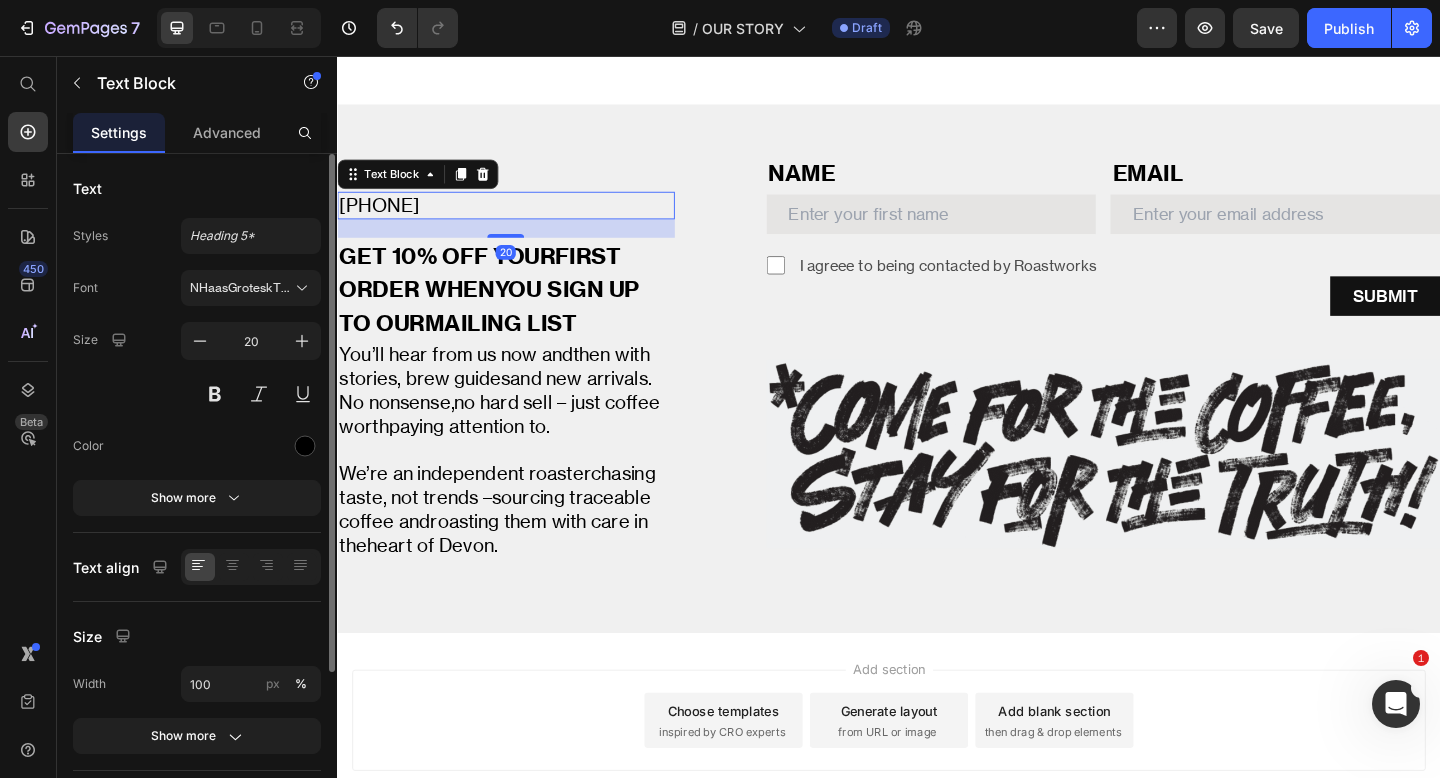 click at bounding box center (495, 185) 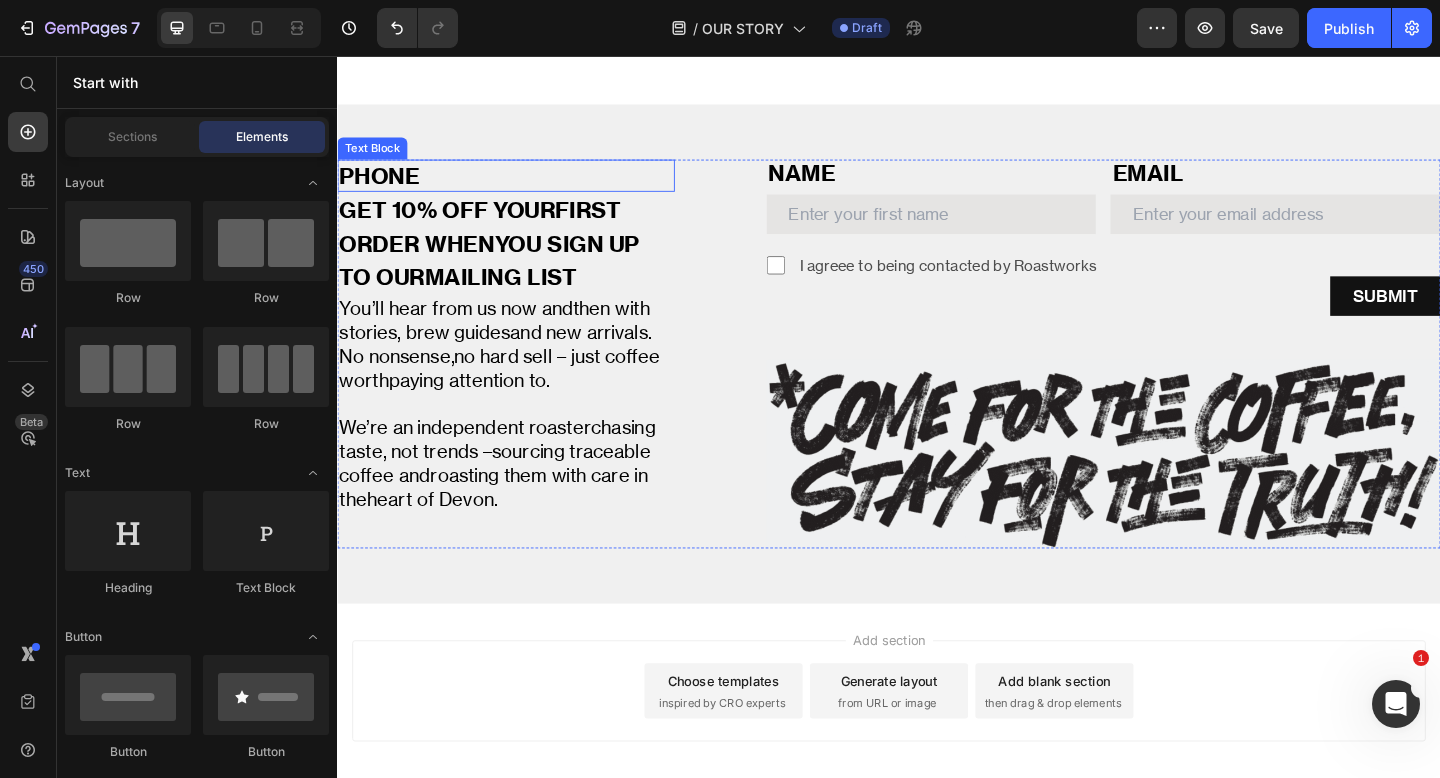 click on "PHONE" at bounding box center [520, 186] 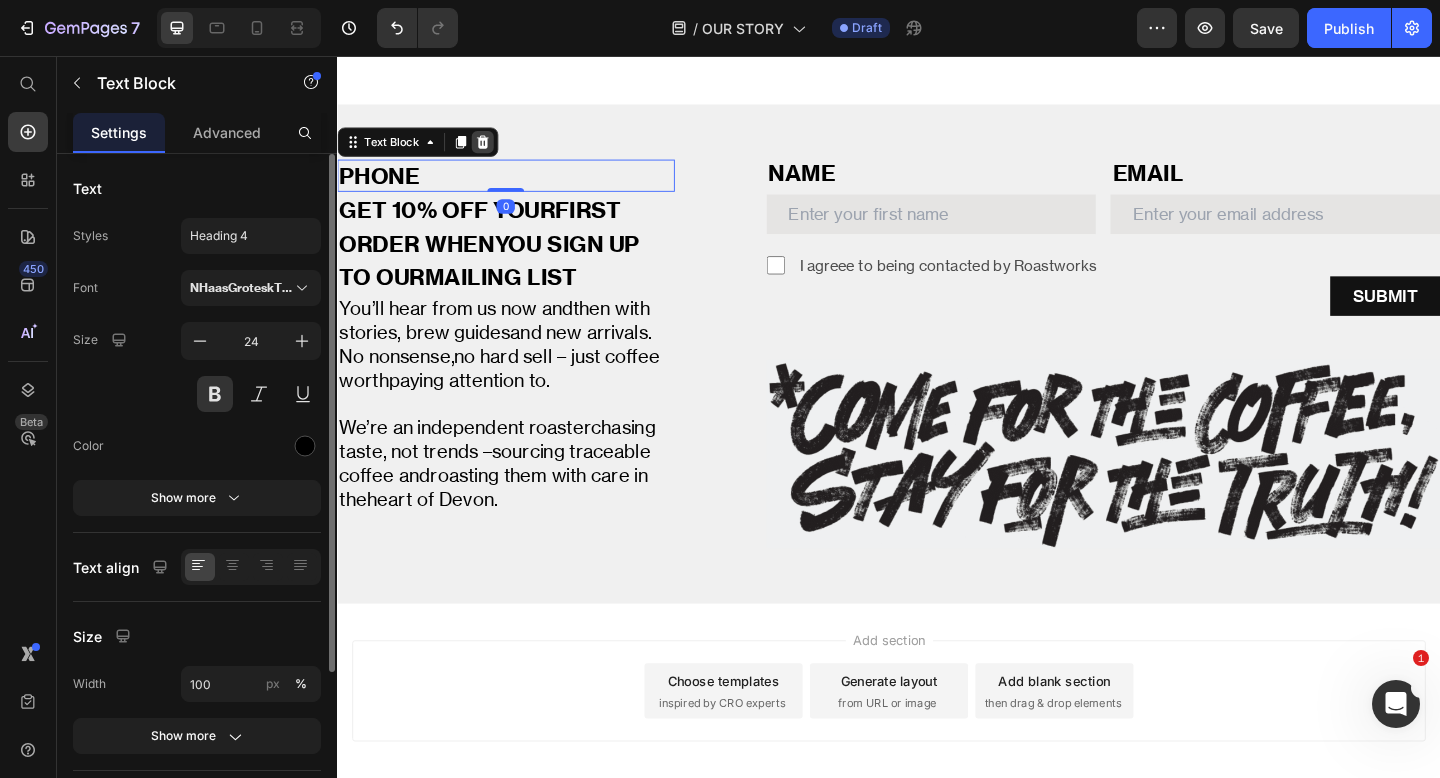 click 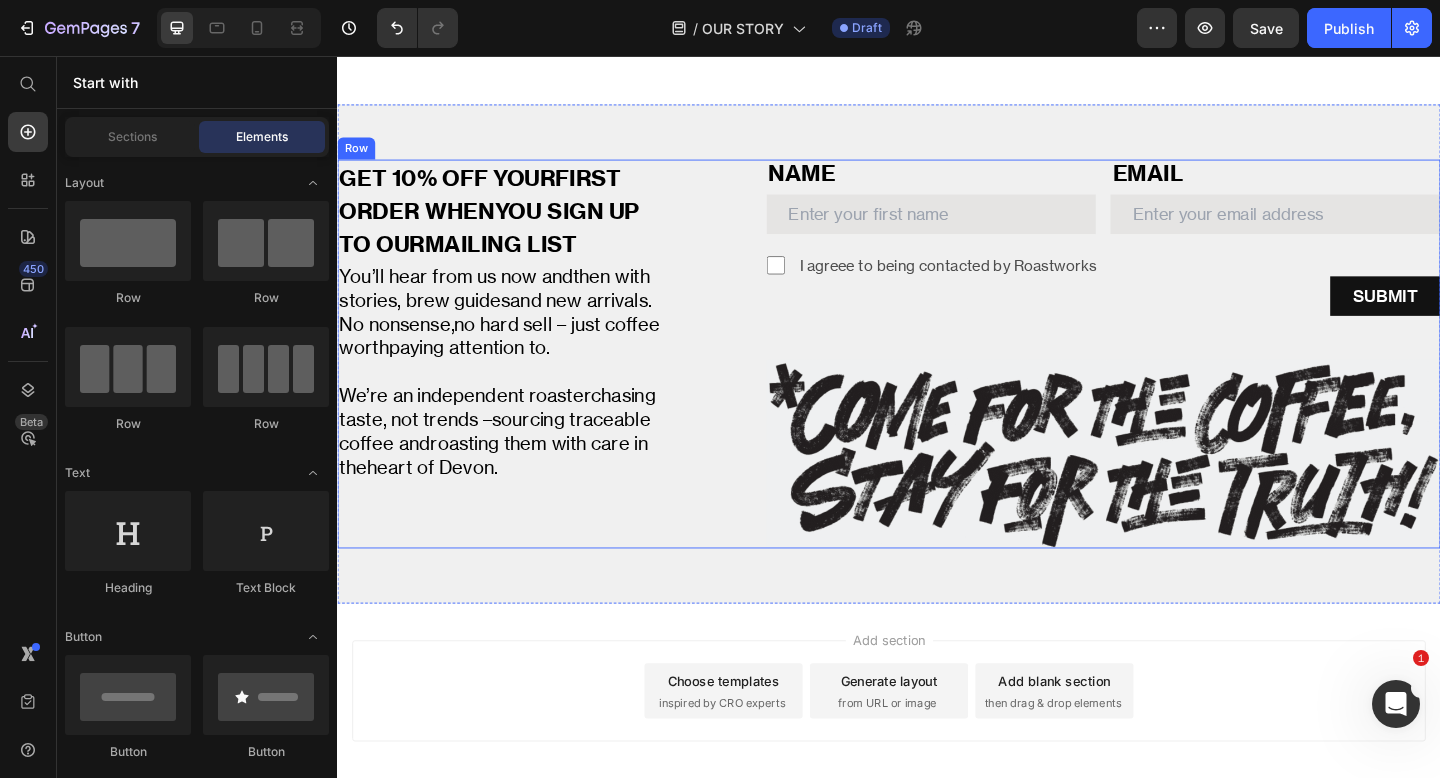 drag, startPoint x: 620, startPoint y: 556, endPoint x: 636, endPoint y: 565, distance: 18.35756 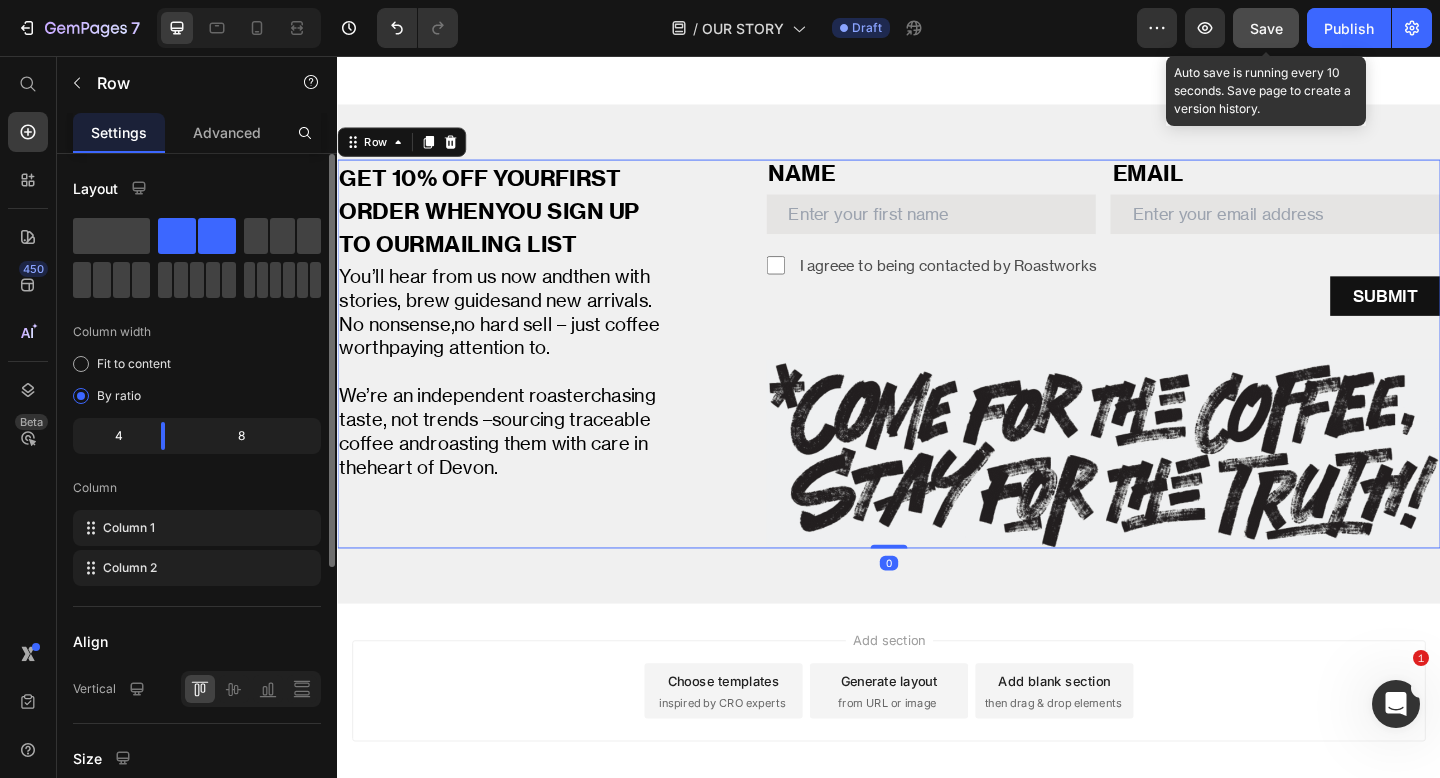 click on "Save" at bounding box center (1266, 28) 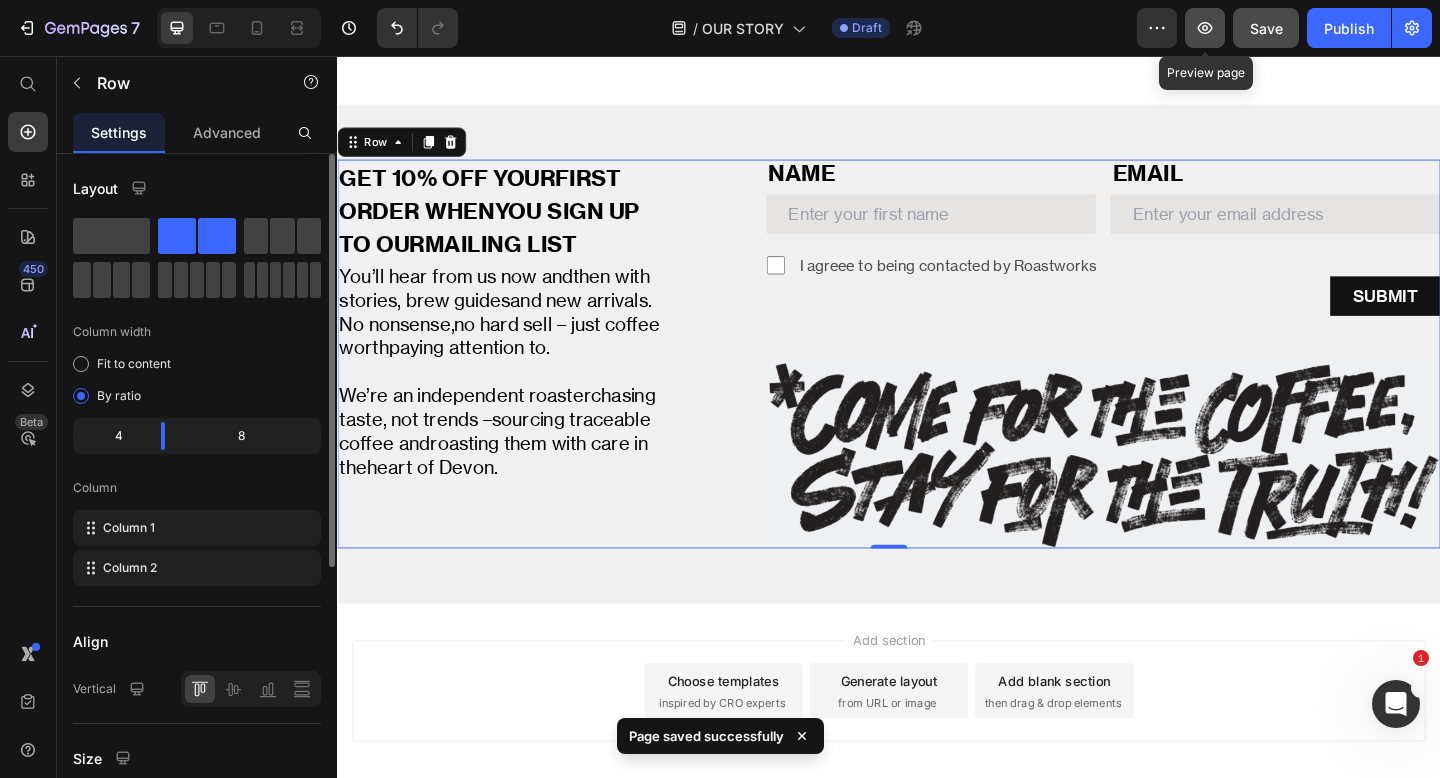 click 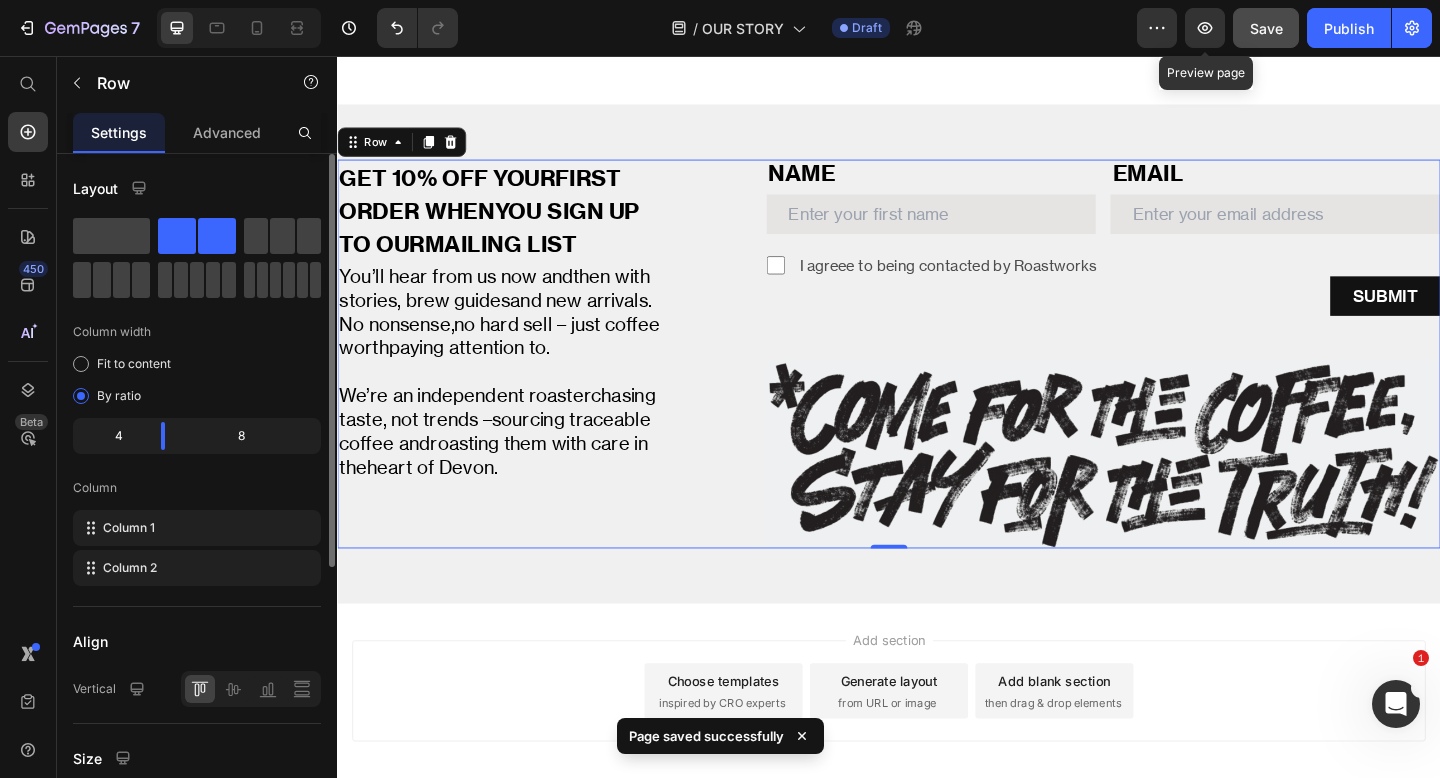 type 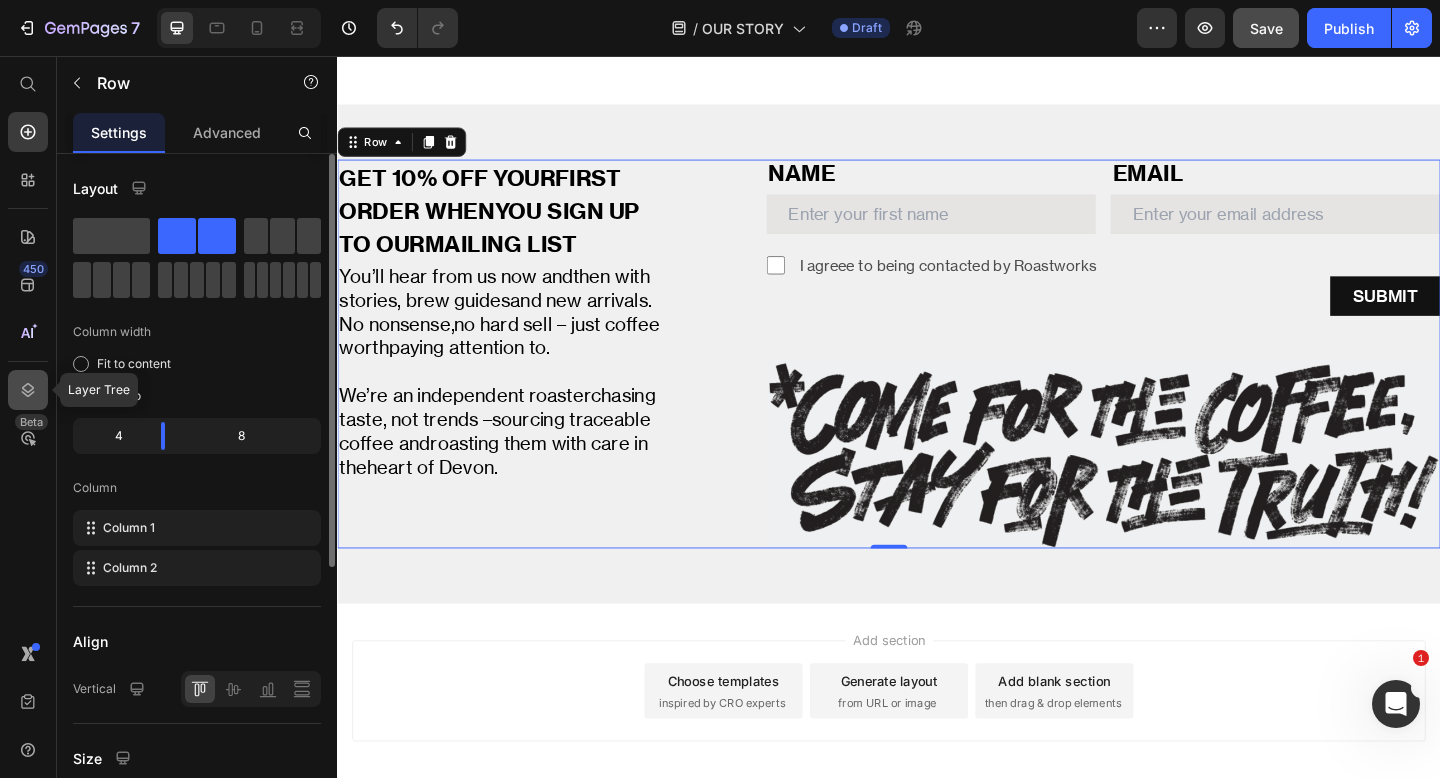 click 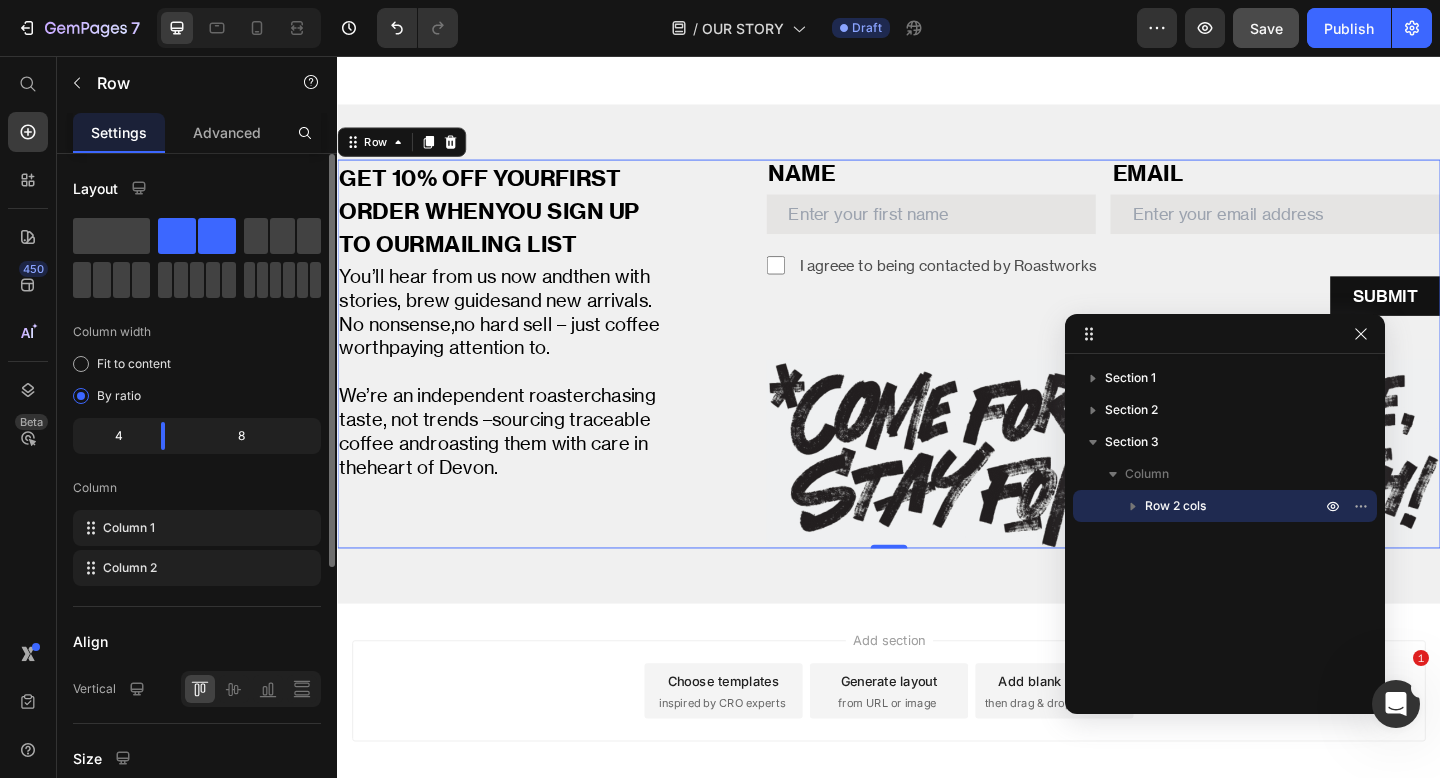 click 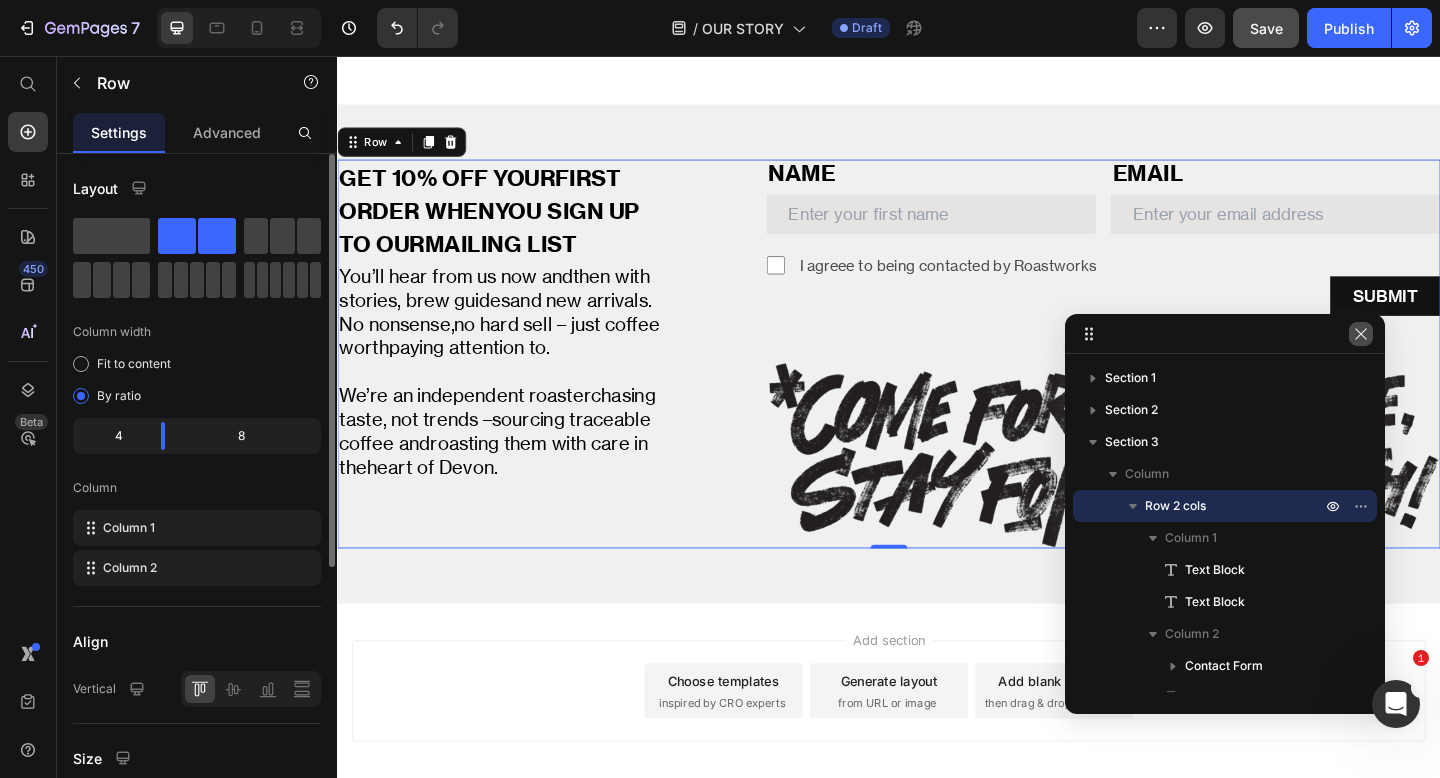 click at bounding box center (1361, 334) 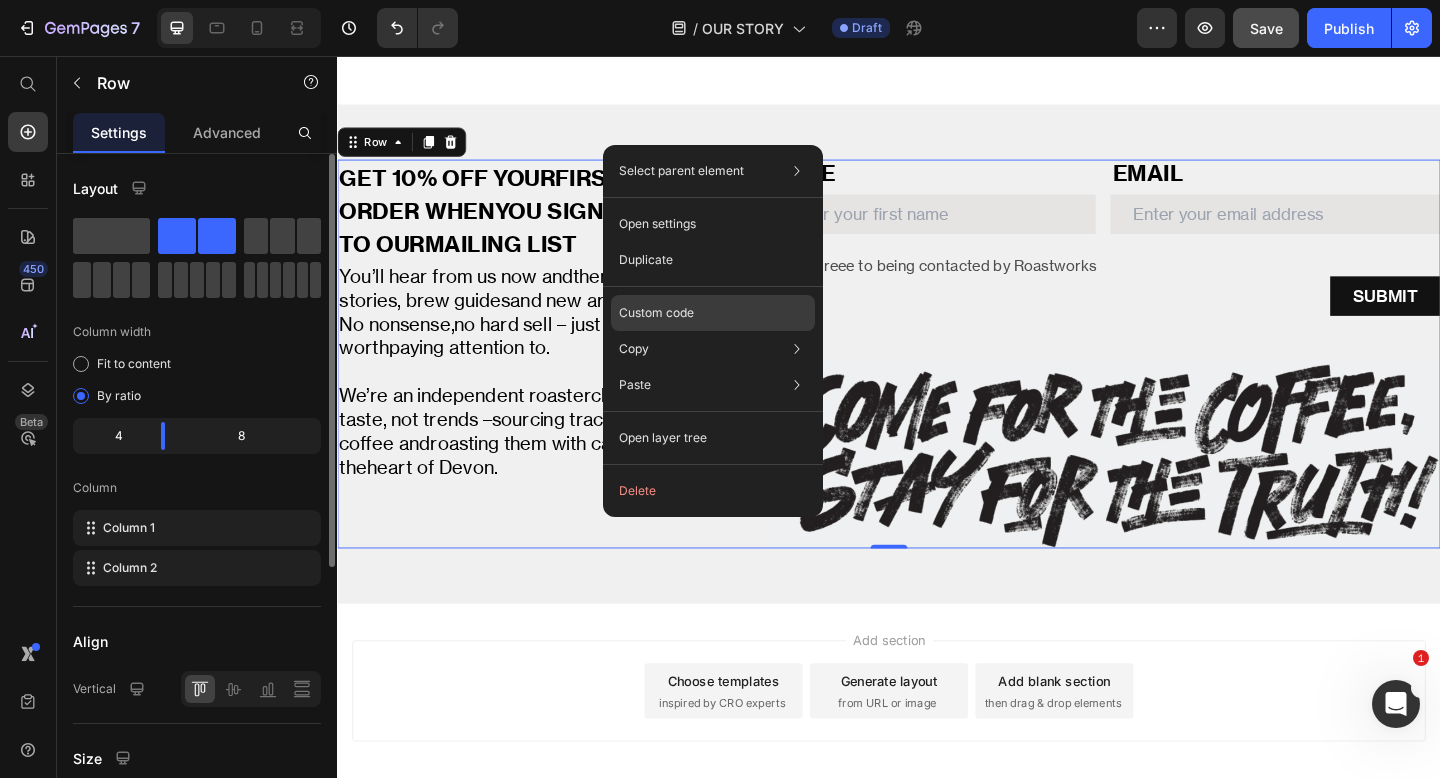 click on "Custom code" at bounding box center [656, 313] 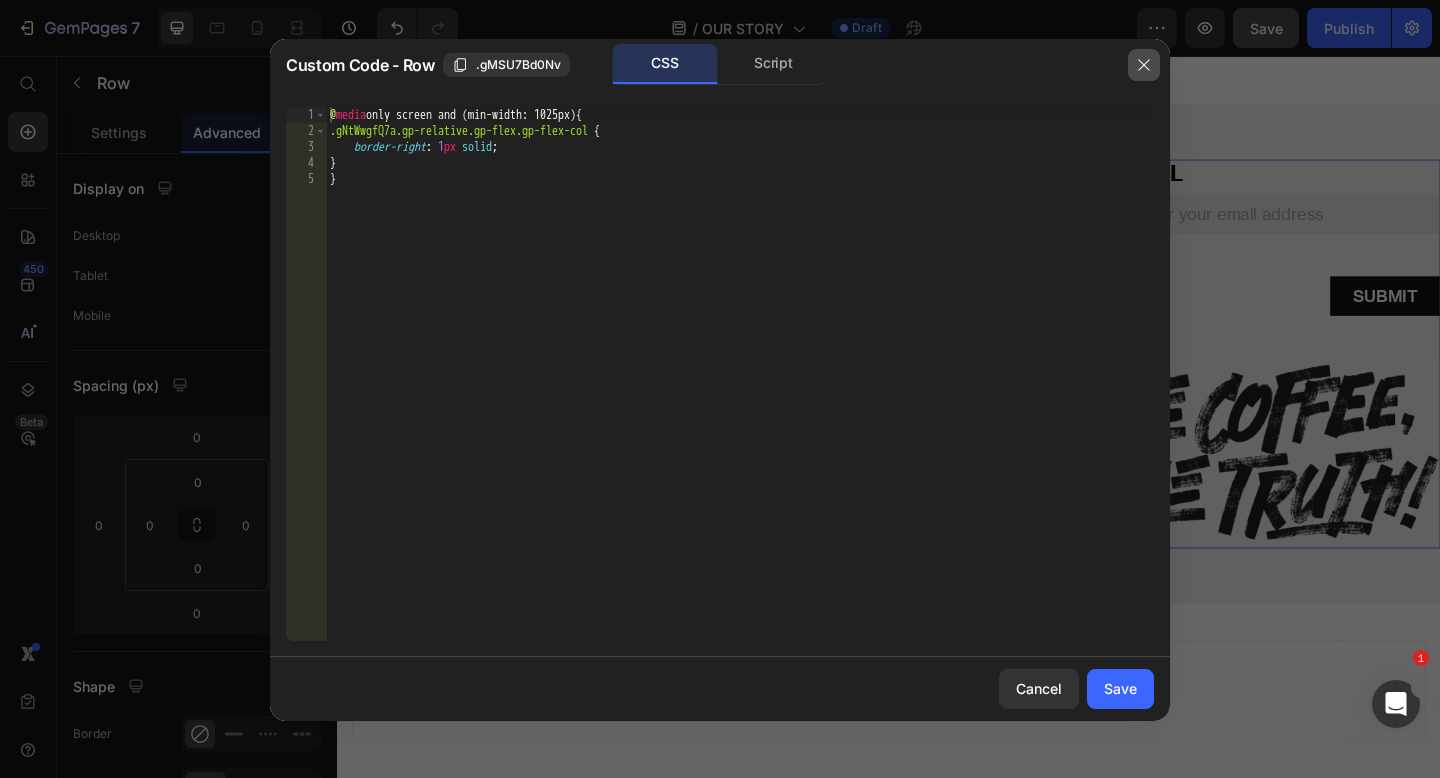 click 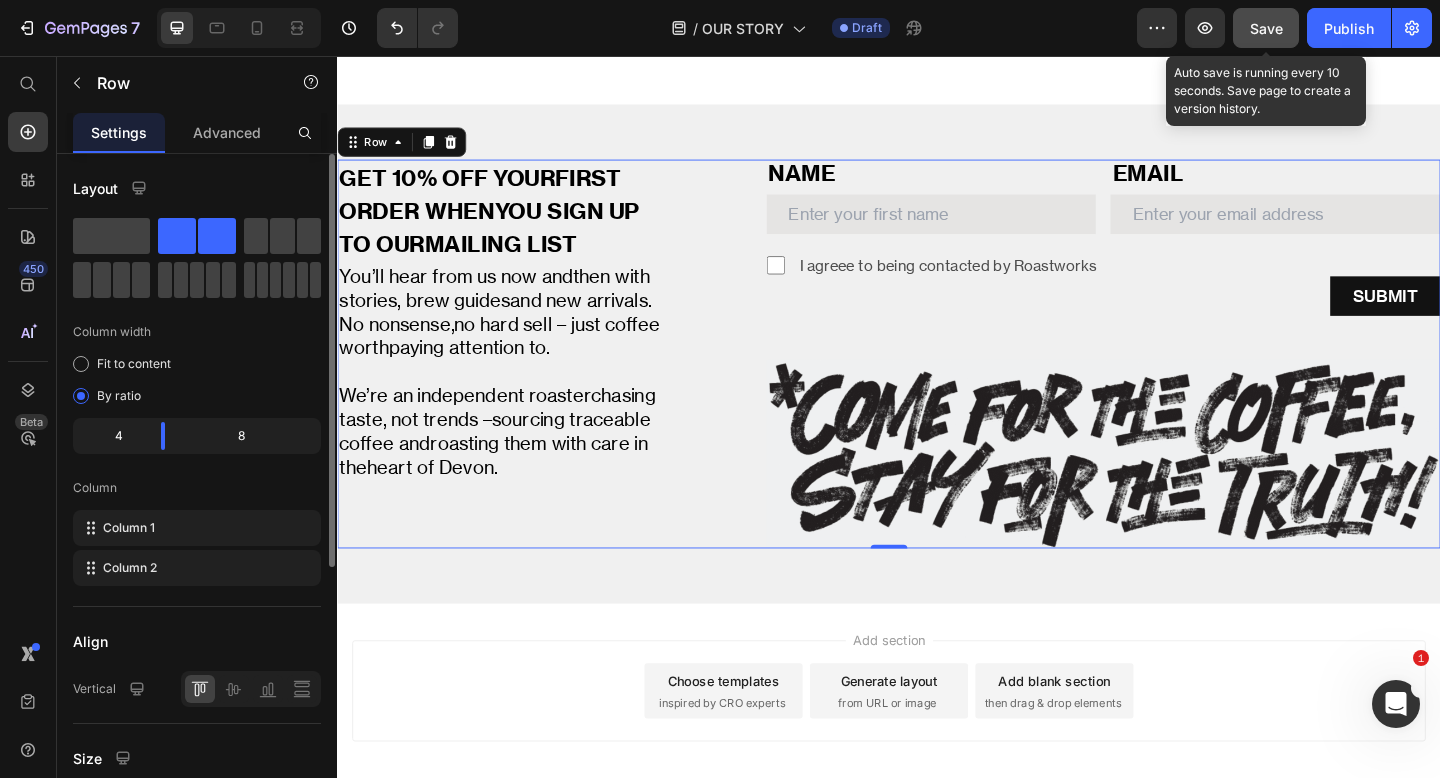 click on "Save" 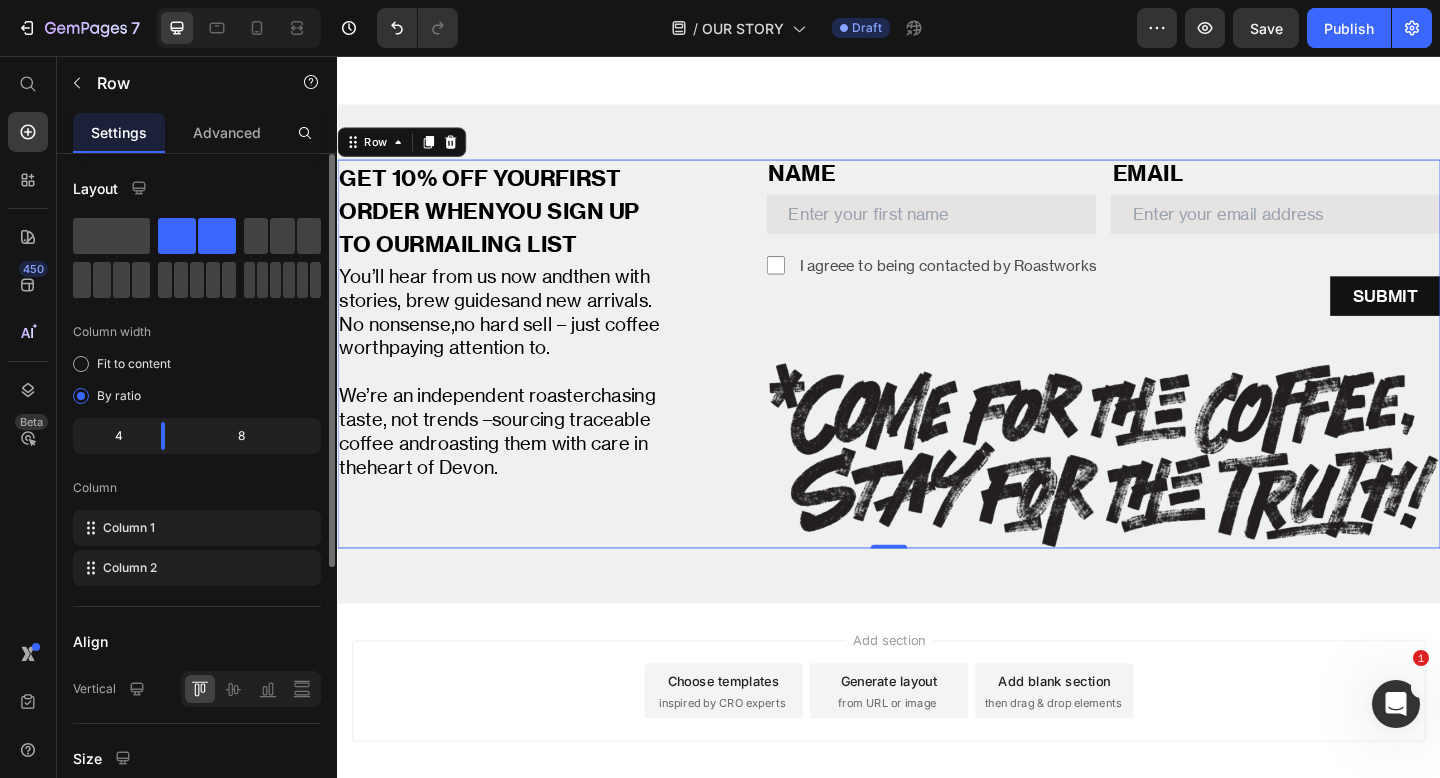 click on "Add section Choose templates inspired by CRO experts Generate layout from URL or image Add blank section then drag & drop elements" at bounding box center [937, 747] 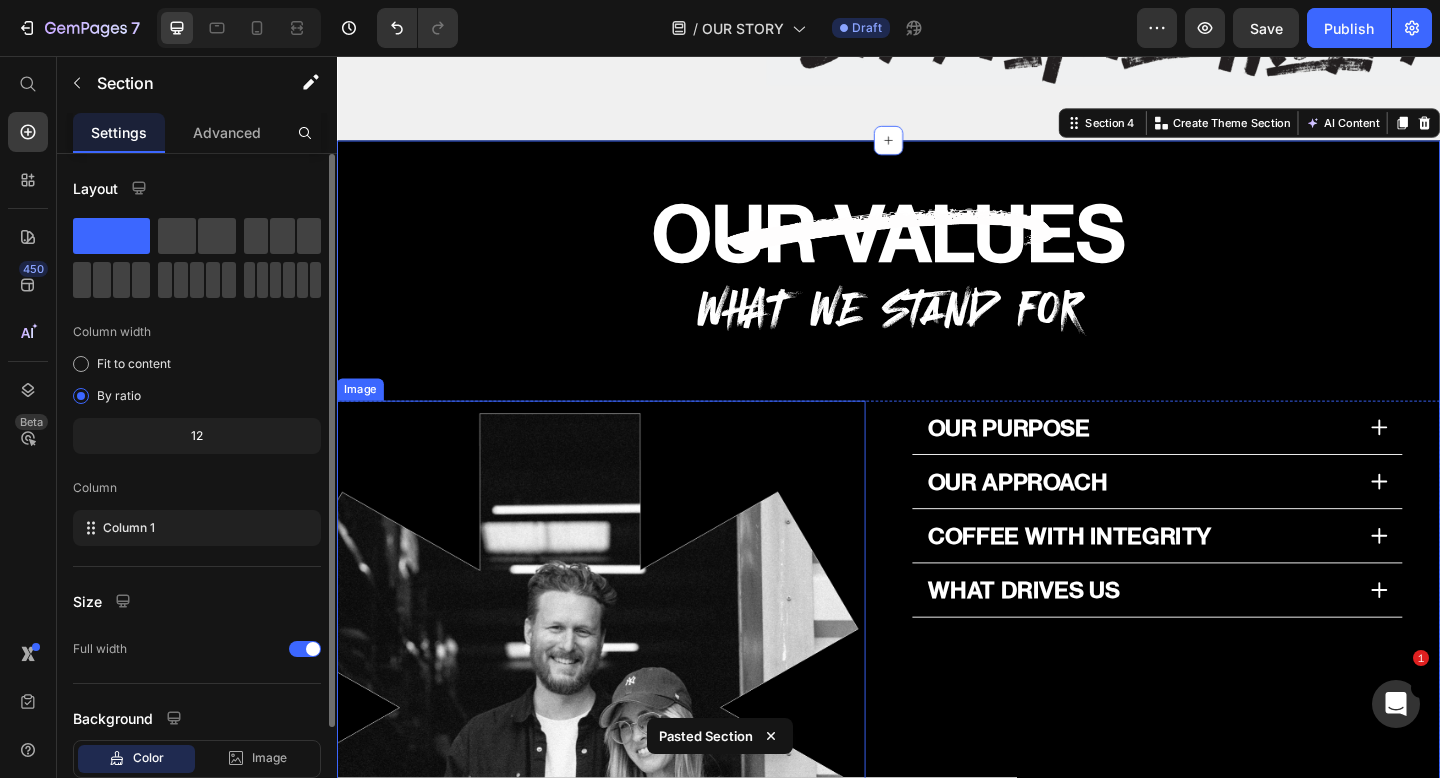 scroll, scrollTop: 1631, scrollLeft: 0, axis: vertical 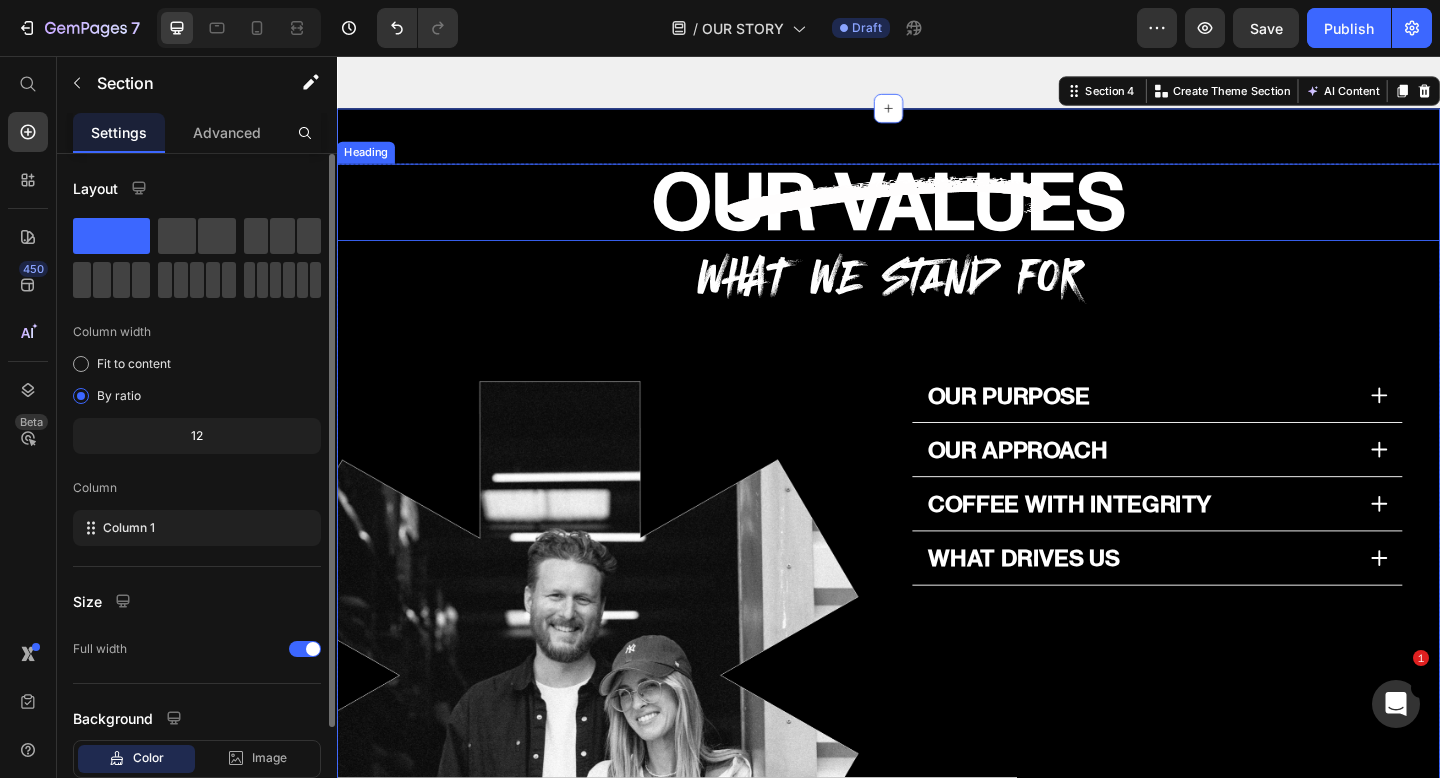 click on "OUR VALUES Heading" at bounding box center [937, 215] 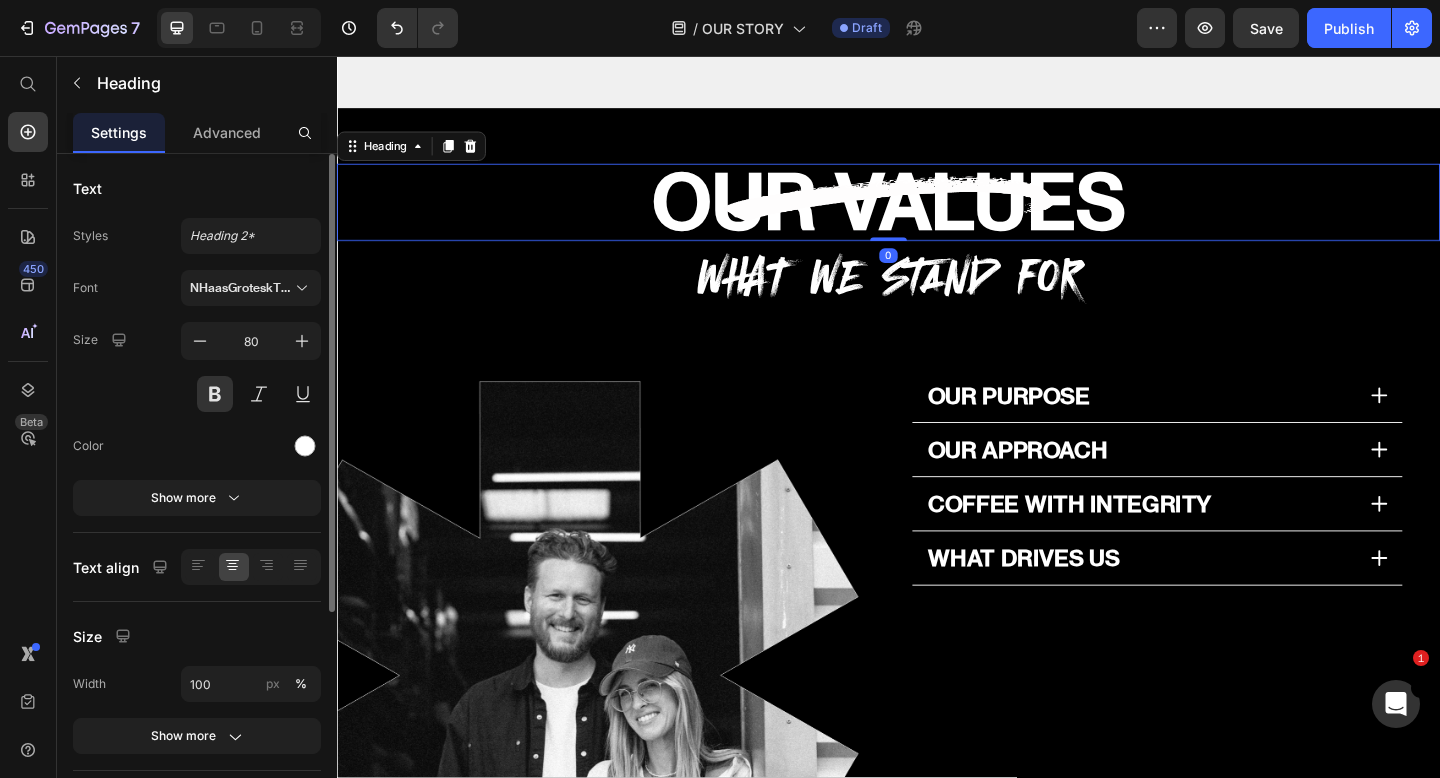 click on "OUR VALUES Heading   0" at bounding box center (937, 215) 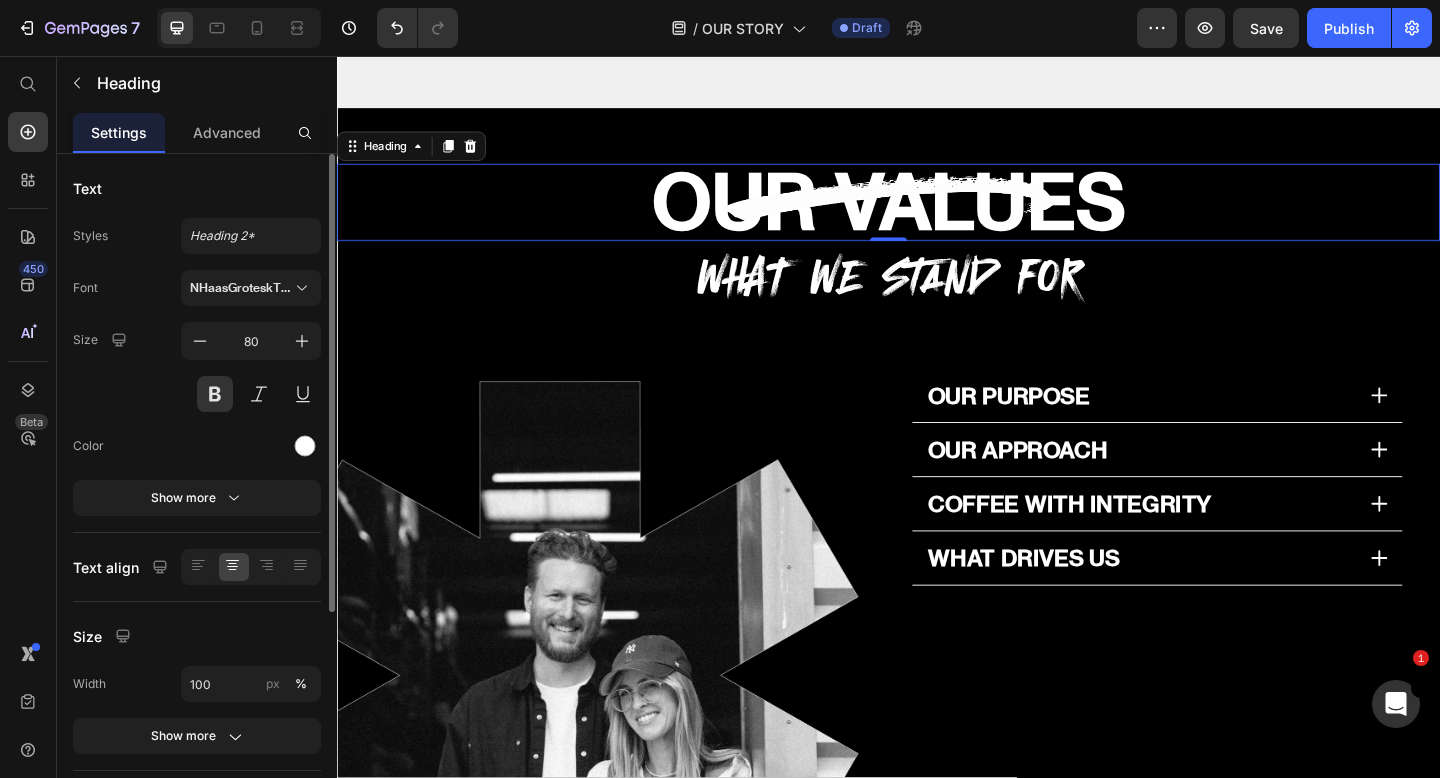 click on "OUR VALUES Heading   0" at bounding box center [937, 215] 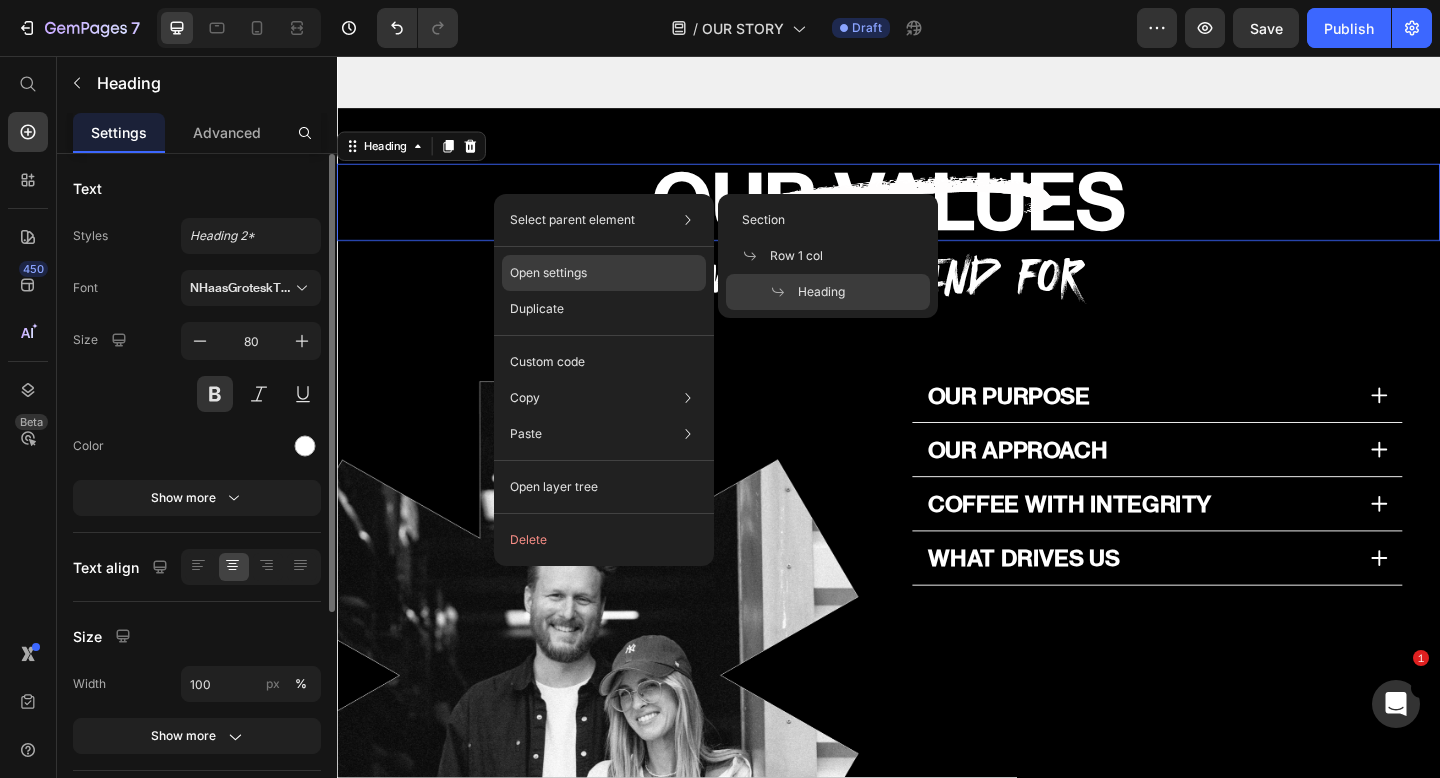 click on "Open settings" at bounding box center (548, 273) 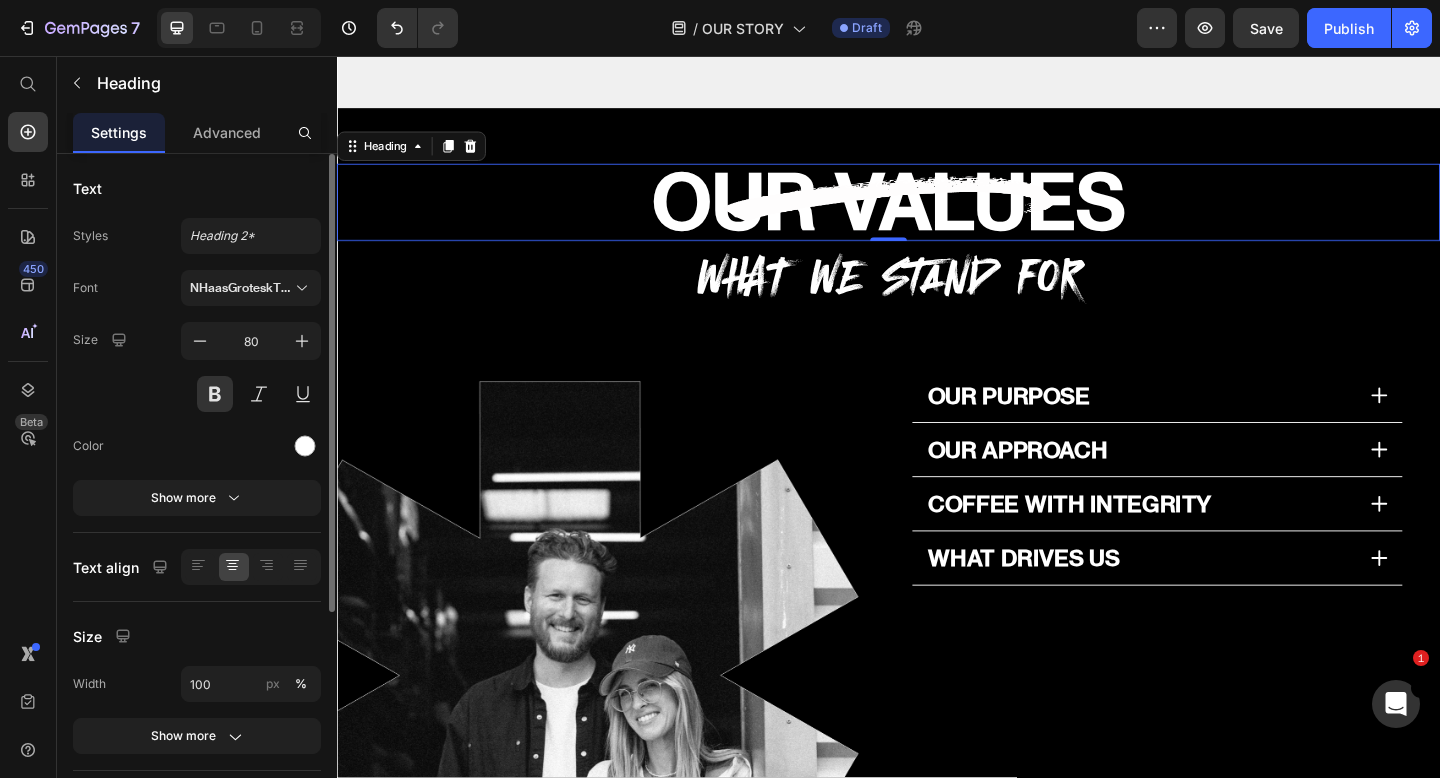click on "OUR VALUES" at bounding box center (937, 215) 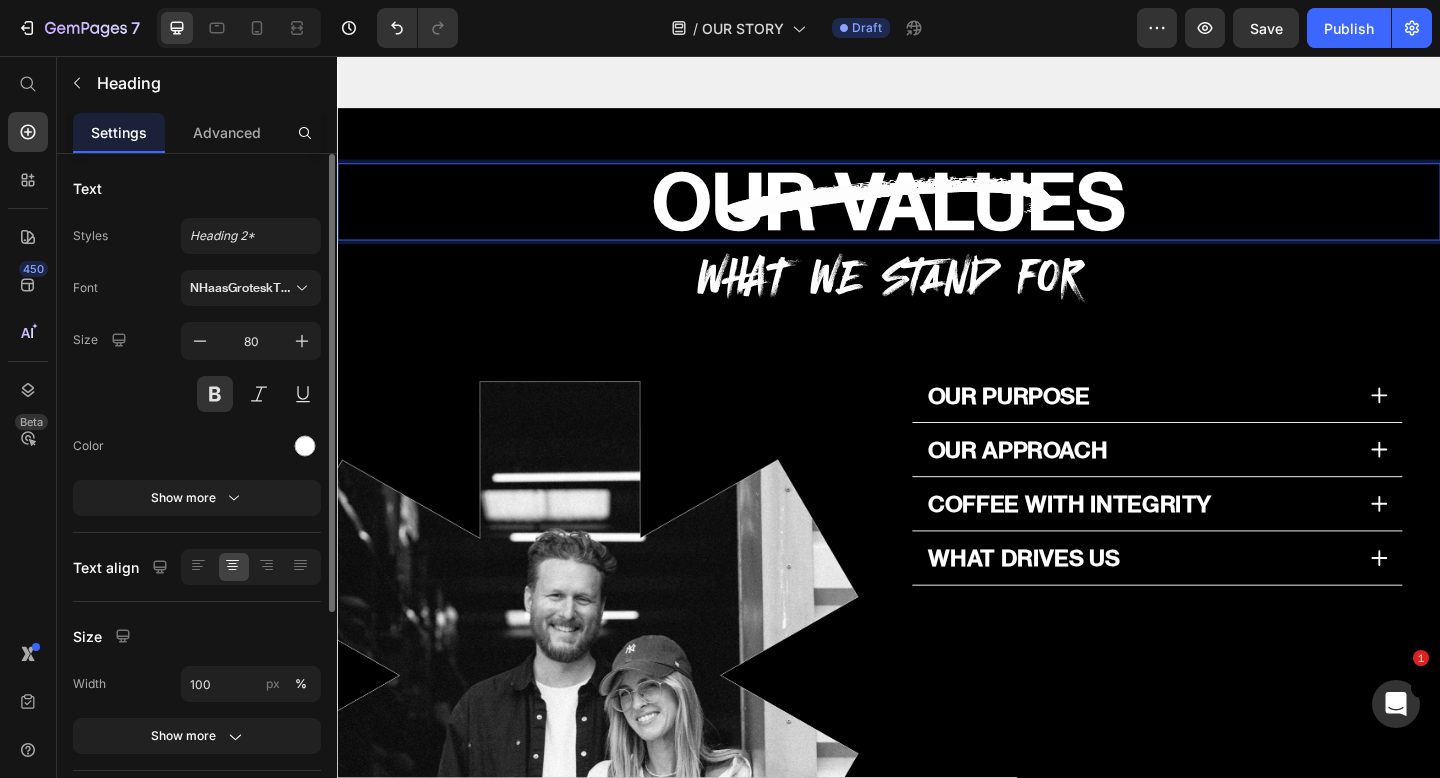 click on "OUR VALUES" at bounding box center [937, 215] 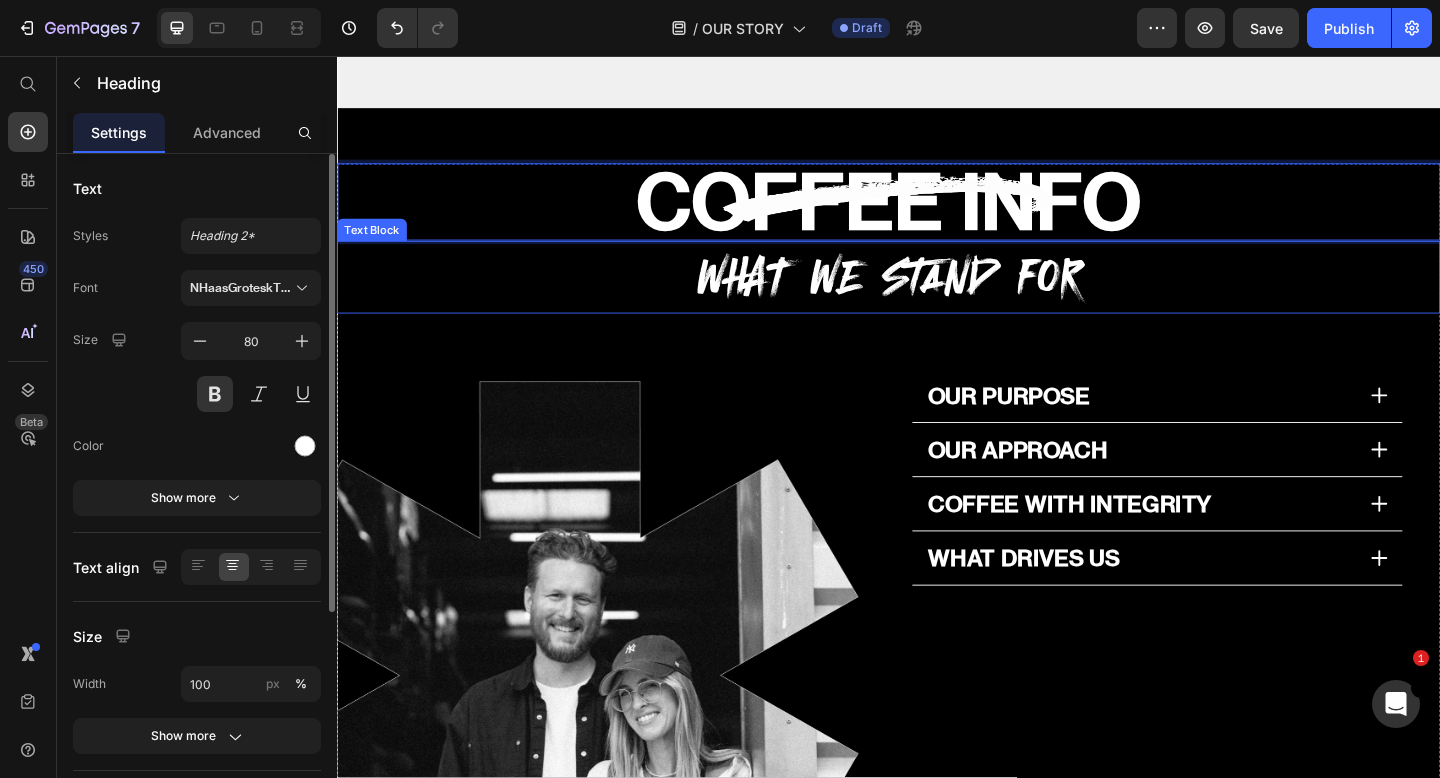 click on "WHAT WE STAND FOR" at bounding box center [937, 296] 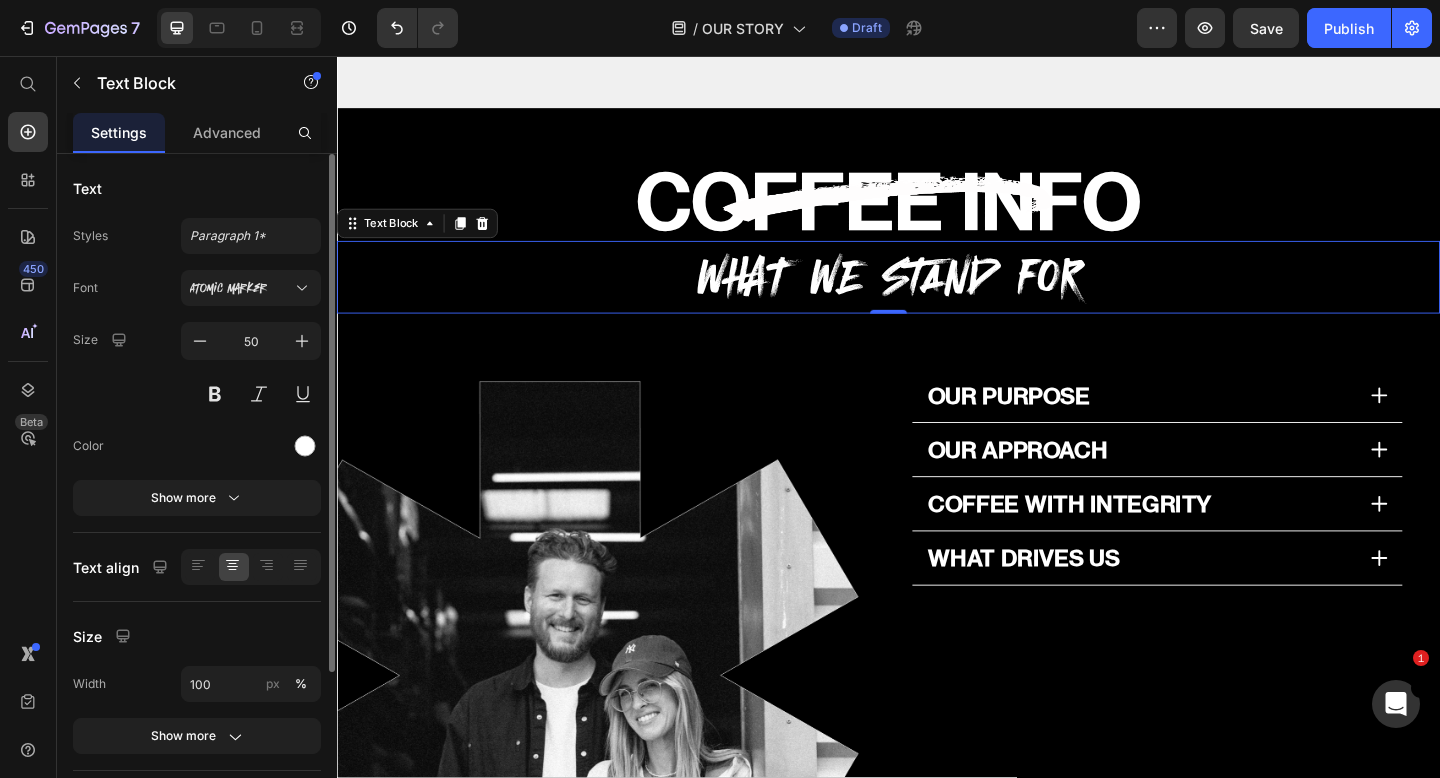 click on "WHAT WE STAND FOR" at bounding box center (937, 296) 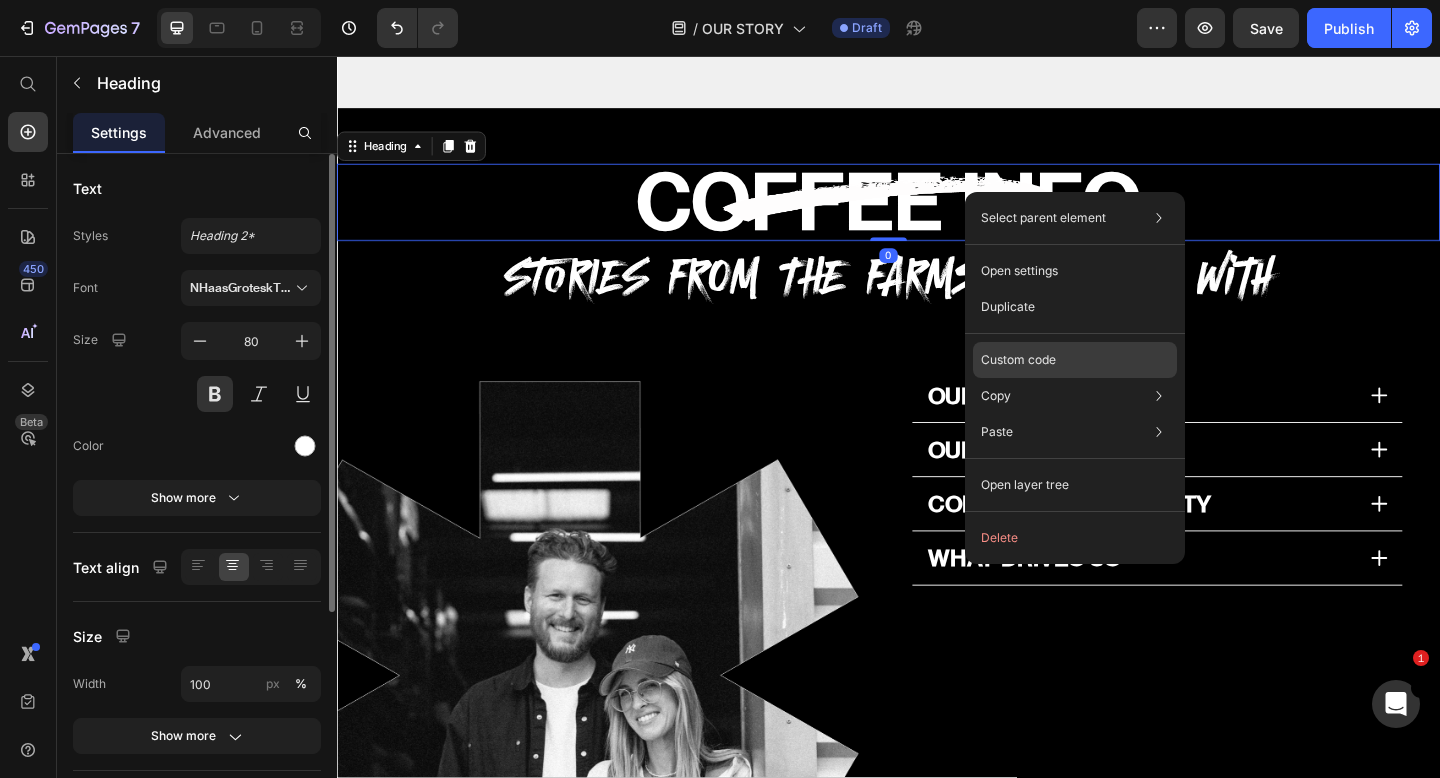 click on "Custom code" at bounding box center (1018, 360) 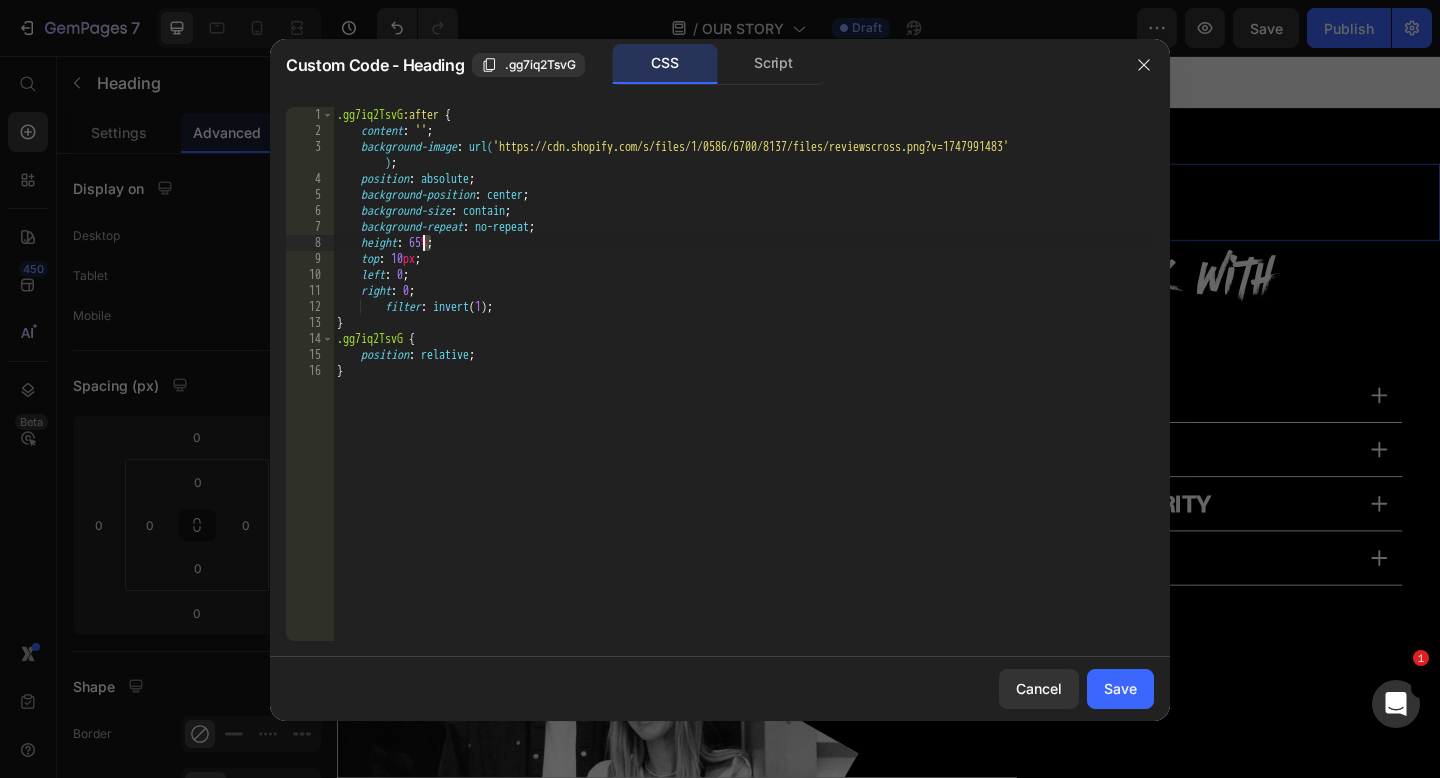 click on ".gg7iq2TsvG :after   {      content :   ' ' ;      background-image :   url( 'https://cdn.shopify.com/s/files/1/0586/6700/8137/files/reviewscross.png?v=1747991483'          ) ;      position :   absolute ;      background-position :   center ;      background-size :   contain ;      background-repeat :   no-repeat ;      height :   65 % ;      top :   10 px ;      left :   0 ;      right :   0 ;           filter :   invert ( 1 ) ; } .gg7iq2TsvG   {      position :   relative ; }" at bounding box center [743, 390] 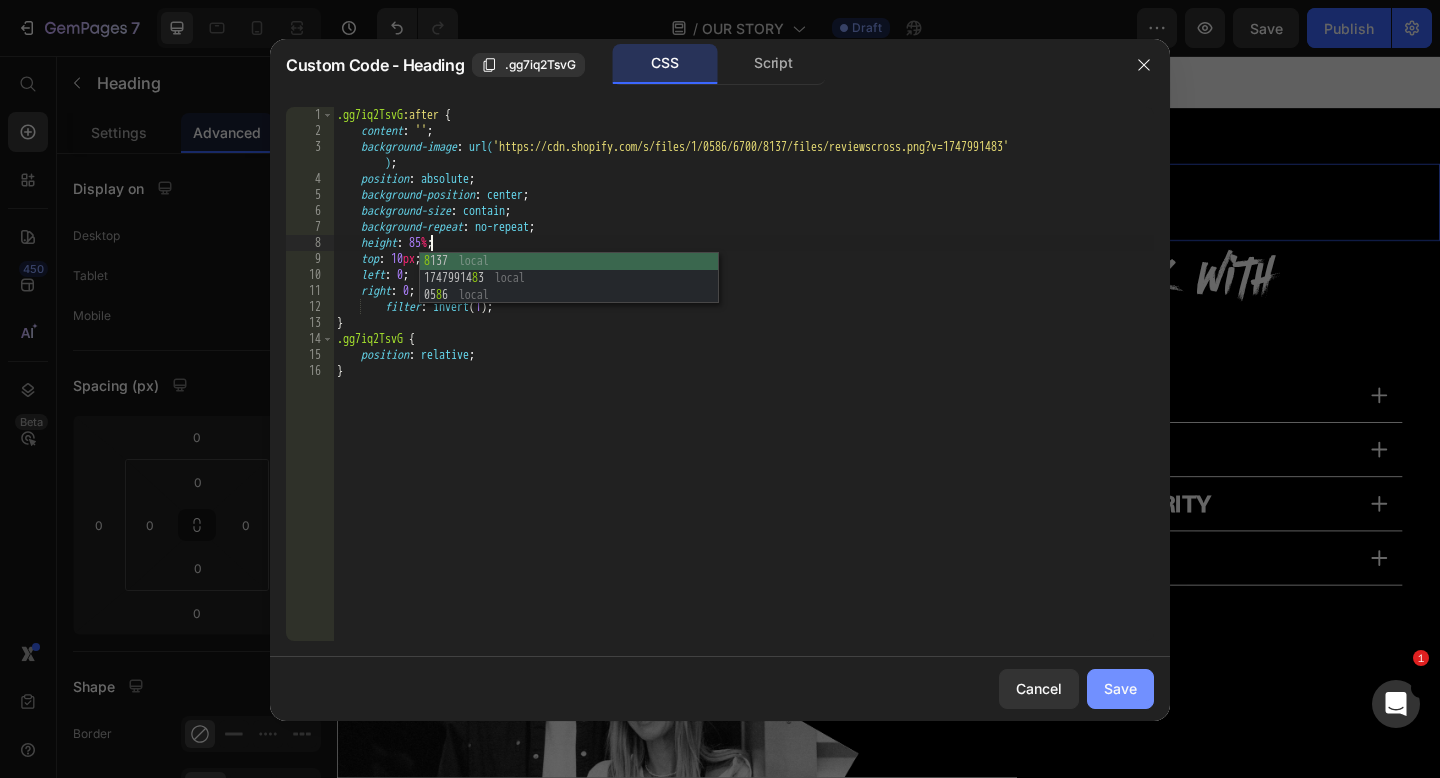type on "height: 85%;" 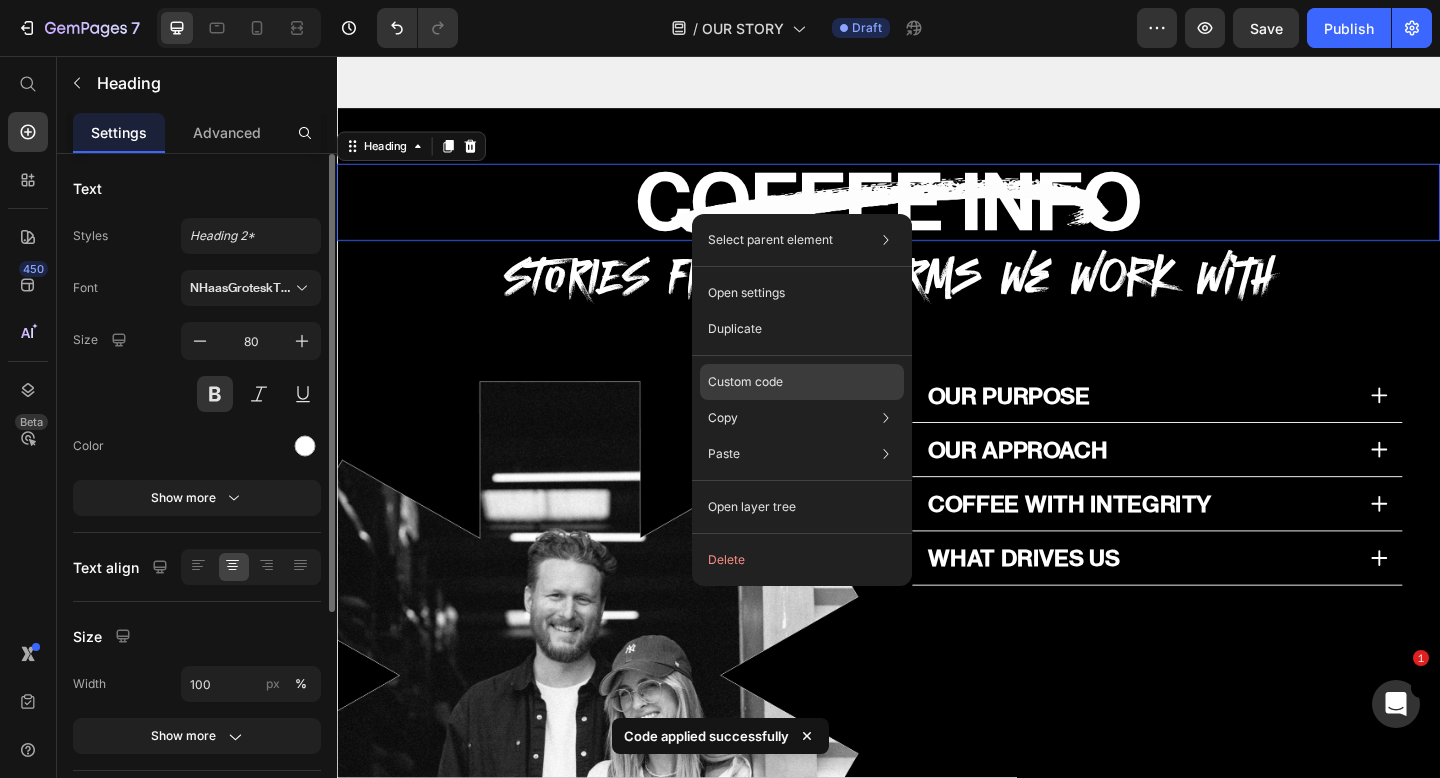 click on "Custom code" 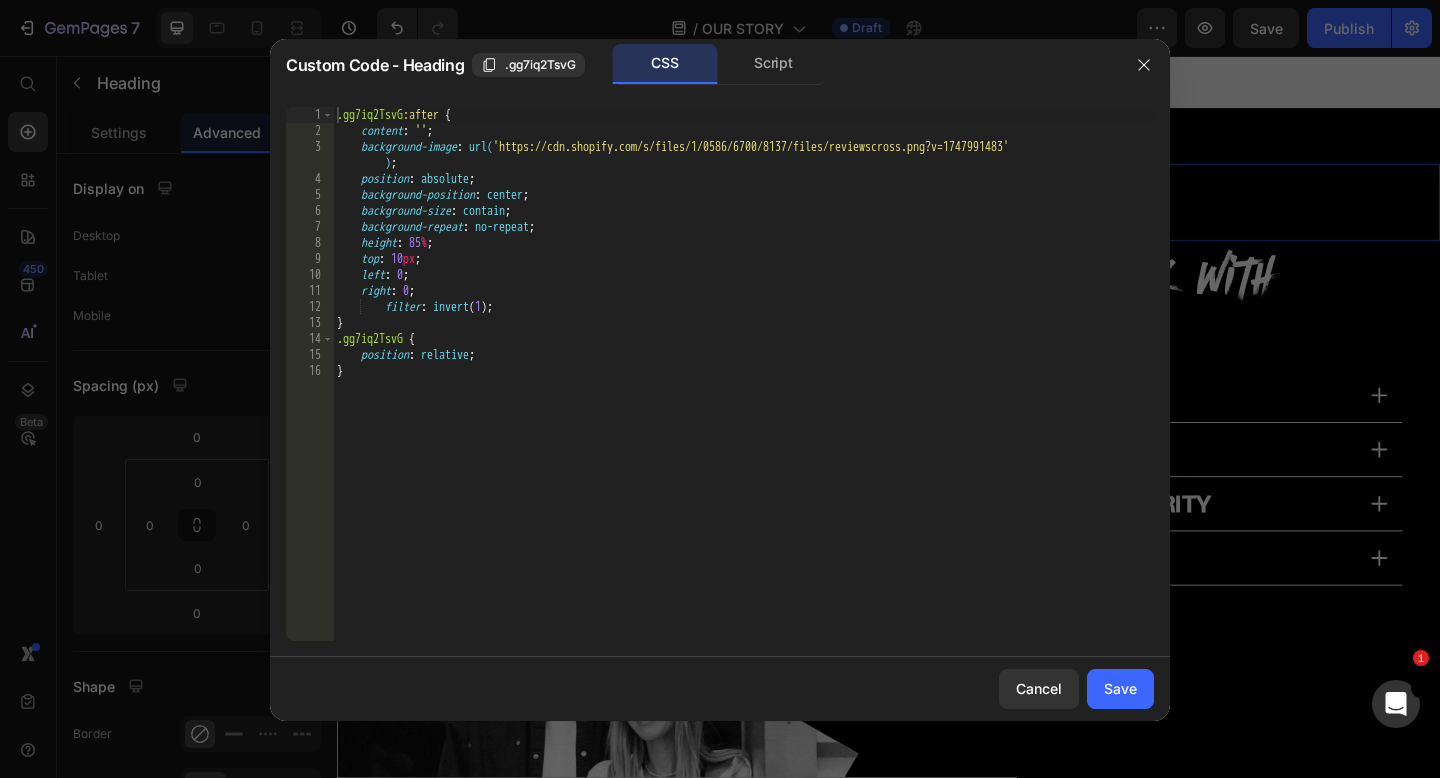 click on ".gg7iq2TsvG :after   {      content :   ' ' ;      background-image :   url( 'https://cdn.shopify.com/s/files/1/0586/6700/8137/files/reviewscross.png?v=1747991483'          ) ;      position :   absolute ;      background-position :   center ;      background-size :   contain ;      background-repeat :   no-repeat ;      height :   85 % ;      top :   10 px ;      left :   0 ;      right :   0 ;           filter :   invert ( 1 ) ; } .gg7iq2TsvG   {      position :   relative ; }" at bounding box center (743, 390) 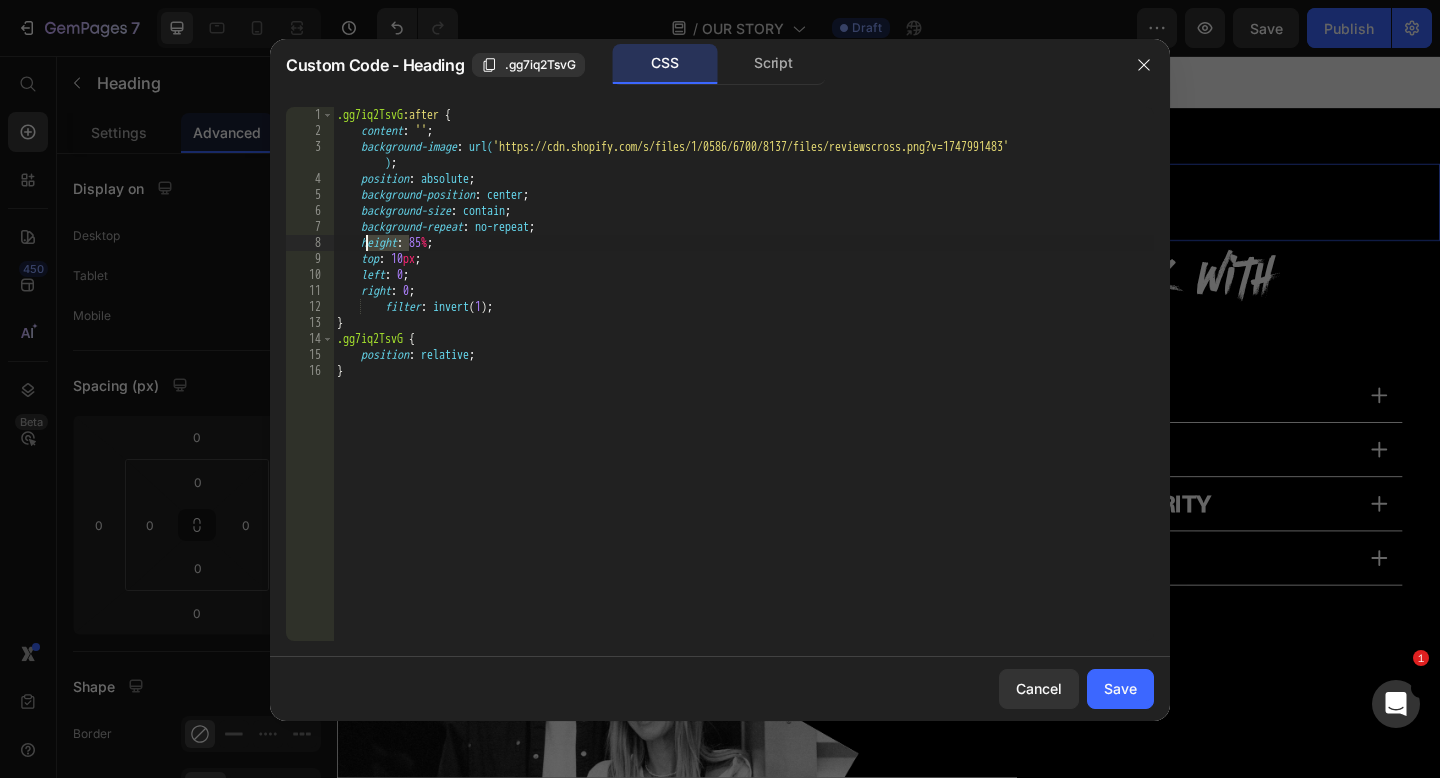 click on ".gg7iq2TsvG :after   {      content :   ' ' ;      background-image :   url( 'https://cdn.shopify.com/s/files/1/0586/6700/8137/files/reviewscross.png?v=1747991483'          ) ;      position :   absolute ;      background-position :   center ;      background-size :   contain ;      background-repeat :   no-repeat ;      height :   85 % ;      top :   10 px ;      left :   0 ;      right :   0 ;           filter :   invert ( 1 ) ; } .gg7iq2TsvG   {      position :   relative ; }" at bounding box center (743, 390) 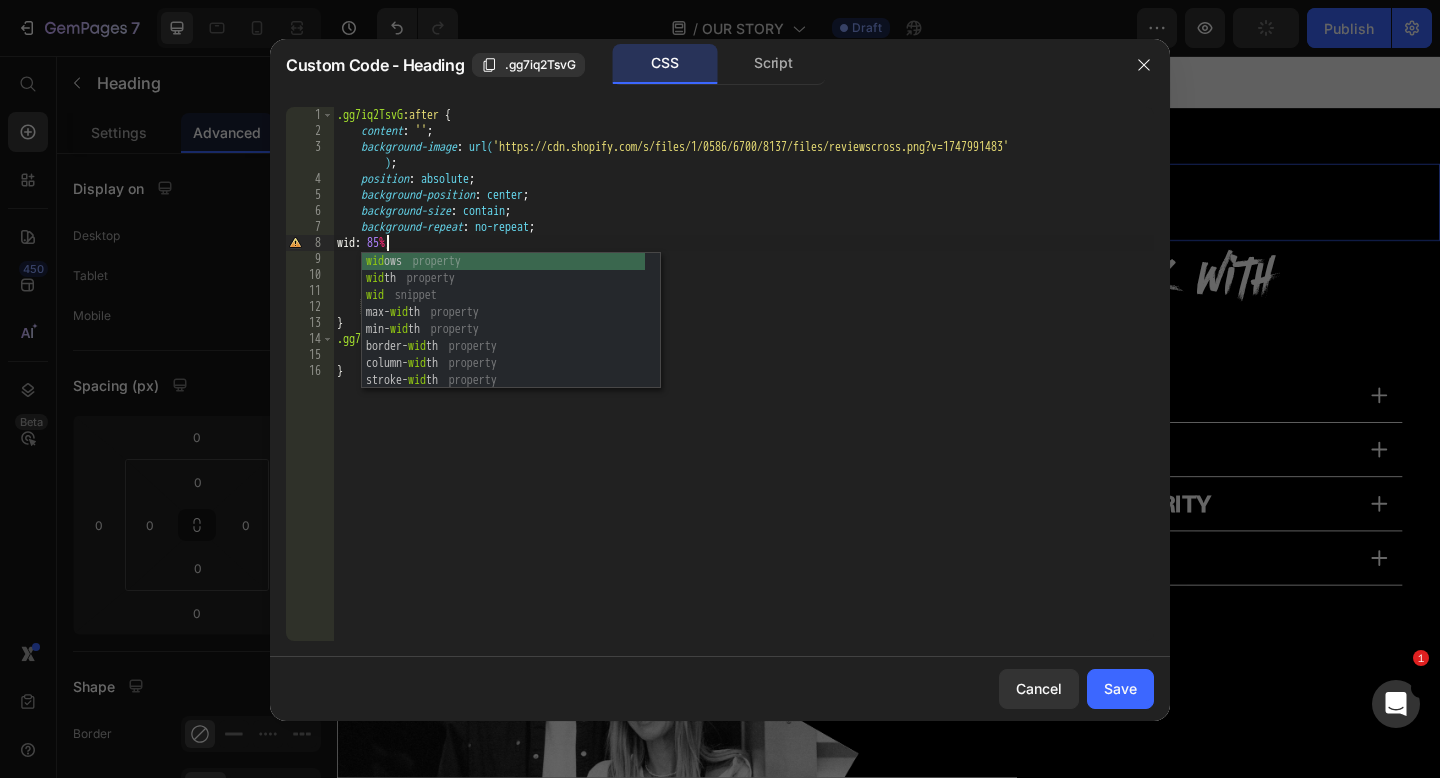 scroll, scrollTop: 0, scrollLeft: 5, axis: horizontal 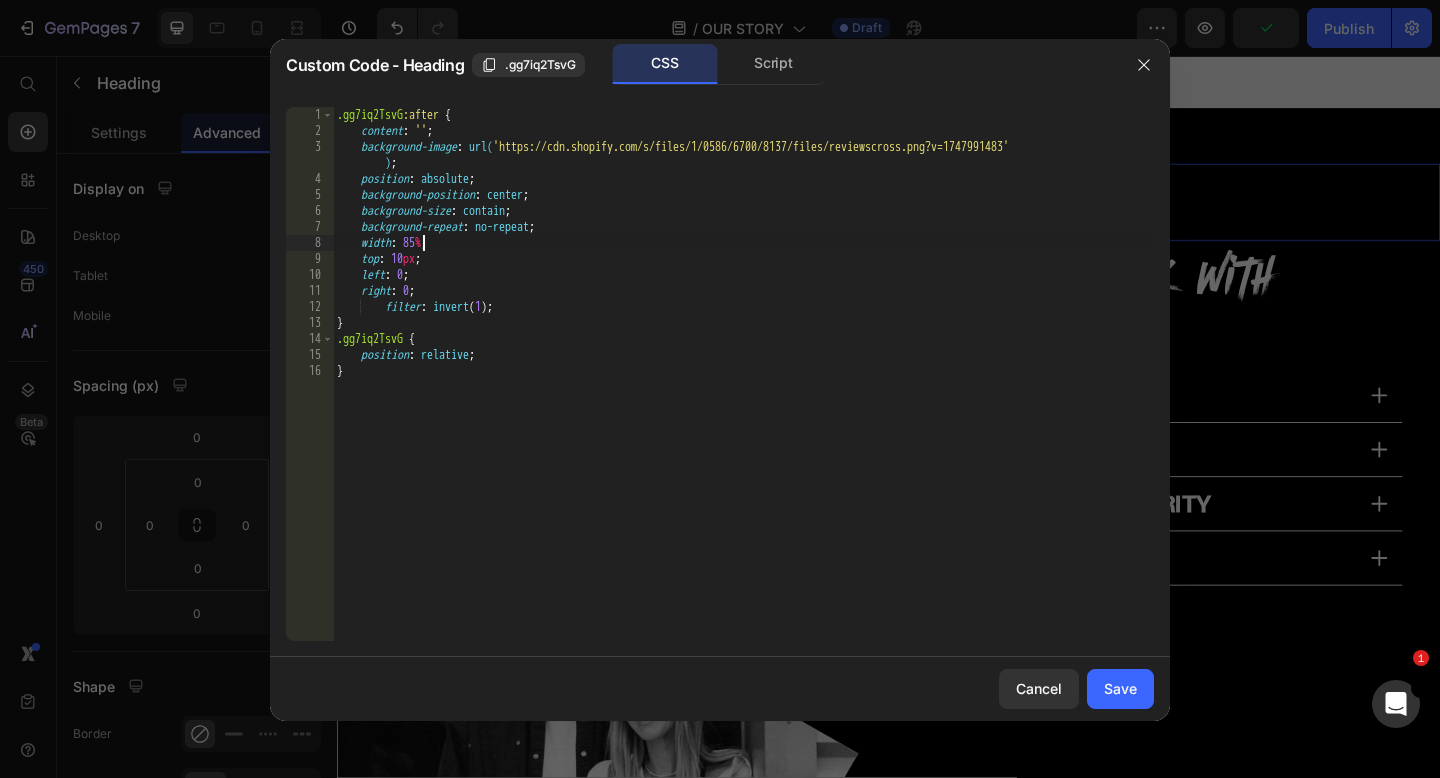 click on ".gg7iq2TsvG :after   {      content :   ' ' ;      background-image :   url( 'https://cdn.shopify.com/s/files/1/0586/6700/8137/files/reviewscross.png?v=1747991483'          ) ;      position :   absolute ;      background-position :   center ;      background-size :   contain ;      background-repeat :   no-repeat ;      width :   85 % ;      top :   10 px ;      left :   0 ;      right :   0 ;           filter :   invert ( 1 ) ; } .gg7iq2TsvG   {      position :   relative ; }" at bounding box center [743, 390] 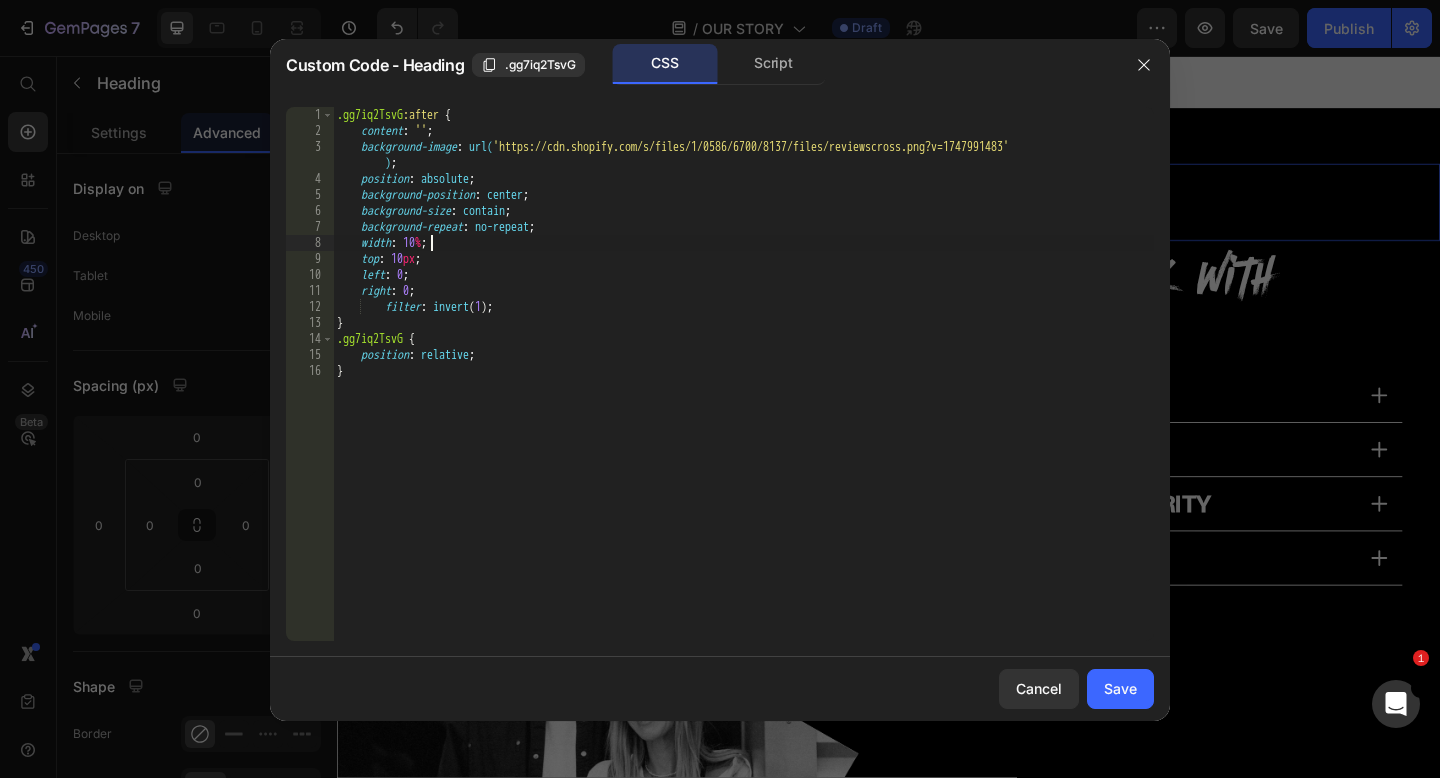 scroll, scrollTop: 0, scrollLeft: 8, axis: horizontal 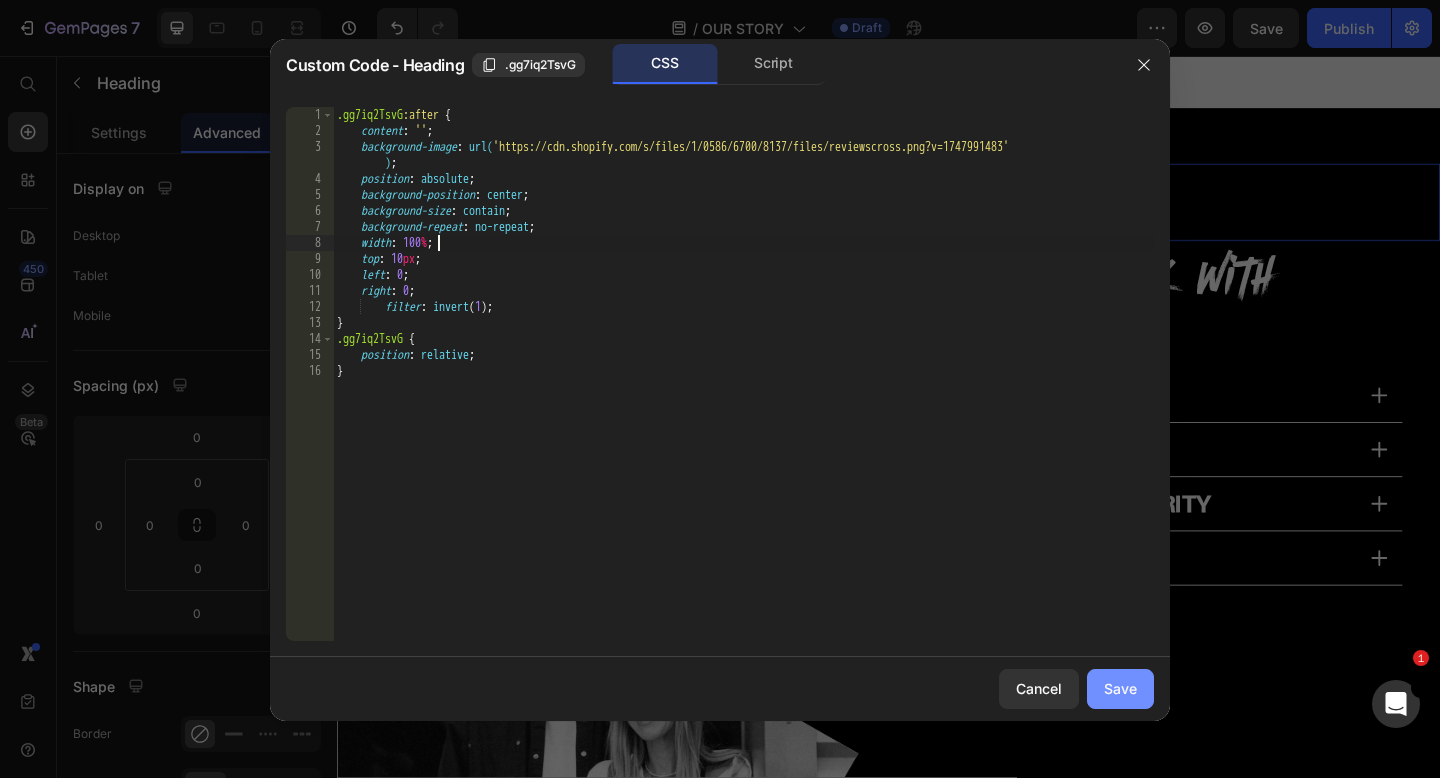 type on "width: 100%;" 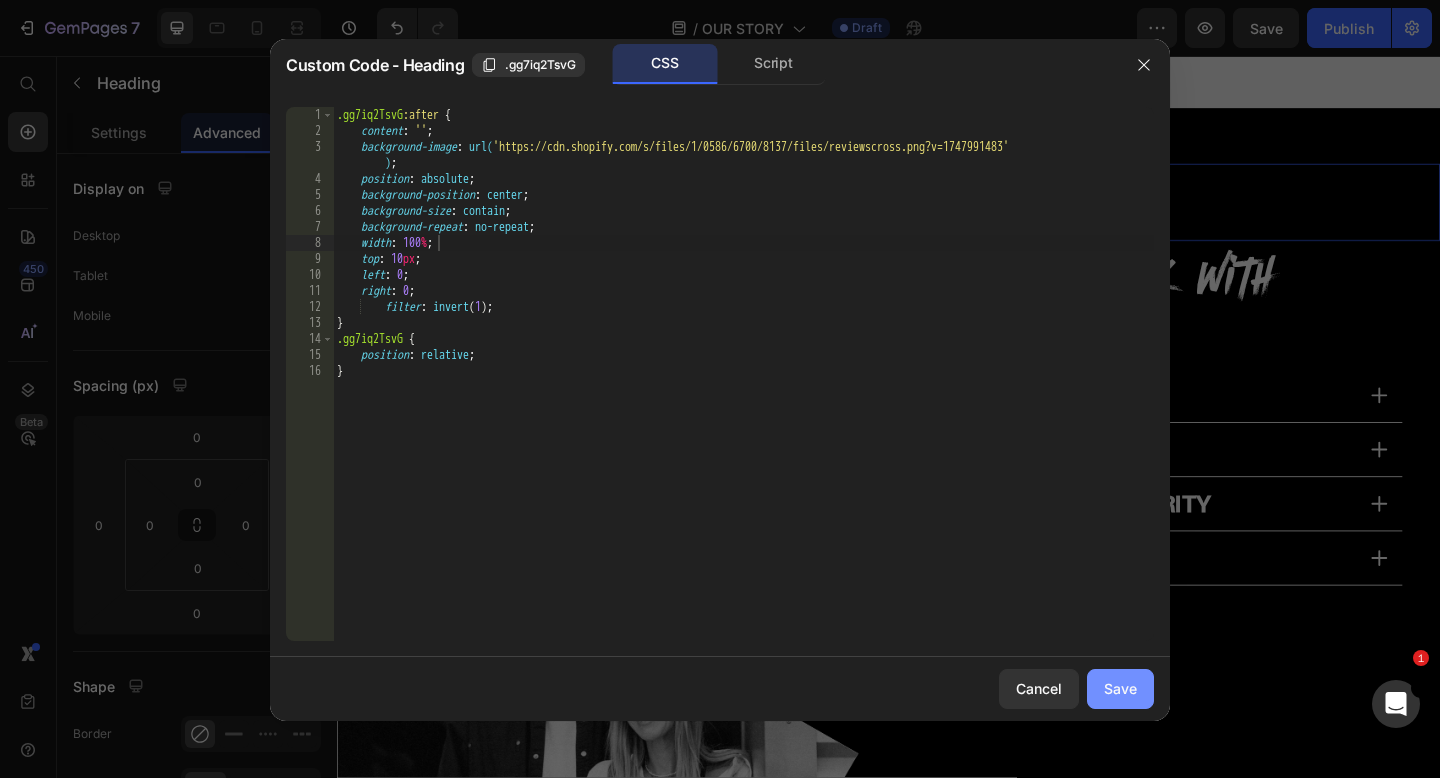 click on "Save" at bounding box center (1120, 688) 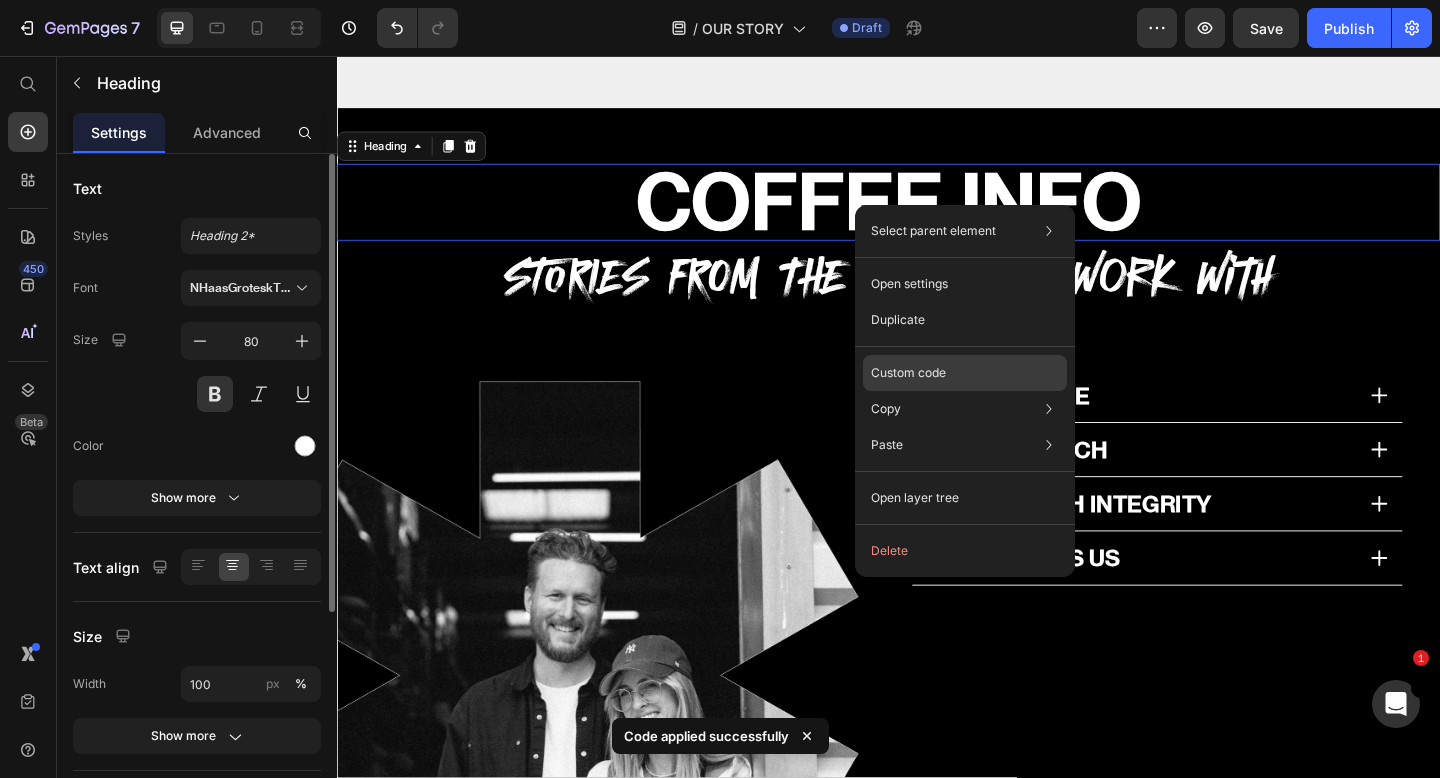 click on "Custom code" 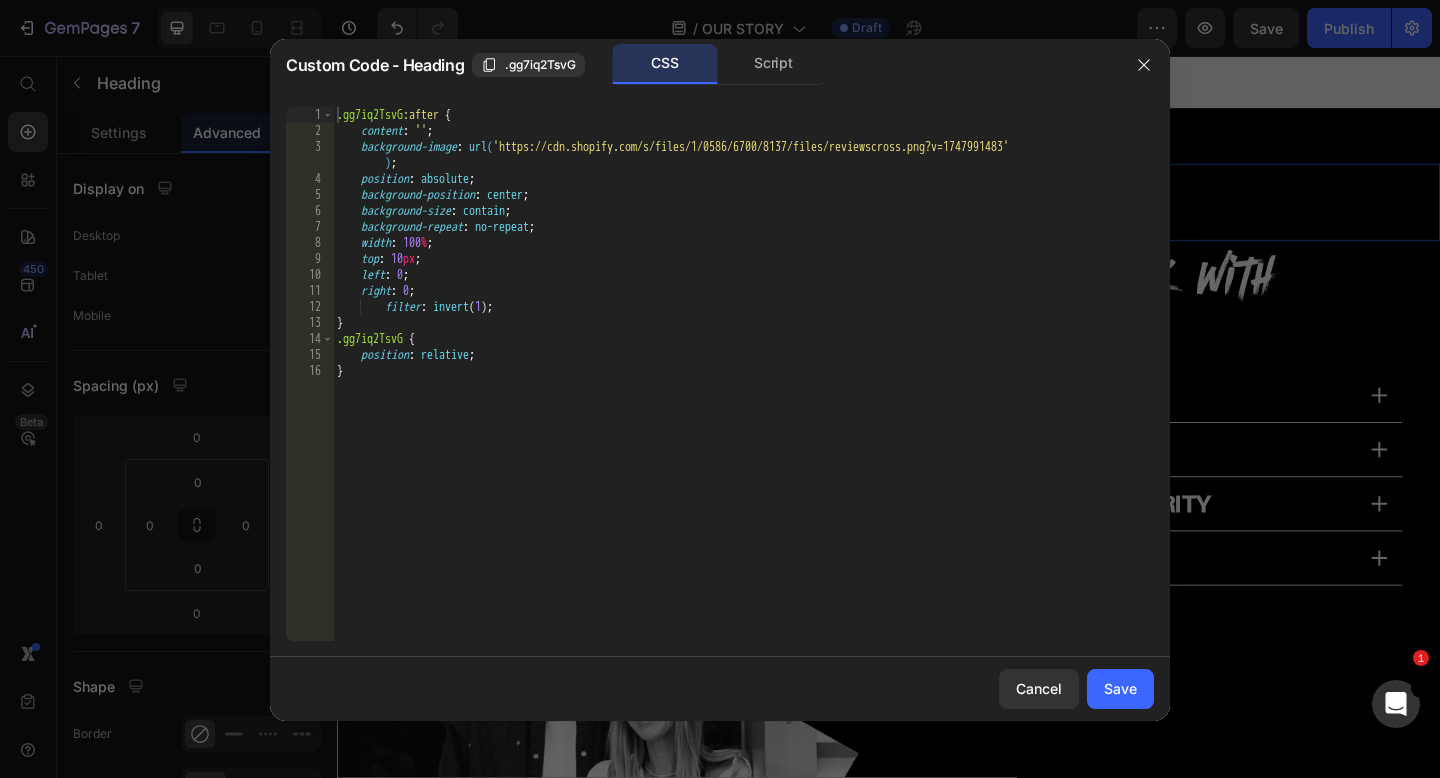 click on ".gg7iq2TsvG :after   {      content :   ' ' ;      background-image :   url( 'https://cdn.shopify.com/s/files/1/0586/6700/8137/files/reviewscross.png?v=1747991483'          ) ;      position :   absolute ;      background-position :   center ;      background-size :   contain ;      background-repeat :   no-repeat ;      width :   100 % ;      top :   10 px ;      left :   0 ;      right :   0 ;           filter :   invert ( 1 ) ; } .gg7iq2TsvG   {      position :   relative ; }" at bounding box center (743, 390) 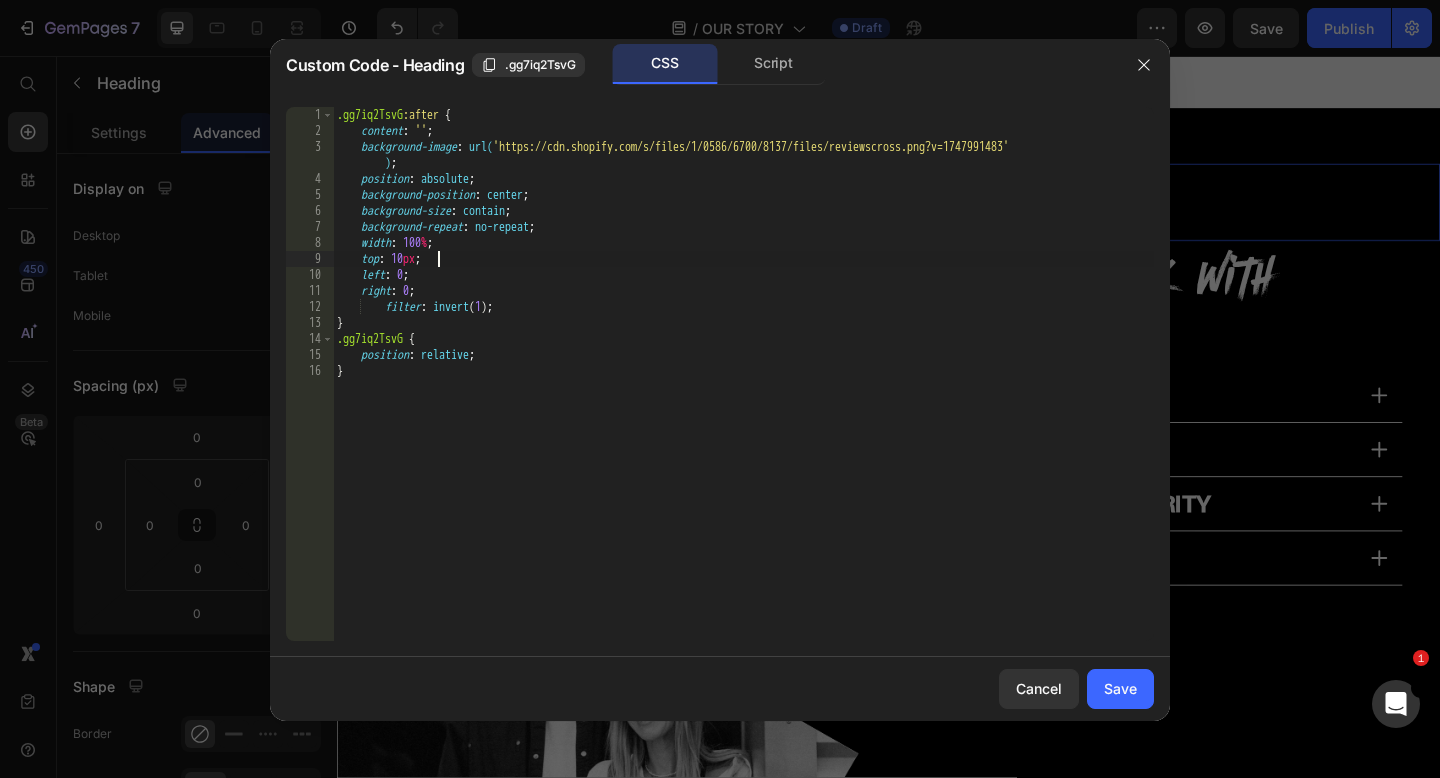 type on "width: 100%;" 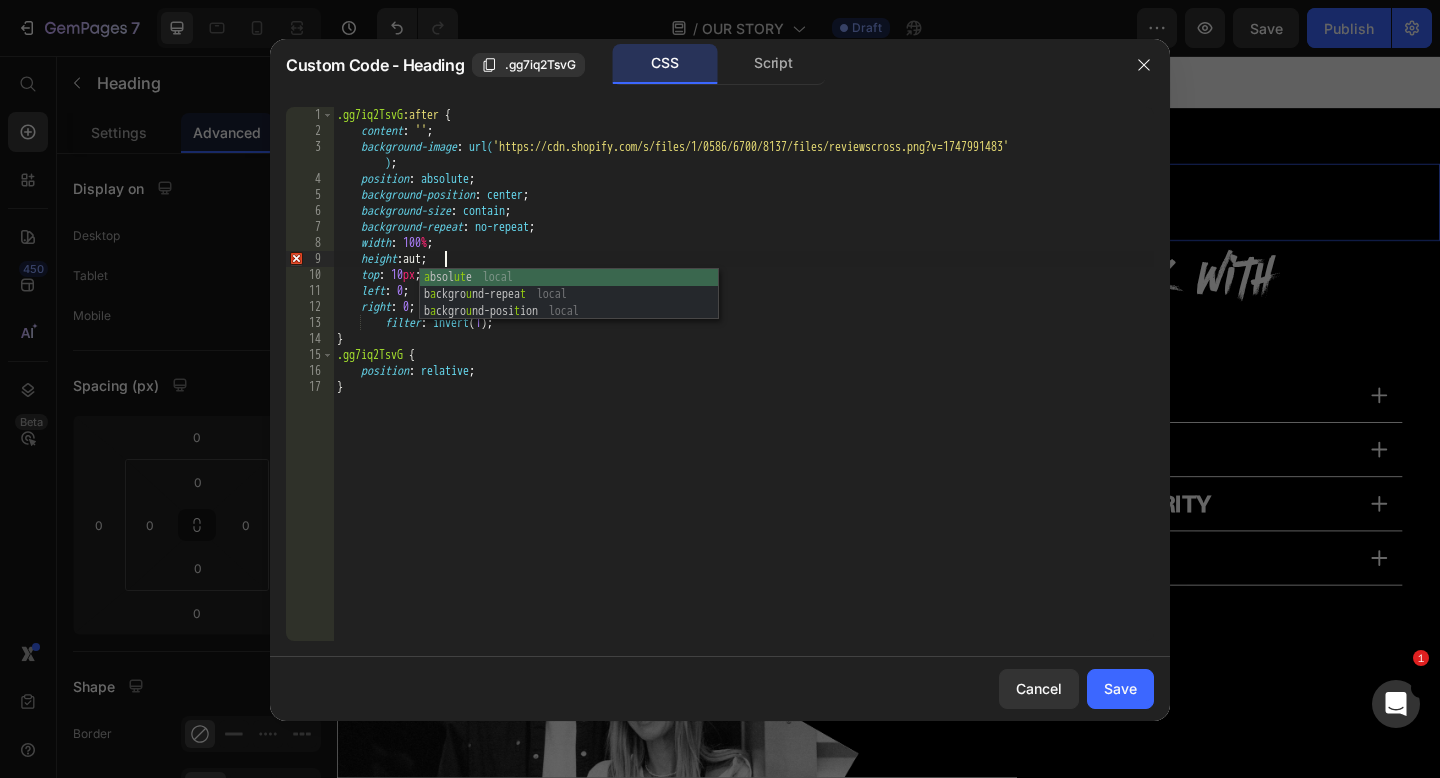 scroll, scrollTop: 0, scrollLeft: 9, axis: horizontal 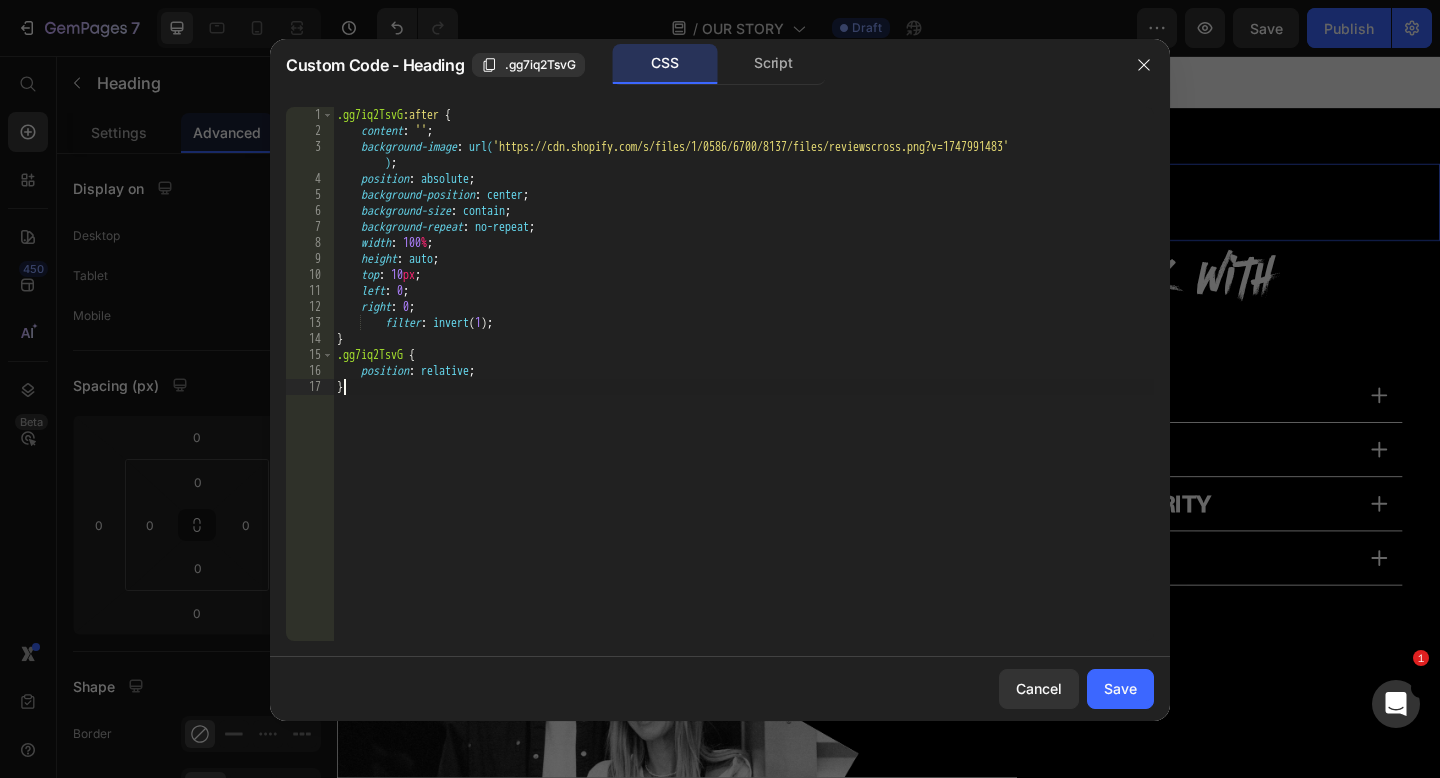 click on ".gg7iq2TsvG :after   {      content :   ' ' ;      background-image :   url( 'https://cdn.shopify.com/s/files/1/0586/6700/8137/files/reviewscross.png?v=1747991483'          ) ;      position :   absolute ;      background-position :   center ;      background-size :   contain ;      background-repeat :   no-repeat ;      width :   100 % ;      height :   auto ;      top :   10 px ;      left :   0 ;      right :   0 ;           filter :   invert ( 1 ) ; } .gg7iq2TsvG   {      position :   relative ; }" at bounding box center (743, 390) 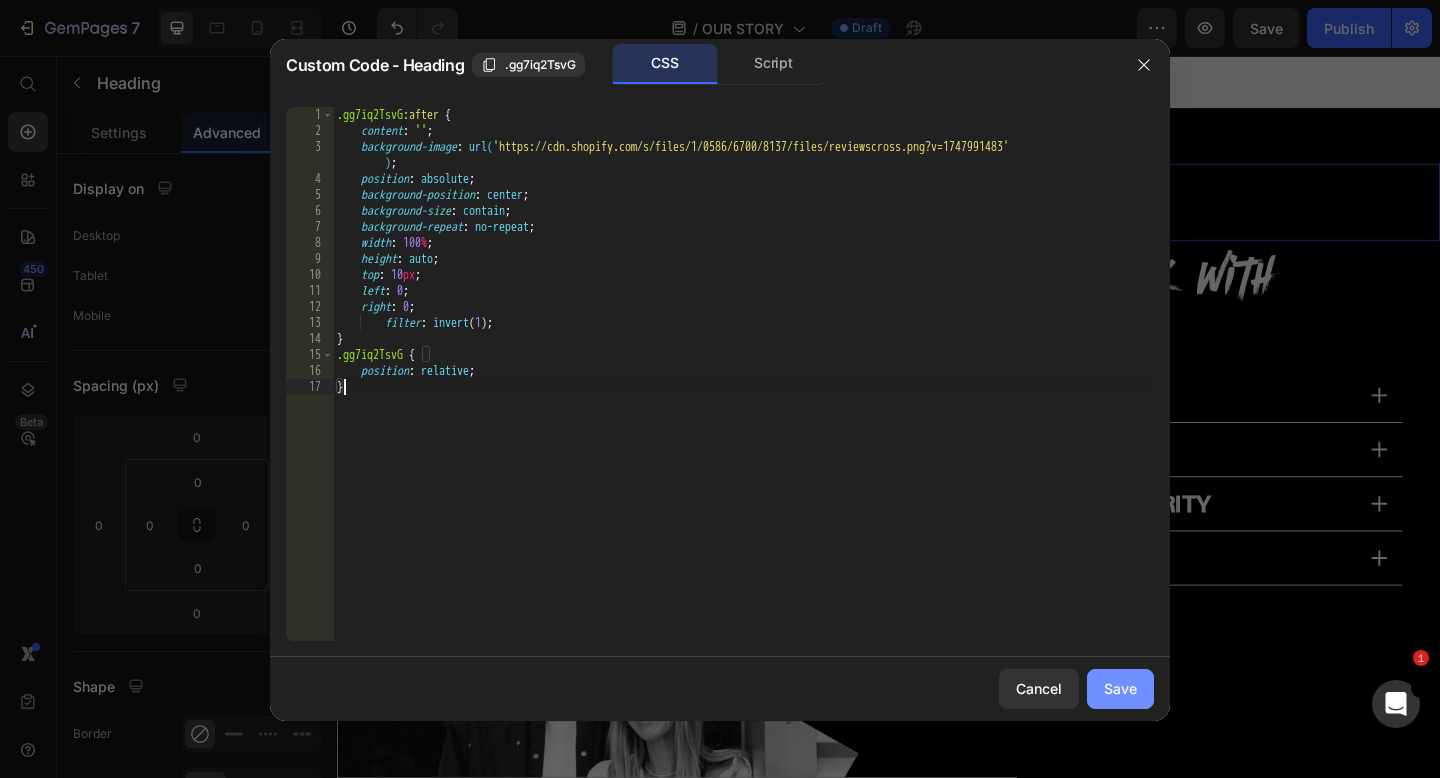 type on "}" 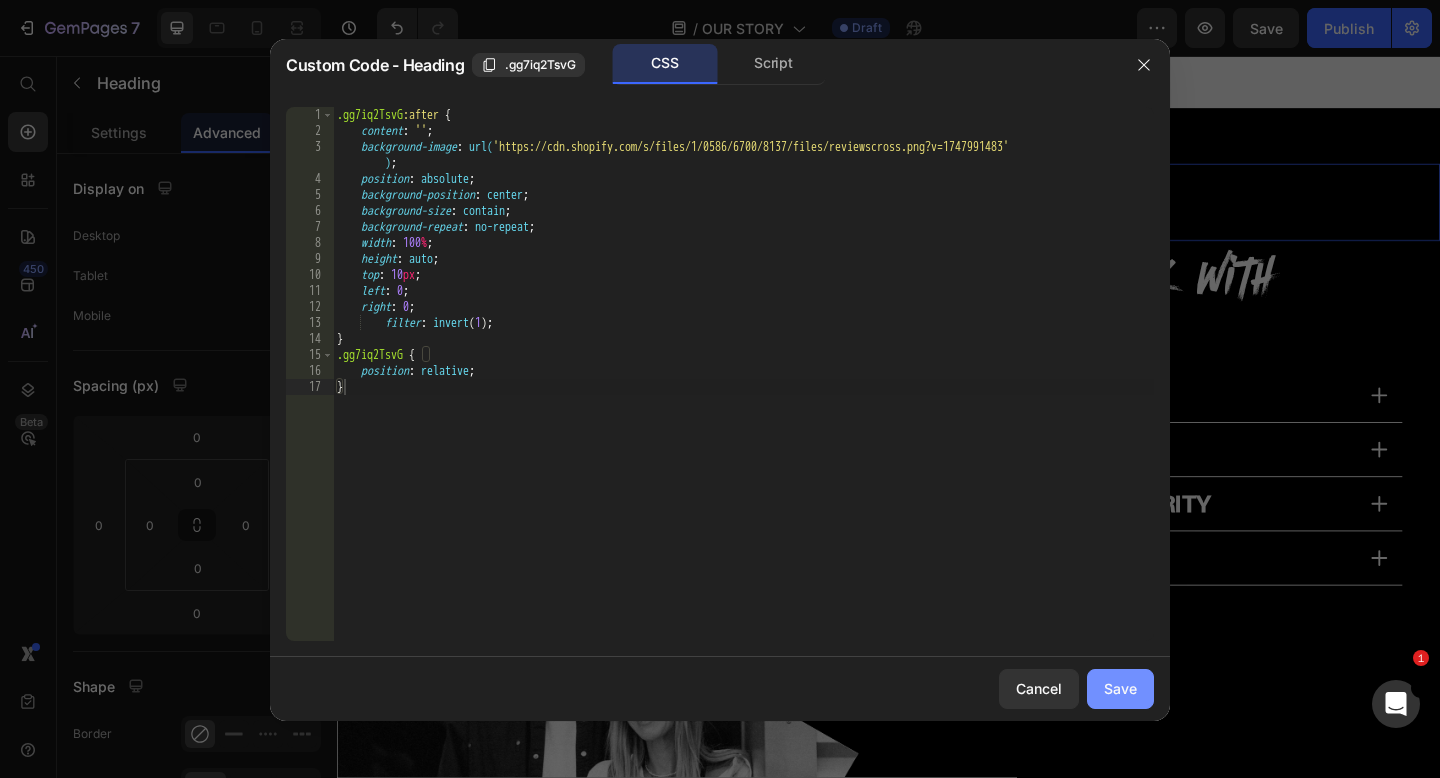 click on "Save" 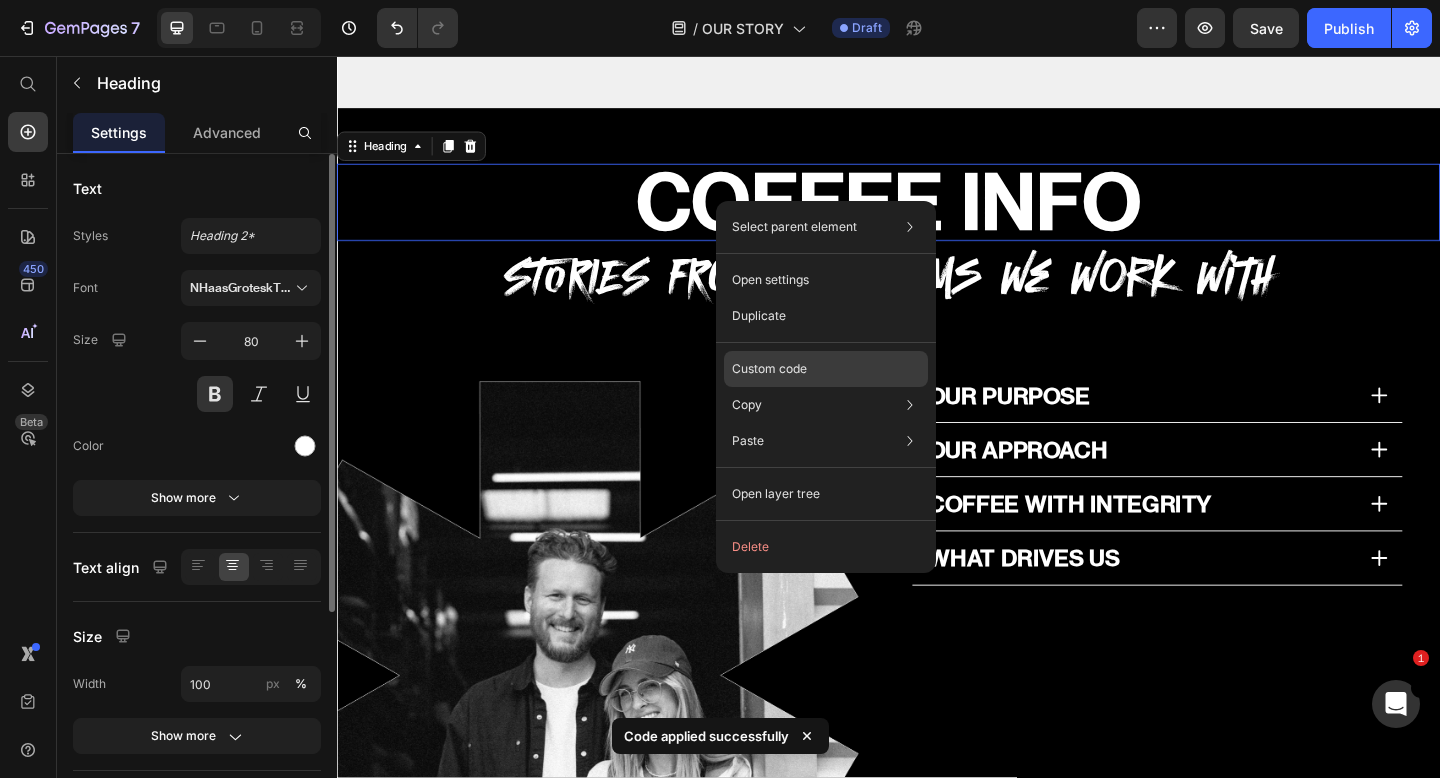 click on "Custom code" at bounding box center [769, 369] 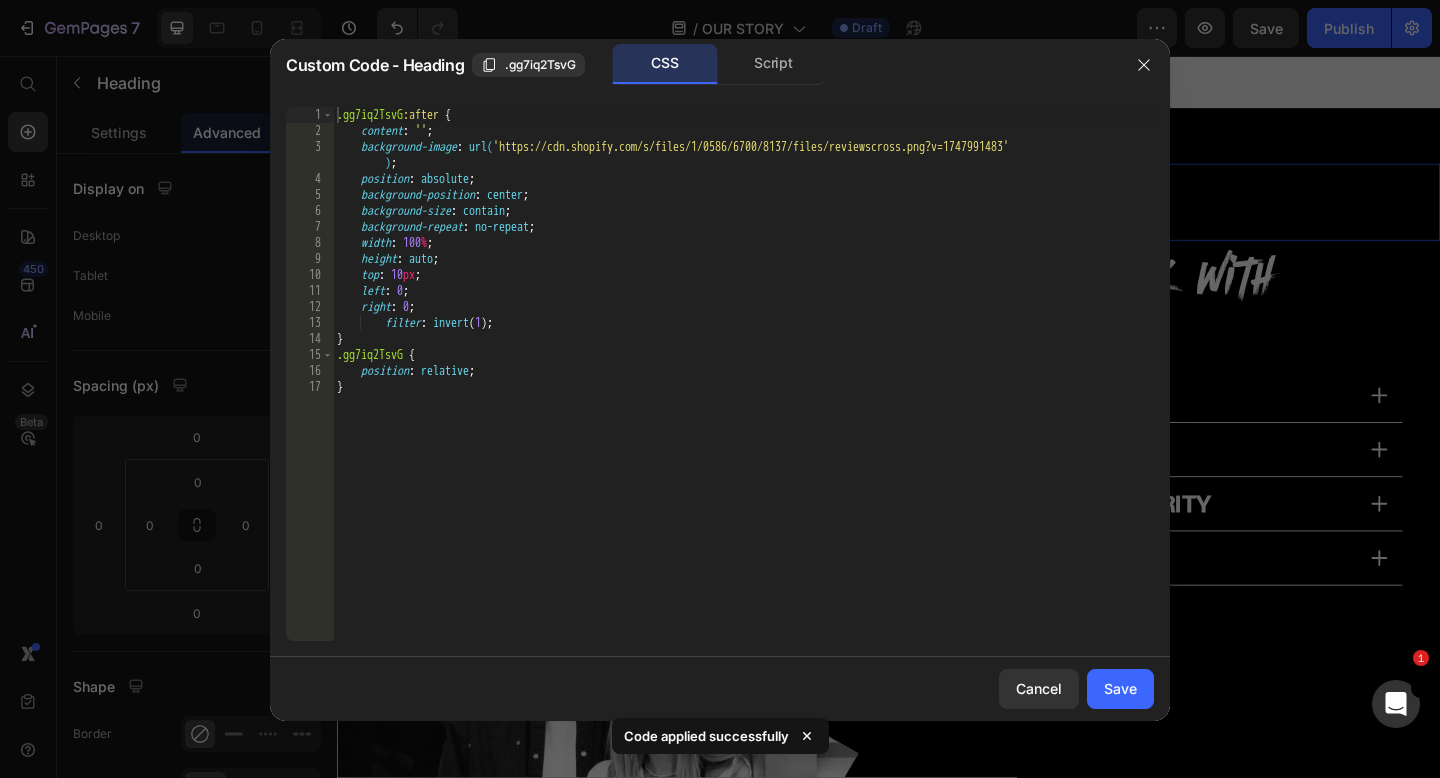 click on ".gg7iq2TsvG :after   {      content :   ' ' ;      background-image :   url( 'https://cdn.shopify.com/s/files/1/0586/6700/8137/files/reviewscross.png?v=1747991483'          ) ;      position :   absolute ;      background-position :   center ;      background-size :   contain ;      background-repeat :   no-repeat ;      width :   100 % ;      height :   auto ;      top :   10 px ;      left :   0 ;      right :   0 ;           filter :   invert ( 1 ) ; } .gg7iq2TsvG   {      position :   relative ; }" at bounding box center [743, 390] 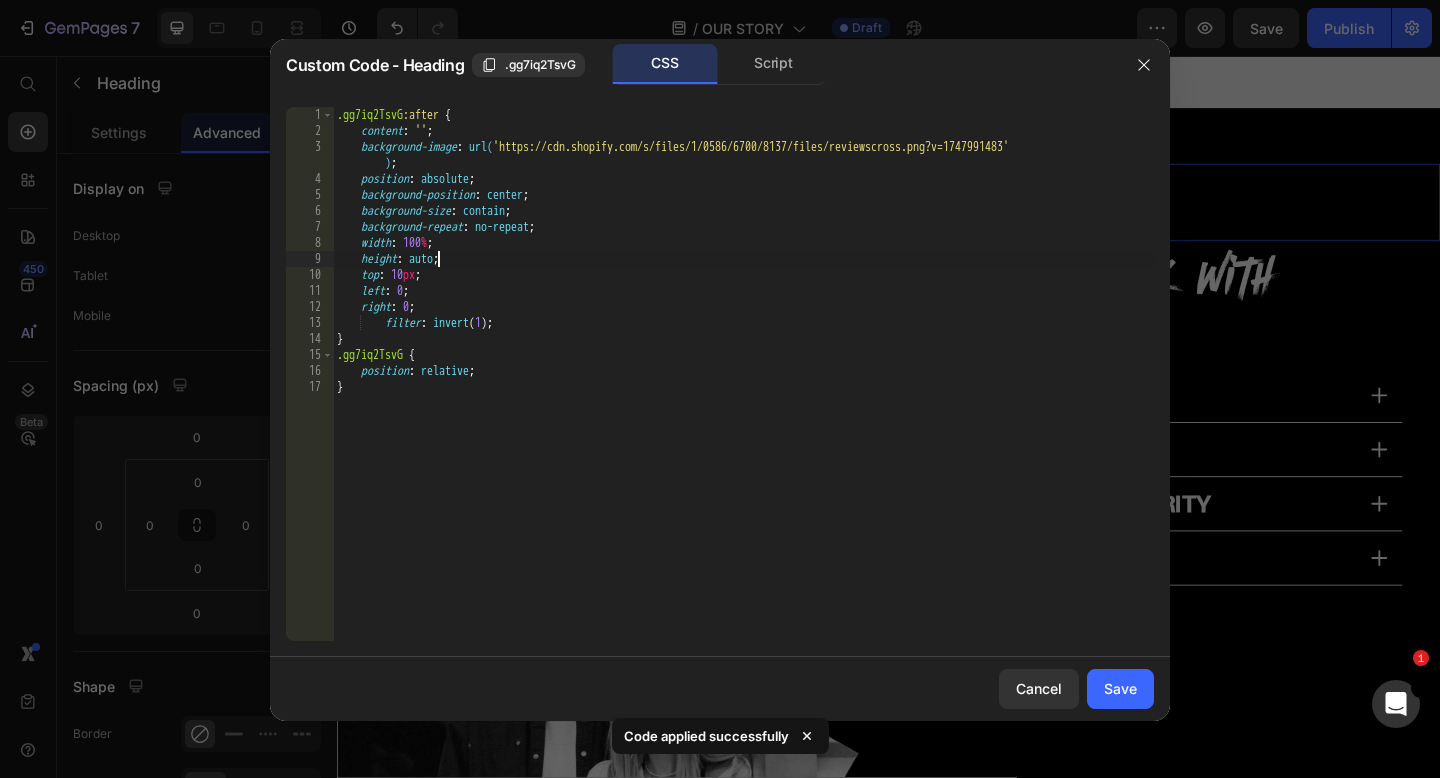 click on ".gg7iq2TsvG :after   {      content :   ' ' ;      background-image :   url( 'https://cdn.shopify.com/s/files/1/0586/6700/8137/files/reviewscross.png?v=1747991483'          ) ;      position :   absolute ;      background-position :   center ;      background-size :   contain ;      background-repeat :   no-repeat ;      width :   100 % ;      height :   auto ;      top :   10 px ;      left :   0 ;      right :   0 ;           filter :   invert ( 1 ) ; } .gg7iq2TsvG   {      position :   relative ; }" at bounding box center [743, 390] 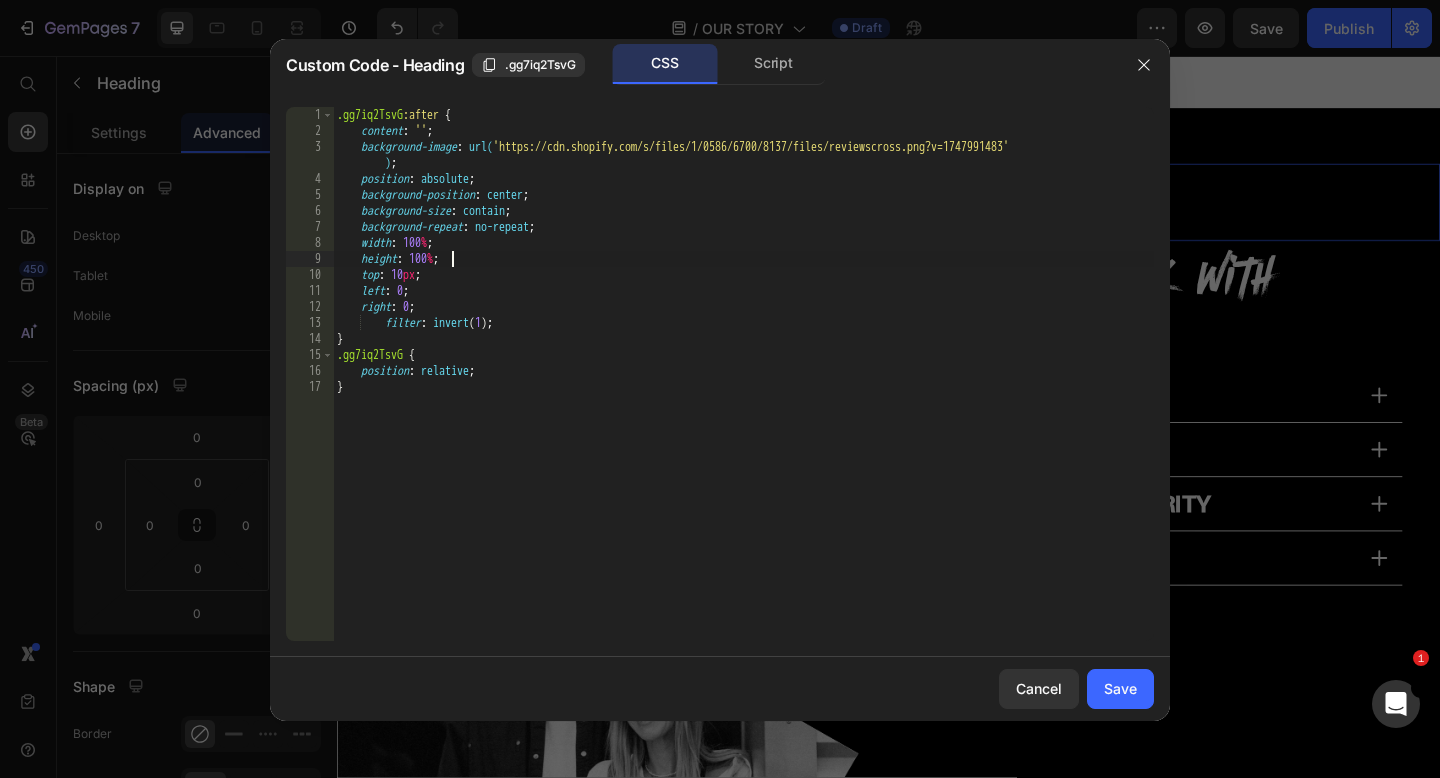 scroll, scrollTop: 0, scrollLeft: 9, axis: horizontal 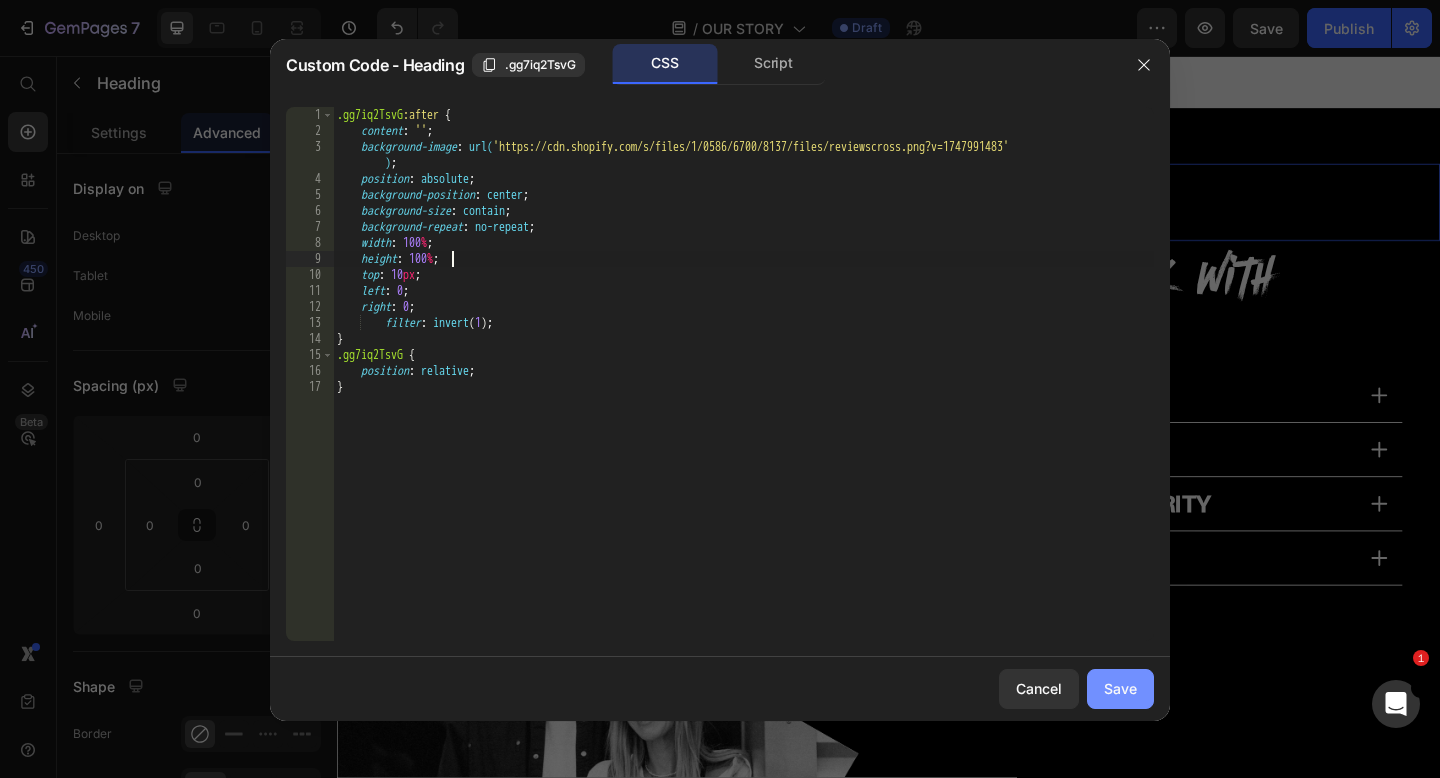 type on "height: 100%;" 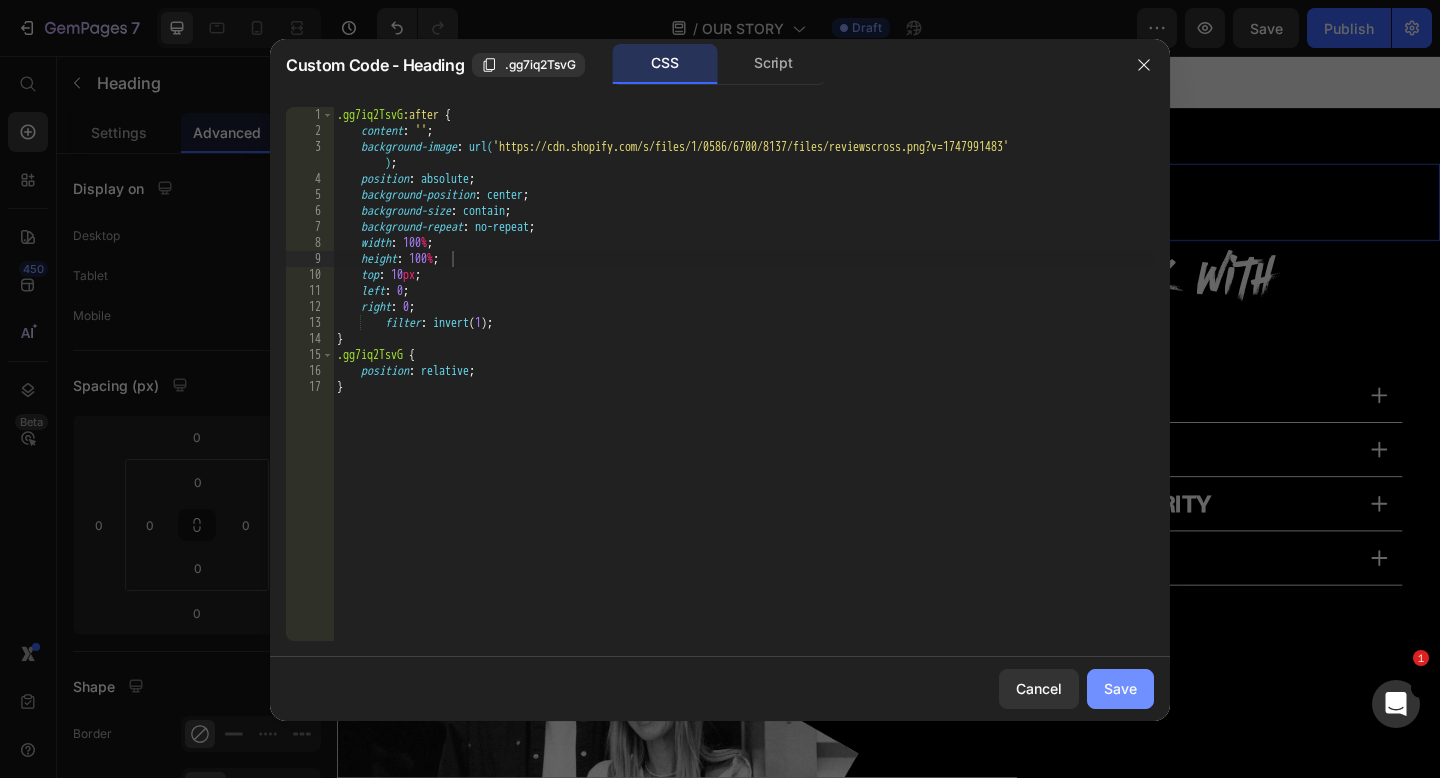 click on "Save" at bounding box center [1120, 688] 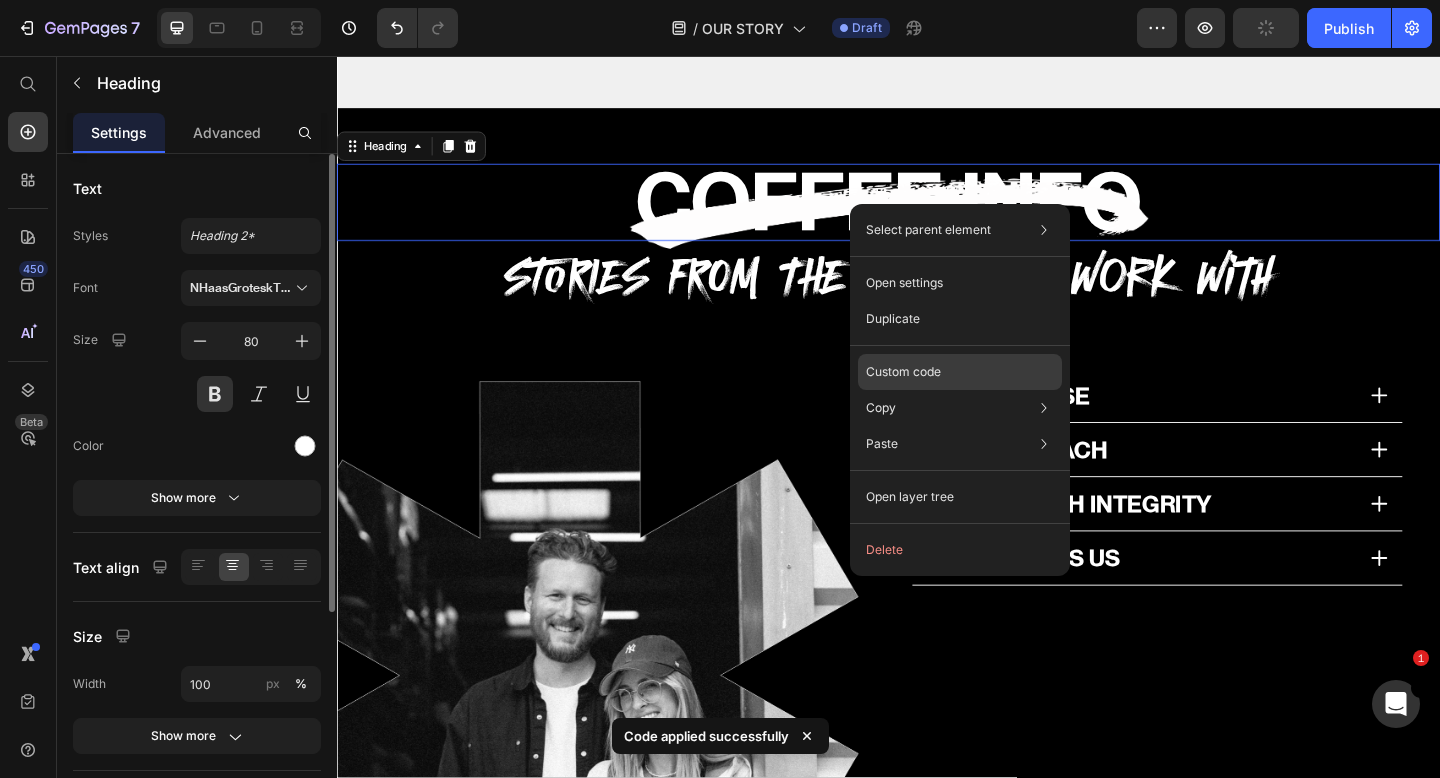 click on "Custom code" 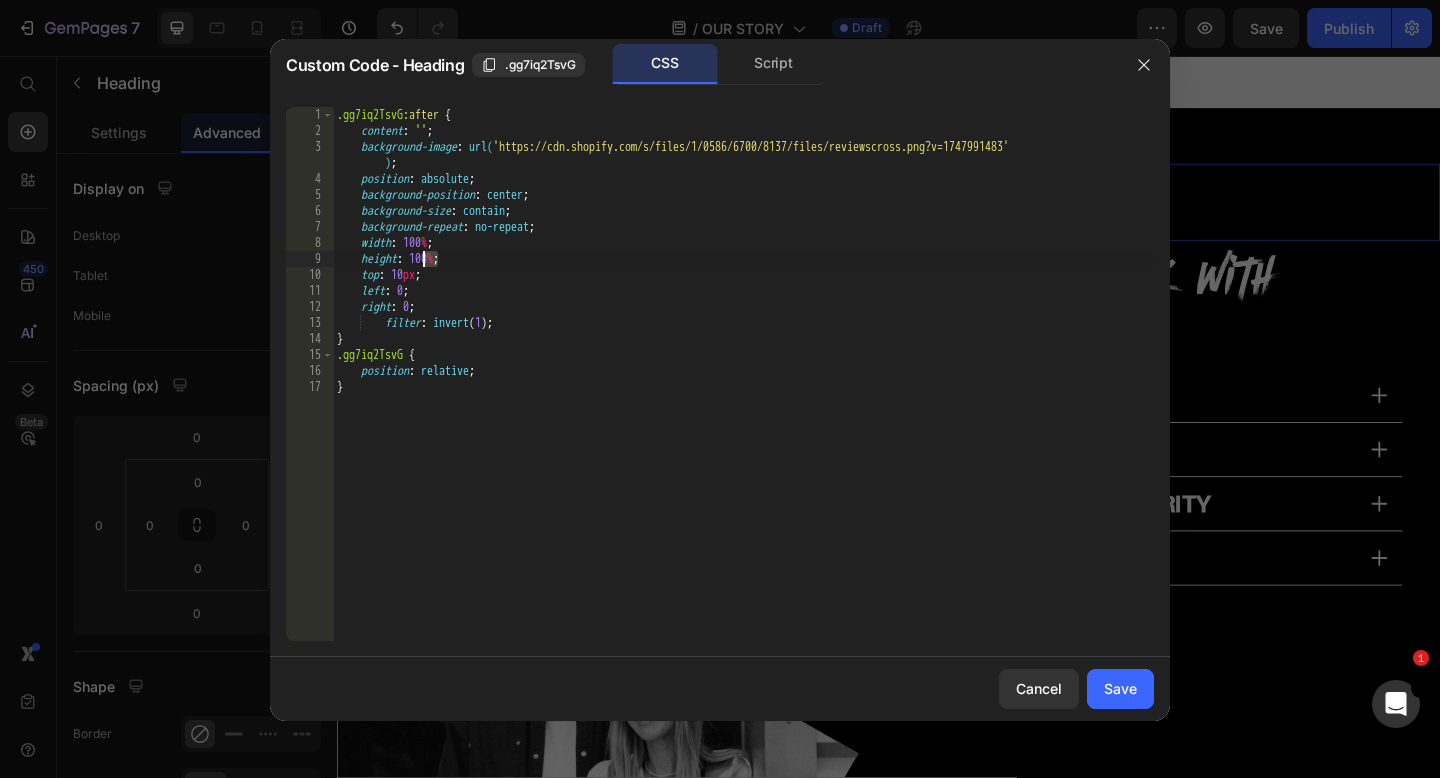 drag, startPoint x: 436, startPoint y: 259, endPoint x: 426, endPoint y: 257, distance: 10.198039 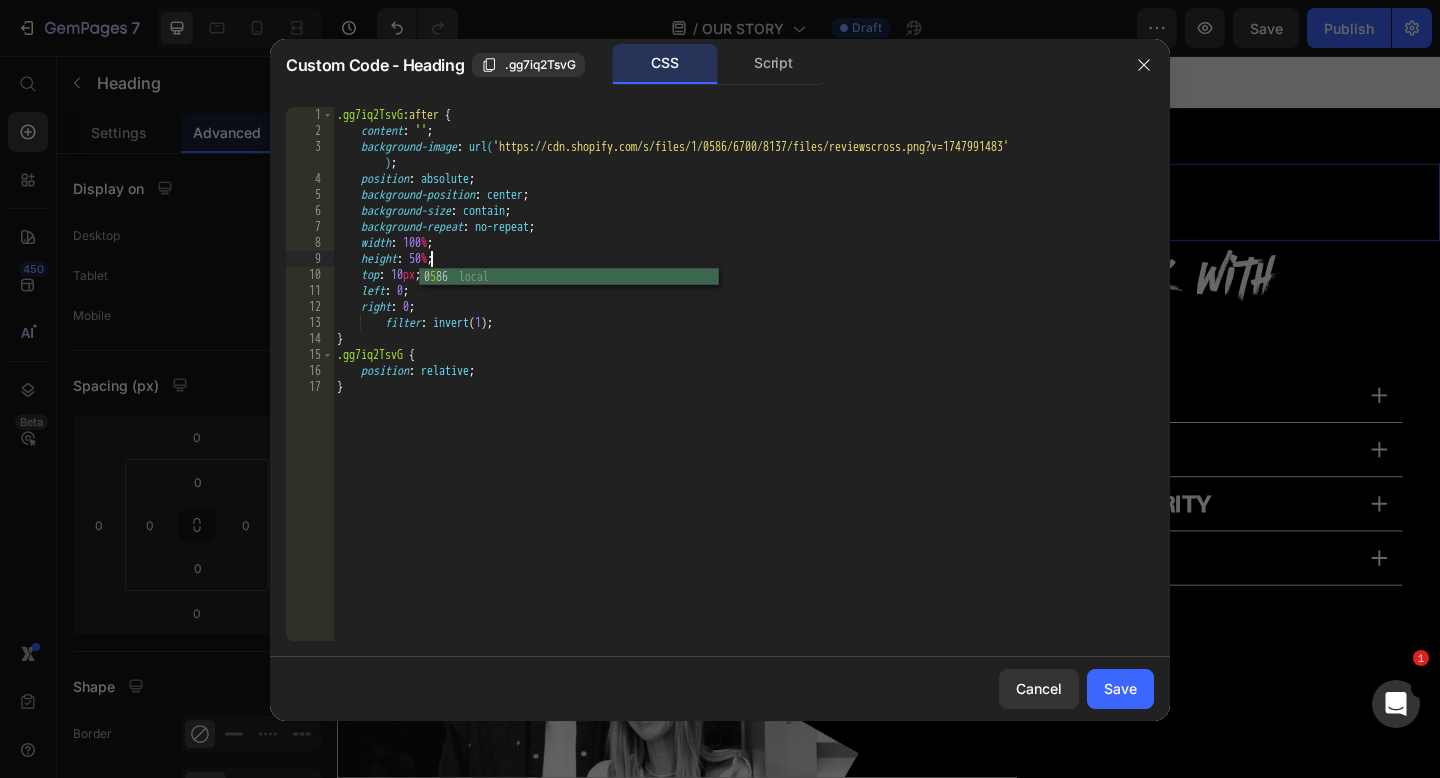 scroll, scrollTop: 0, scrollLeft: 7, axis: horizontal 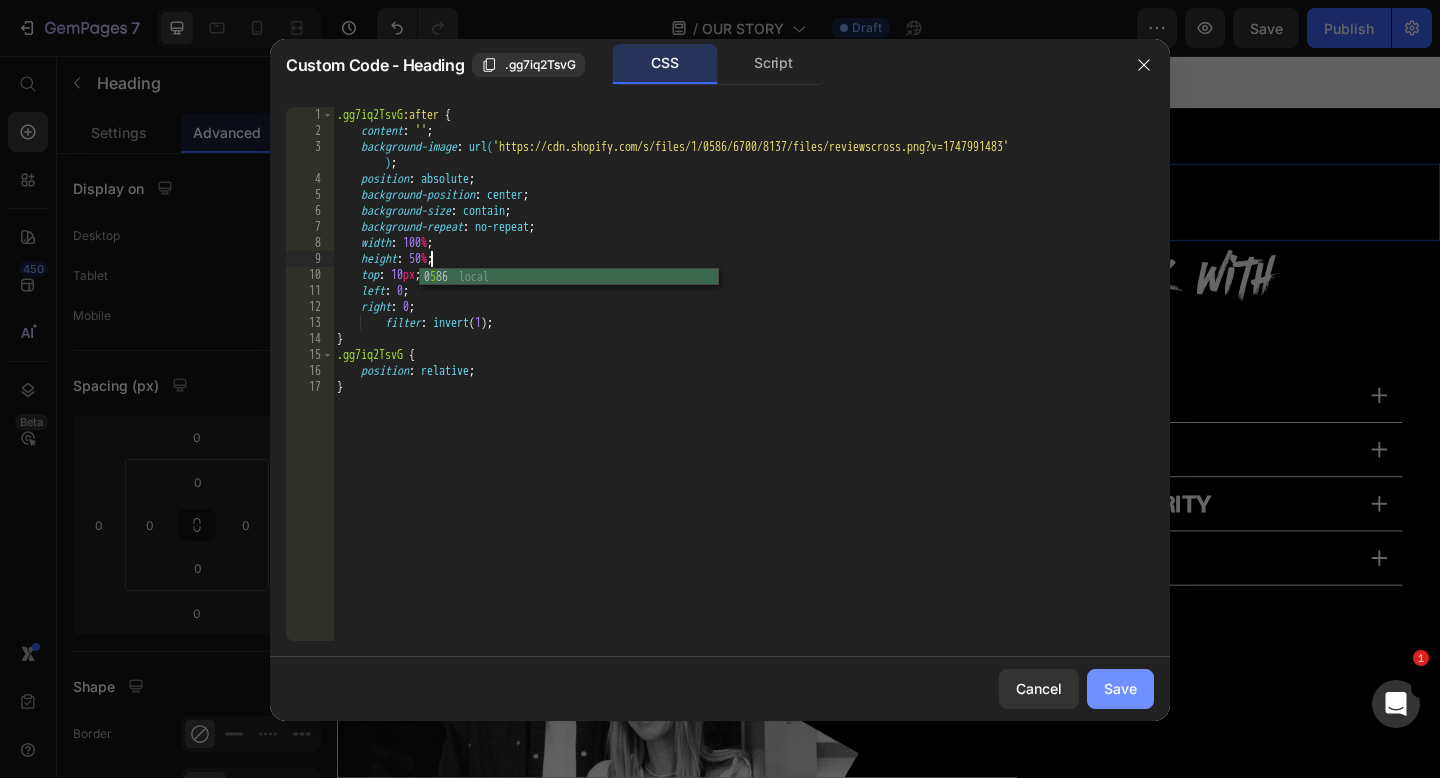 type on "height: 50%;" 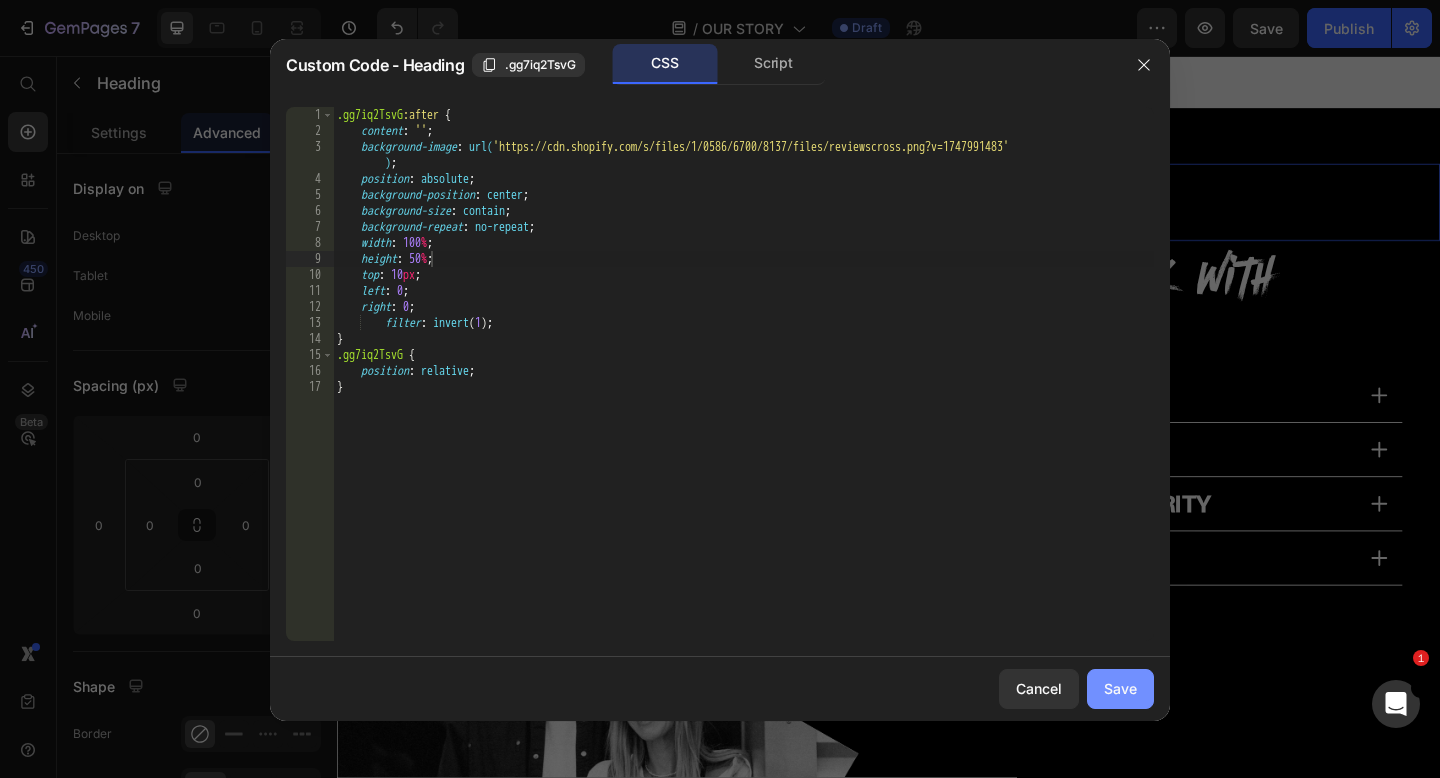 click on "Save" at bounding box center (1120, 688) 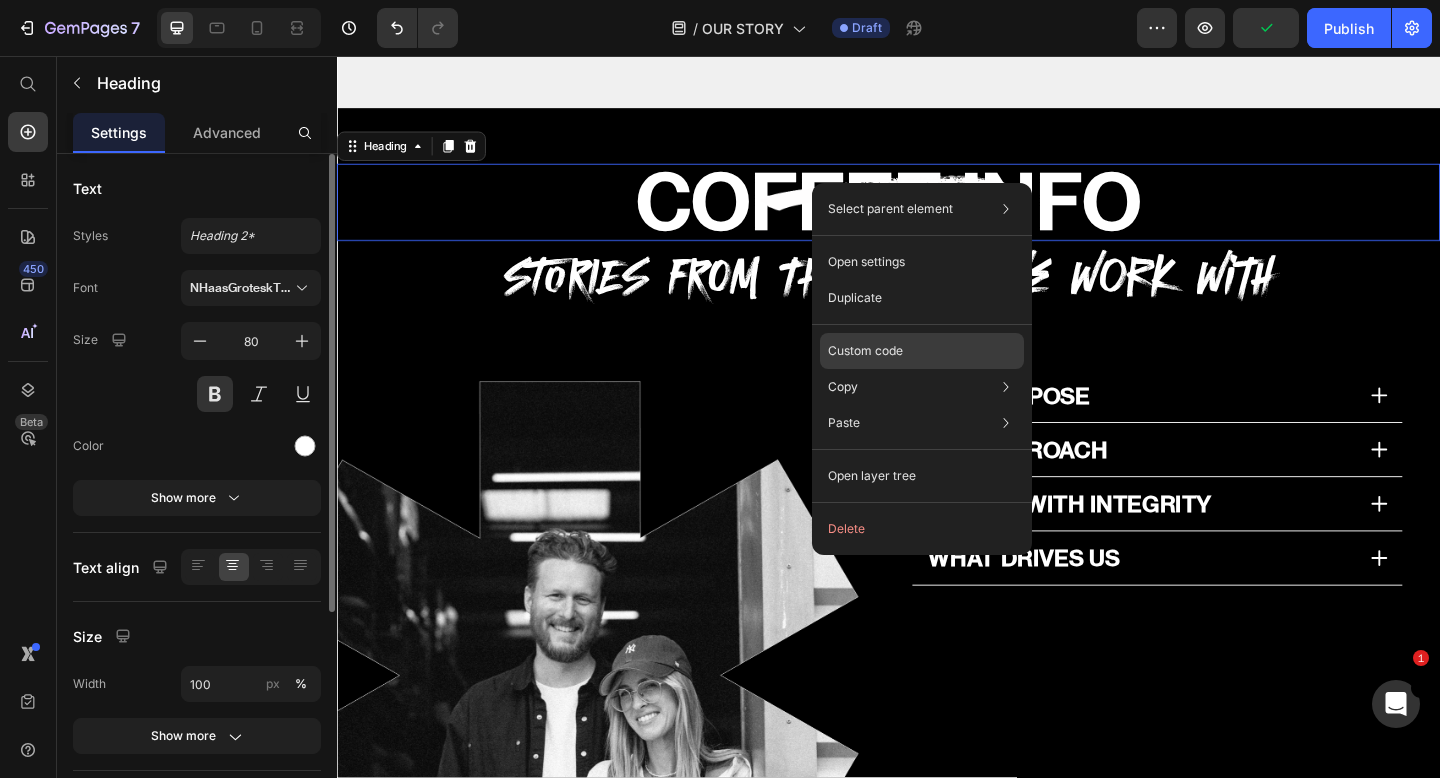 click on "Custom code" 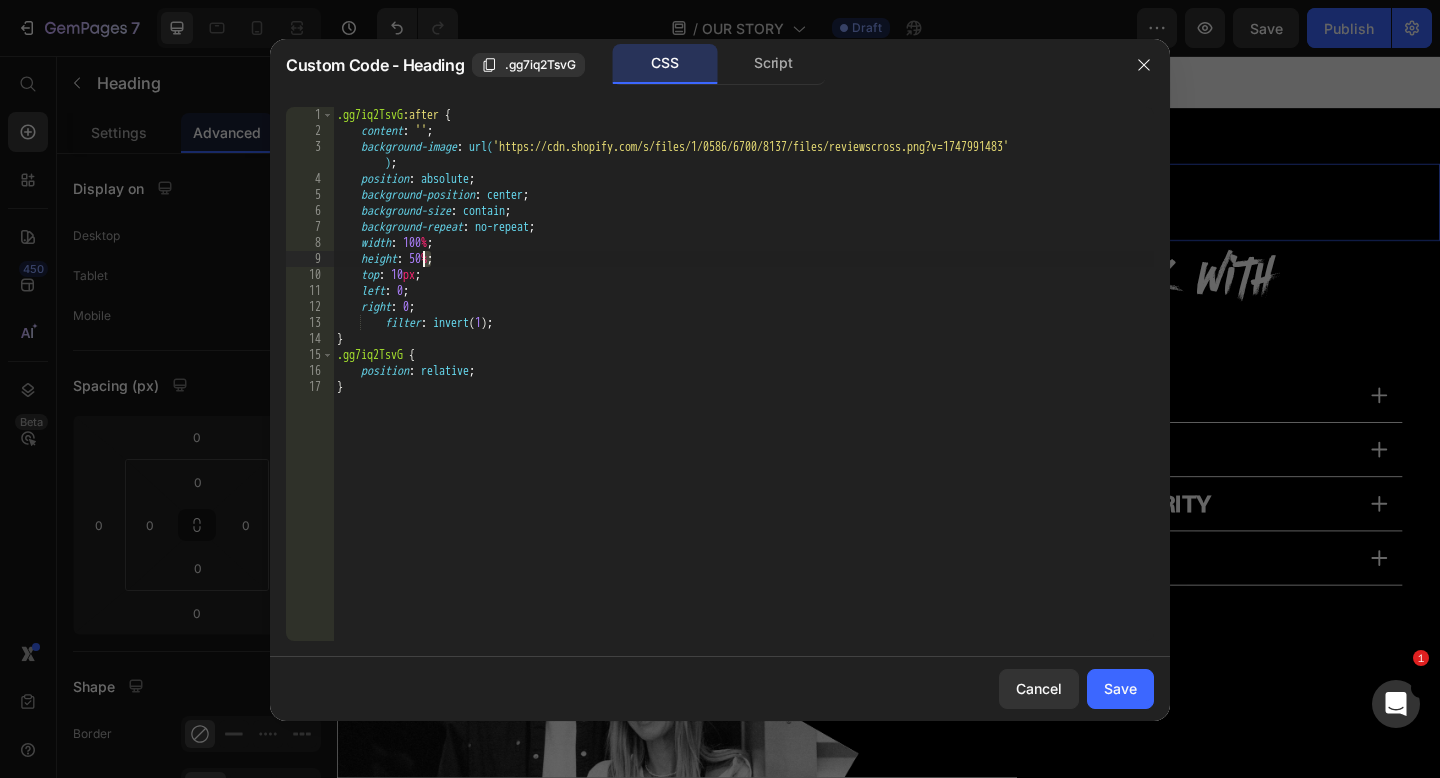 click on ".gg7iq2TsvG :after   {      content :   ' ' ;      background-image :   url( 'https://cdn.shopify.com/s/files/1/0586/6700/8137/files/reviewscross.png?v=1747991483'          ) ;      position :   absolute ;      background-position :   center ;      background-size :   contain ;      background-repeat :   no-repeat ;      width :   100 % ;      height :   50 % ;      top :   10 px ;      left :   0 ;      right :   0 ;           filter :   invert ( 1 ) ; } .gg7iq2TsvG   {      position :   relative ; }" at bounding box center [743, 390] 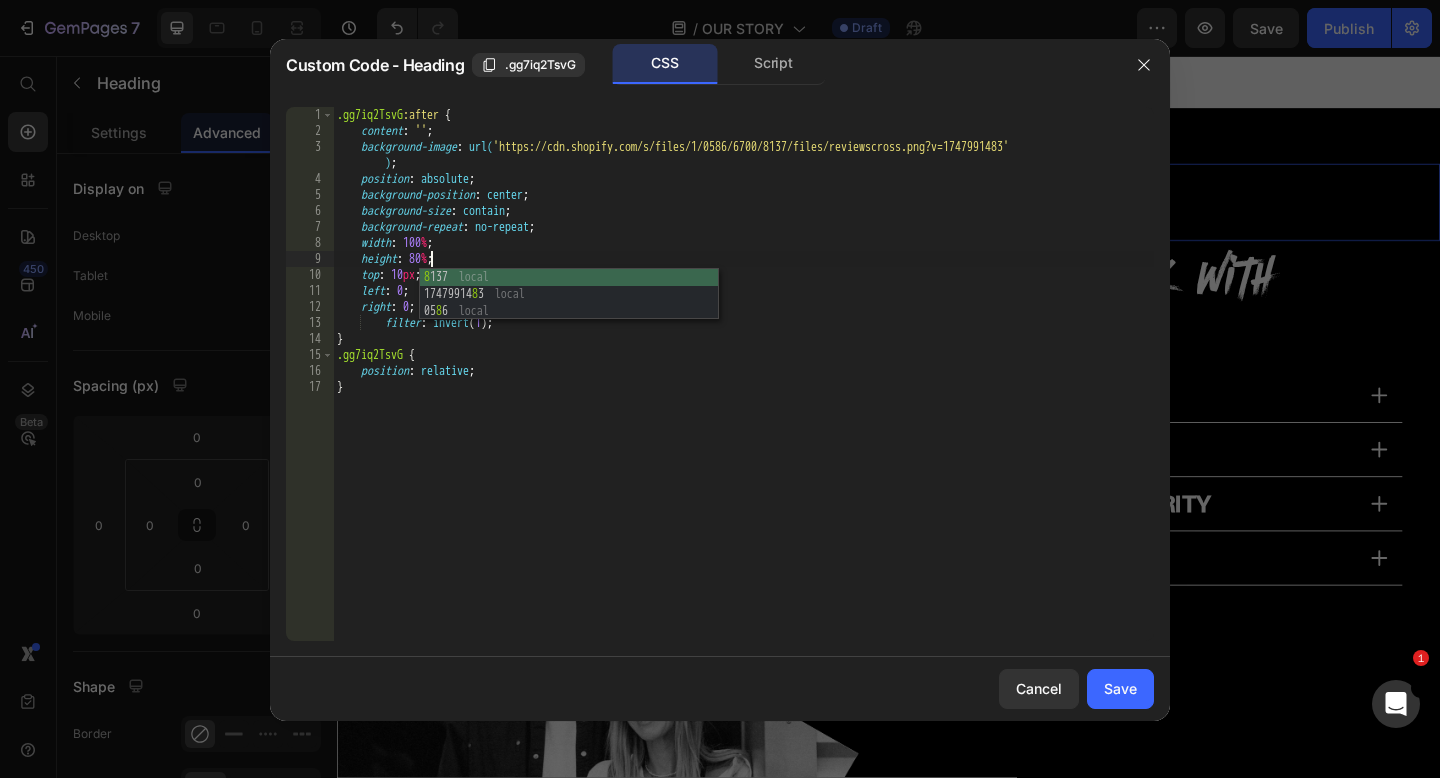 scroll, scrollTop: 0, scrollLeft: 7, axis: horizontal 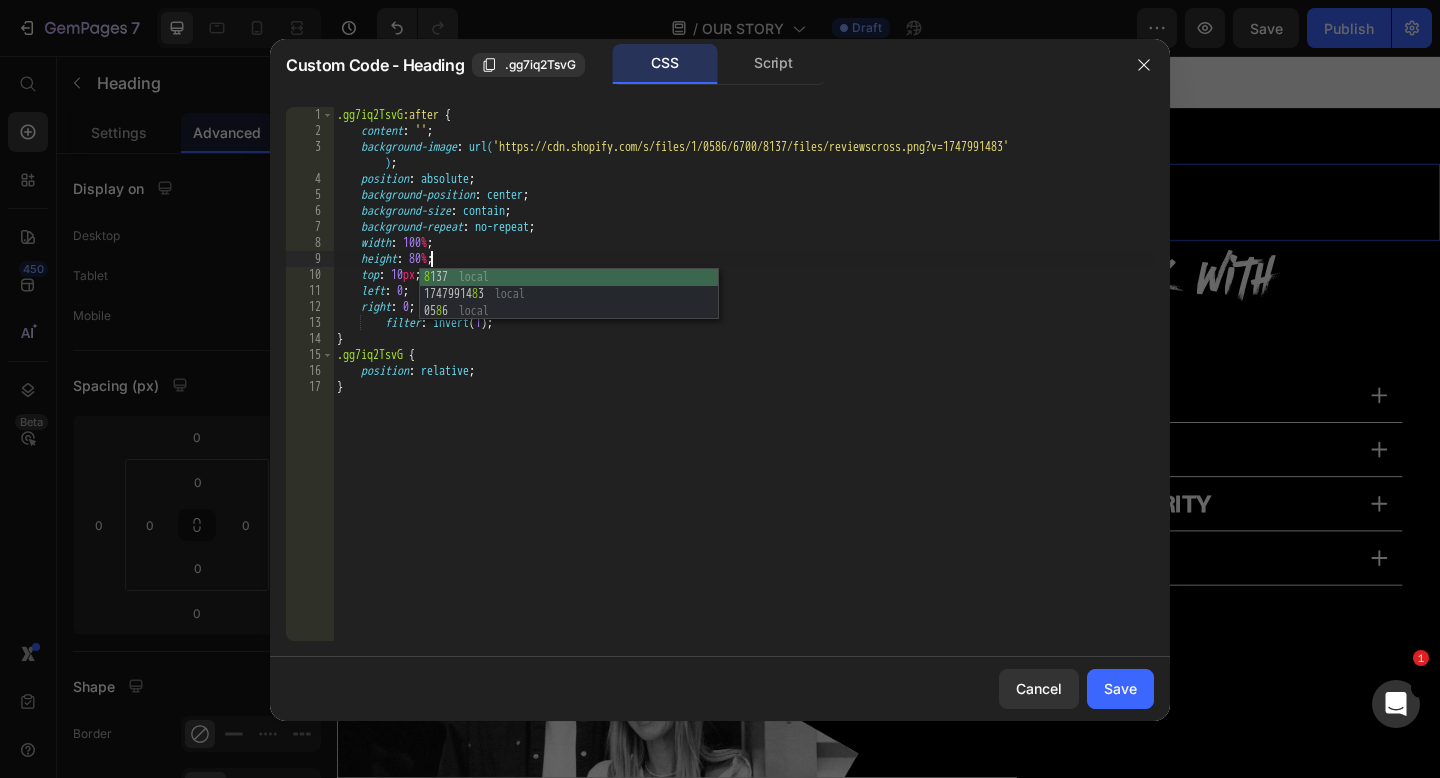 click on "Cancel Save" at bounding box center (720, 689) 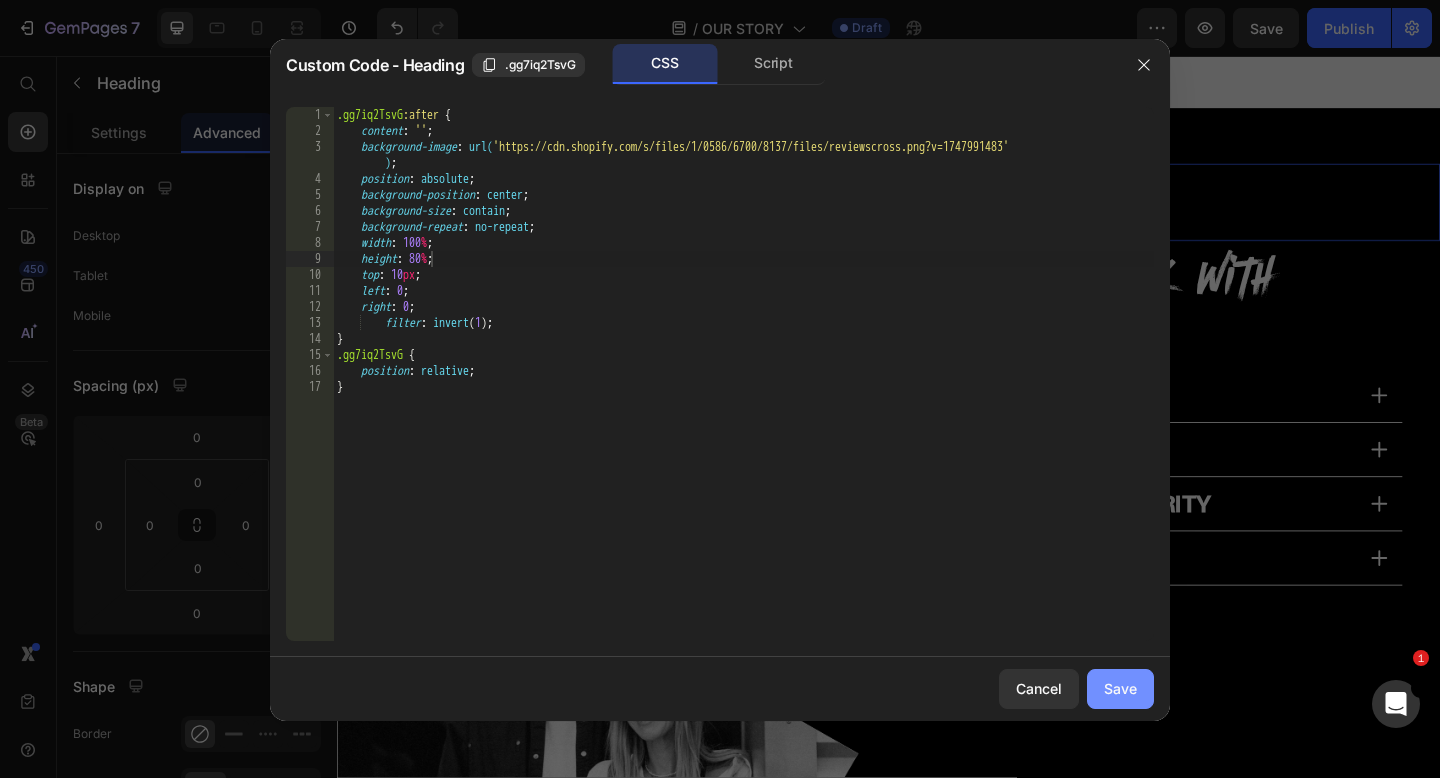 click on "Save" at bounding box center (1120, 688) 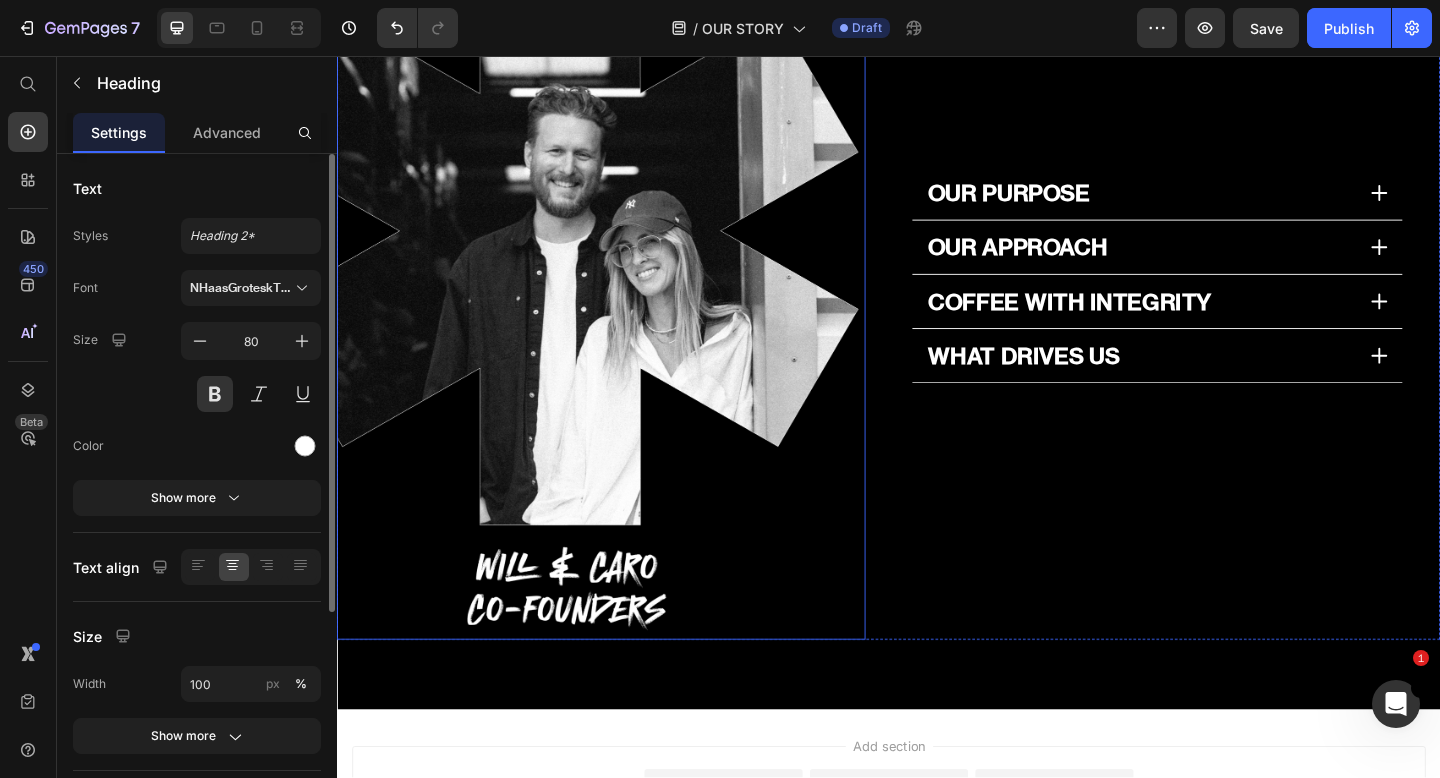 scroll, scrollTop: 2201, scrollLeft: 0, axis: vertical 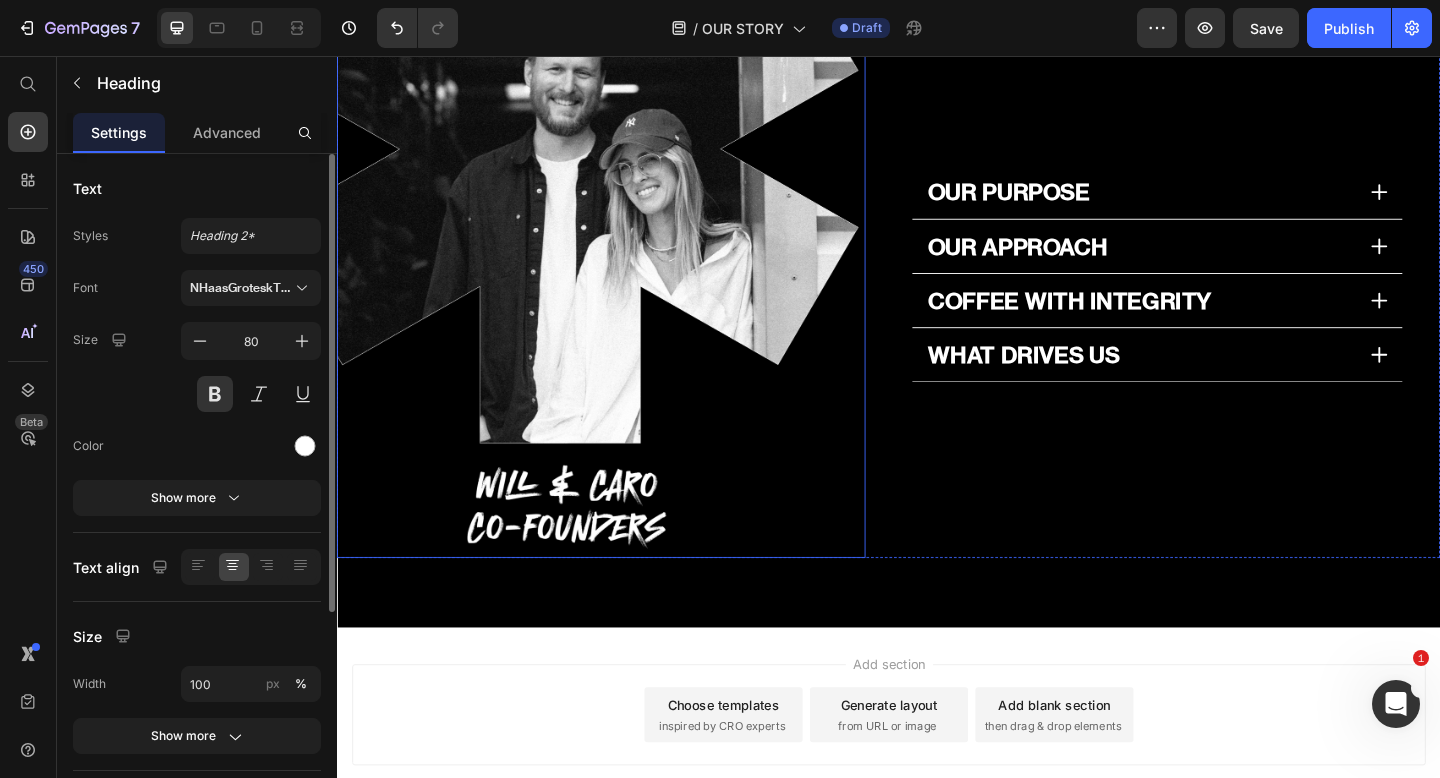 click at bounding box center (624, 212) 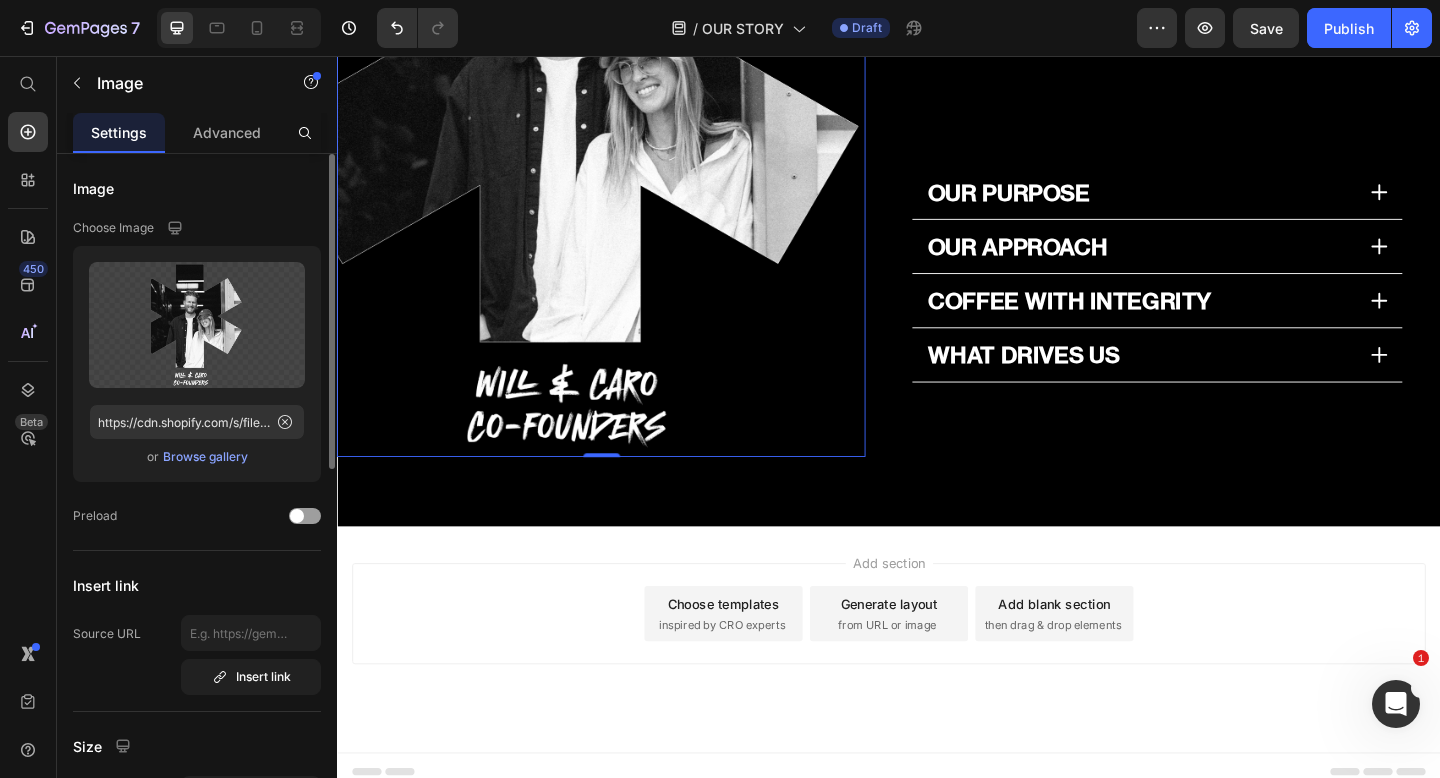 scroll, scrollTop: 2315, scrollLeft: 0, axis: vertical 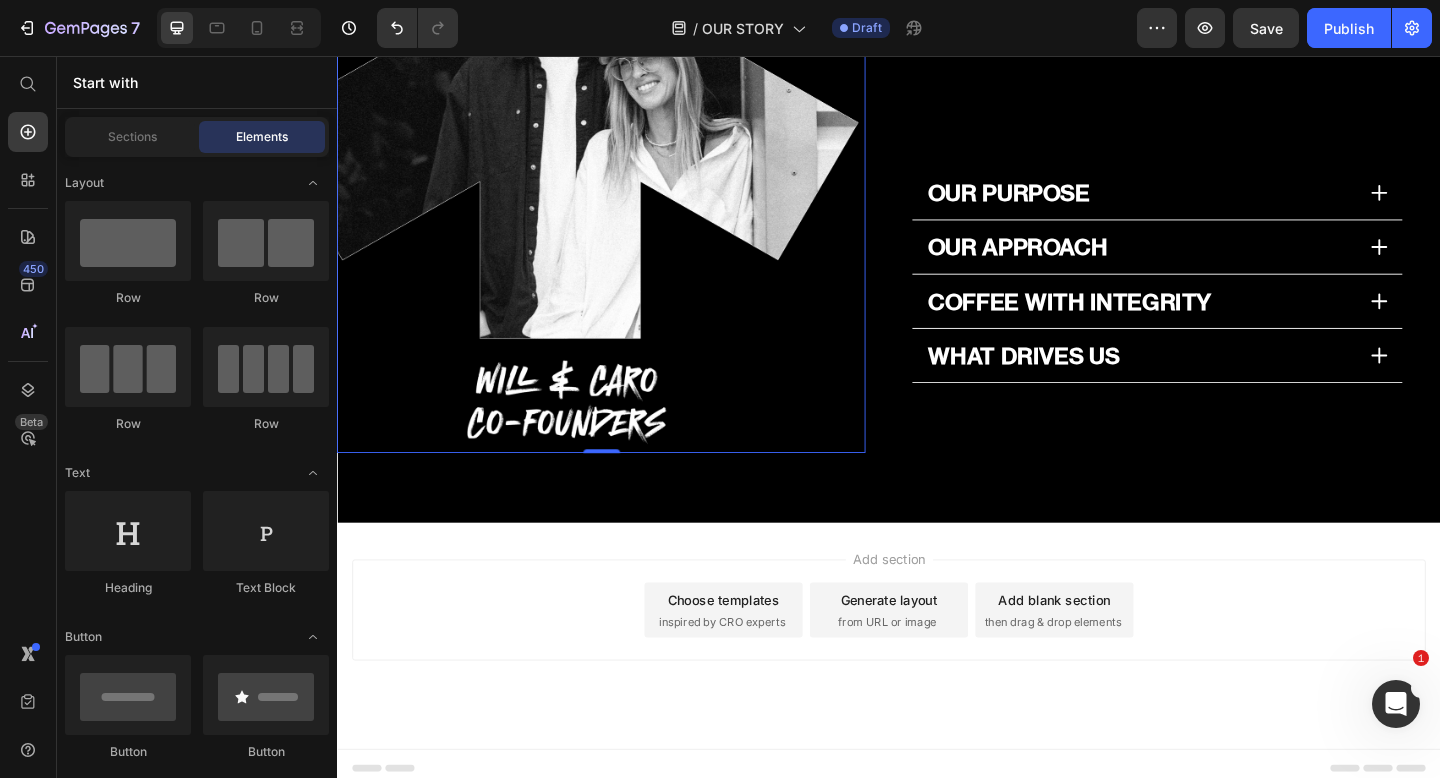 click on "Add section Choose templates inspired by CRO experts Generate layout from URL or image Add blank section then drag & drop elements" at bounding box center [937, 659] 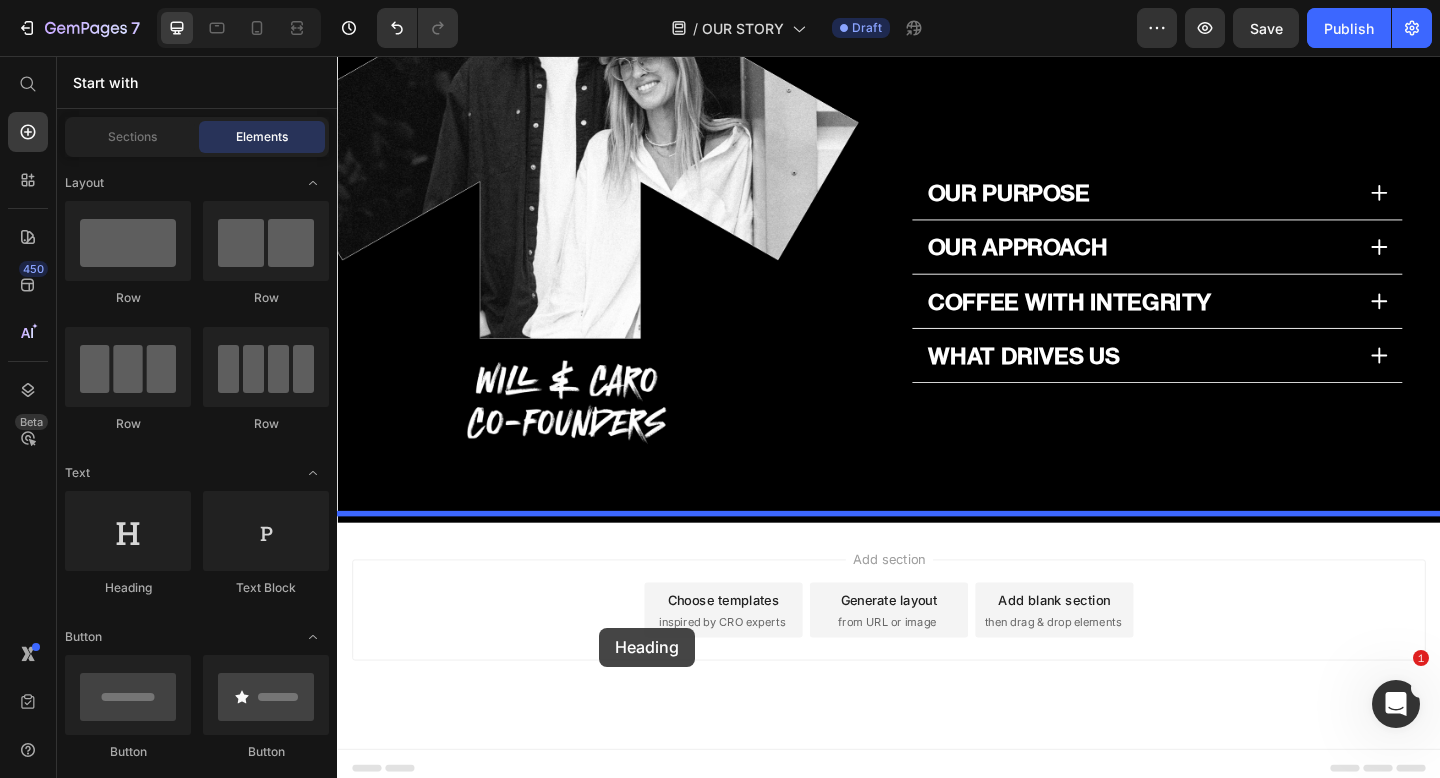 drag, startPoint x: 472, startPoint y: 620, endPoint x: 623, endPoint y: 673, distance: 160.03125 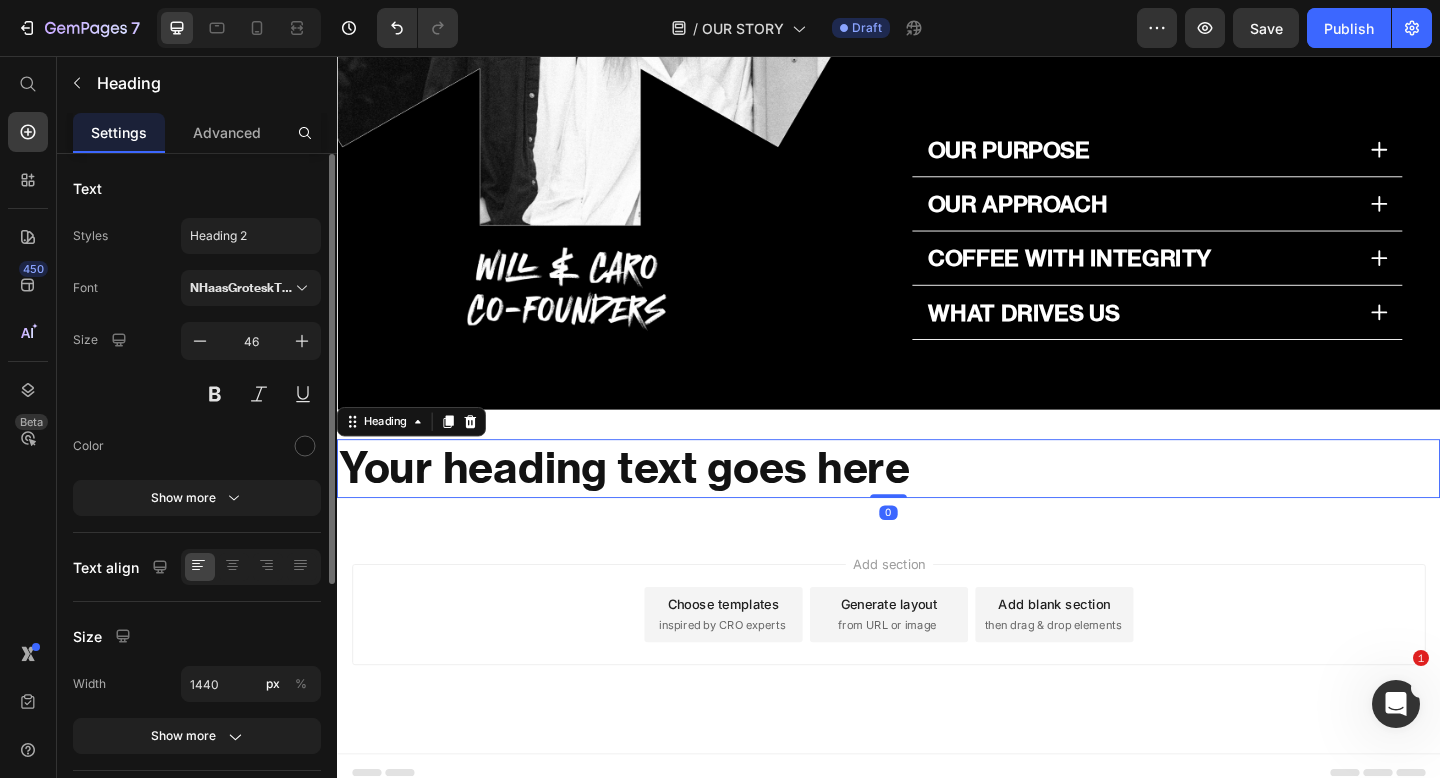 scroll, scrollTop: 2443, scrollLeft: 0, axis: vertical 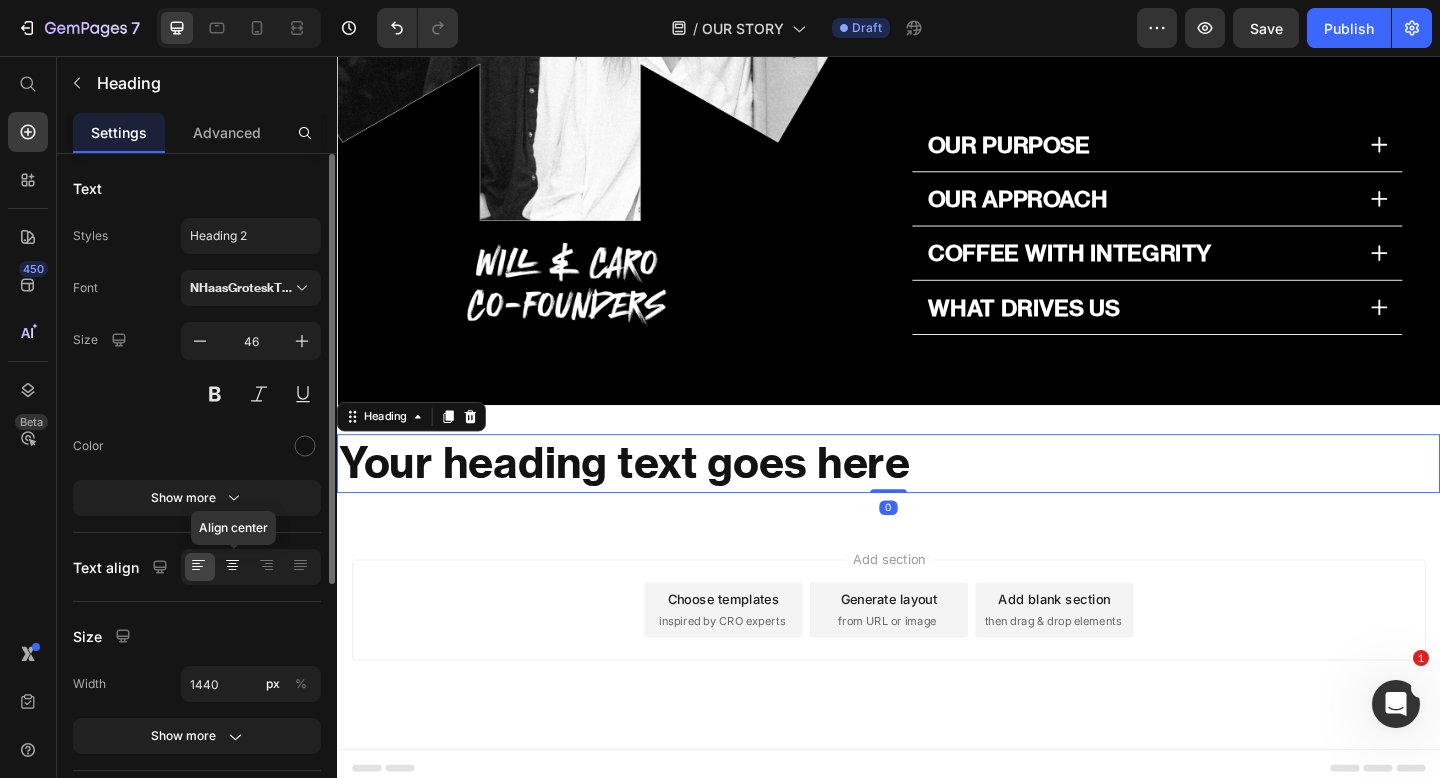 click 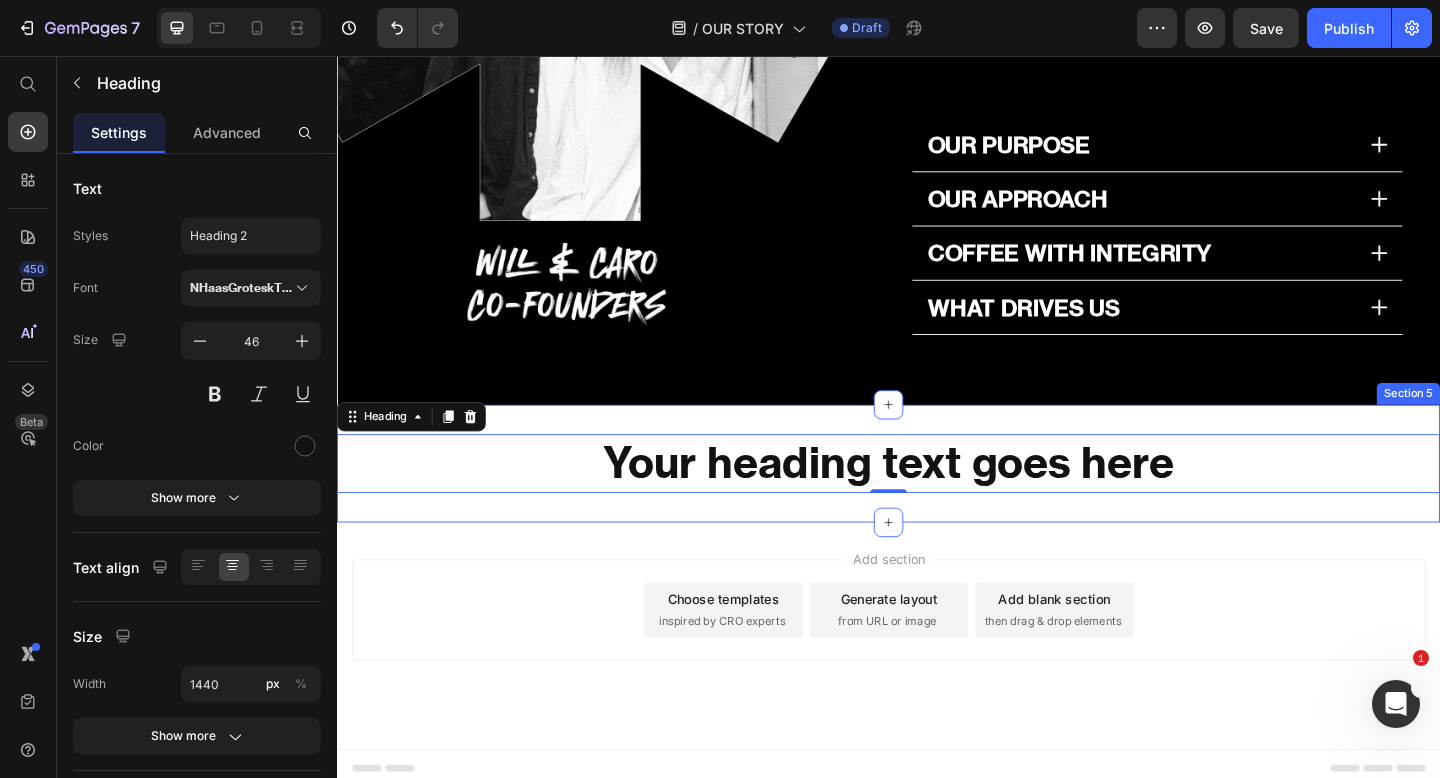 click on "Your heading text goes here" at bounding box center (937, 500) 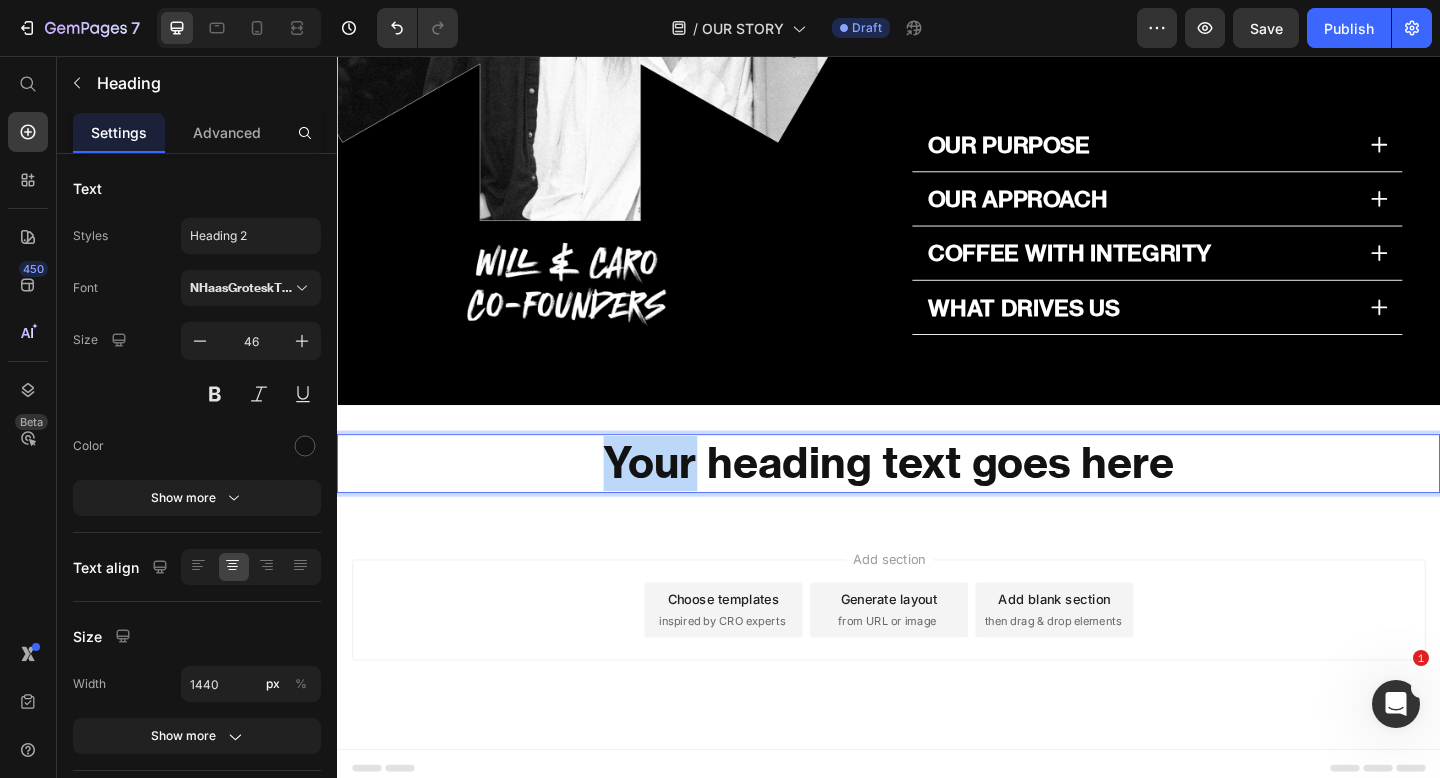 click on "Your heading text goes here" at bounding box center [937, 500] 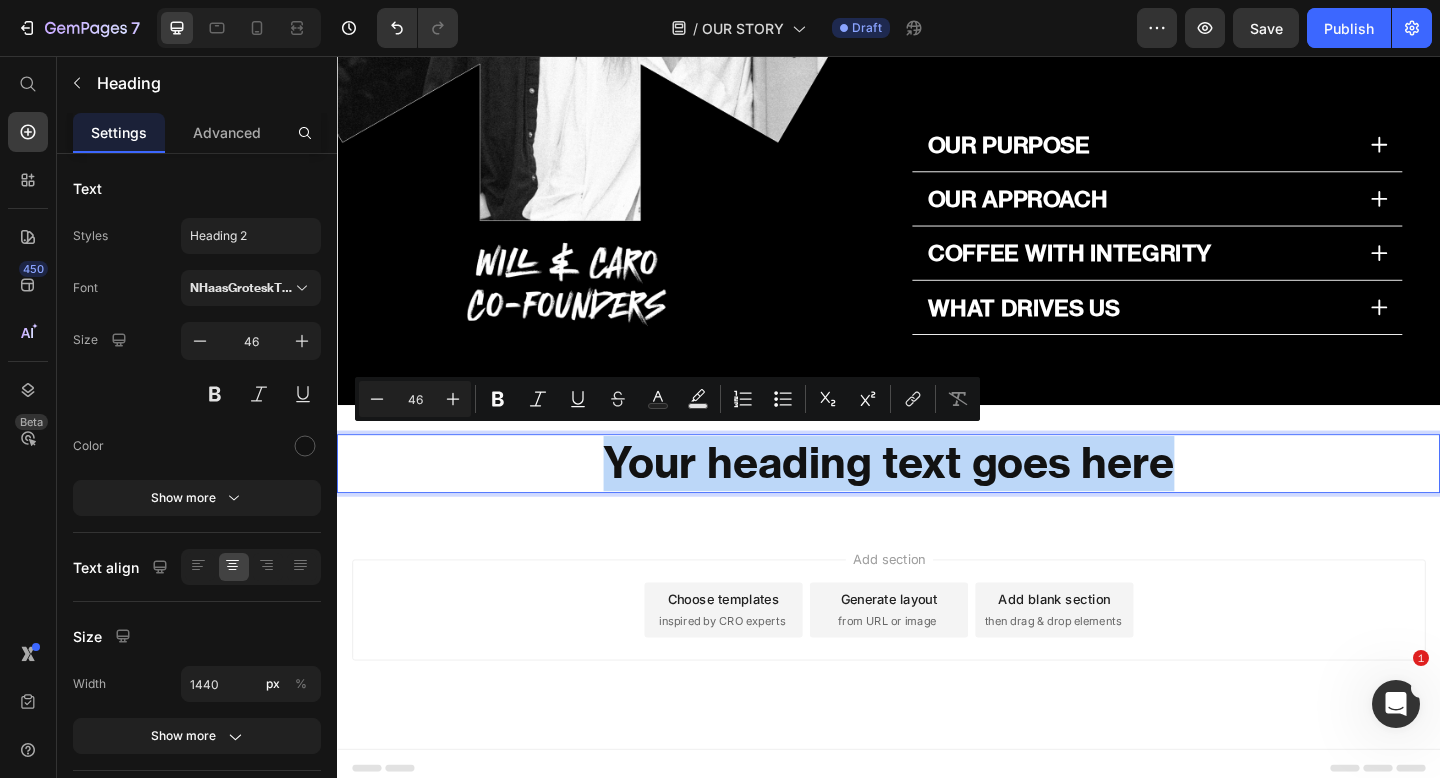 click on "Your heading text goes here" at bounding box center (937, 500) 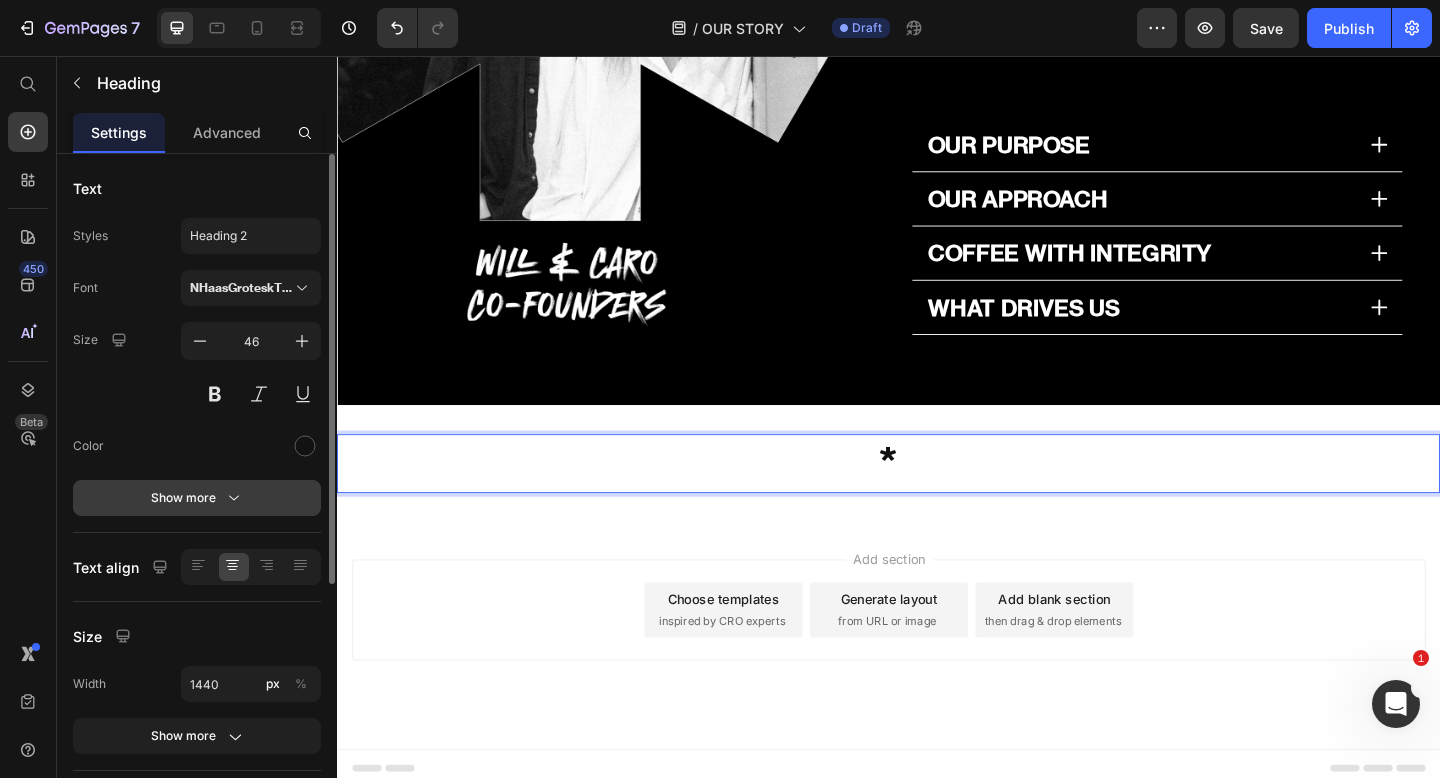 click 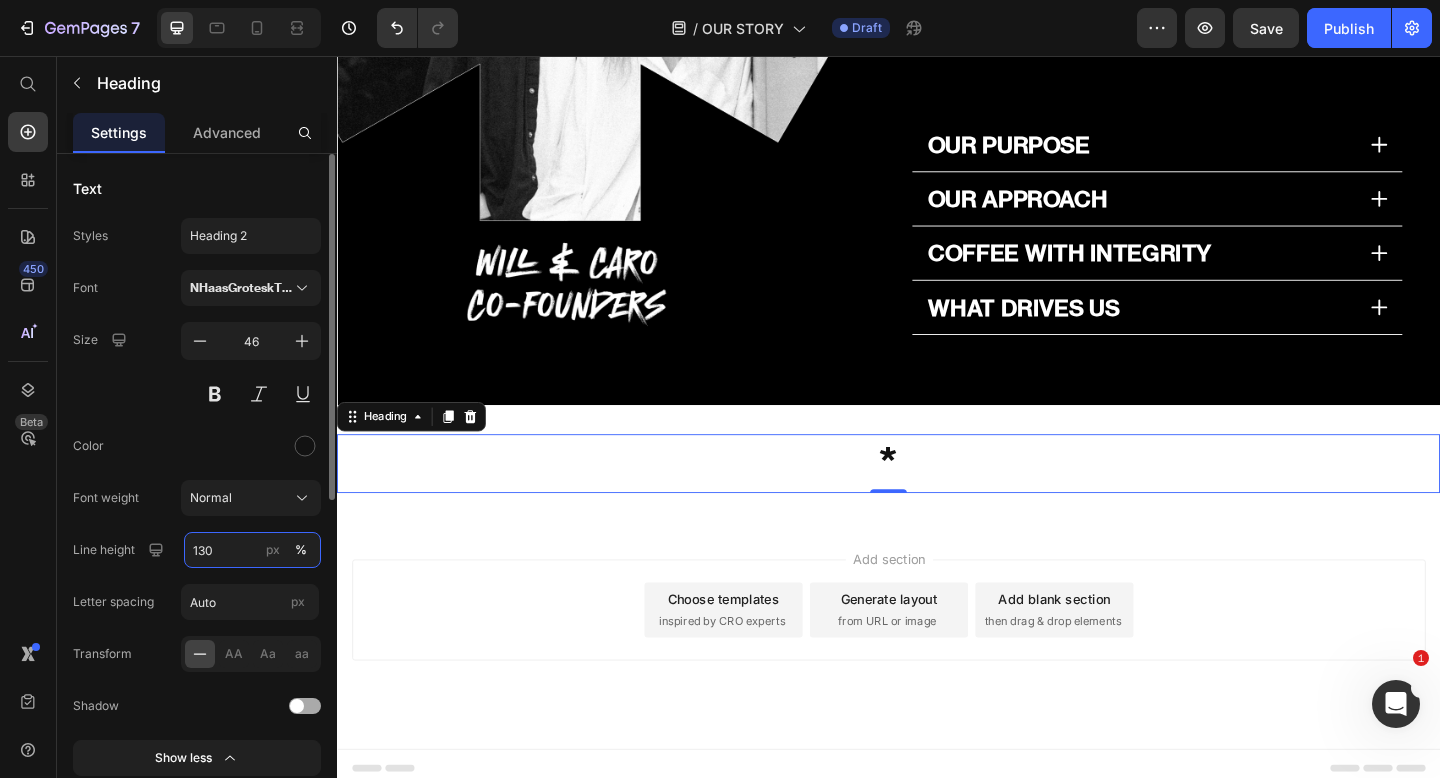 click on "130" at bounding box center (252, 550) 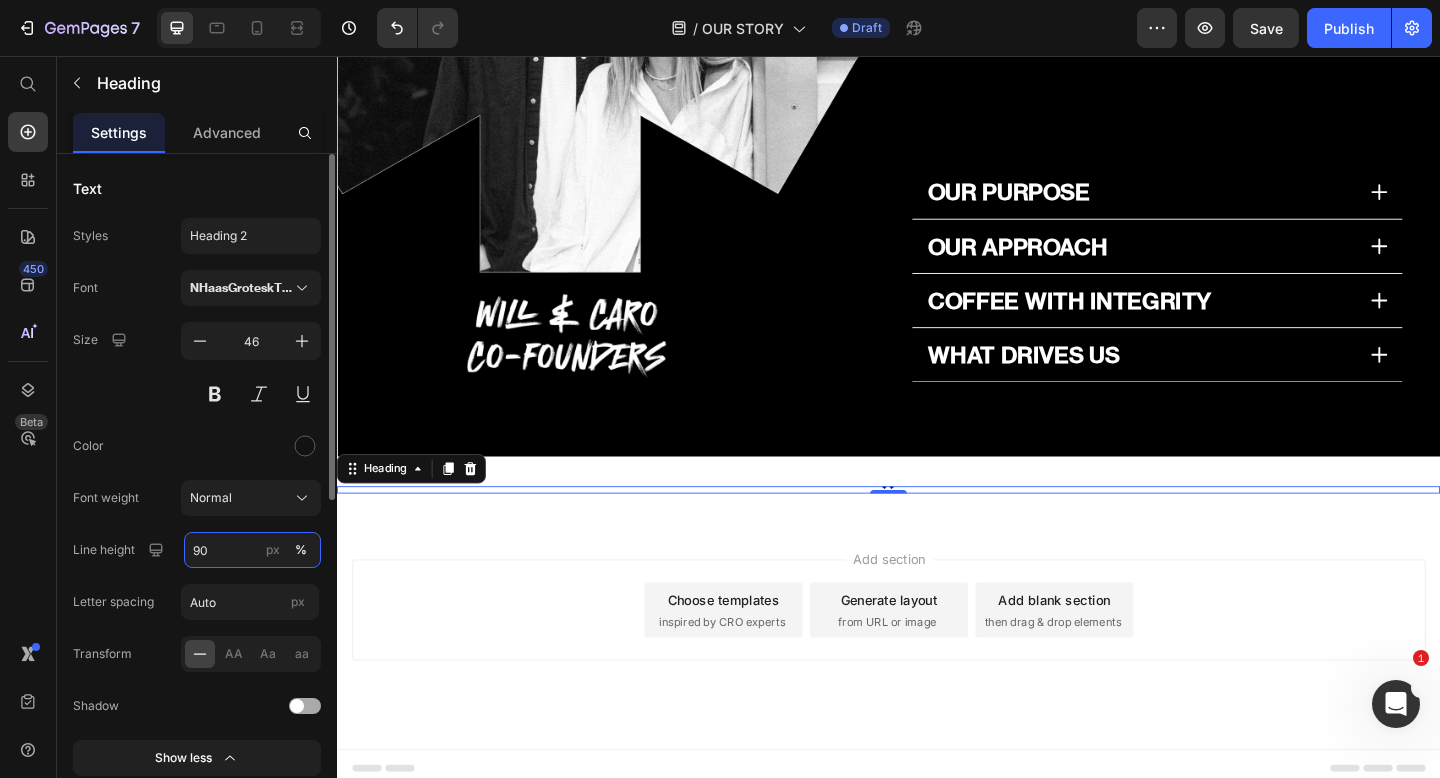 scroll, scrollTop: 2425, scrollLeft: 0, axis: vertical 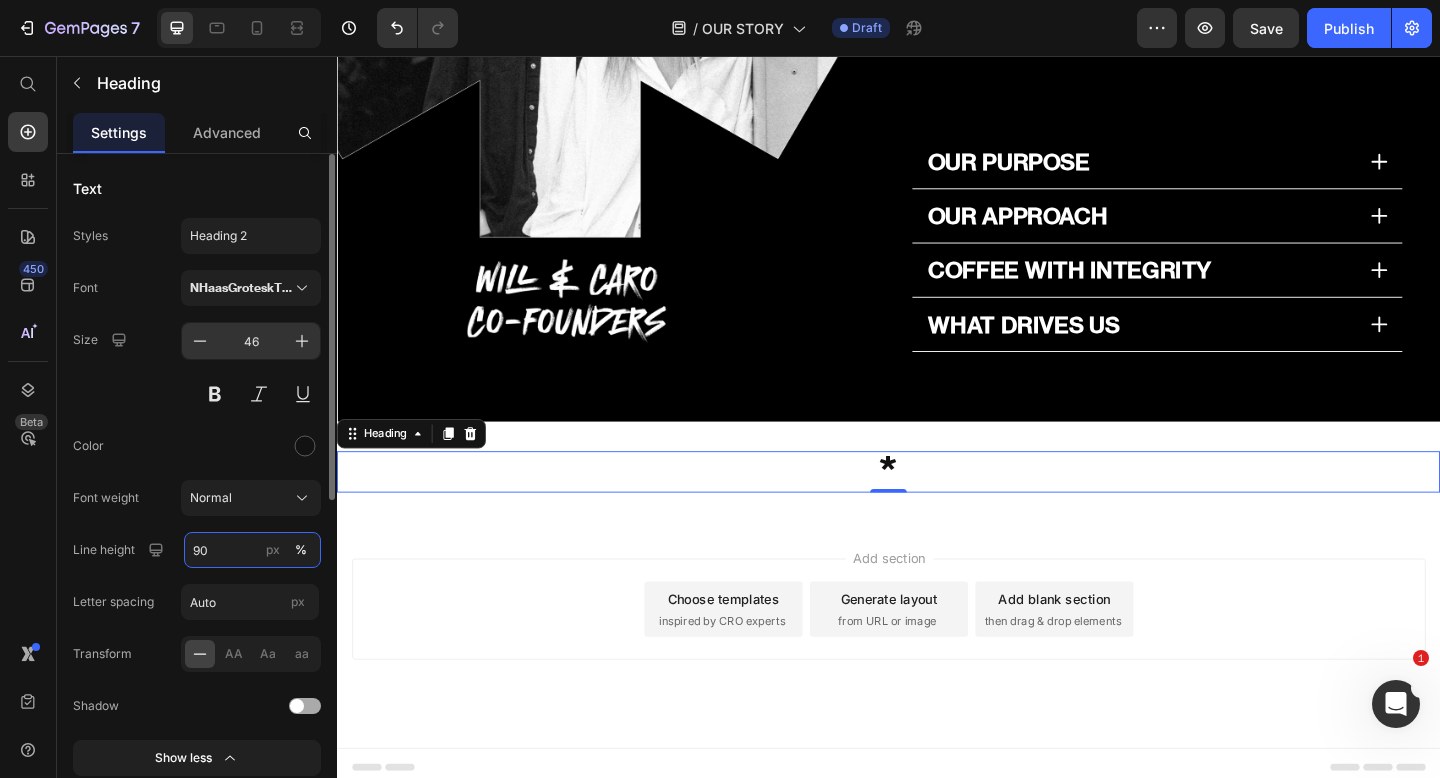 type on "90" 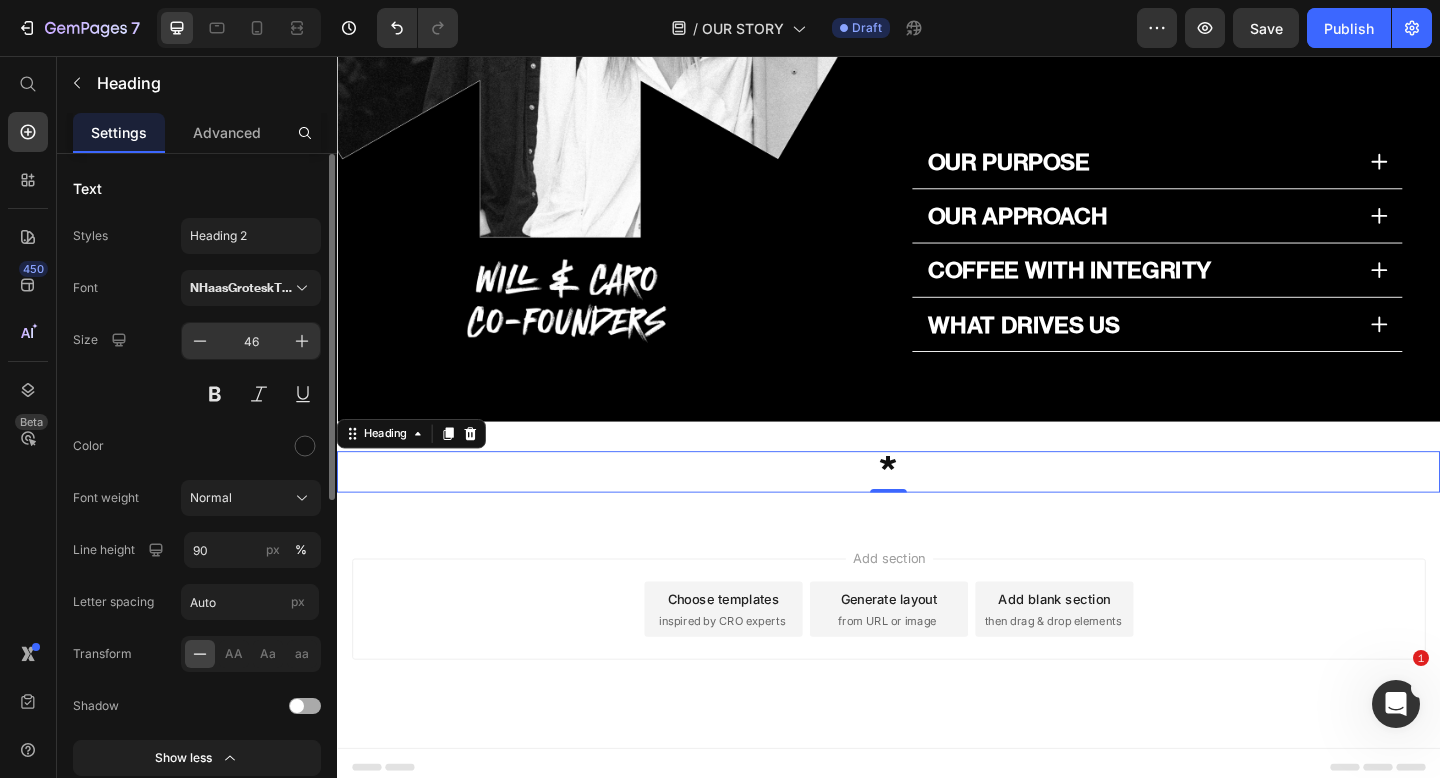 click on "46" at bounding box center (251, 341) 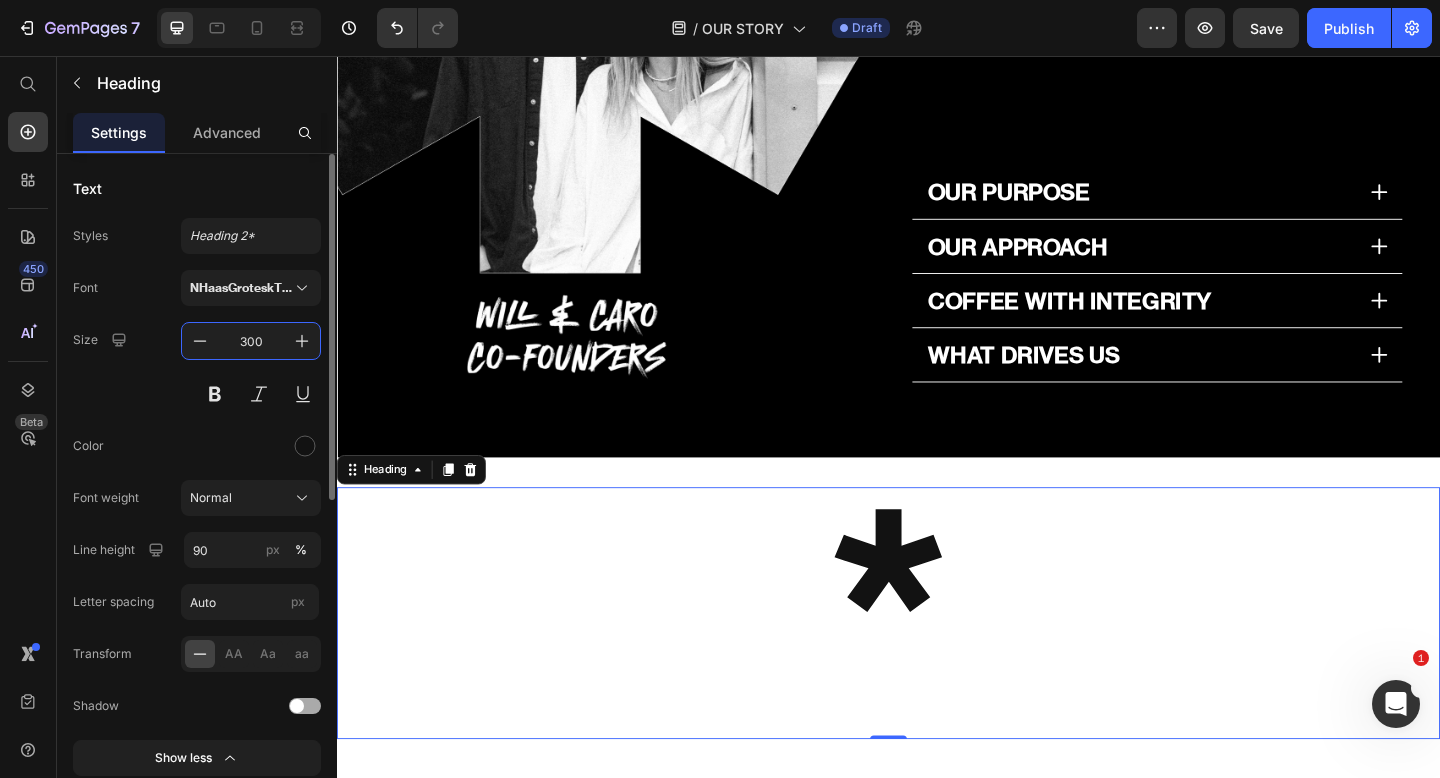 scroll, scrollTop: 2443, scrollLeft: 0, axis: vertical 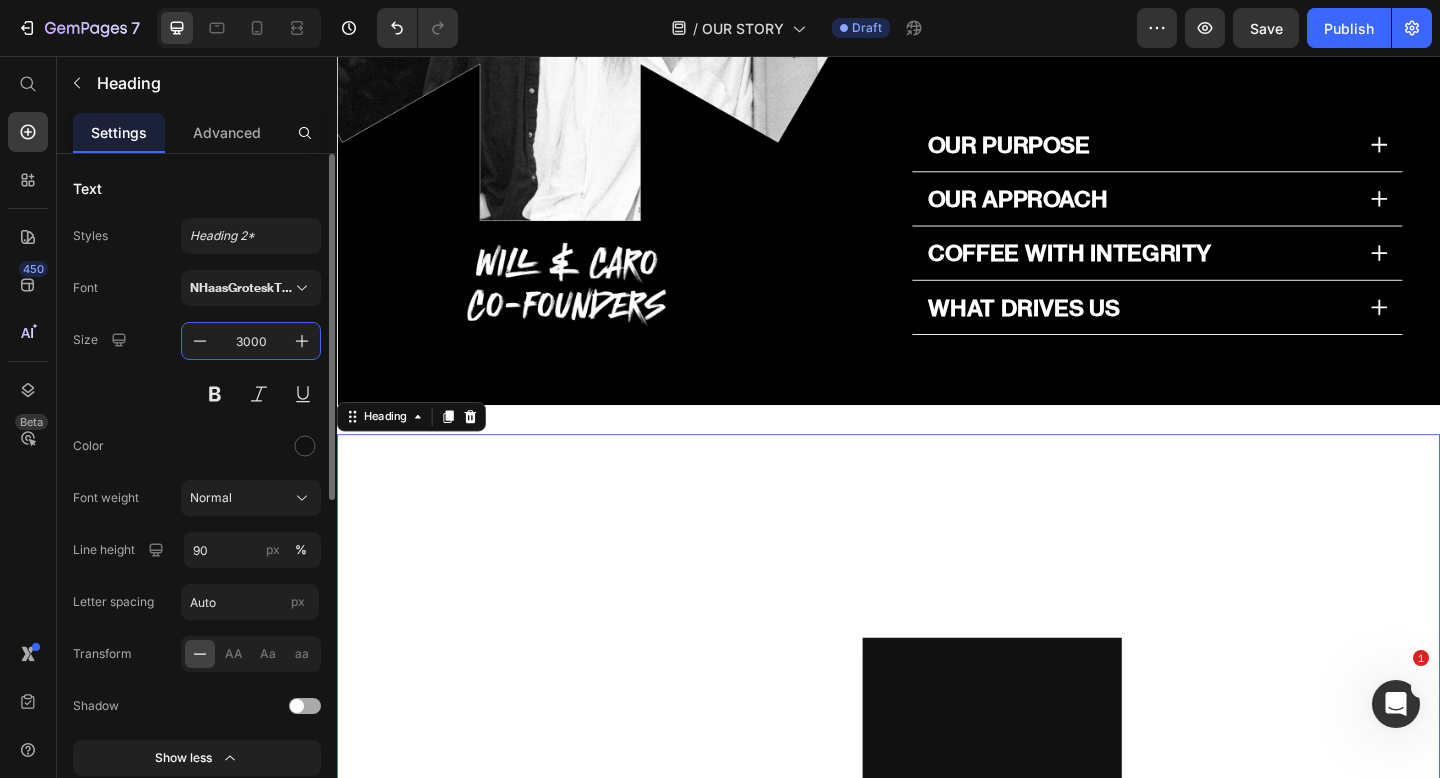 drag, startPoint x: 249, startPoint y: 341, endPoint x: 228, endPoint y: 342, distance: 21.023796 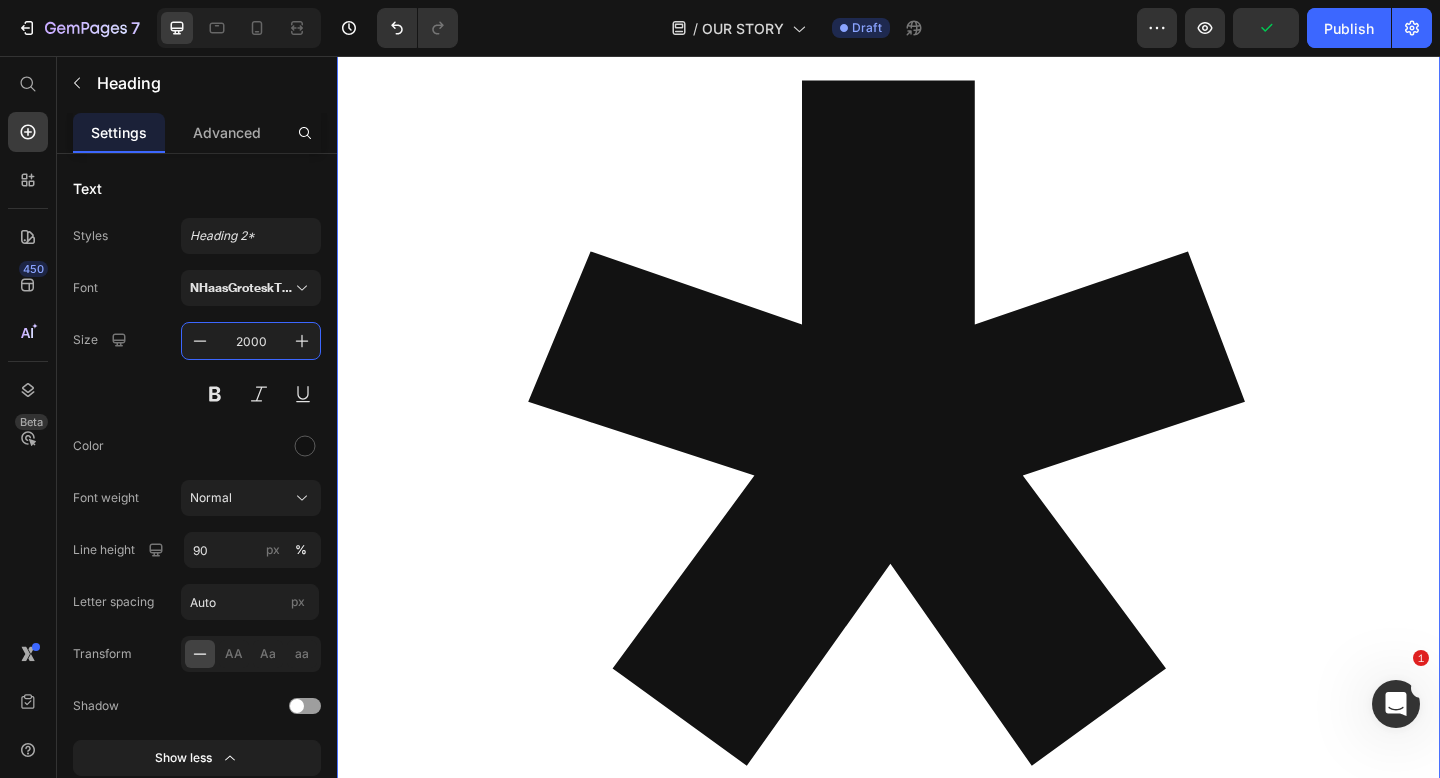 scroll, scrollTop: 2978, scrollLeft: 0, axis: vertical 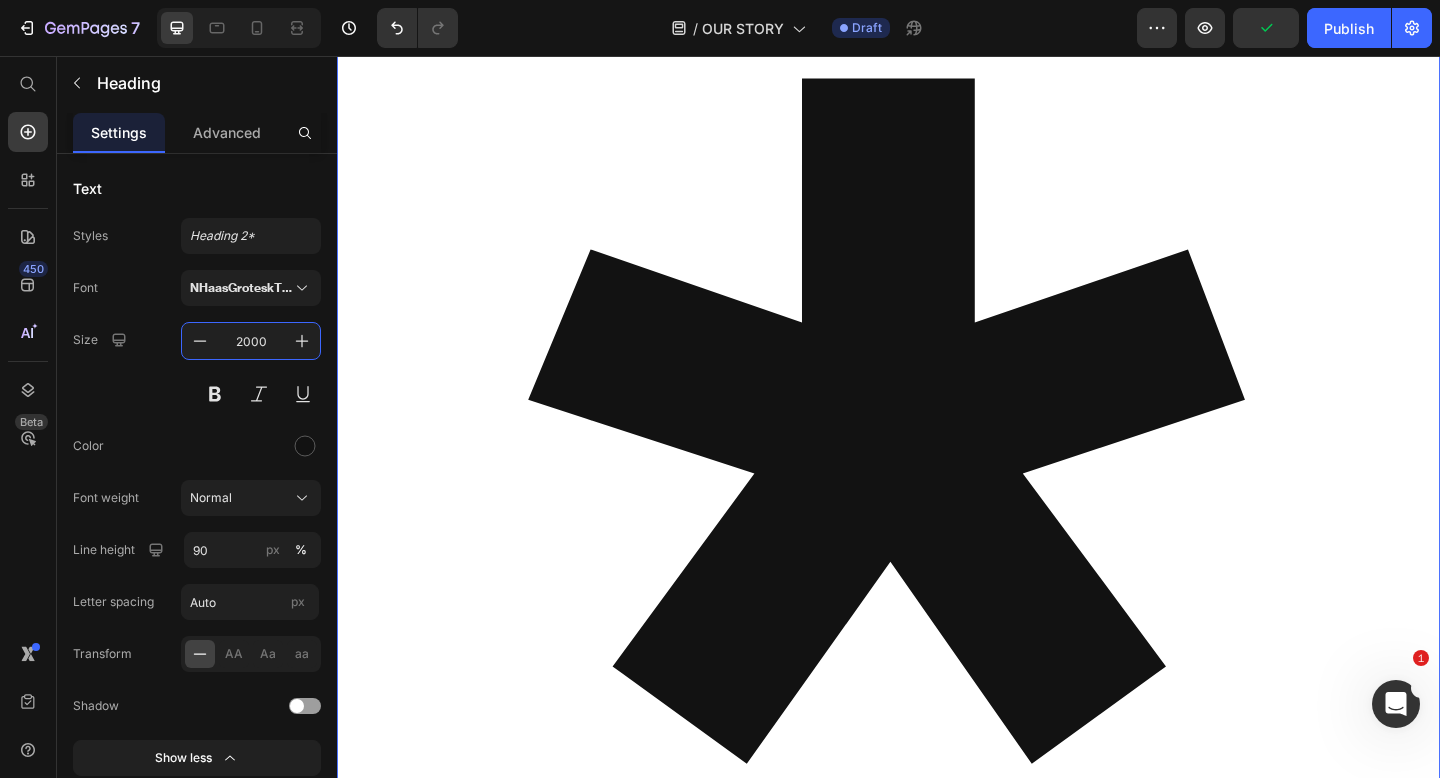 type on "2000" 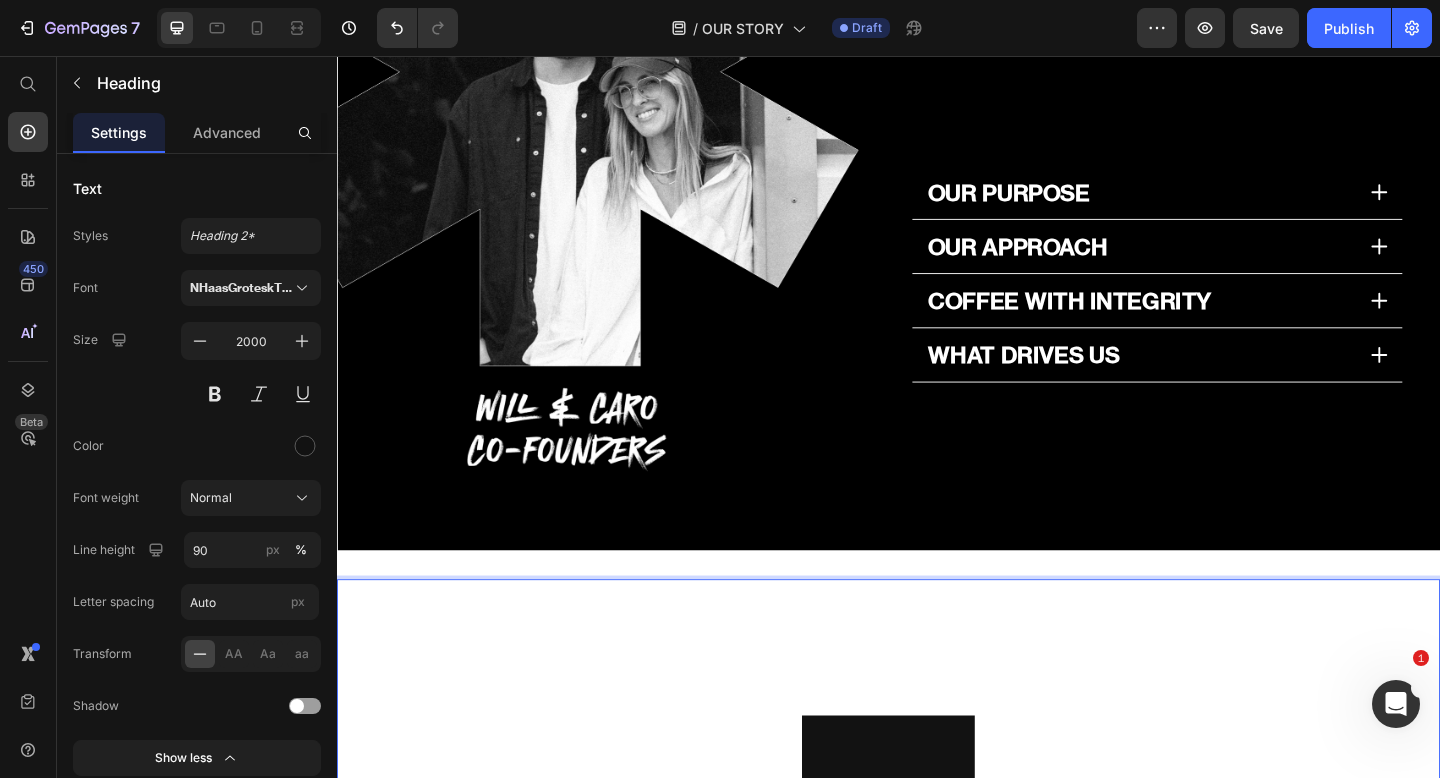 scroll, scrollTop: 2405, scrollLeft: 0, axis: vertical 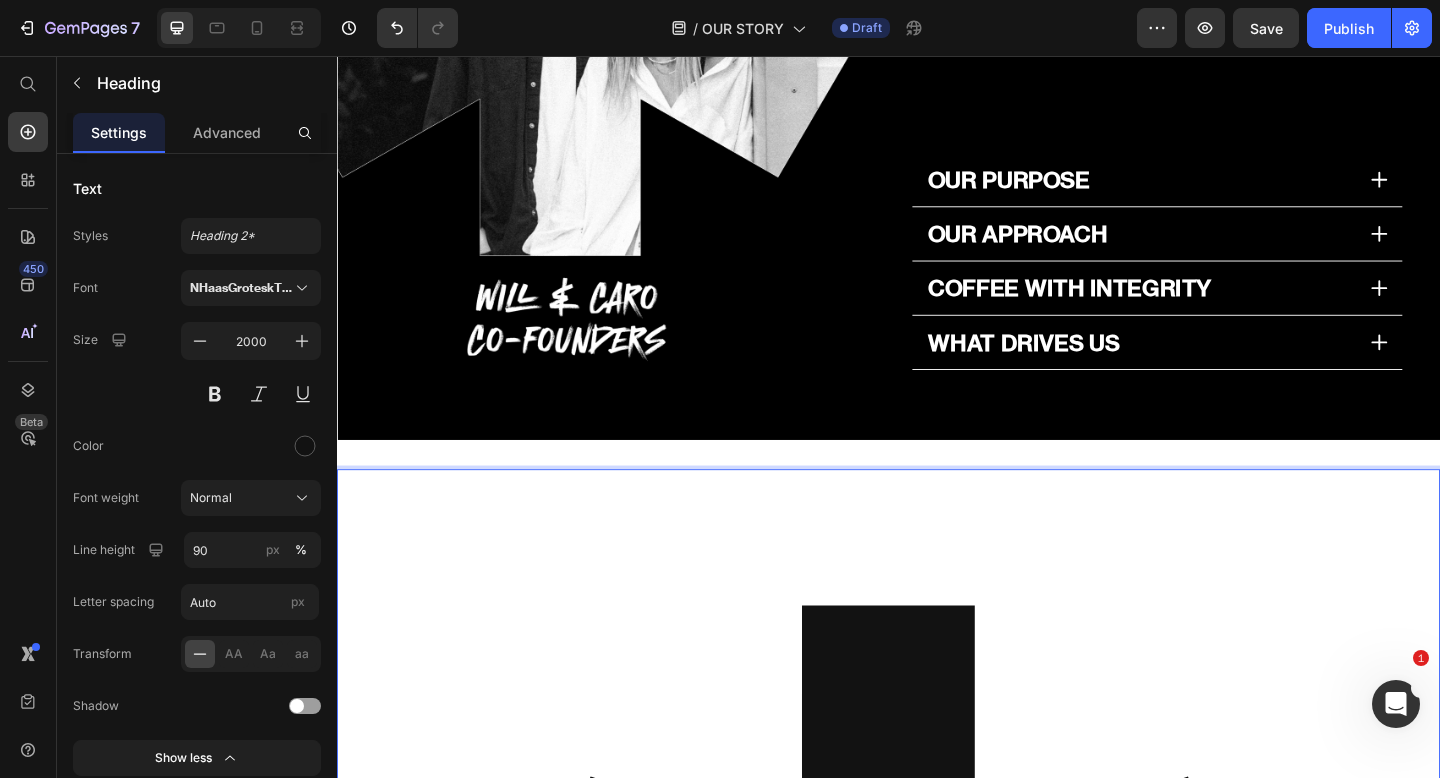 click on "*" at bounding box center [937, 1408] 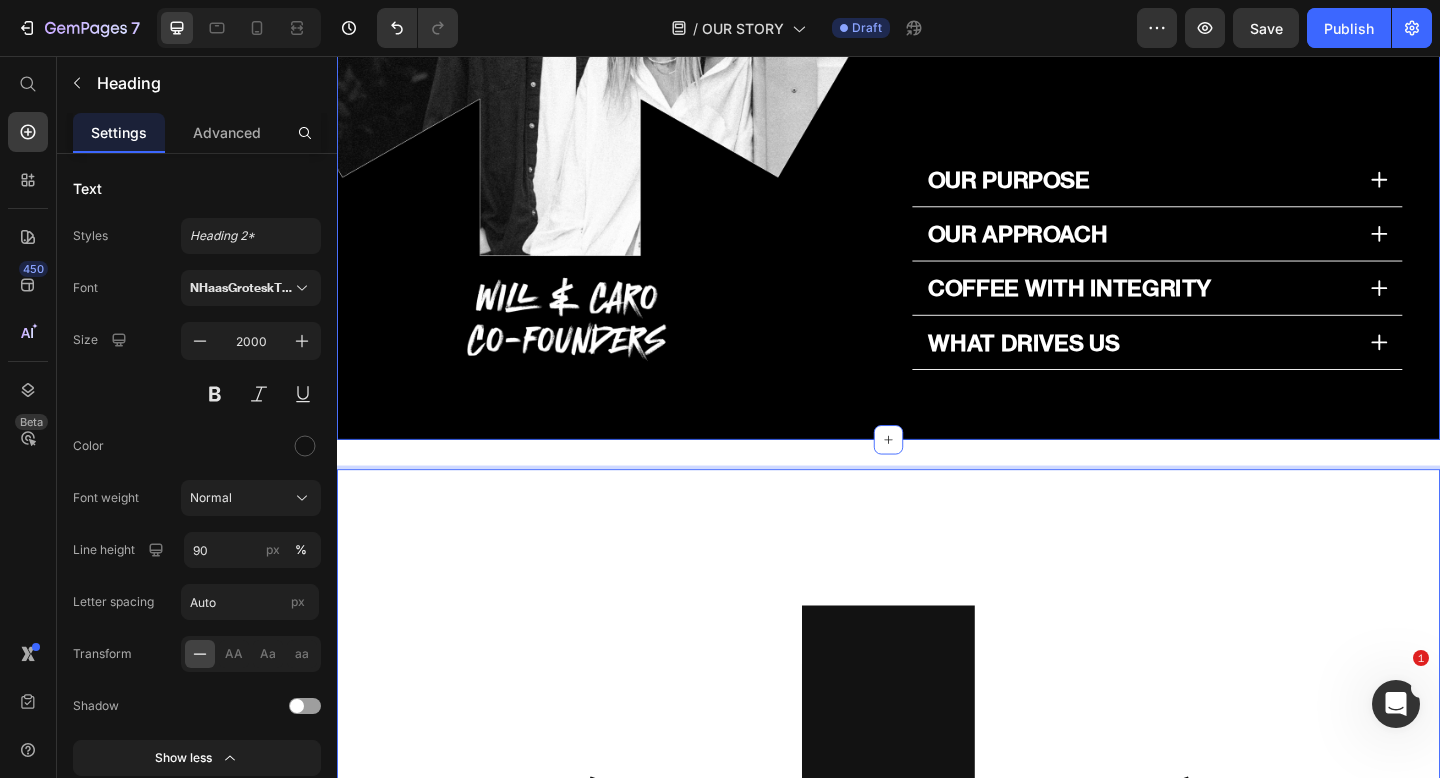 click on "* Heading   0 Section 5" at bounding box center (937, 1408) 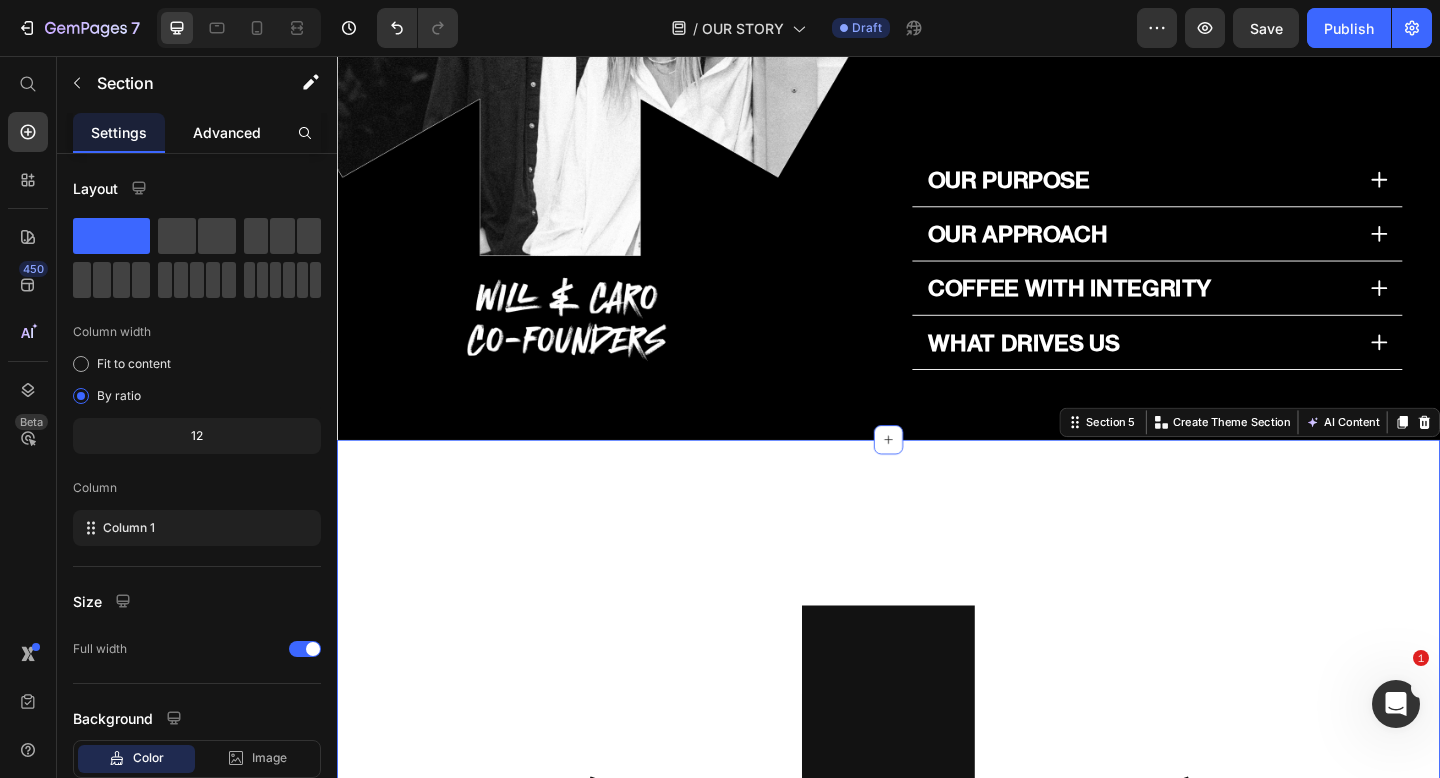 click on "Advanced" 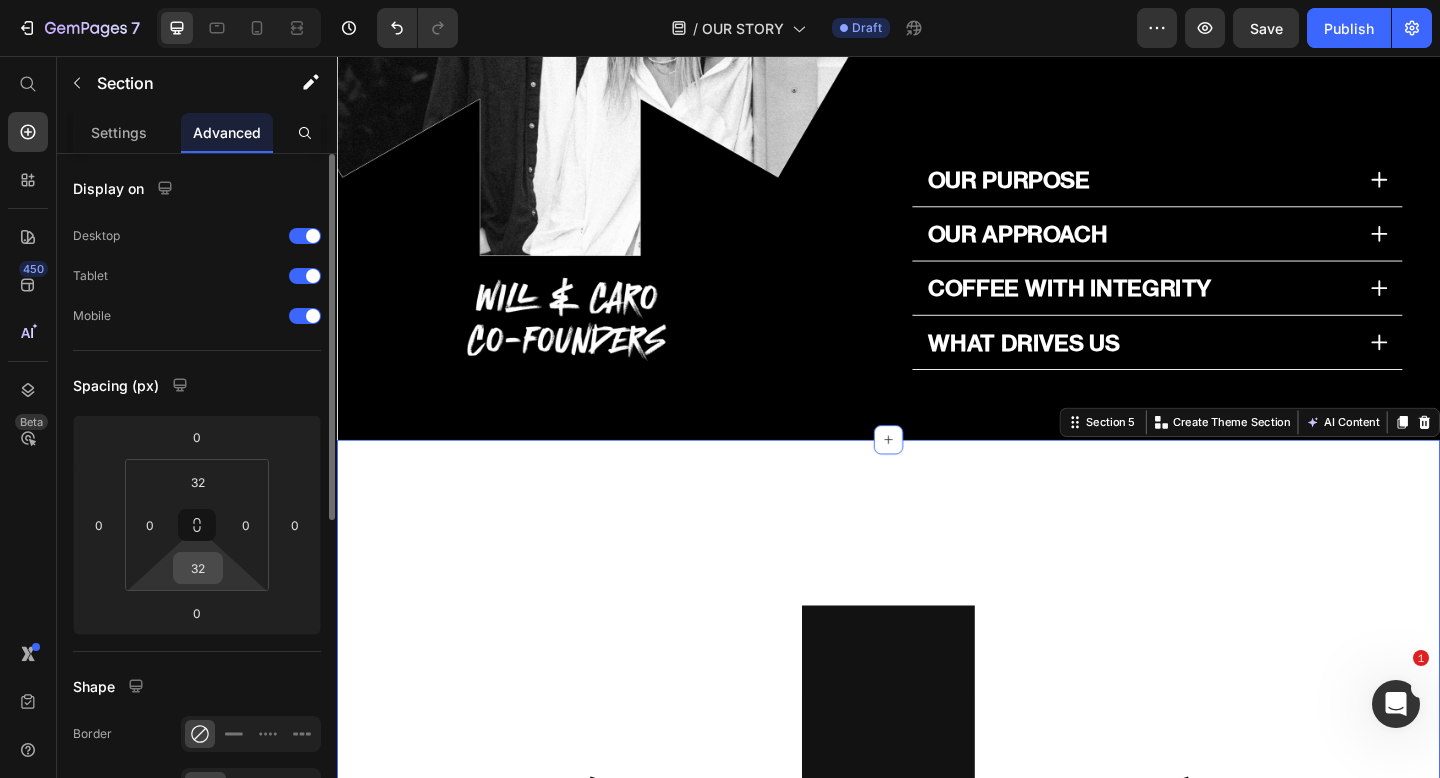 click on "32" at bounding box center (198, 568) 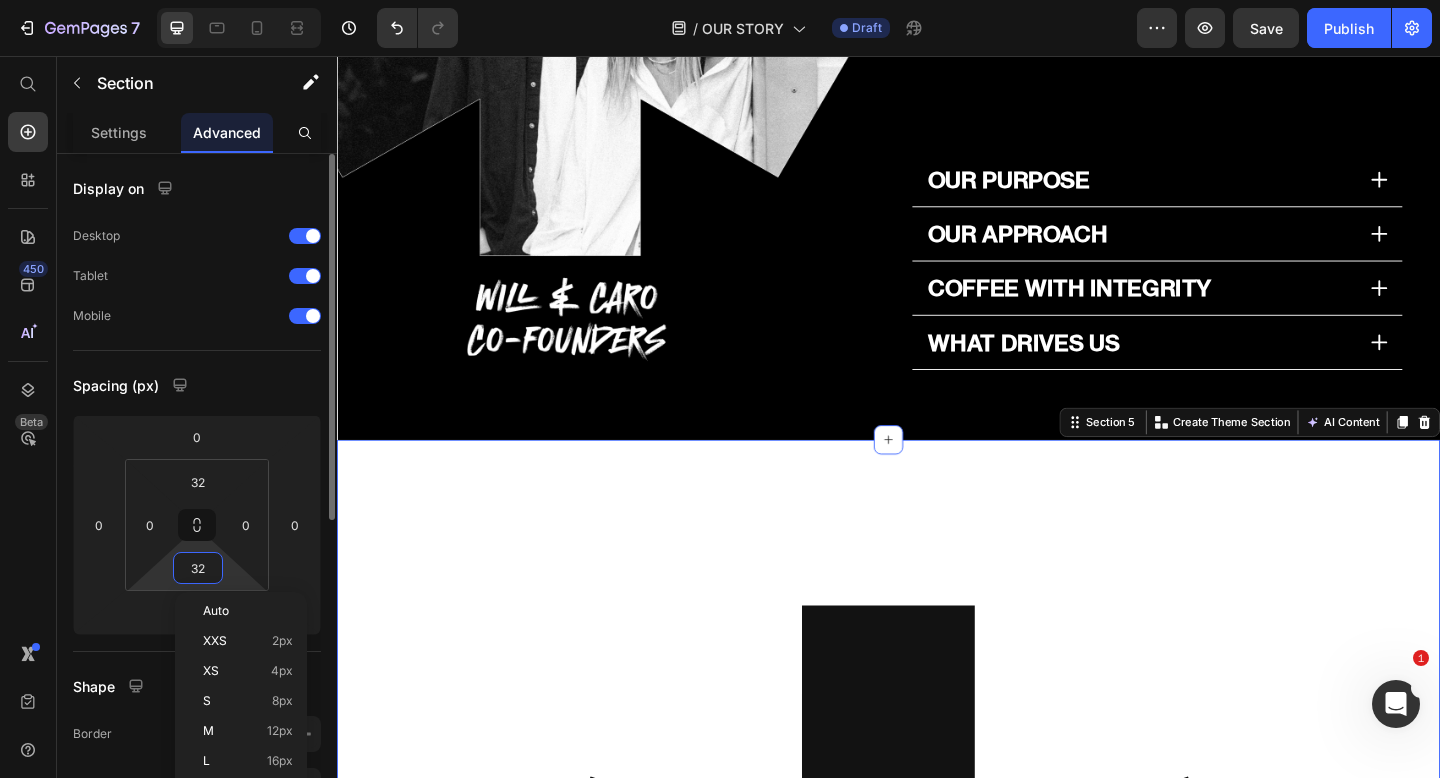 type on "0" 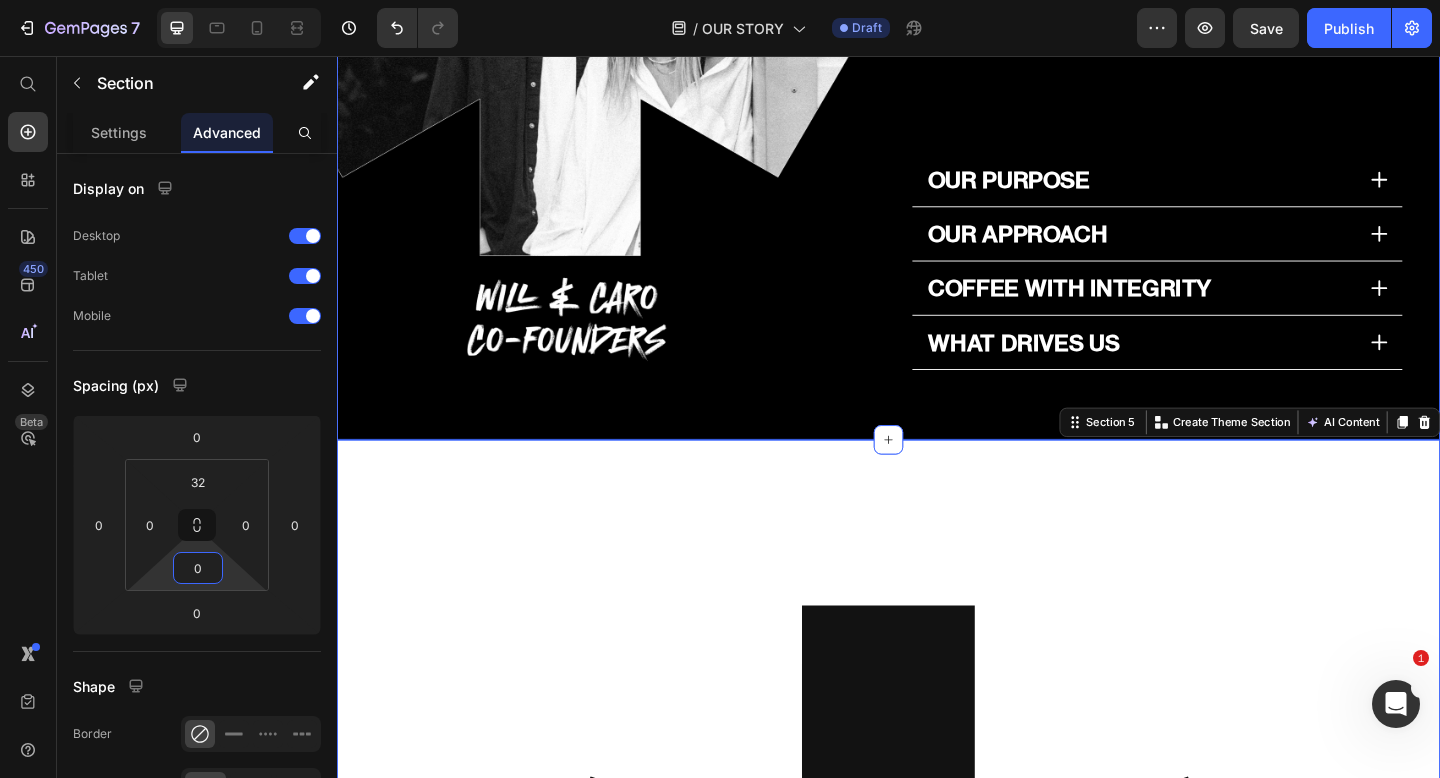 click on "COFFEE INFO Heading STORIES FROM THE FARMs we work with Text Block Image
OUR PURPOSE
OUR APPROACH
COFFEE WITH INTEGRITY
WHAT DRIVES US Accordion Row Row Section 4" at bounding box center [937, -95] 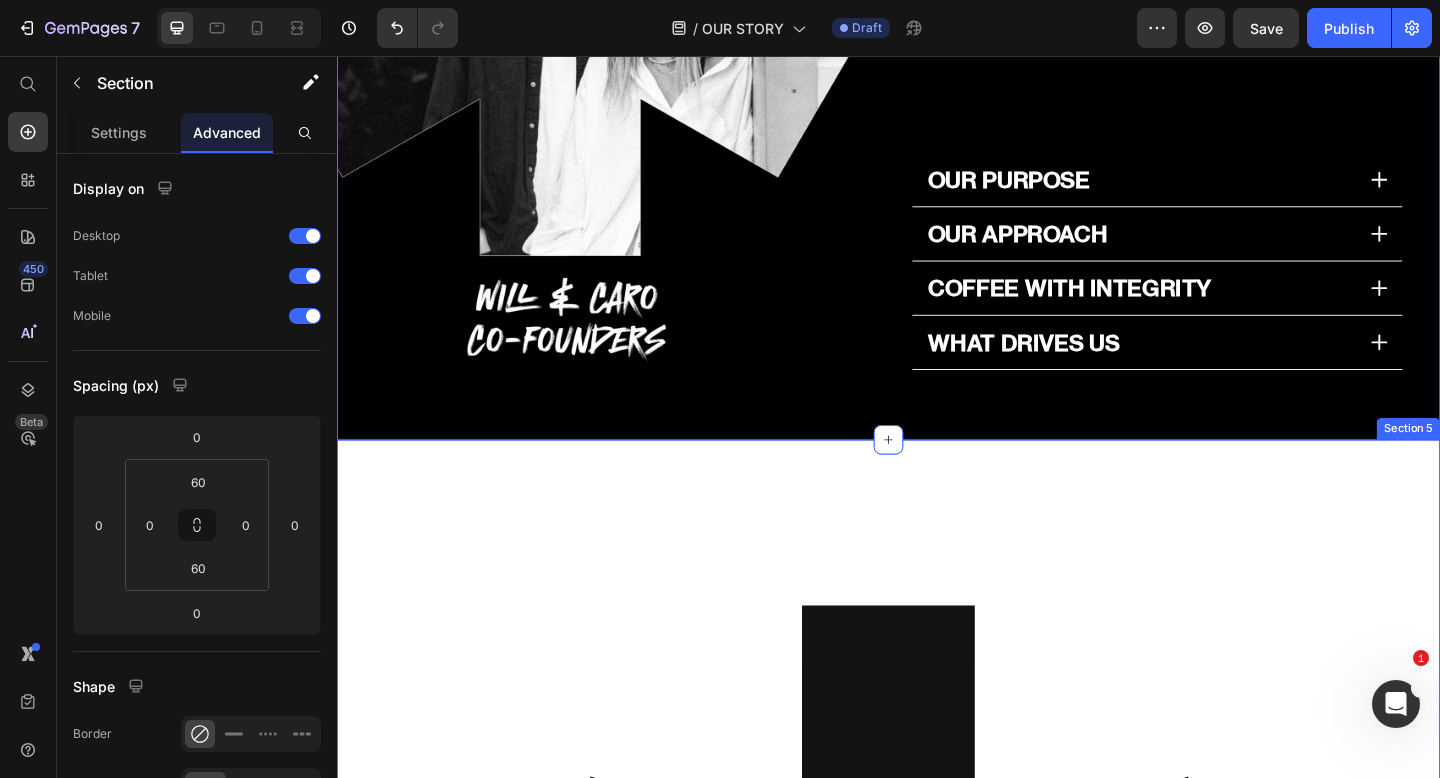click on "* Heading Section 5" at bounding box center [937, 1392] 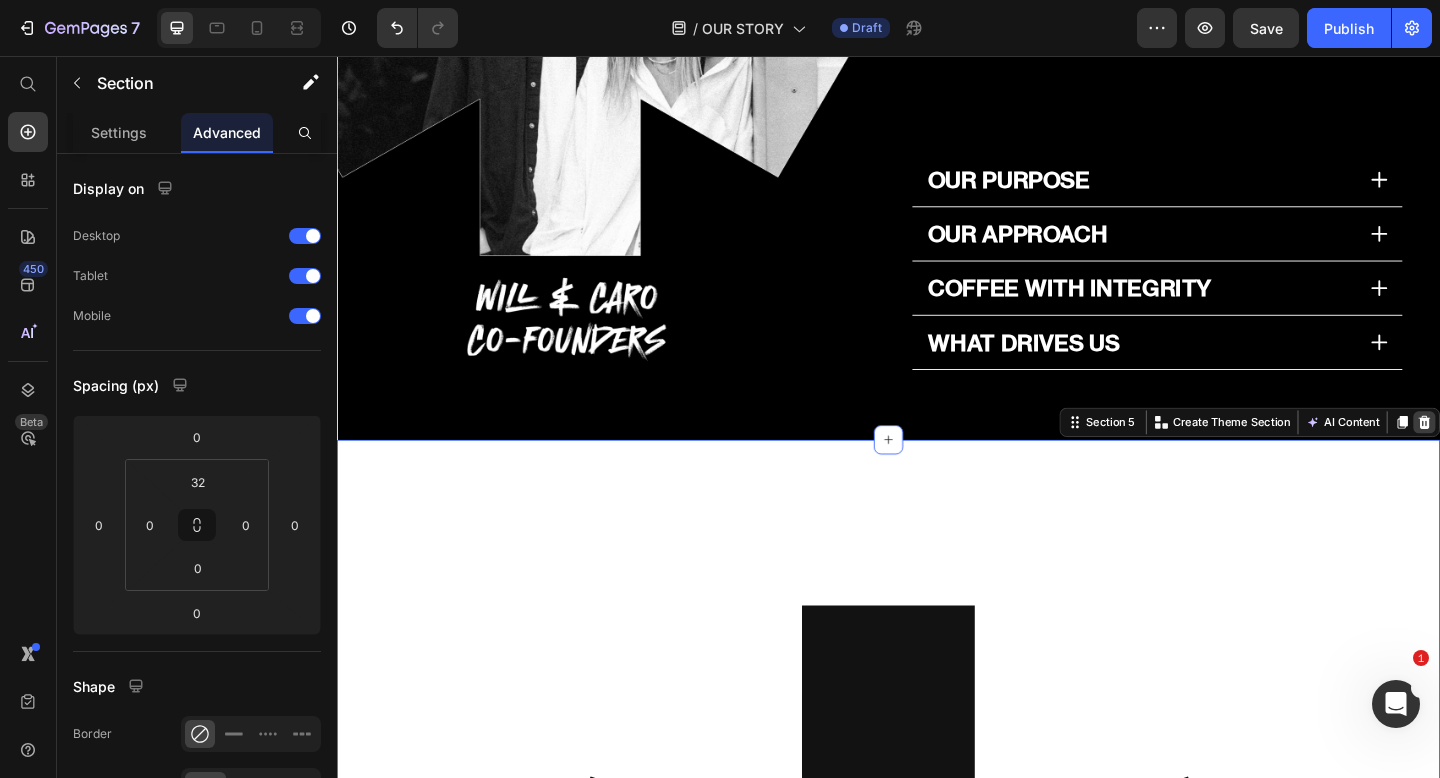 click 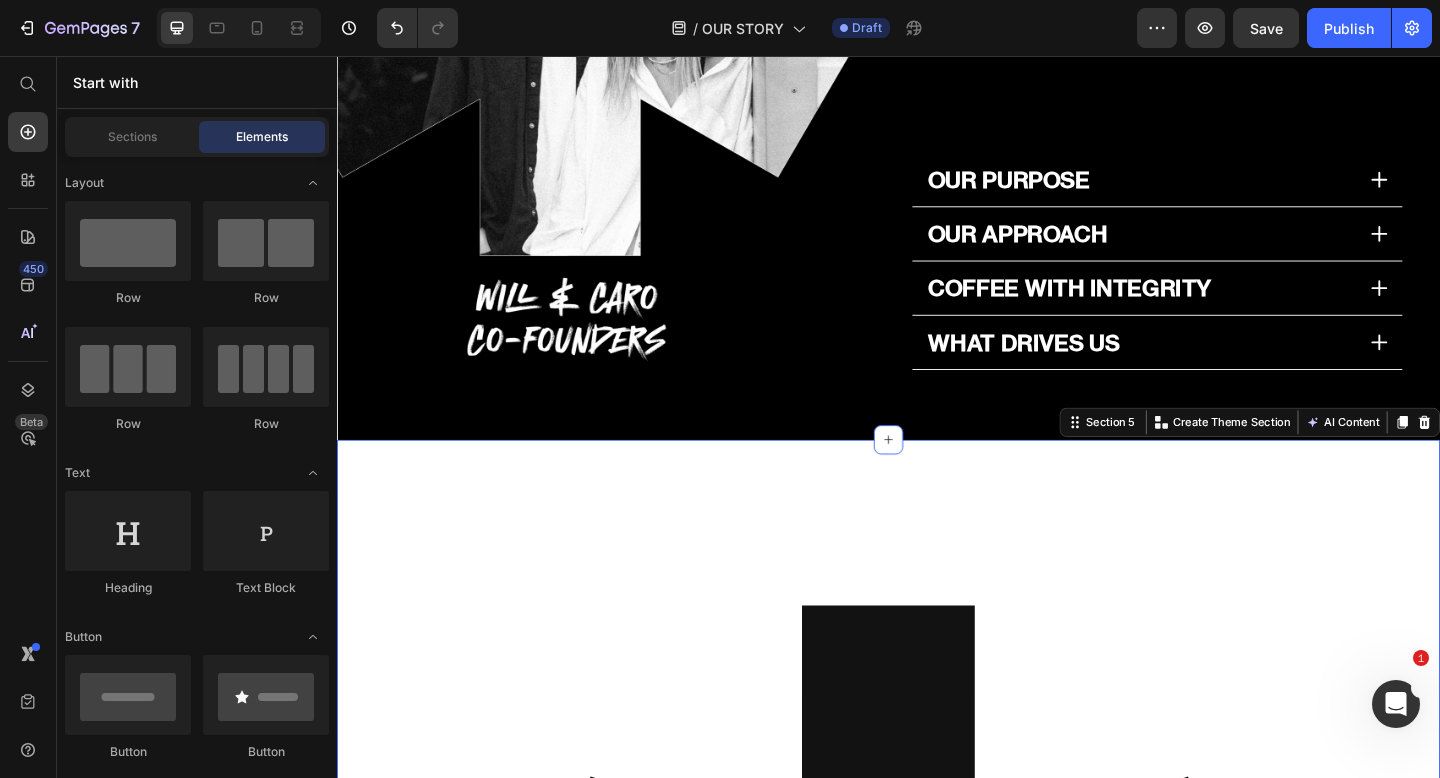 scroll, scrollTop: 2315, scrollLeft: 0, axis: vertical 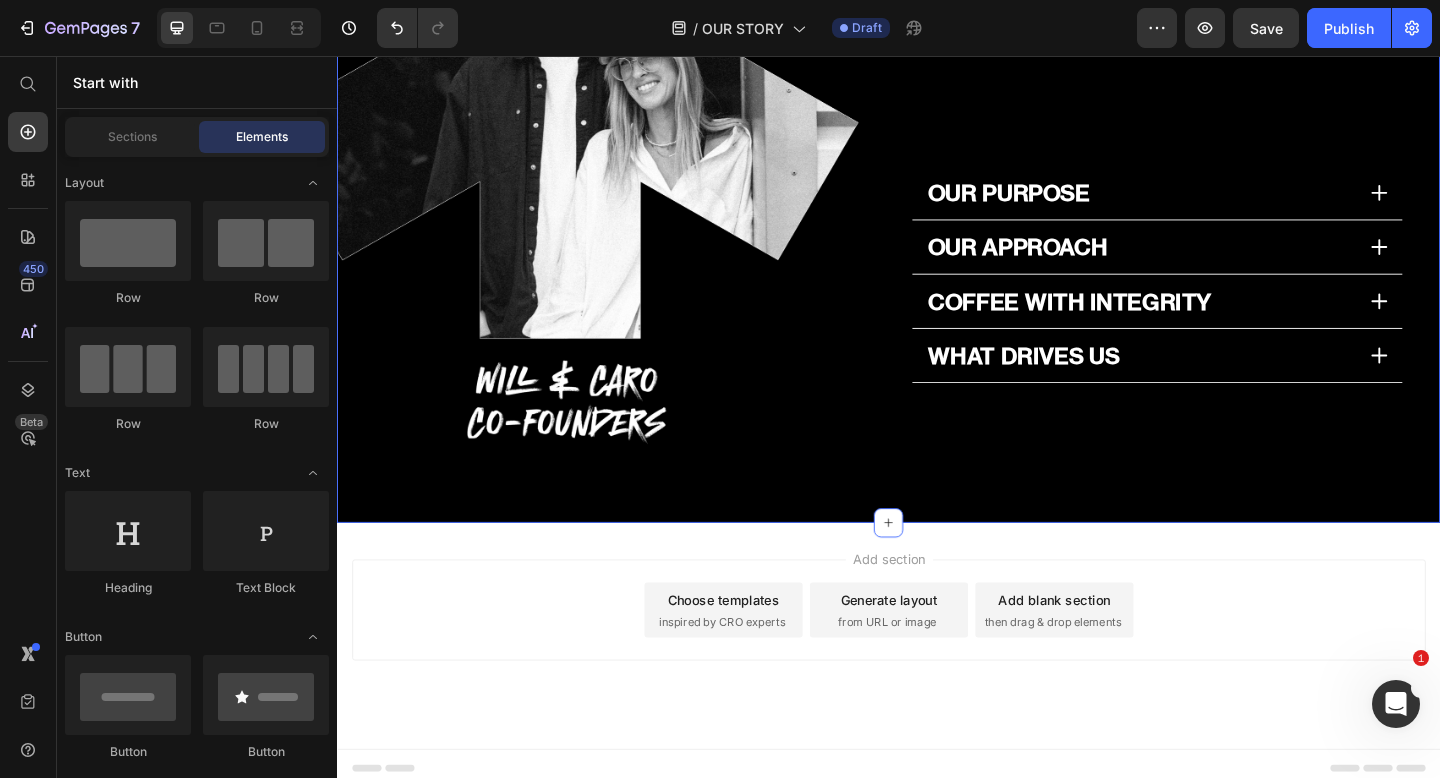click on "COFFEE INFO Heading STORIES FROM THE FARMs we work with Text Block Image
OUR PURPOSE
OUR APPROACH
COFFEE WITH INTEGRITY
WHAT DRIVES US Accordion Row Row Section 4" at bounding box center (937, -5) 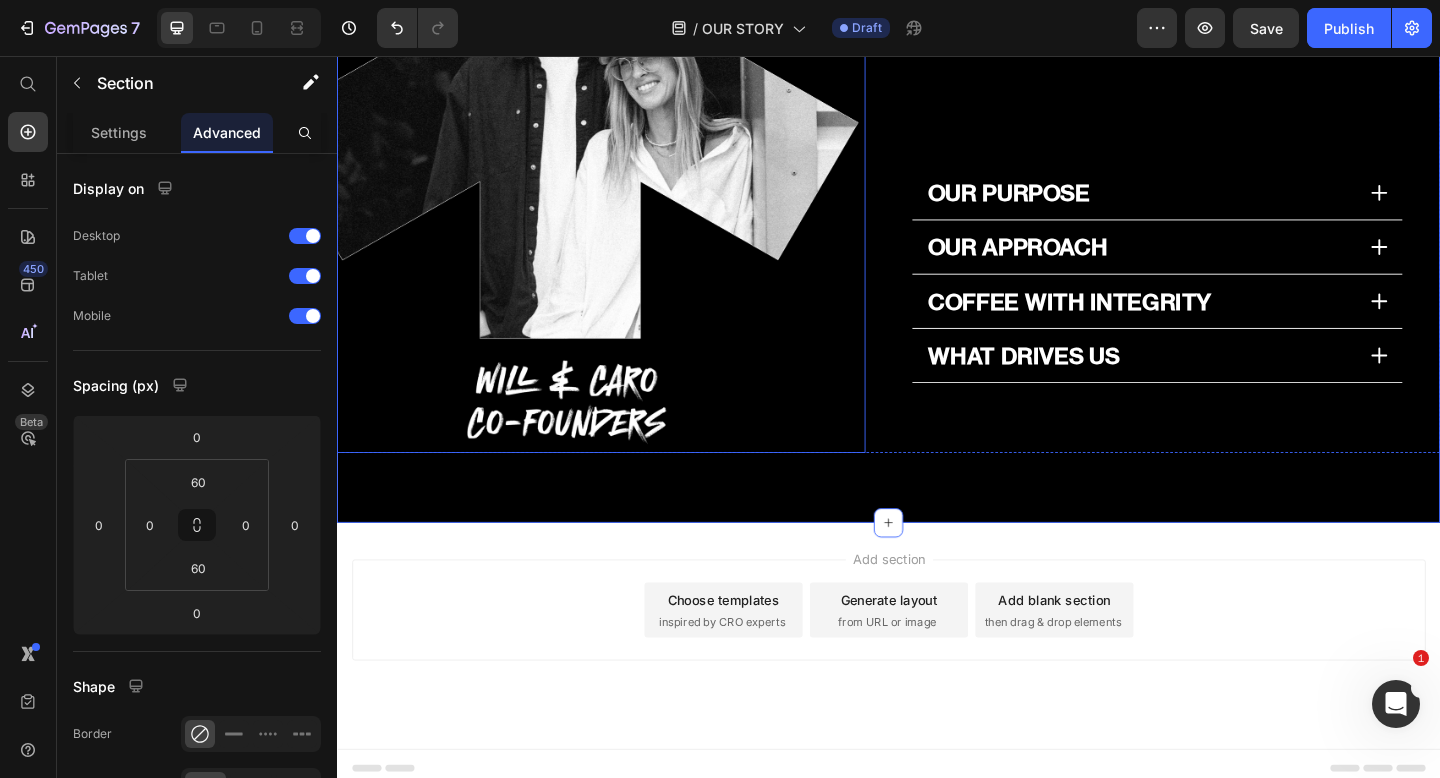 click at bounding box center [624, 98] 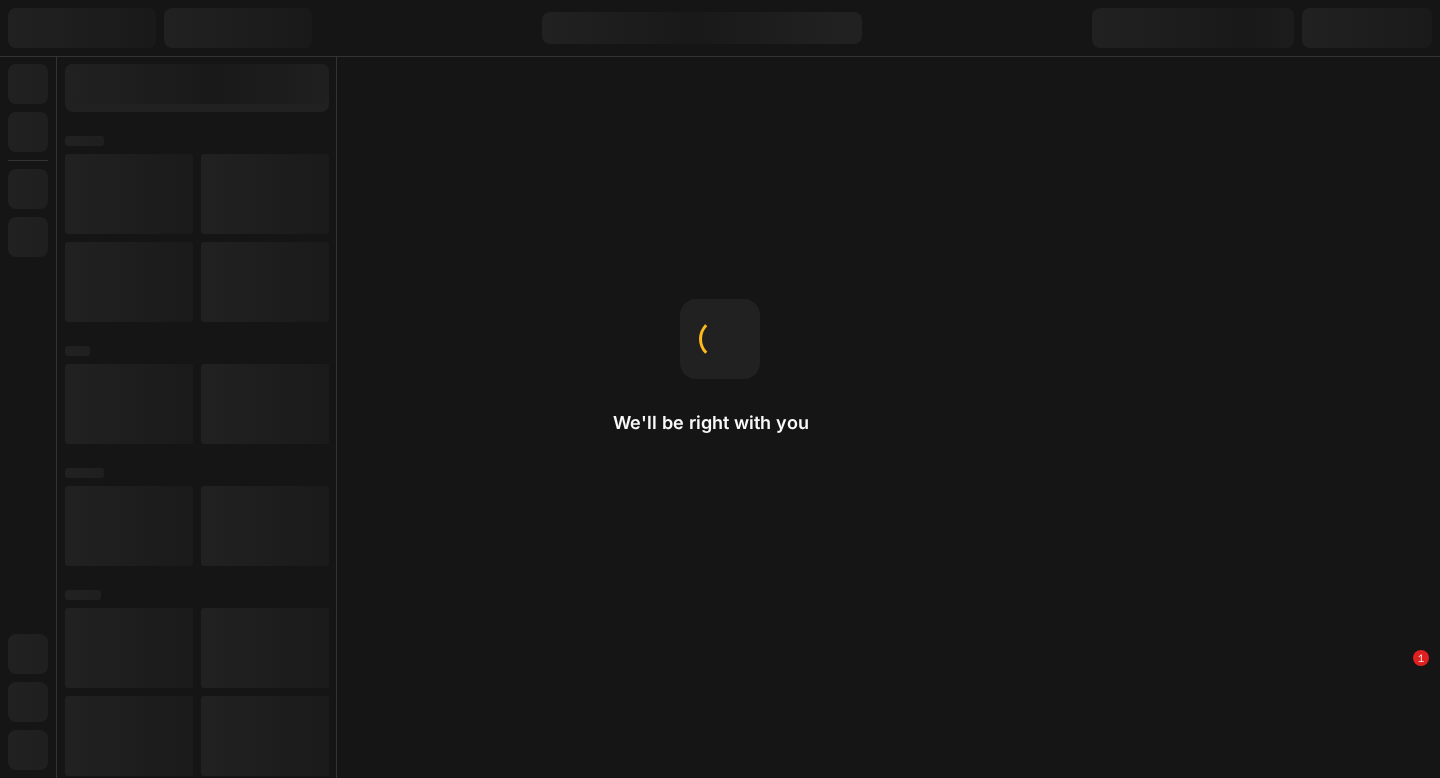 scroll, scrollTop: 0, scrollLeft: 0, axis: both 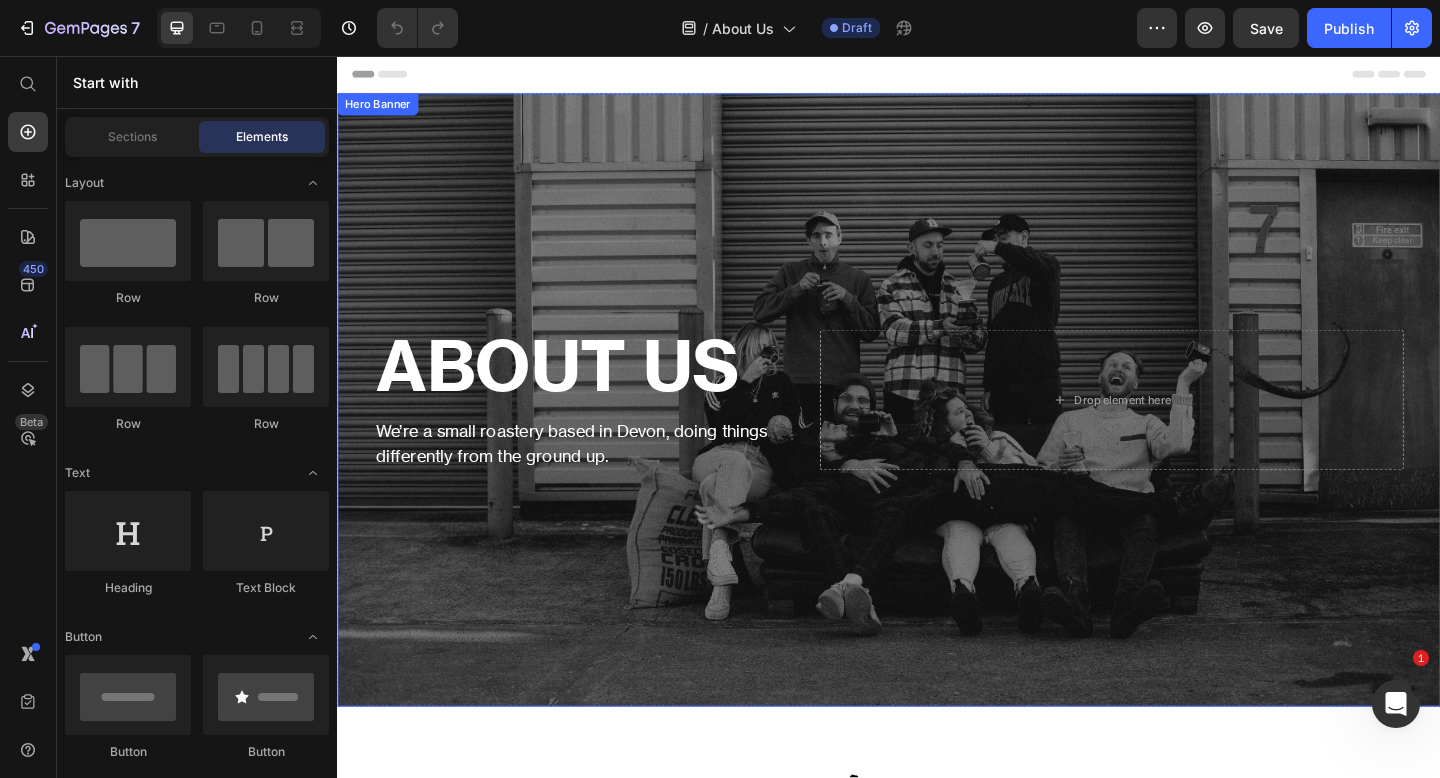 click at bounding box center (937, 430) 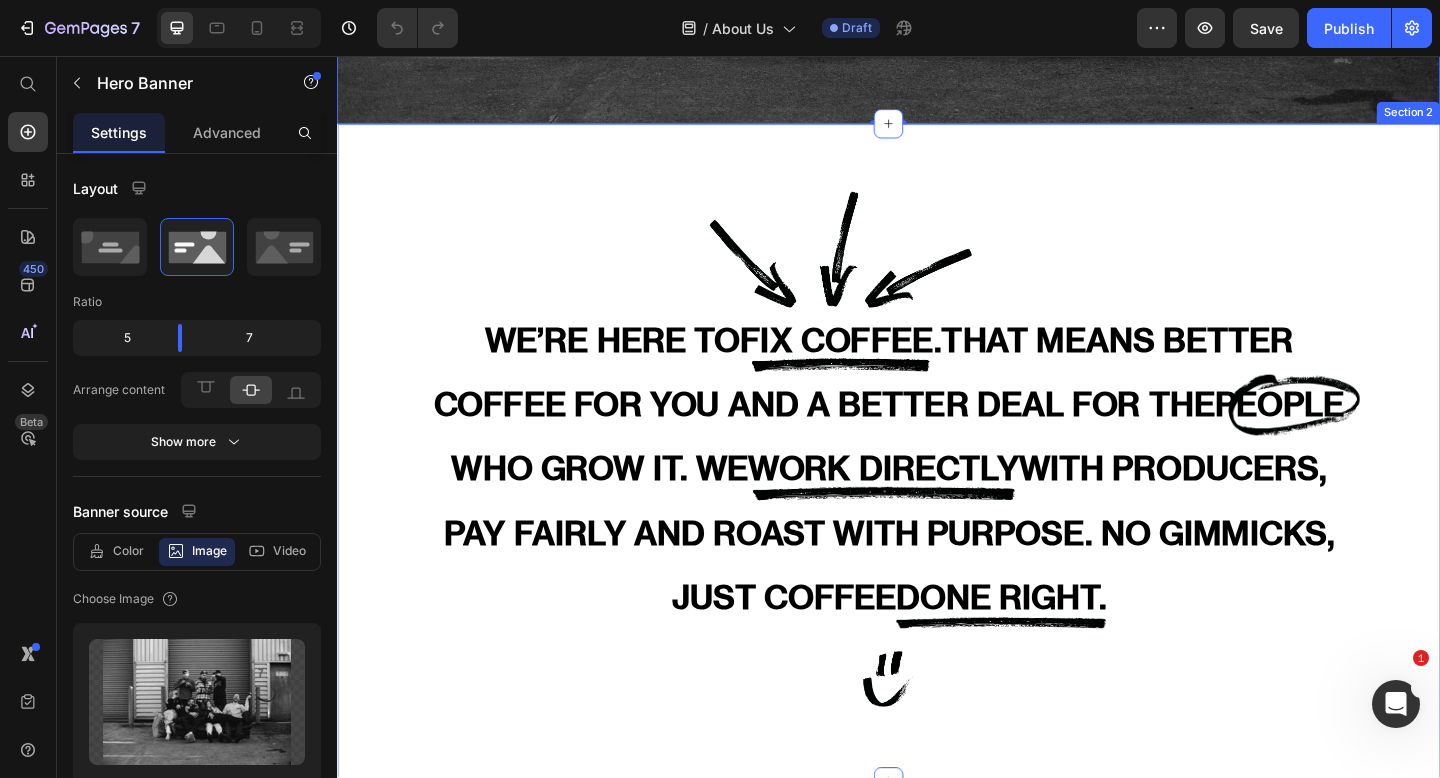 scroll, scrollTop: 682, scrollLeft: 0, axis: vertical 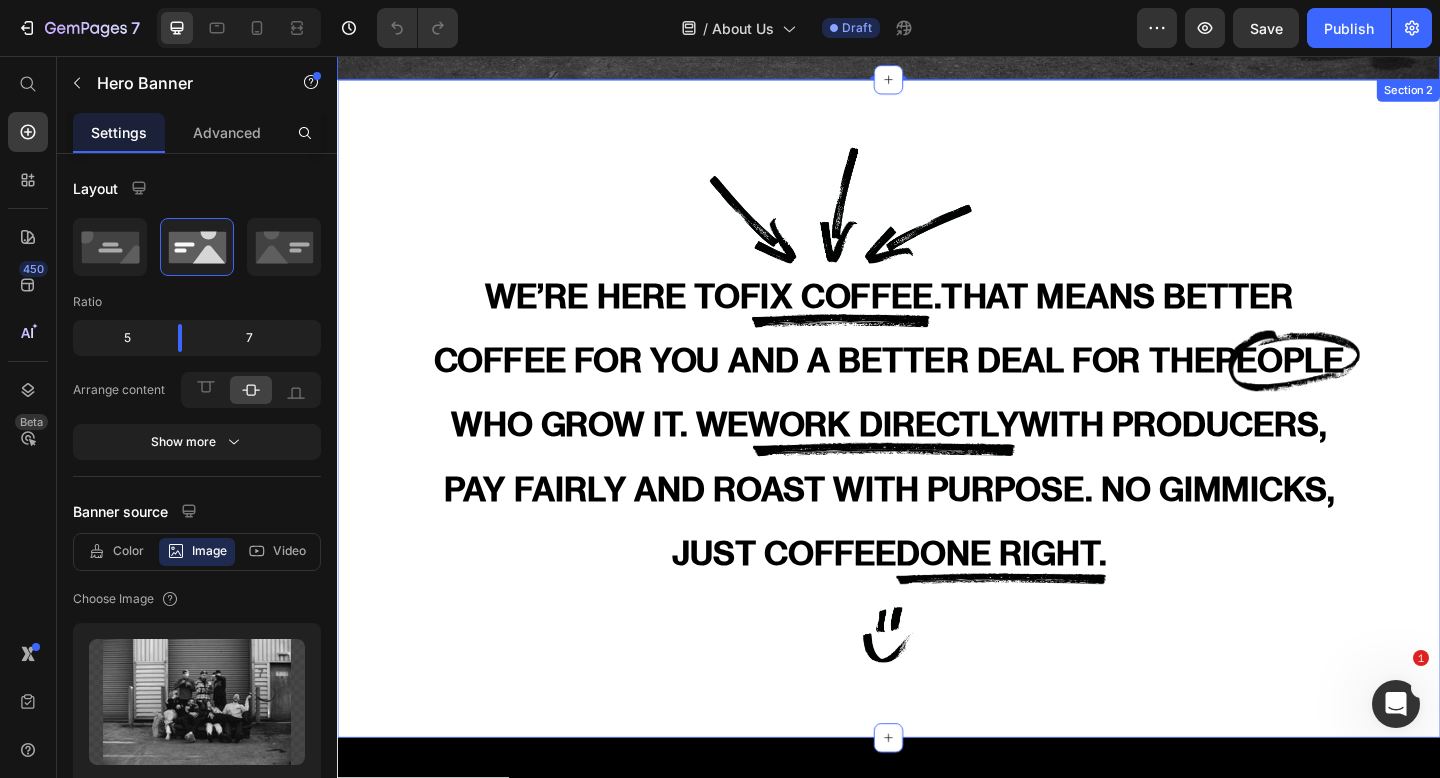 click on "WE’RE HERE TO
FIX COFFEE.
THAT MEANS BETTER COFFEE FOR YOU AND A BETTER DEAL FOR THE
PEOPLE
WHO GROW IT. WE
WORK DIRECTLY
WITH PRODUCERS, PAY FAIRLY AND ROAST WITH PURPOSE. NO GIMMICKS, JUST COFFEE
DONE RIGHT.
Custom Code Row Section 2" at bounding box center (937, 440) 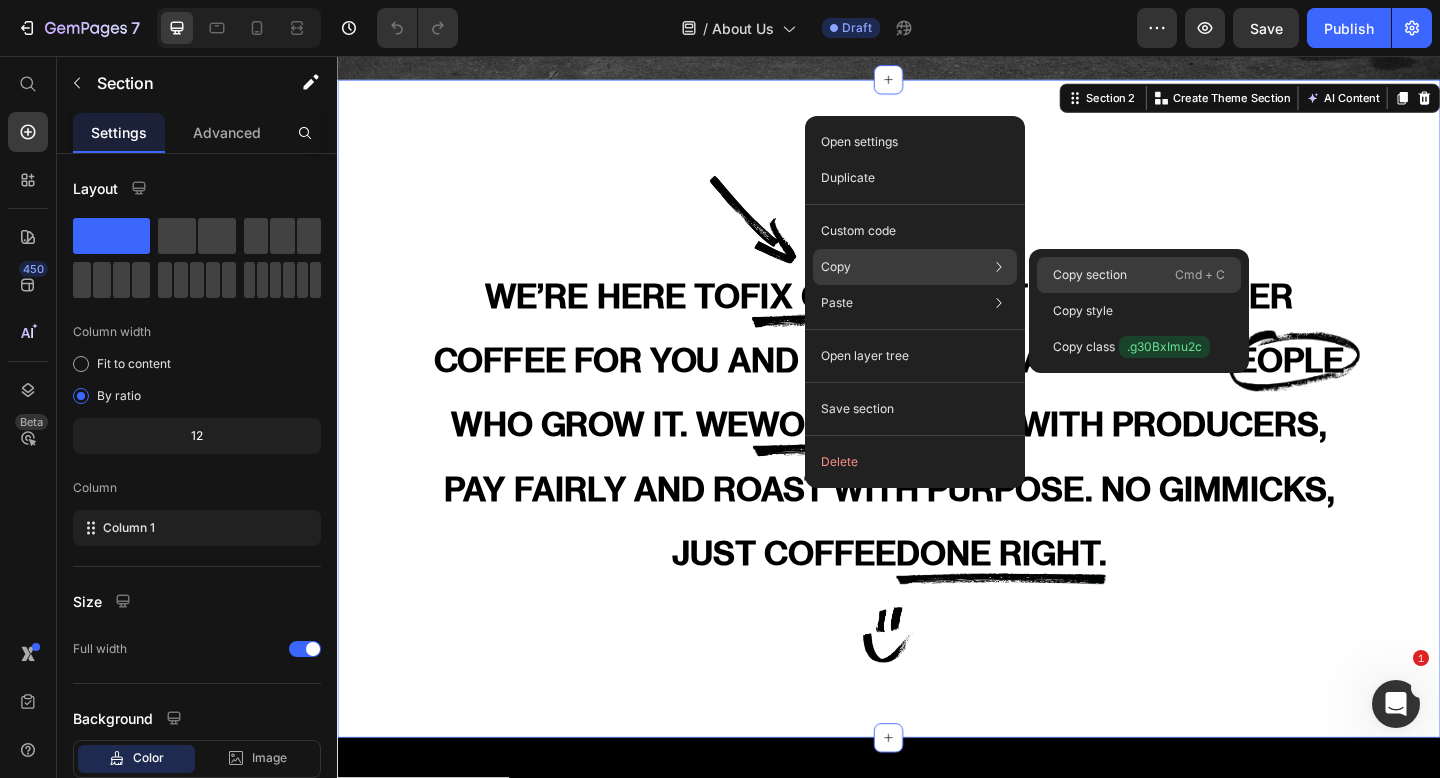 click on "Copy section" at bounding box center (1090, 275) 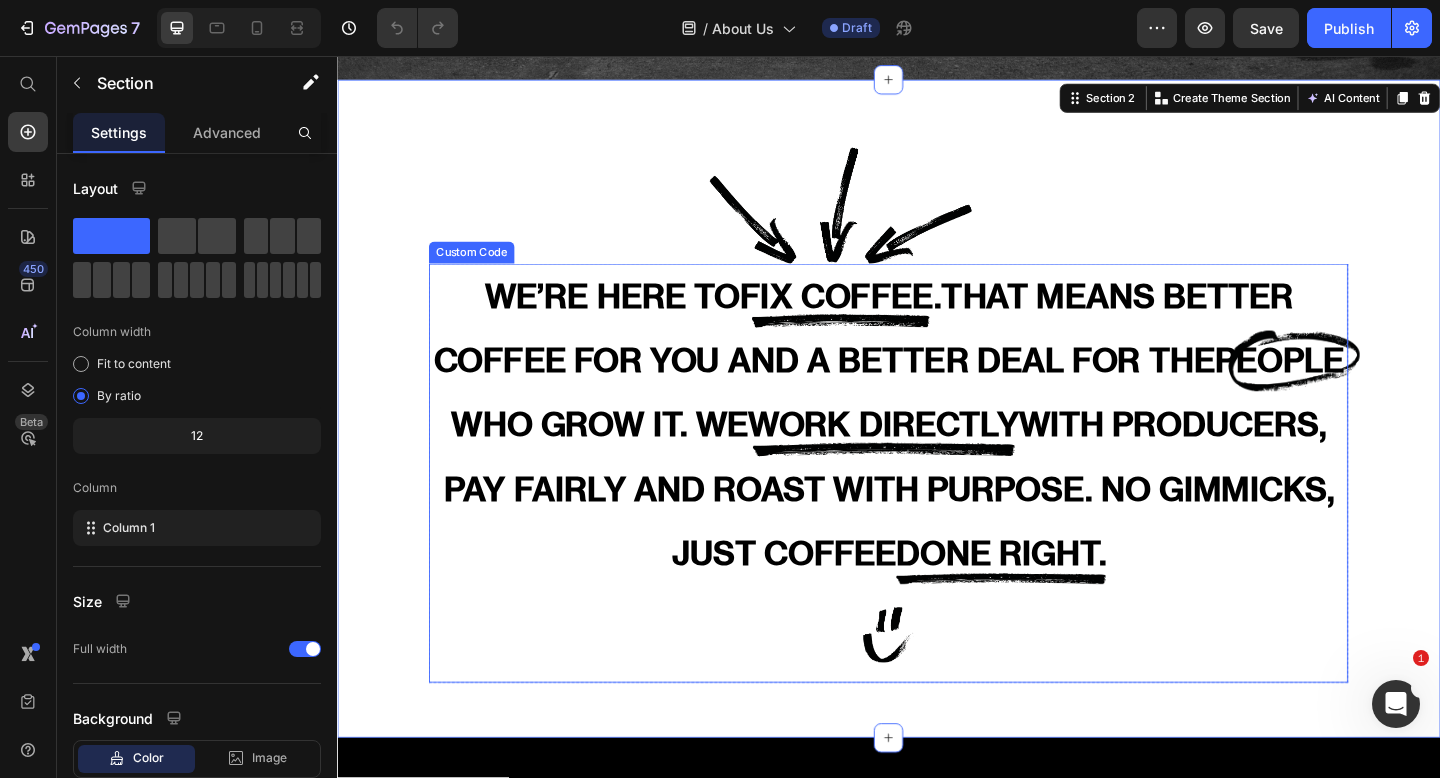 click on "WE’RE HERE TO
FIX COFFEE.
THAT MEANS BETTER COFFEE FOR YOU AND A BETTER DEAL FOR THE
PEOPLE
WHO GROW IT. WE
WORK DIRECTLY
WITH PRODUCERS, PAY FAIRLY AND ROAST WITH PURPOSE. NO GIMMICKS, JUST COFFEE
DONE RIGHT." at bounding box center (937, 510) 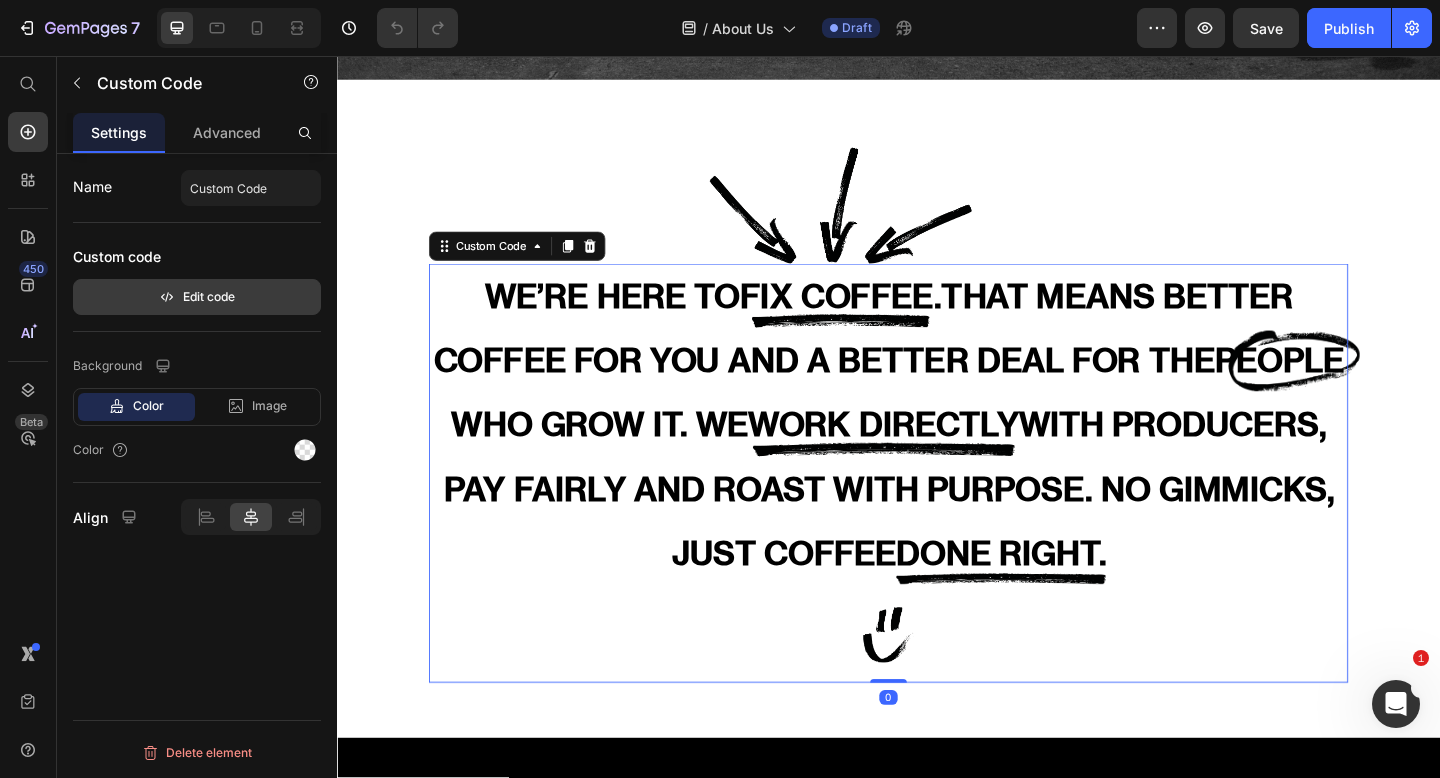 click 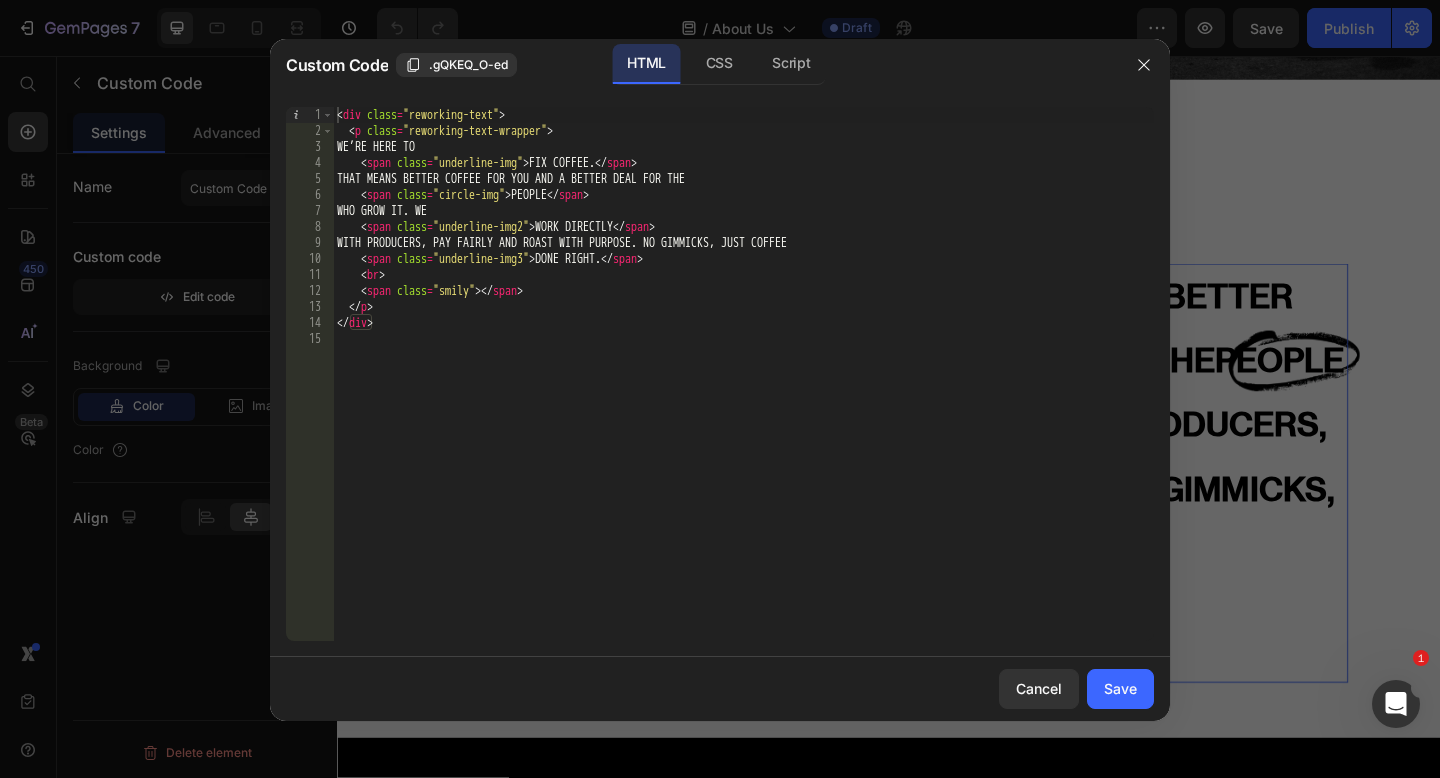 type on "<span class="circle-img">PEOPLE</span>" 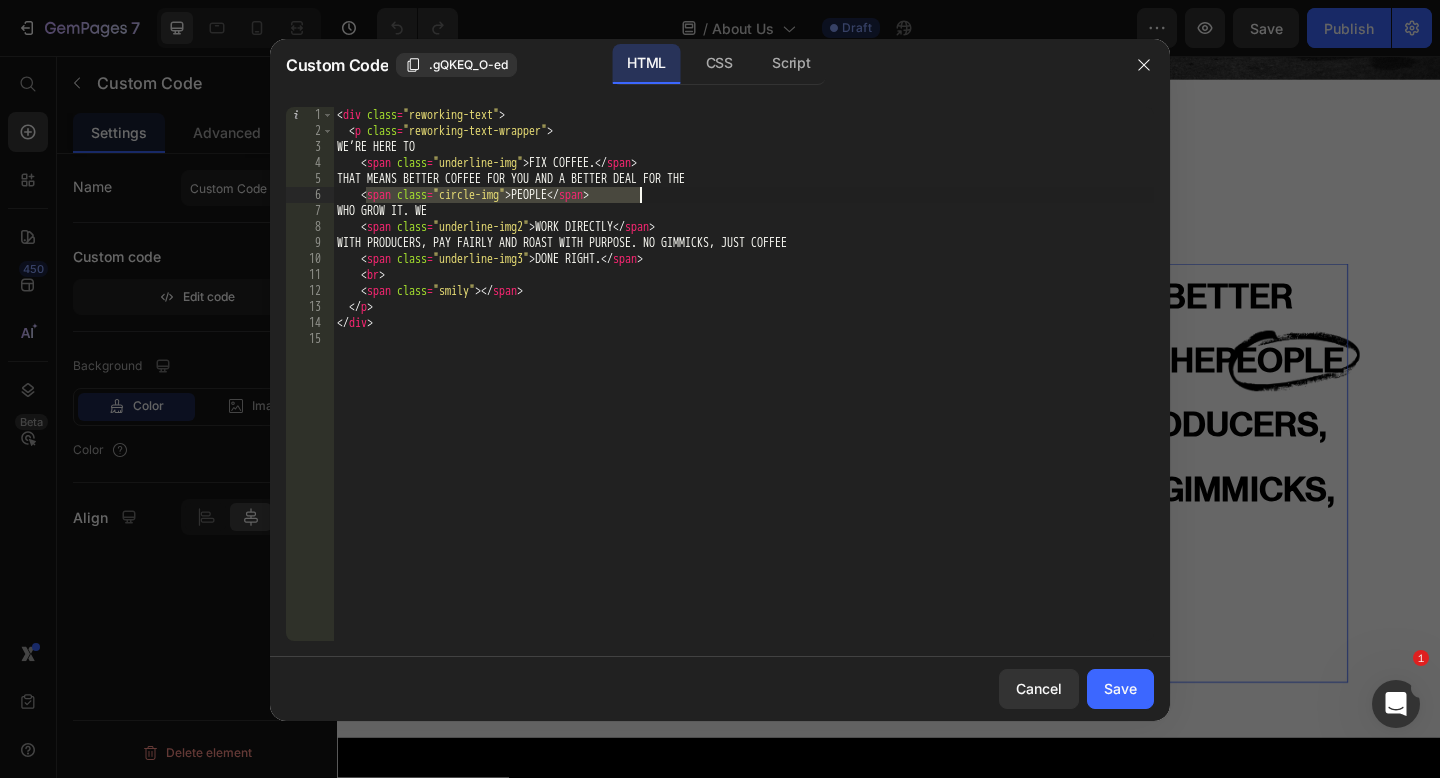drag, startPoint x: 367, startPoint y: 192, endPoint x: 673, endPoint y: 198, distance: 306.0588 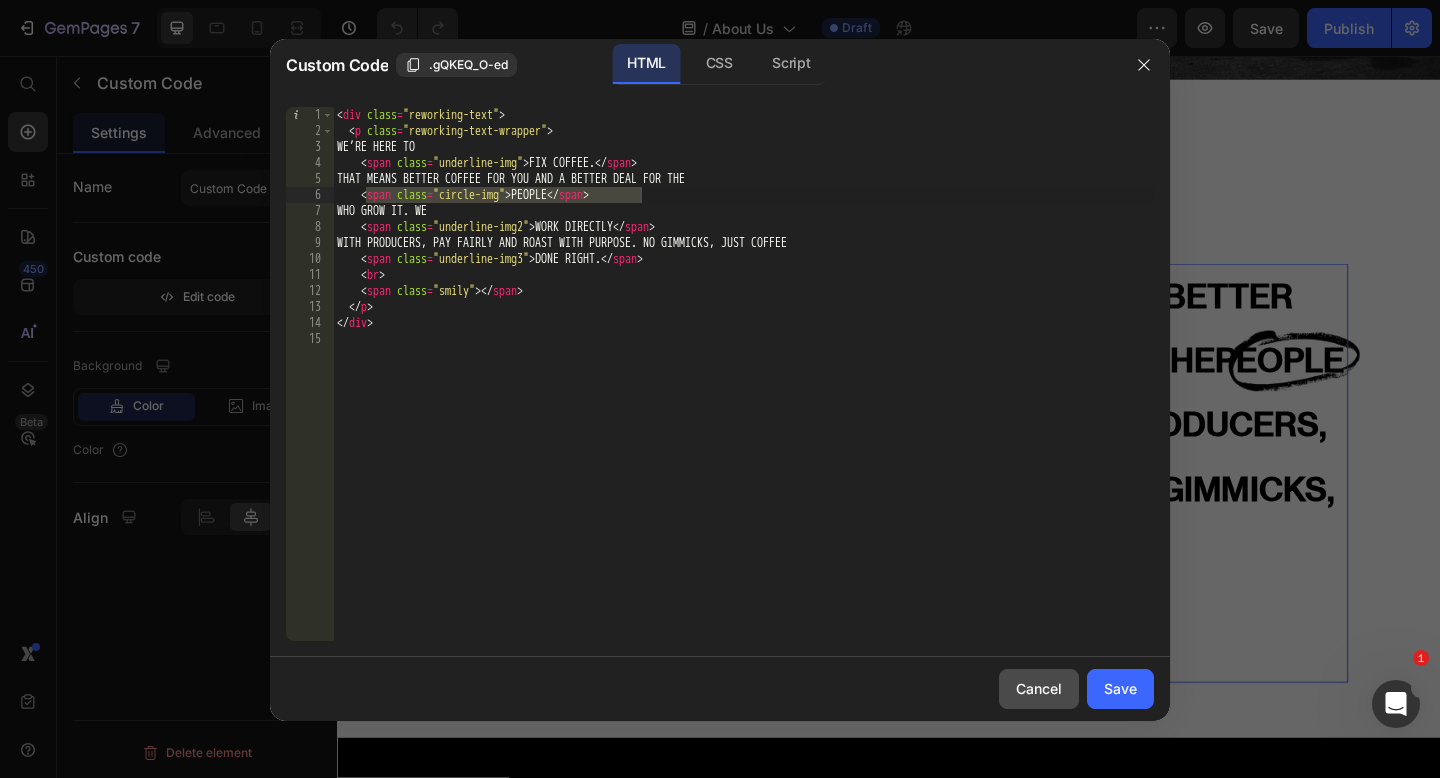 drag, startPoint x: 1043, startPoint y: 693, endPoint x: 639, endPoint y: 148, distance: 678.41064 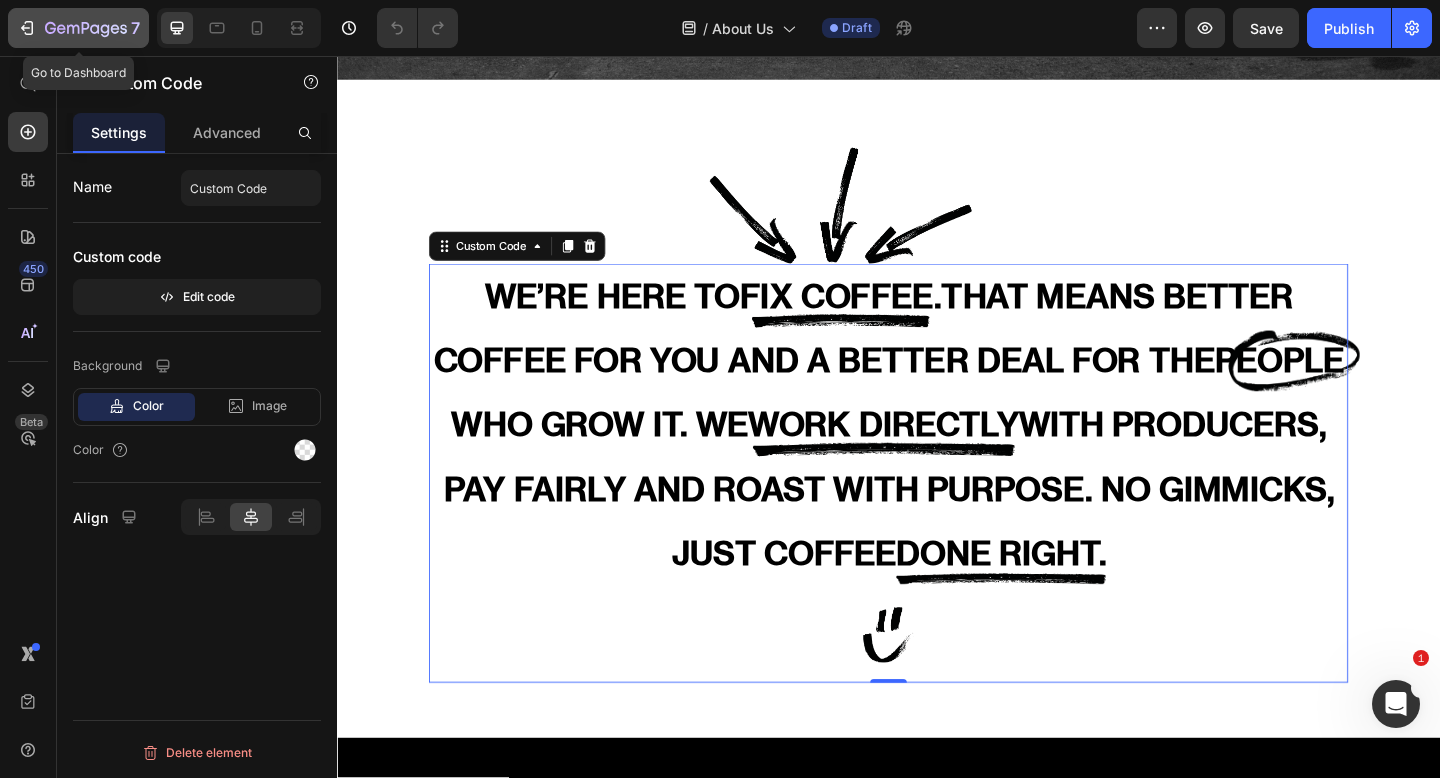 click on "7" at bounding box center [78, 28] 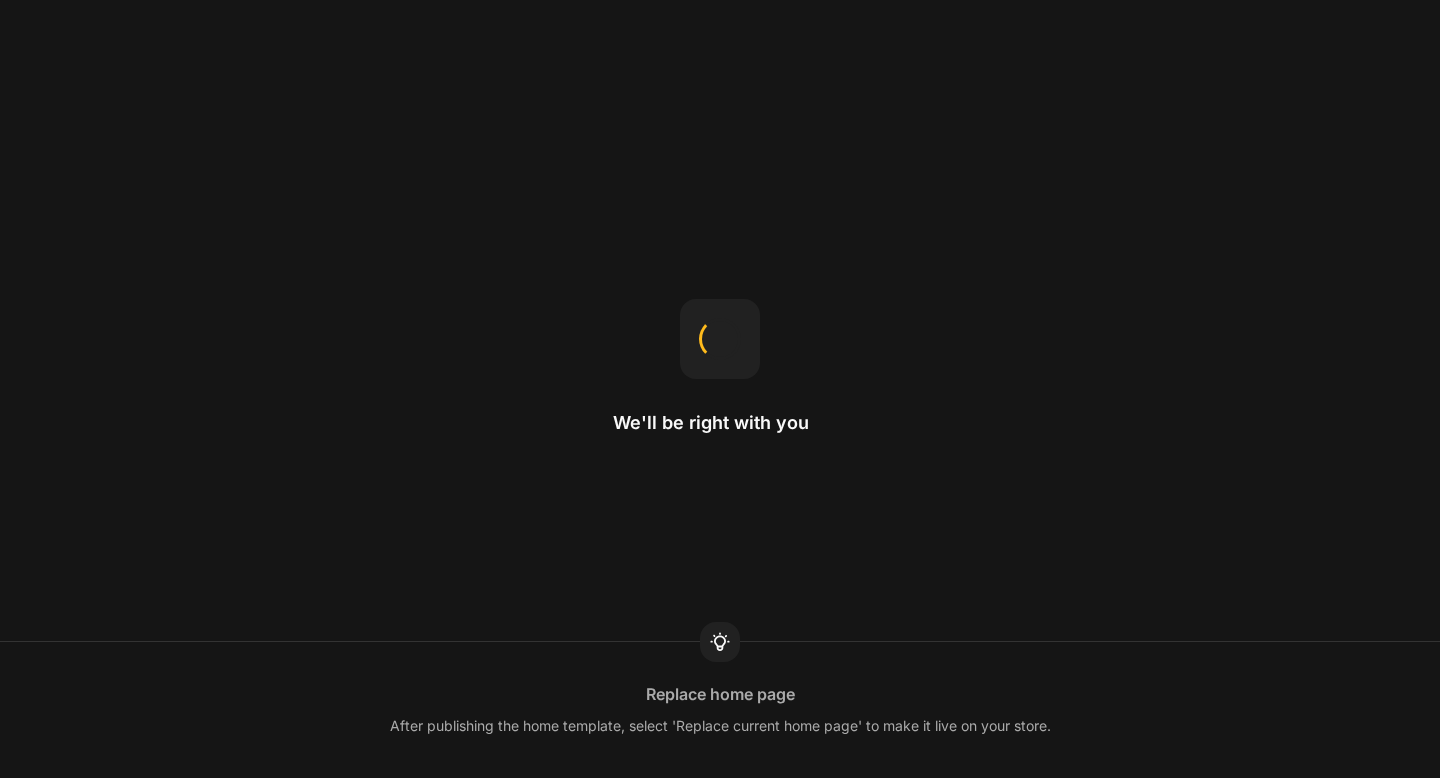 scroll, scrollTop: 0, scrollLeft: 0, axis: both 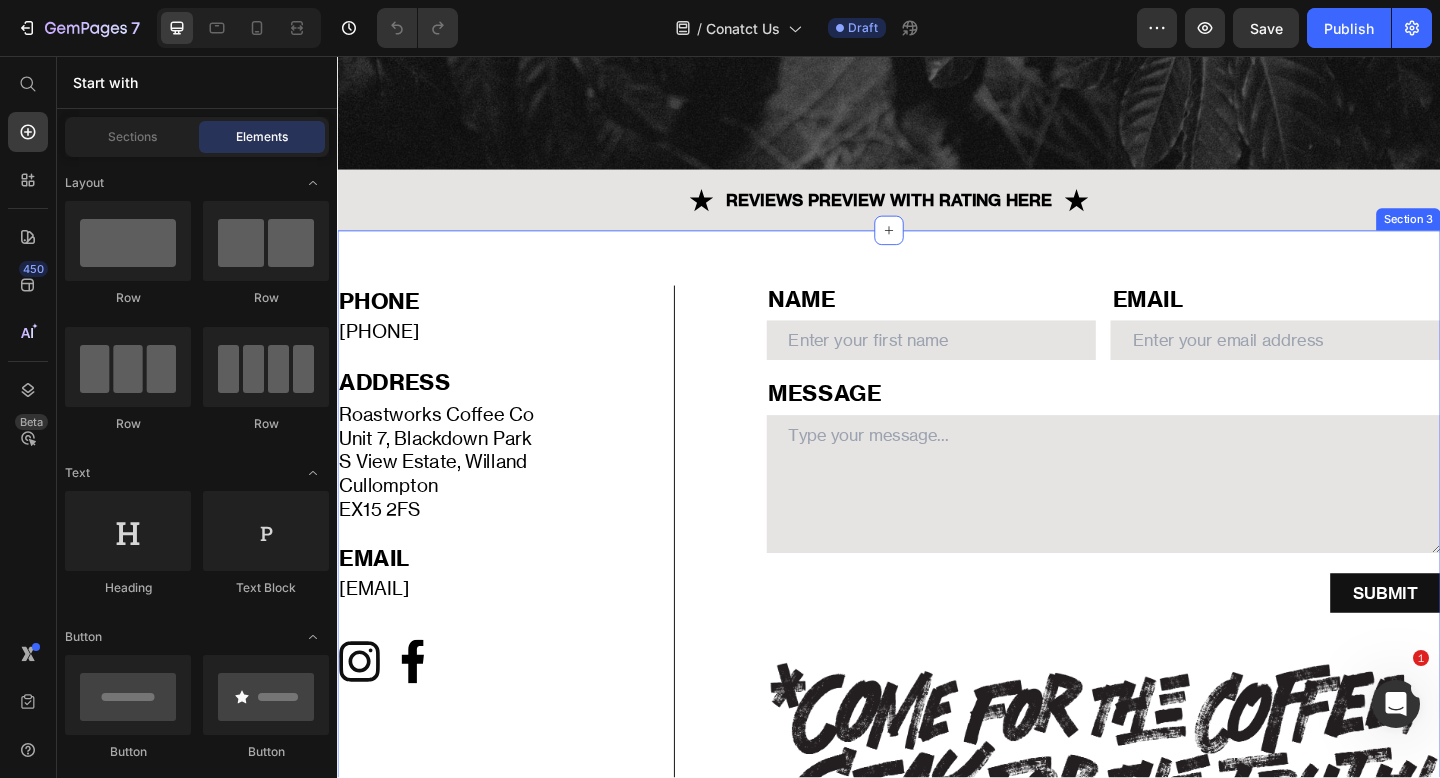 click on "PHONE Text Block [PHONE] Text Block ADDRESS Text Block Roastworks Coffee Co Unit 7, Blackdown Park S View Estate, Willand Cullompton [POSTAL_CODE] Text Block EMAIL Text Block [EMAIL] Text Block
Icon
facebook [#176]
Created with Sketch.
Icon Icon List NAME Text Block Text Field EMAIL Text Block Email Field Row MESSAGE Text Block Text Area SUBMIT Submit Button Contact Form Image Row Section 3" at bounding box center (937, 612) 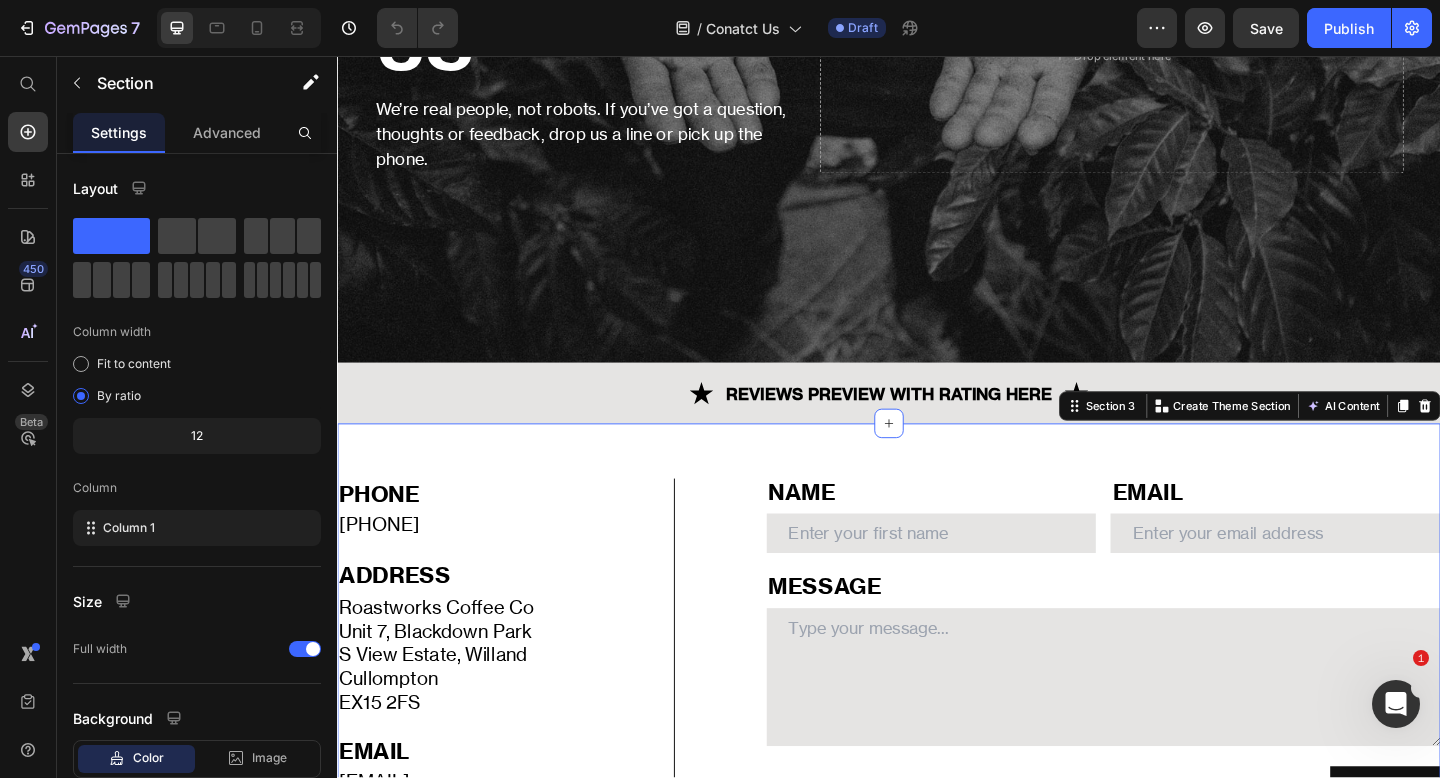 scroll, scrollTop: 319, scrollLeft: 0, axis: vertical 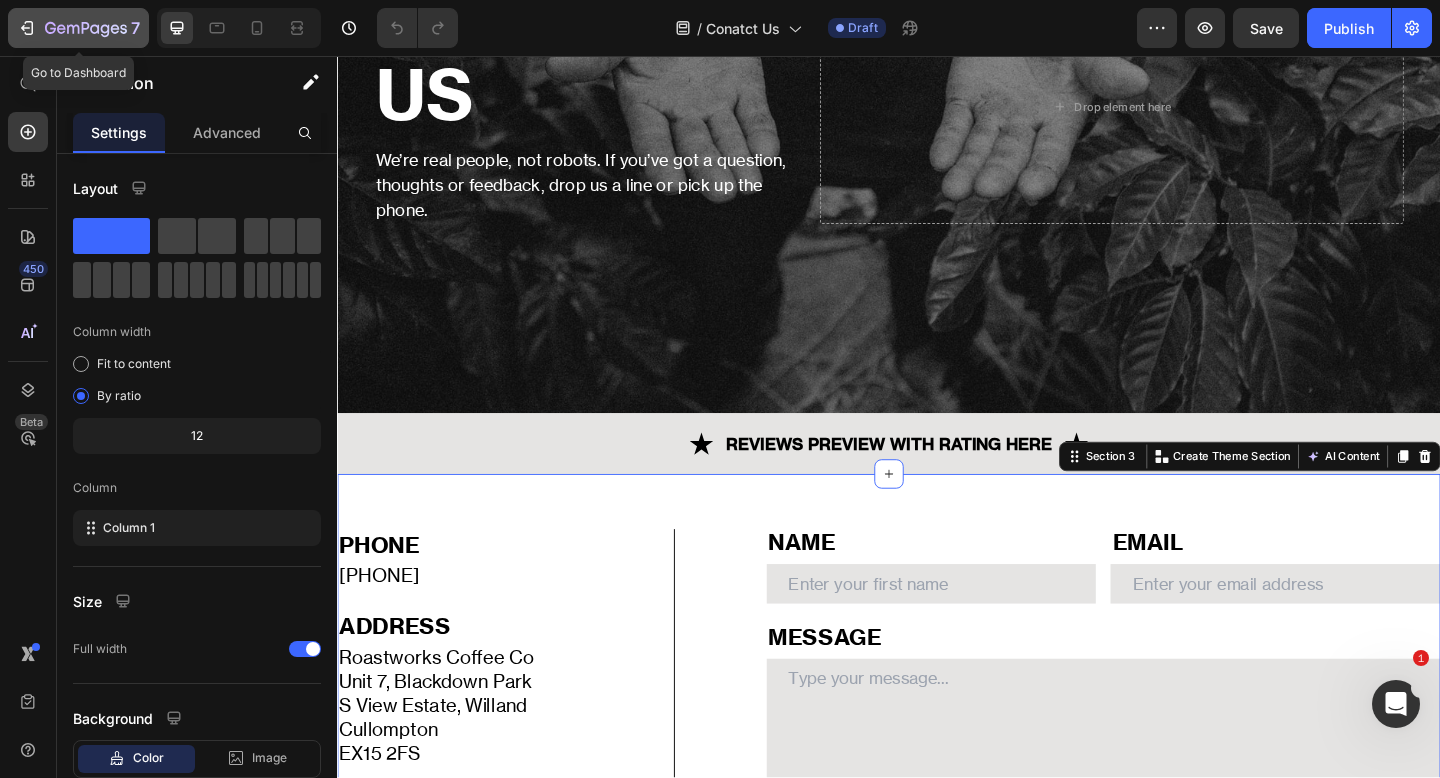 click 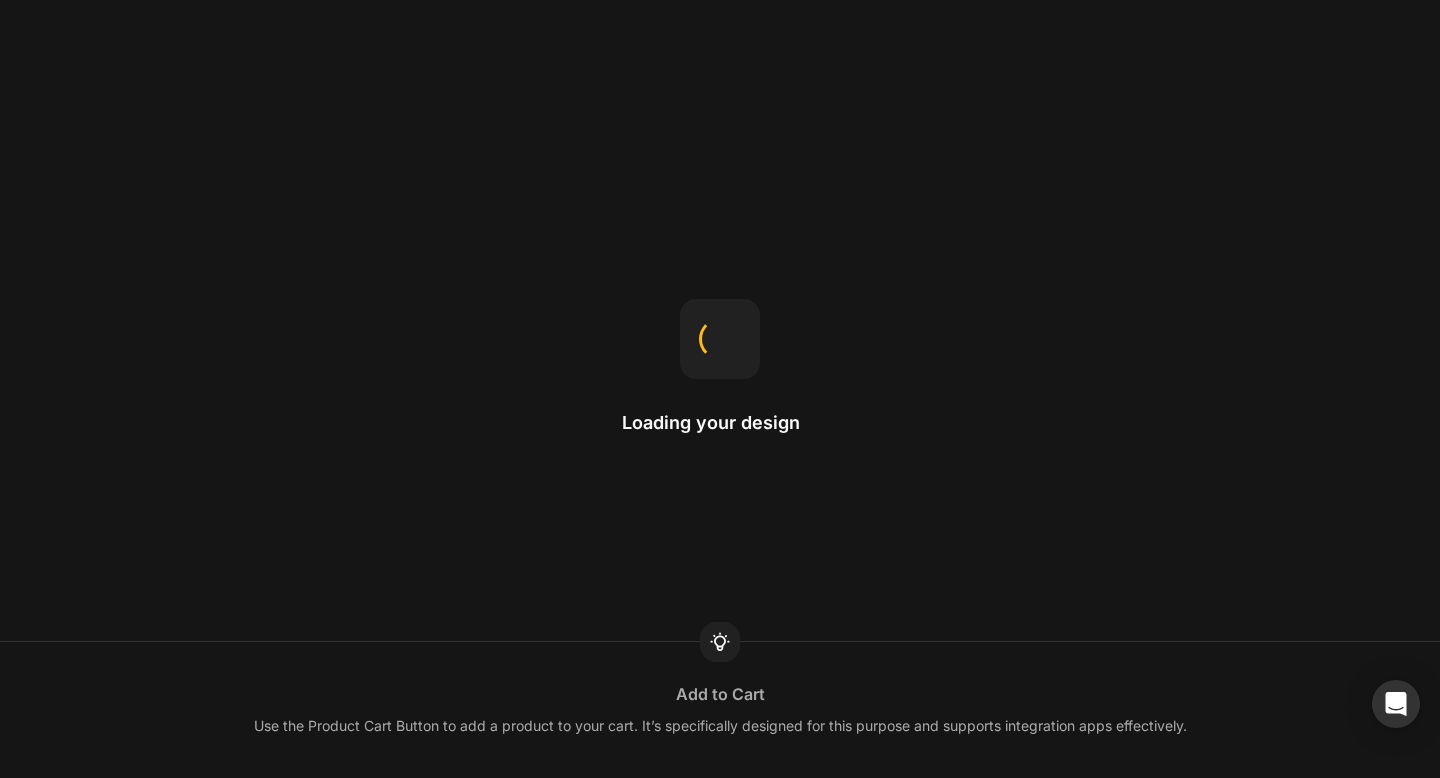 scroll, scrollTop: 0, scrollLeft: 0, axis: both 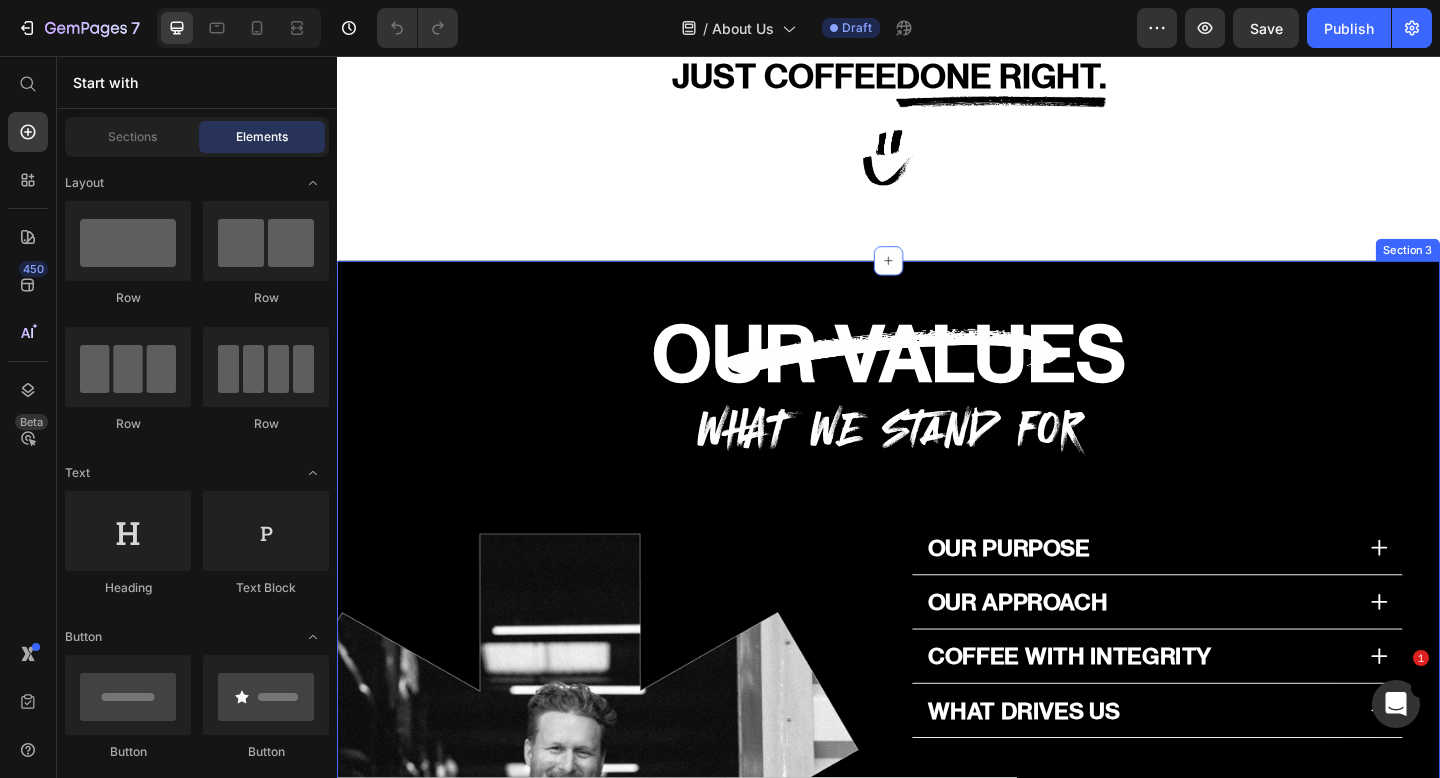 click on "OUR VALUES Heading WHAT WE STAND FOR Text Block Image
OUR PURPOSE
OUR APPROACH
COFFEE WITH INTEGRITY
WHAT DRIVES US Accordion Row Row Section 3" at bounding box center (937, 848) 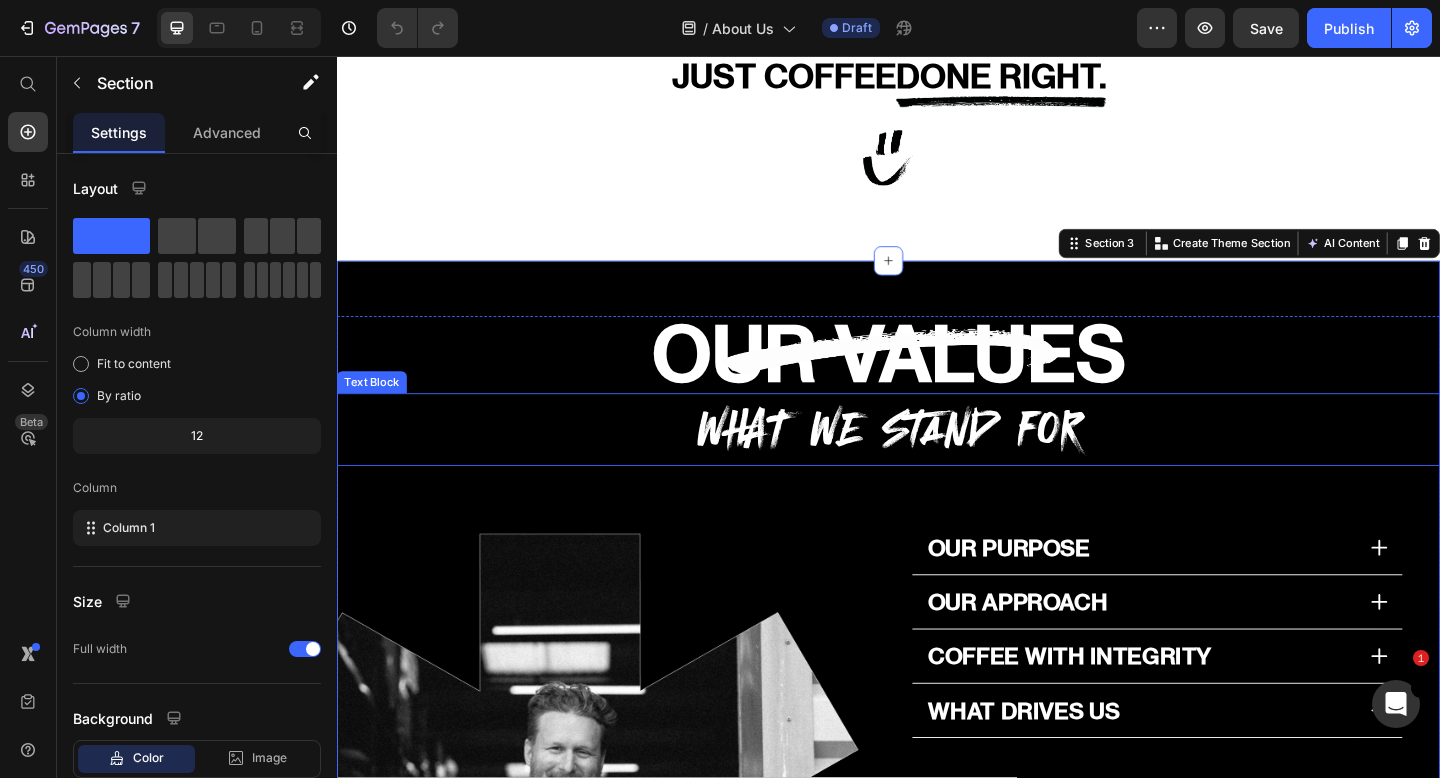 click on "WHAT WE STAND FOR" at bounding box center [937, 462] 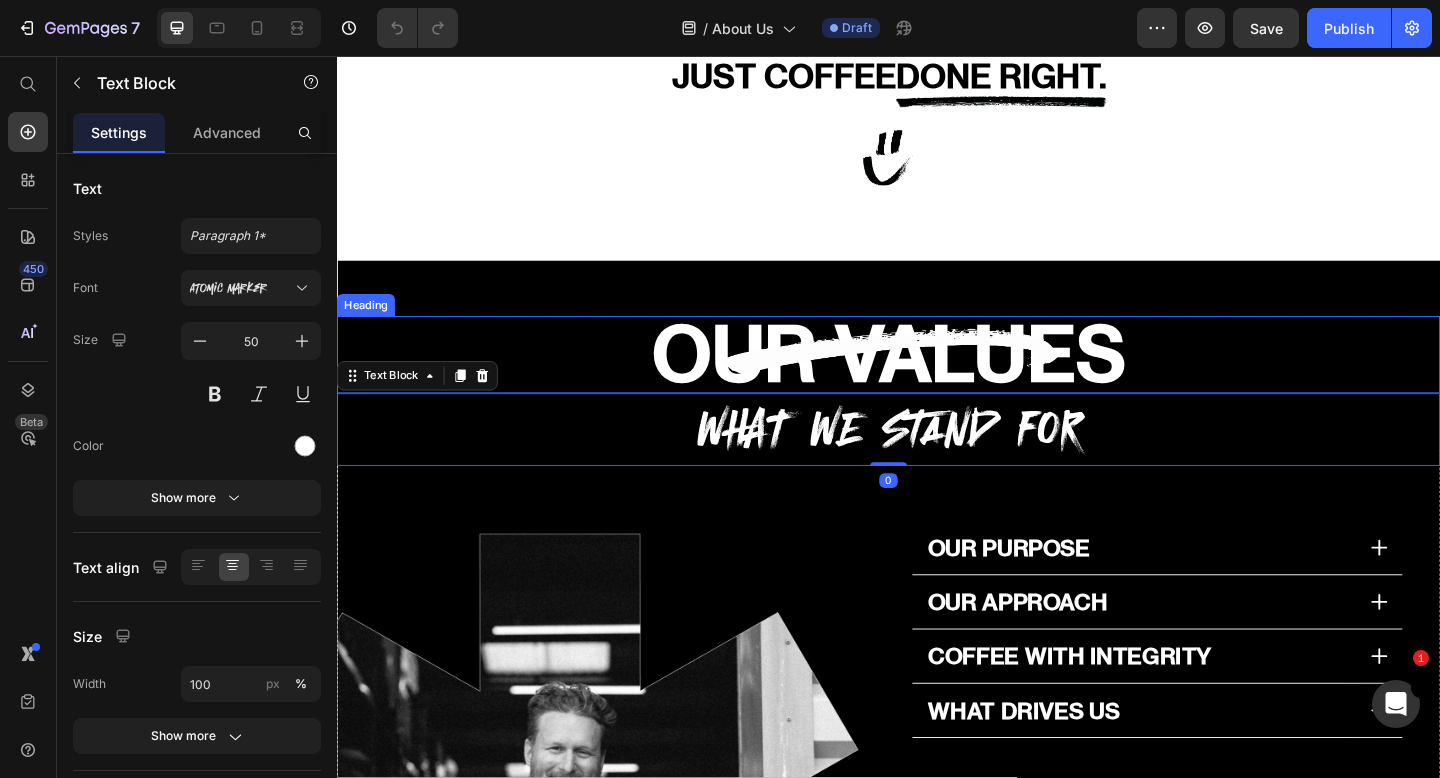 click on "OUR VALUES Heading" at bounding box center [937, 381] 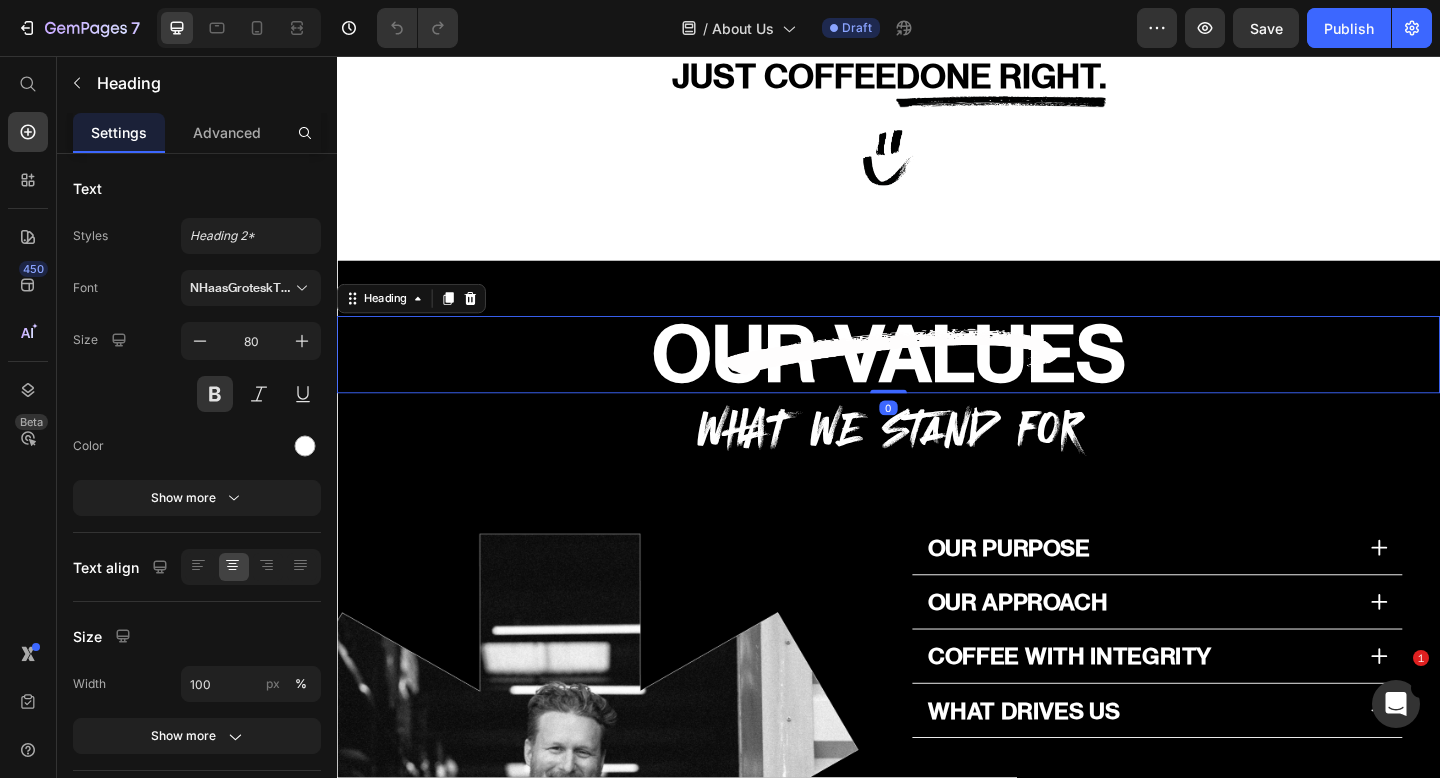 click on "OUR VALUES Heading   0" at bounding box center (937, 381) 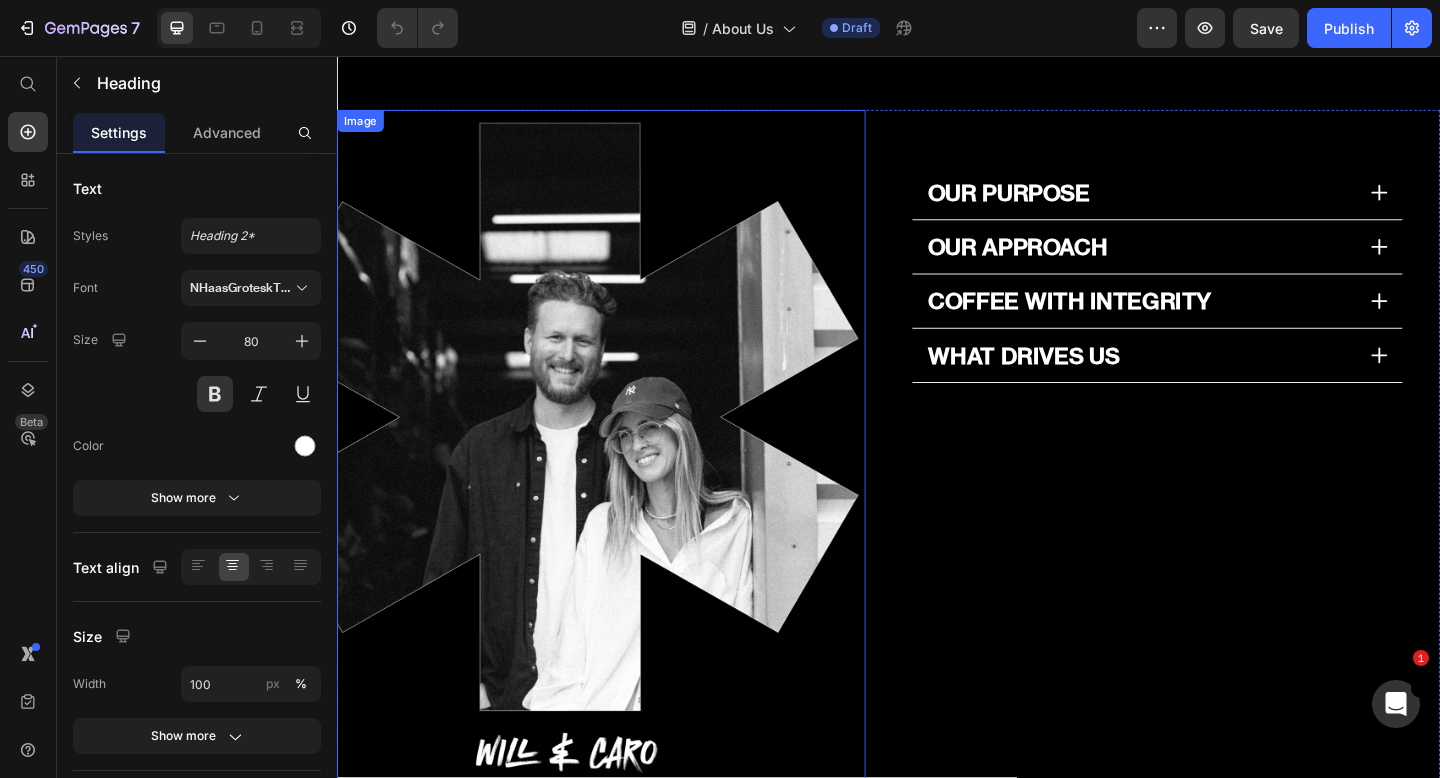 scroll, scrollTop: 1649, scrollLeft: 0, axis: vertical 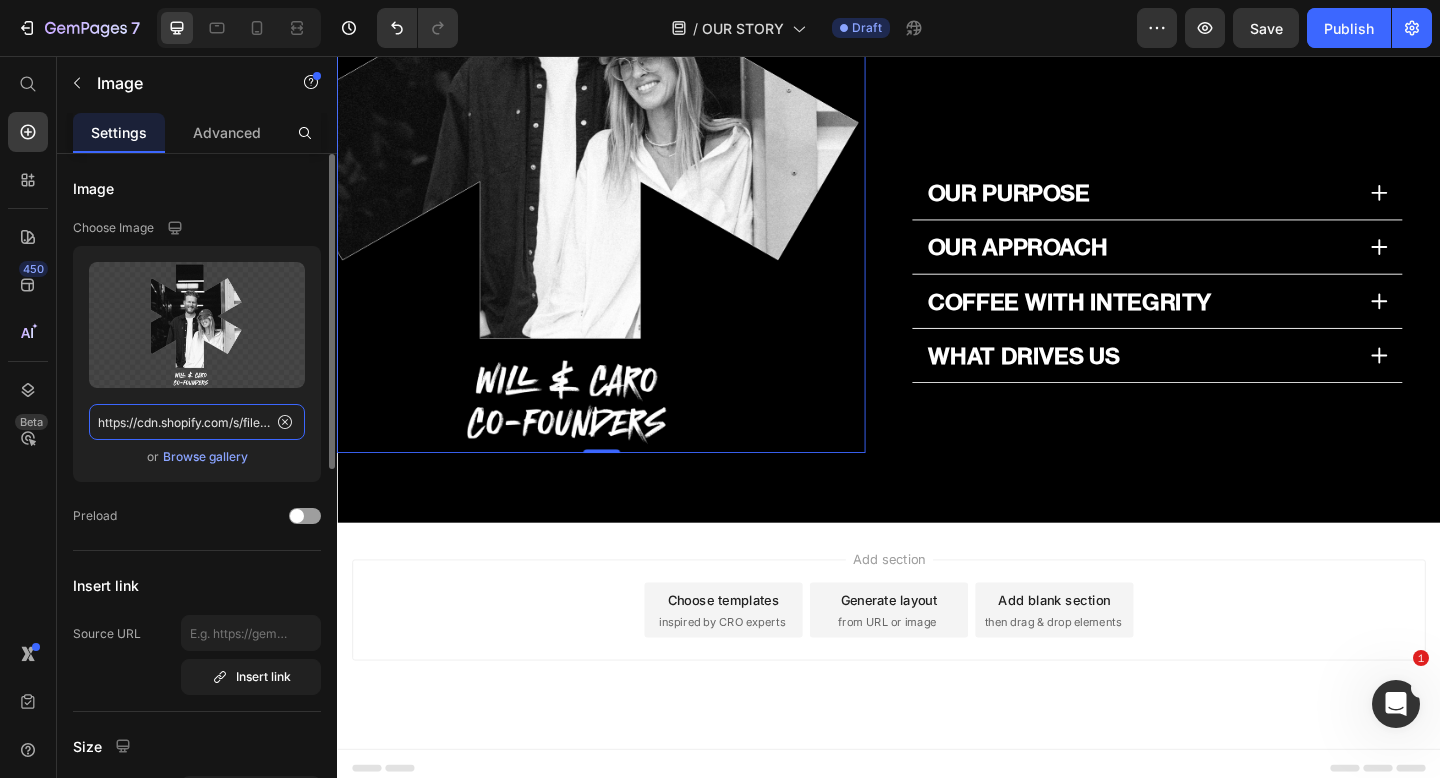 click on "https://cdn.shopify.com/s/files/1/0586/6700/8137/files/gempages_566656444833727425-9ba2617f-f87c-422d-ba2e-e985379ac8ab.png" 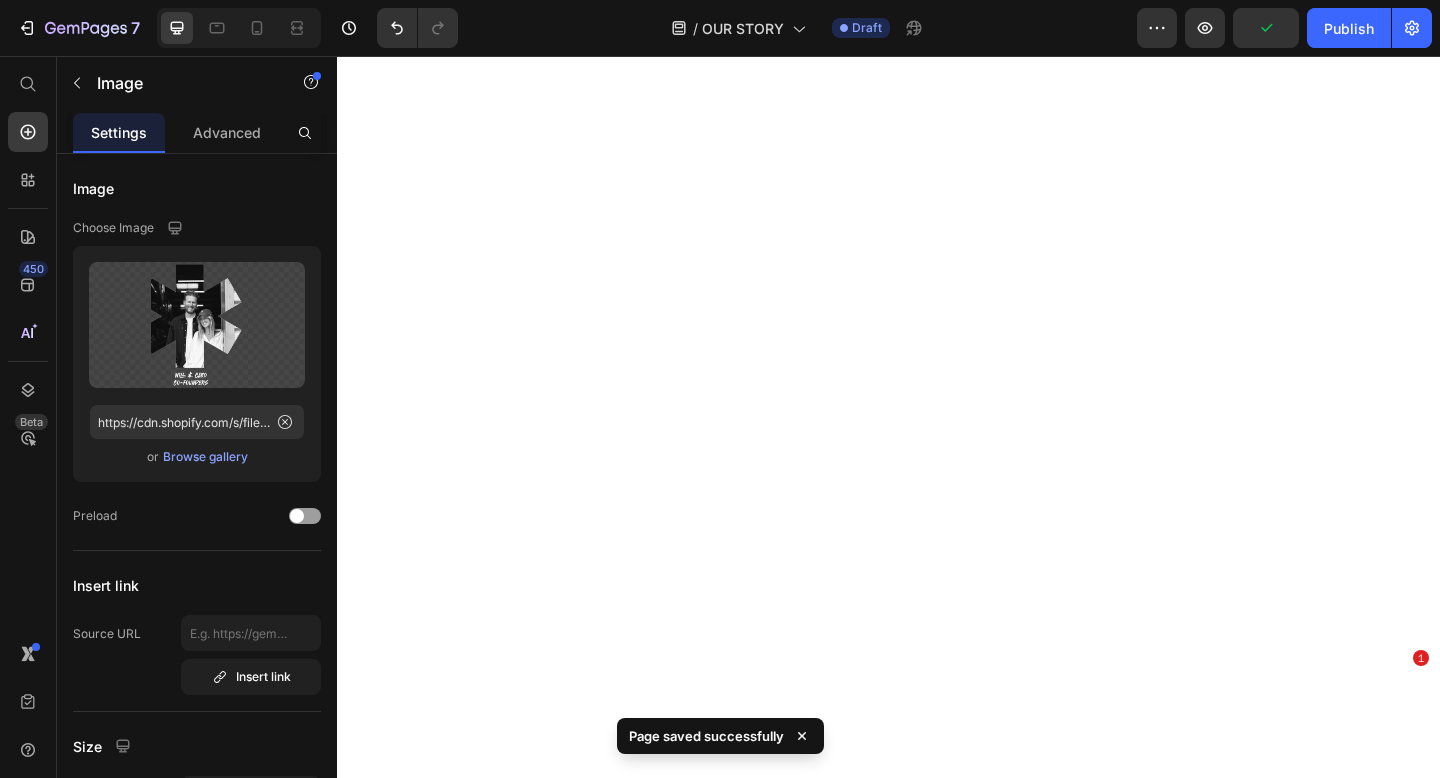 scroll, scrollTop: 0, scrollLeft: 0, axis: both 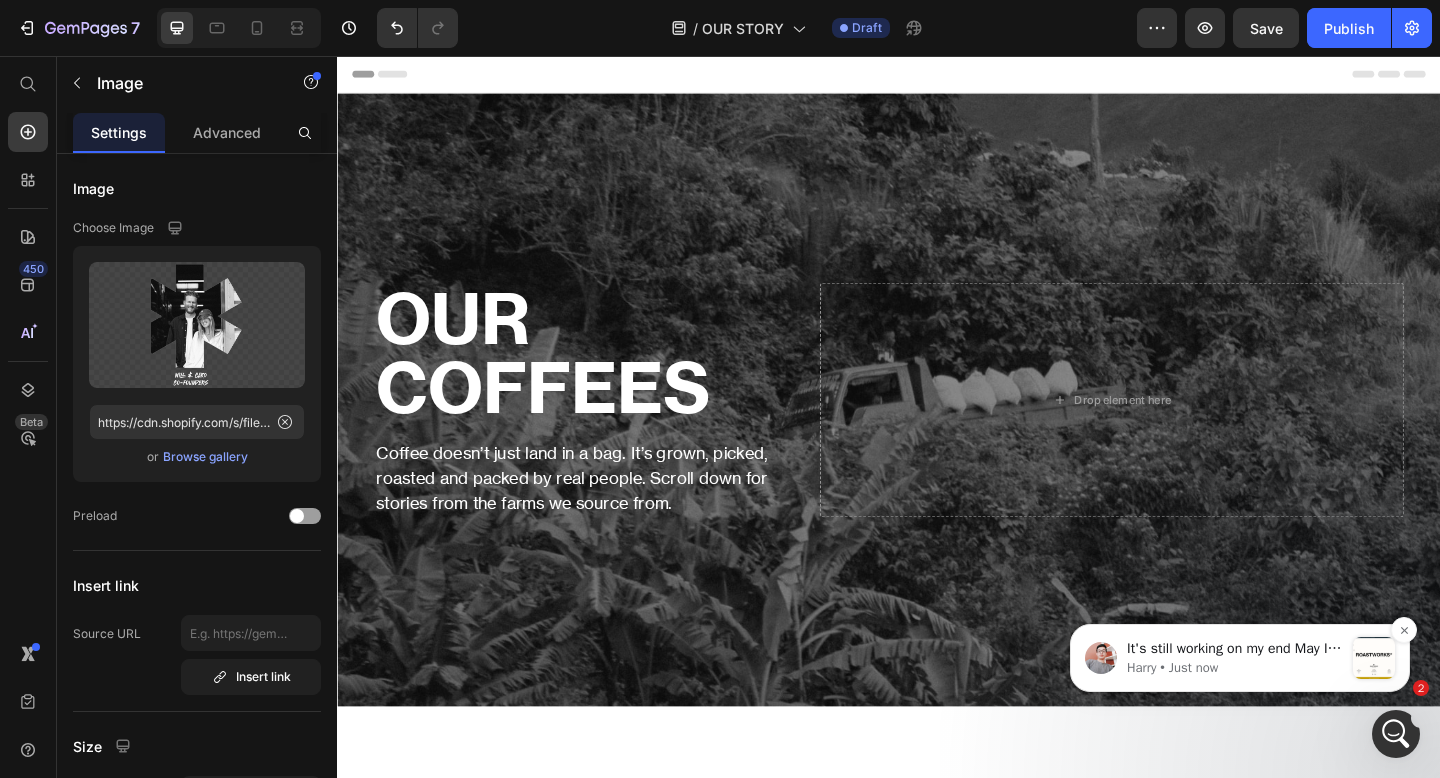 click on "It's still working on my end May I know how you previewed this section?" at bounding box center (1235, 649) 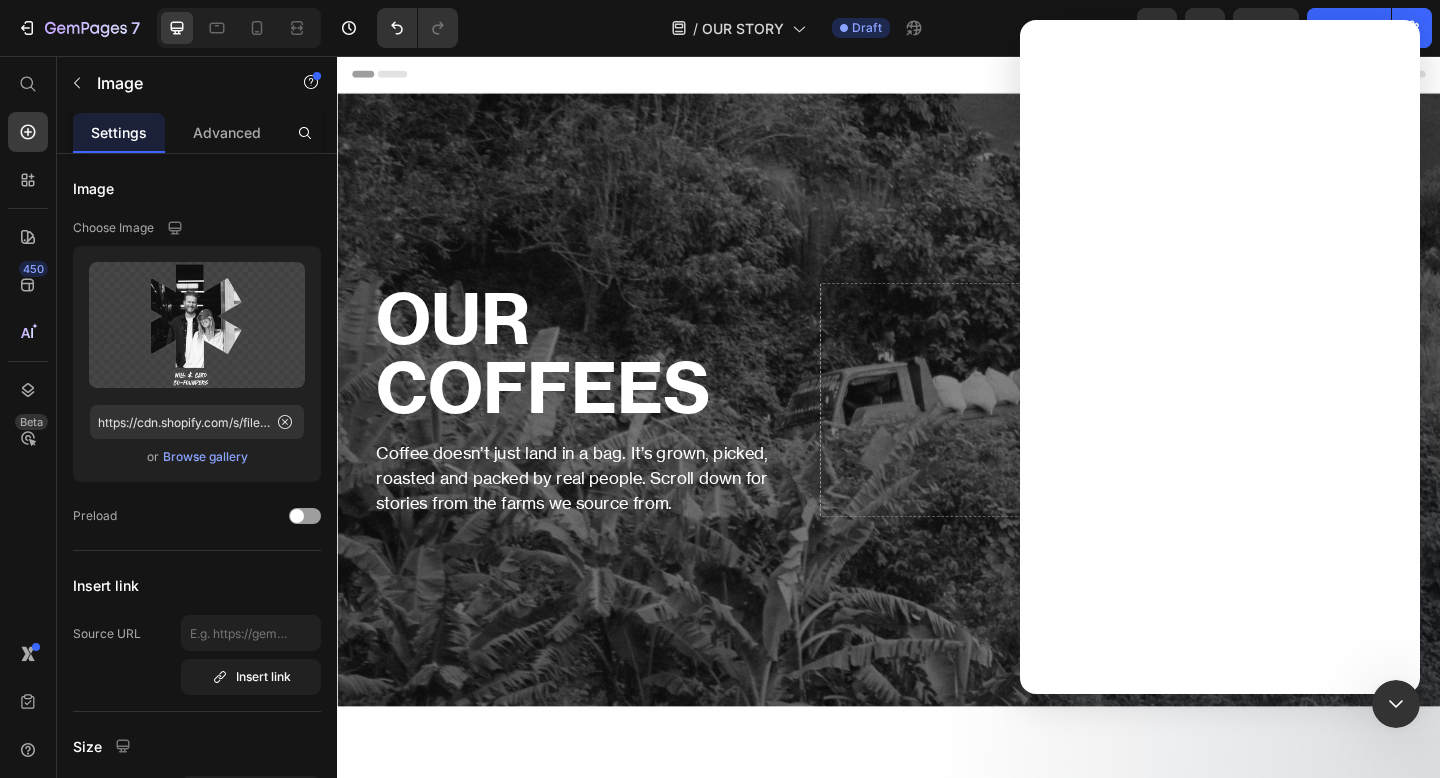 scroll, scrollTop: 0, scrollLeft: 0, axis: both 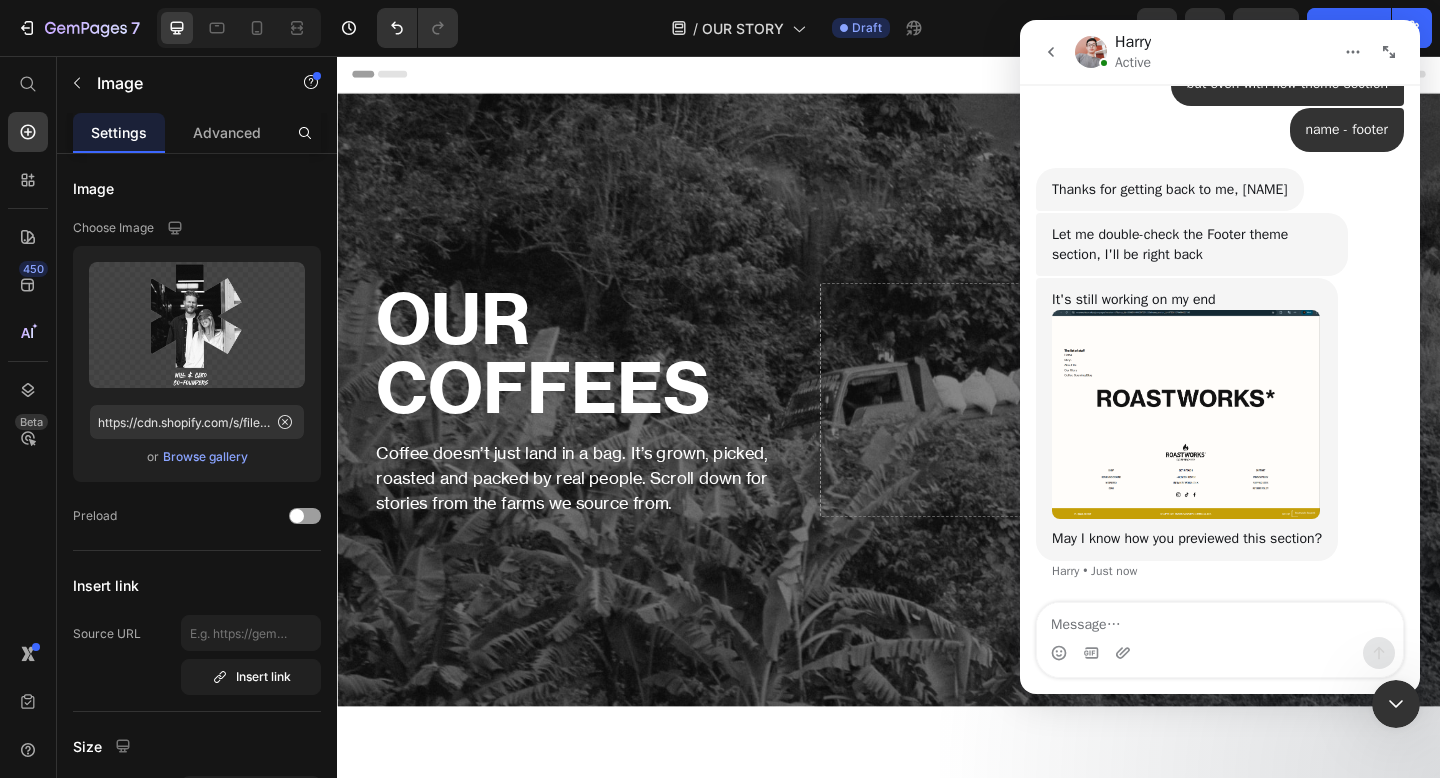 click at bounding box center (1220, 620) 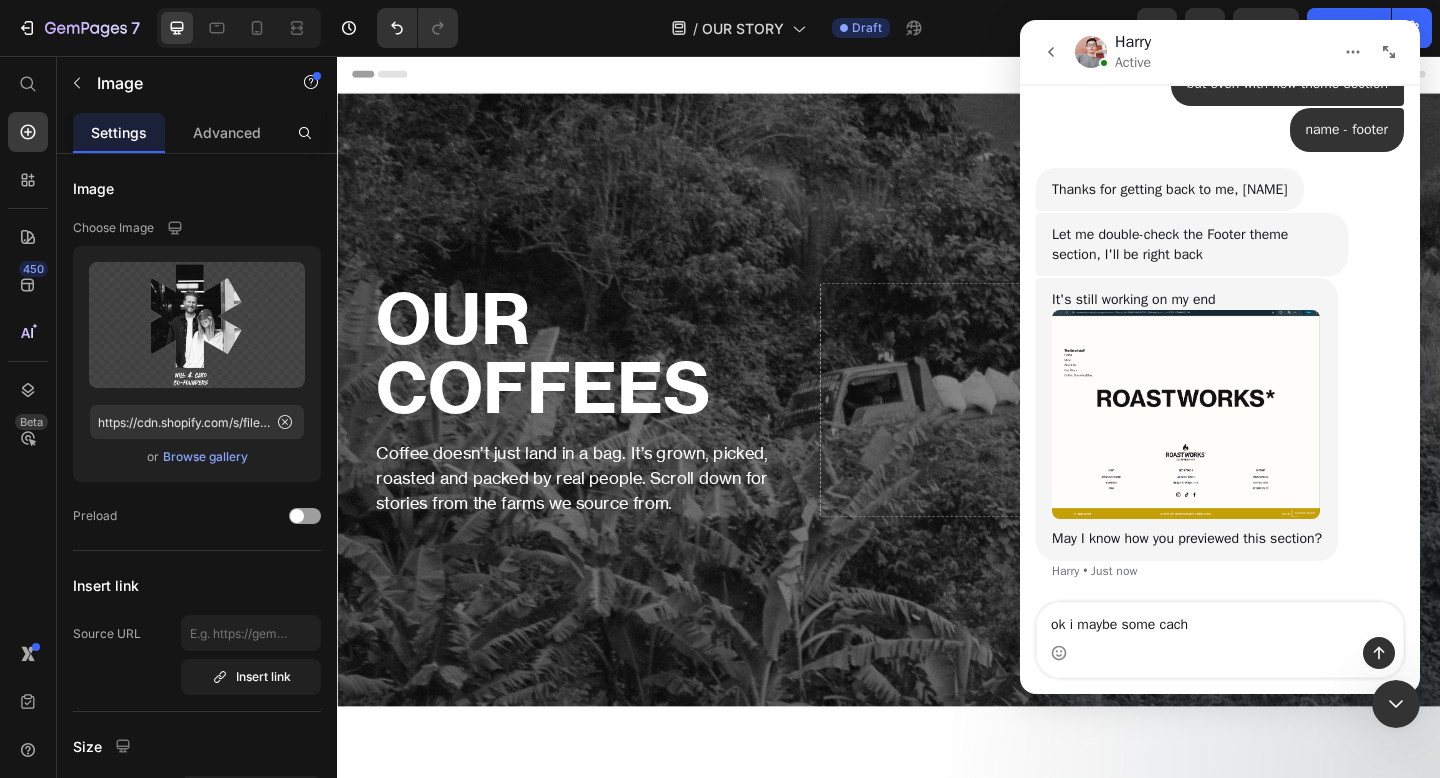type on "ok i maybe some cache" 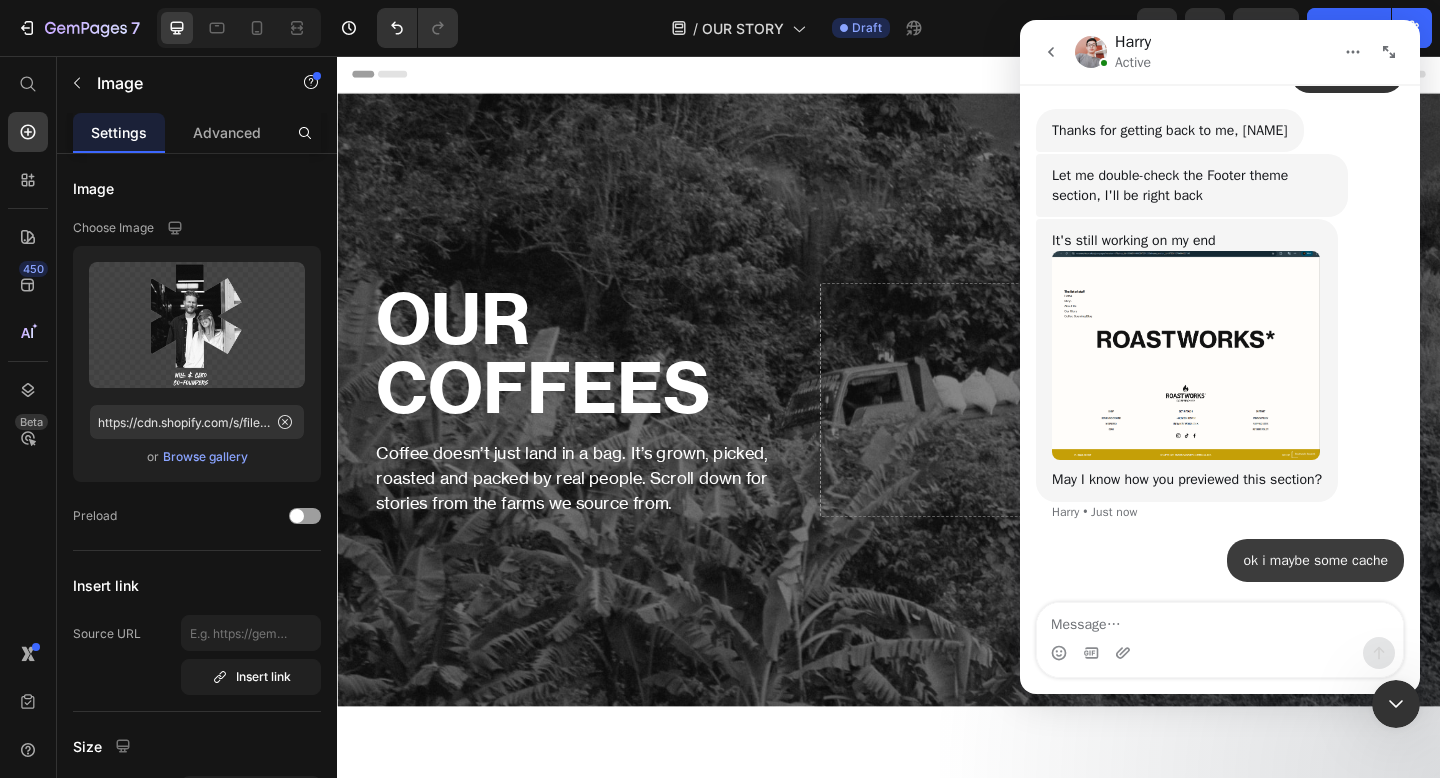 scroll, scrollTop: 2049, scrollLeft: 0, axis: vertical 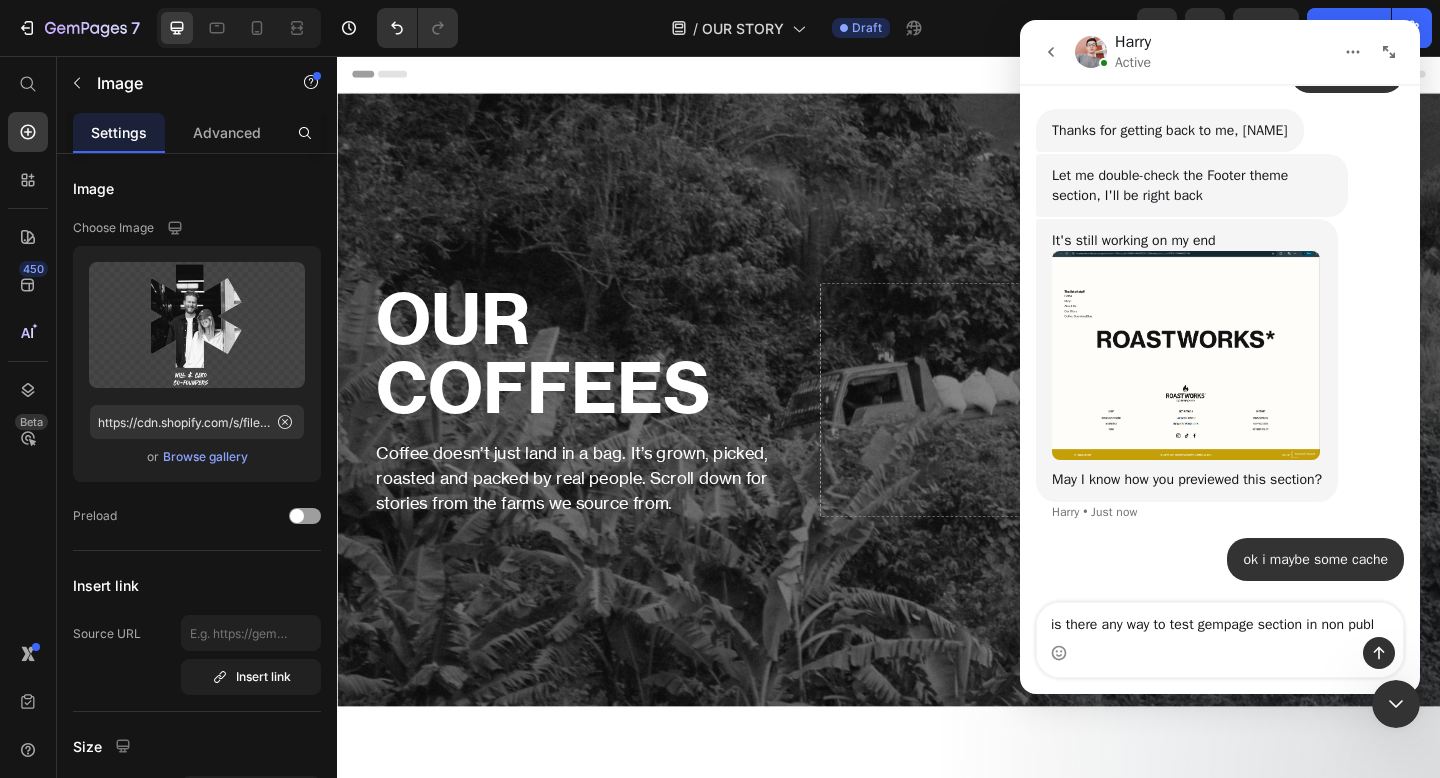 type on "is there any way to test gempage section in non publi" 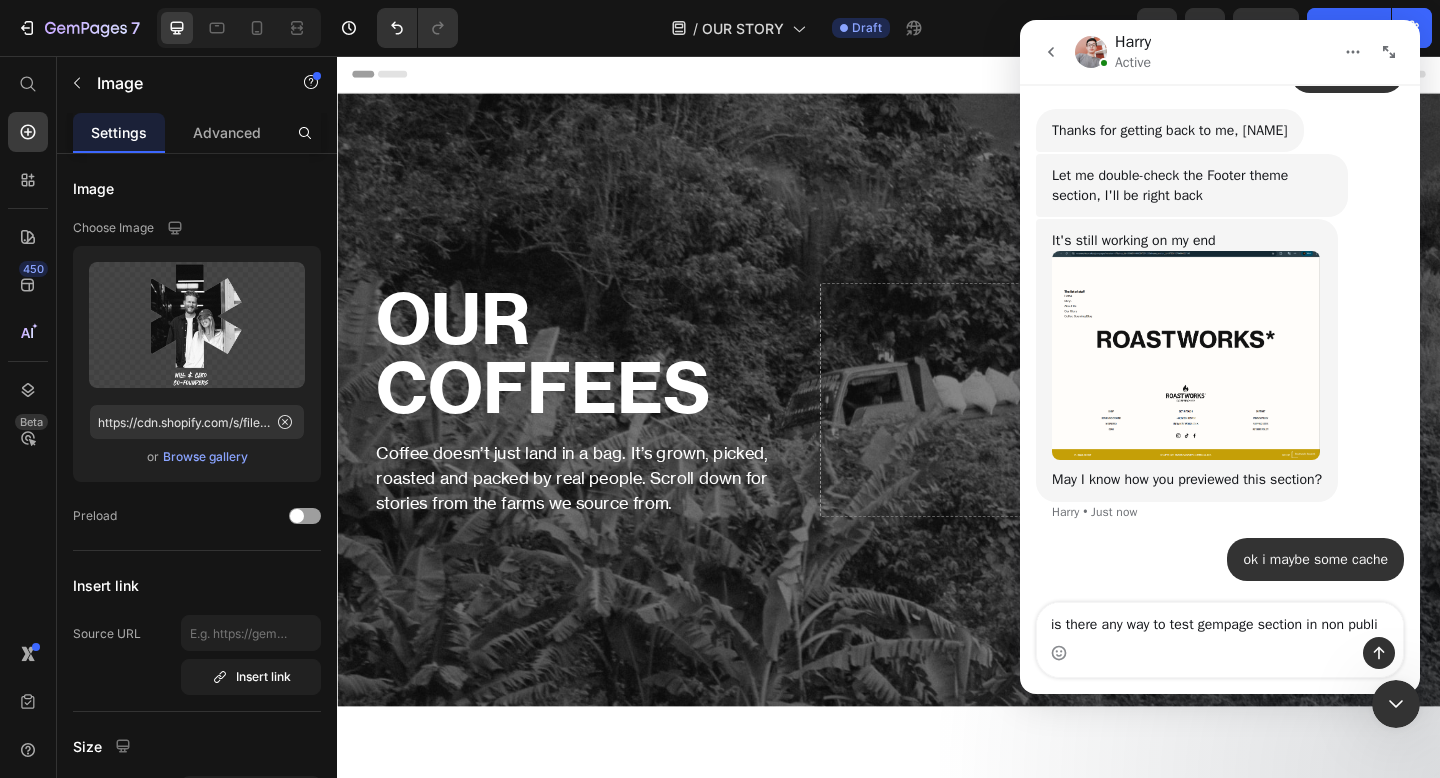 type 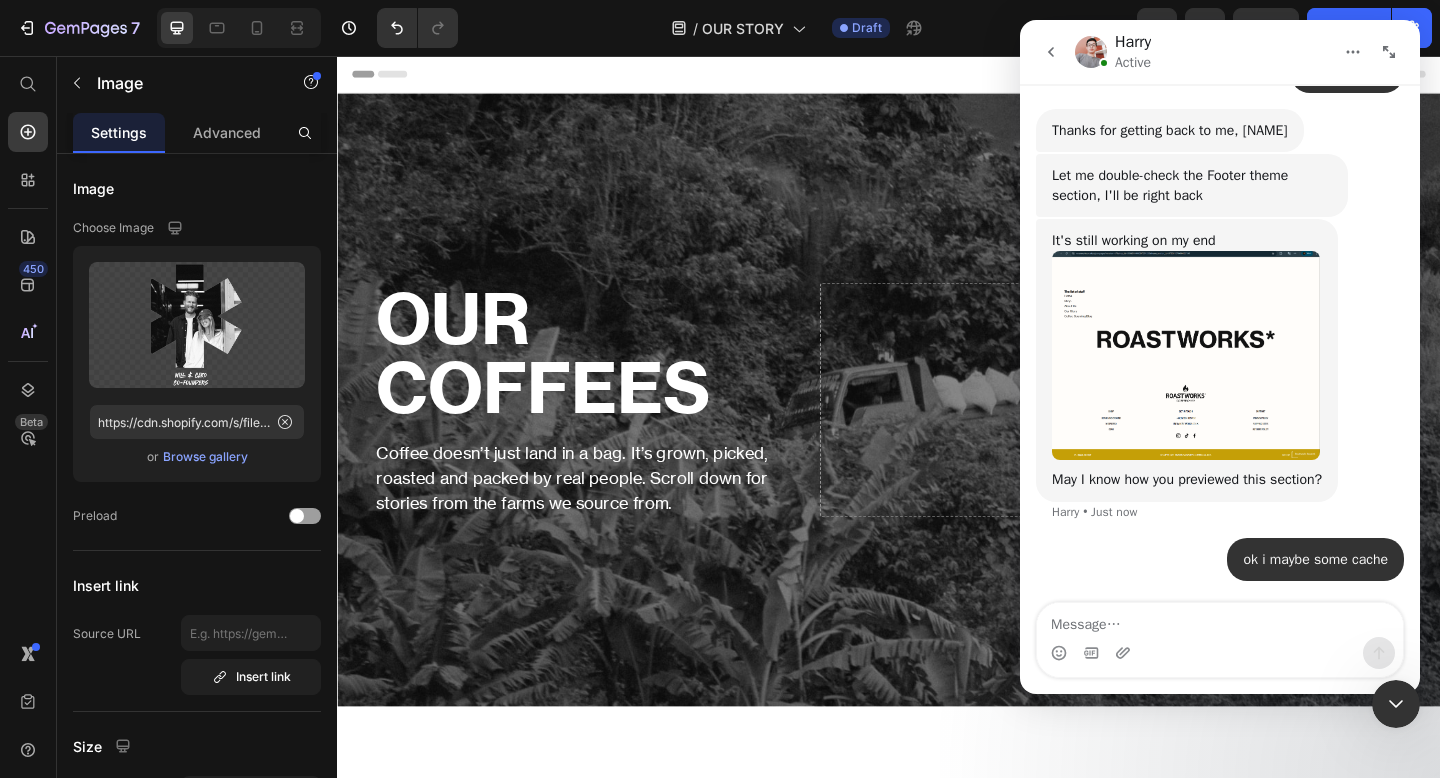 click at bounding box center (1396, 704) 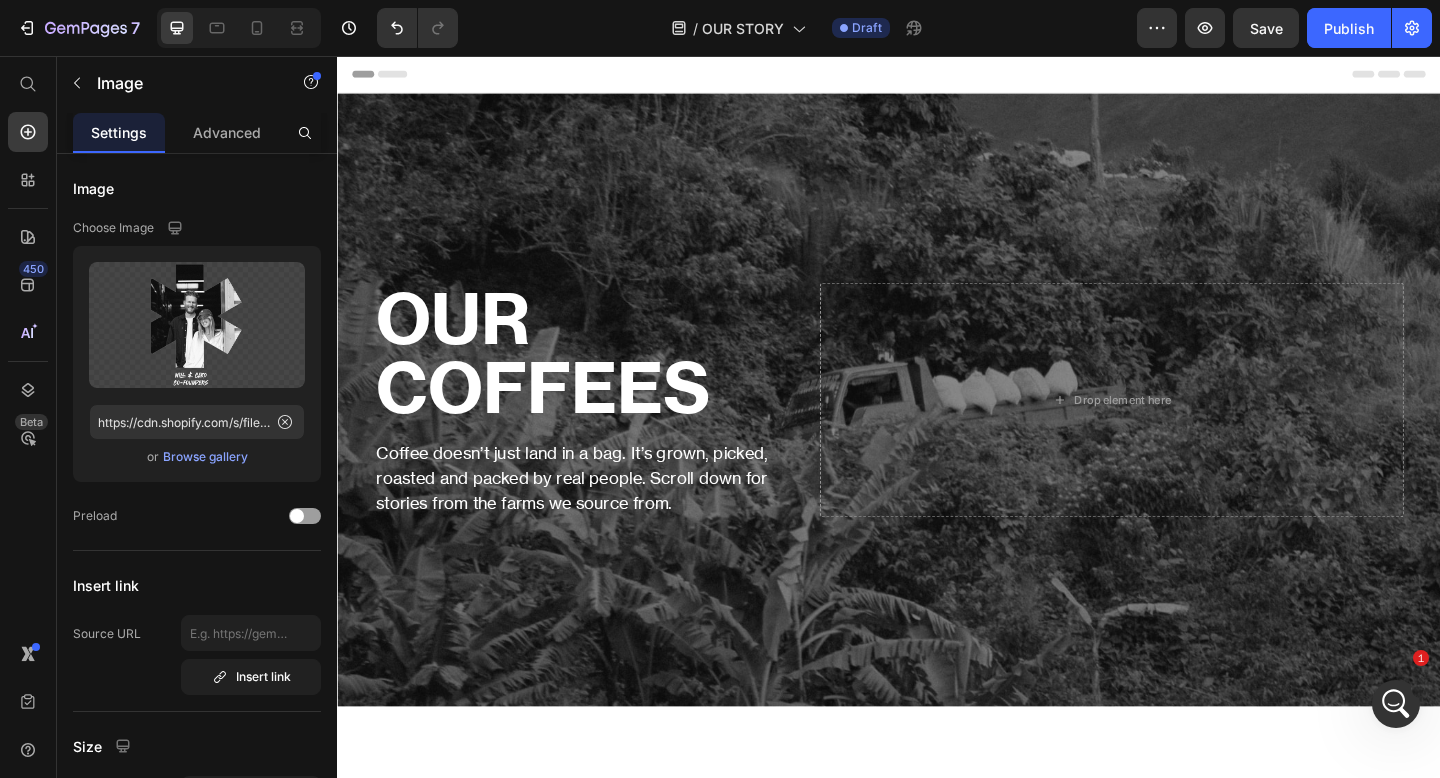 scroll, scrollTop: 0, scrollLeft: 0, axis: both 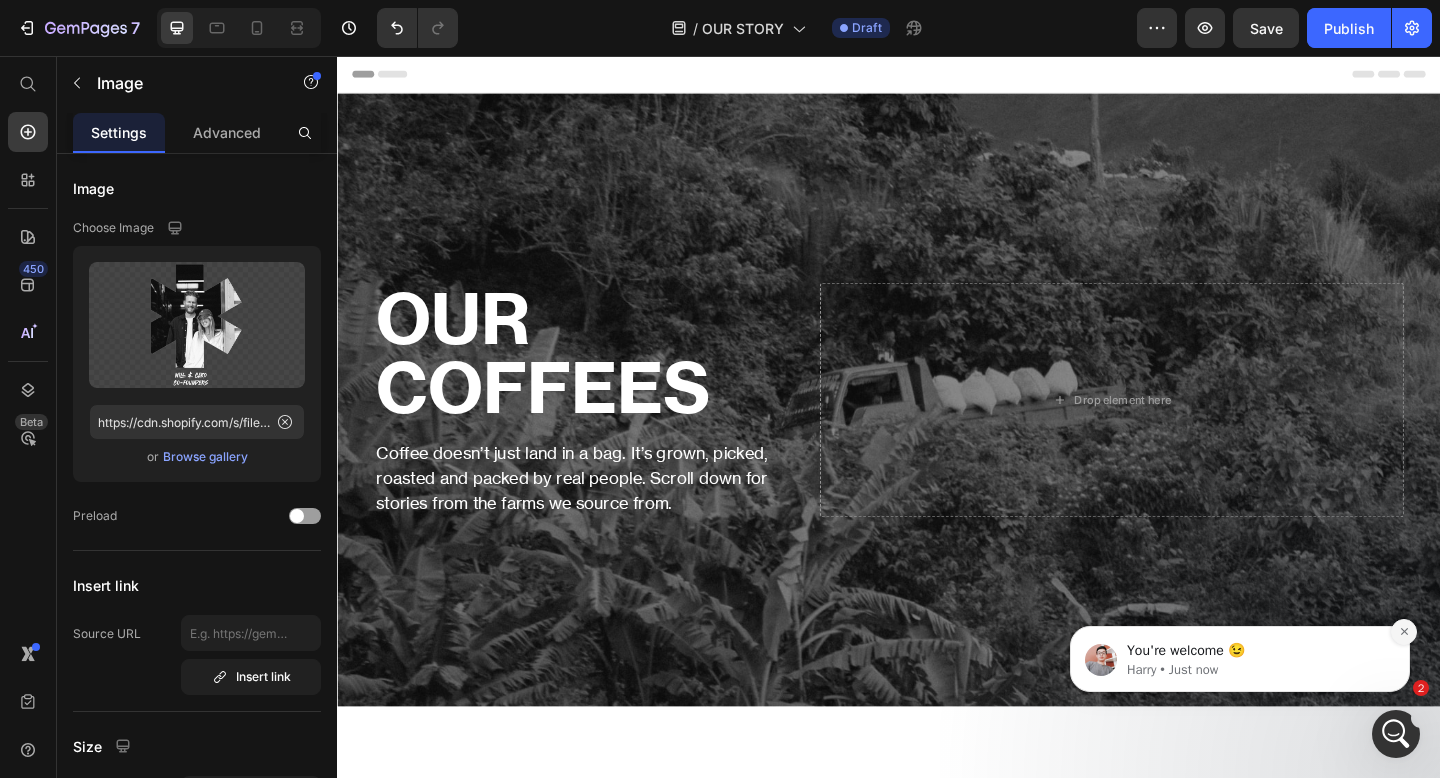click at bounding box center [1404, 632] 